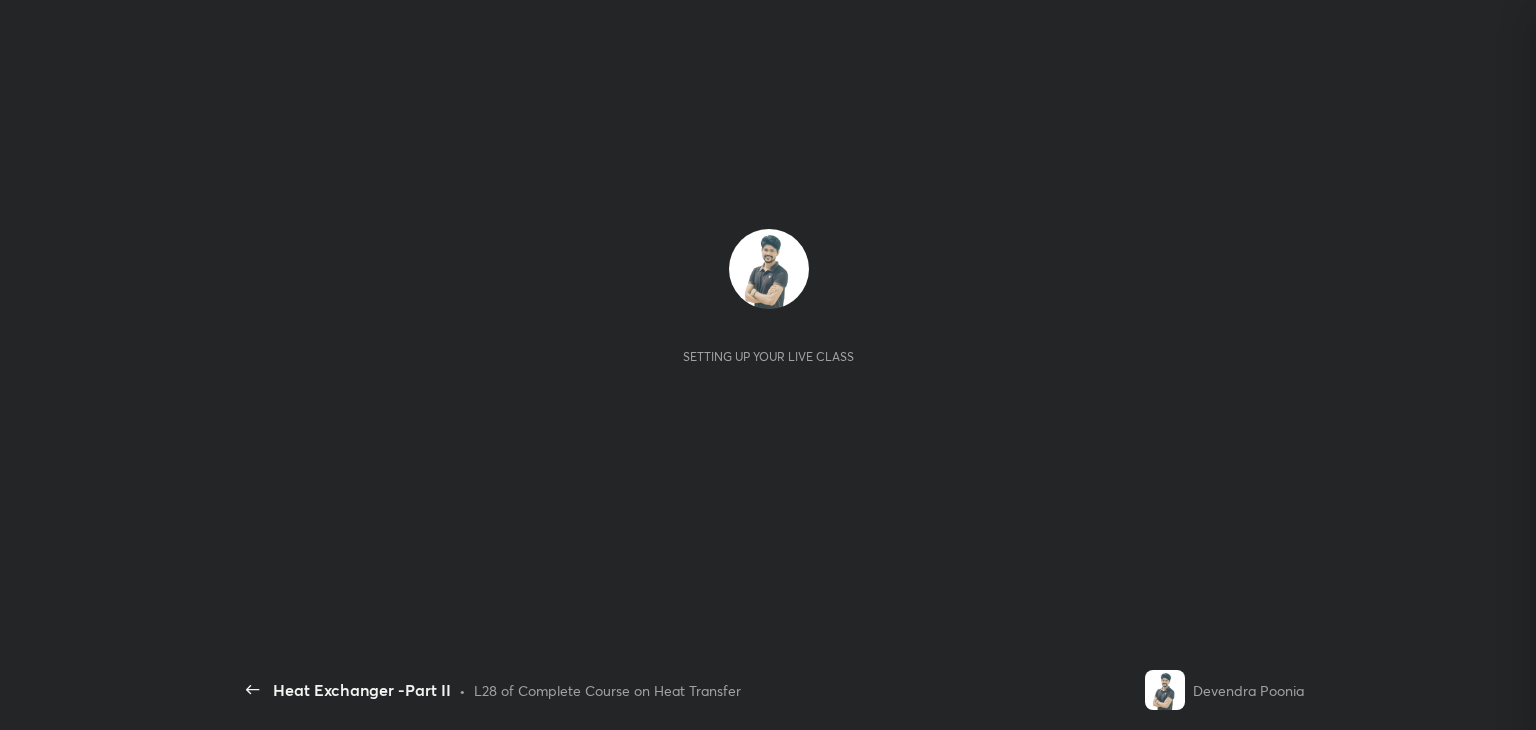 scroll, scrollTop: 0, scrollLeft: 0, axis: both 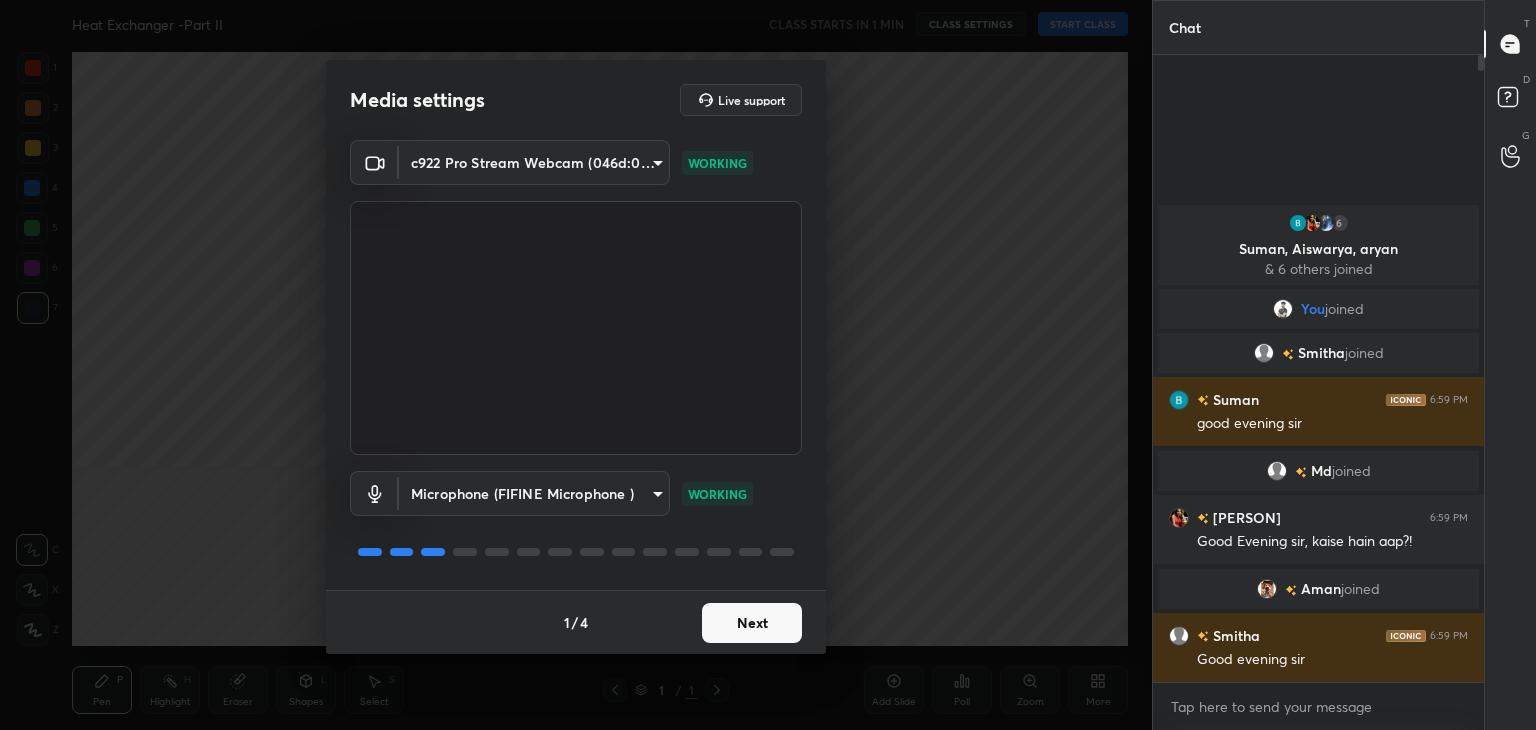 click on "Next" at bounding box center [752, 623] 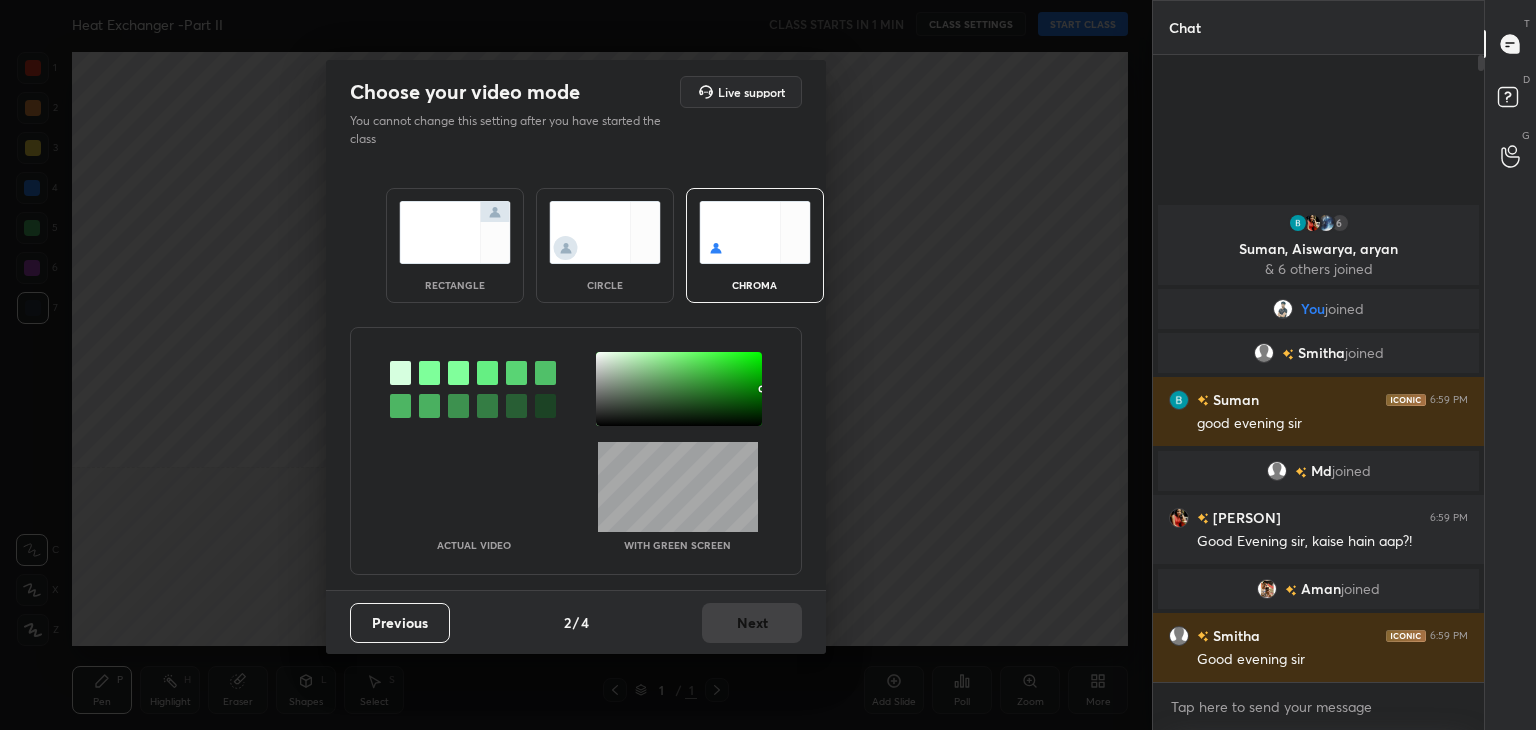 click at bounding box center (455, 232) 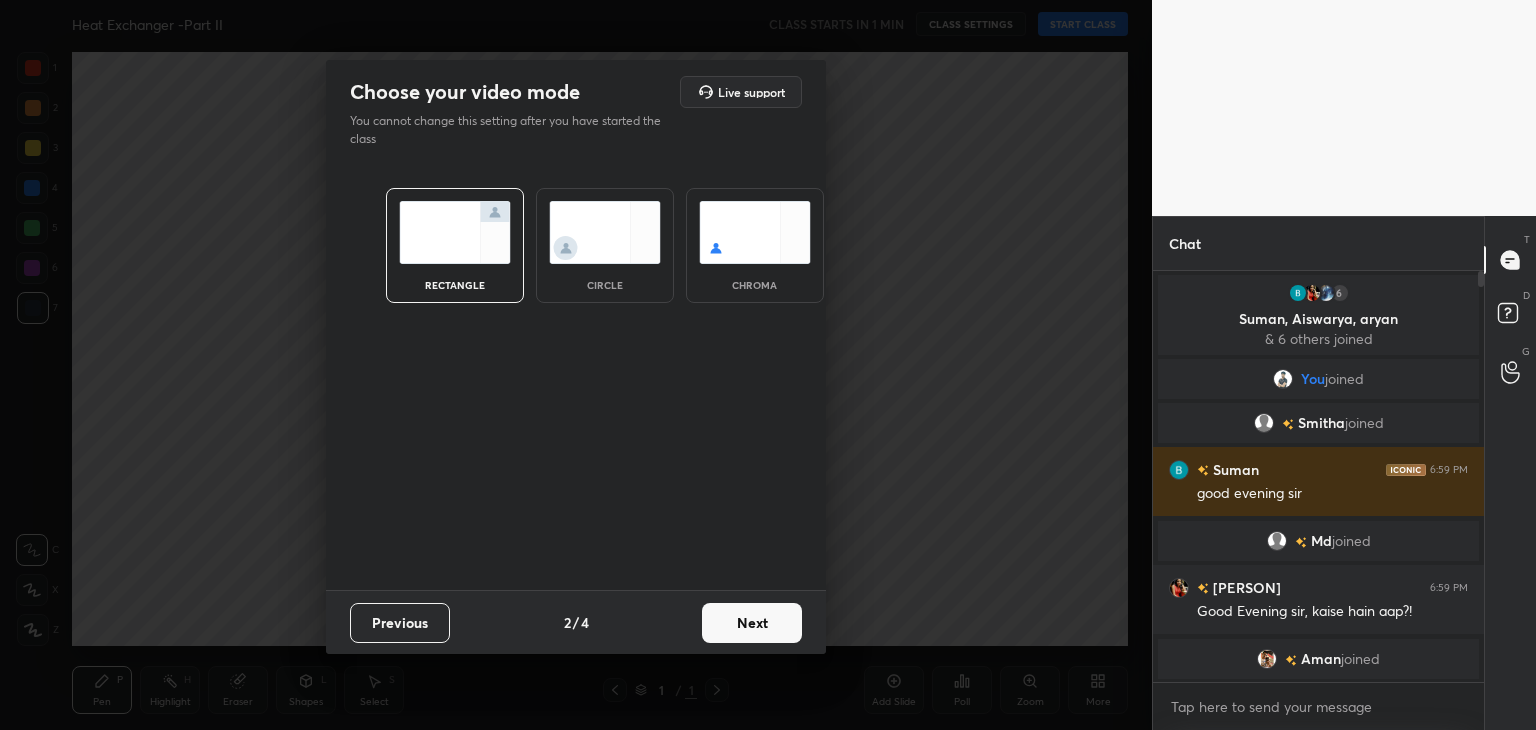 scroll, scrollTop: 405, scrollLeft: 325, axis: both 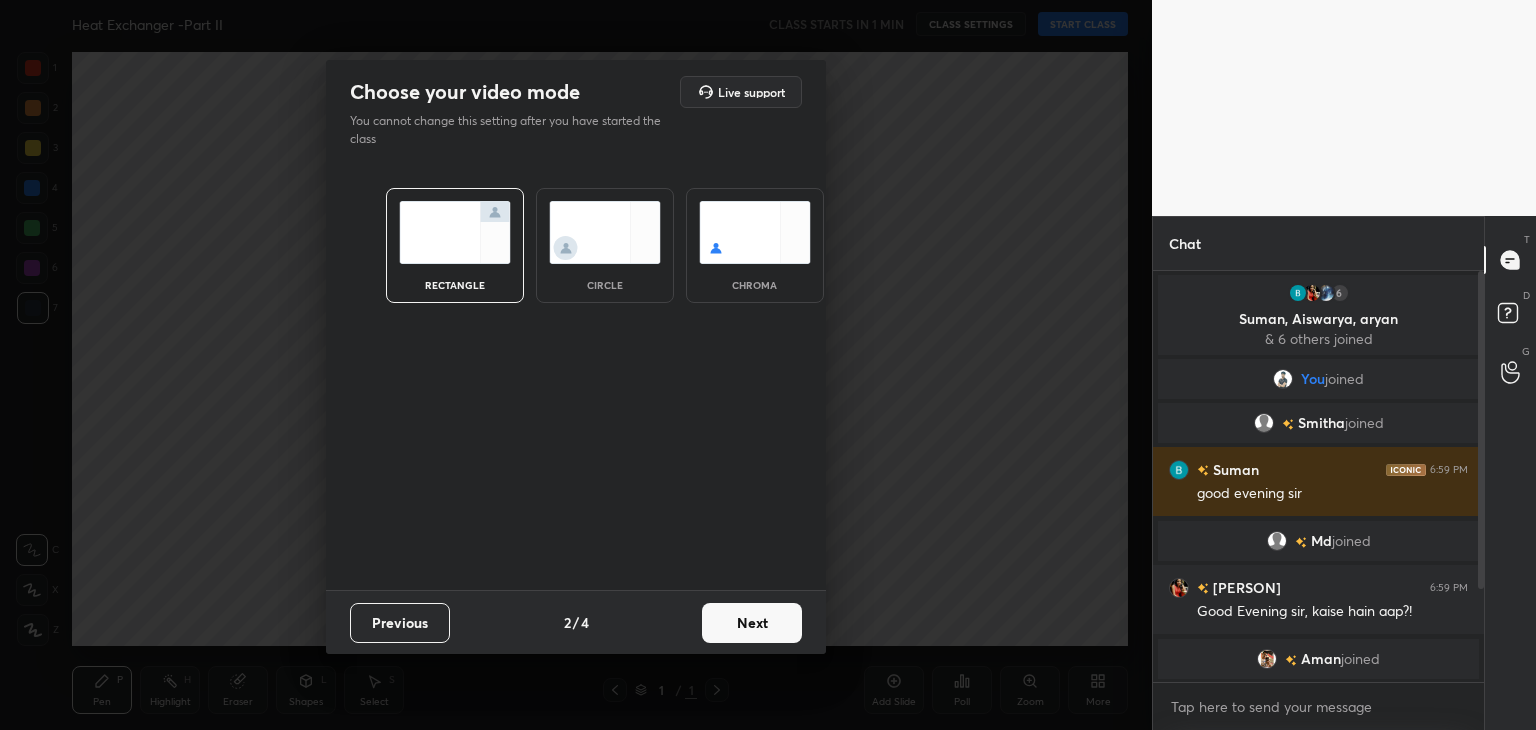 click on "Next" at bounding box center [752, 623] 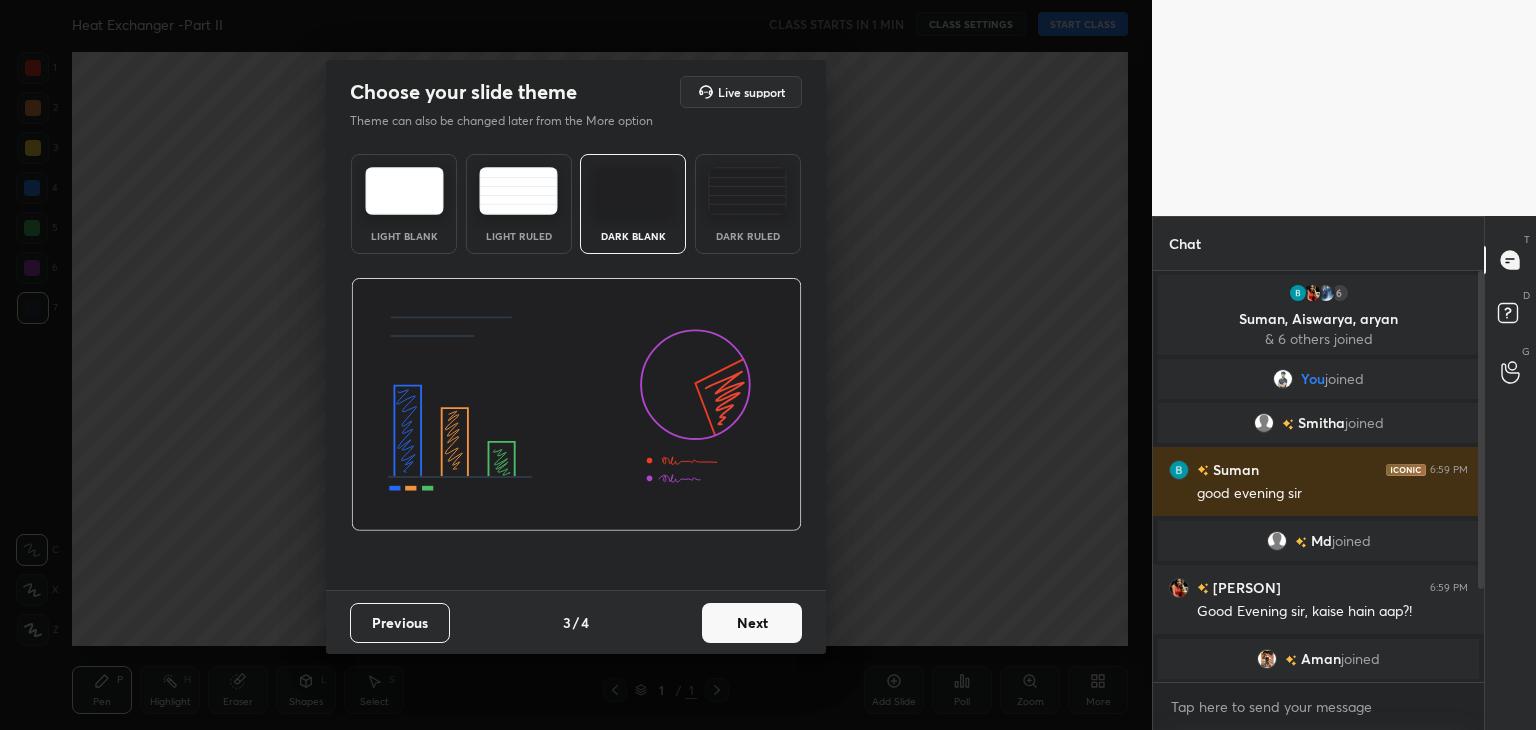 click on "Next" at bounding box center (752, 623) 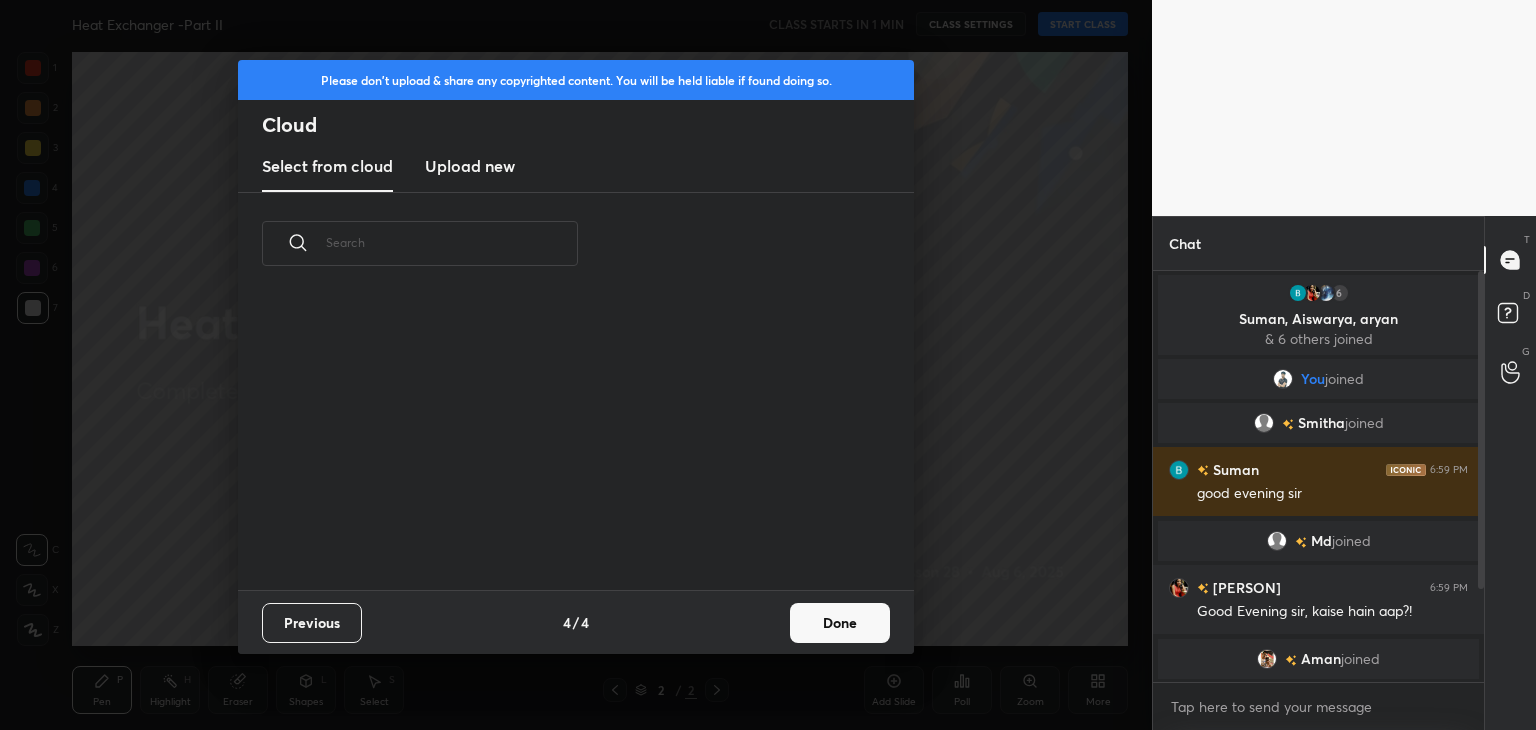 scroll, scrollTop: 6, scrollLeft: 10, axis: both 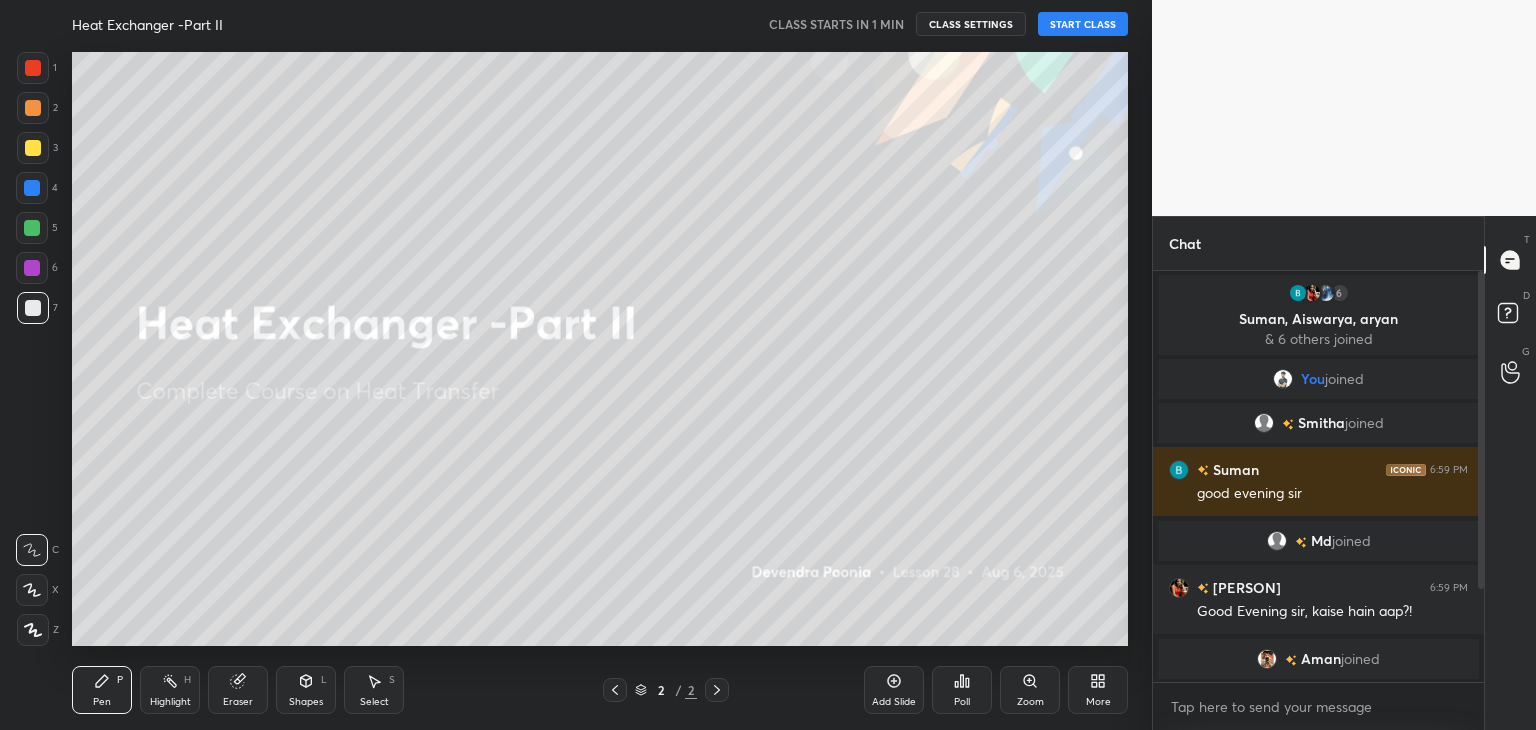 click 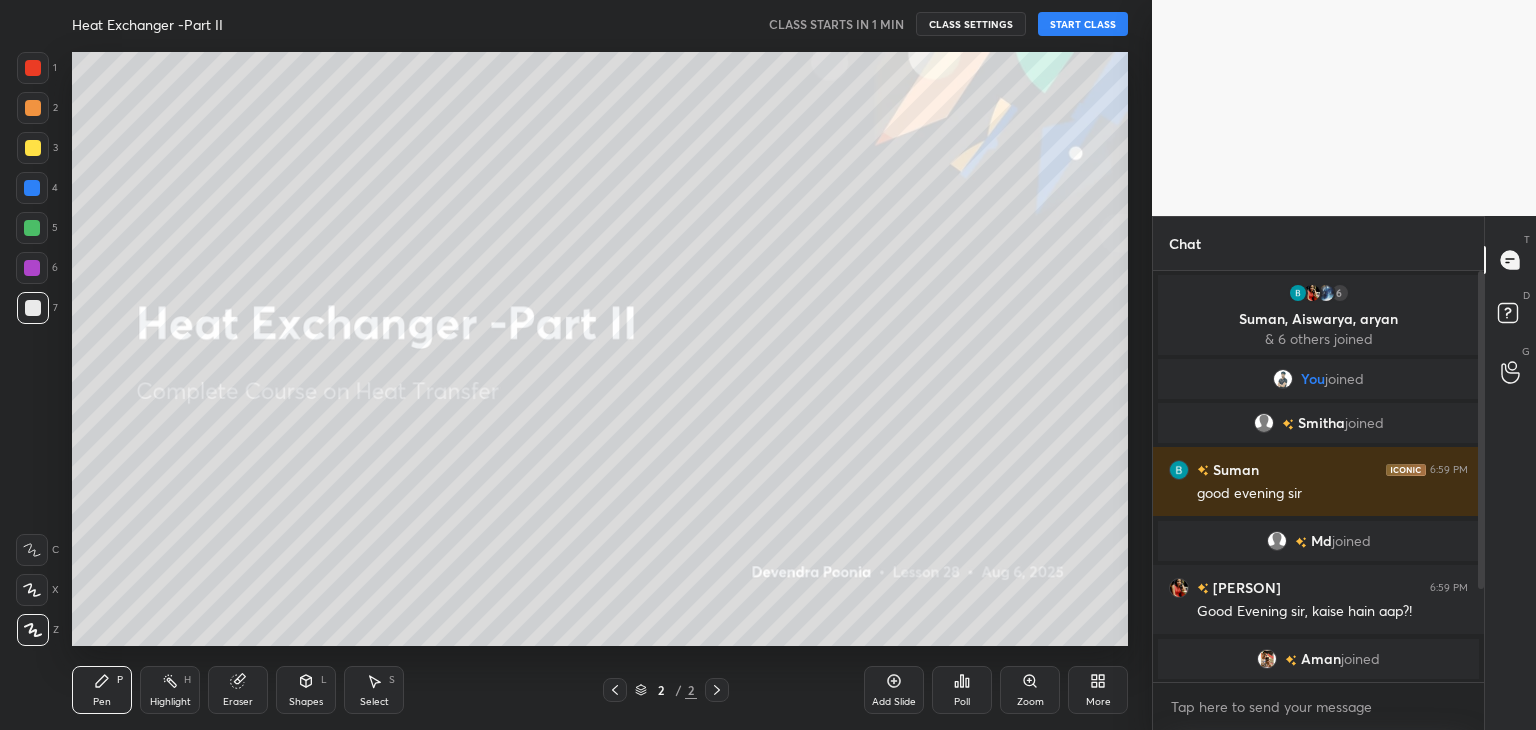 click on "START CLASS" at bounding box center [1083, 24] 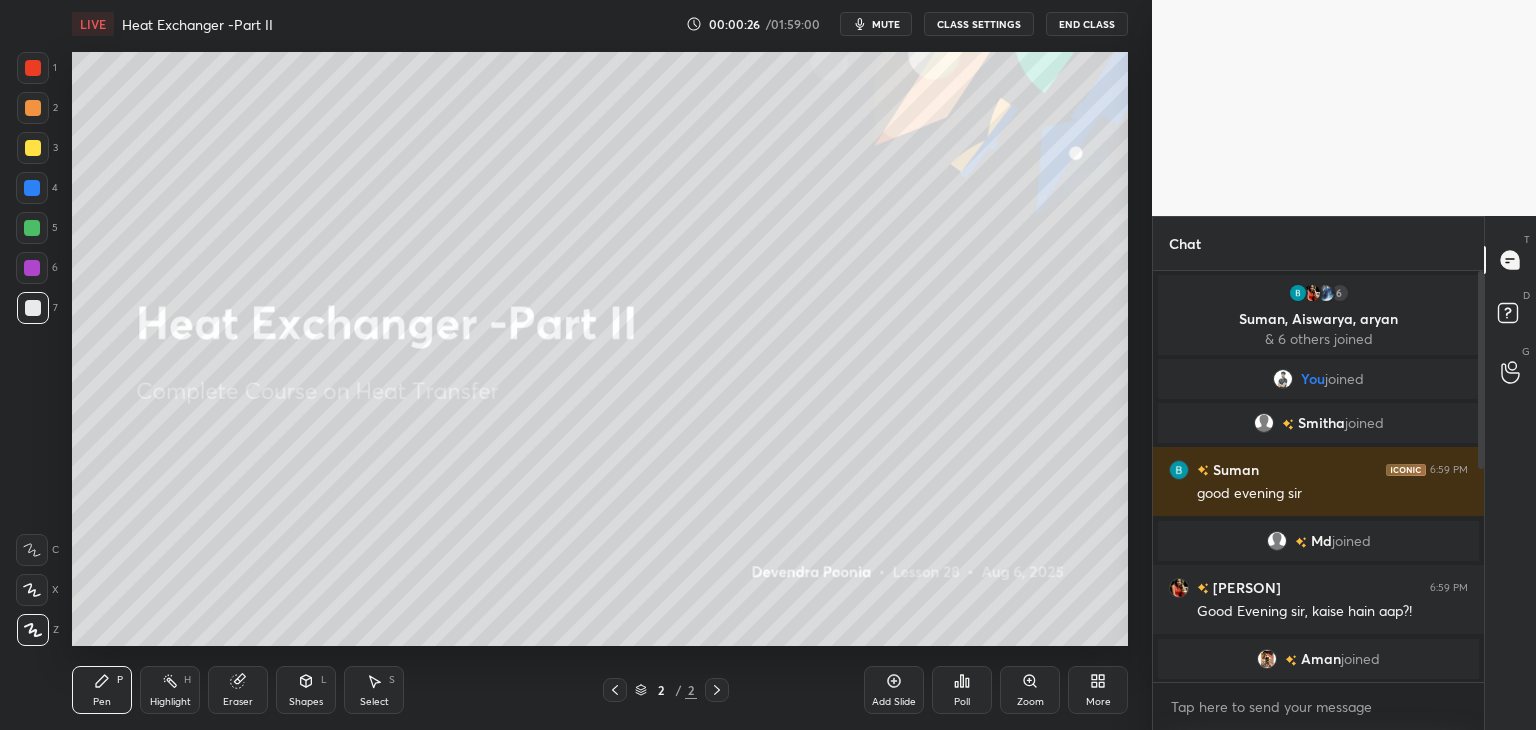 scroll, scrollTop: 464, scrollLeft: 0, axis: vertical 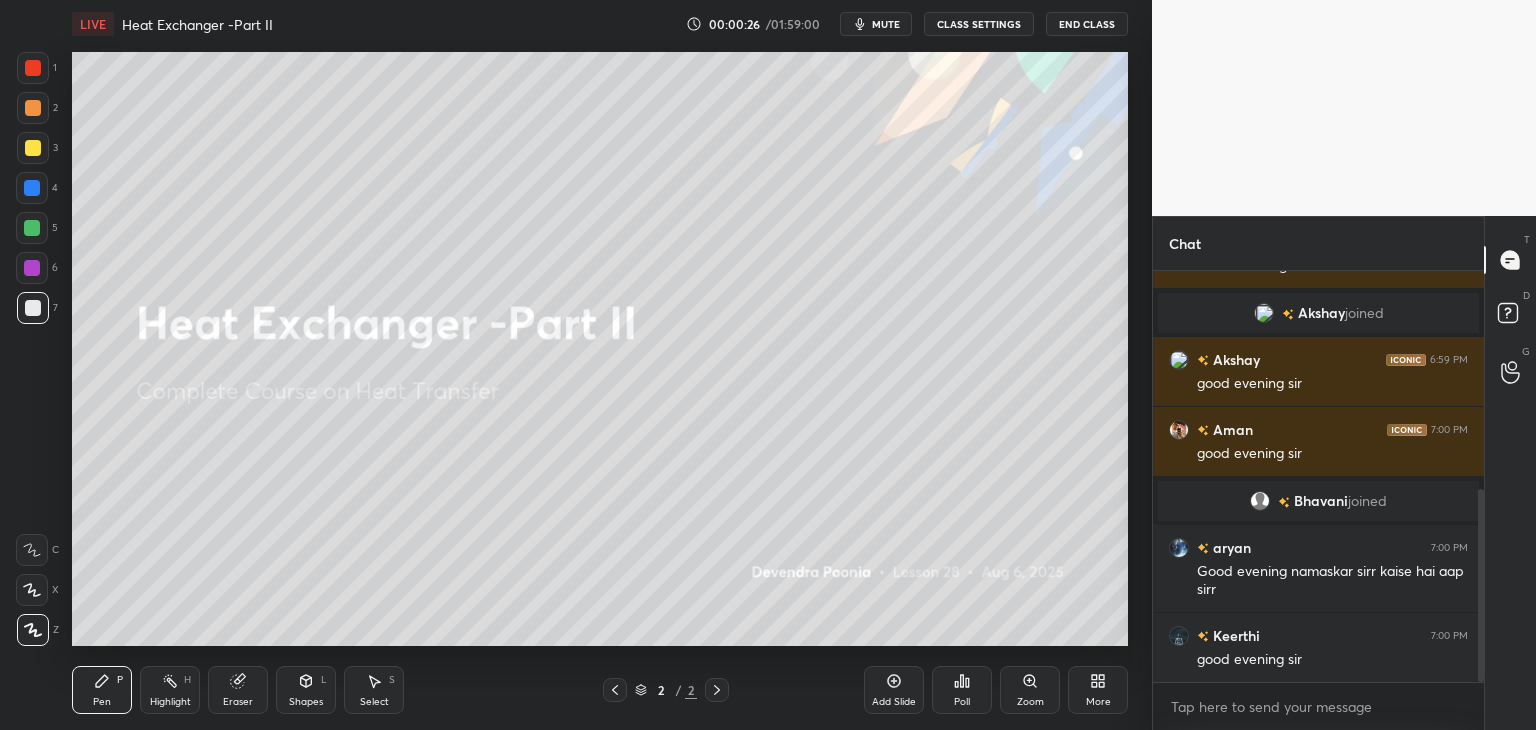 drag, startPoint x: 1481, startPoint y: 364, endPoint x: 1481, endPoint y: 382, distance: 18 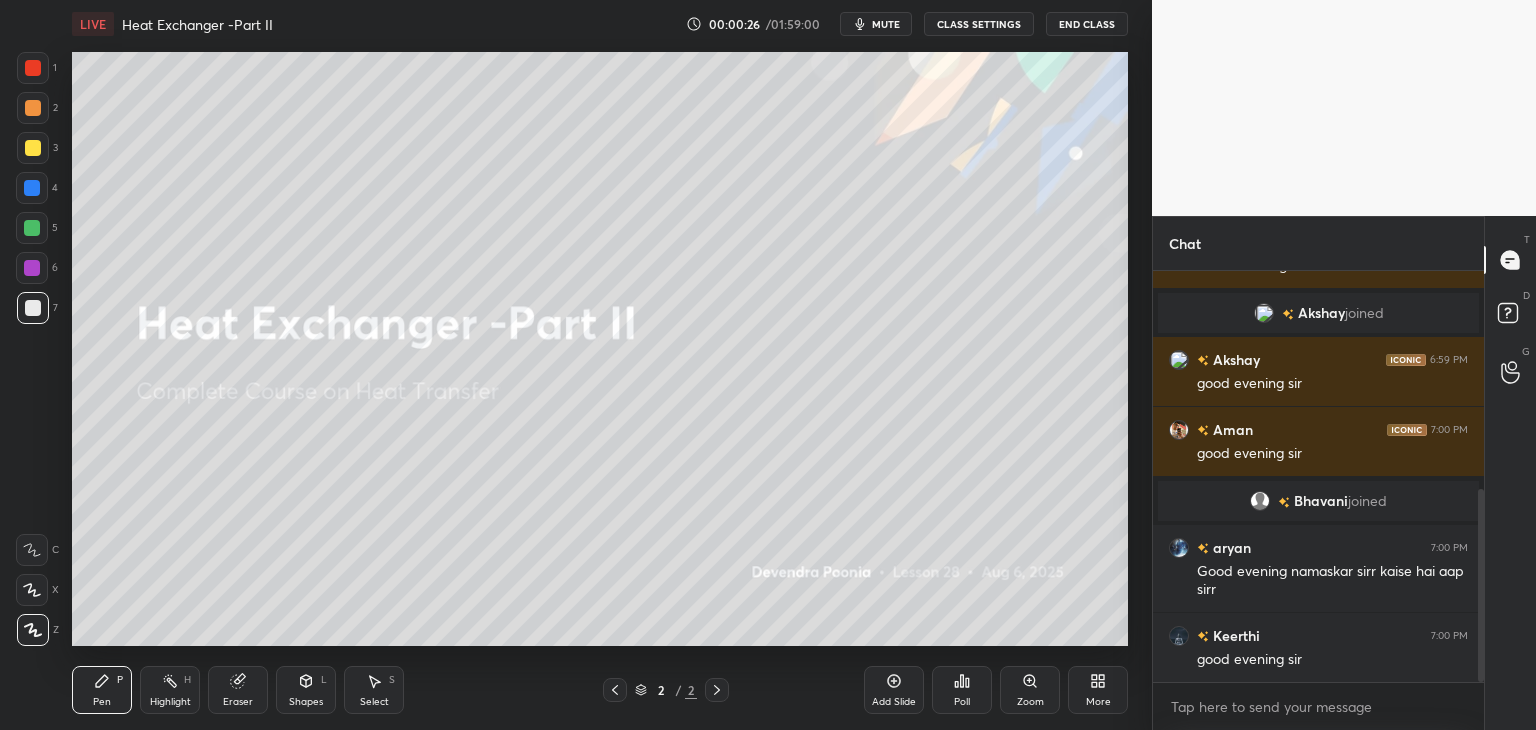 click at bounding box center (1478, 476) 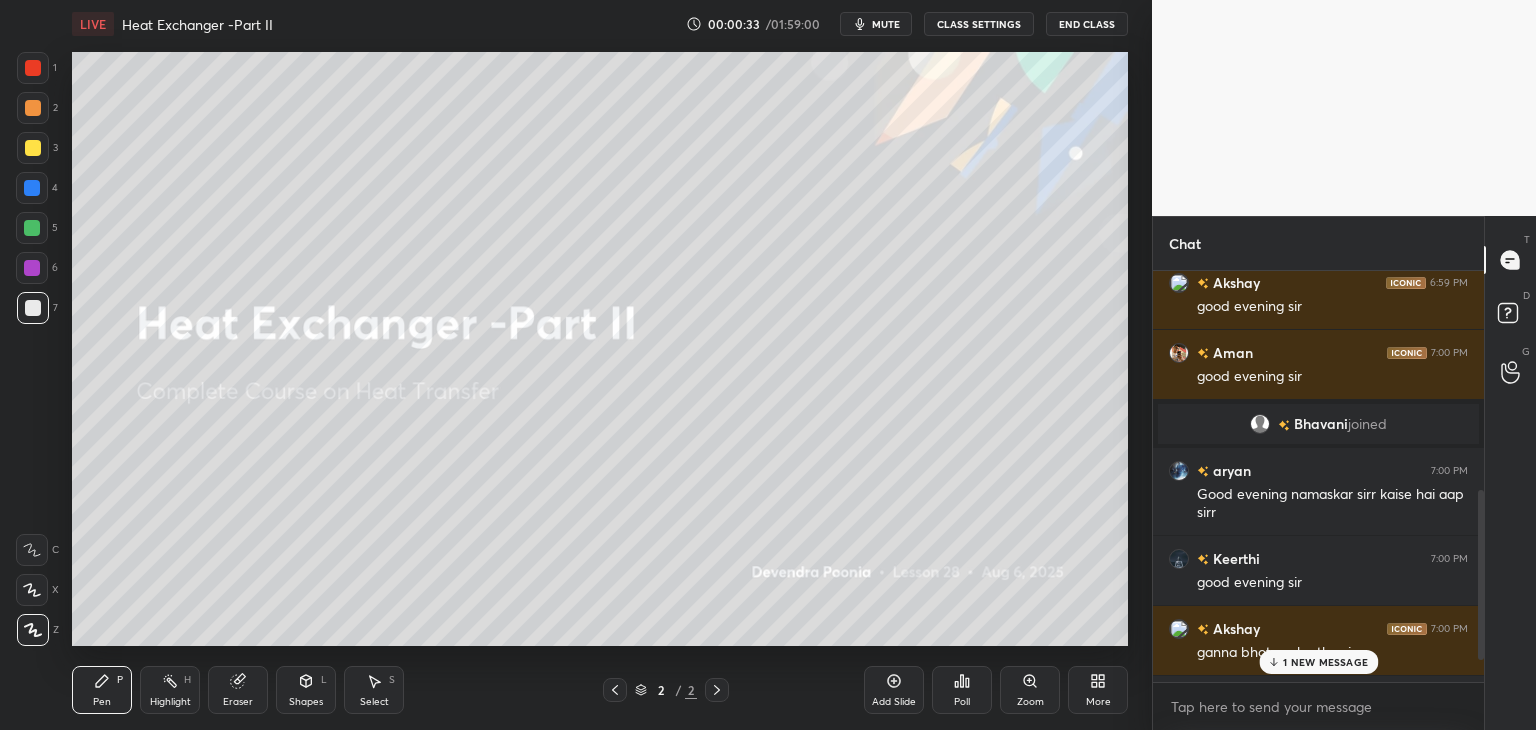 scroll, scrollTop: 551, scrollLeft: 0, axis: vertical 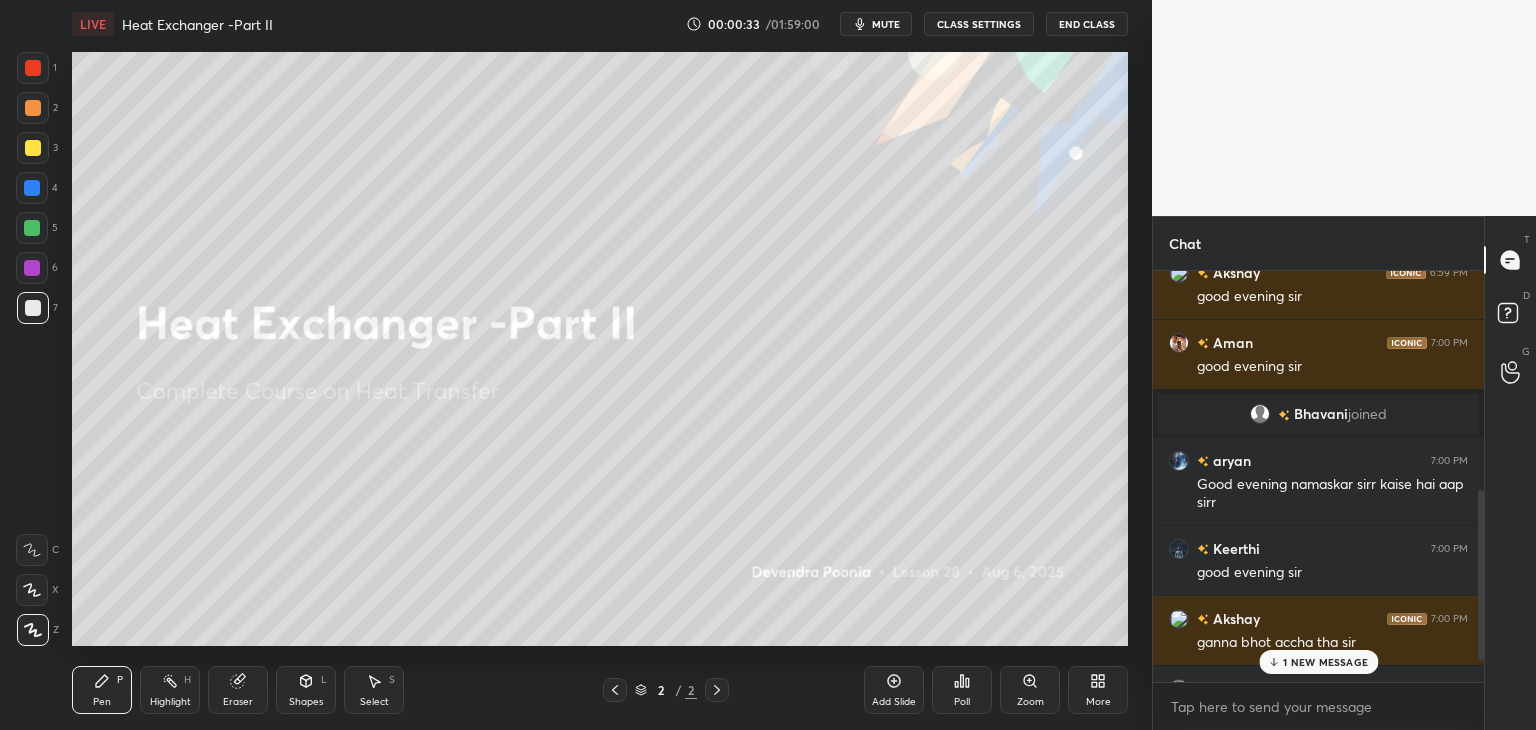 click on "Chat [LASTNAME]  joined [LASTNAME] 6:59 PM good evening sir [LASTNAME] 7:00 PM good evening sir [LASTNAME]  joined [LASTNAME] 7:00 PM Good evening namaskar sirr kaise hai aap sirr [LASTNAME] 7:00 PM good evening sir [LASTNAME] 7:00 PM ganna bhot accha tha sir [LASTNAME] 7:00 PM good evening sir 1 NEW MESSAGE Enable hand raising Enable raise hand to speak to learners. Once enabled, chat will be turned off temporarily. Enable x   introducing Raise a hand with a doubt Now learners can raise their hand along with a doubt  How it works? Doubts asked by learners will show up here NEW DOUBTS ASKED No one has raised a hand yet Can't raise hand Looks like educator just invited you to speak. Please wait before you can raise your hand again. Got it T Messages (T) D Doubts (D) G Raise Hand (G)" at bounding box center [1344, 473] 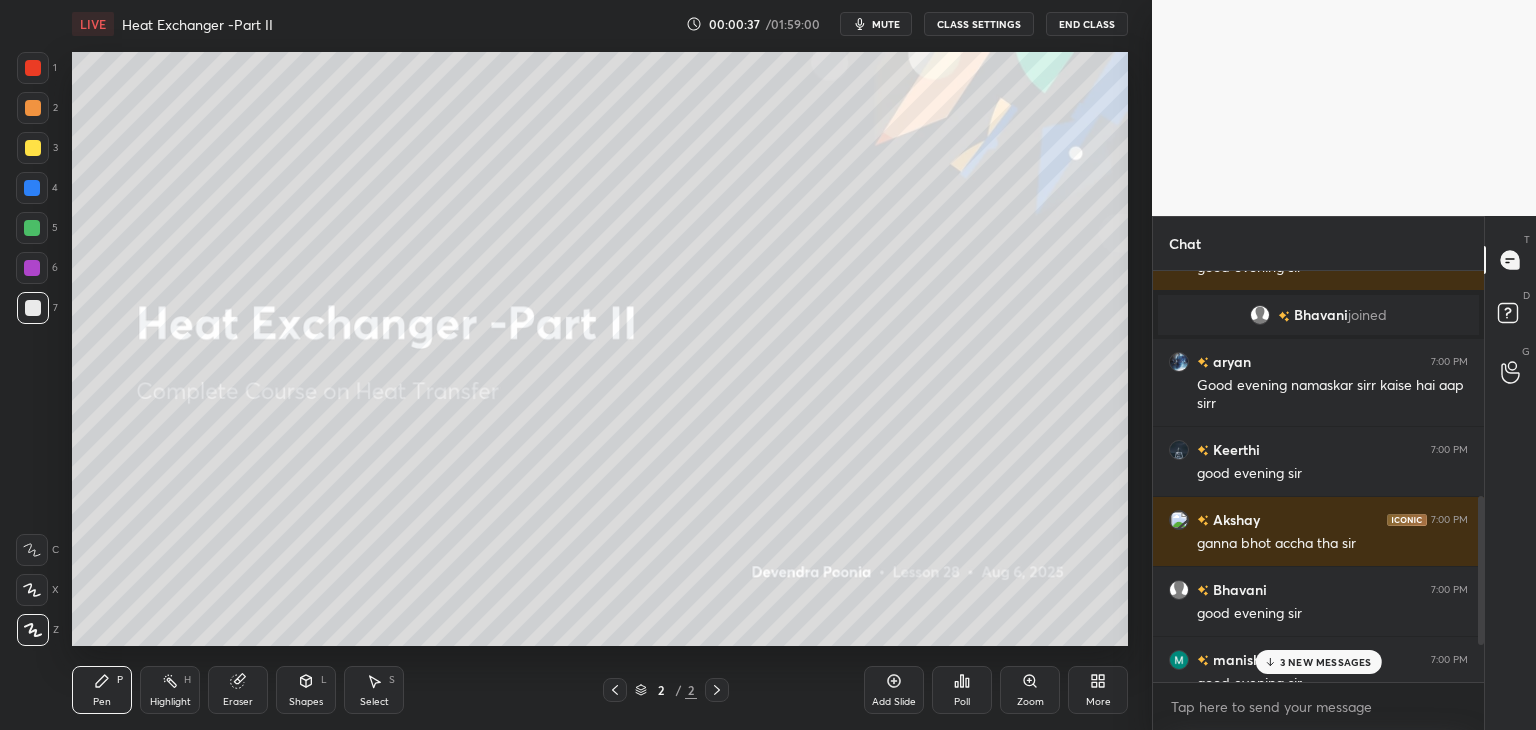 drag, startPoint x: 1481, startPoint y: 525, endPoint x: 1480, endPoint y: 563, distance: 38.013157 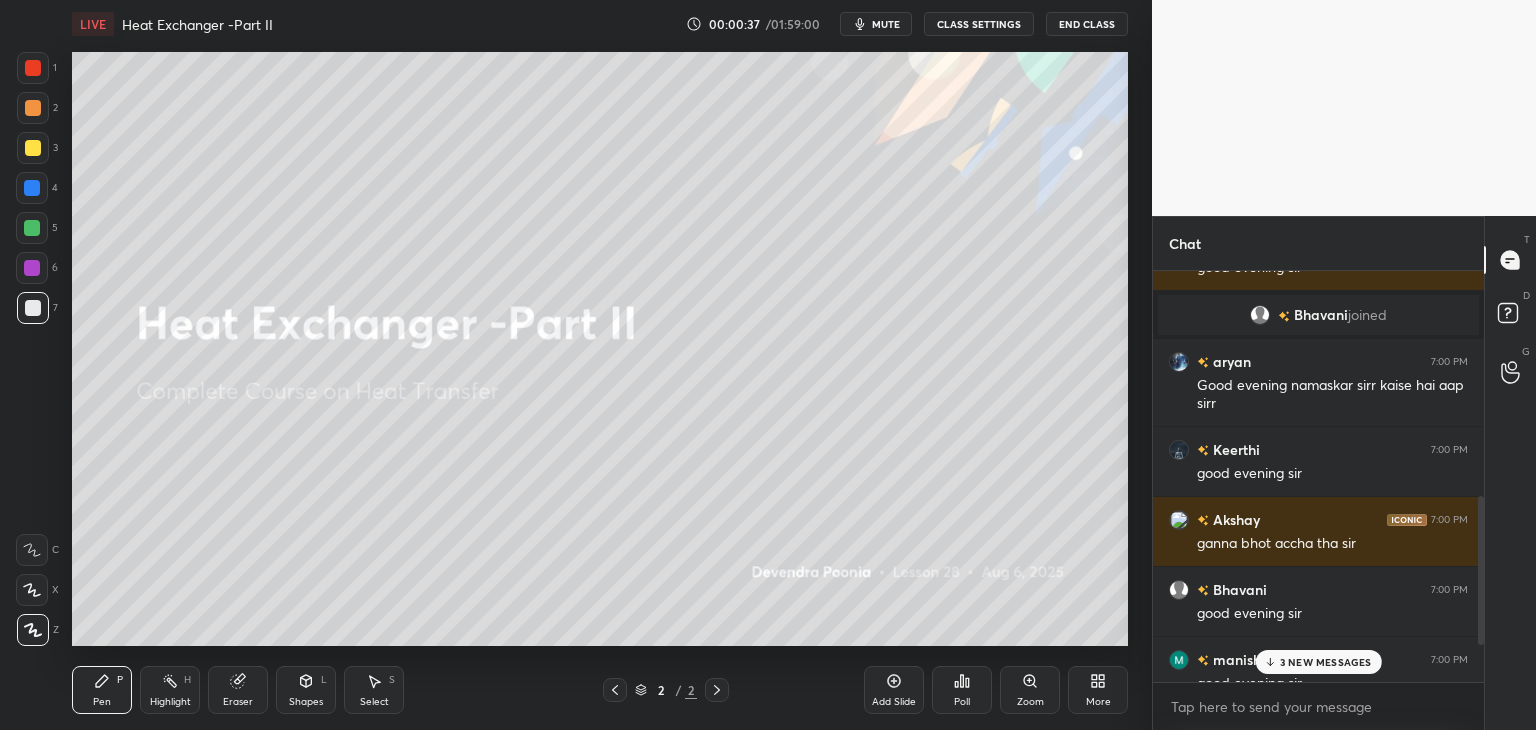 click at bounding box center [1481, 570] 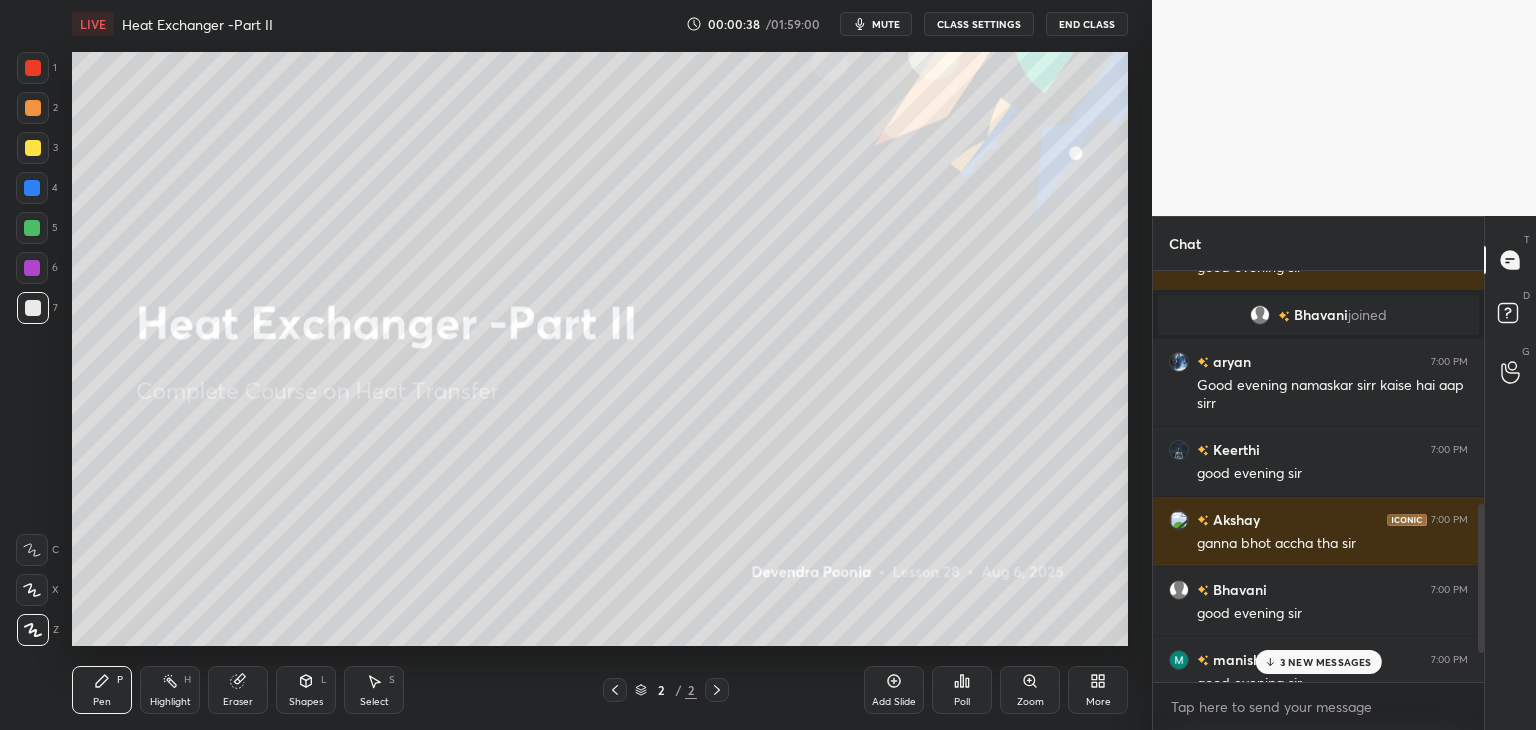 scroll, scrollTop: 656, scrollLeft: 0, axis: vertical 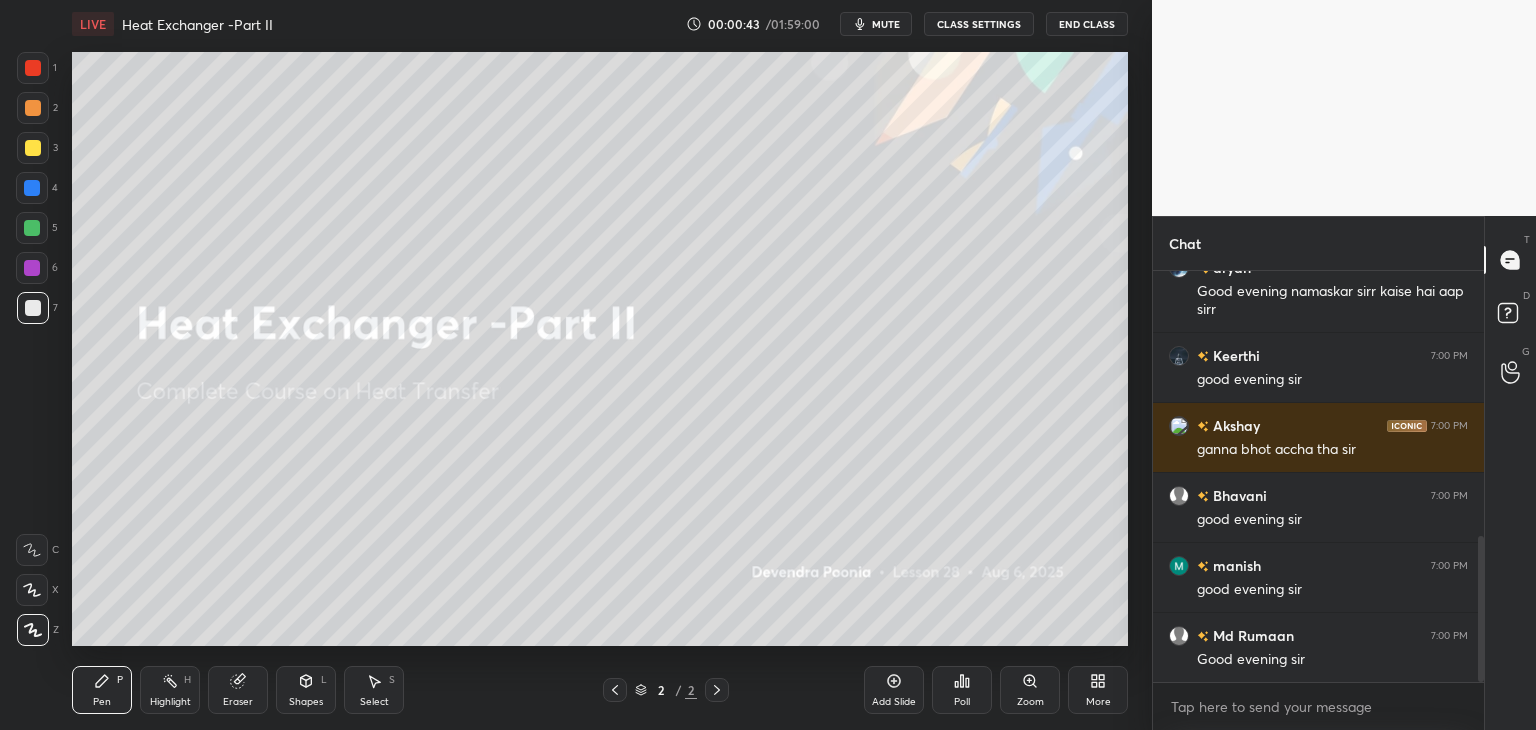 drag, startPoint x: 1480, startPoint y: 542, endPoint x: 1482, endPoint y: 577, distance: 35.057095 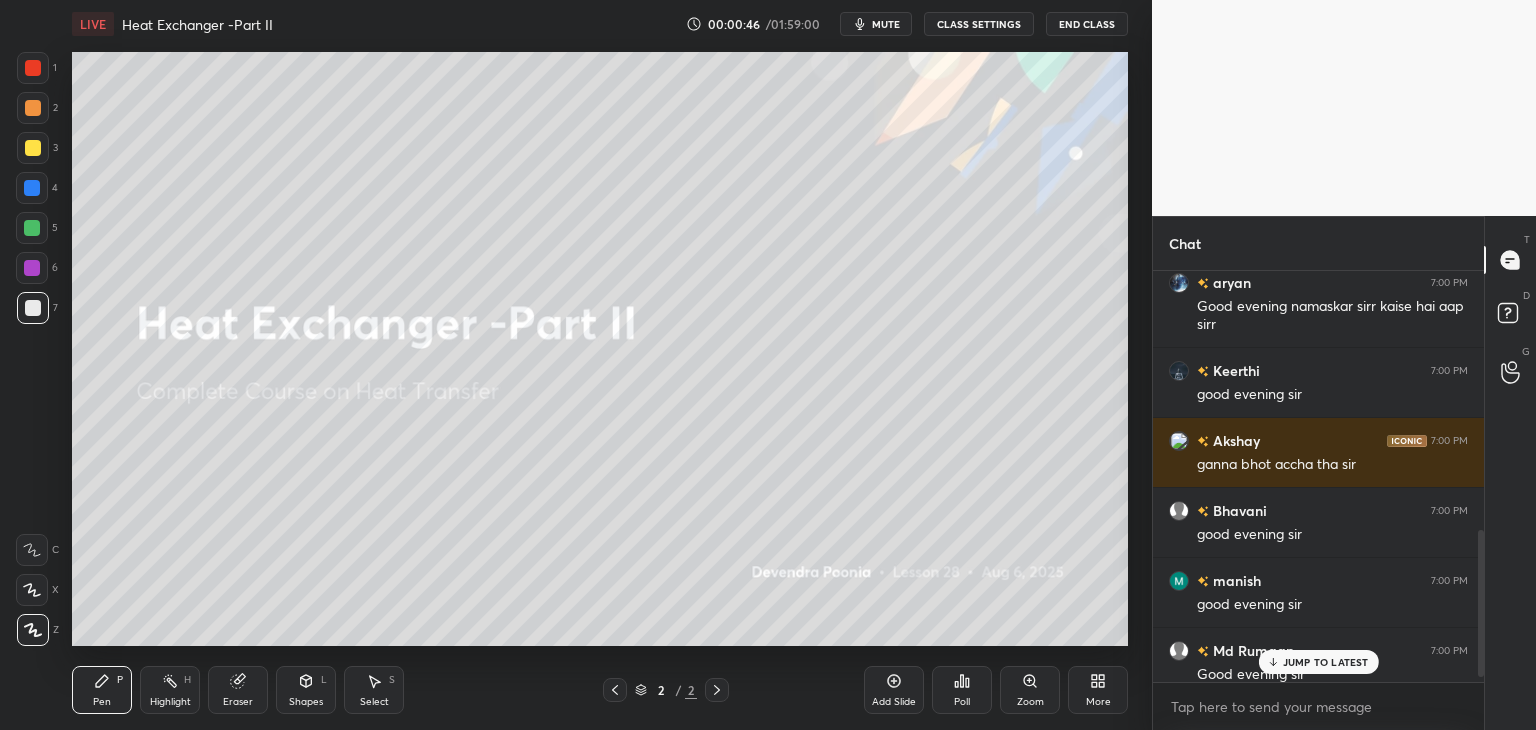 scroll, scrollTop: 744, scrollLeft: 0, axis: vertical 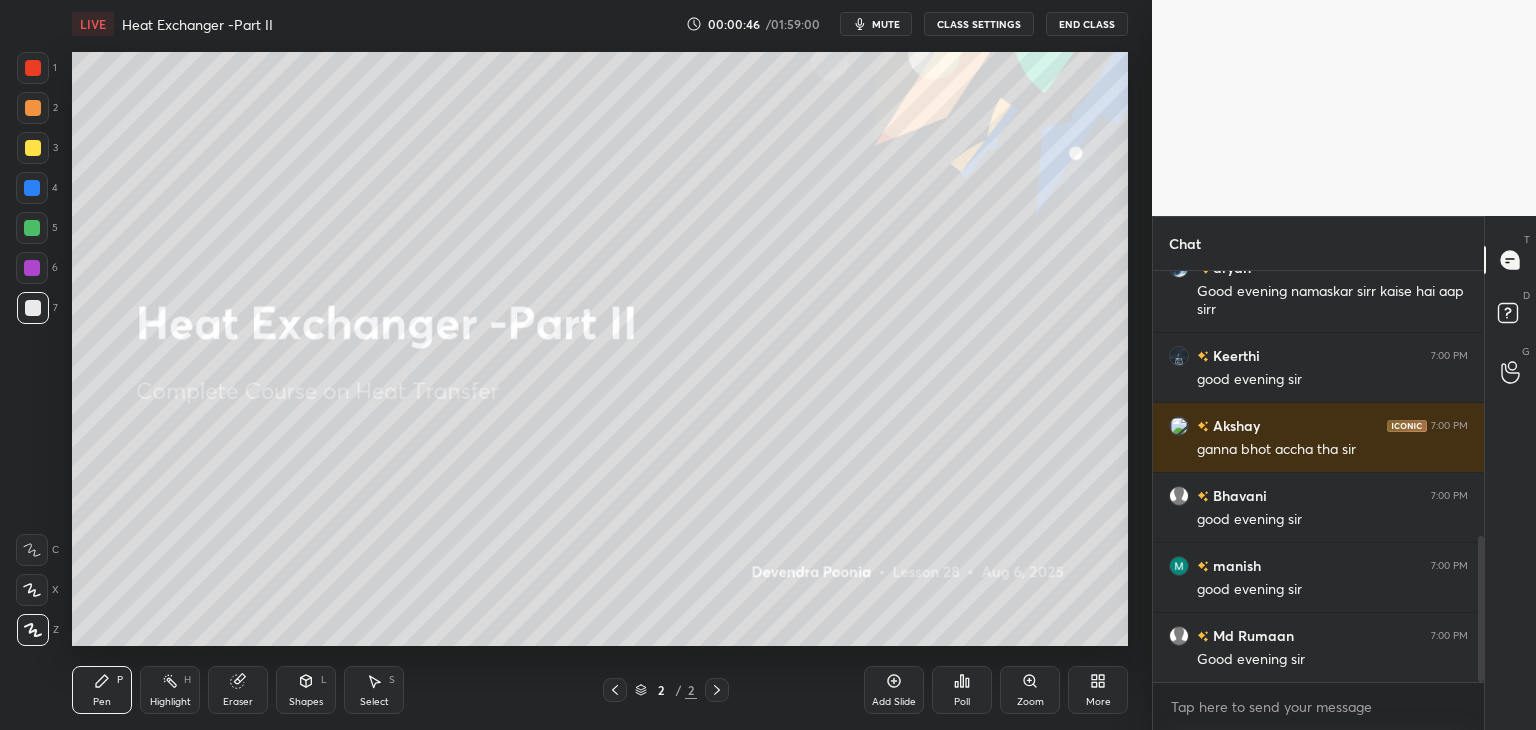 drag, startPoint x: 1480, startPoint y: 556, endPoint x: 1482, endPoint y: 582, distance: 26.076809 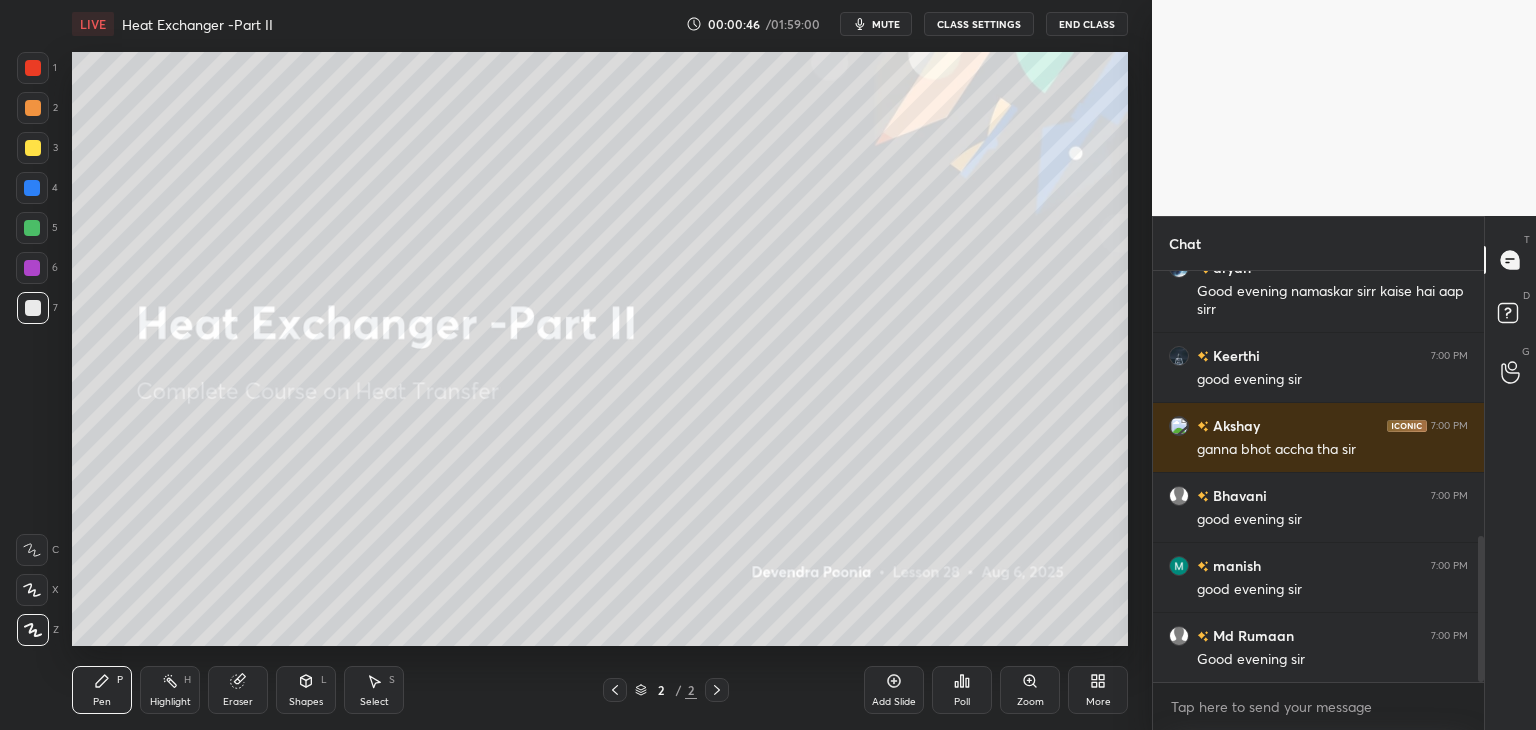 click at bounding box center (1481, 609) 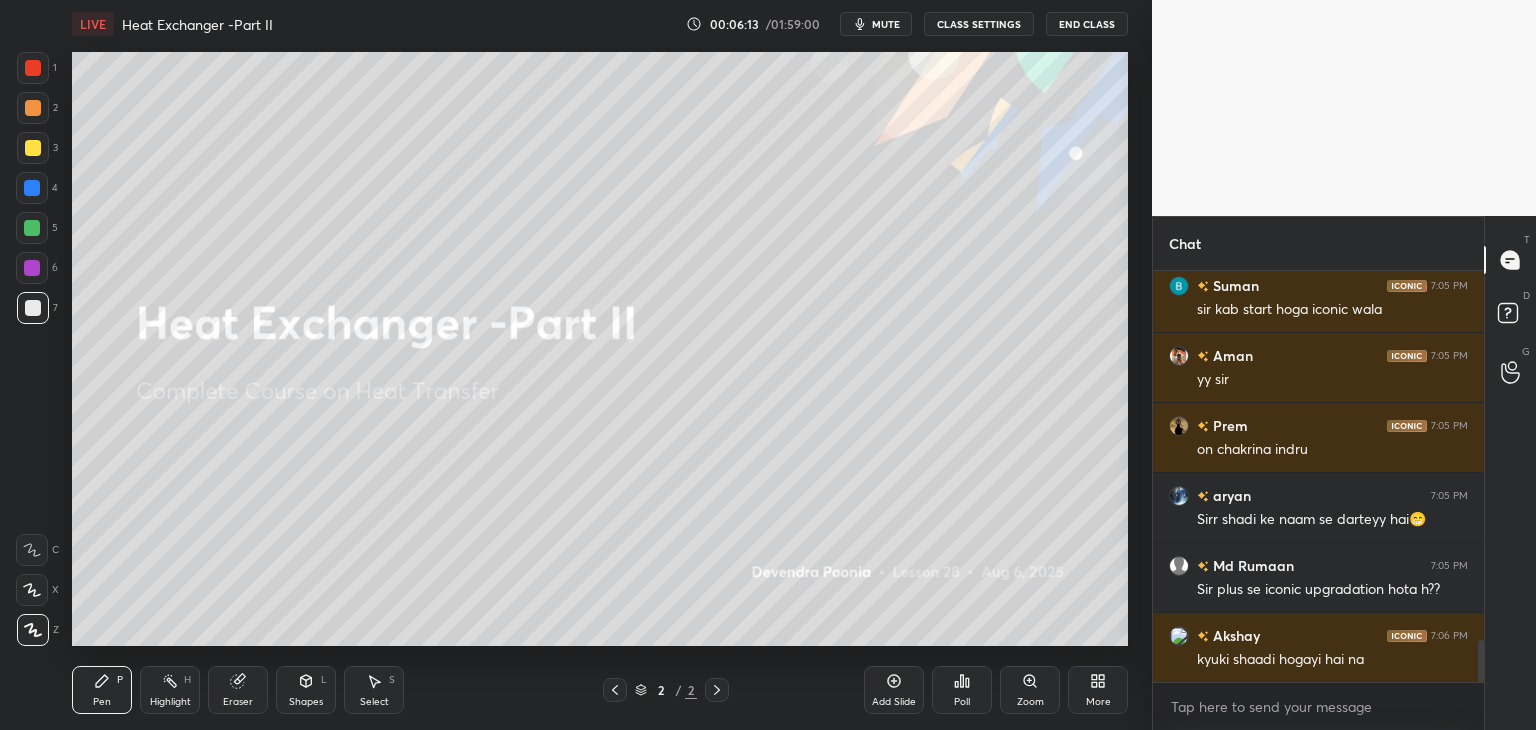 scroll, scrollTop: 3702, scrollLeft: 0, axis: vertical 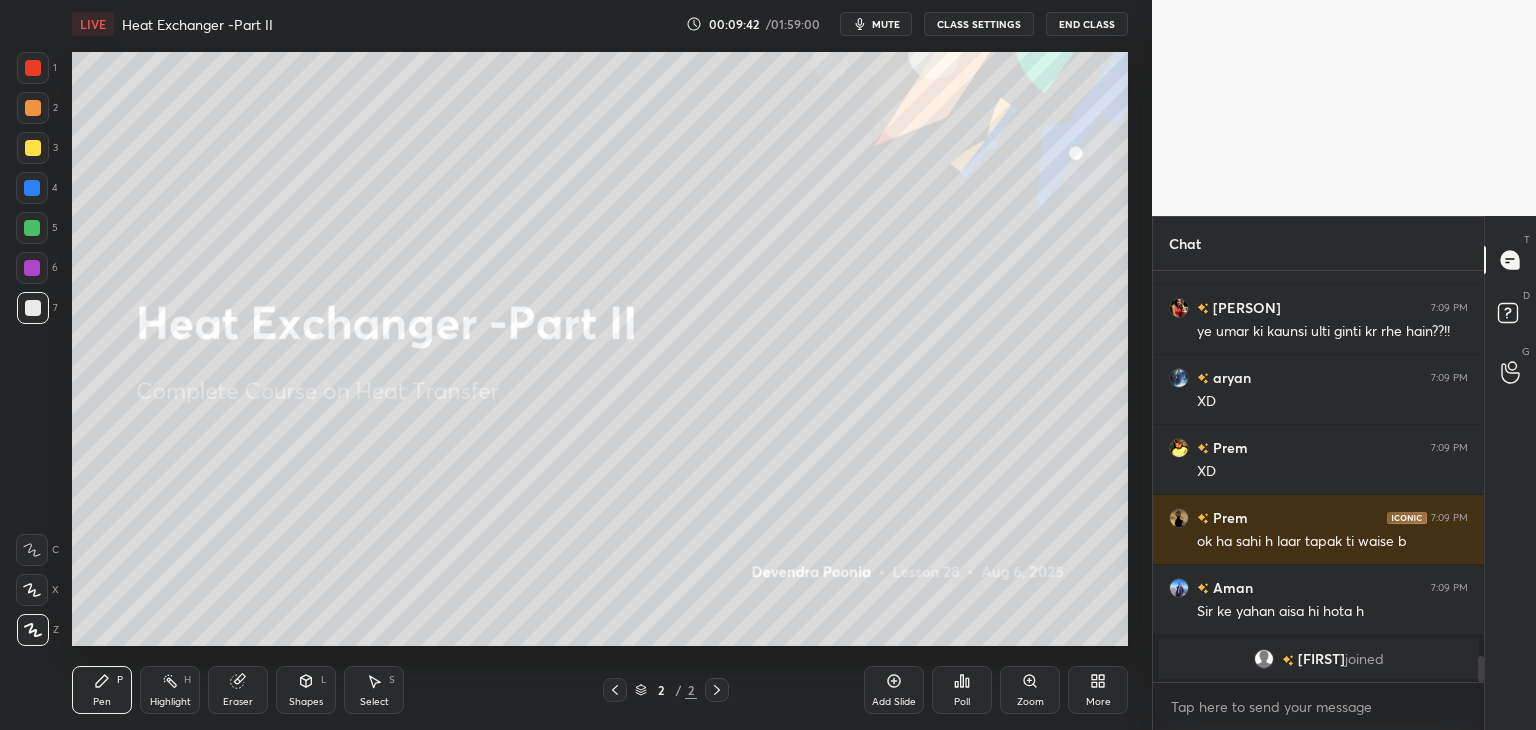 click on "More" at bounding box center (1098, 702) 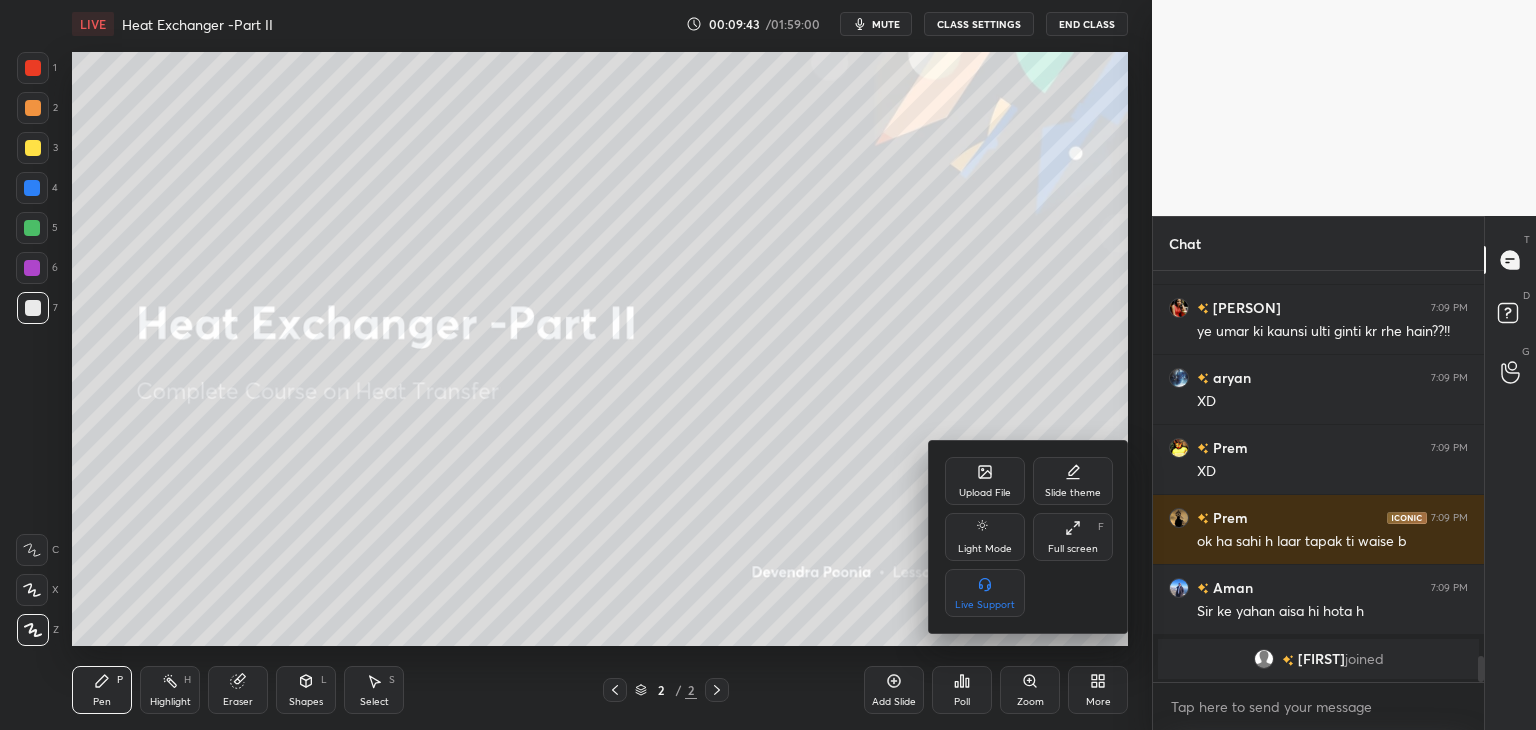 click on "Full screen" at bounding box center [1073, 549] 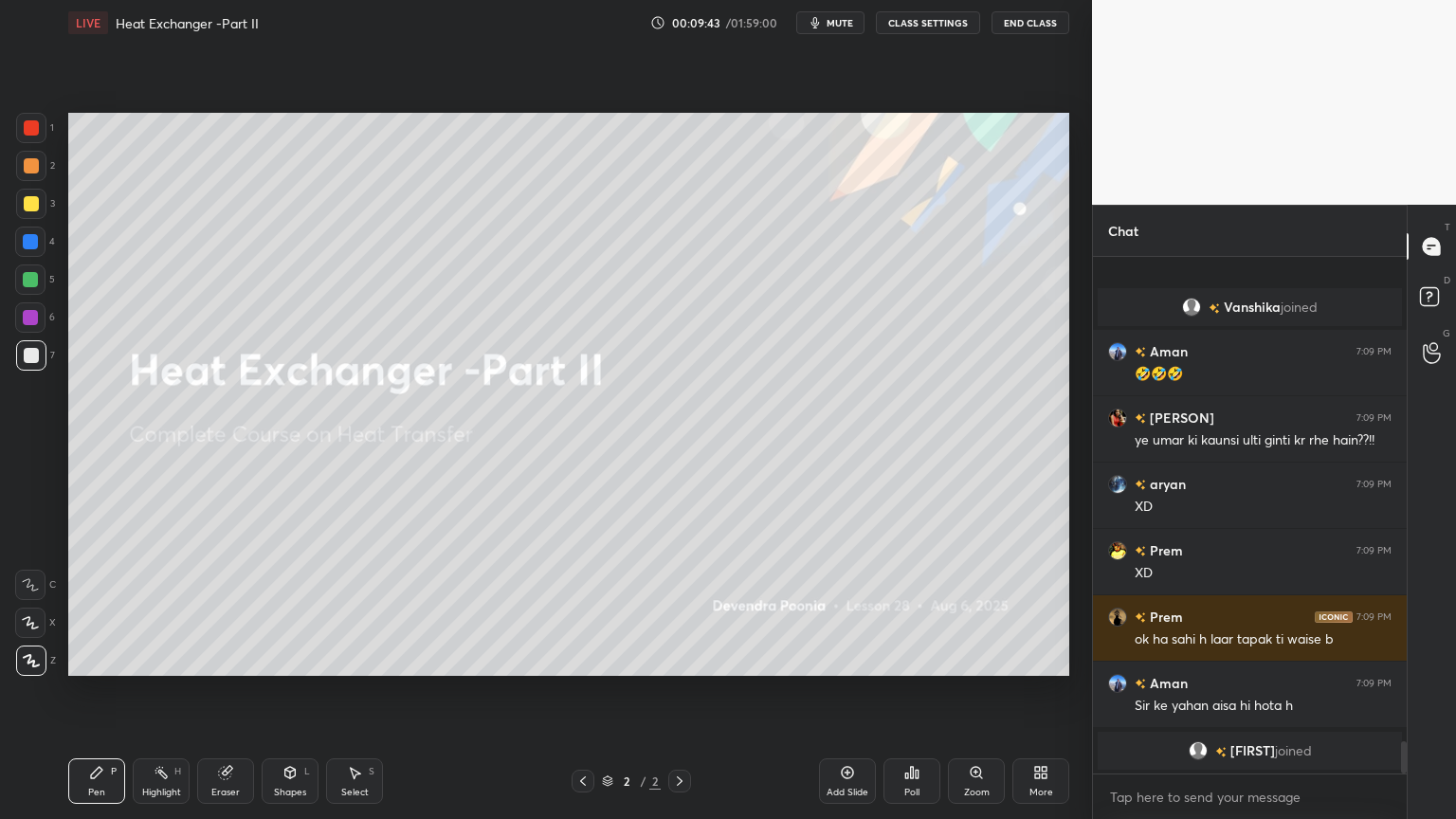scroll, scrollTop: 94094, scrollLeft: 93776, axis: both 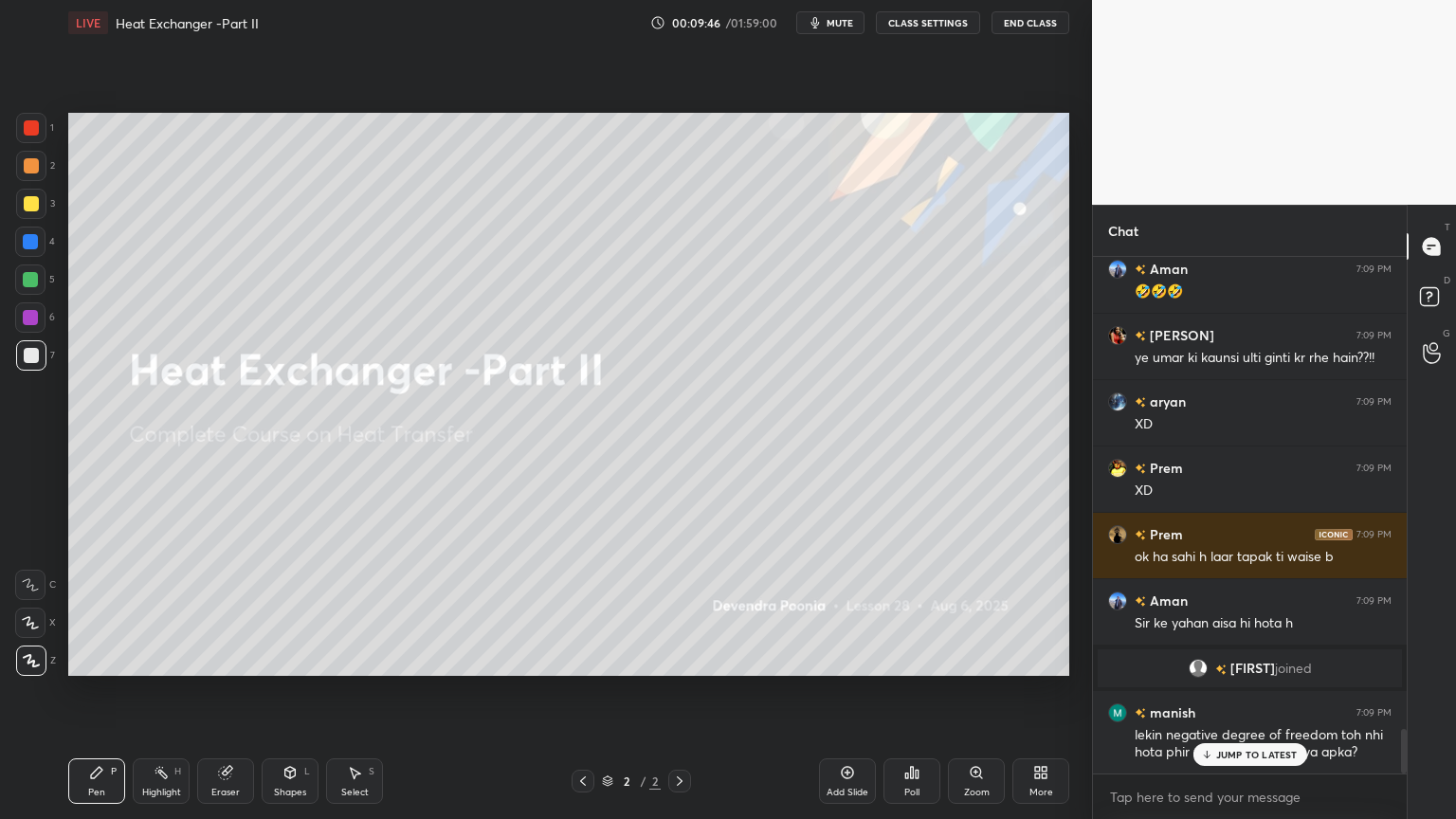 click on "Add Slide" at bounding box center [847, 792] 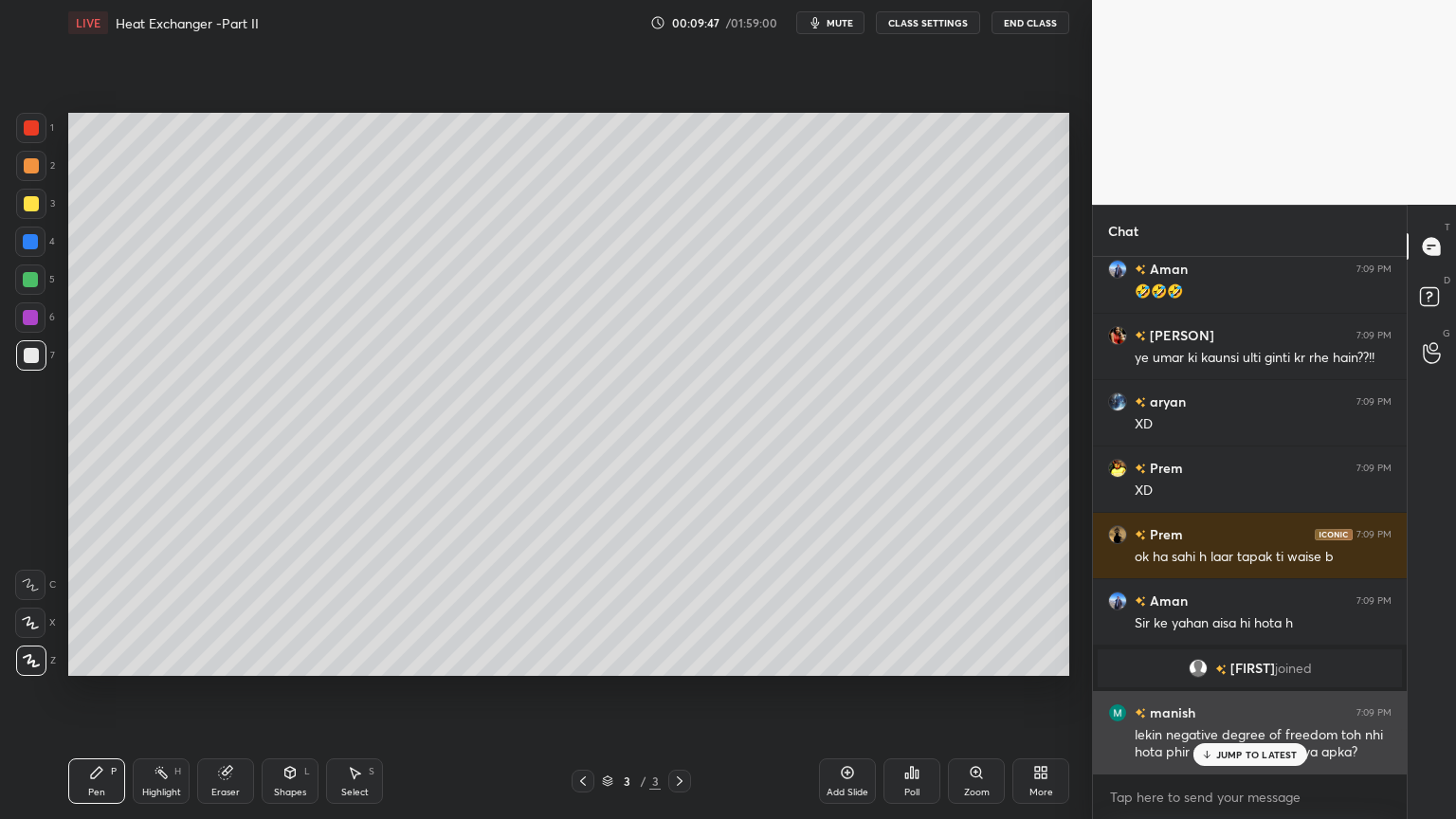 click on "JUMP TO LATEST" at bounding box center (1257, 755) 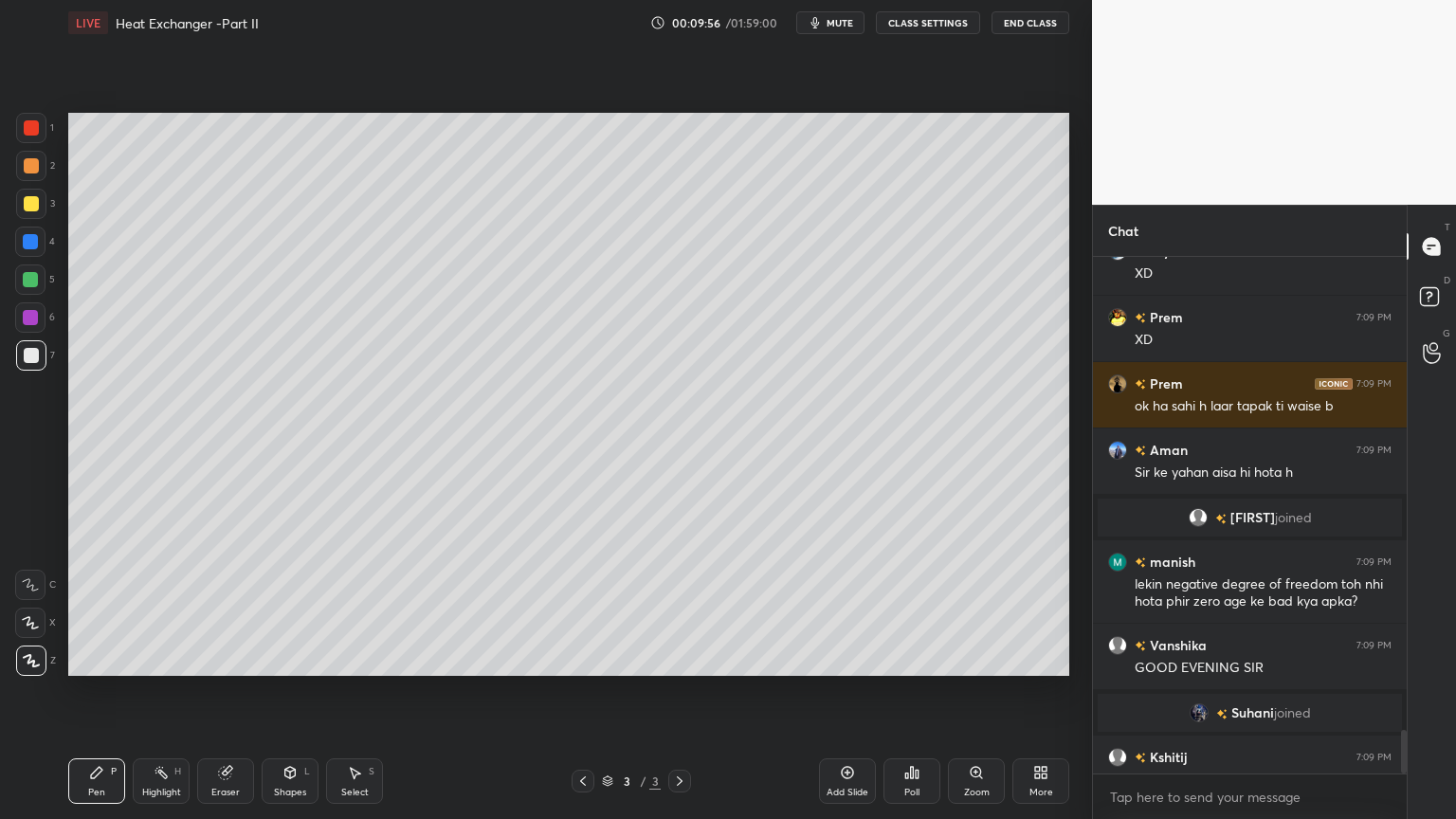 scroll, scrollTop: 5641, scrollLeft: 0, axis: vertical 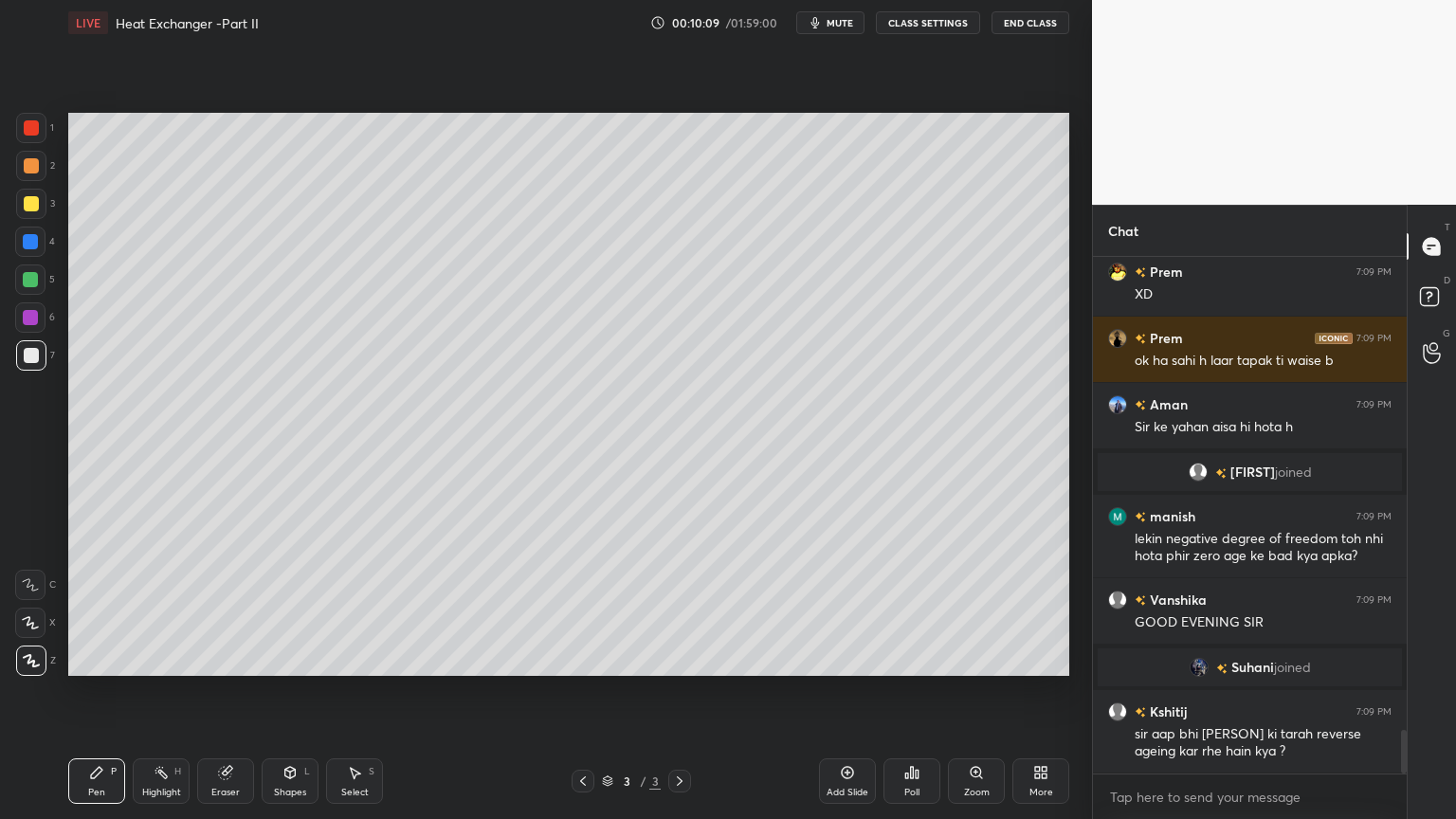 click at bounding box center [31, 204] 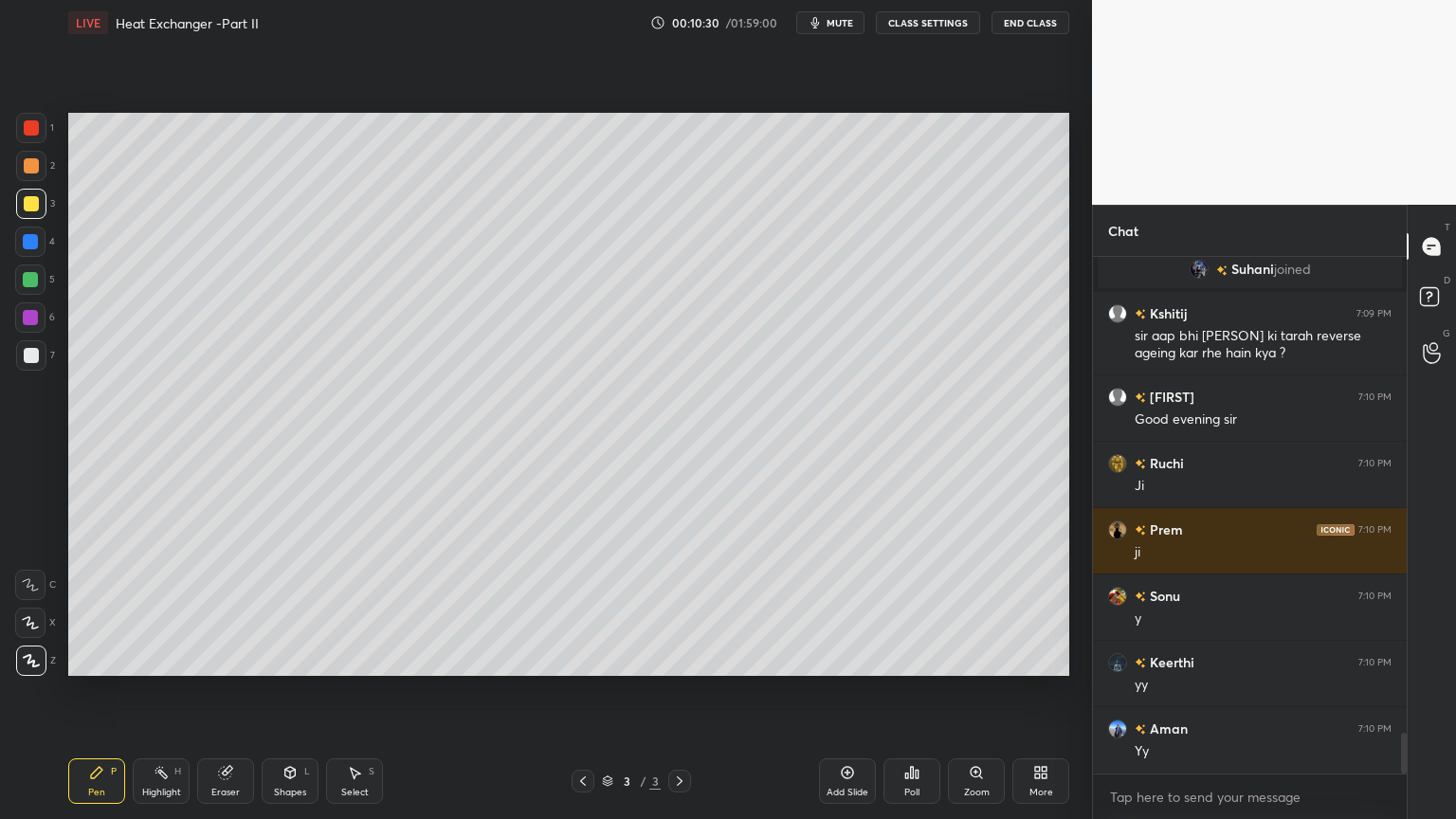 scroll, scrollTop: 6085, scrollLeft: 0, axis: vertical 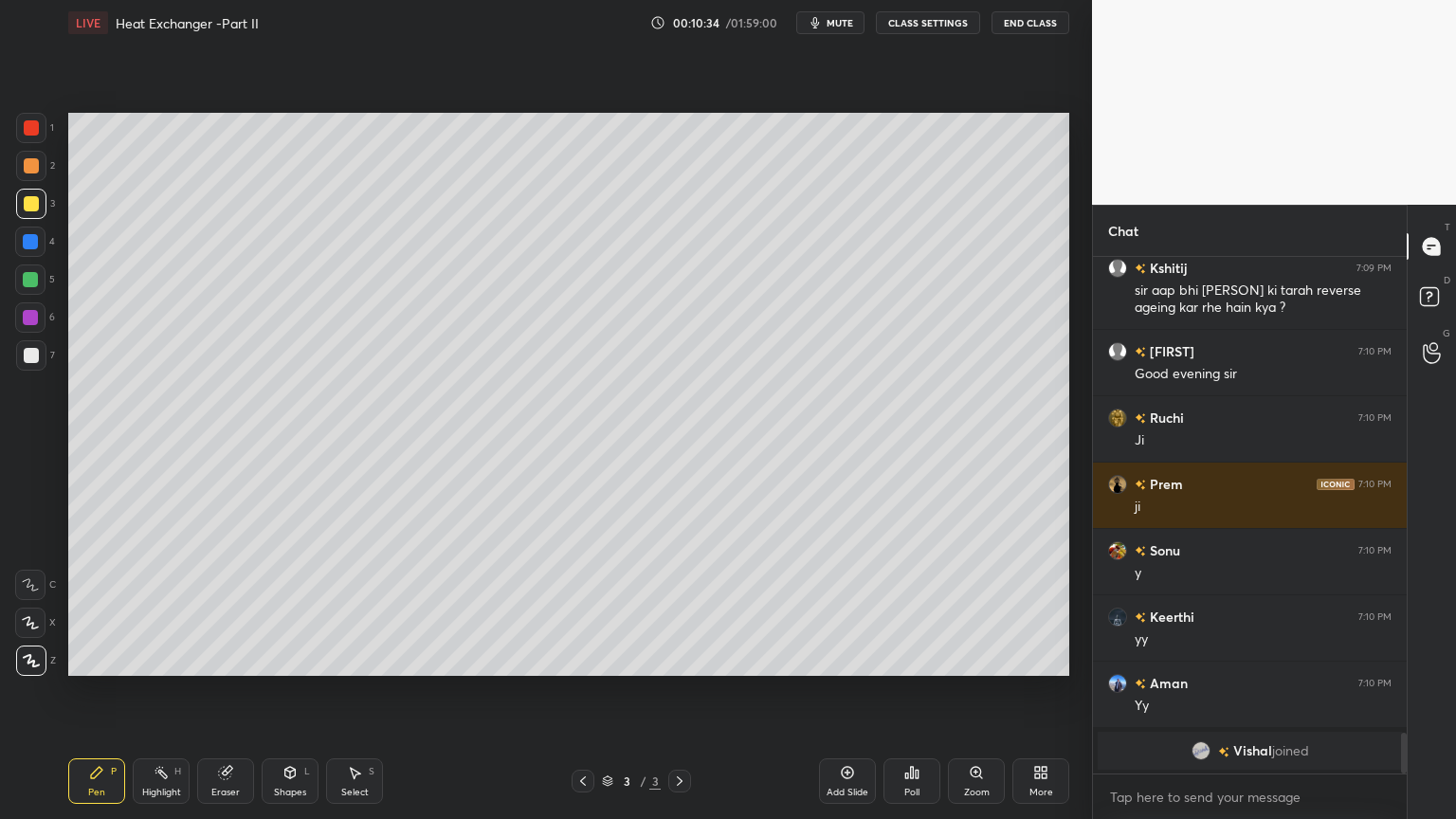 click at bounding box center [31, 355] 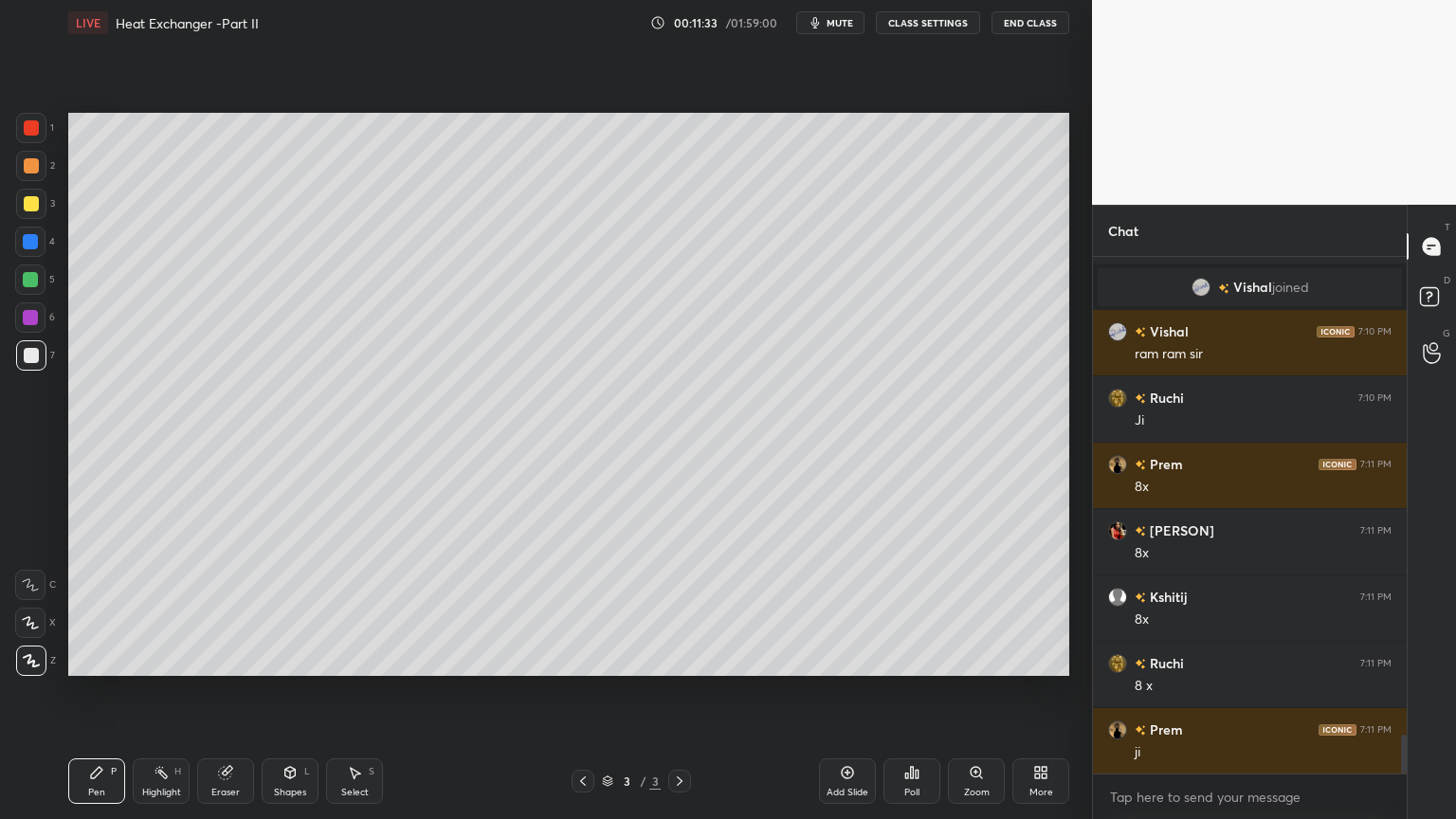 scroll, scrollTop: 6487, scrollLeft: 0, axis: vertical 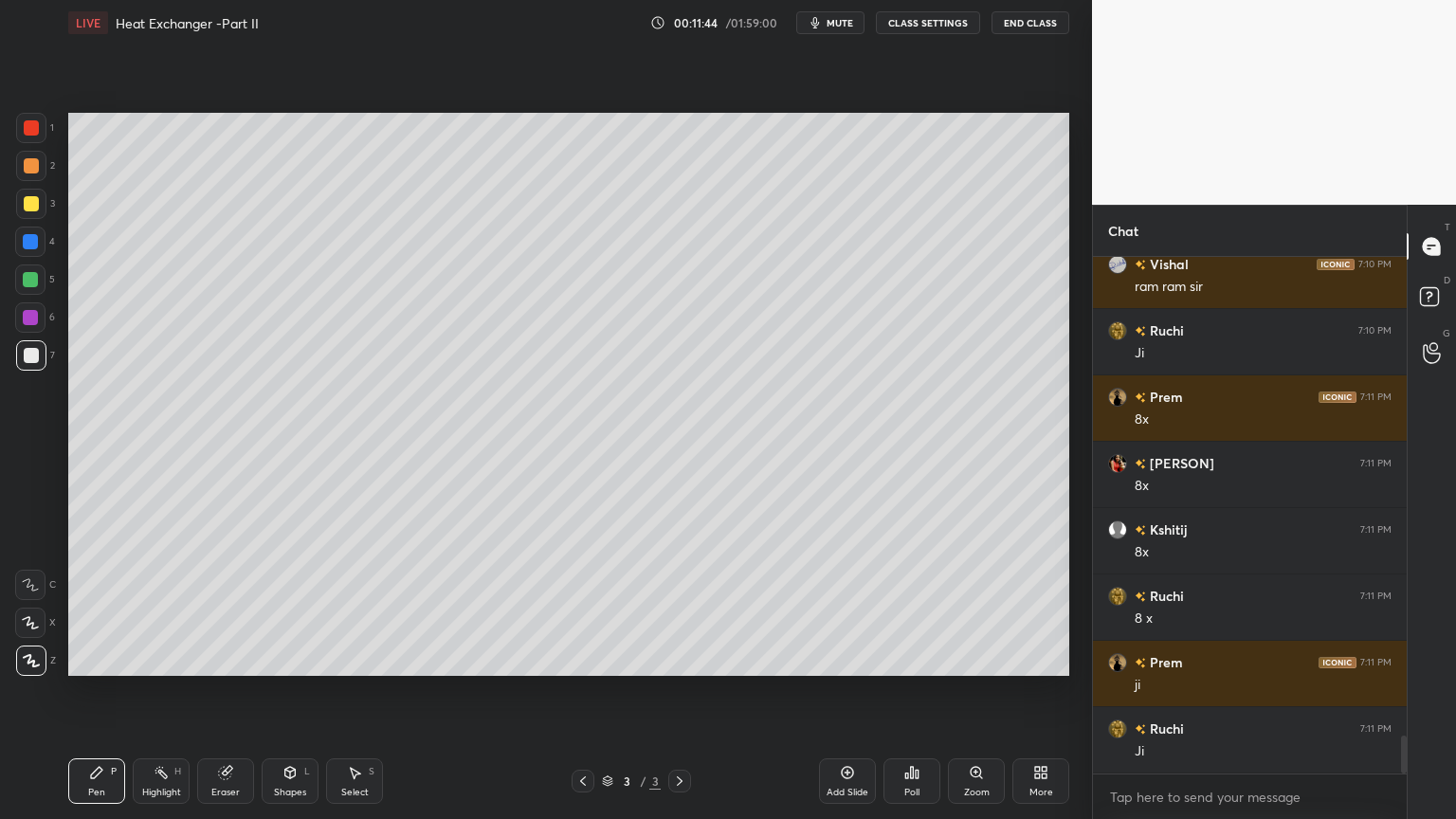 click 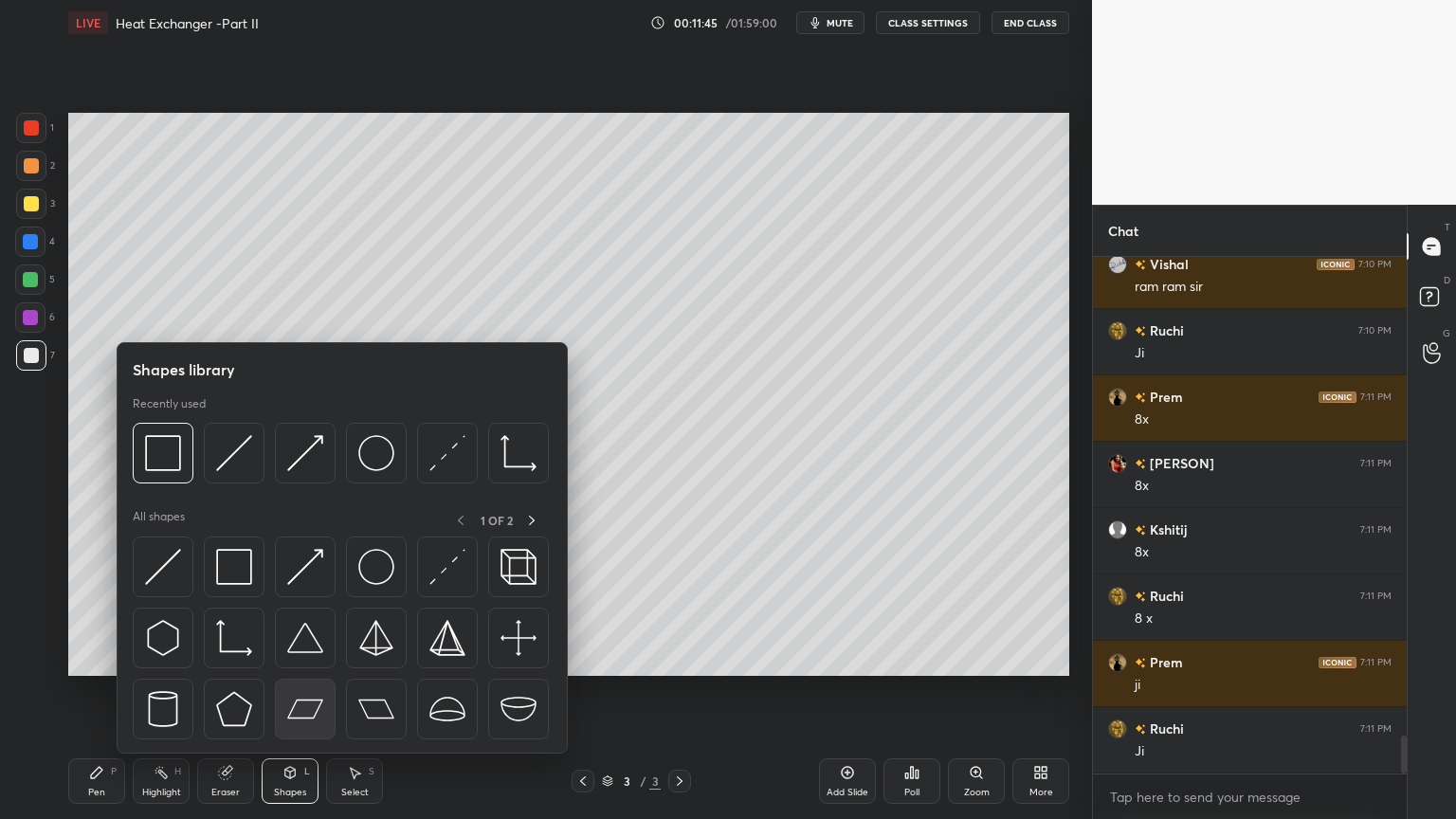 scroll, scrollTop: 6552, scrollLeft: 0, axis: vertical 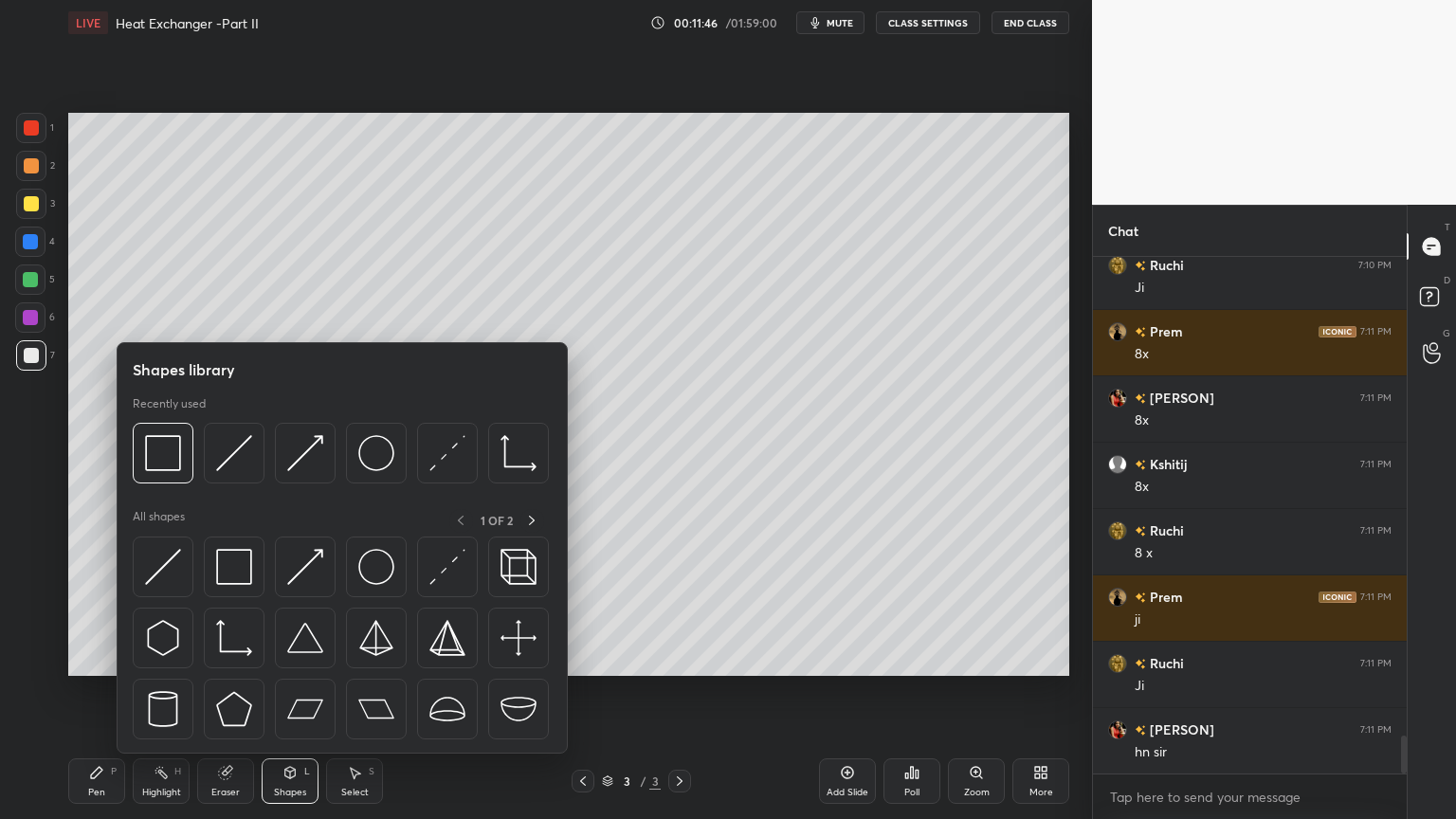 drag, startPoint x: 110, startPoint y: 783, endPoint x: 119, endPoint y: 776, distance: 11.401754 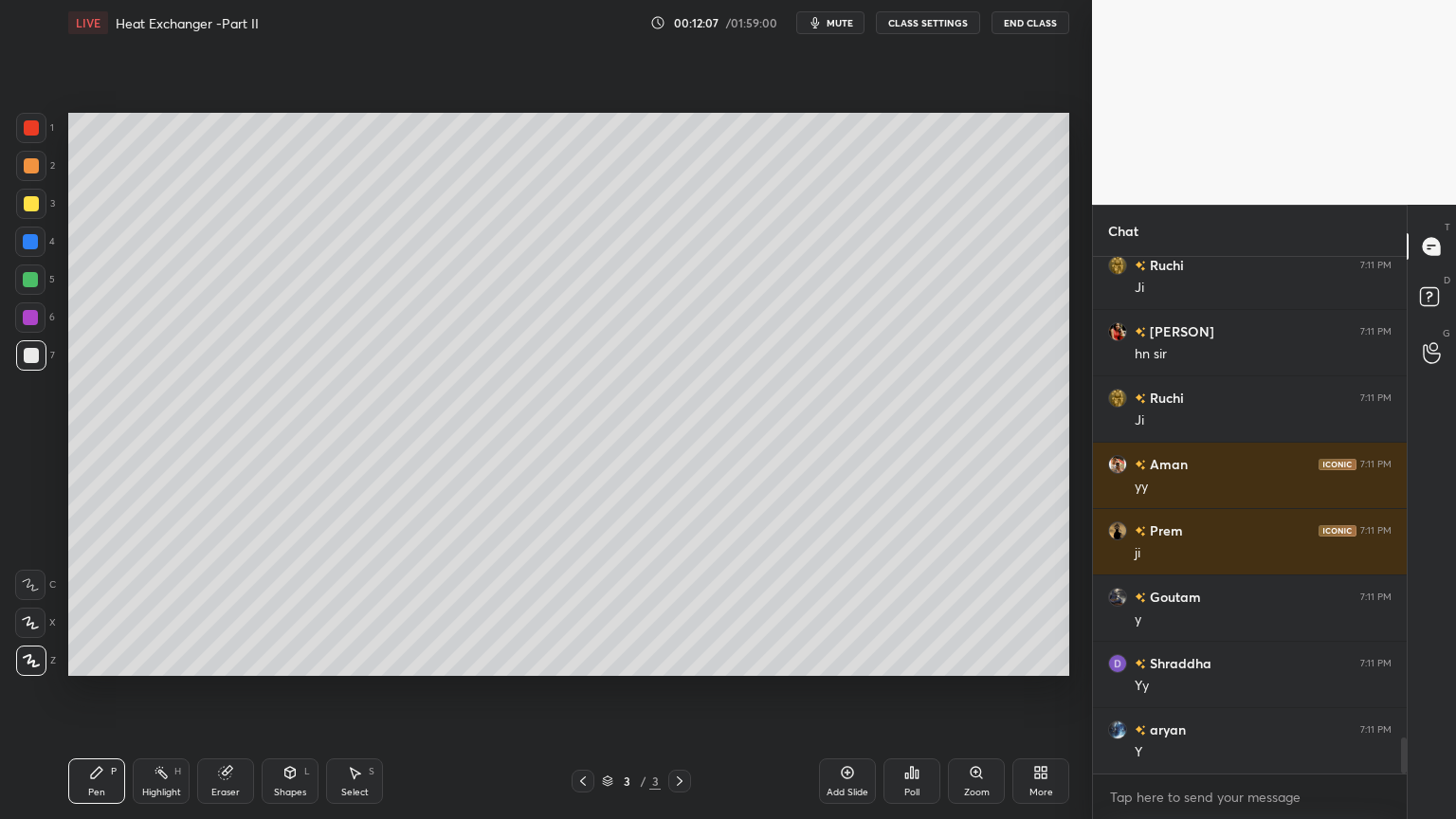 scroll, scrollTop: 7017, scrollLeft: 0, axis: vertical 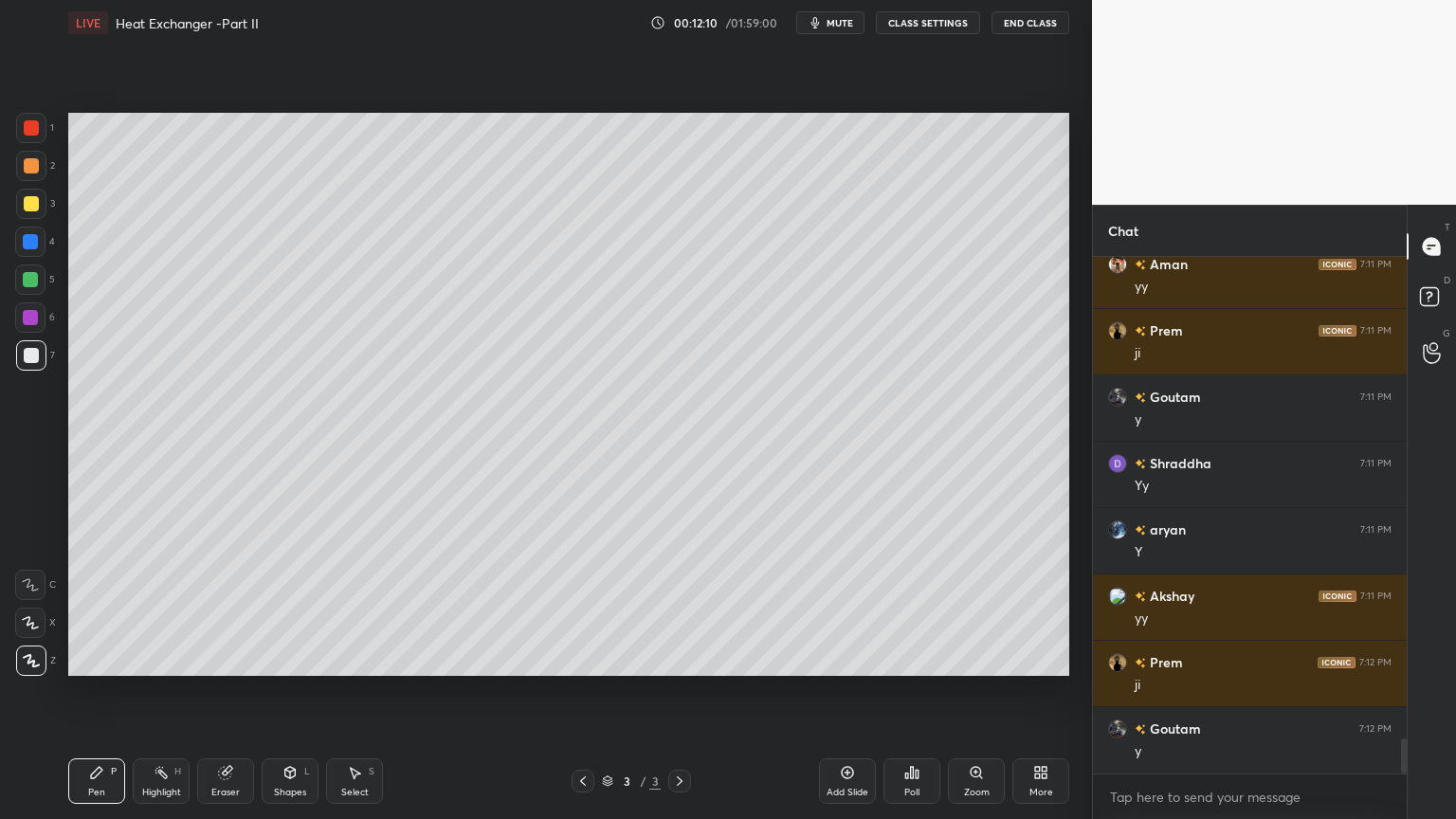 drag, startPoint x: 366, startPoint y: 786, endPoint x: 380, endPoint y: 776, distance: 17.204651 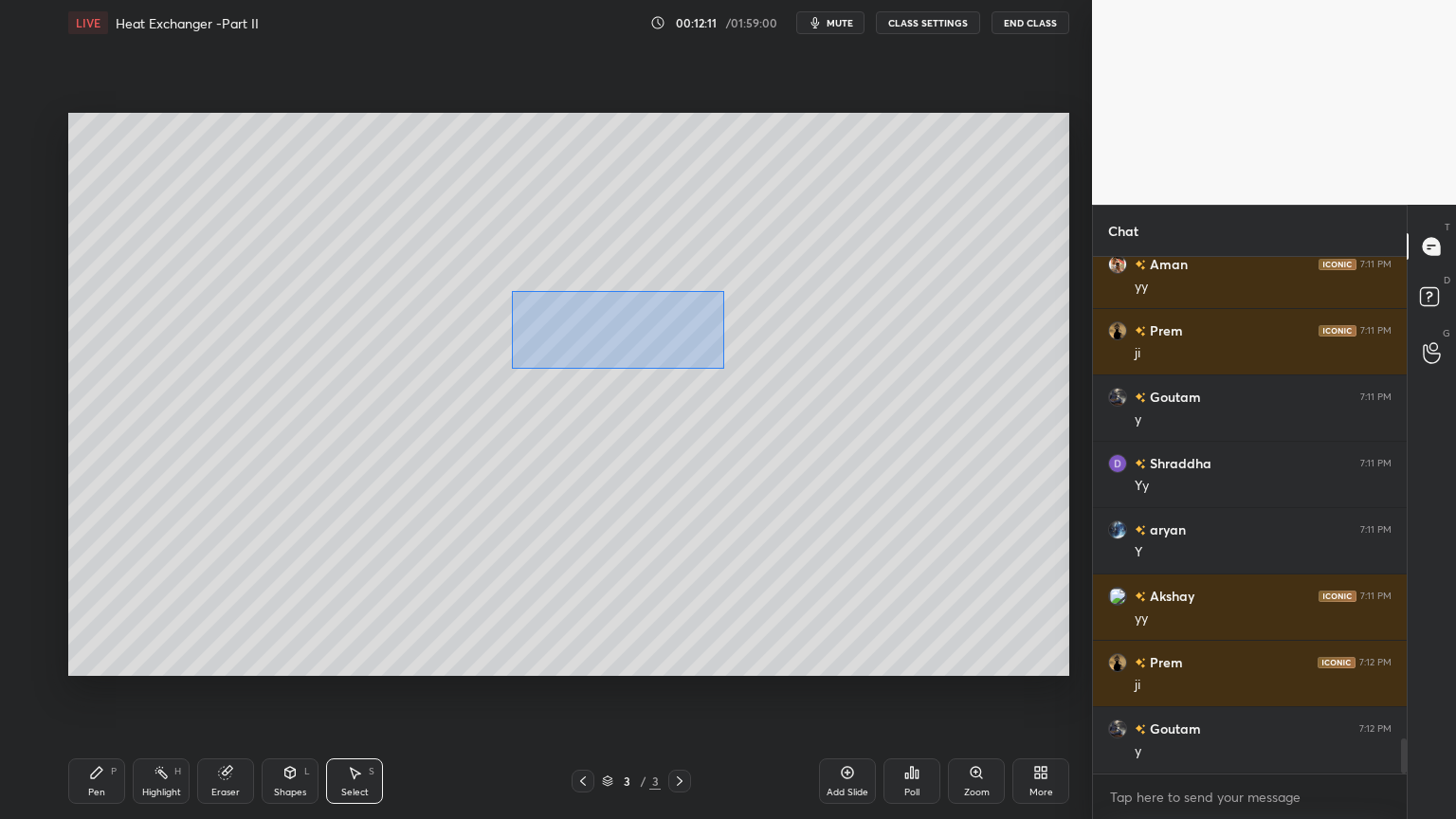 drag, startPoint x: 513, startPoint y: 292, endPoint x: 724, endPoint y: 371, distance: 225.30424 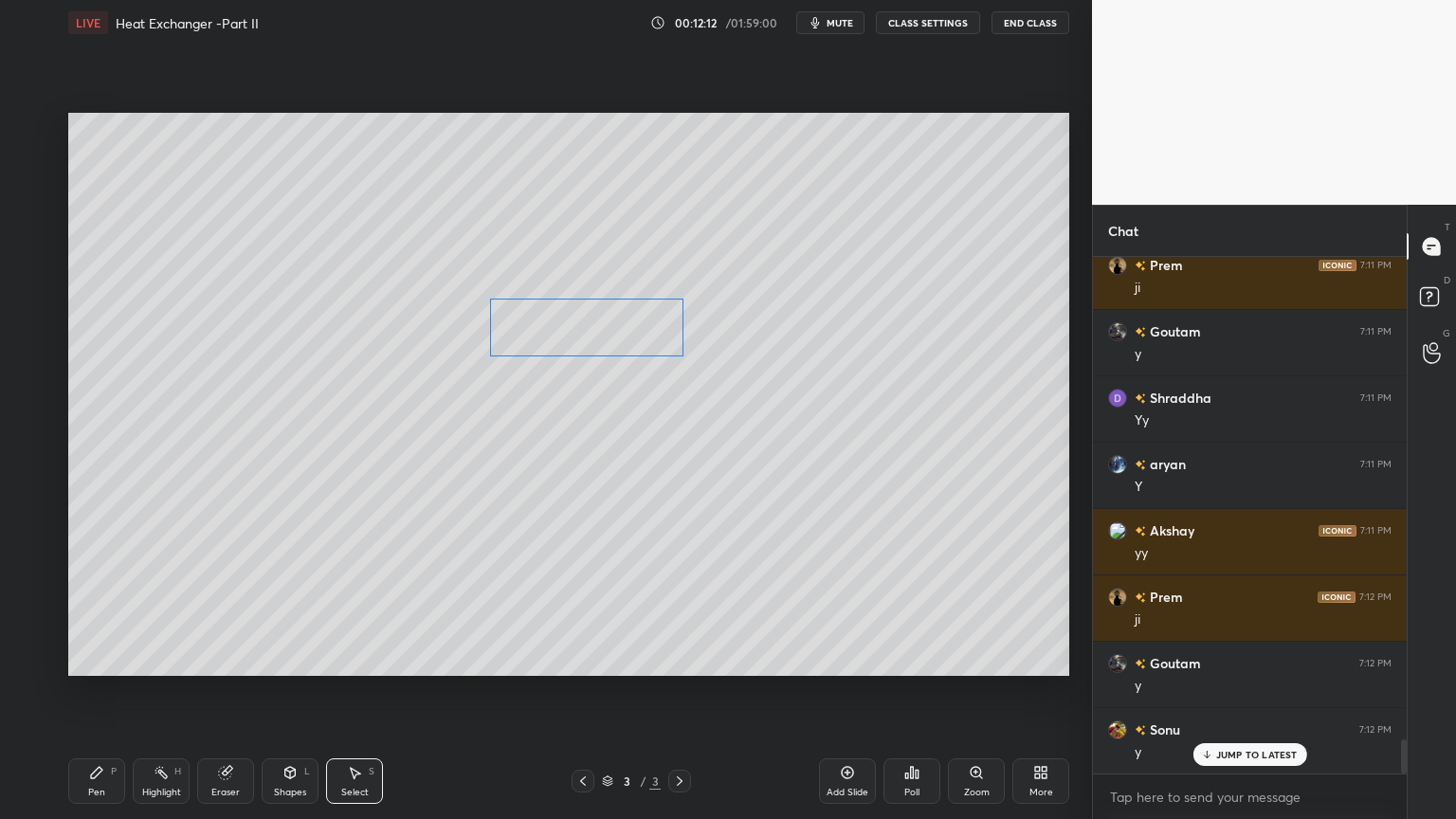 drag, startPoint x: 647, startPoint y: 340, endPoint x: 622, endPoint y: 341, distance: 25.019992 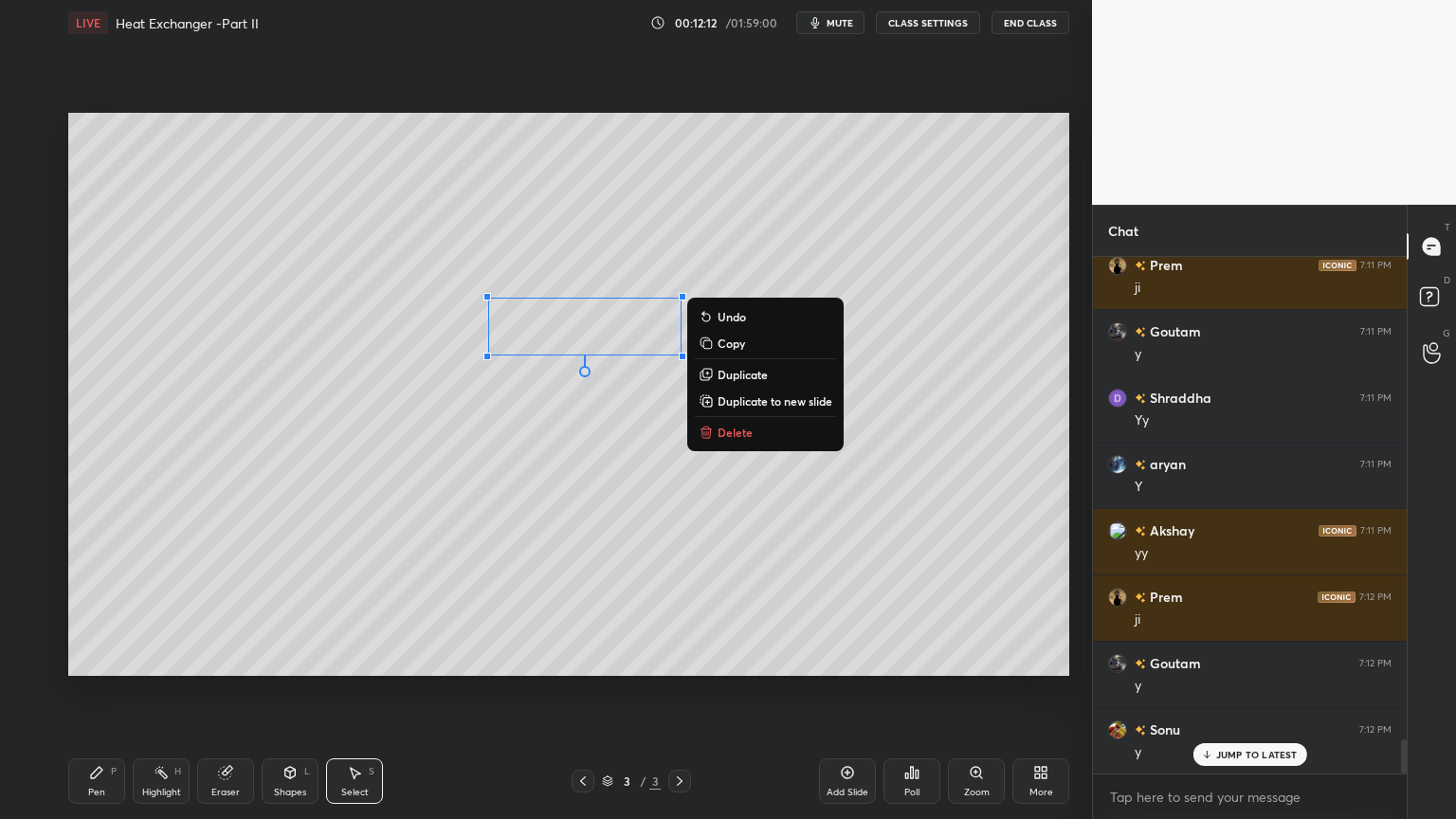scroll, scrollTop: 7283, scrollLeft: 0, axis: vertical 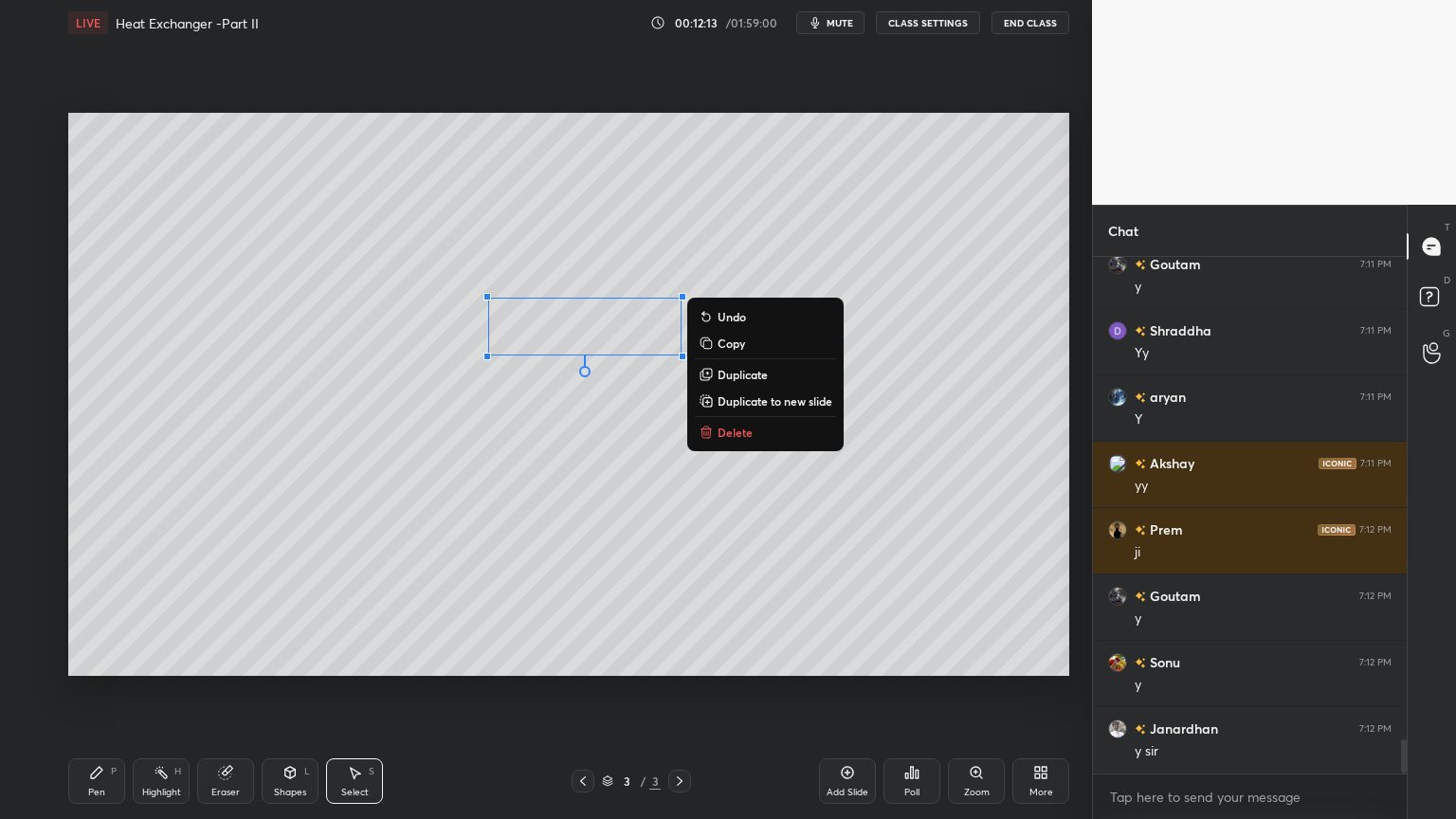 click on "Pen P" at bounding box center [97, 781] 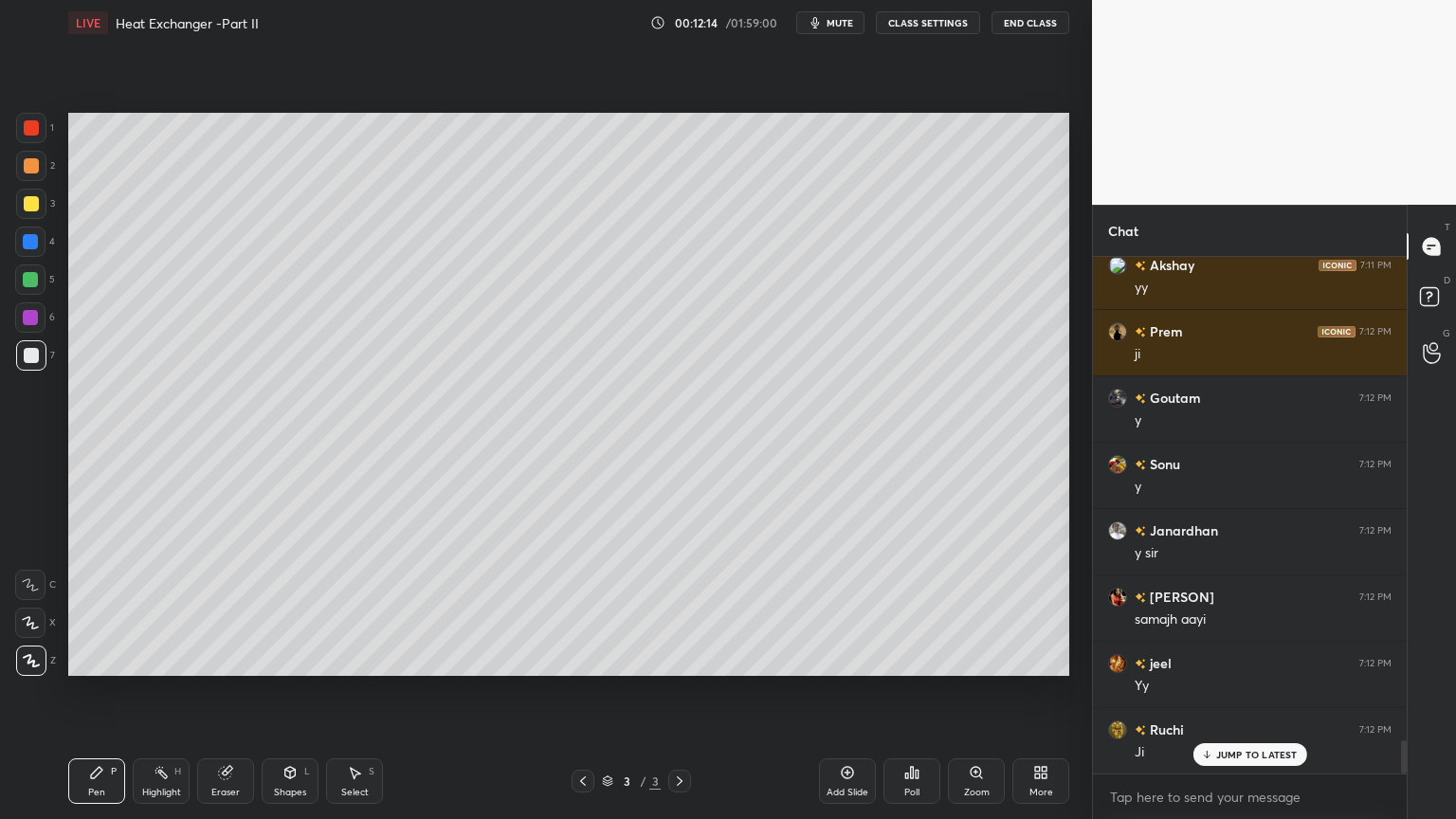 scroll, scrollTop: 7548, scrollLeft: 0, axis: vertical 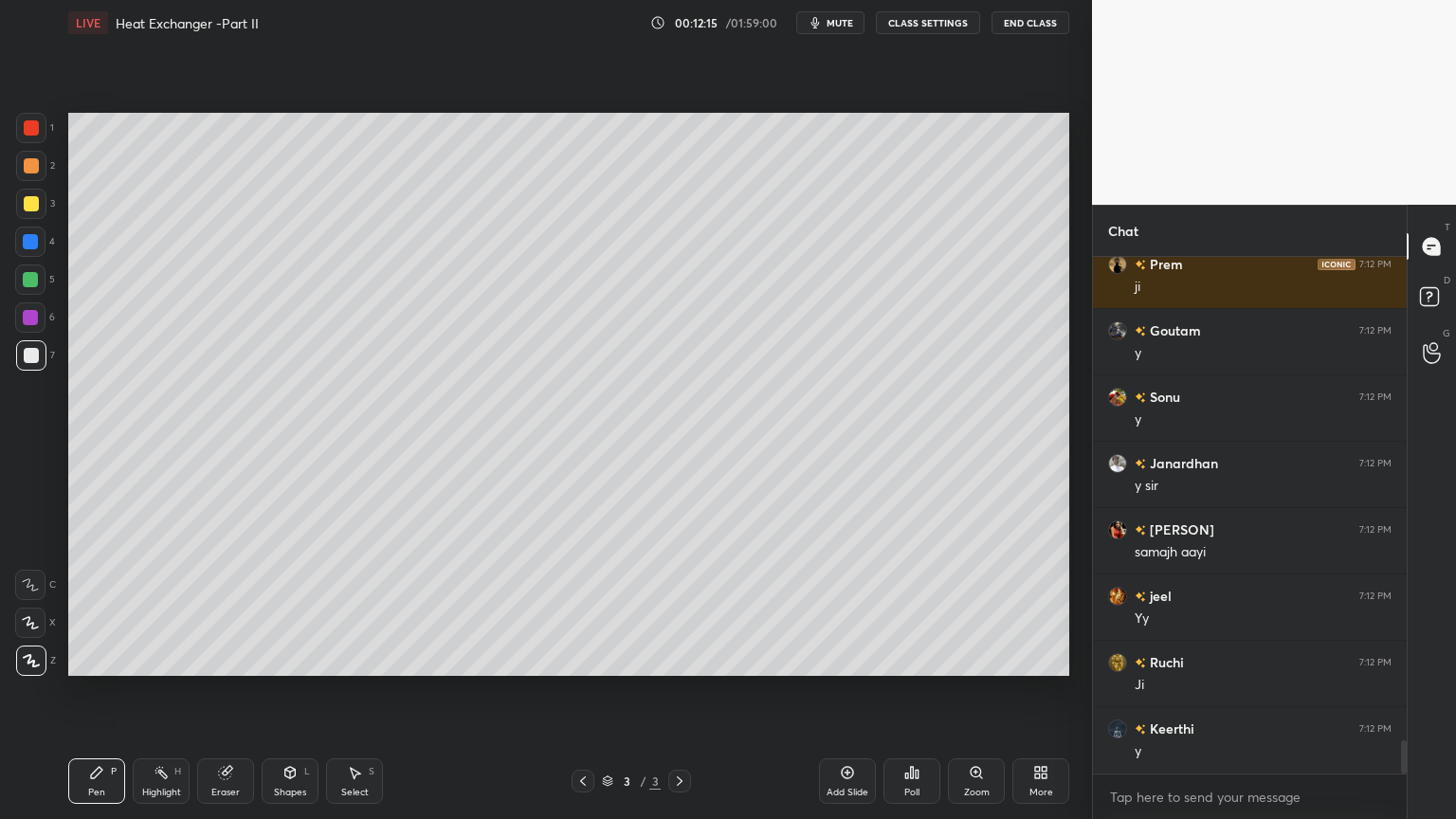 click at bounding box center (30, 280) 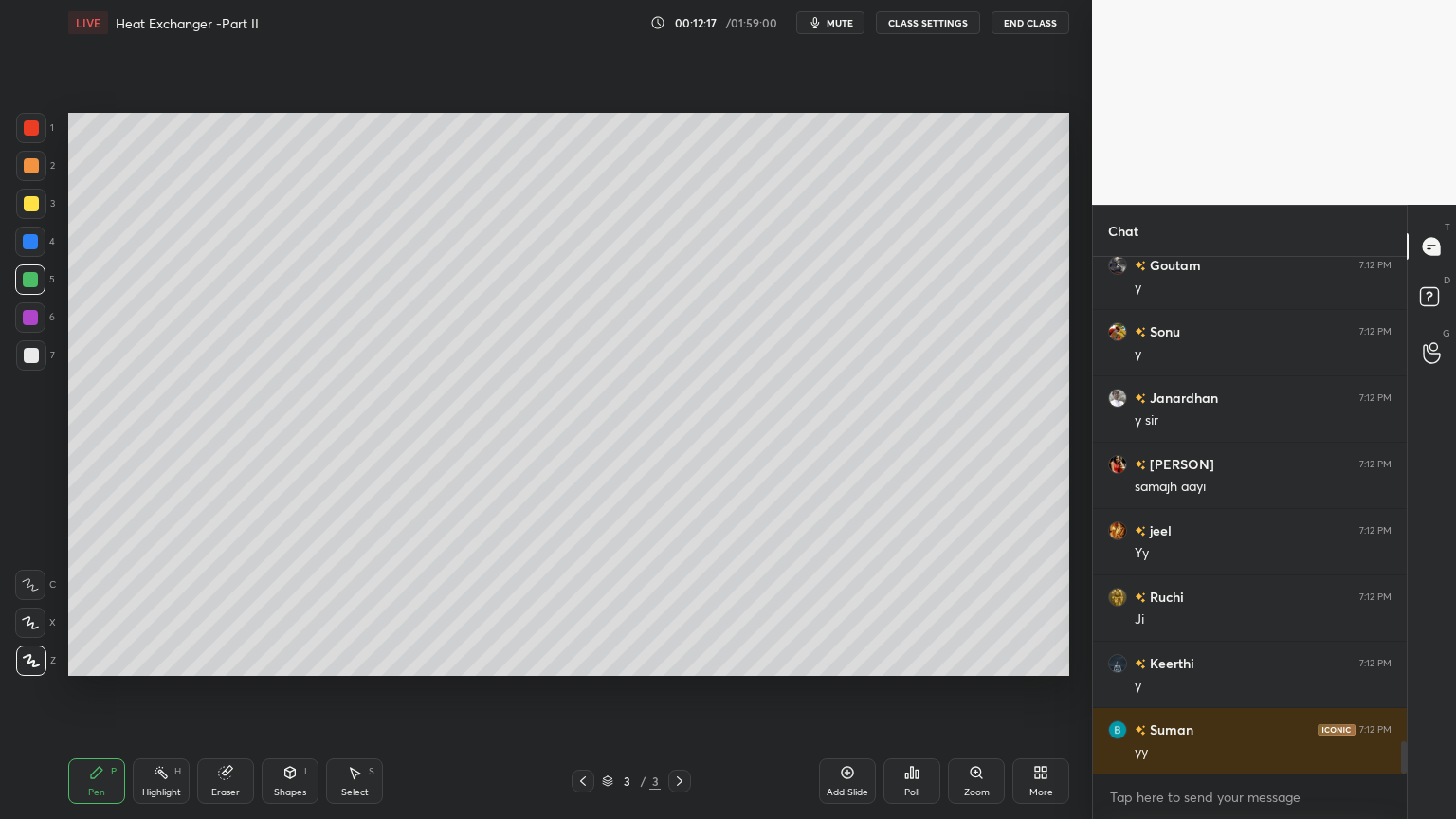 scroll, scrollTop: 7681, scrollLeft: 0, axis: vertical 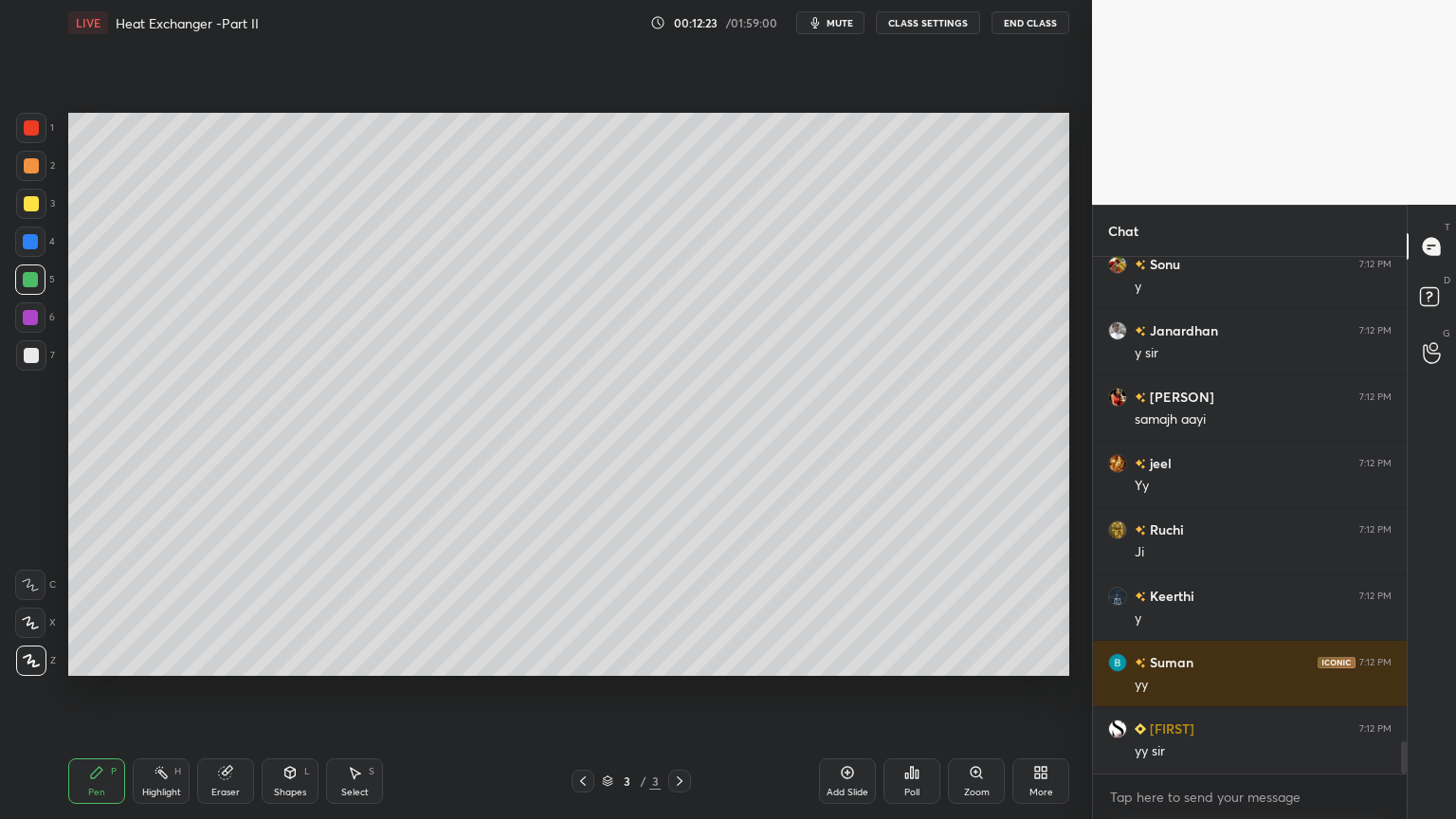 click at bounding box center [31, 355] 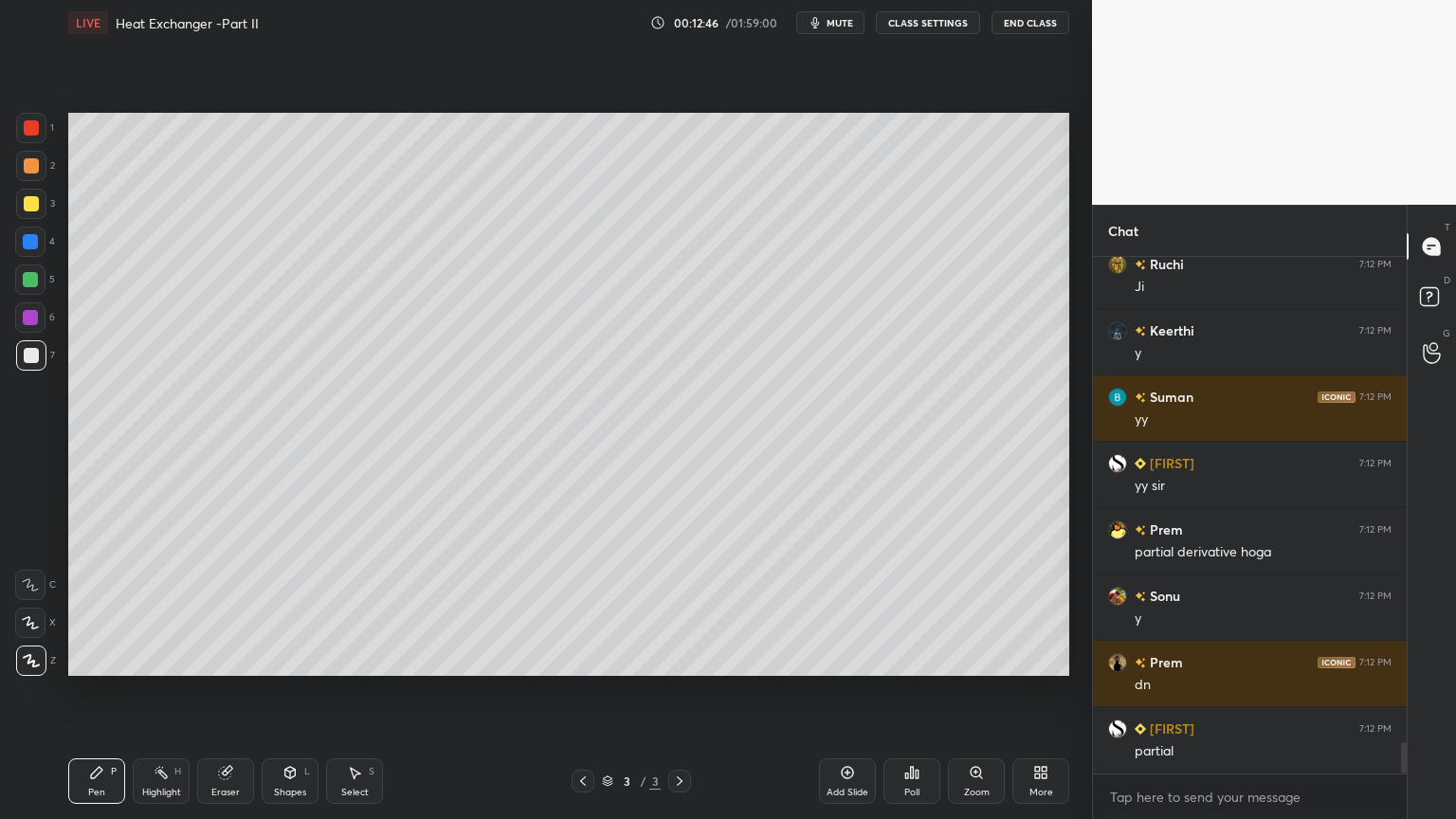 scroll, scrollTop: 8012, scrollLeft: 0, axis: vertical 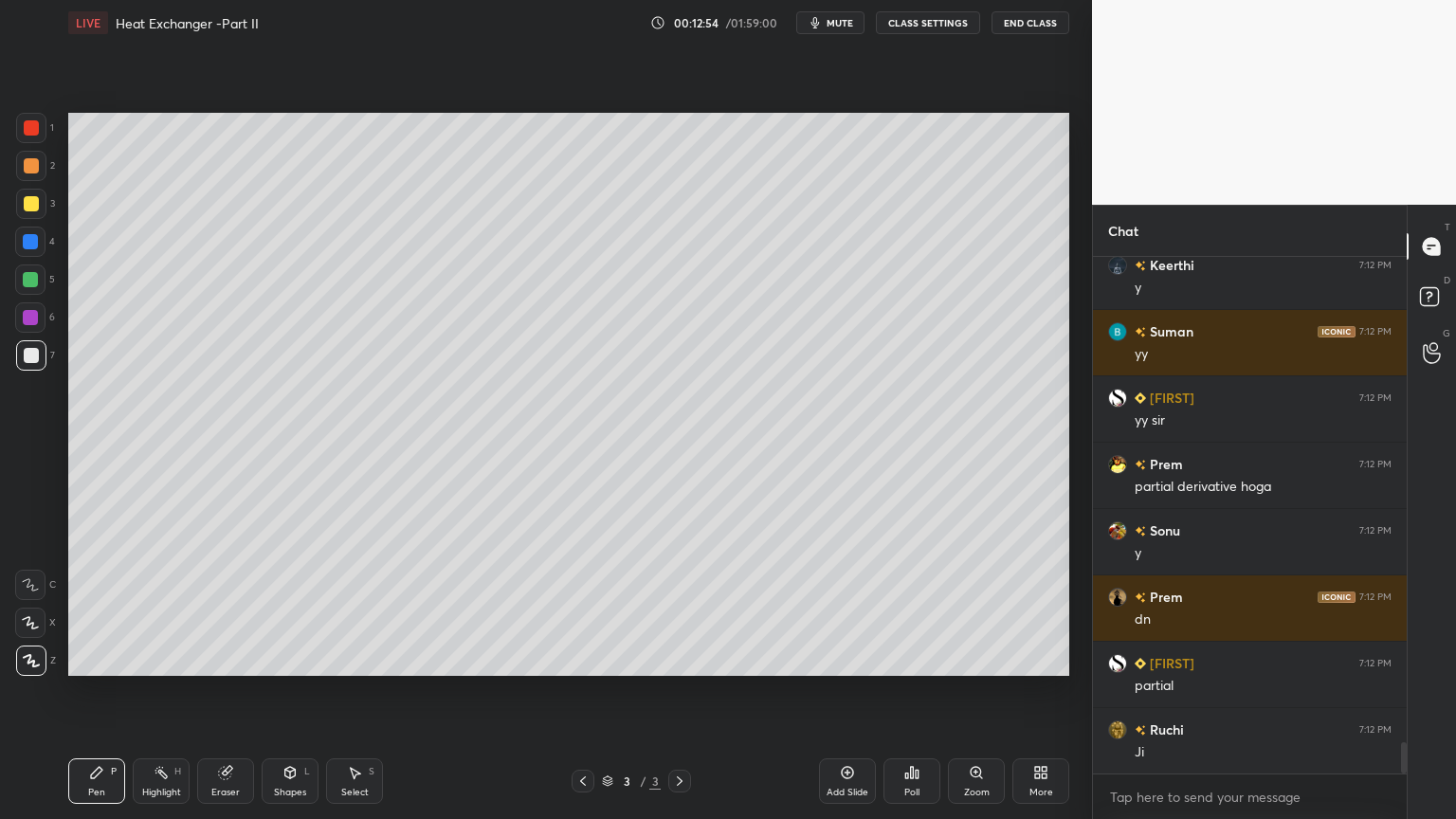 drag, startPoint x: 355, startPoint y: 783, endPoint x: 370, endPoint y: 770, distance: 19.849433 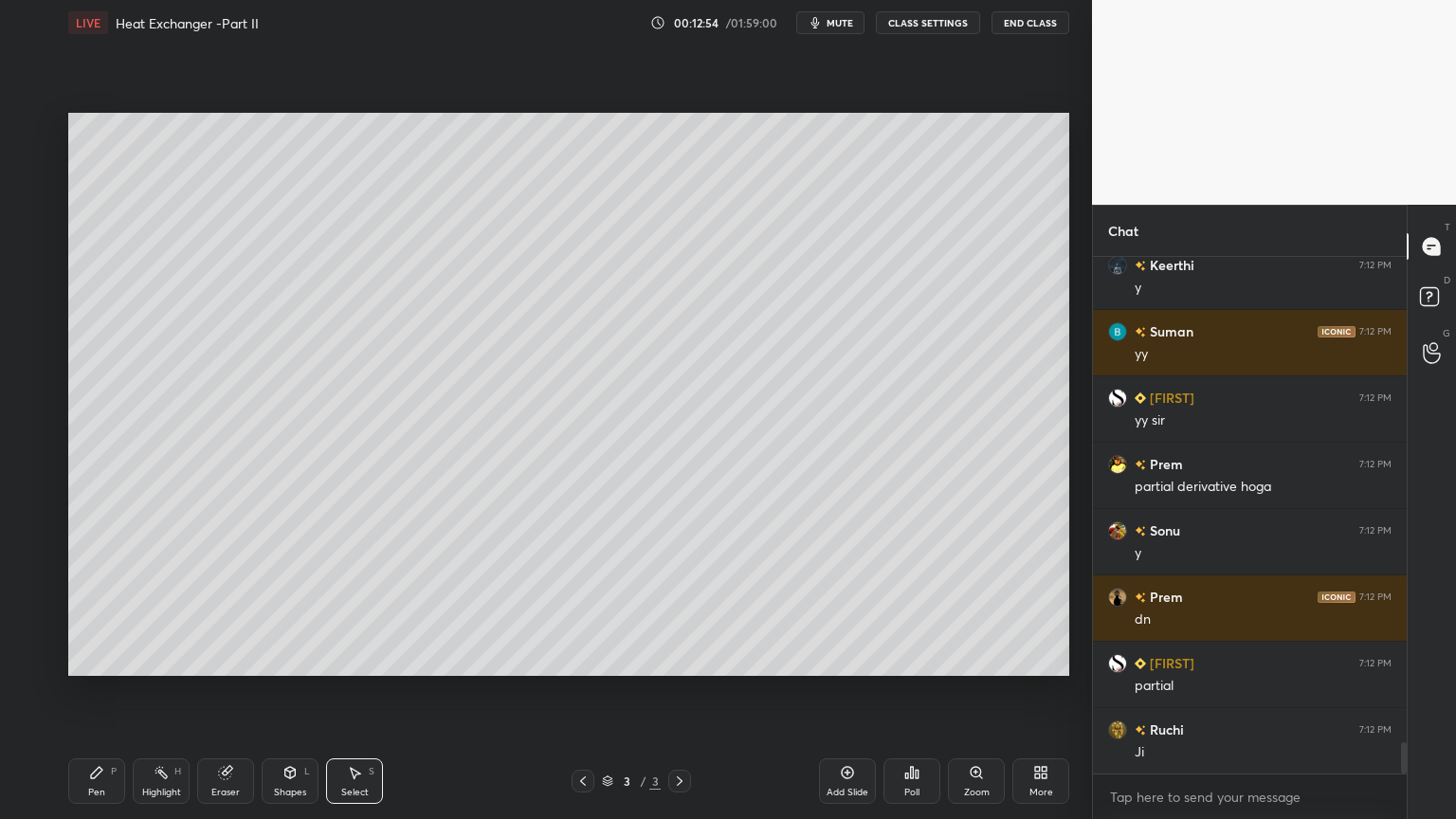 scroll, scrollTop: 8079, scrollLeft: 0, axis: vertical 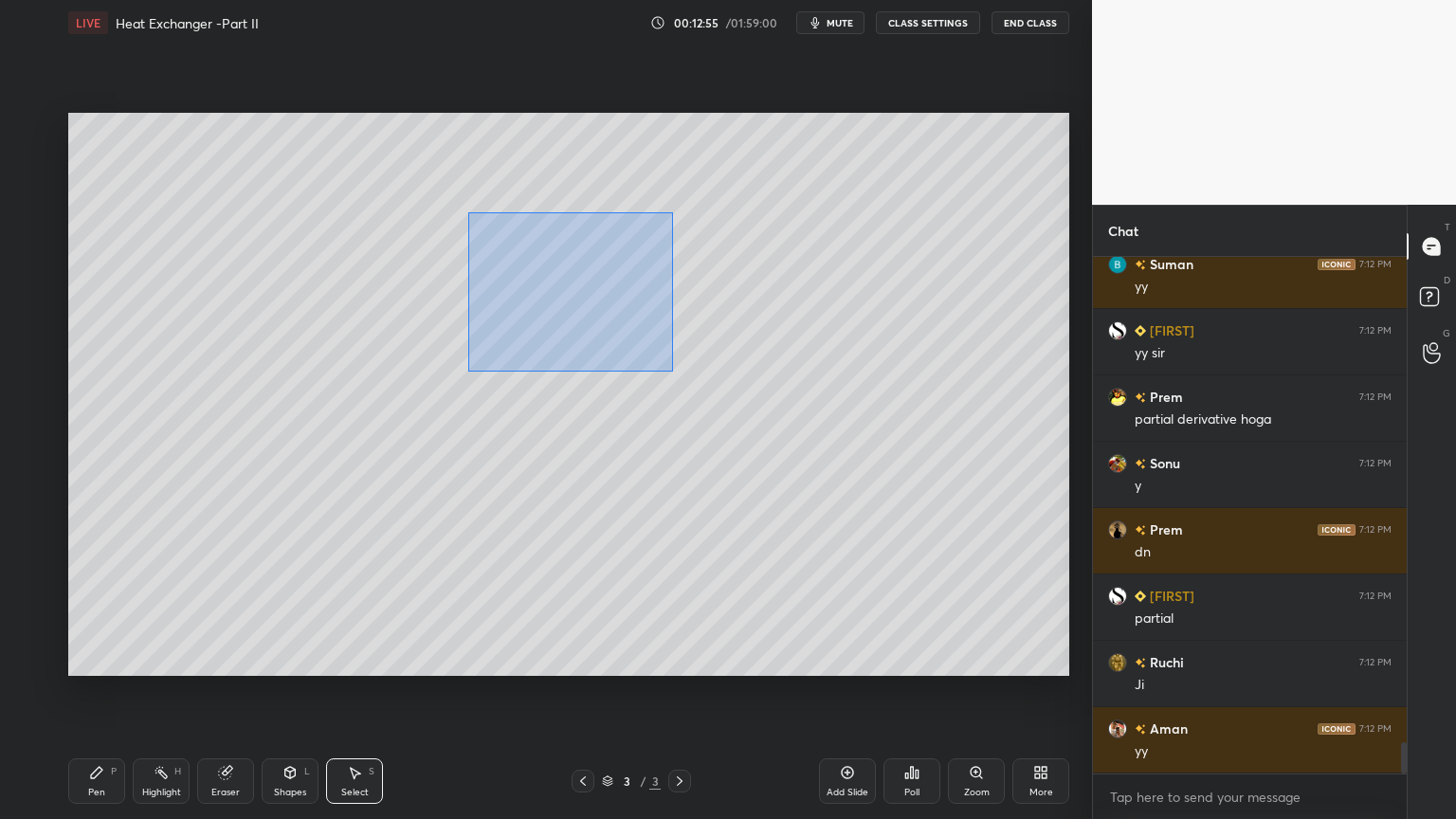 drag, startPoint x: 469, startPoint y: 212, endPoint x: 692, endPoint y: 377, distance: 277.40584 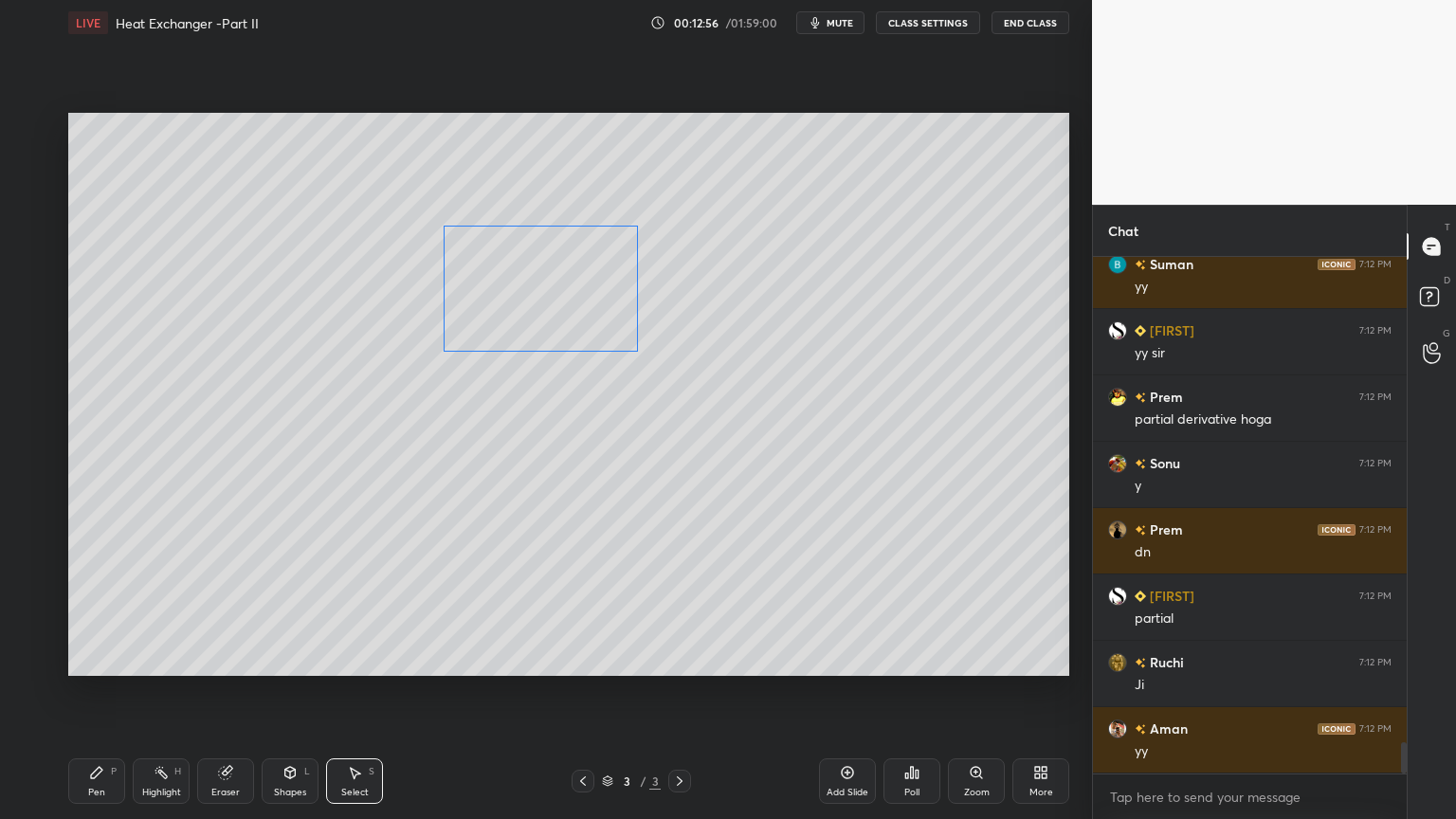 drag, startPoint x: 573, startPoint y: 326, endPoint x: 558, endPoint y: 323, distance: 15.297059 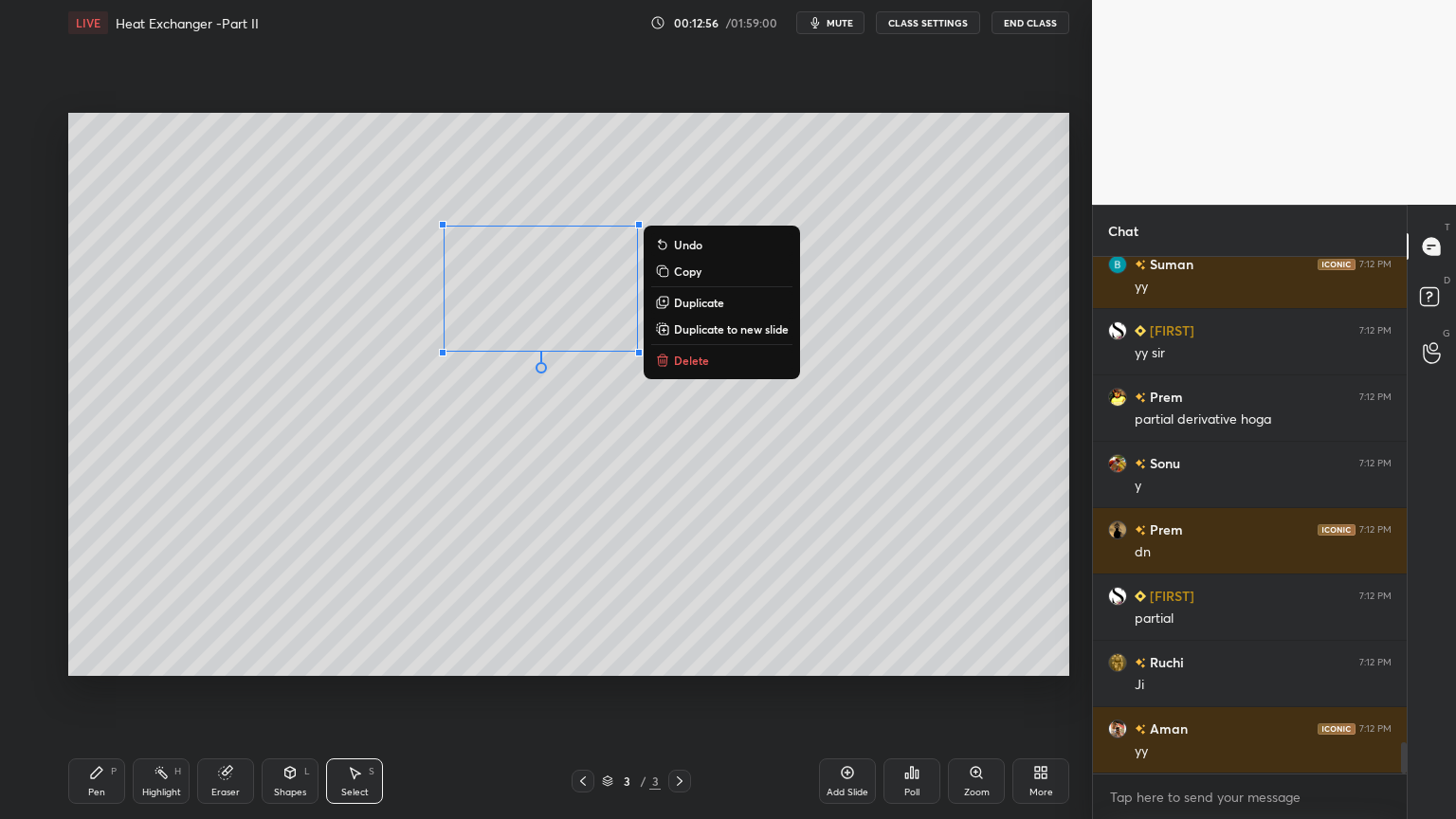 click on "0 ° Undo Copy Duplicate Duplicate to new slide Delete" at bounding box center [569, 394] 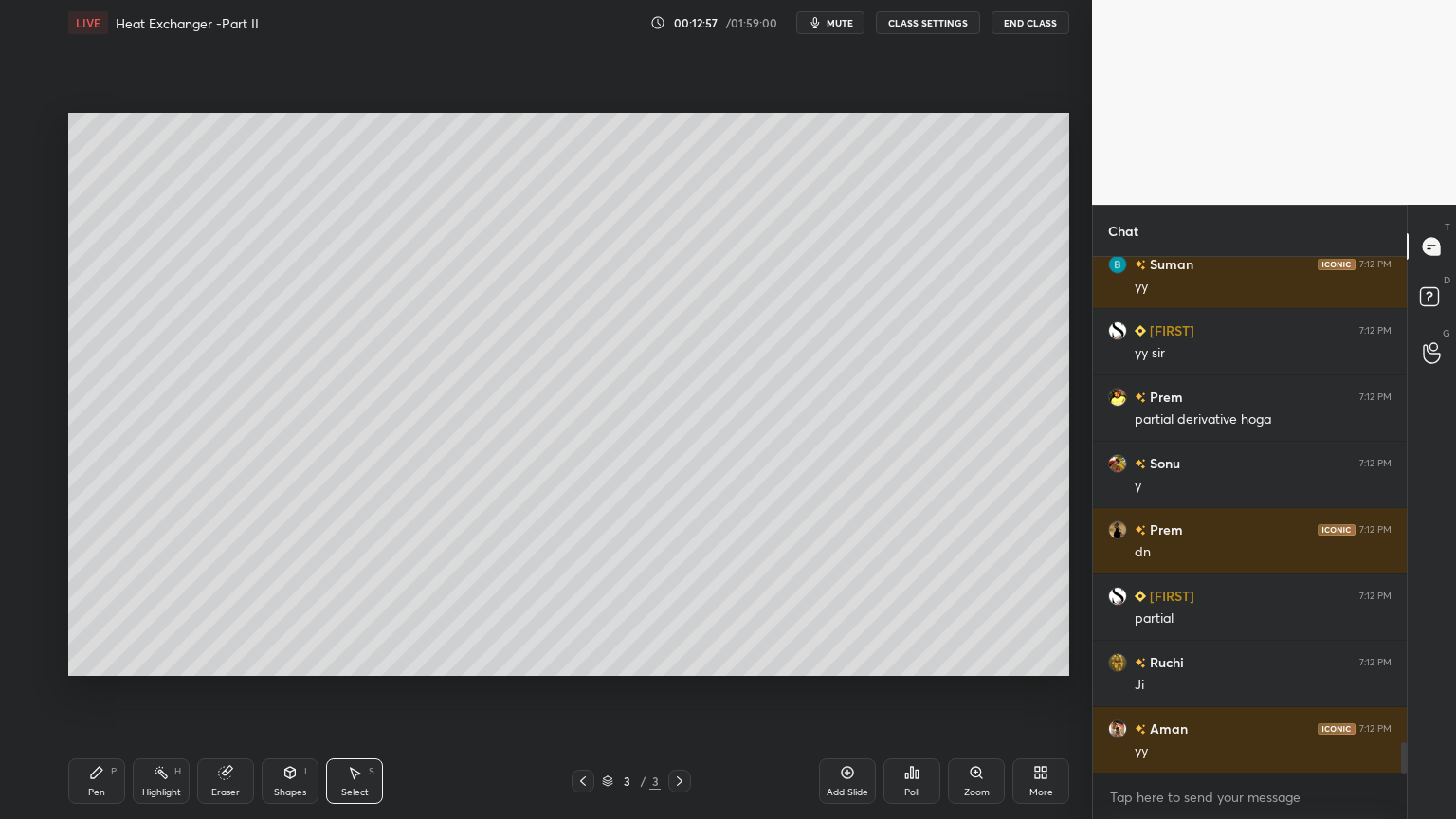 scroll, scrollTop: 8144, scrollLeft: 0, axis: vertical 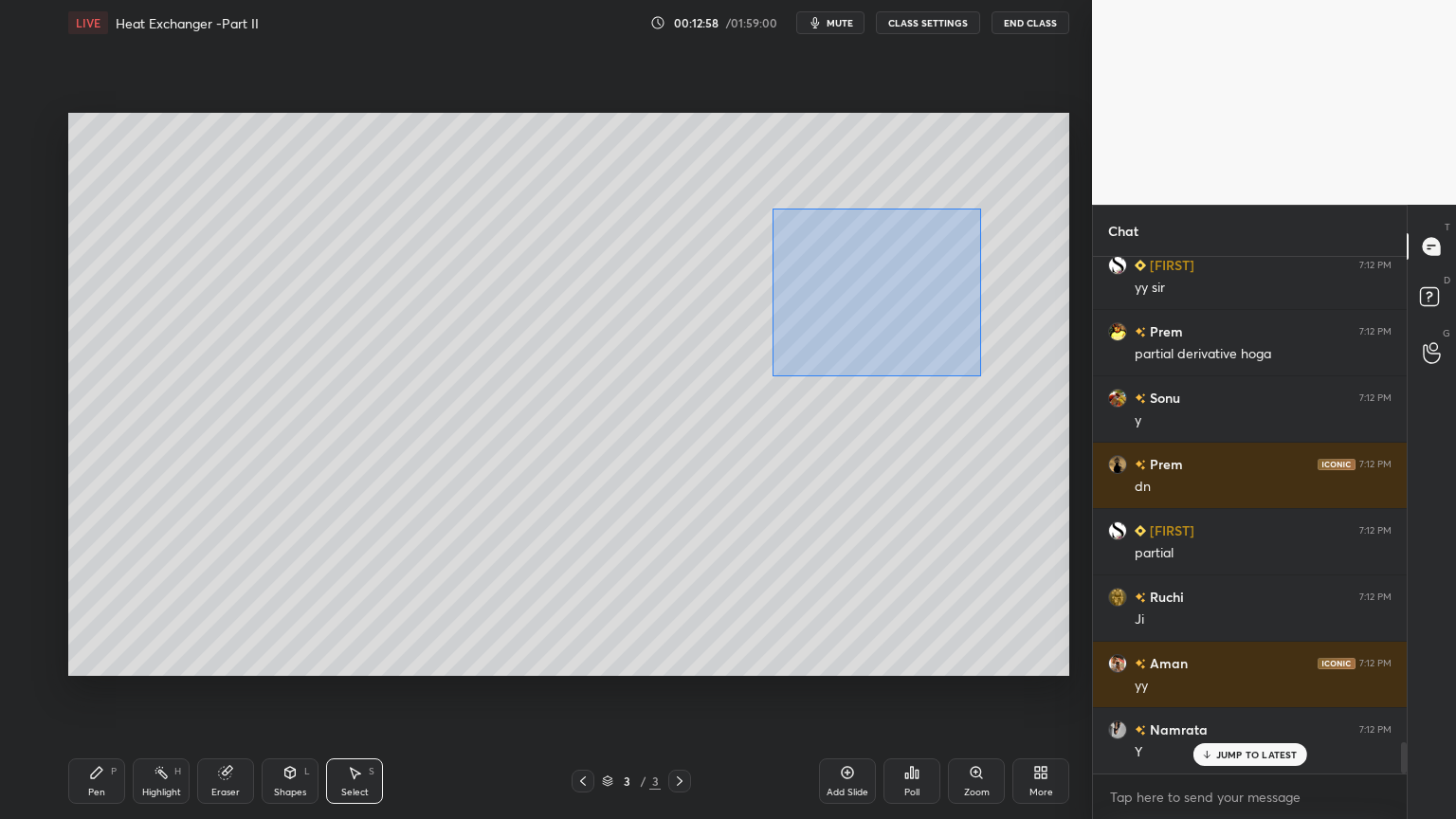drag, startPoint x: 774, startPoint y: 212, endPoint x: 931, endPoint y: 351, distance: 209.69025 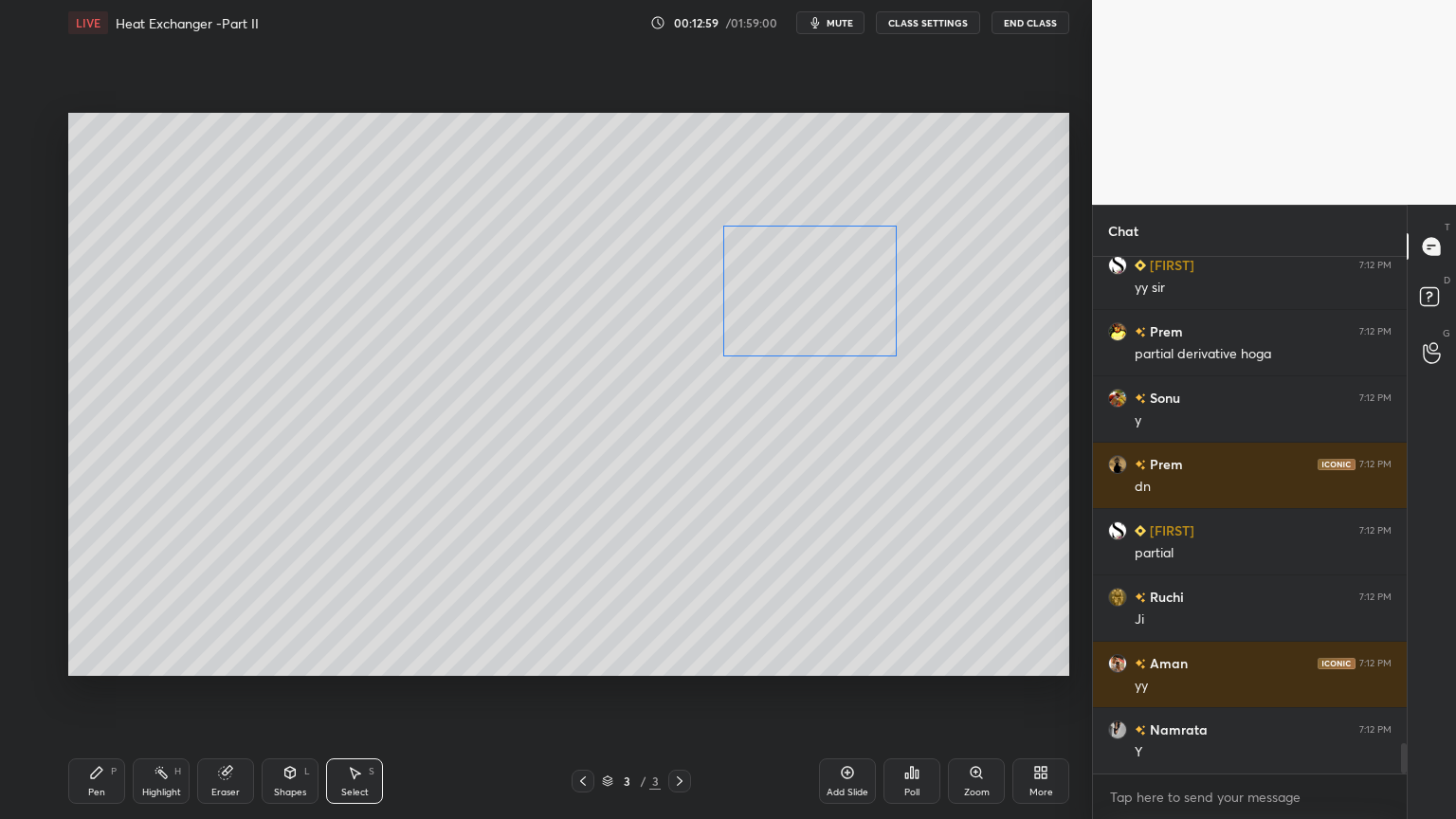 scroll, scrollTop: 8212, scrollLeft: 0, axis: vertical 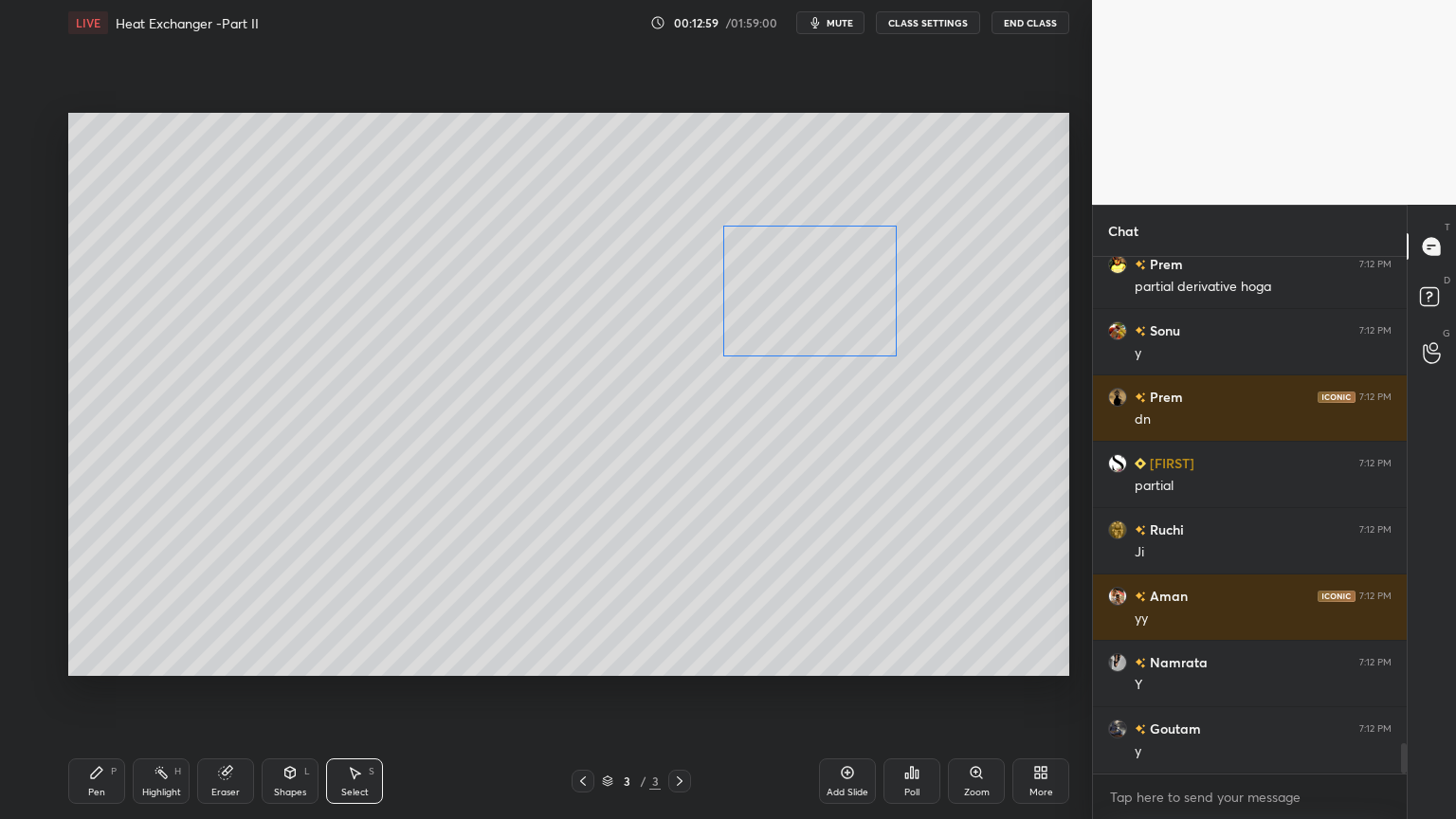 drag, startPoint x: 894, startPoint y: 330, endPoint x: 834, endPoint y: 329, distance: 60.008333 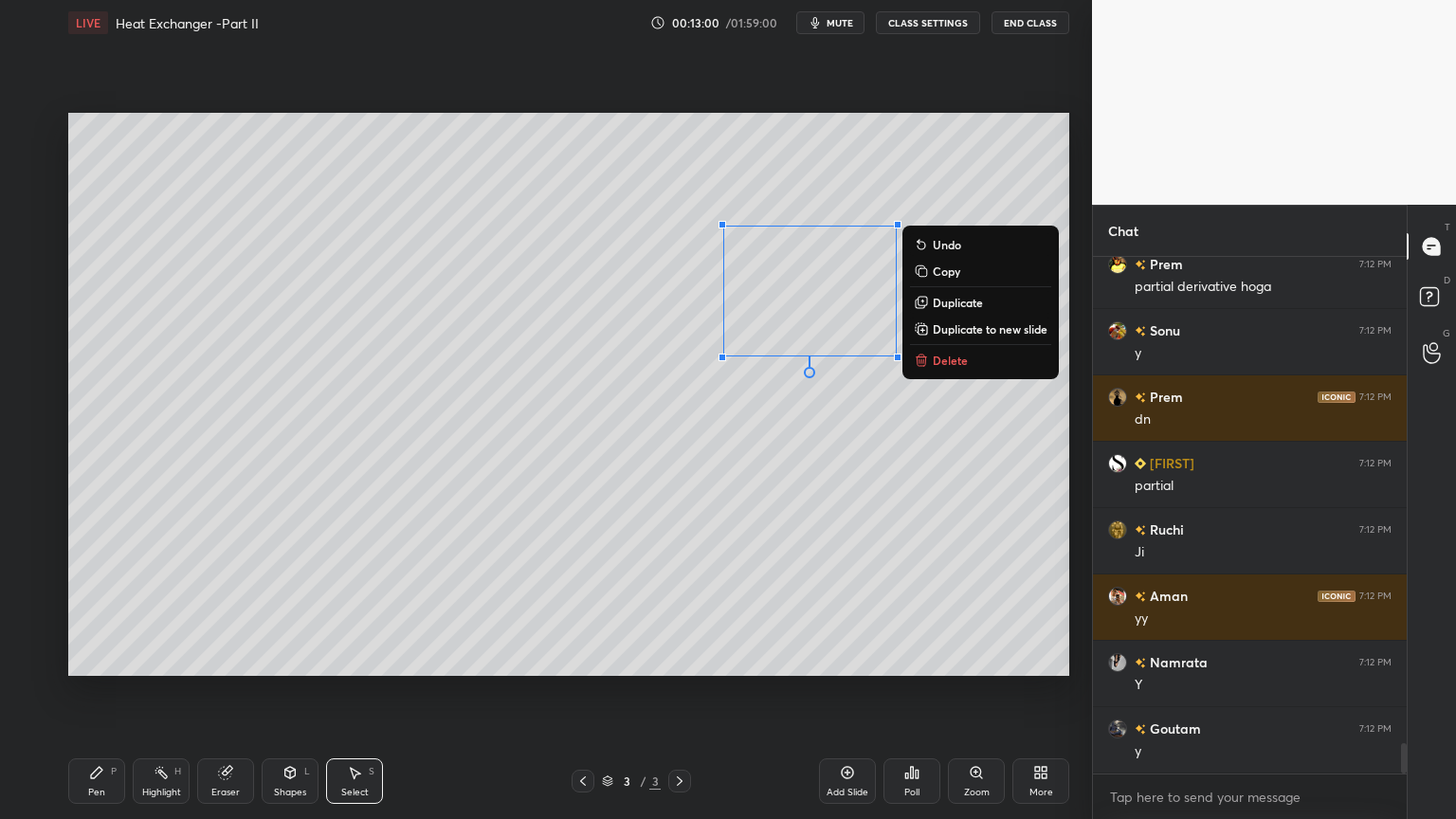 click on "Pen P" at bounding box center [97, 781] 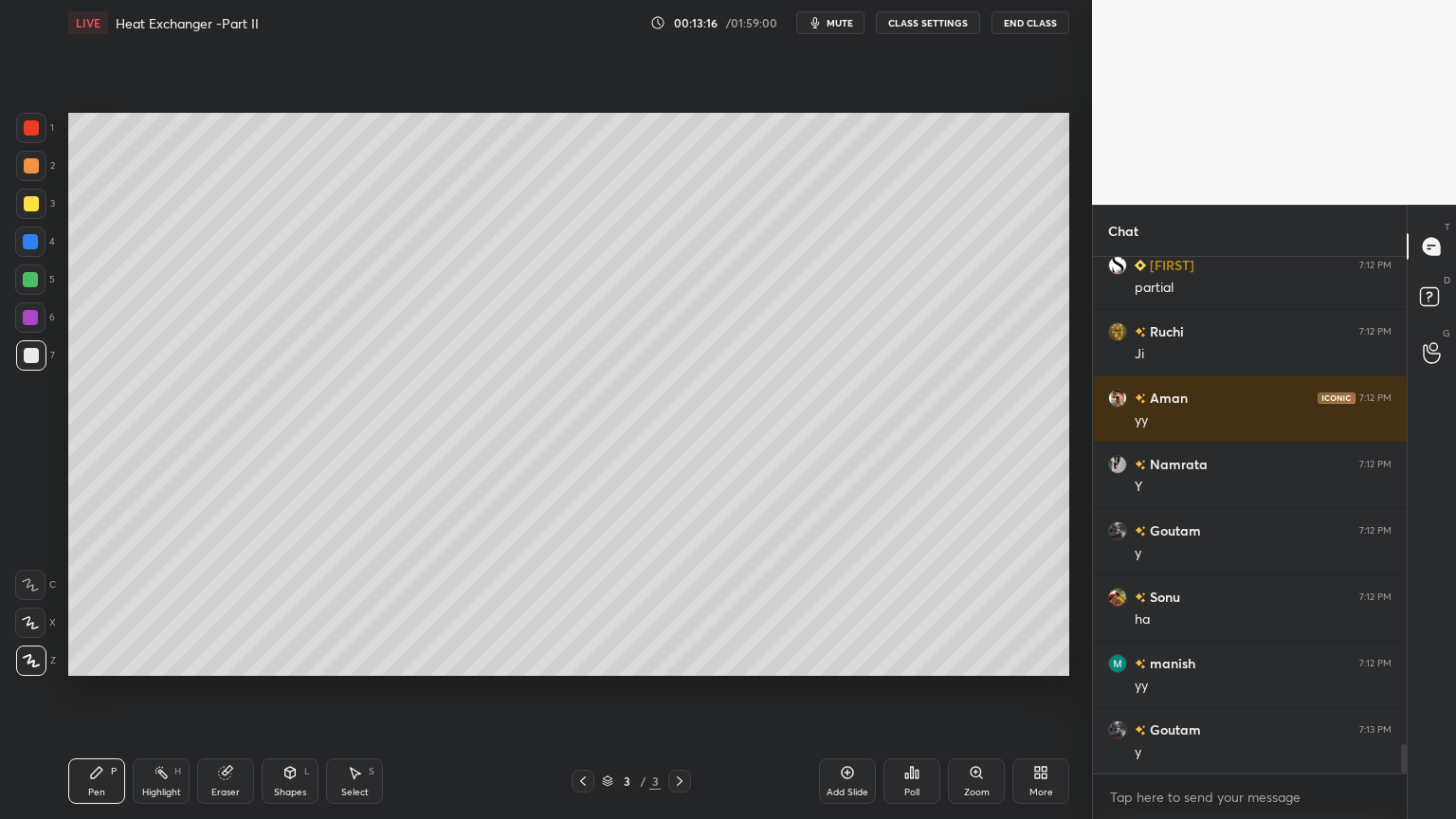 scroll, scrollTop: 8477, scrollLeft: 0, axis: vertical 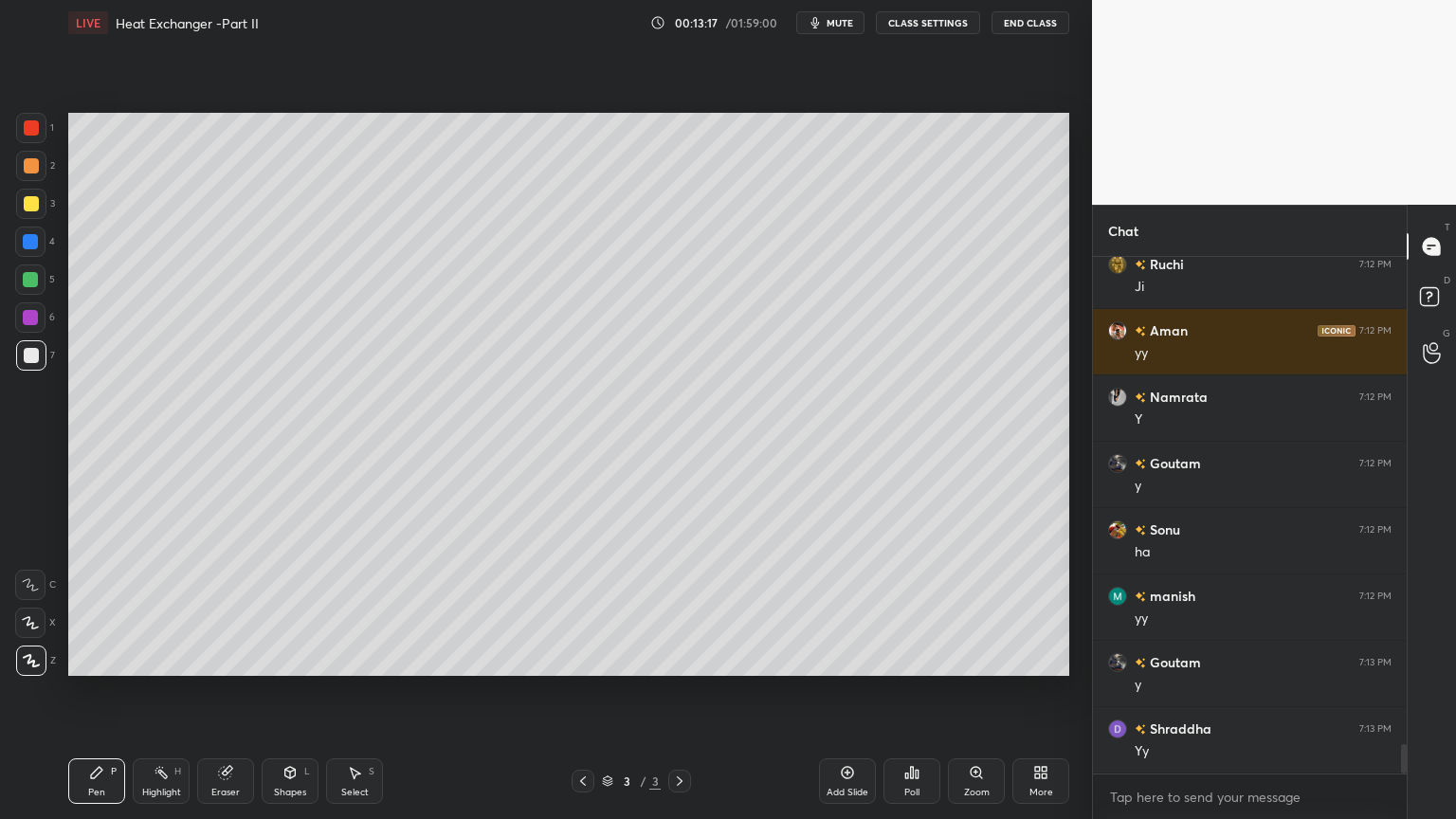 click on "Shapes L" at bounding box center [290, 781] 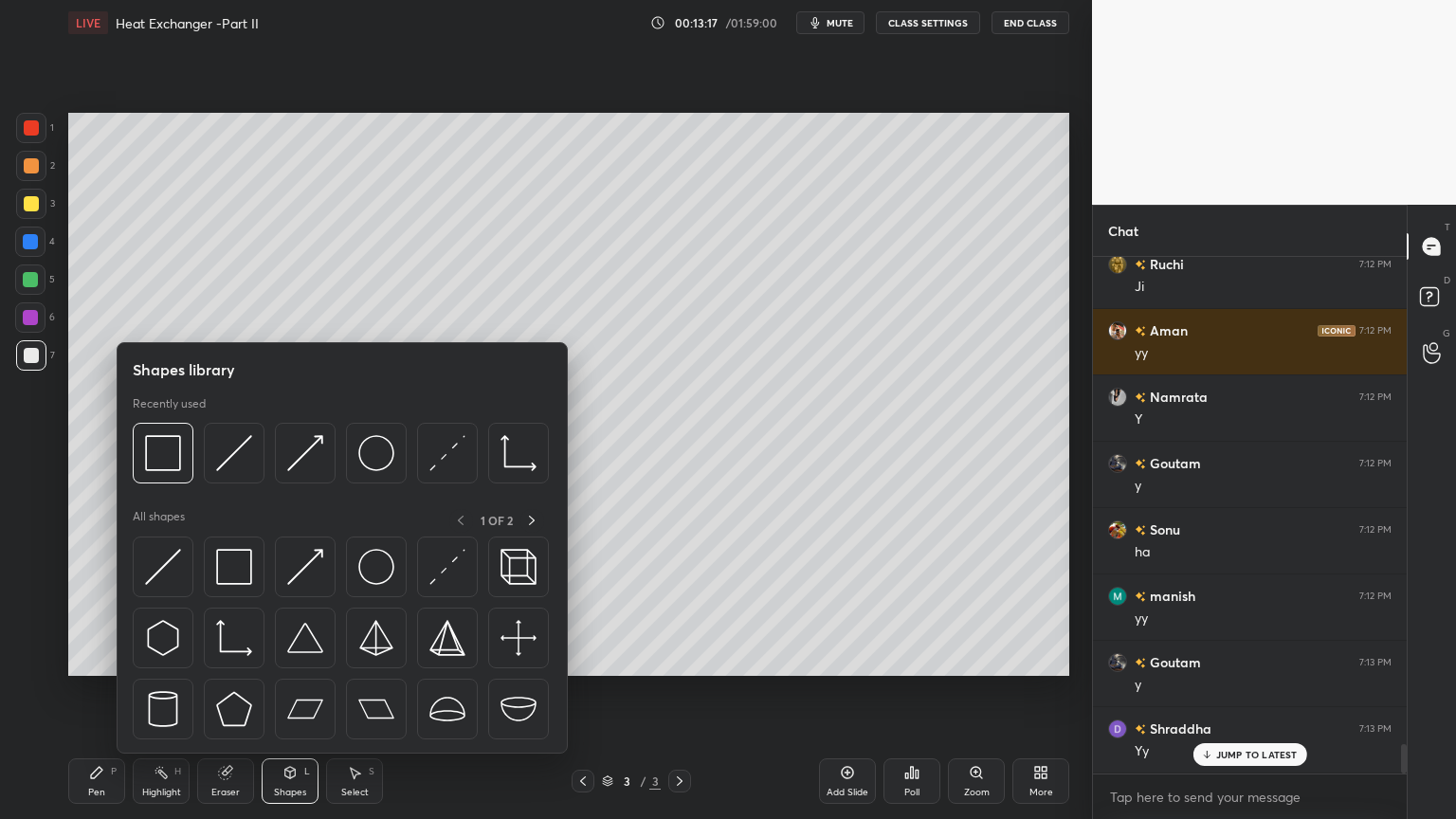 scroll, scrollTop: 8675, scrollLeft: 0, axis: vertical 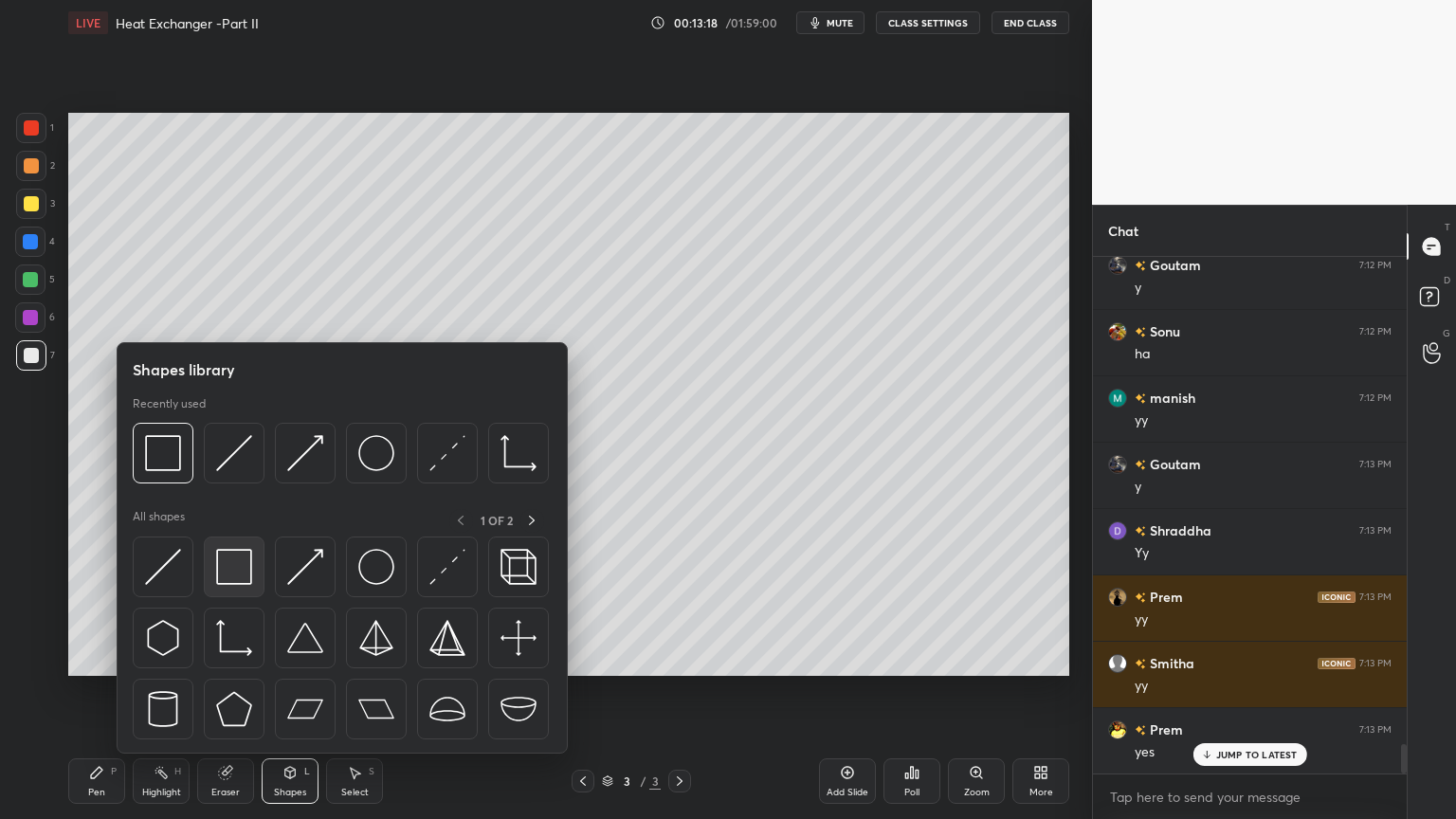 click at bounding box center [234, 567] 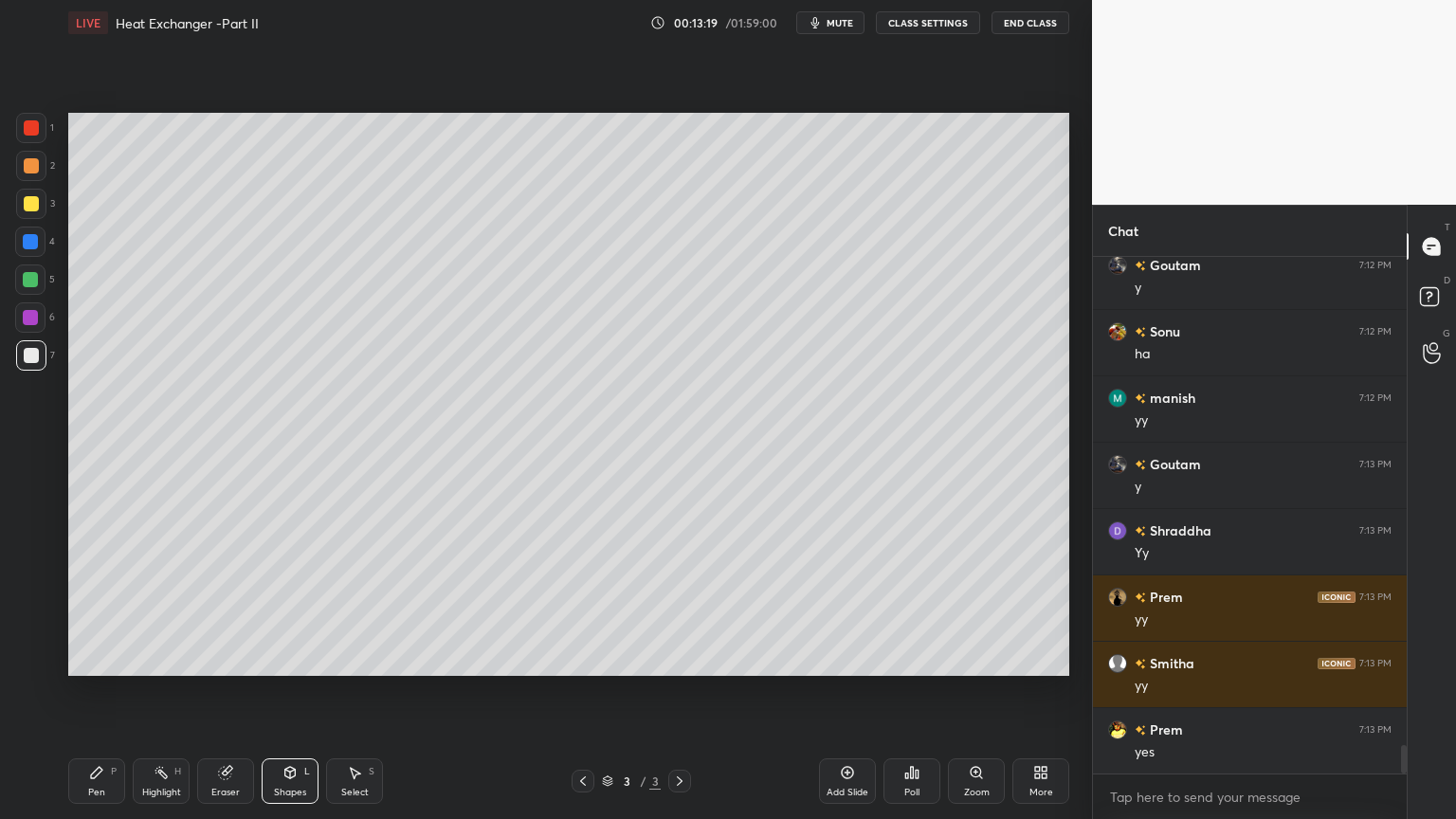 scroll, scrollTop: 8743, scrollLeft: 0, axis: vertical 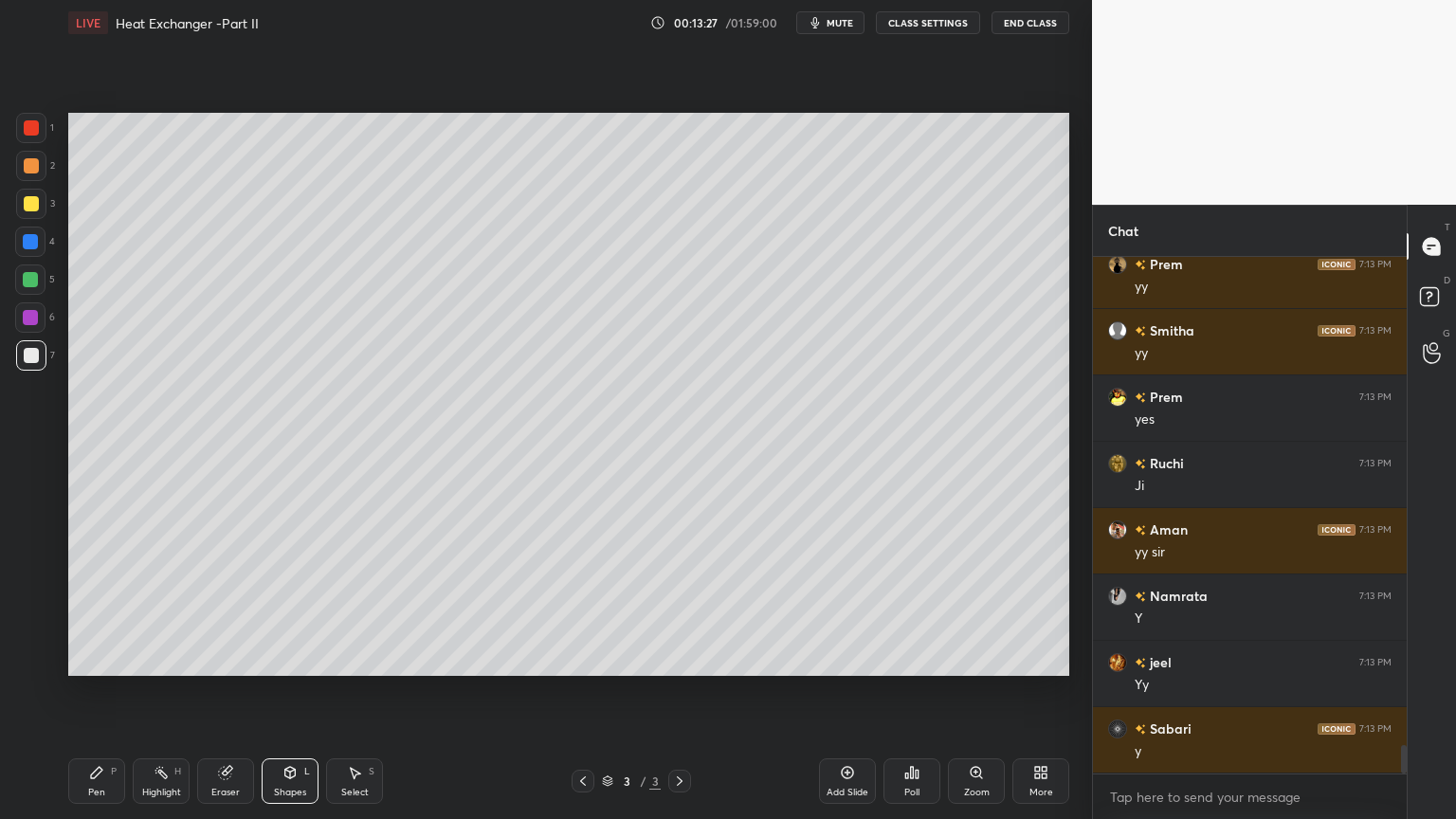 click 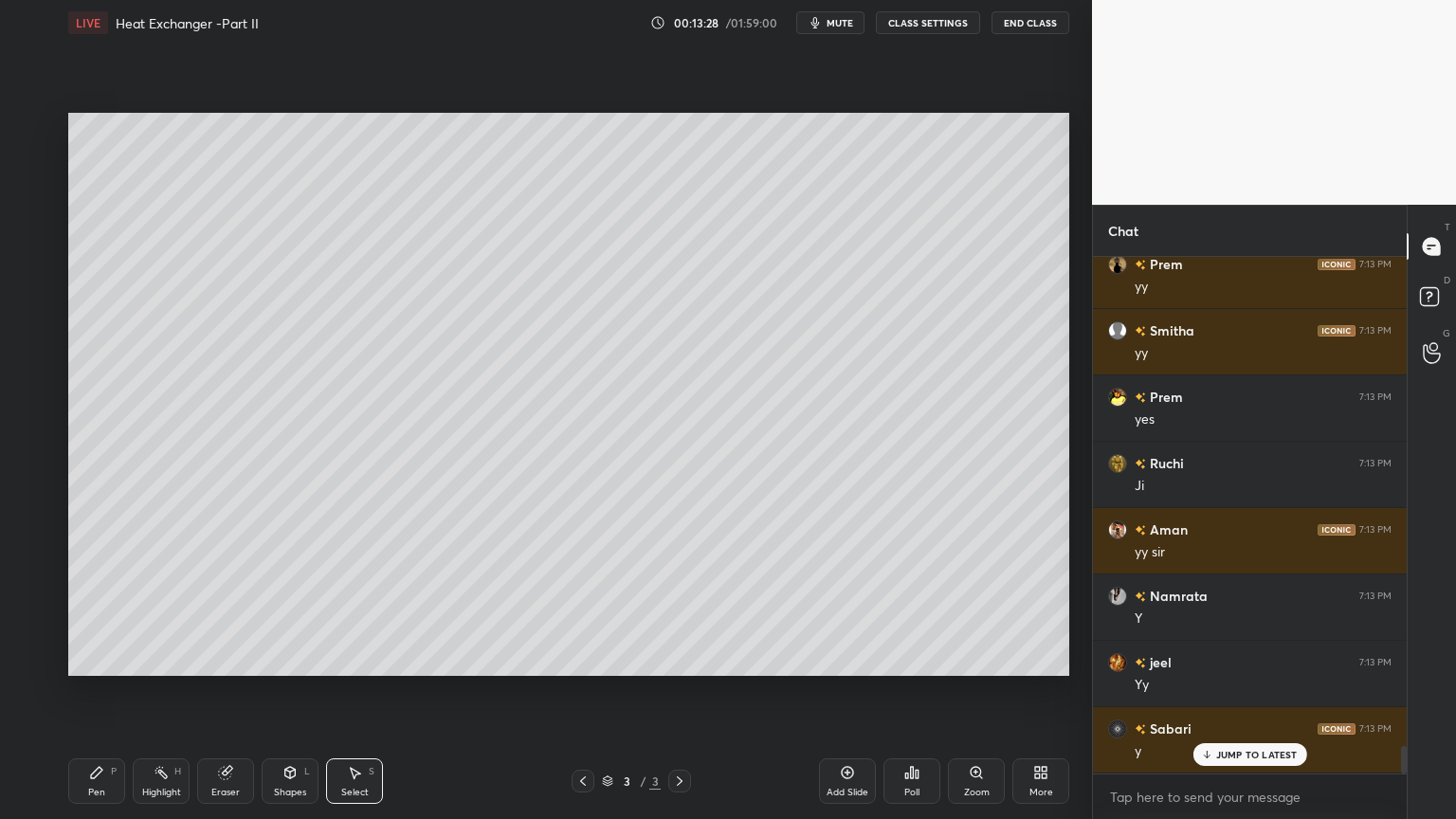 scroll, scrollTop: 9073, scrollLeft: 0, axis: vertical 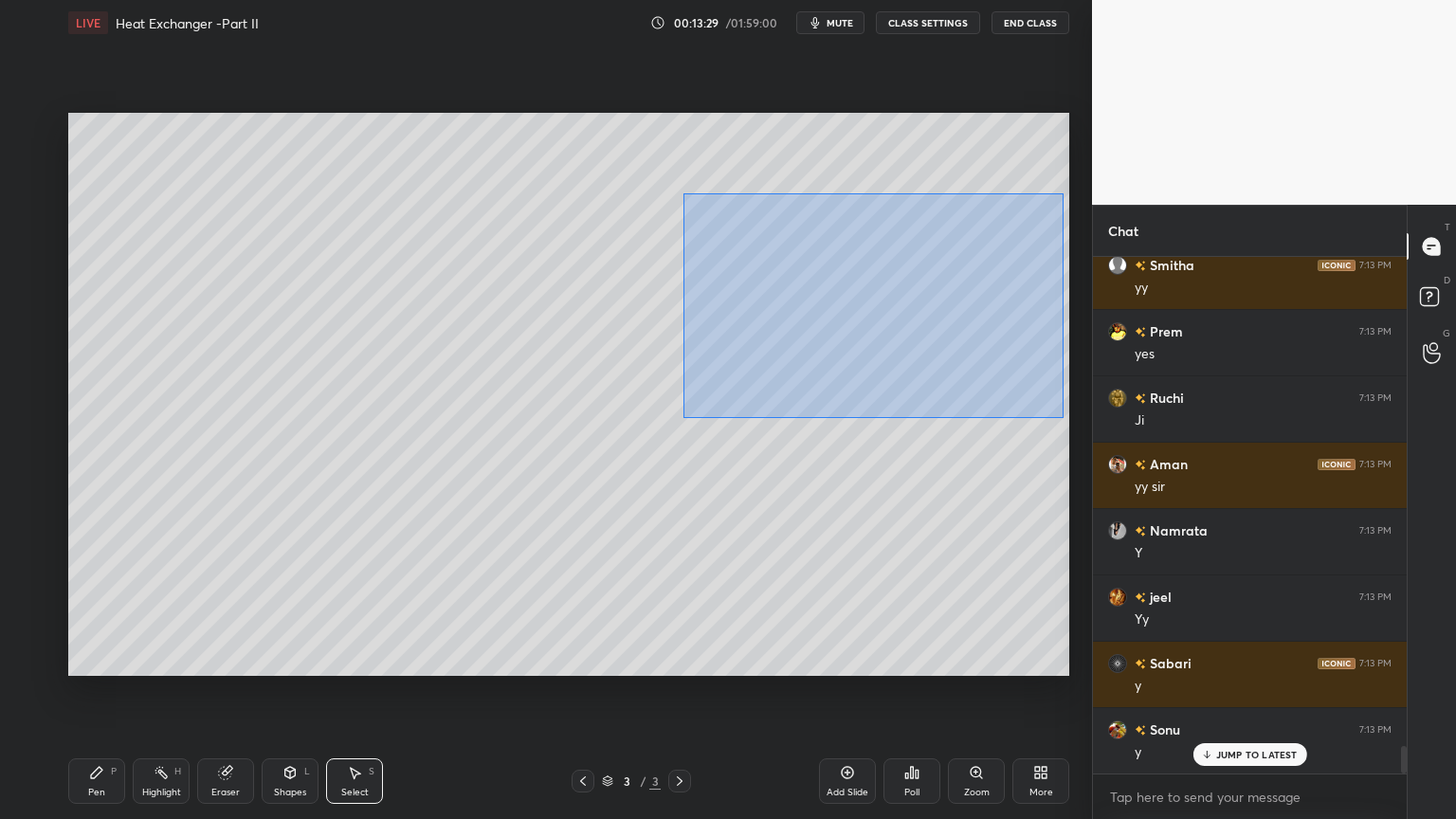 drag, startPoint x: 719, startPoint y: 228, endPoint x: 1016, endPoint y: 406, distance: 346.25569 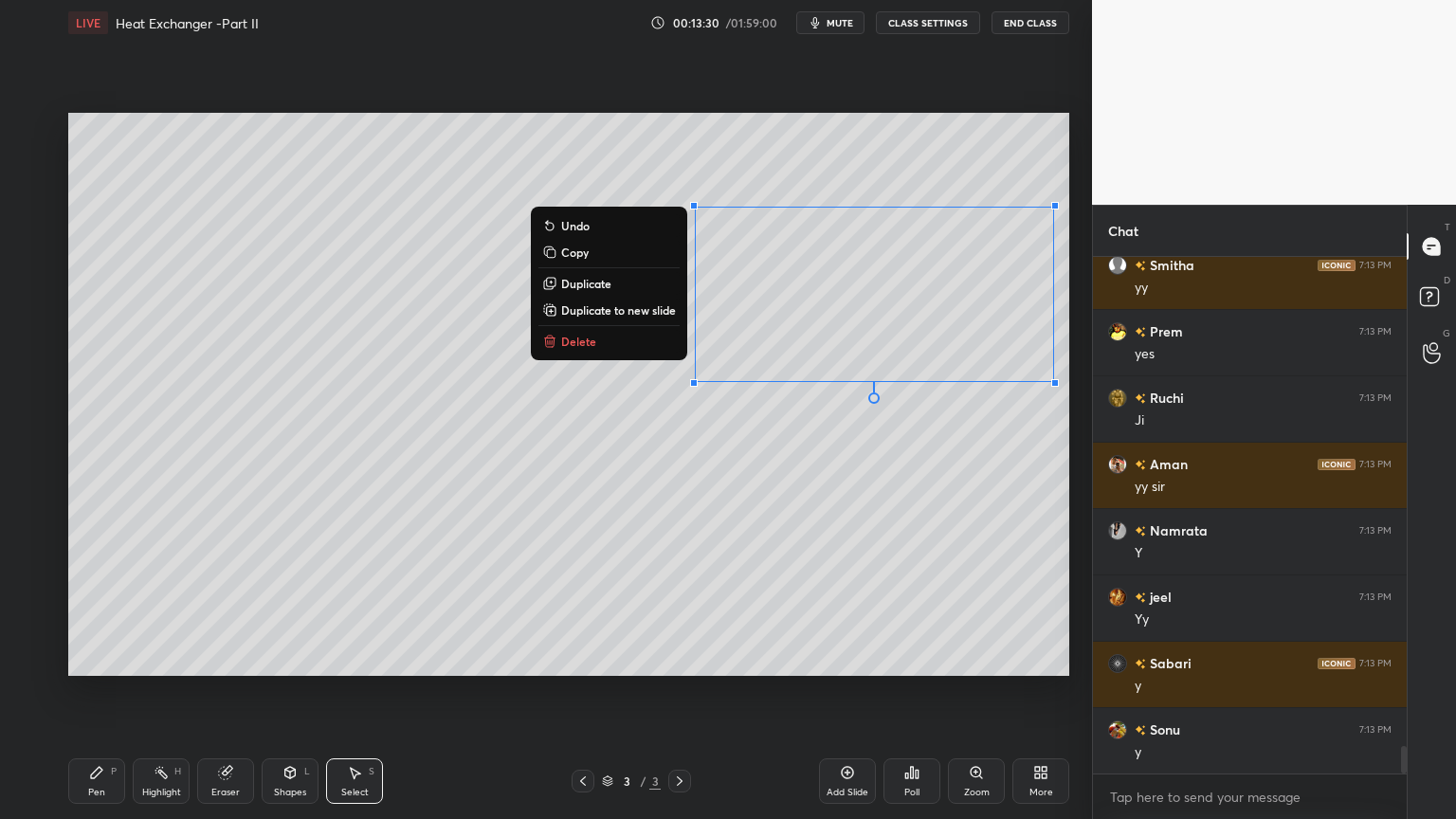 scroll, scrollTop: 9141, scrollLeft: 0, axis: vertical 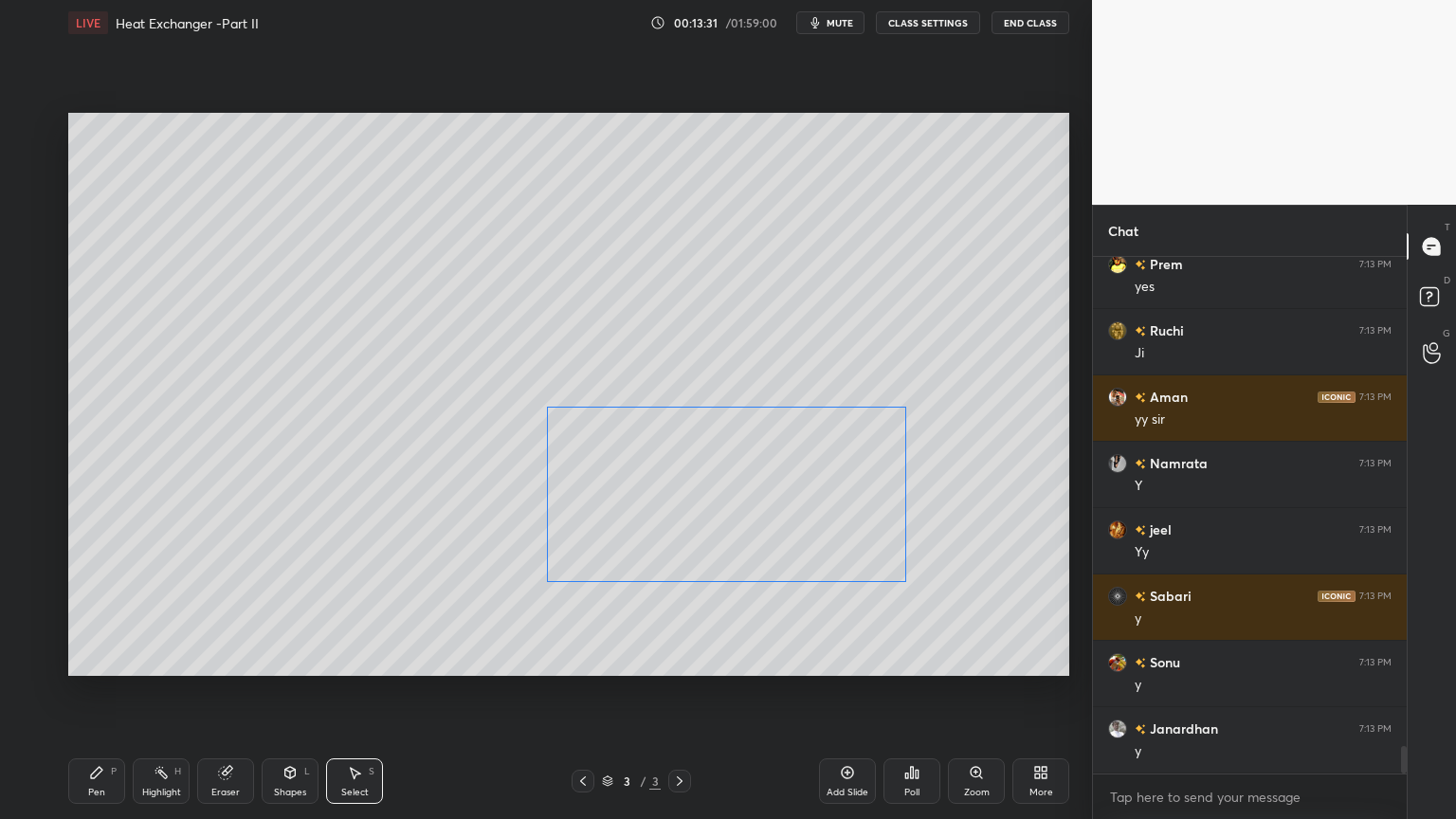 drag, startPoint x: 944, startPoint y: 372, endPoint x: 809, endPoint y: 528, distance: 206.30317 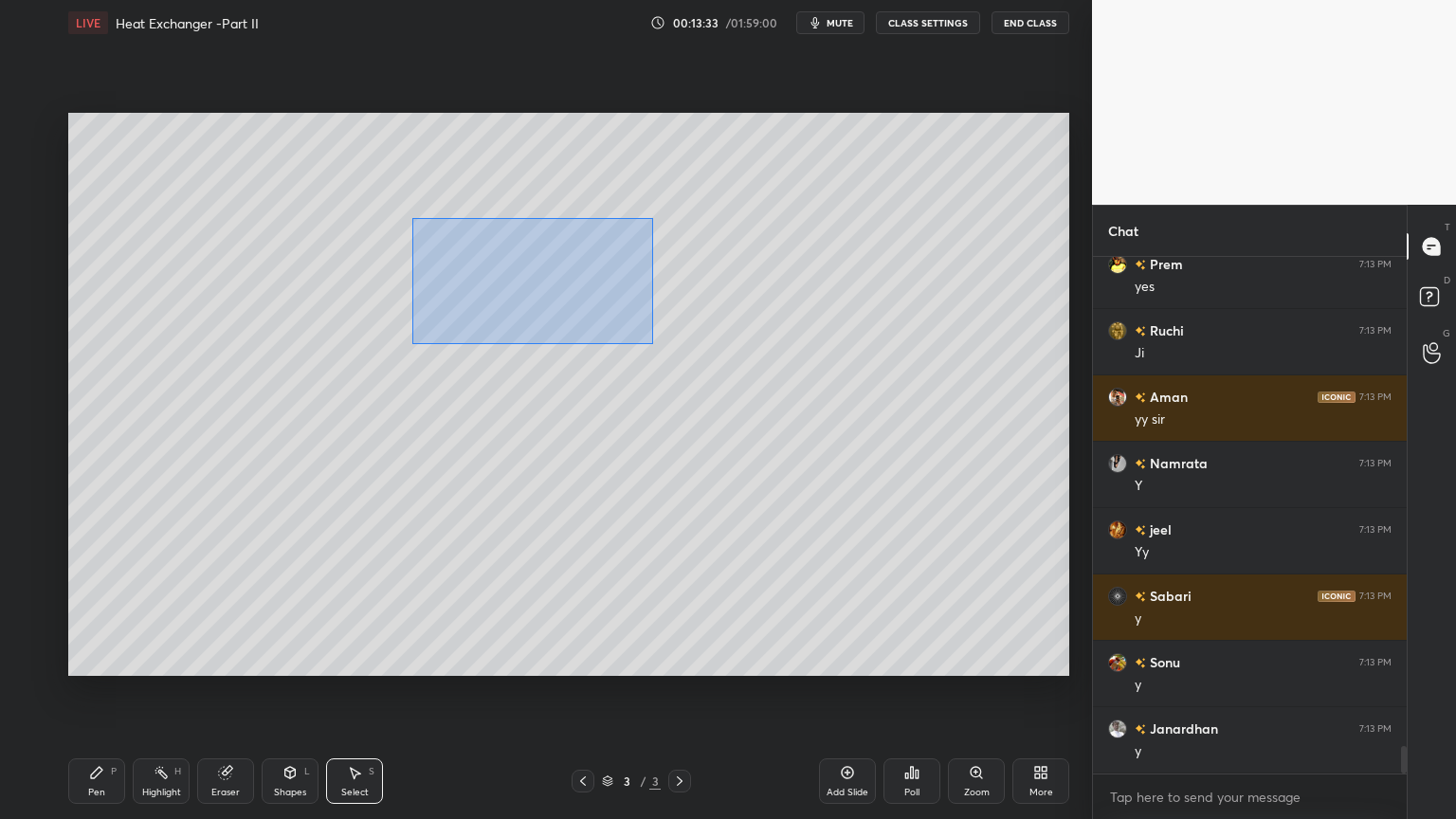 drag, startPoint x: 427, startPoint y: 228, endPoint x: 679, endPoint y: 361, distance: 284.94385 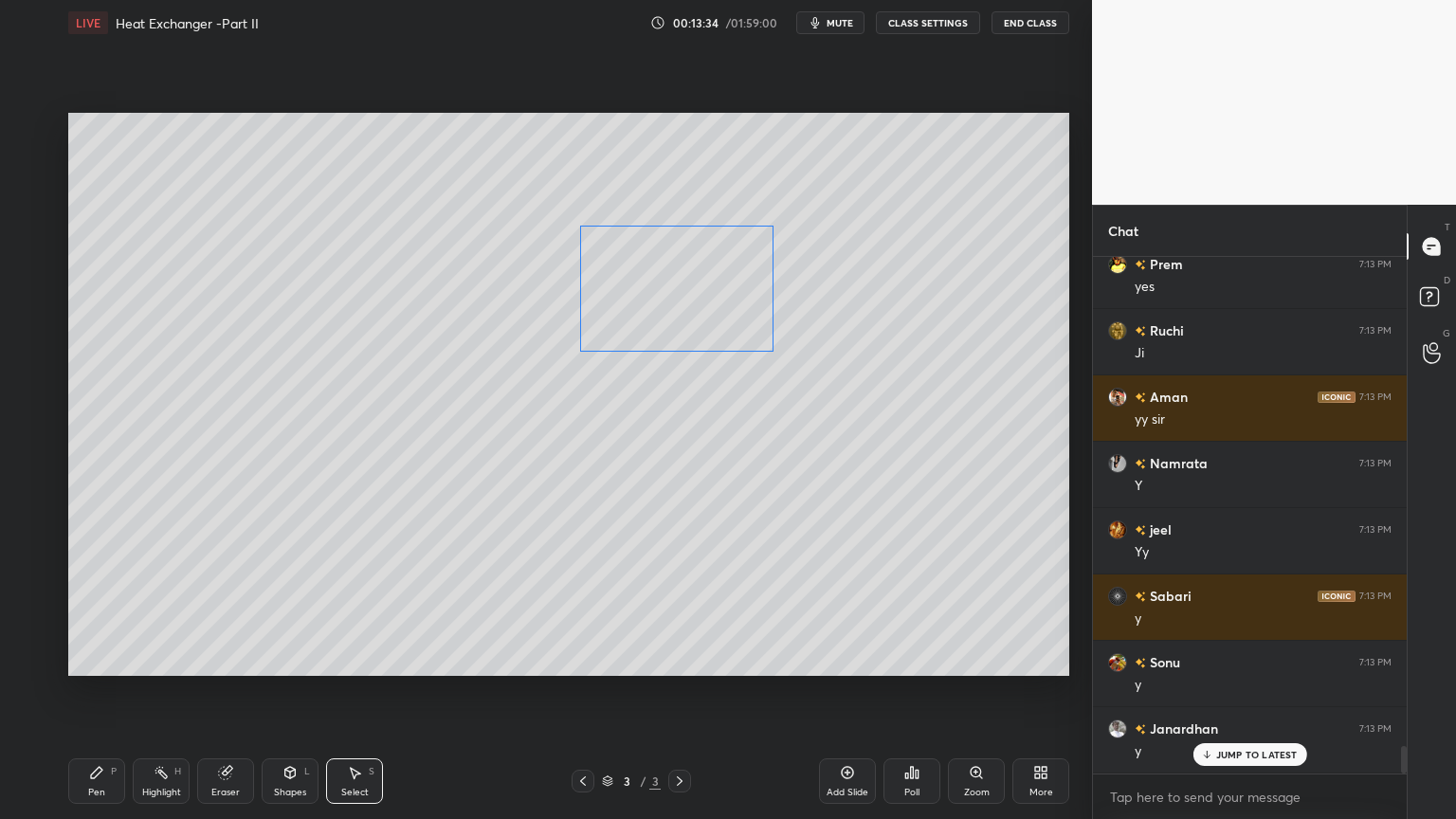 scroll, scrollTop: 9206, scrollLeft: 0, axis: vertical 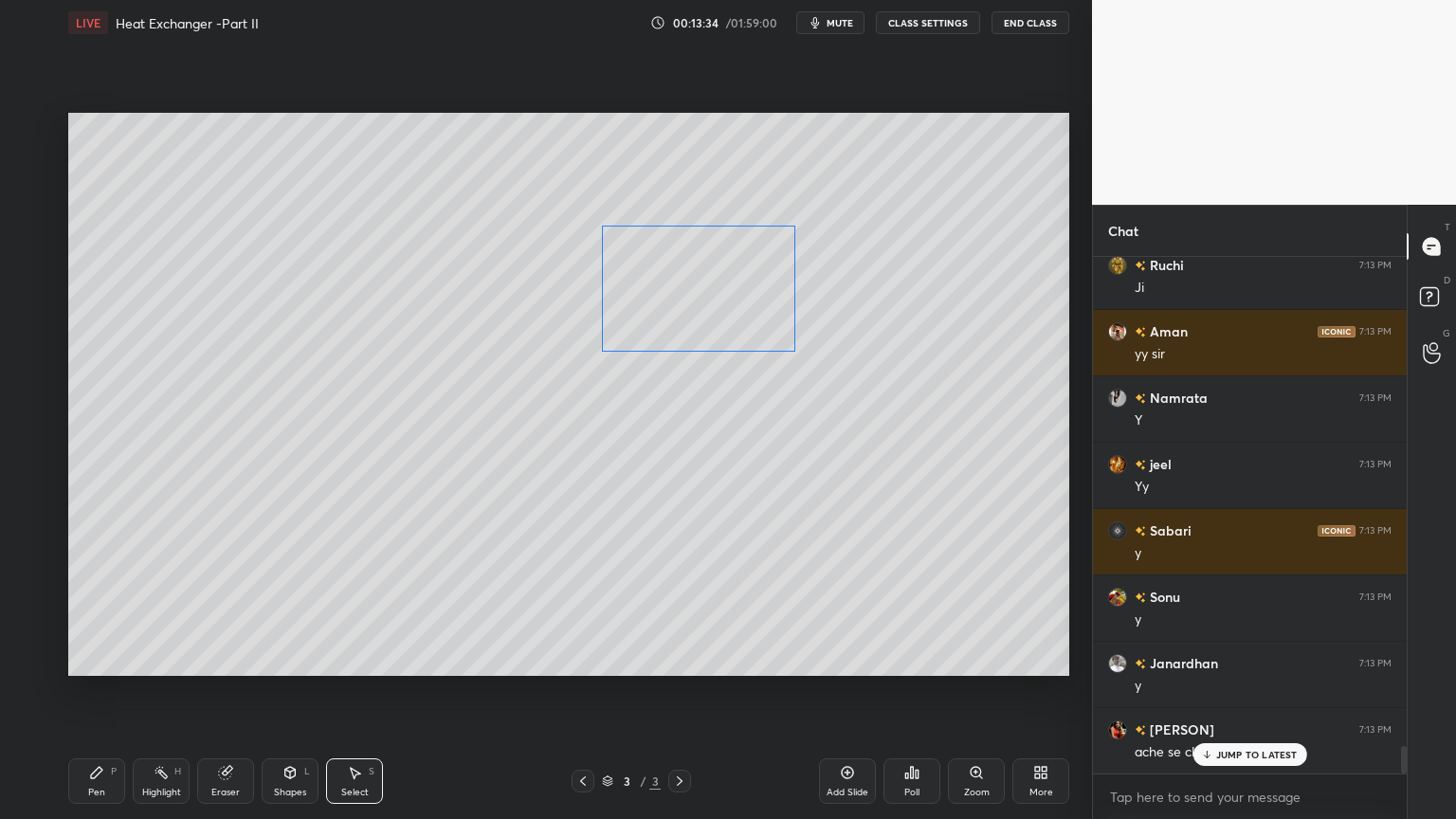 drag, startPoint x: 575, startPoint y: 311, endPoint x: 705, endPoint y: 311, distance: 130 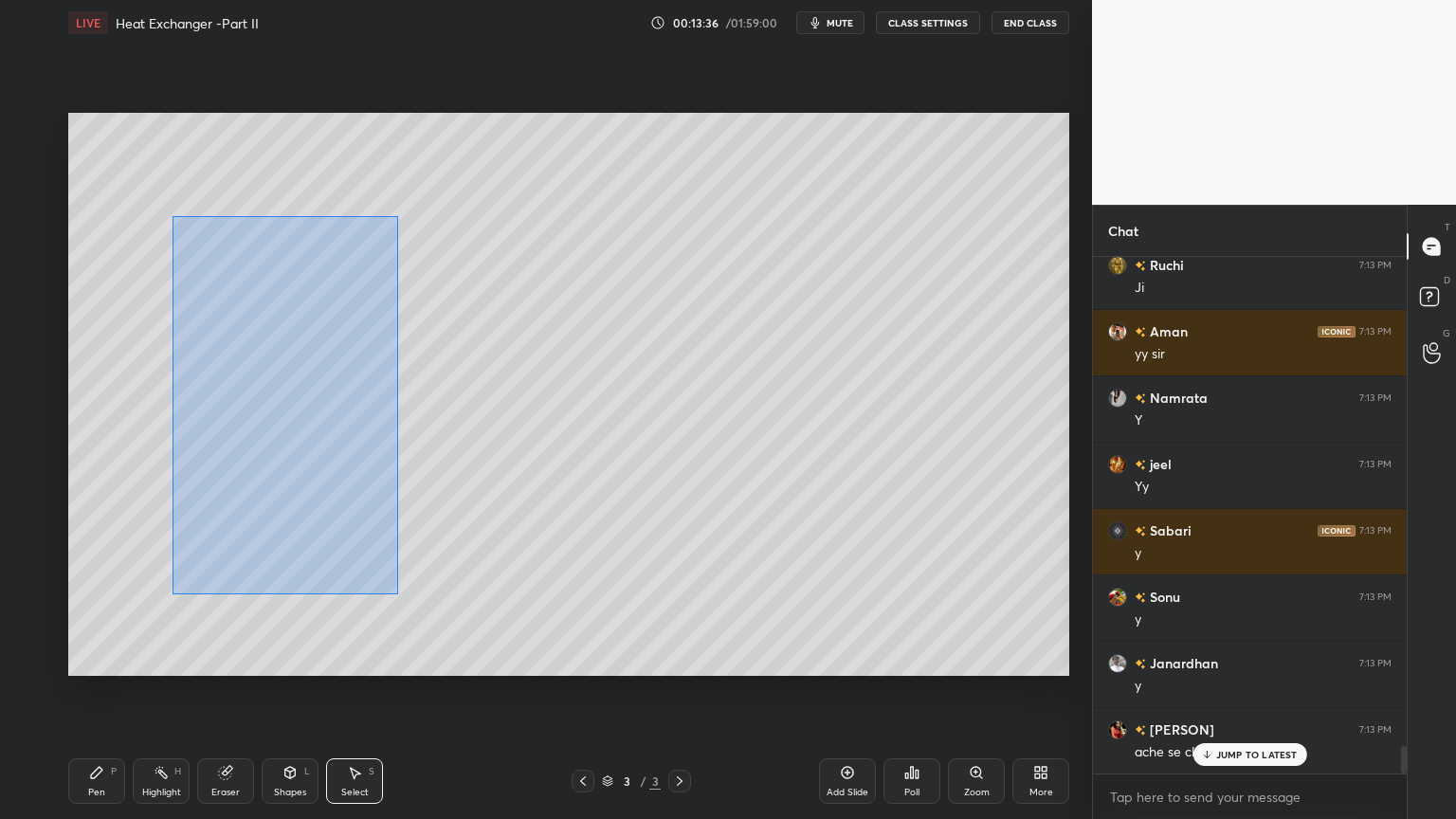 drag, startPoint x: 173, startPoint y: 216, endPoint x: 392, endPoint y: 587, distance: 430.81551 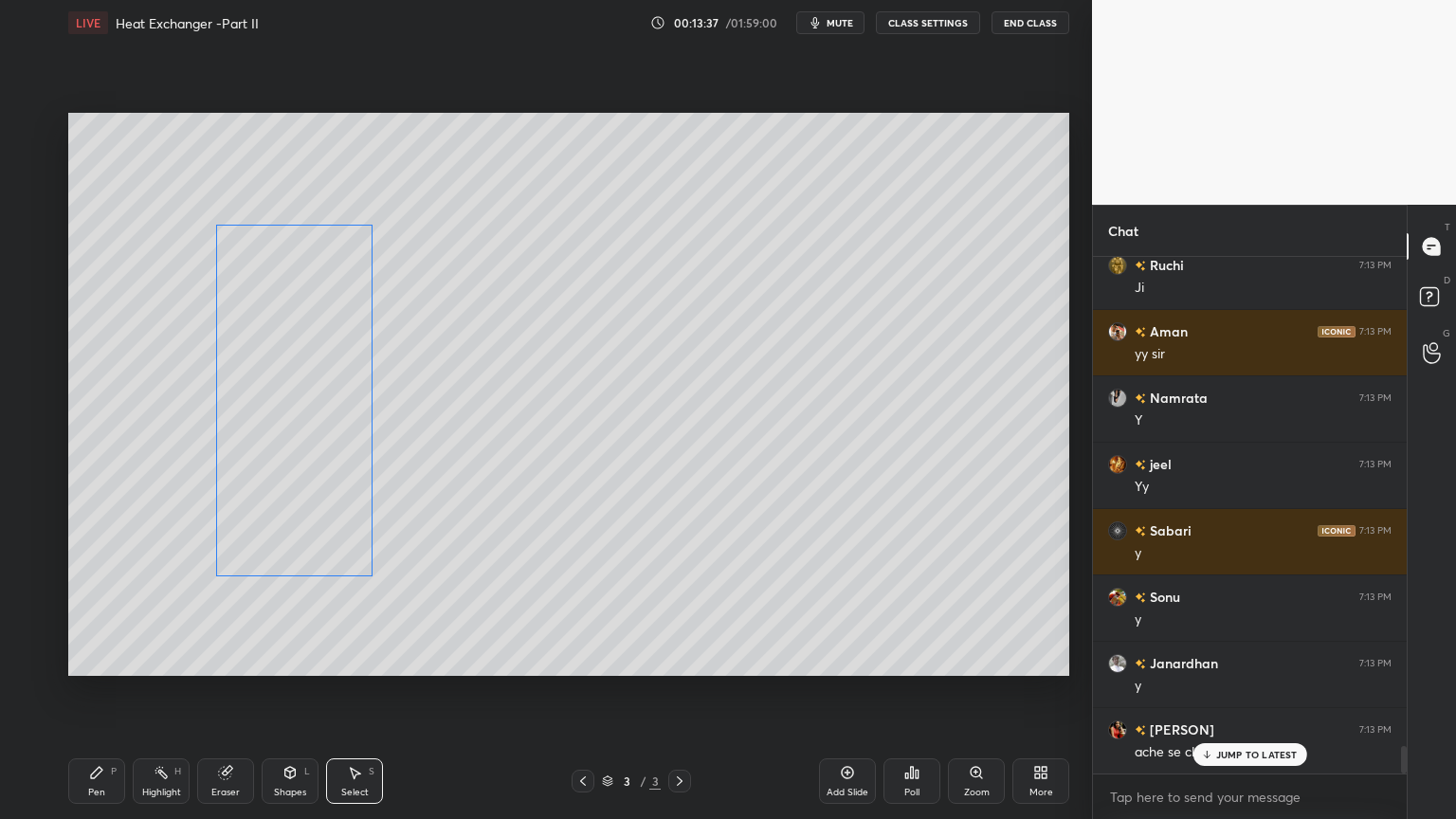click on "0 ° Undo Copy Duplicate Duplicate to new slide Delete" at bounding box center (569, 394) 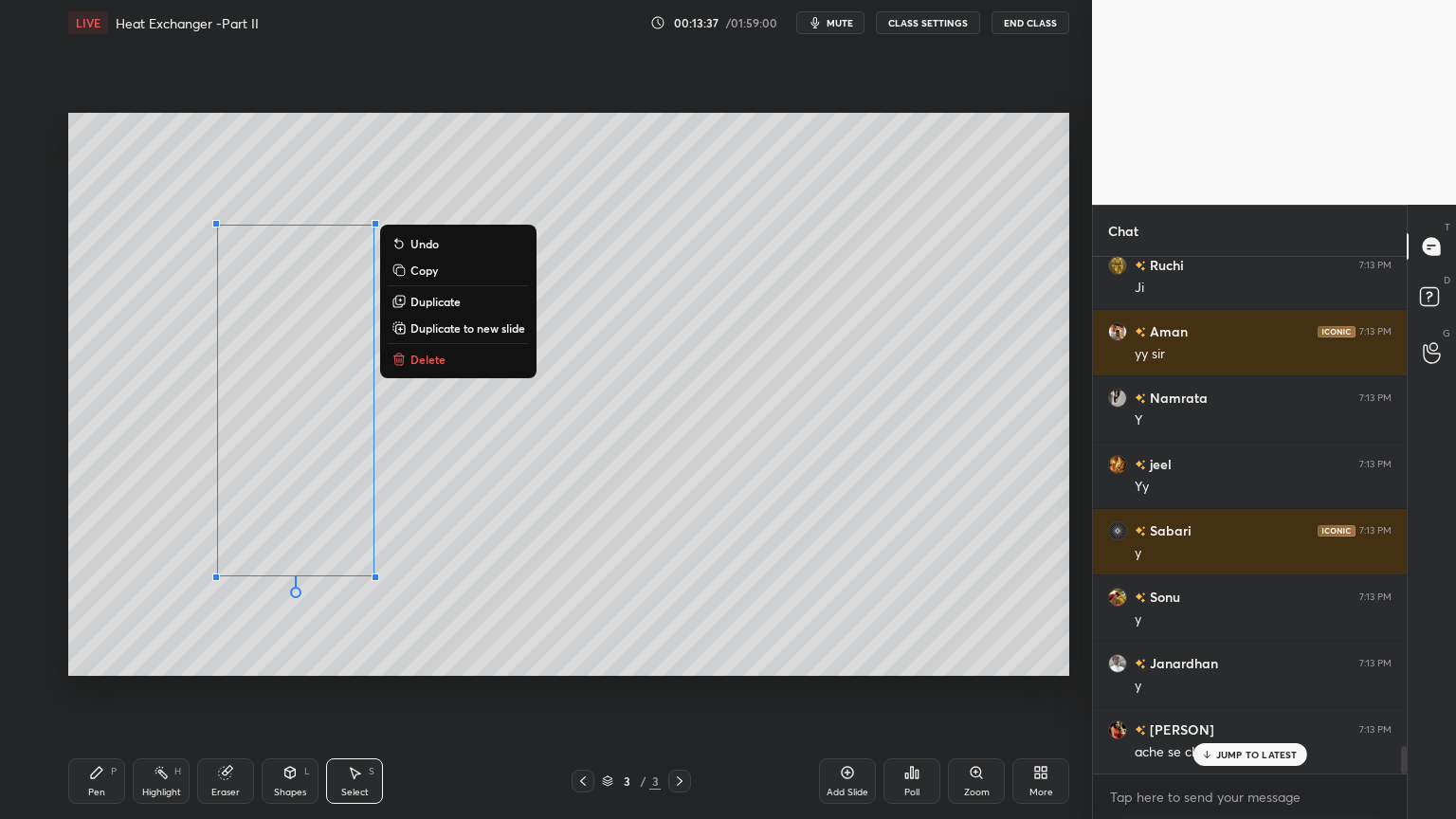 click on "0 ° Undo Copy Duplicate Duplicate to new slide Delete" at bounding box center (569, 394) 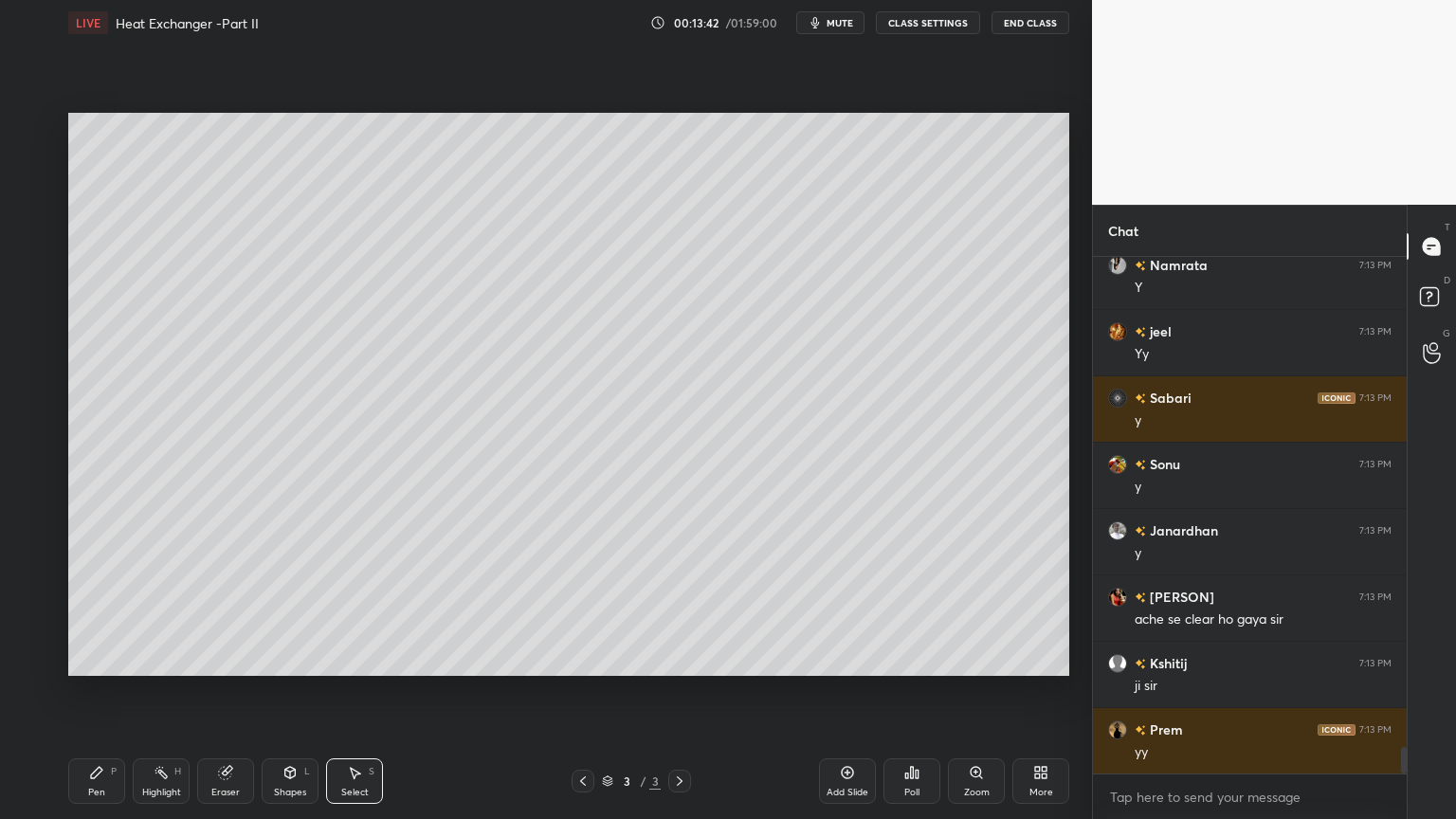 scroll, scrollTop: 9406, scrollLeft: 0, axis: vertical 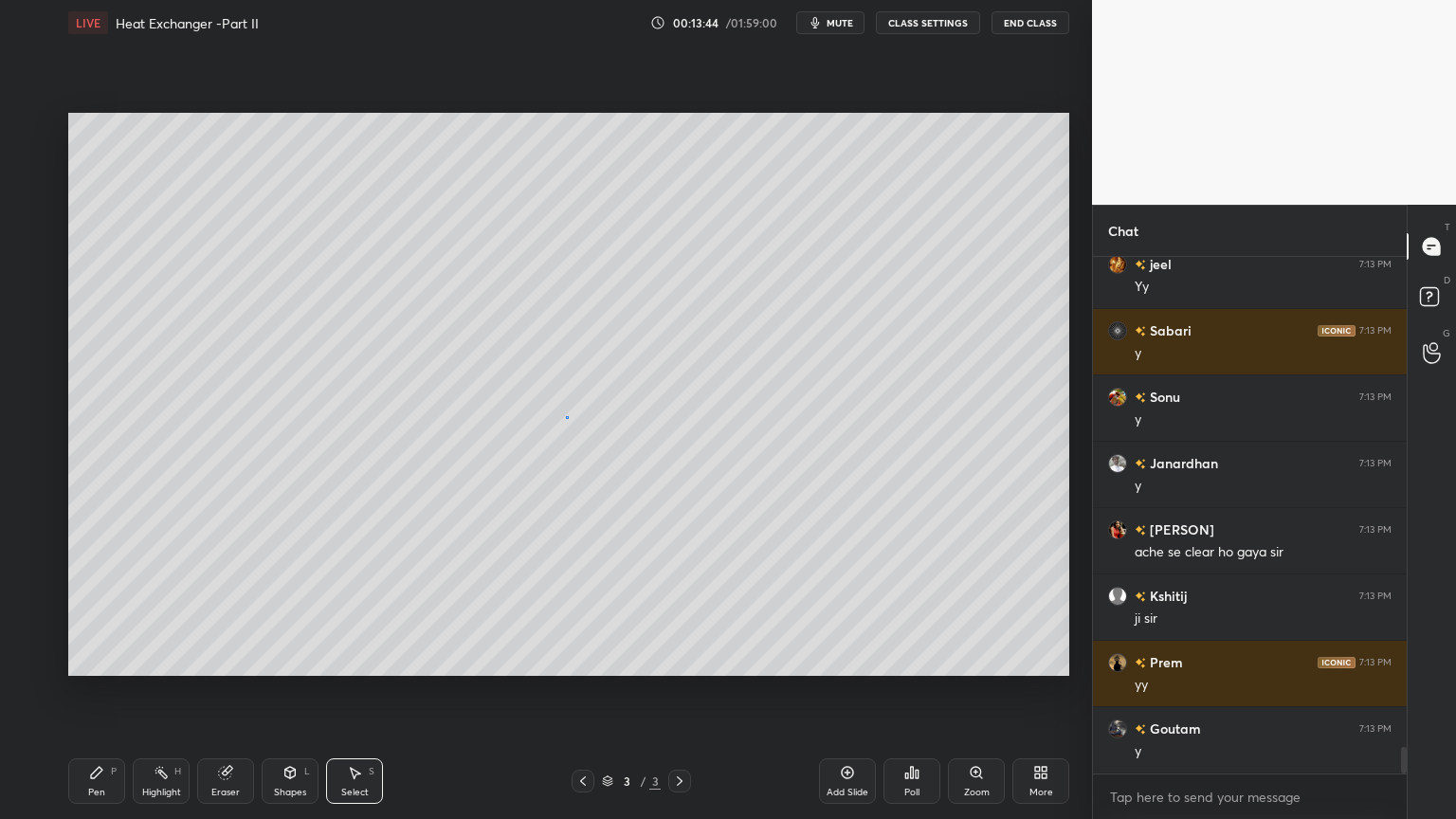 drag, startPoint x: 565, startPoint y: 416, endPoint x: 576, endPoint y: 433, distance: 20.248457 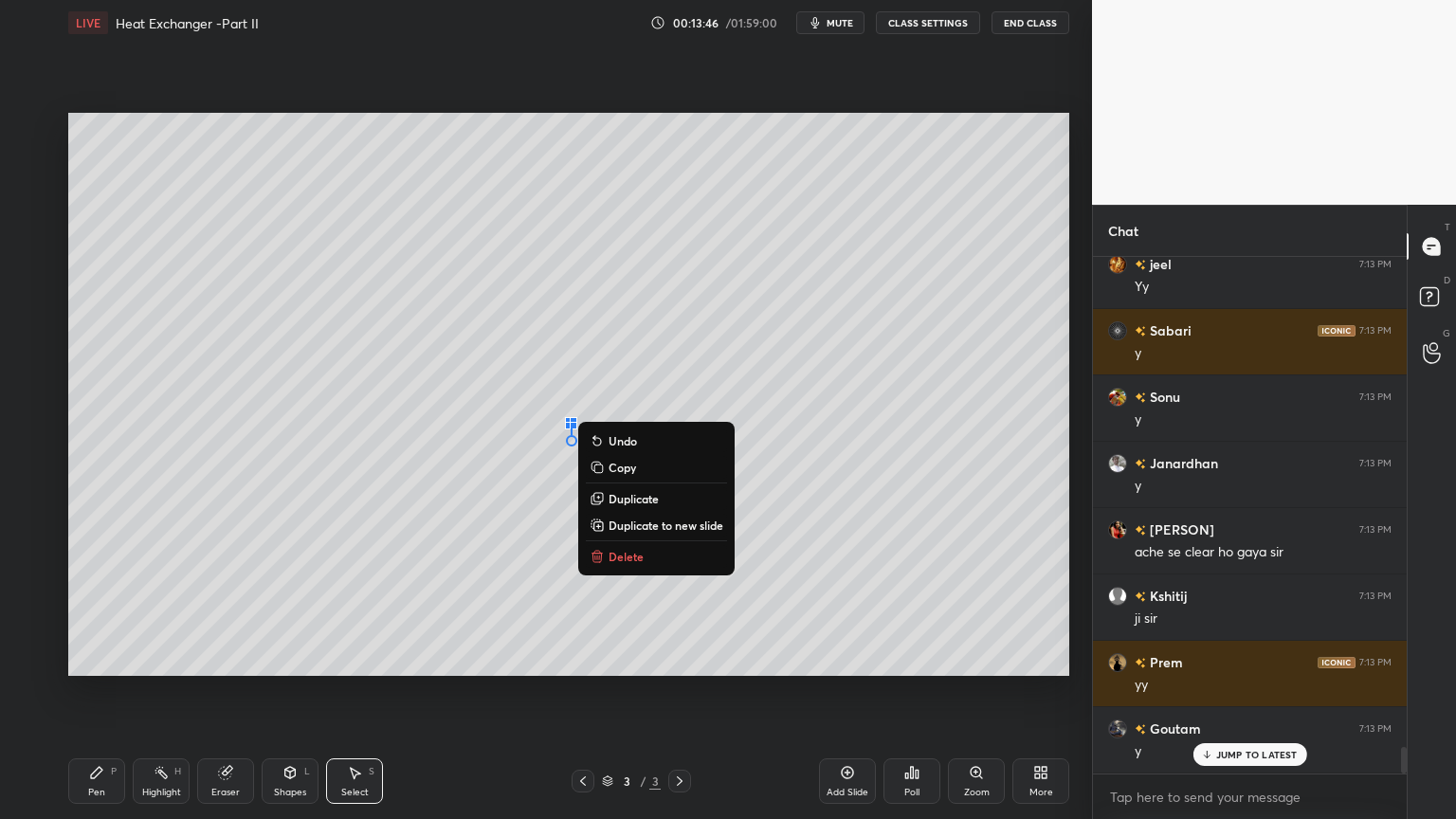 scroll, scrollTop: 9472, scrollLeft: 0, axis: vertical 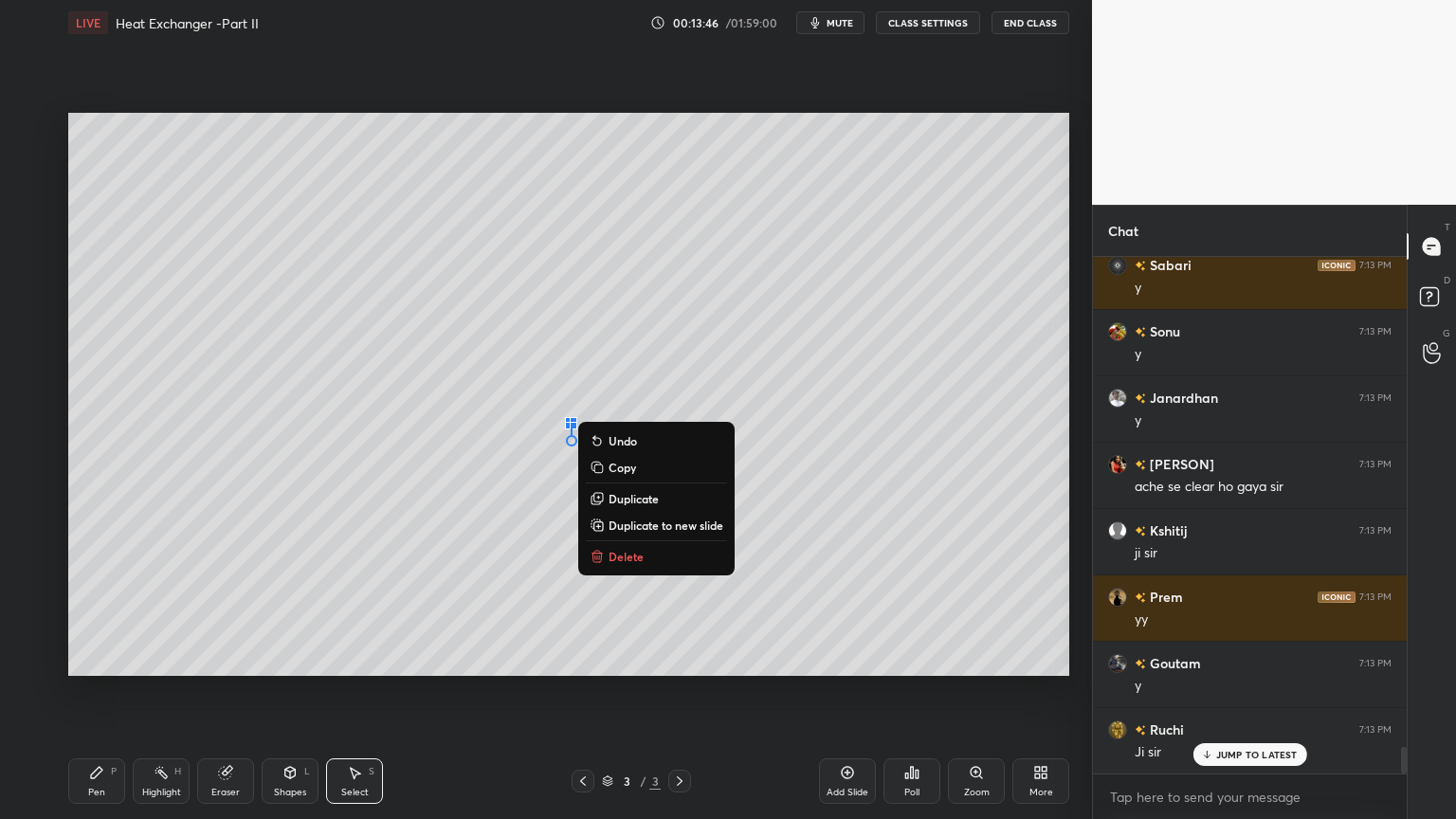 click on "Delete" at bounding box center (626, 556) 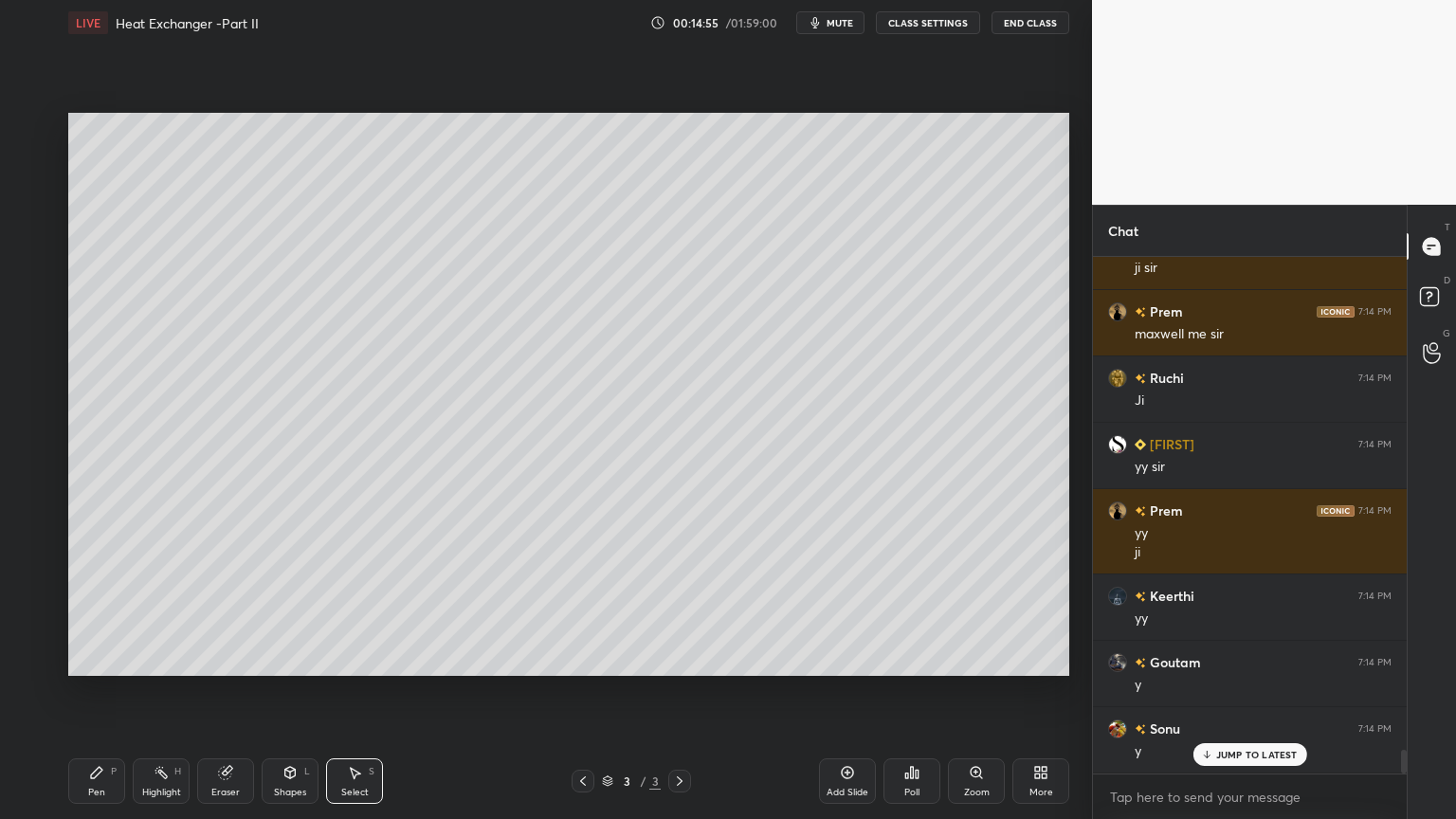 scroll, scrollTop: 10685, scrollLeft: 0, axis: vertical 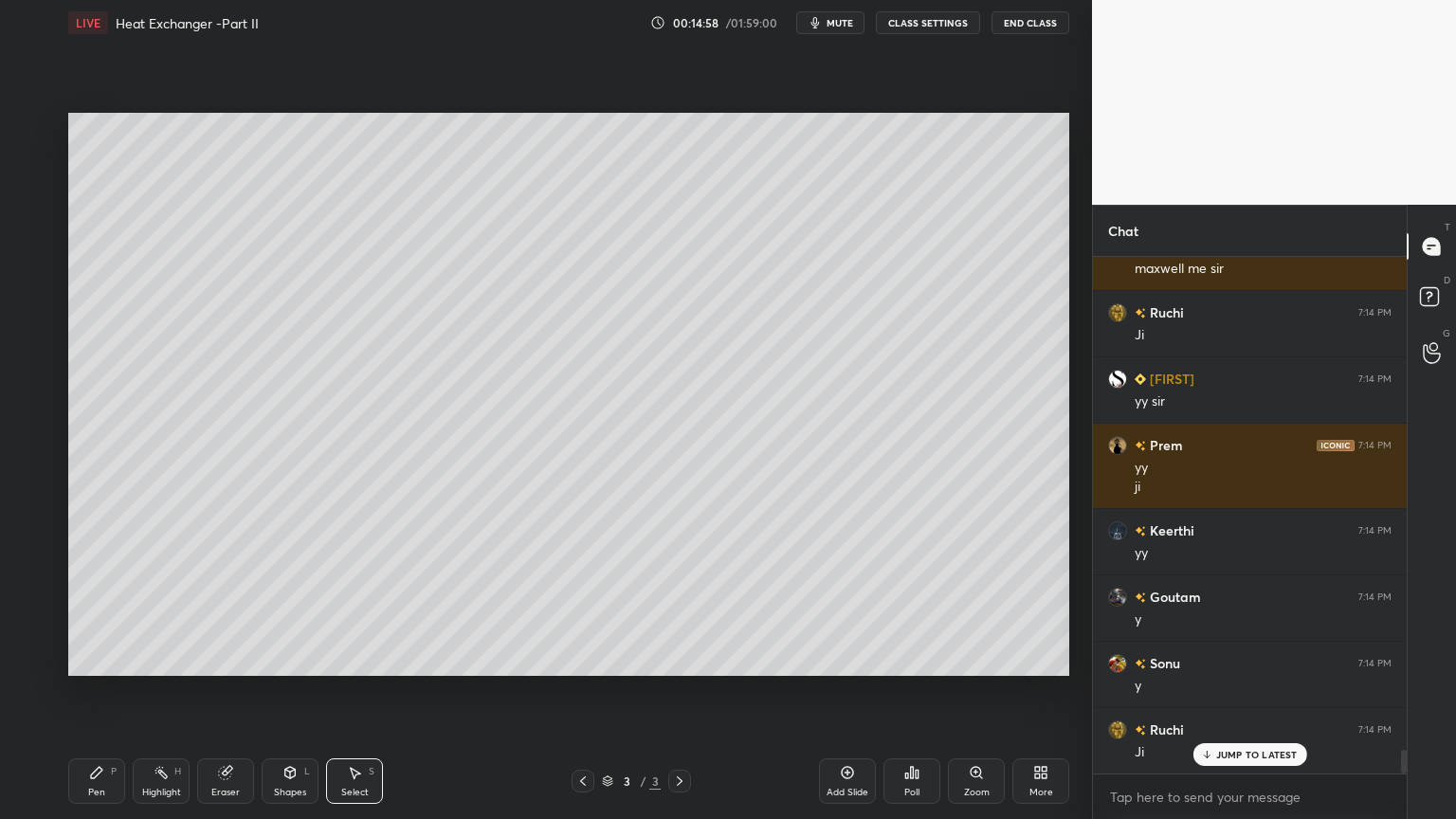click on "Shapes L" at bounding box center (290, 781) 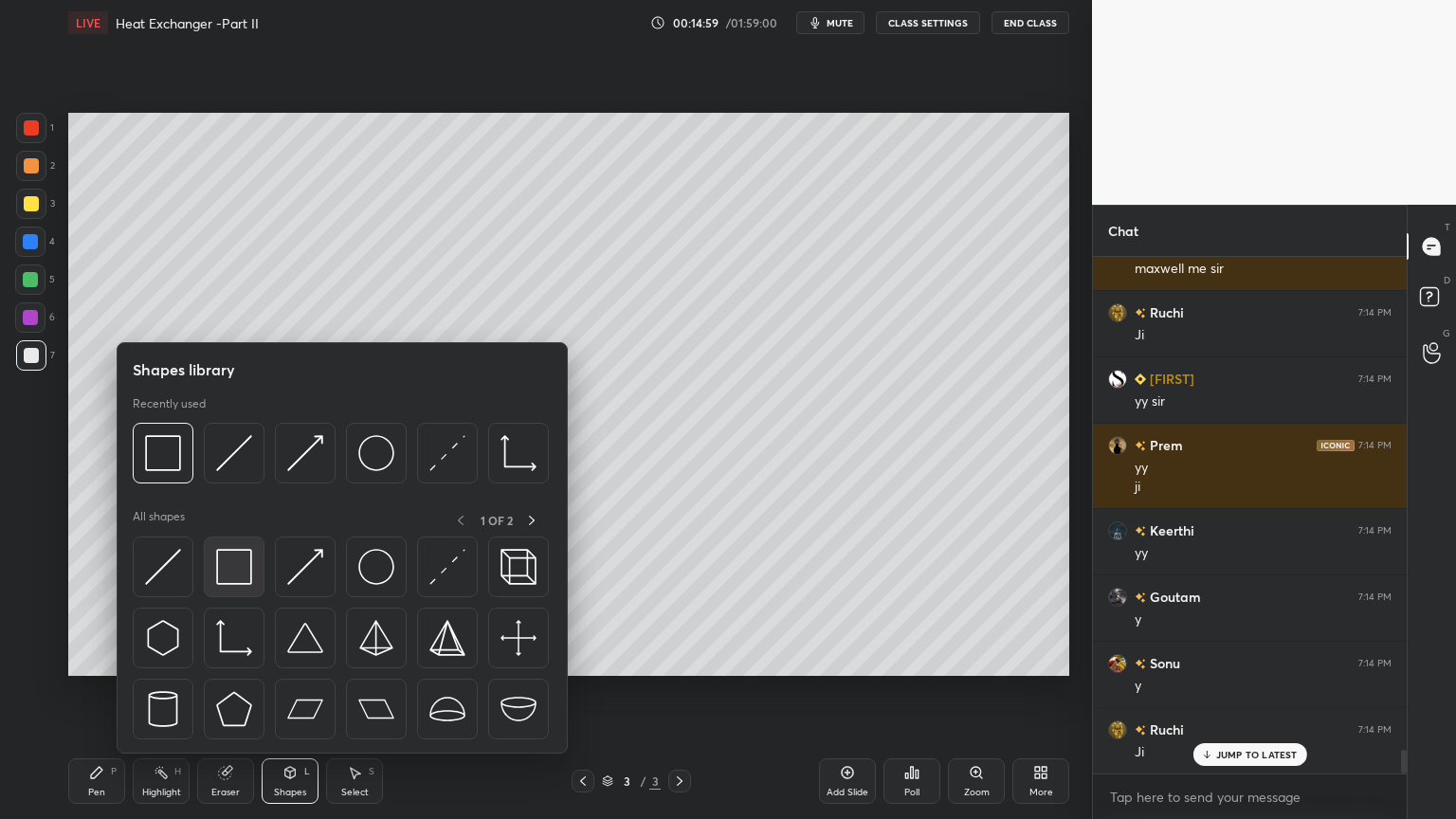 click at bounding box center [234, 567] 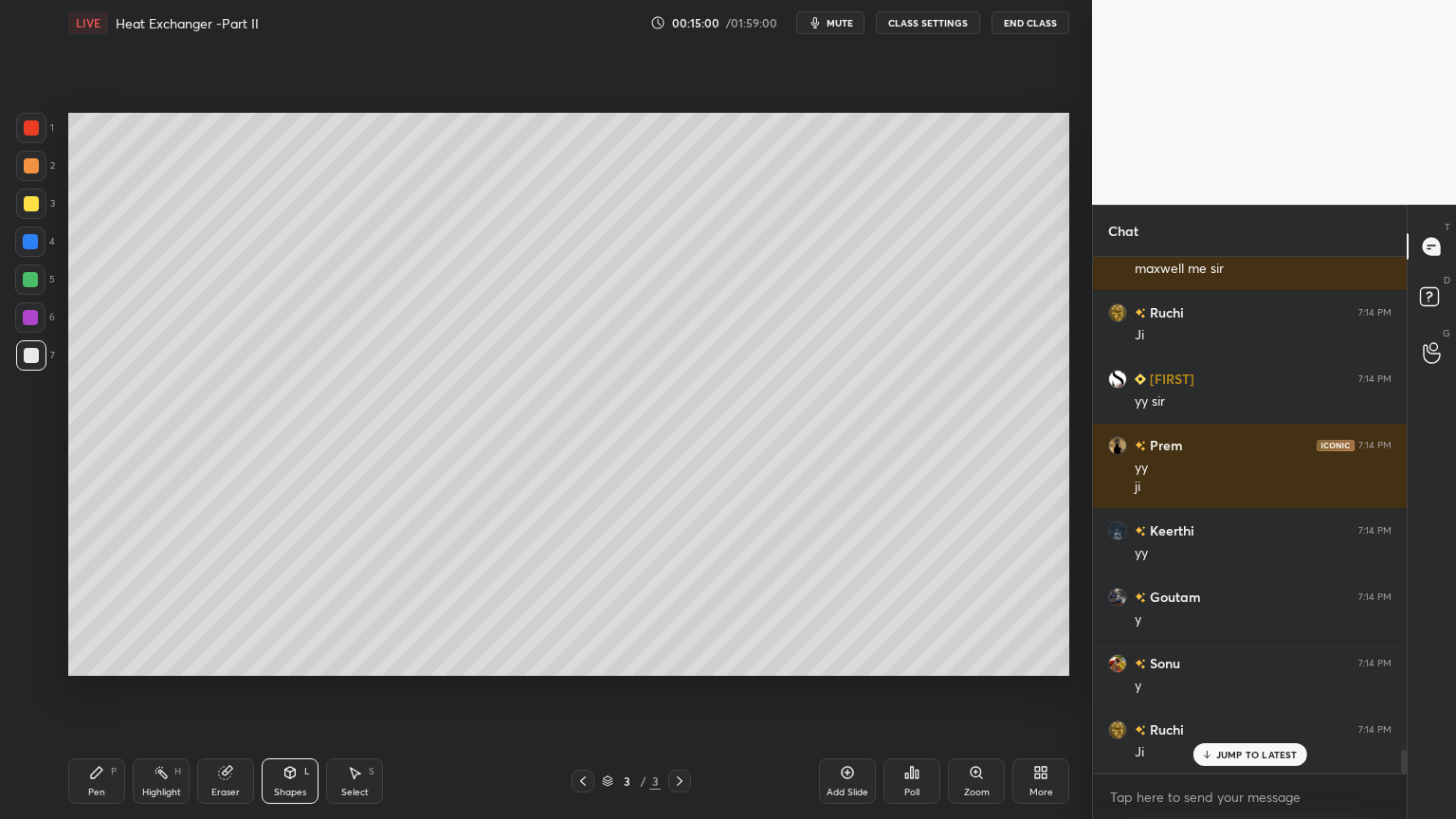 click at bounding box center (30, 318) 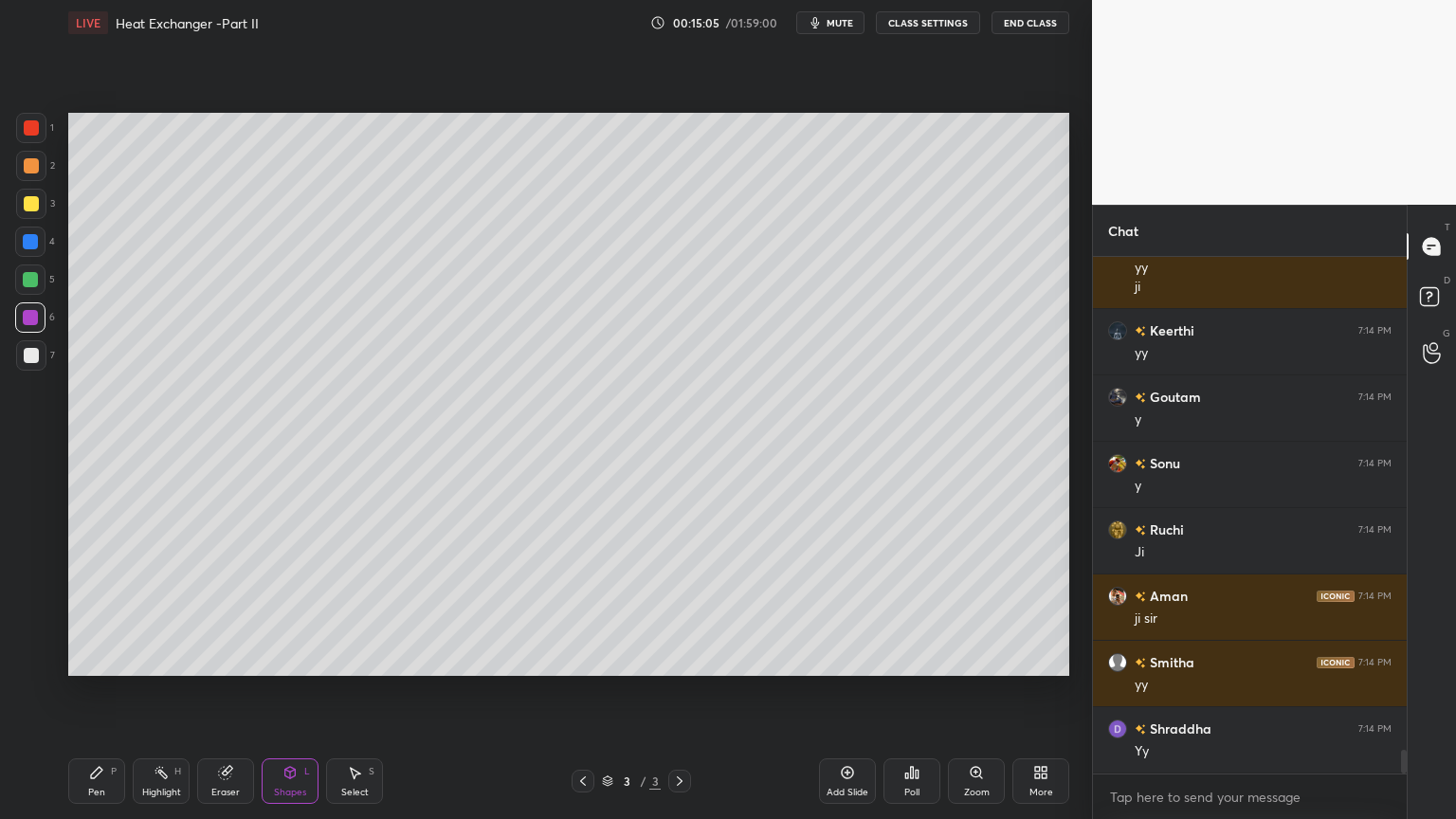 scroll, scrollTop: 11018, scrollLeft: 0, axis: vertical 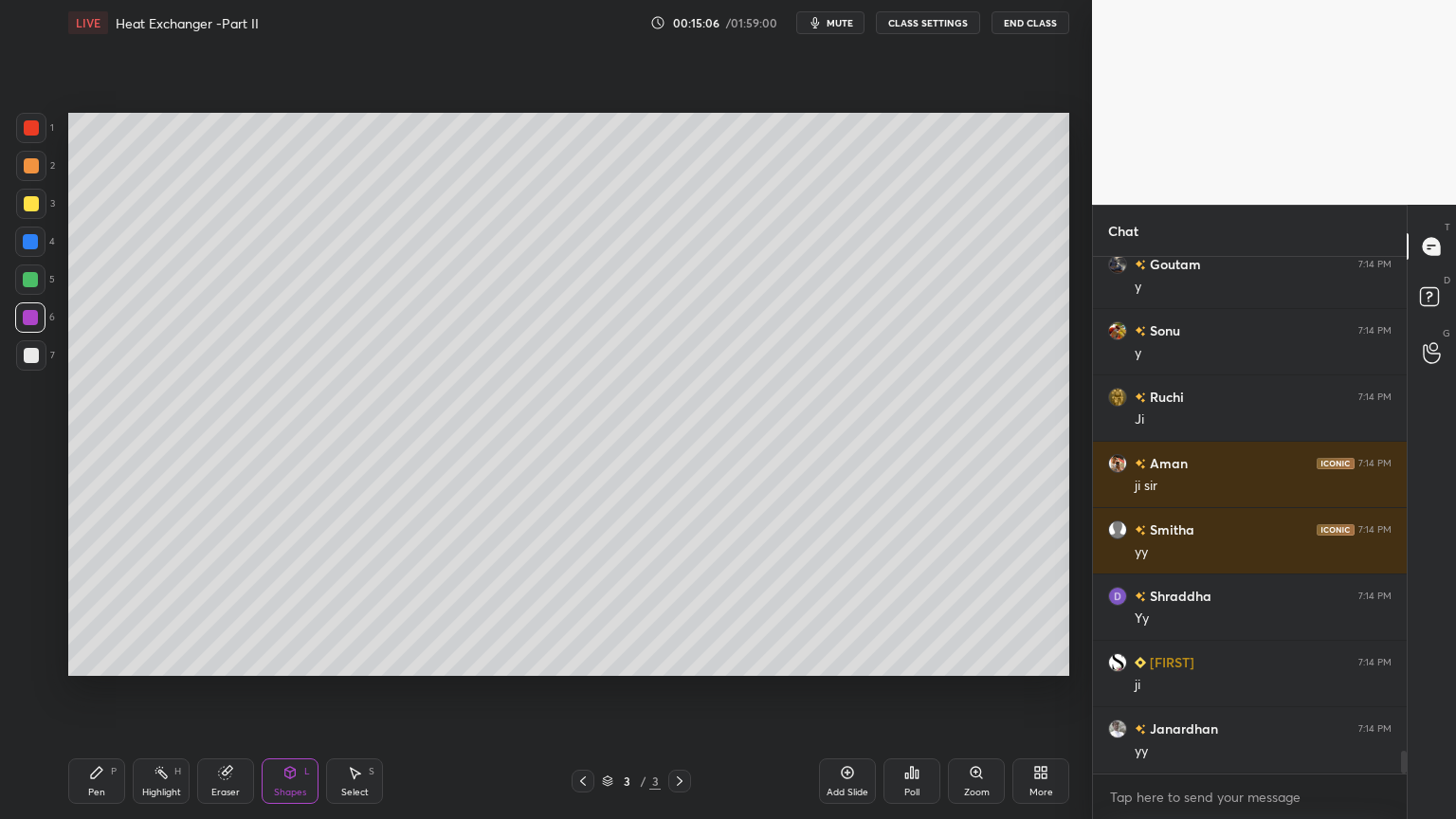 click on "Add Slide" at bounding box center [847, 781] 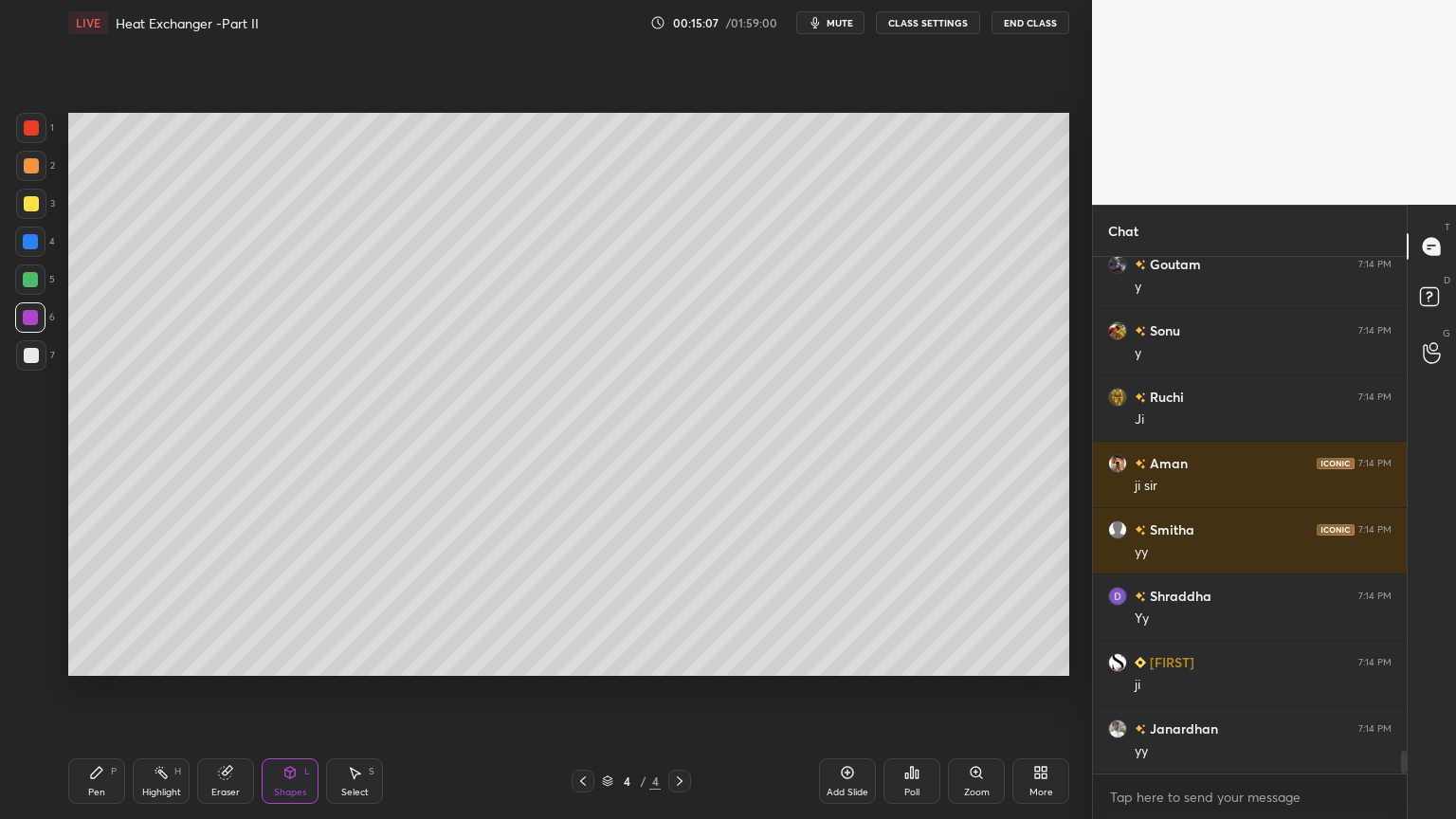 click on "Pen" at bounding box center (97, 792) 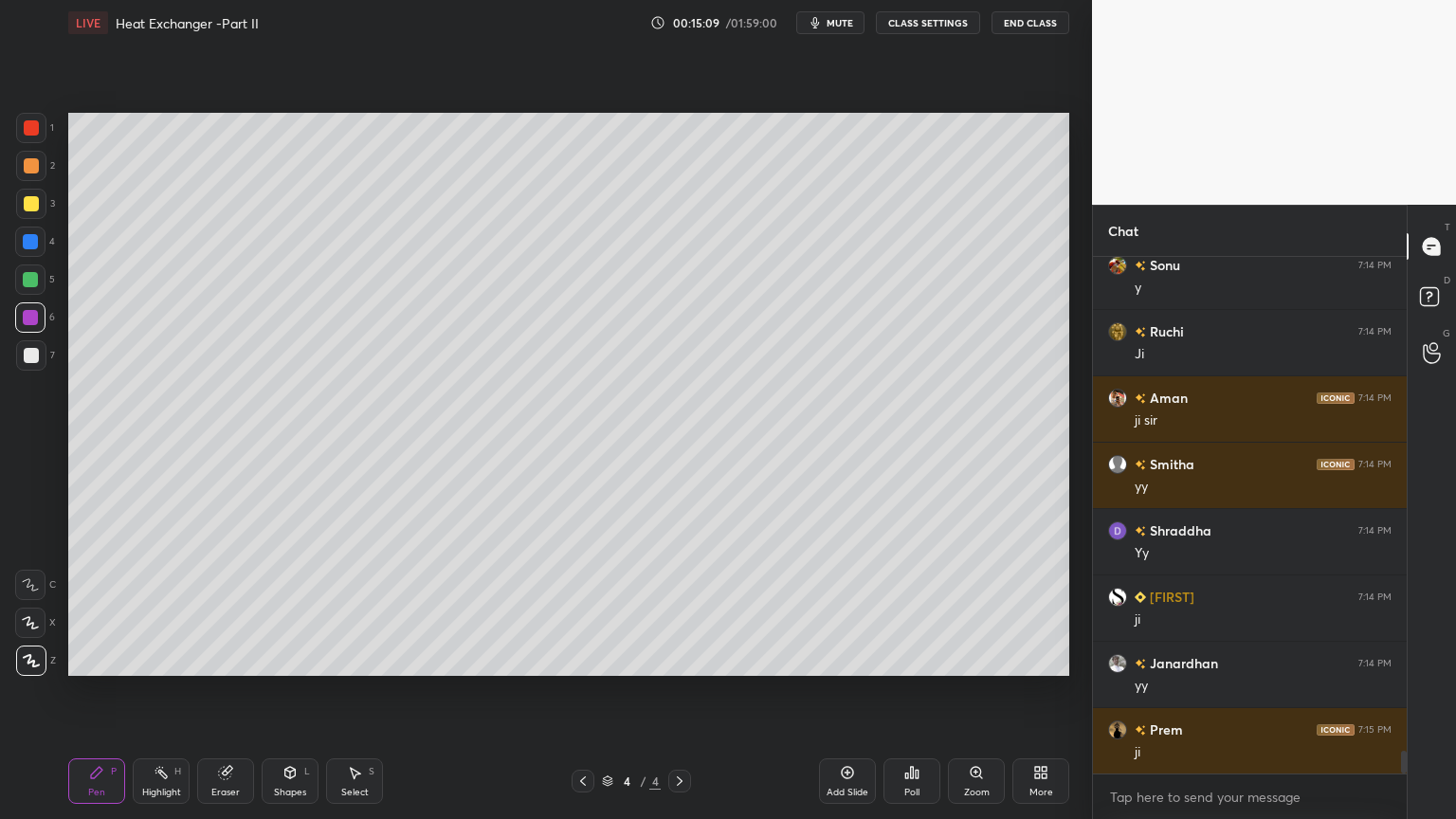 scroll, scrollTop: 11150, scrollLeft: 0, axis: vertical 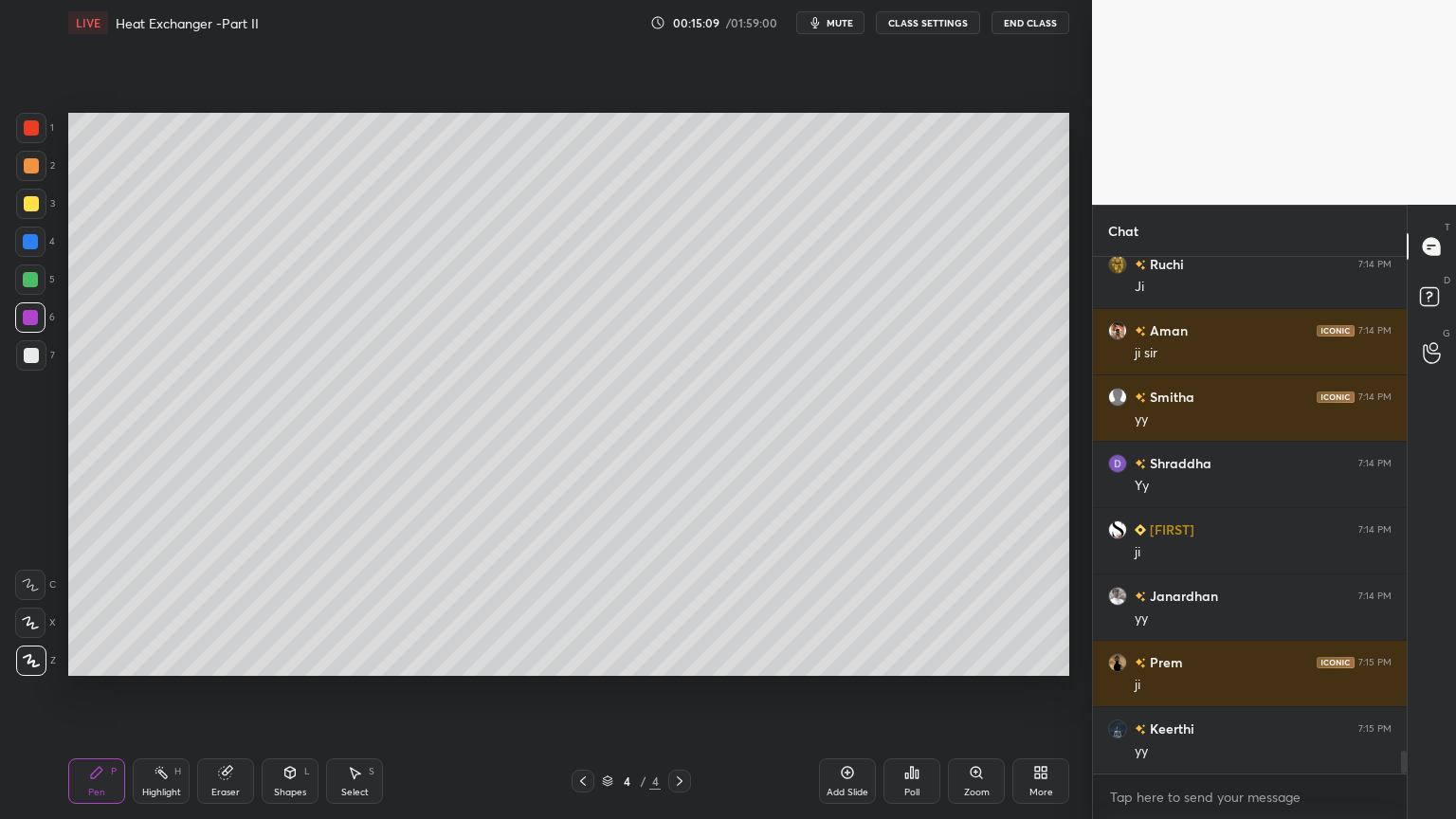 click at bounding box center [31, 204] 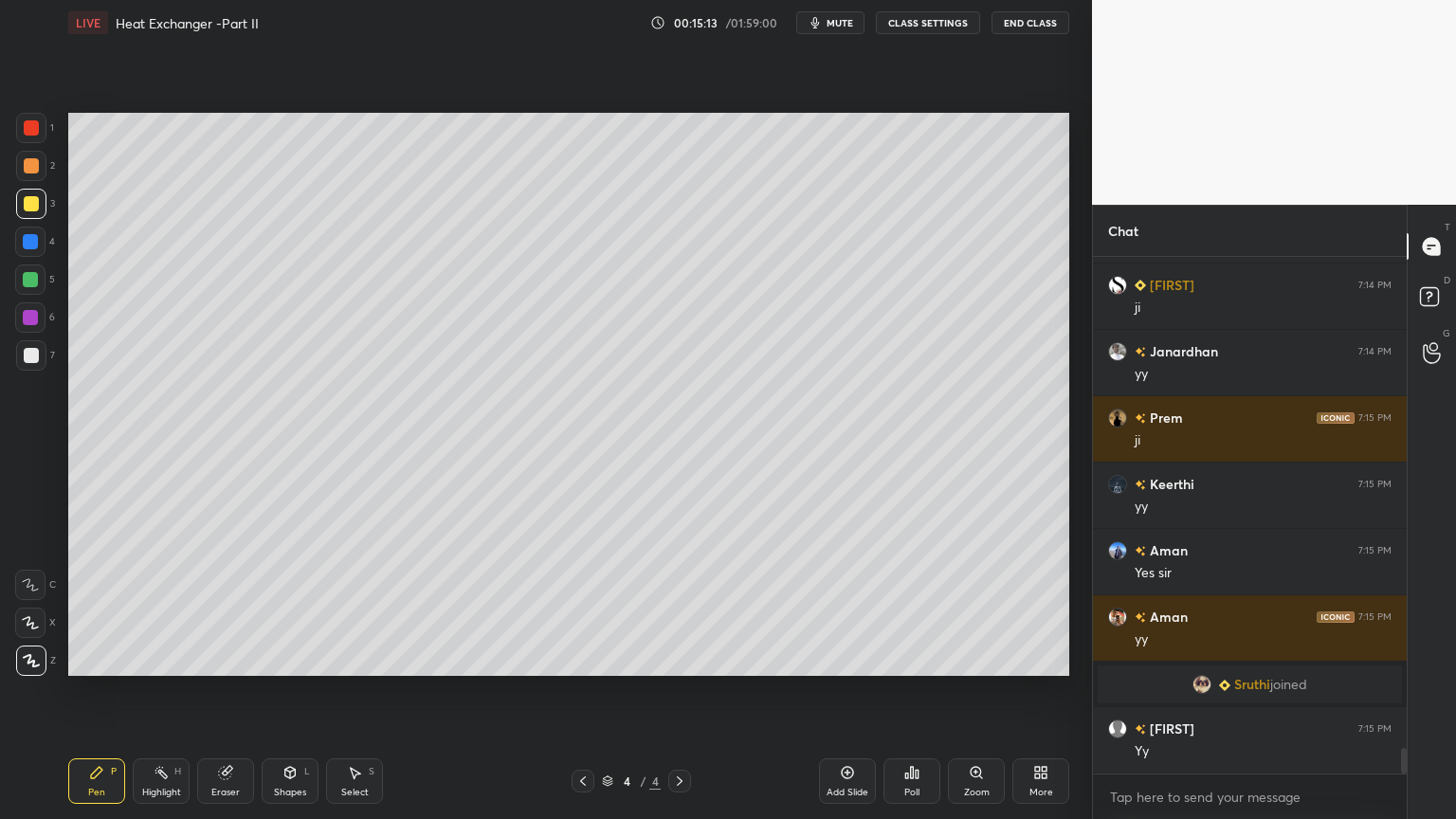 scroll, scrollTop: 9946, scrollLeft: 0, axis: vertical 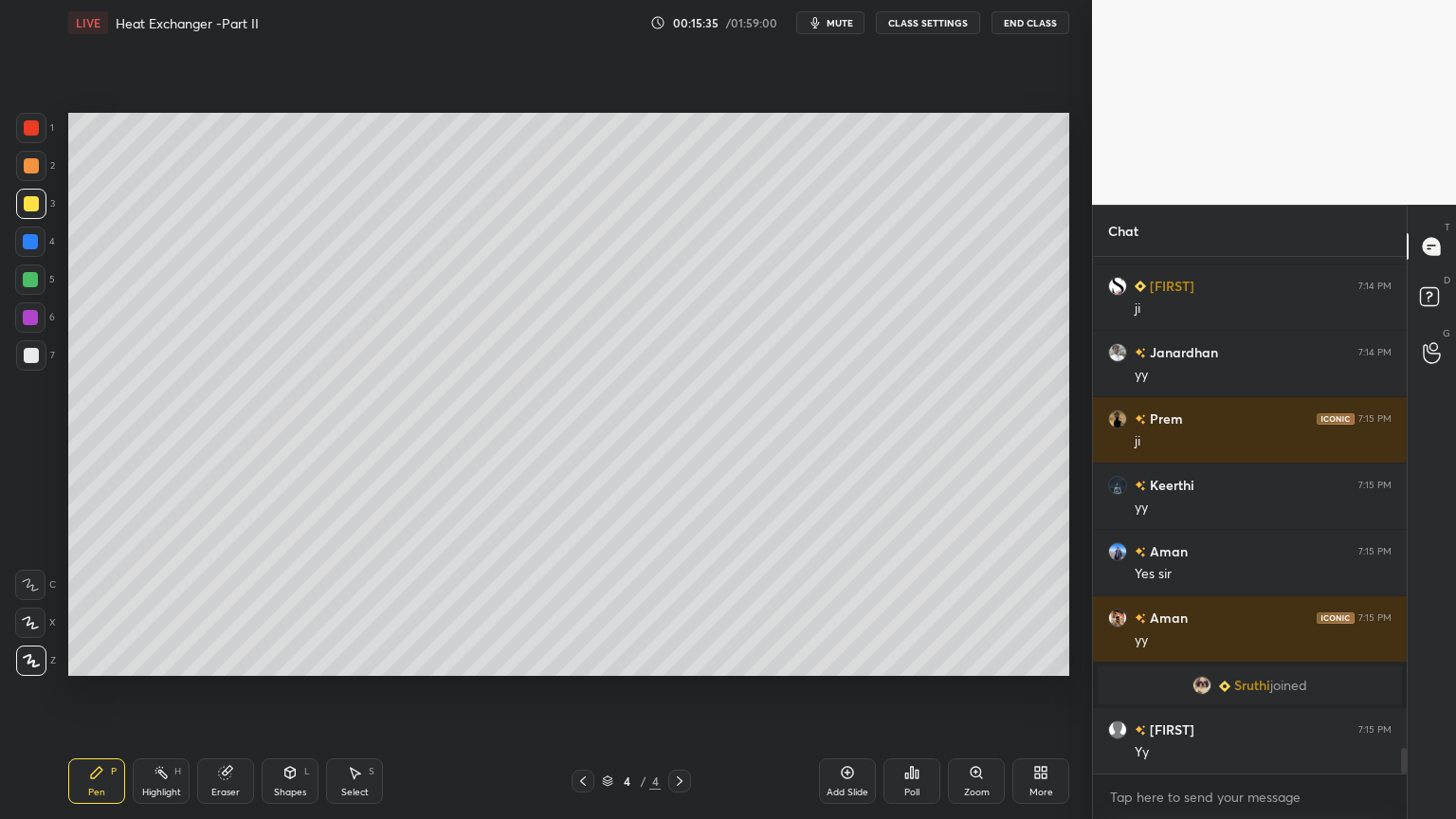 click at bounding box center (31, 355) 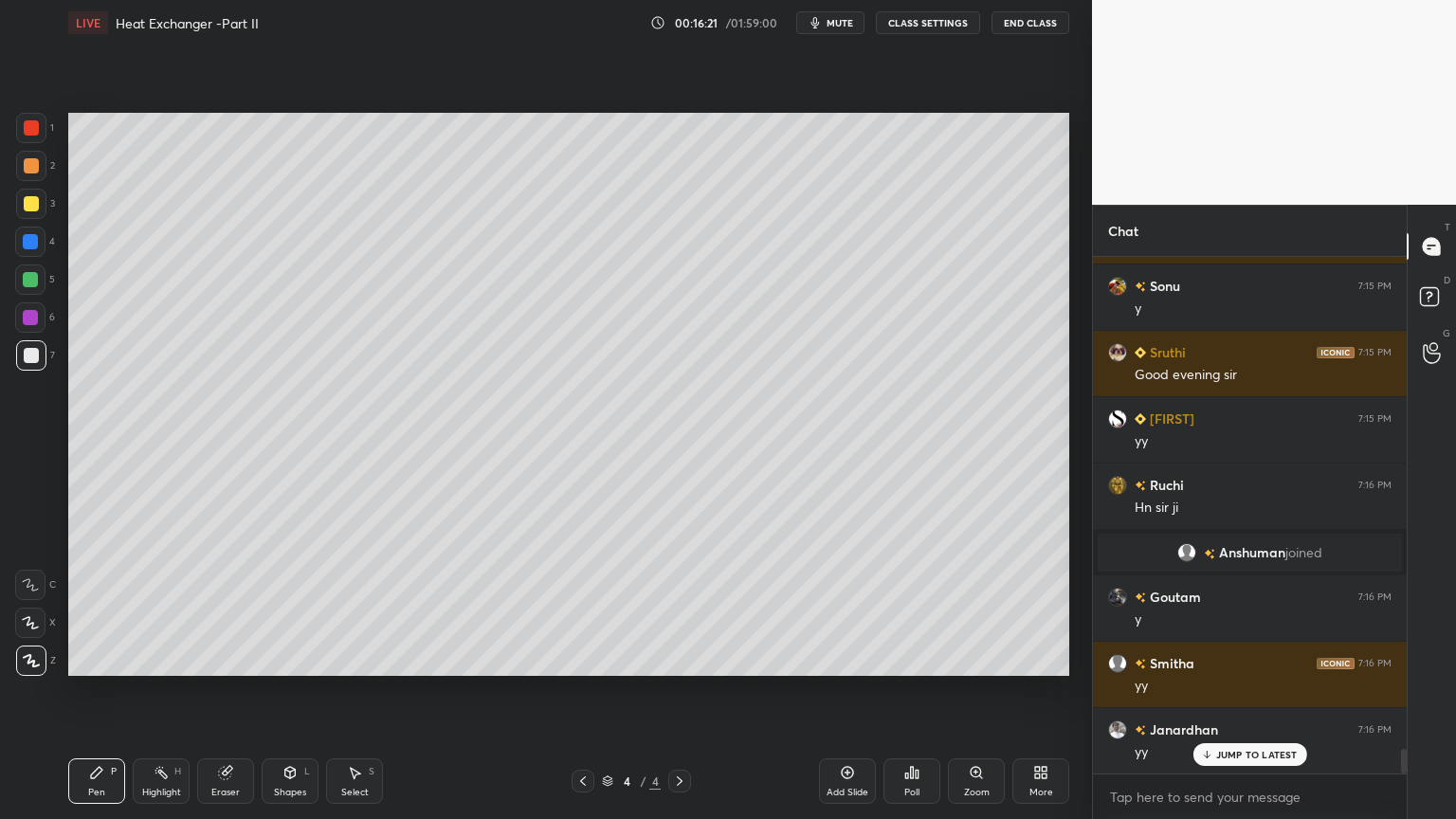 scroll, scrollTop: 10532, scrollLeft: 0, axis: vertical 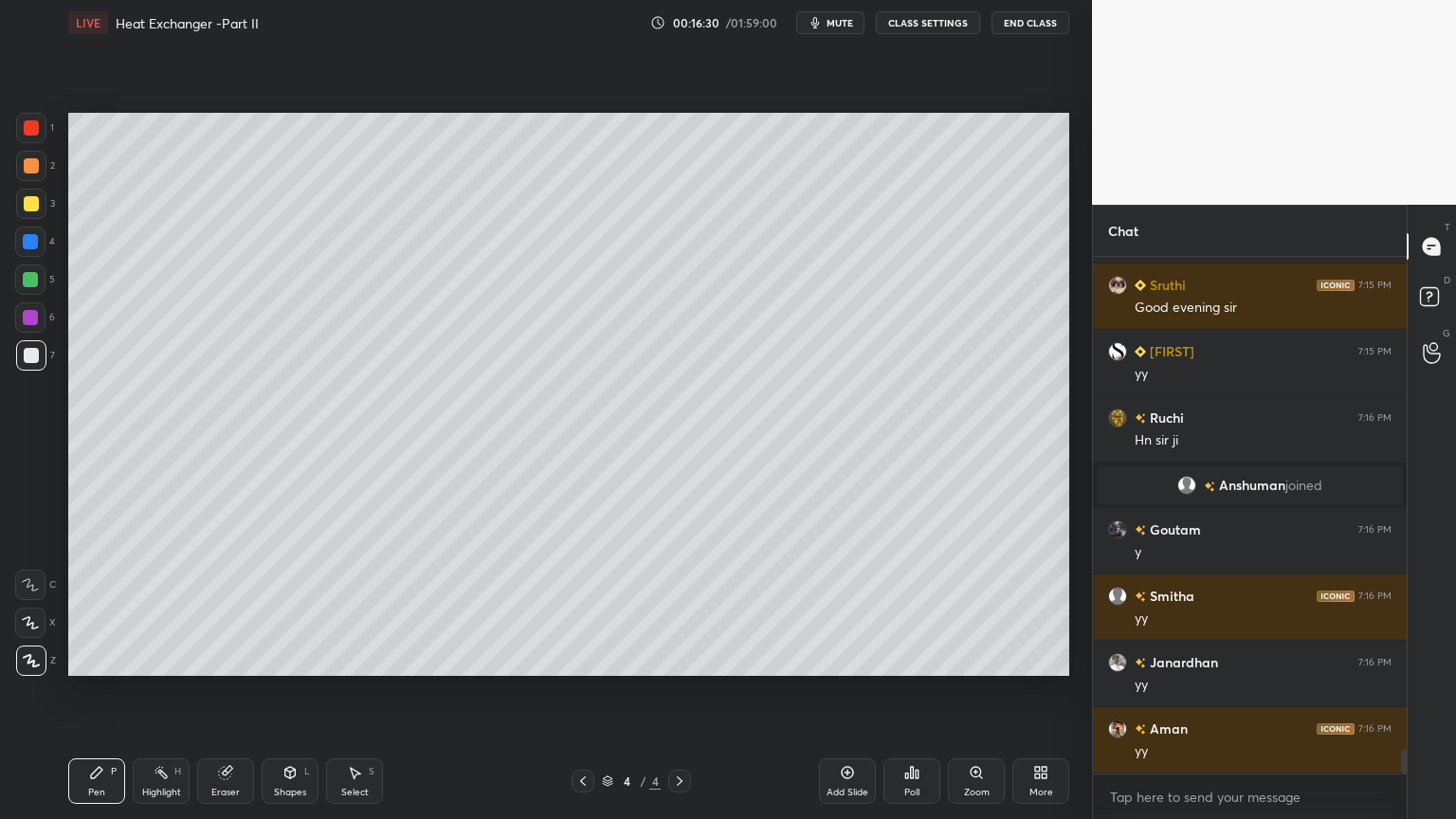 click 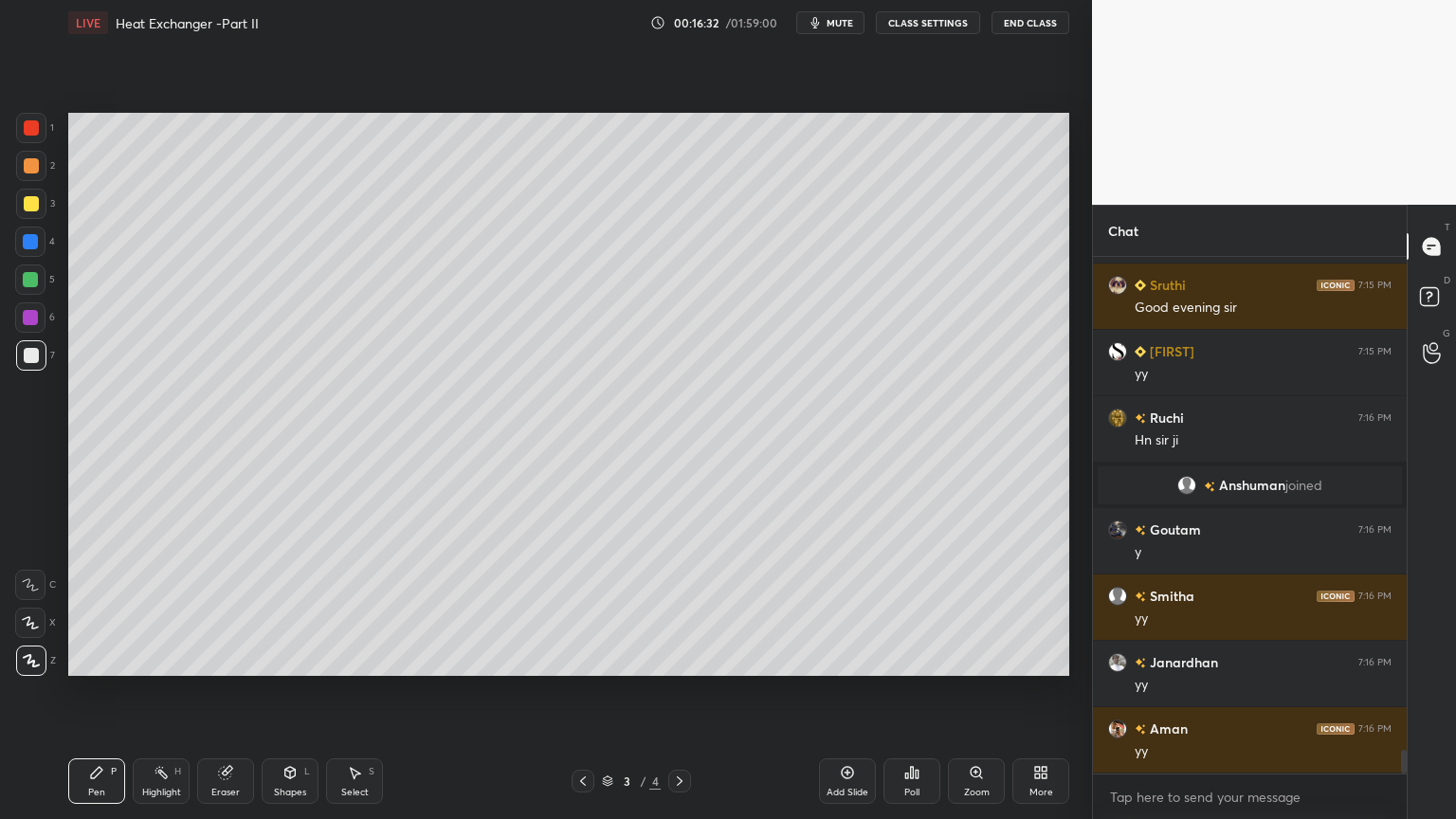 click 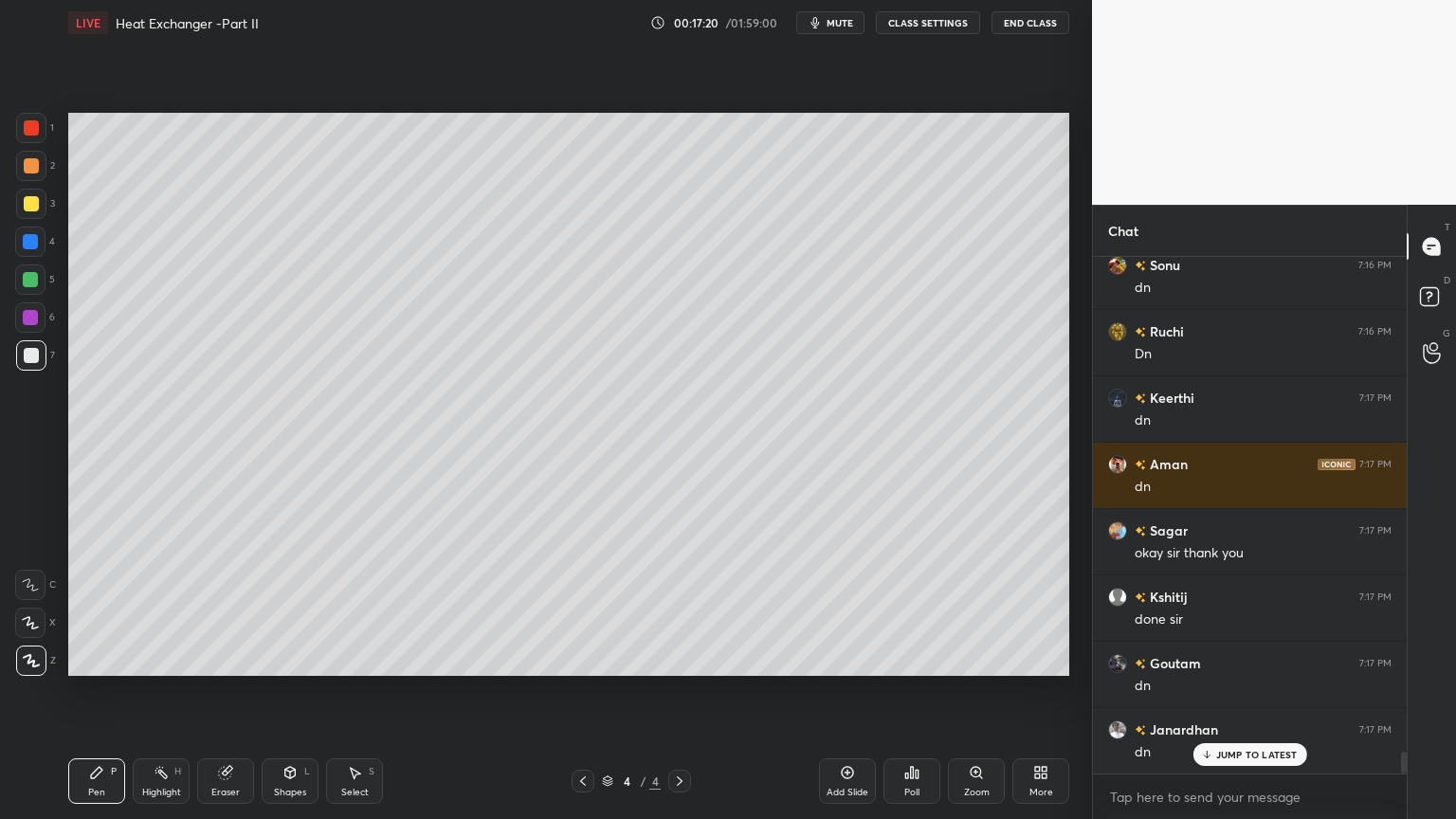 scroll, scrollTop: 11758, scrollLeft: 0, axis: vertical 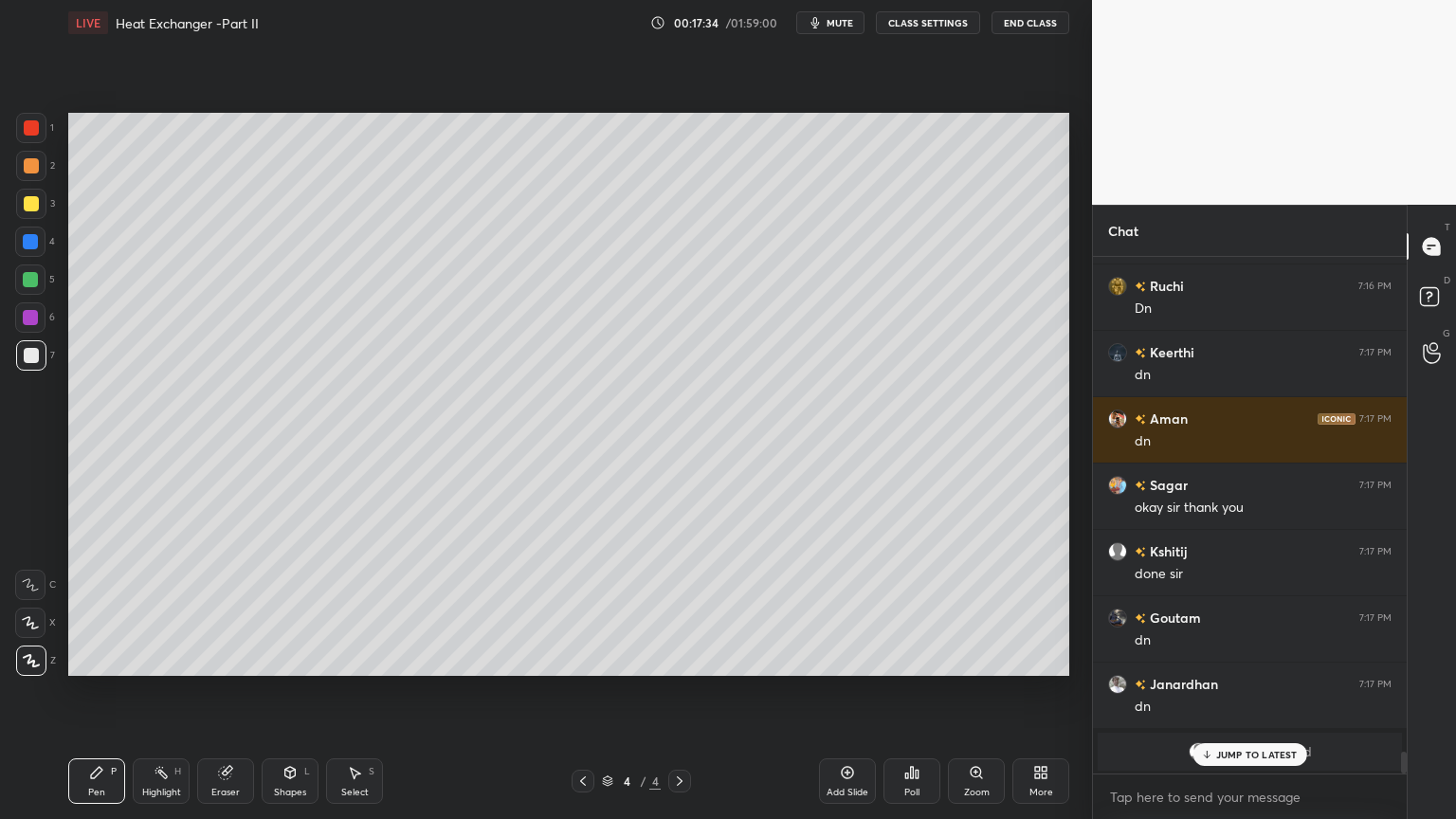 click on "Eraser" at bounding box center [226, 792] 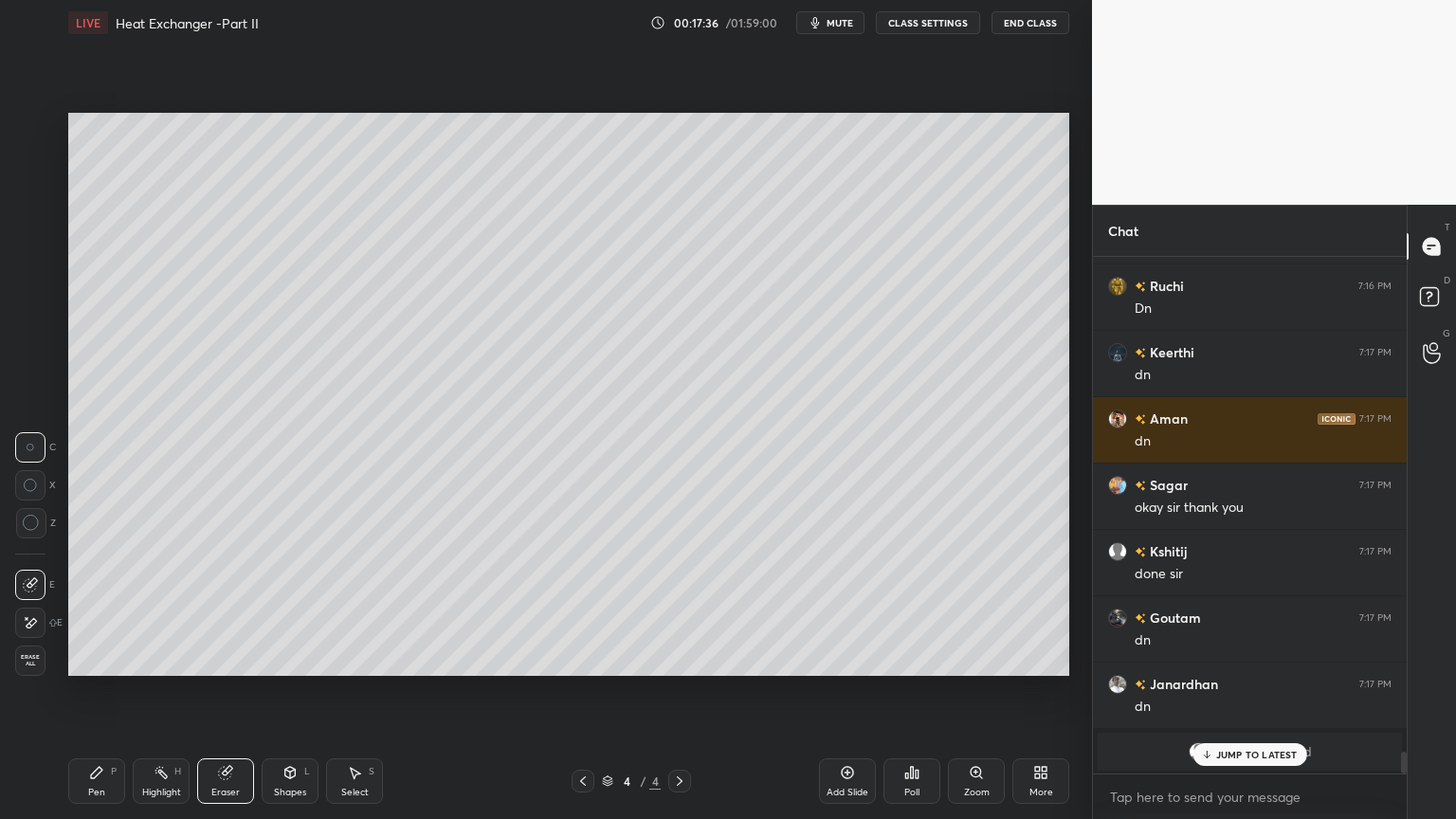 click on "Pen P" at bounding box center [97, 781] 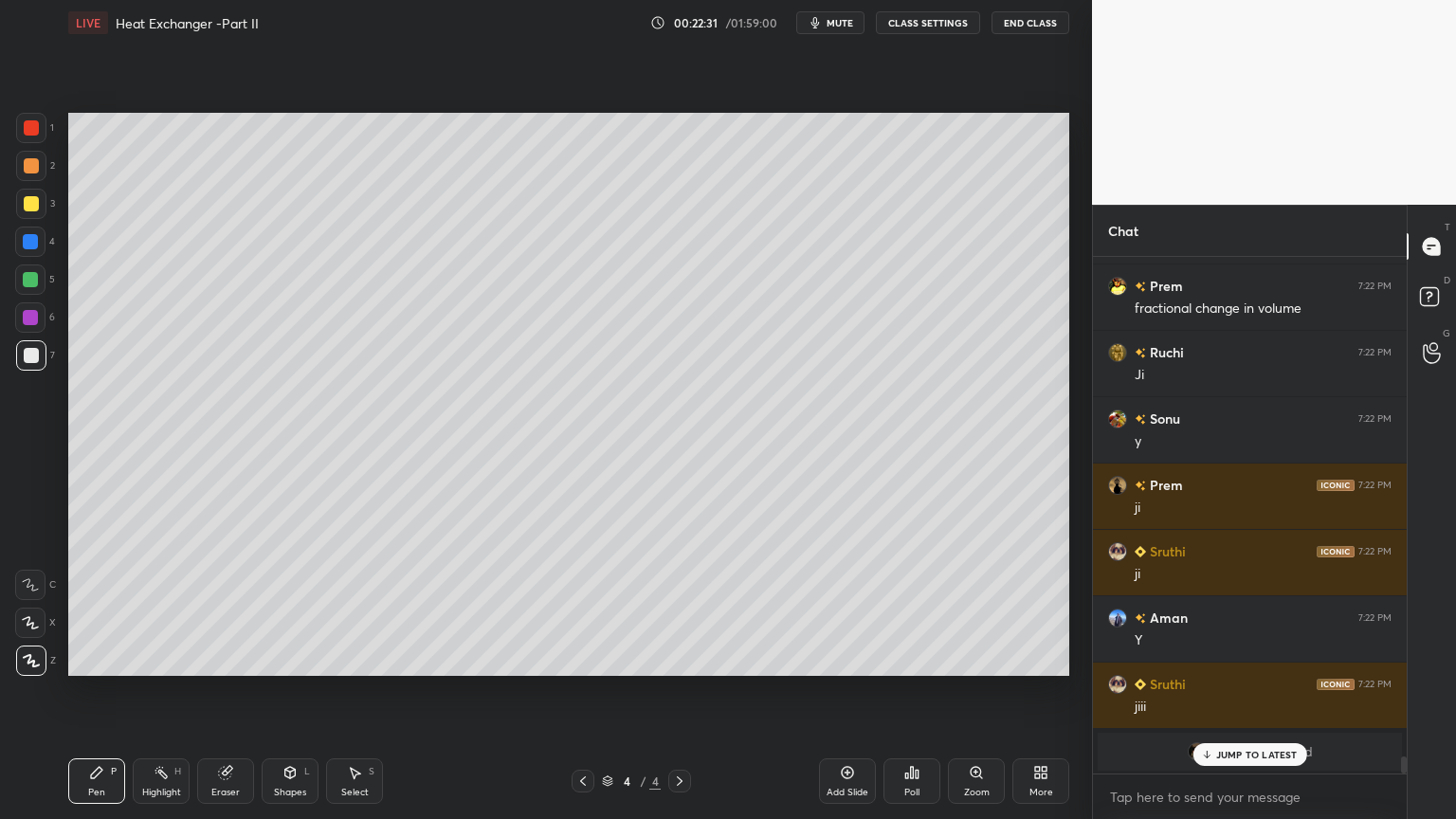 scroll, scrollTop: 14927, scrollLeft: 0, axis: vertical 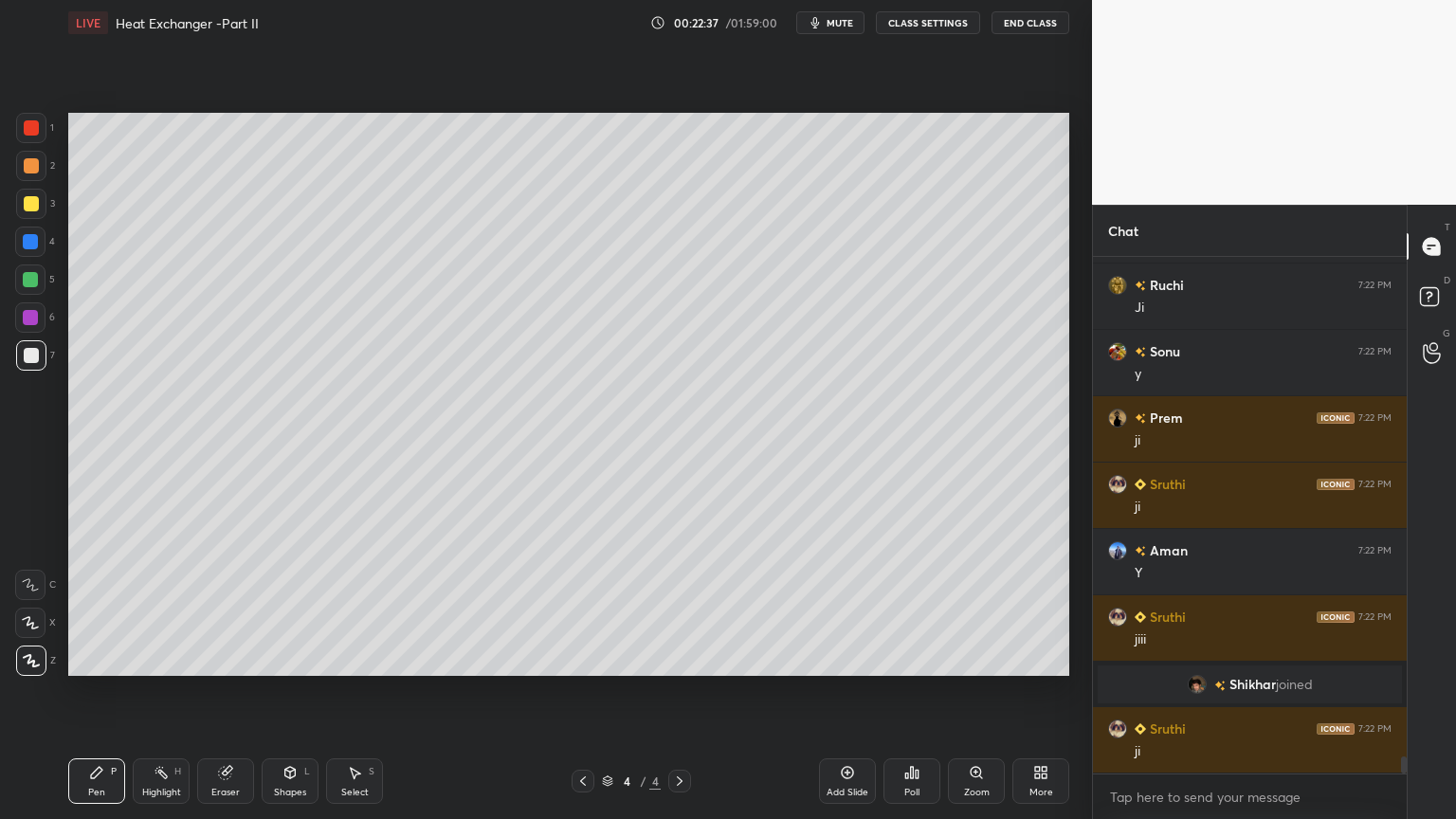 drag, startPoint x: 280, startPoint y: 783, endPoint x: 281, endPoint y: 770, distance: 13.038405 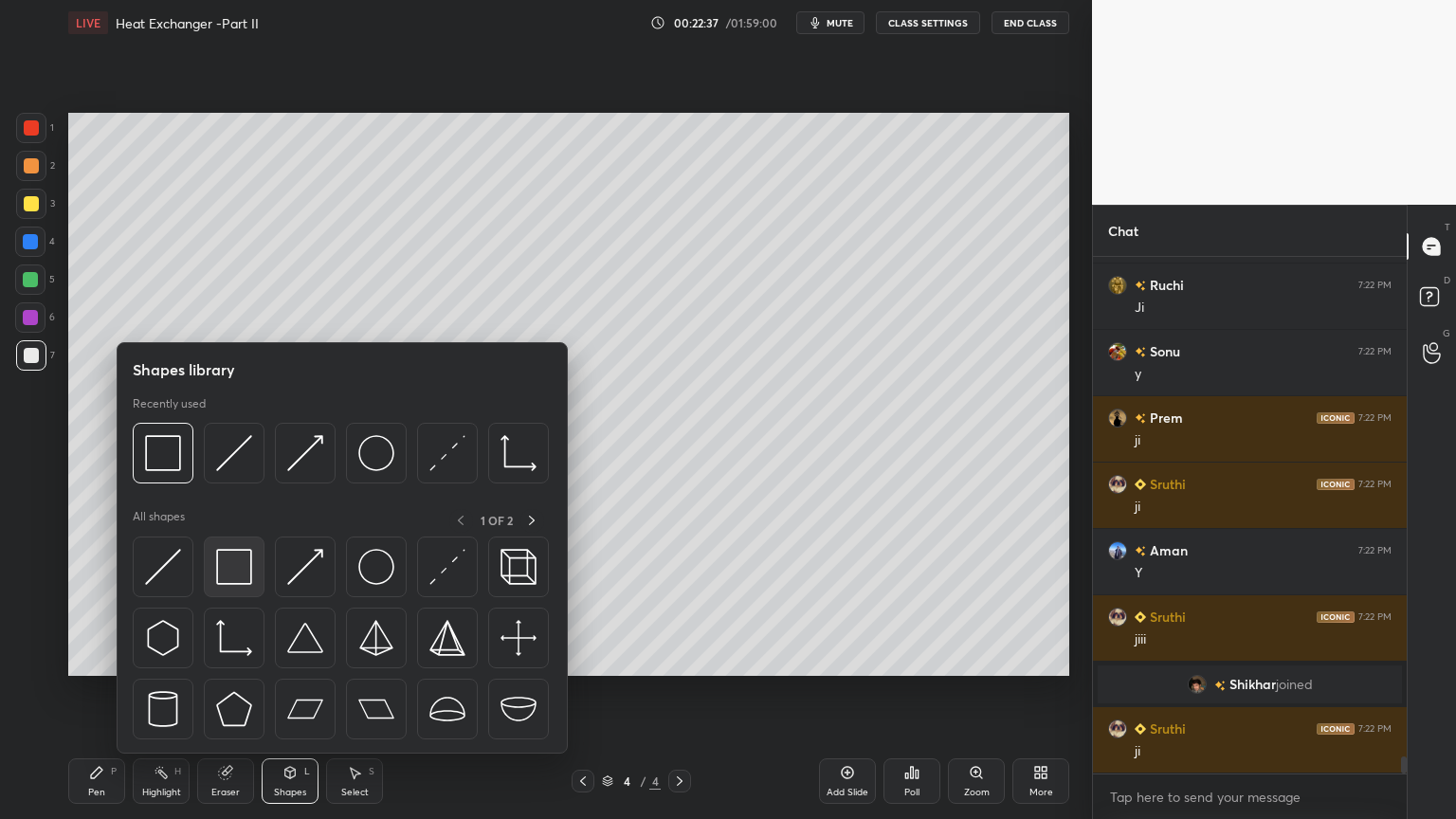 click at bounding box center [234, 567] 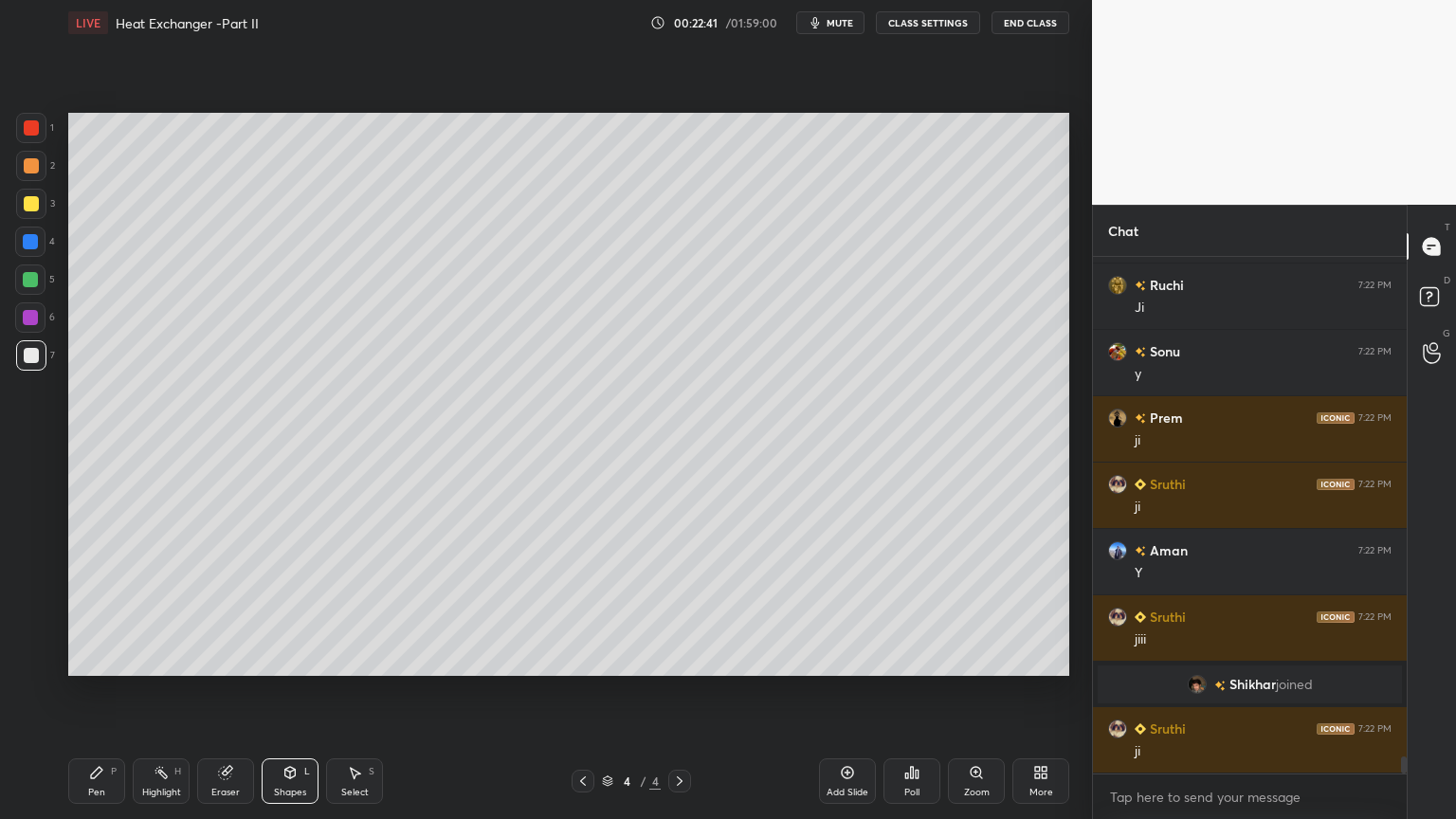 click on "Pen" at bounding box center [97, 792] 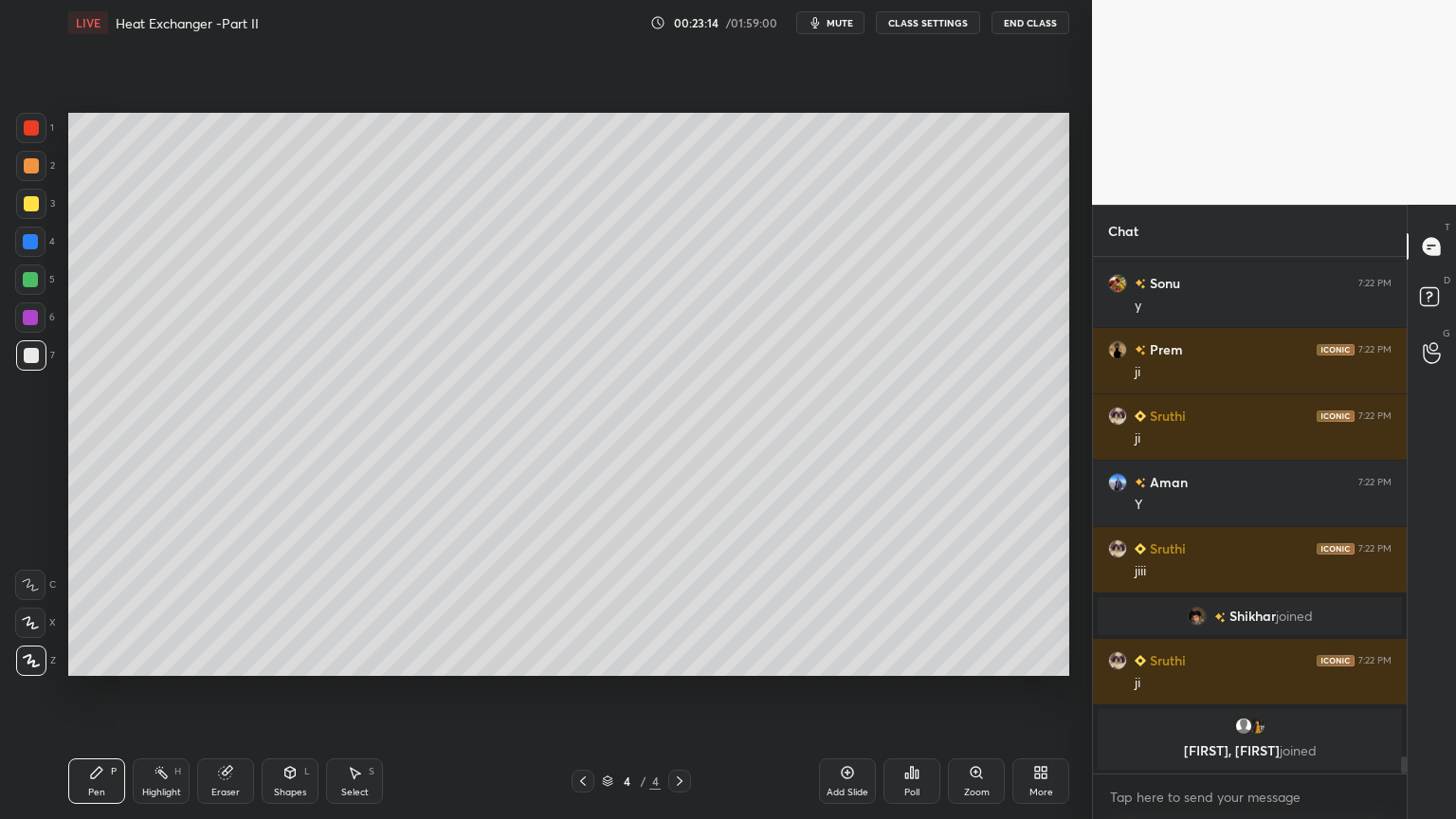 scroll, scrollTop: 14798, scrollLeft: 0, axis: vertical 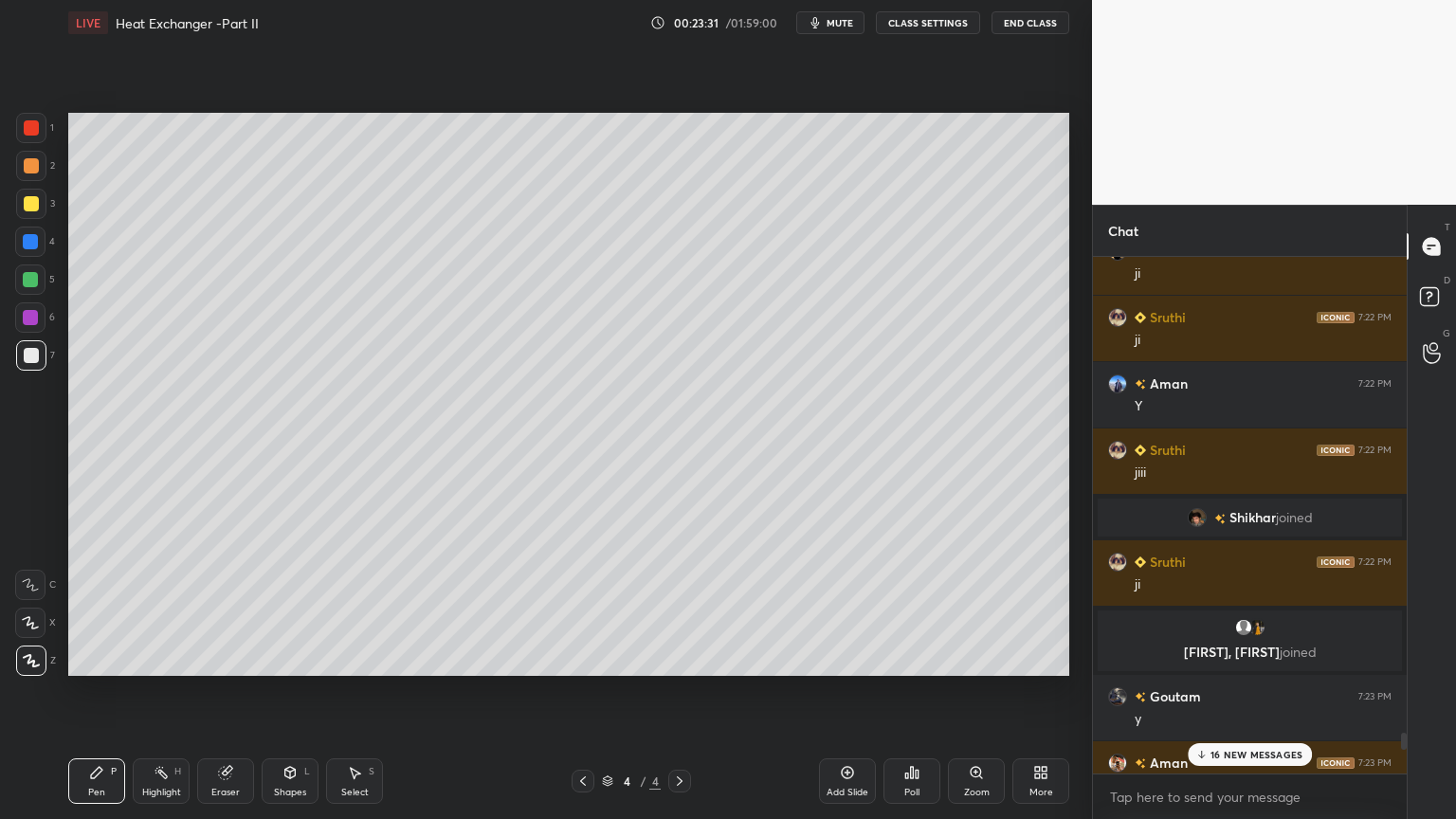 drag, startPoint x: 1406, startPoint y: 764, endPoint x: 1421, endPoint y: 818, distance: 56.04463 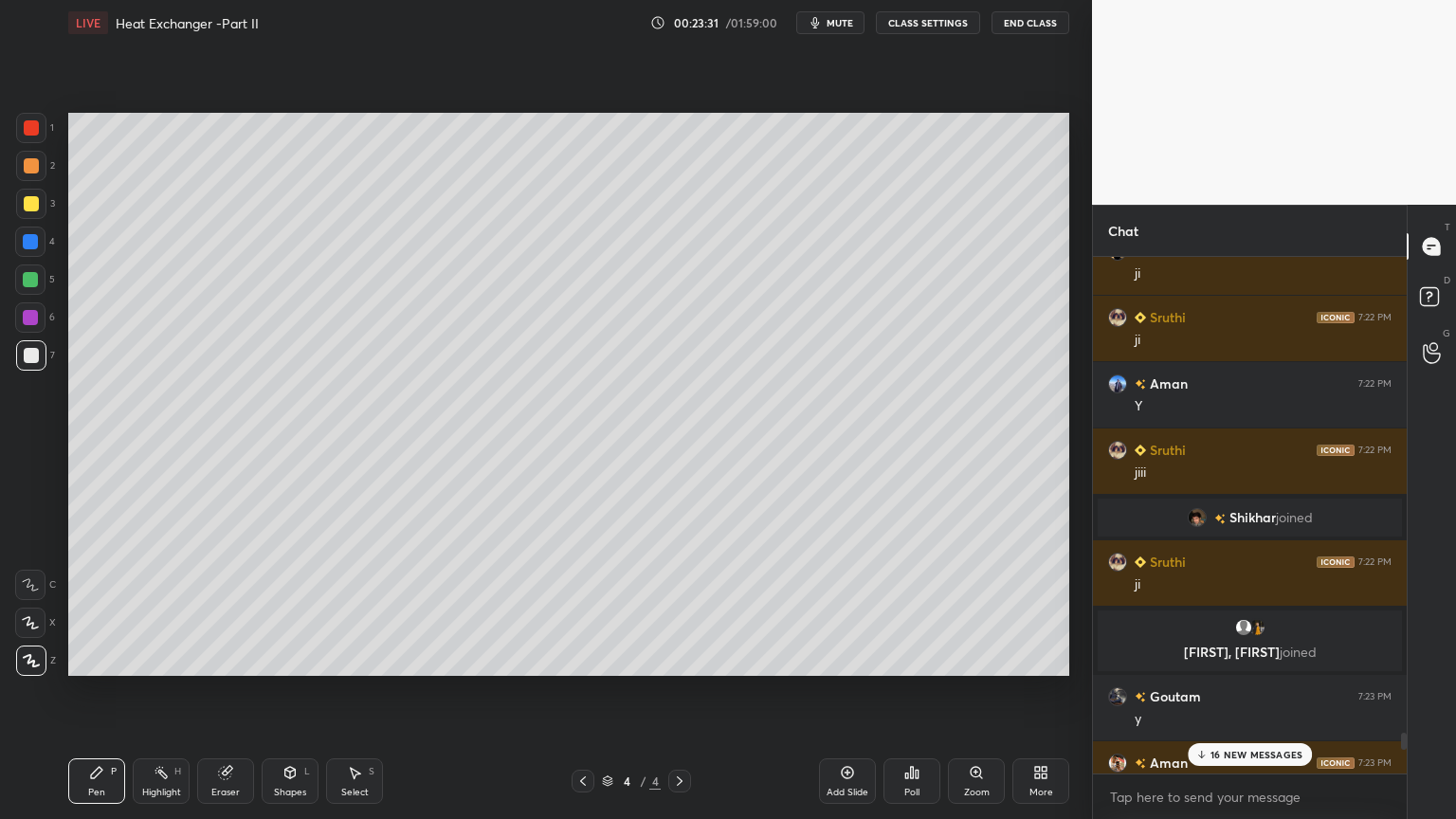 click on "Chat [PERSON] 7:22 PM y [PERSON] 7:22 PM ji [PERSON] 7:22 PM ji [PERSON] 7:22 PM Y [PERSON] 7:22 PM jiii [PERSON]  joined [PERSON] 7:22 PM ji [PERSON], [PERSON]  joined [PERSON] 7:23 PM y [PERSON] 7:23 PM yy [PERSON] 7:23 PM Yy [PERSON] 7:23 PM y [PERSON] 7:23 PM yy [PERSON] 7:23 PM yes [PERSON] 7:23 PM y [PERSON] R... 7:23 PM y [PERSON] 7:23 PM y [PERSON] 7:23 PM yy [PERSON] 7:23 PM jii [PERSON] 7:23 PM Y [PERSON] 7:23 PM yy 16 NEW MESSAGES Enable hand raising Enable raise hand to speak to learners. Once enabled, chat will be turned off temporarily. Enable x   introducing Raise a hand with a doubt Now learners can raise their hand along with a doubt  How it works? Doubts asked by learners will show up here NEW DOUBTS ASKED No one has raised a hand yet Can't raise hand Looks like educator just invited you to speak. Please wait before you can raise your hand again. Got it T Messages (T) D Doubts (D) G Raise Hand (G)" at bounding box center [1274, 512] 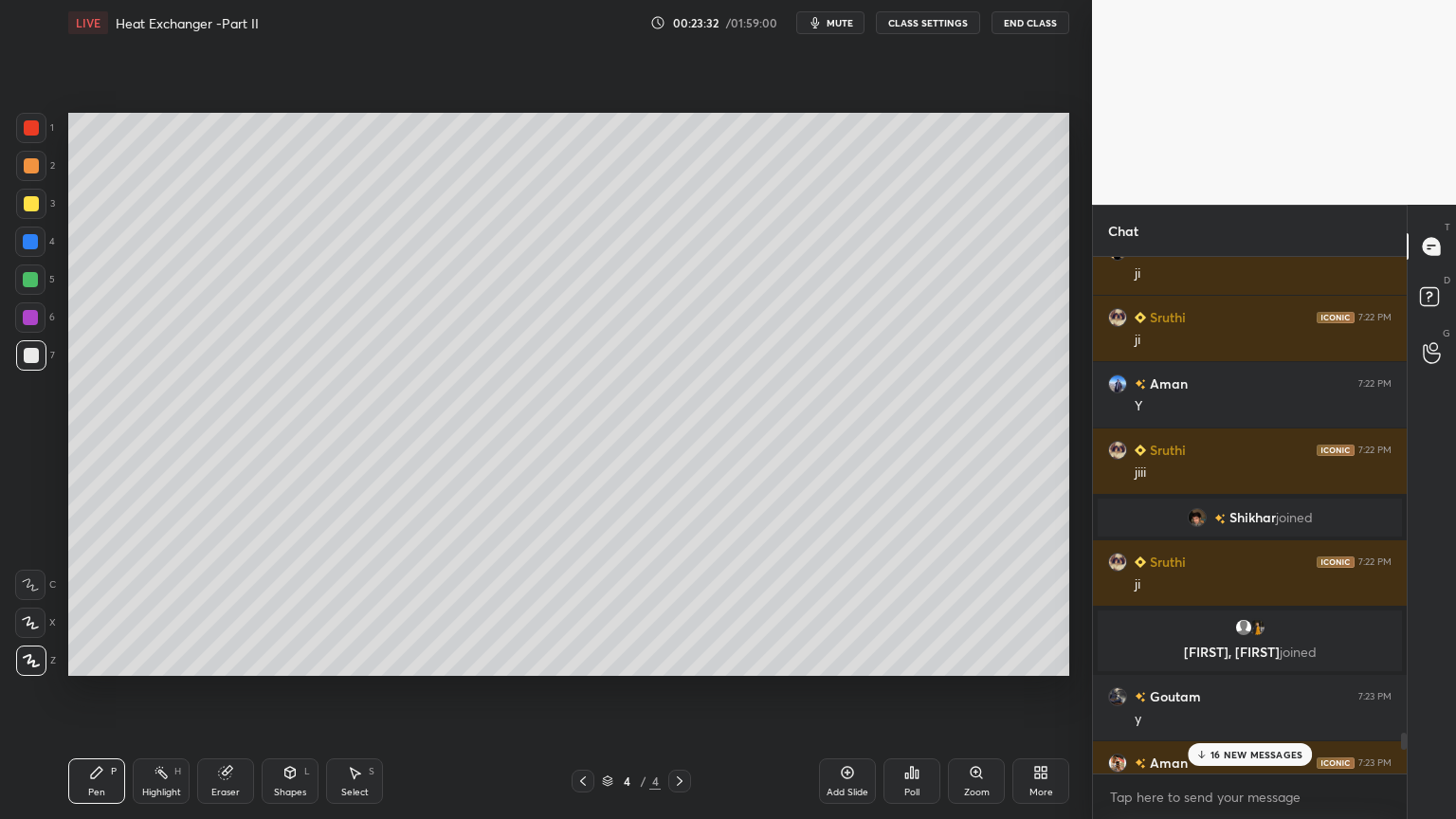 click on "16 NEW MESSAGES" at bounding box center (1256, 755) 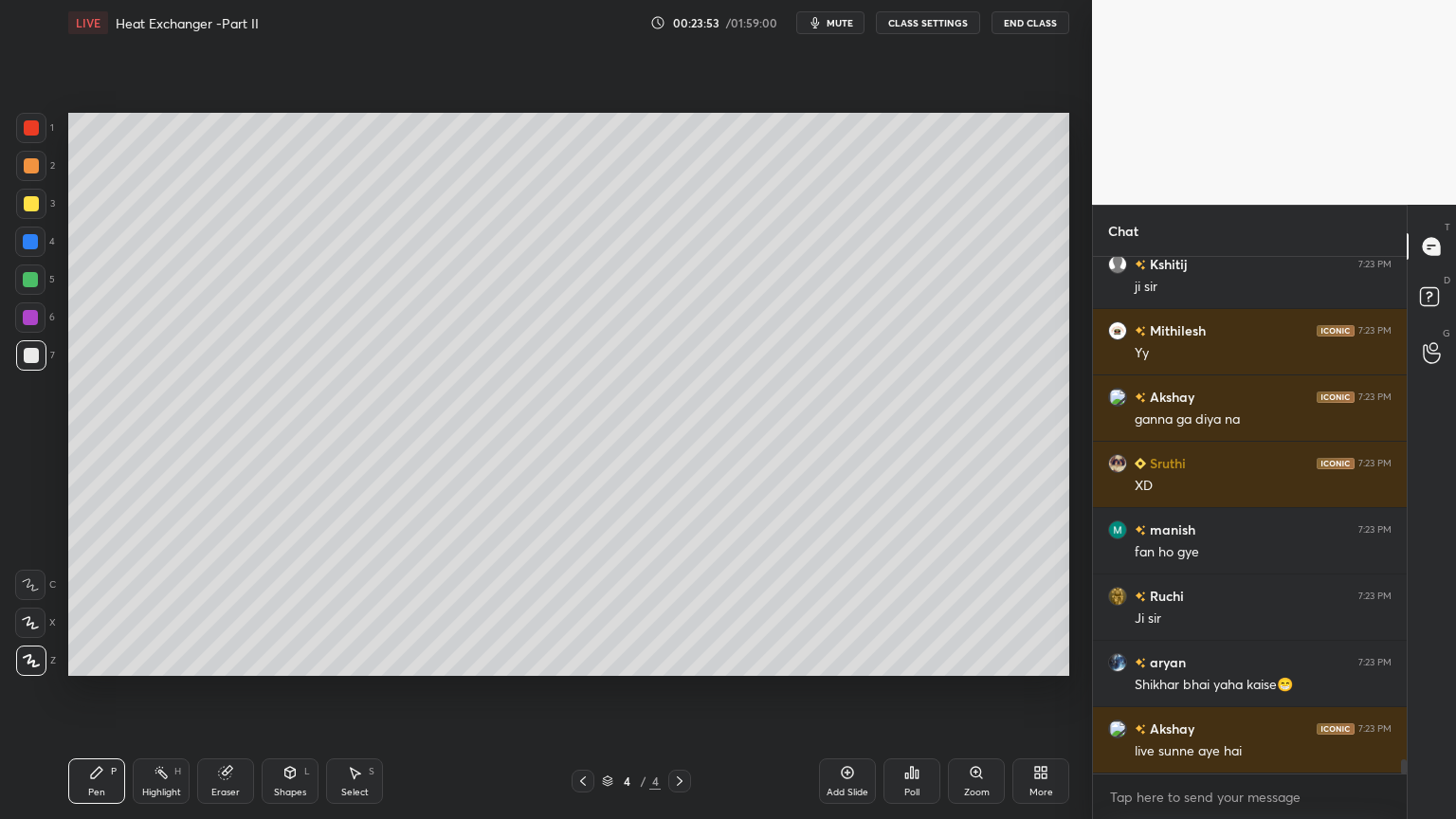 scroll, scrollTop: 18079, scrollLeft: 0, axis: vertical 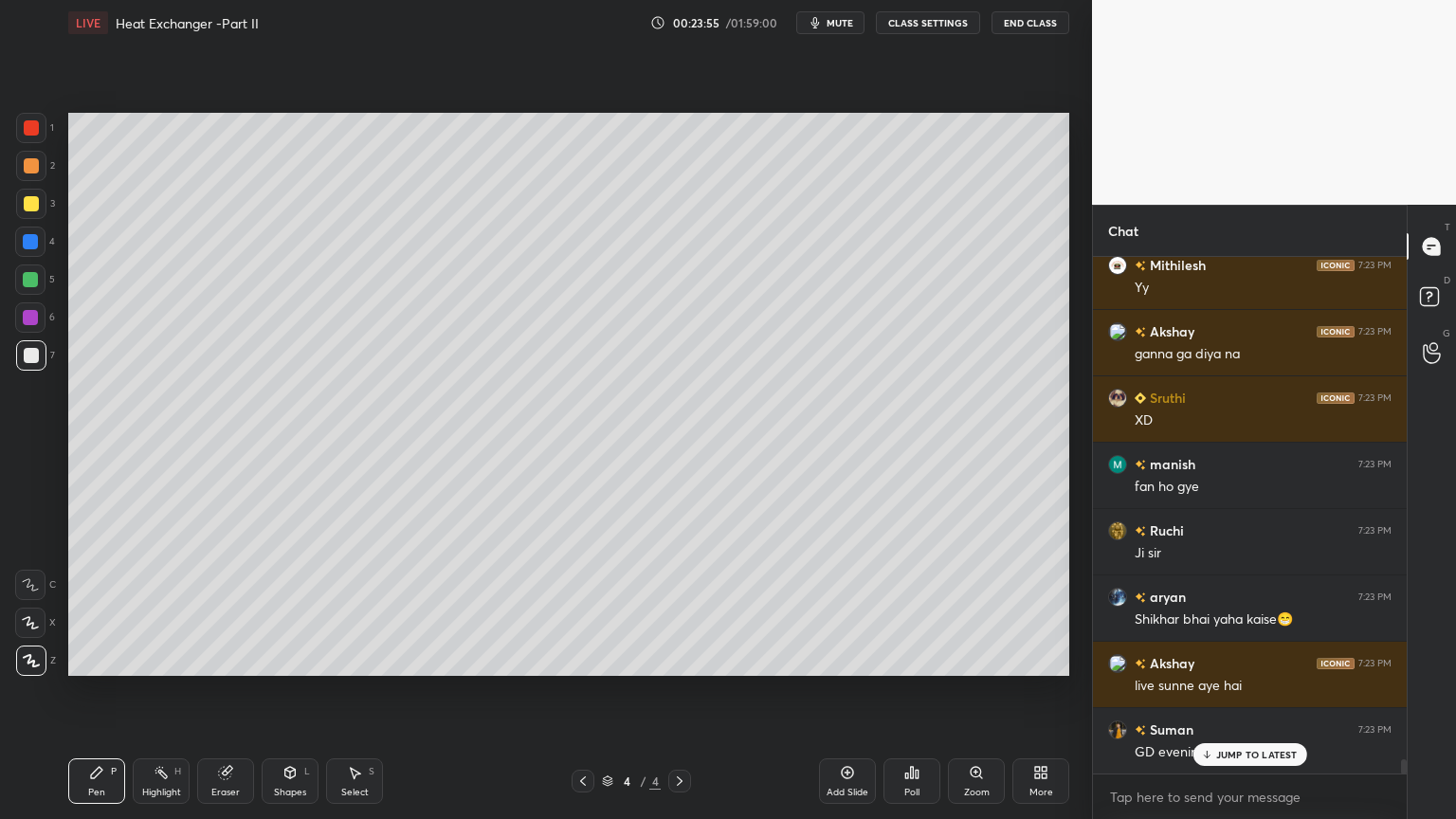 click on "JUMP TO LATEST" at bounding box center [1257, 755] 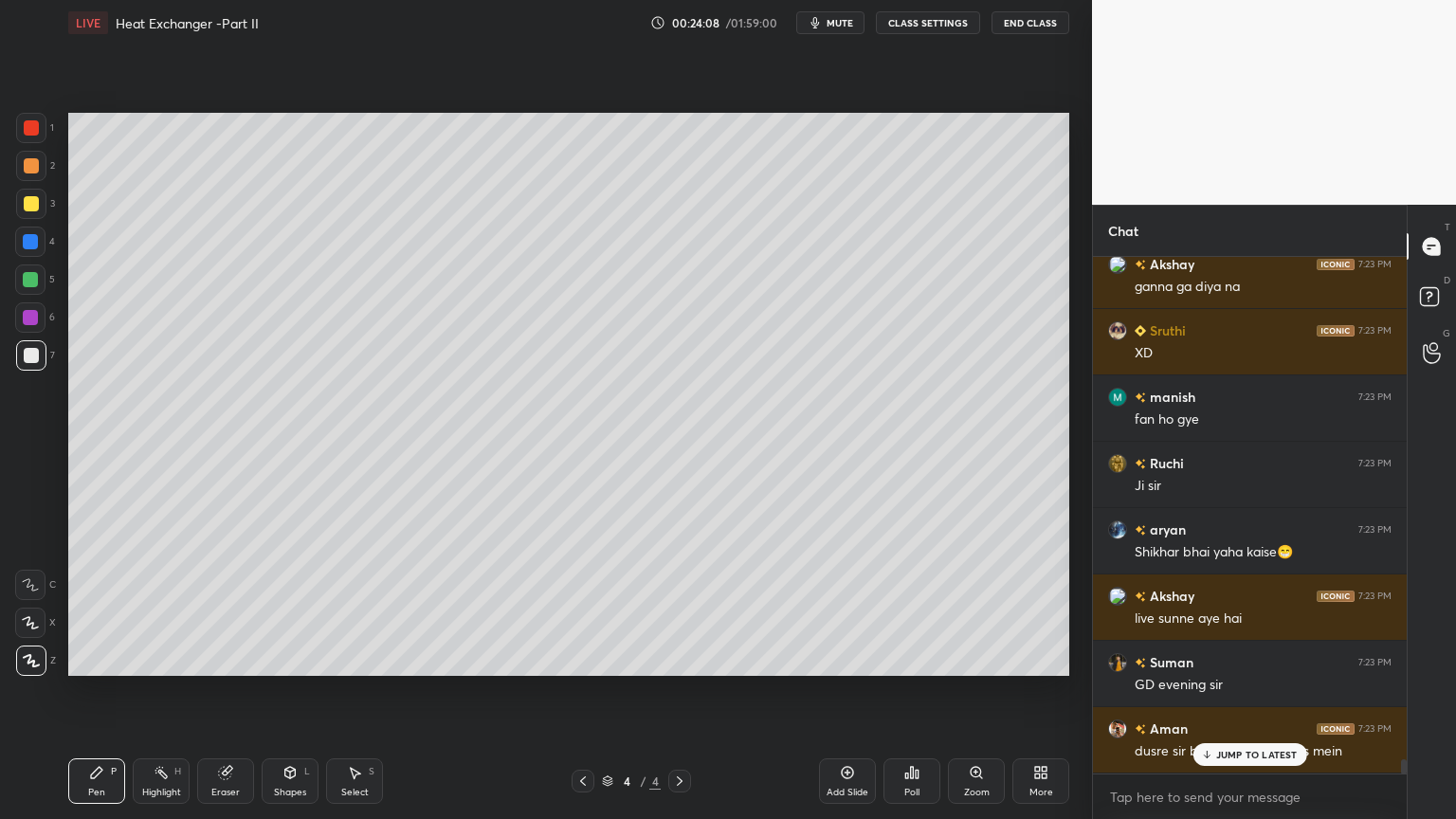 scroll, scrollTop: 18211, scrollLeft: 0, axis: vertical 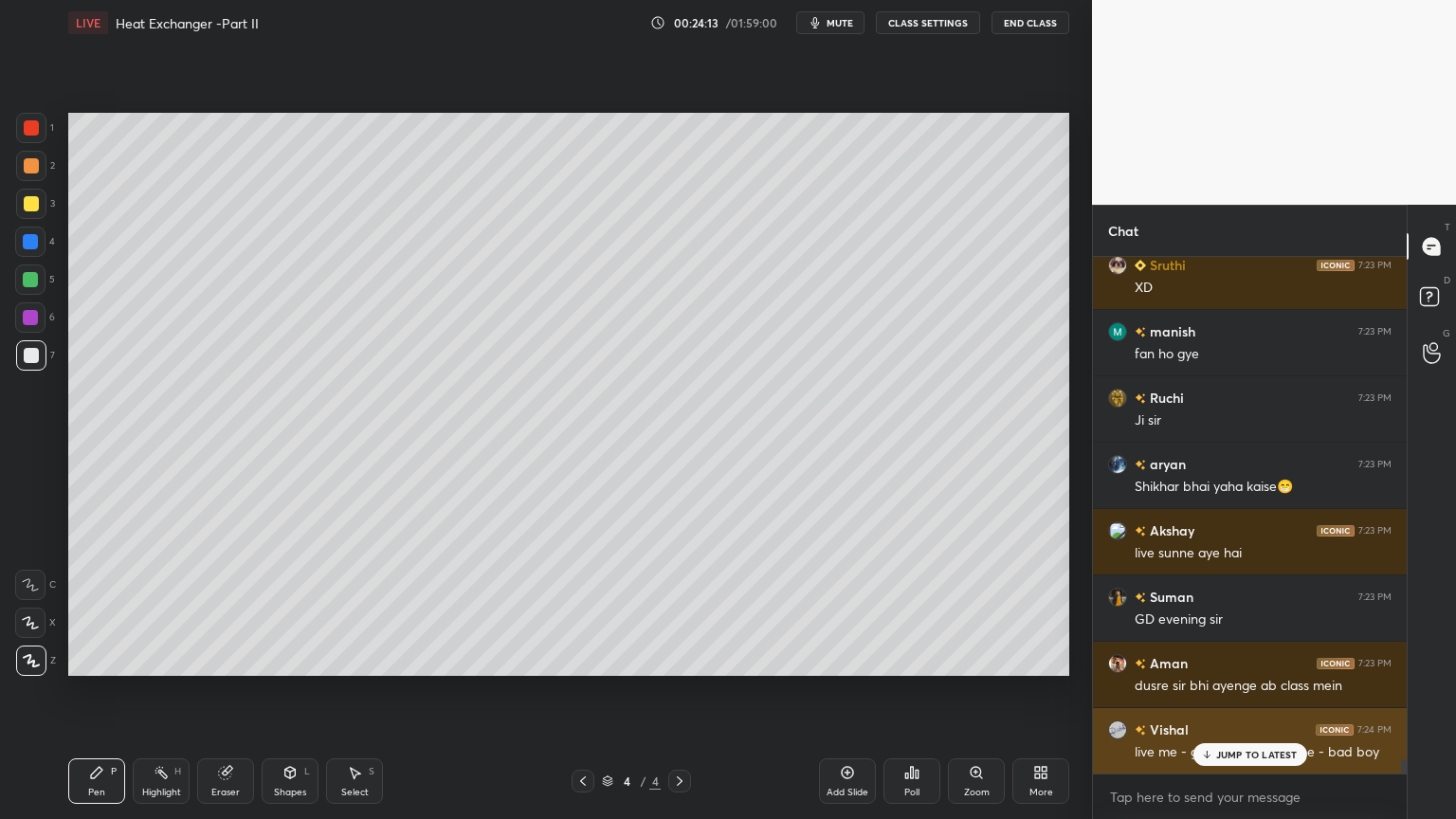 click on "JUMP TO LATEST" at bounding box center [1257, 755] 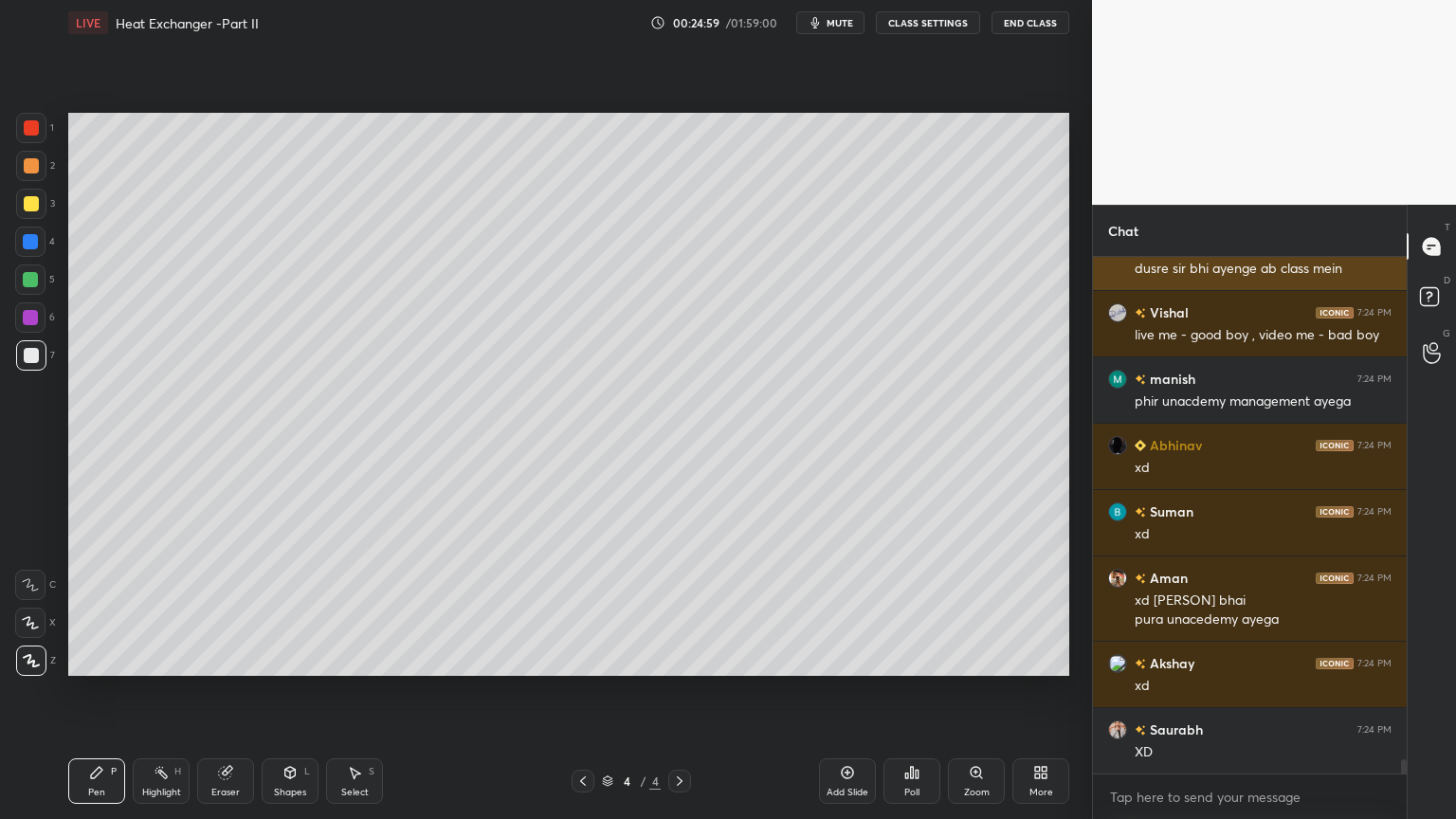 scroll, scrollTop: 18696, scrollLeft: 0, axis: vertical 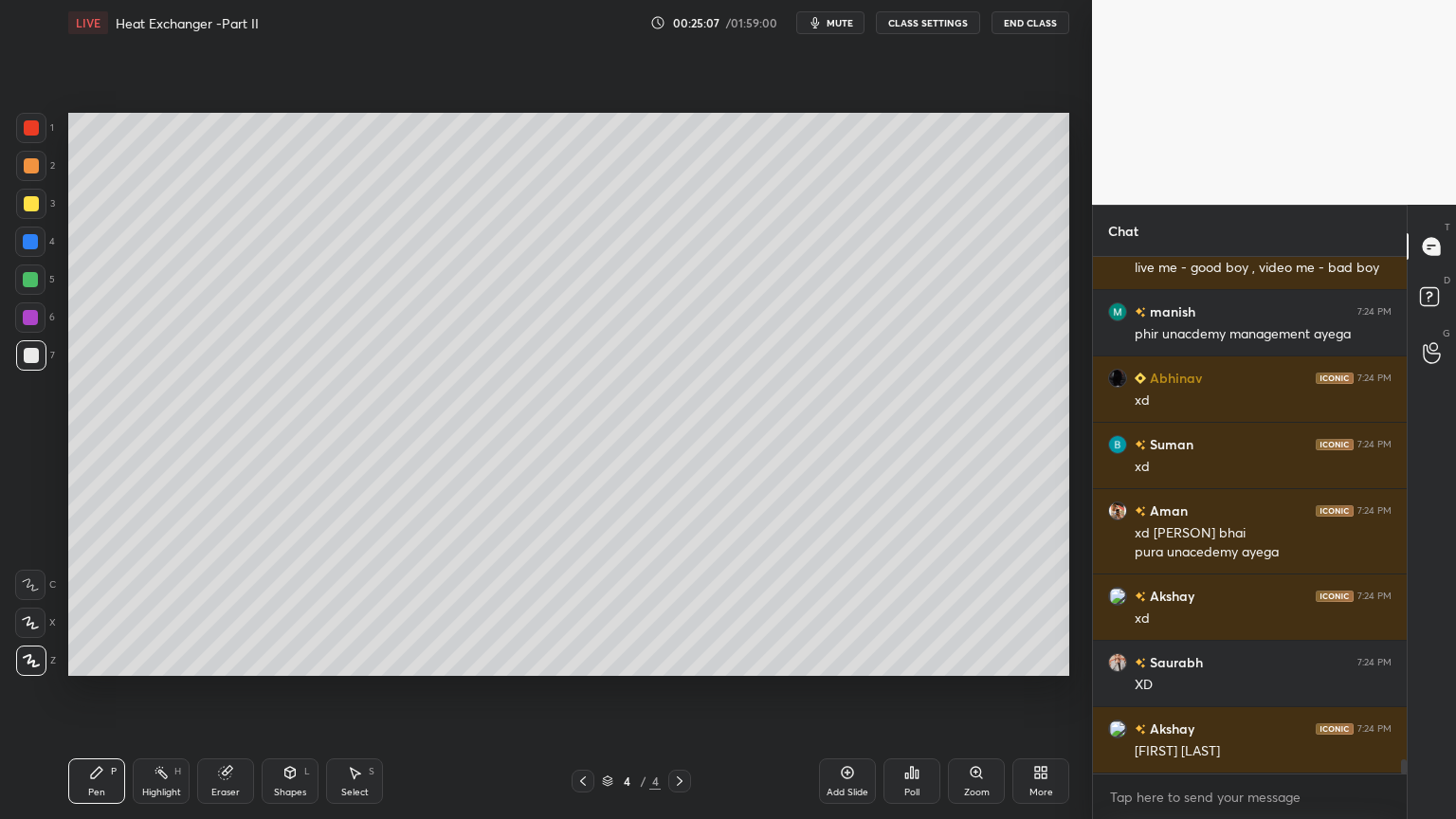 click on "Pen P" at bounding box center [97, 781] 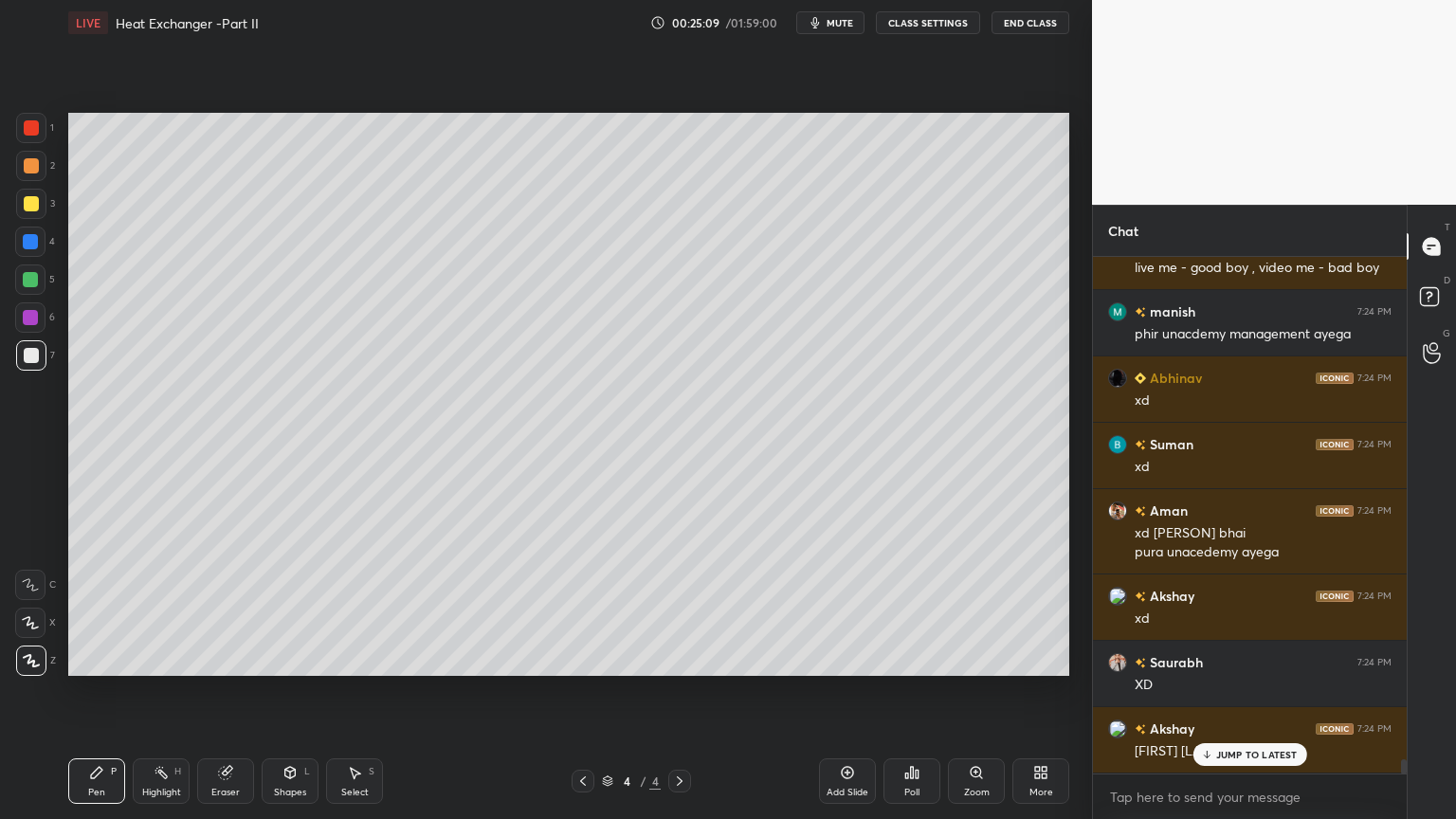 scroll, scrollTop: 18761, scrollLeft: 0, axis: vertical 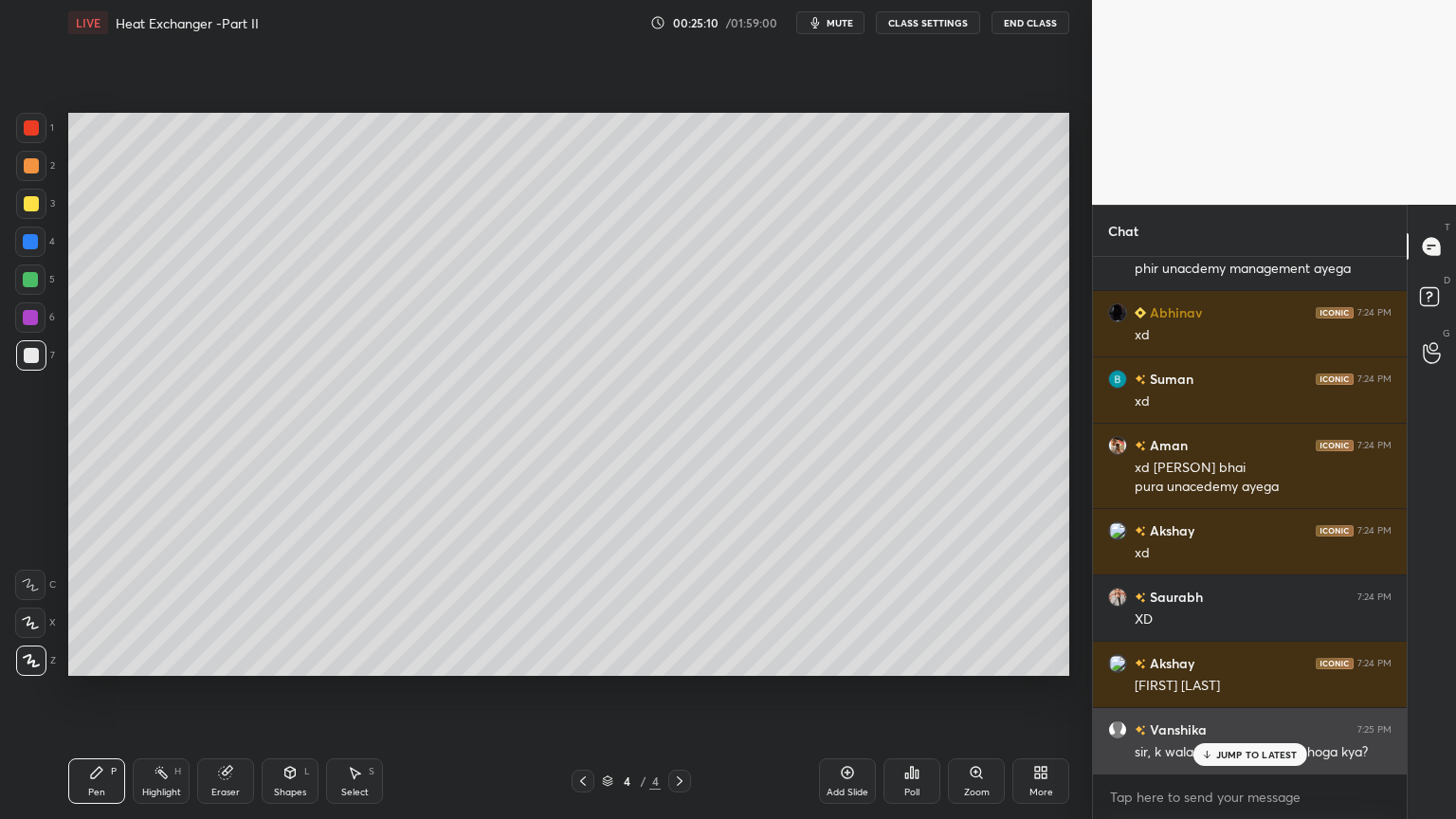 click 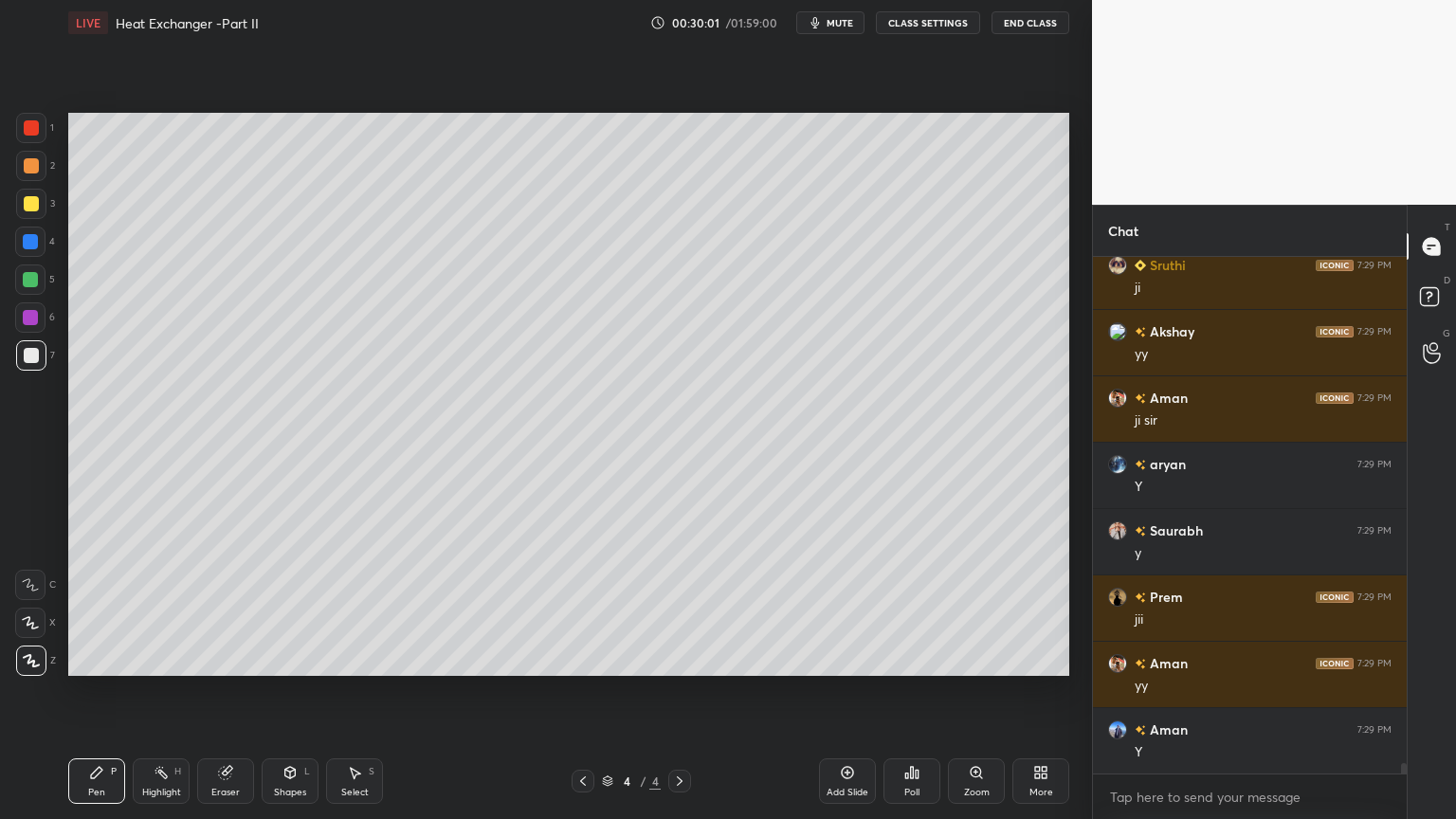 scroll, scrollTop: 24933, scrollLeft: 0, axis: vertical 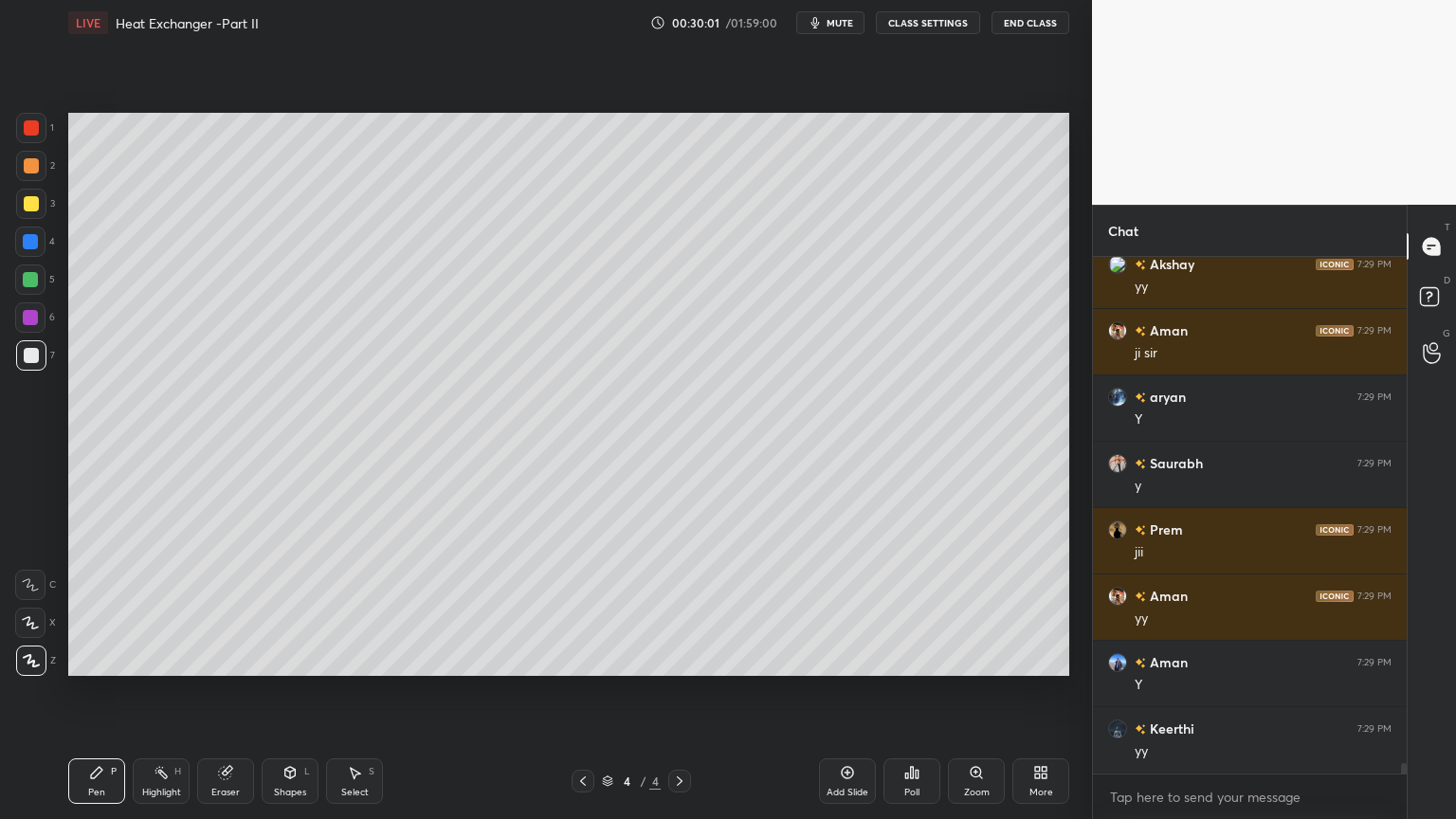 click on "Add Slide" at bounding box center [847, 792] 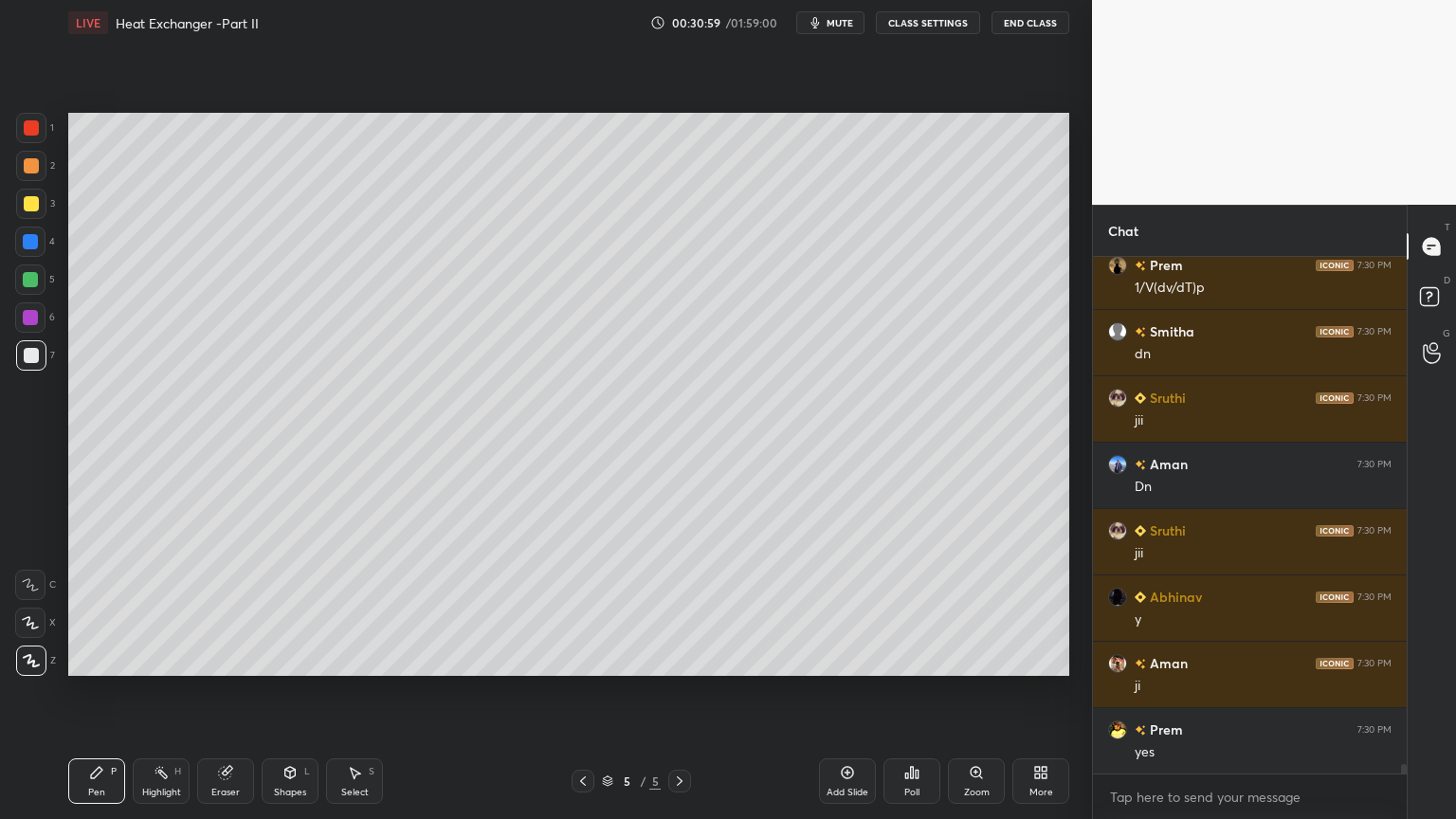 scroll, scrollTop: 26393, scrollLeft: 0, axis: vertical 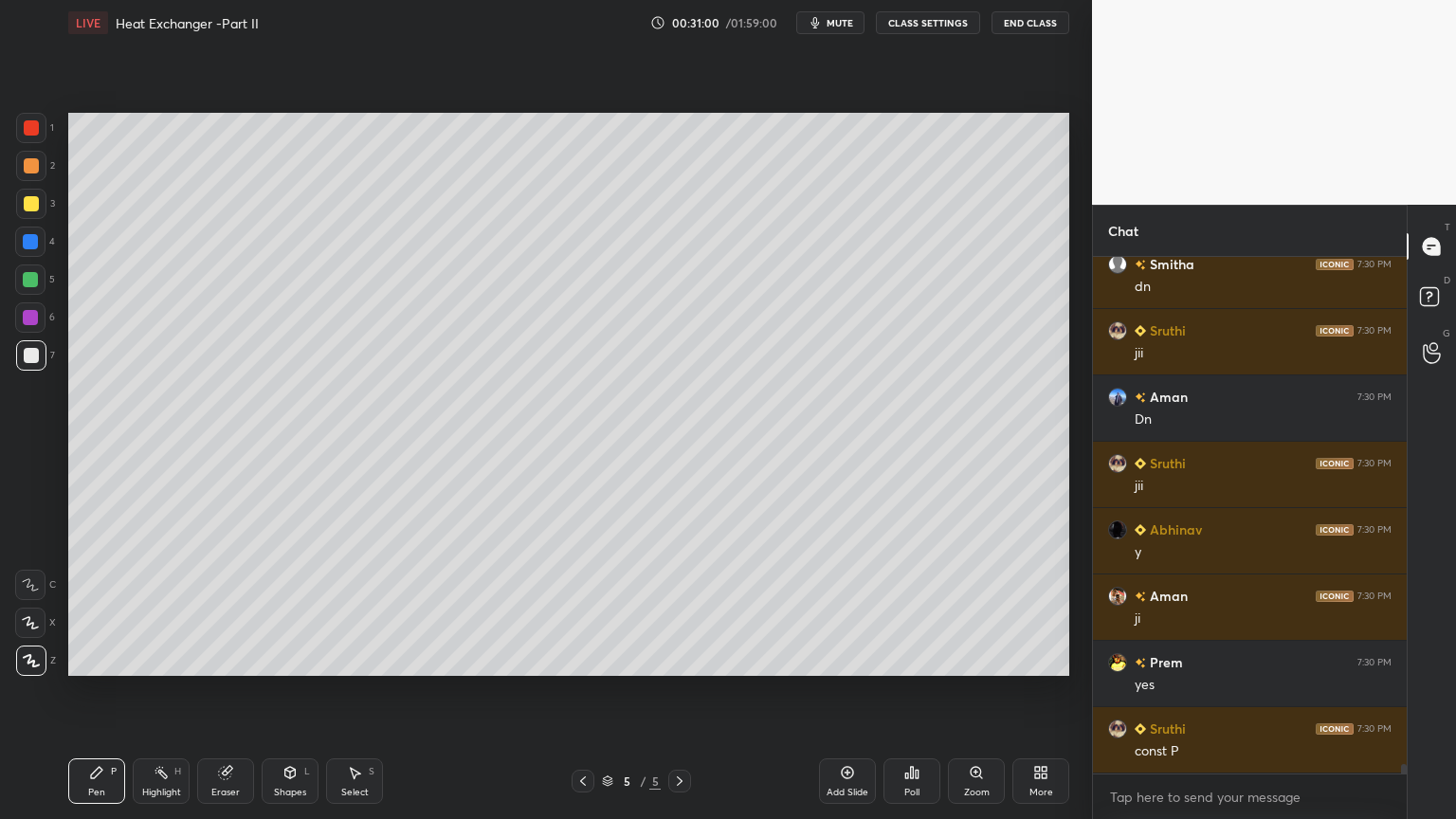click on "Shapes" at bounding box center (290, 792) 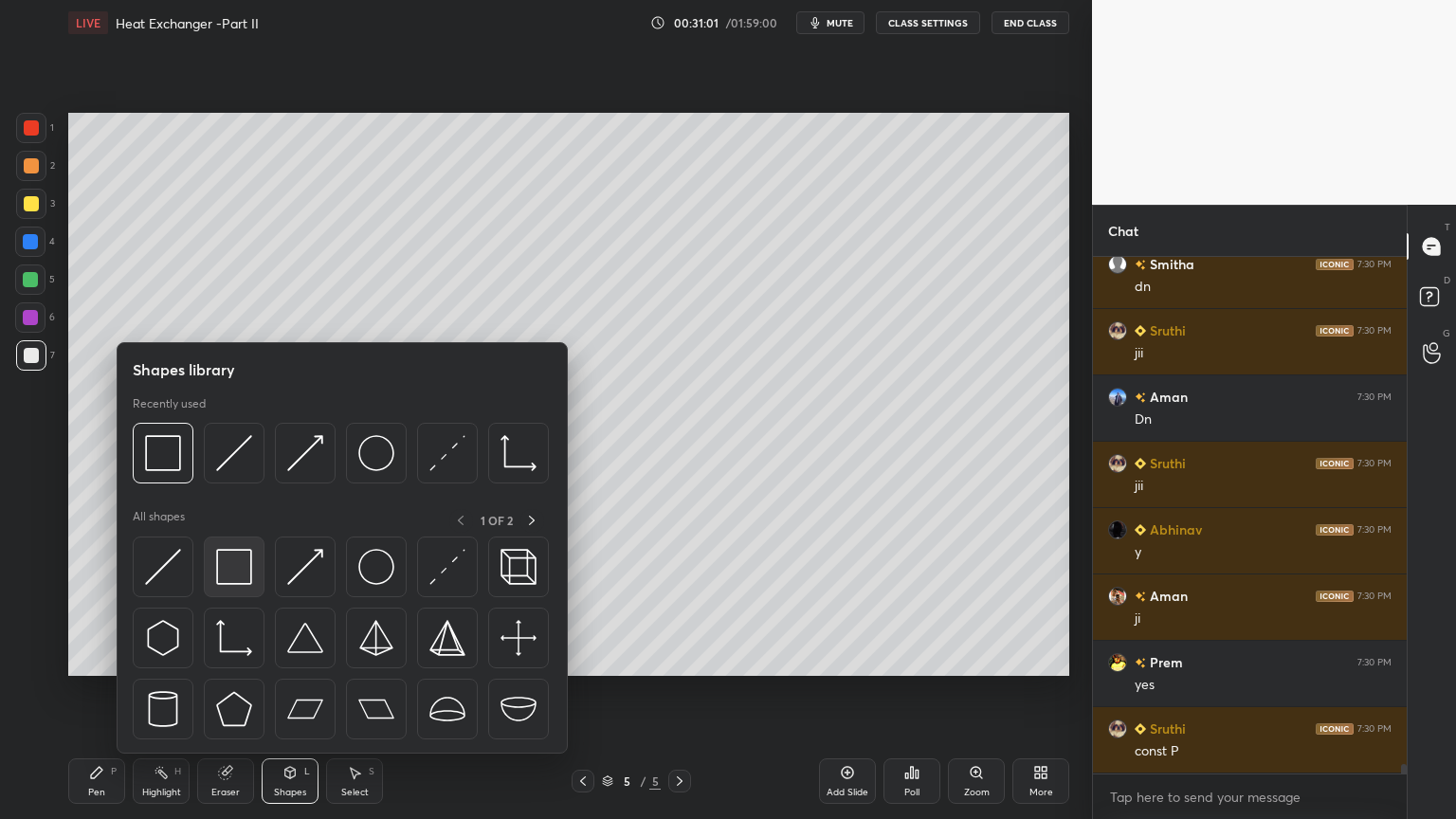 click at bounding box center [234, 567] 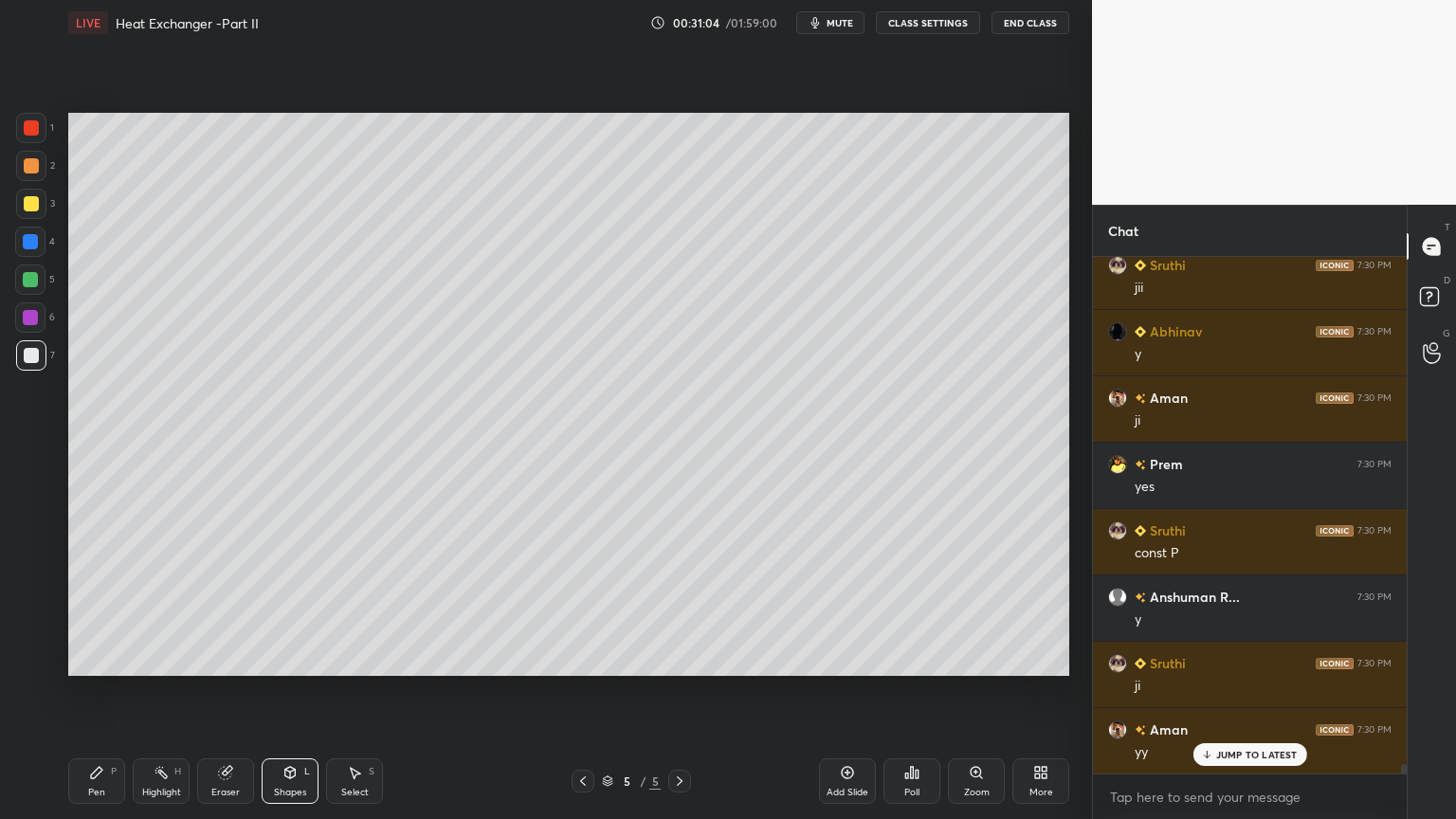 scroll, scrollTop: 26724, scrollLeft: 0, axis: vertical 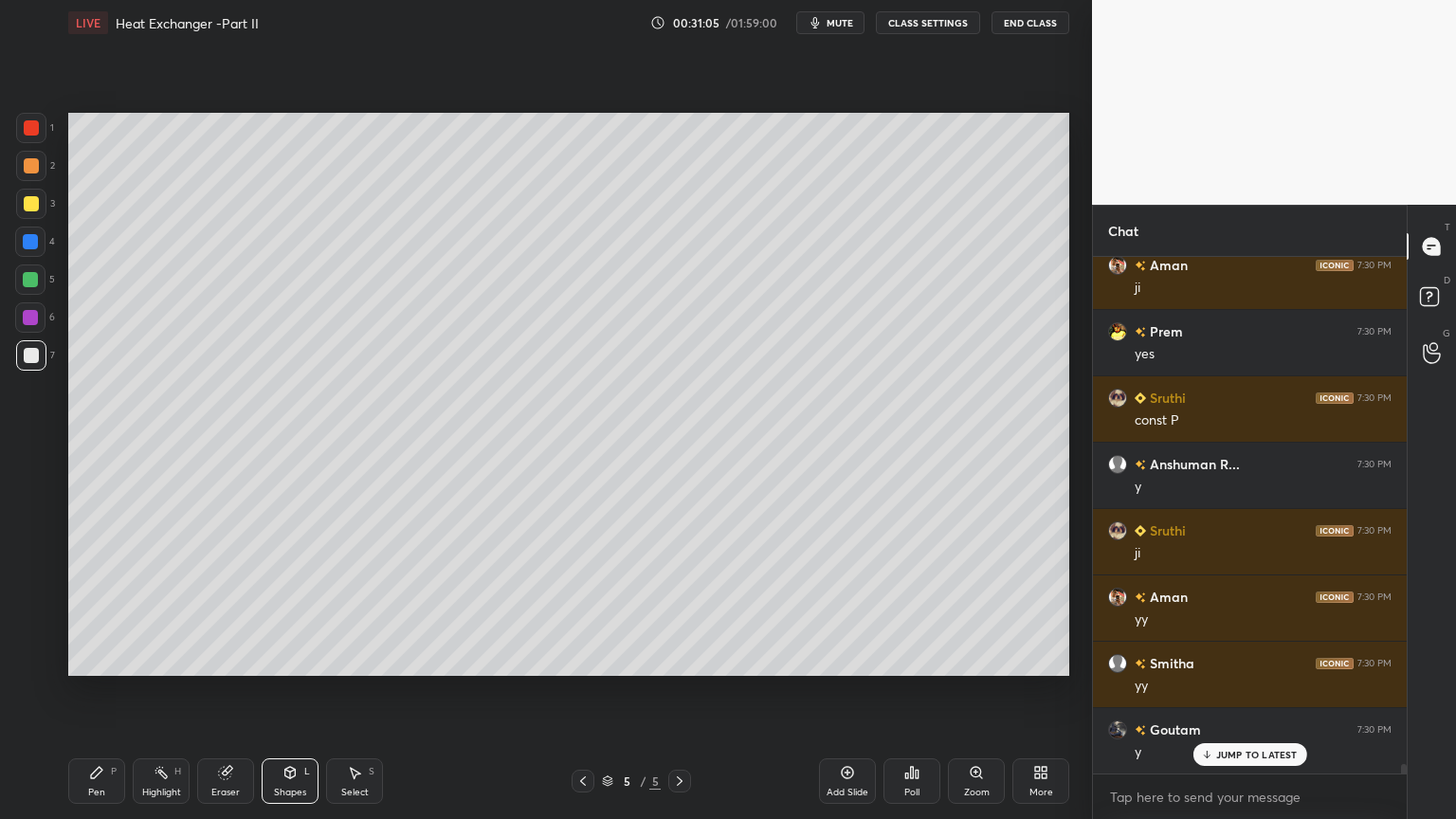 click on "Pen P" at bounding box center (97, 781) 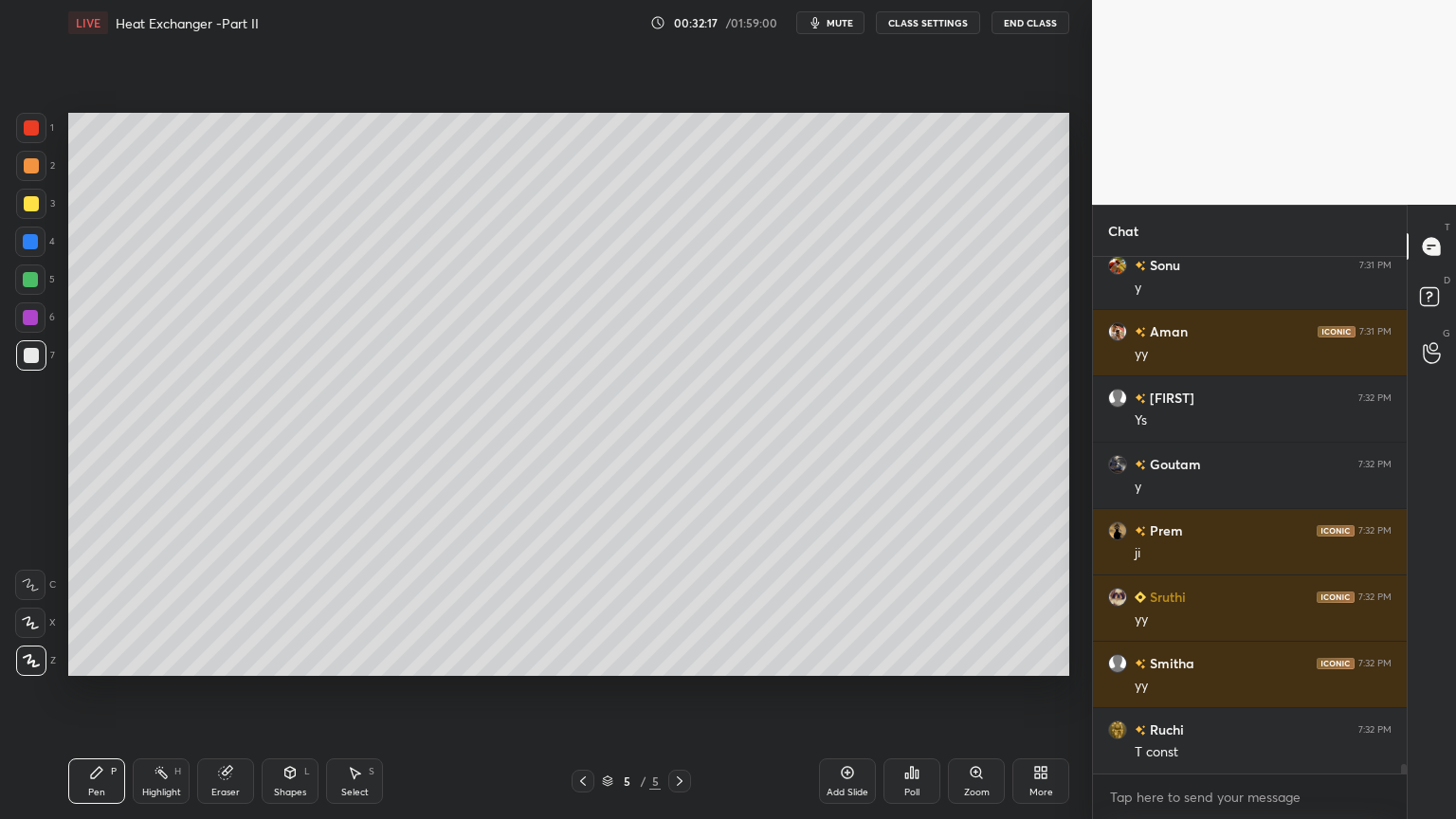 scroll, scrollTop: 29047, scrollLeft: 0, axis: vertical 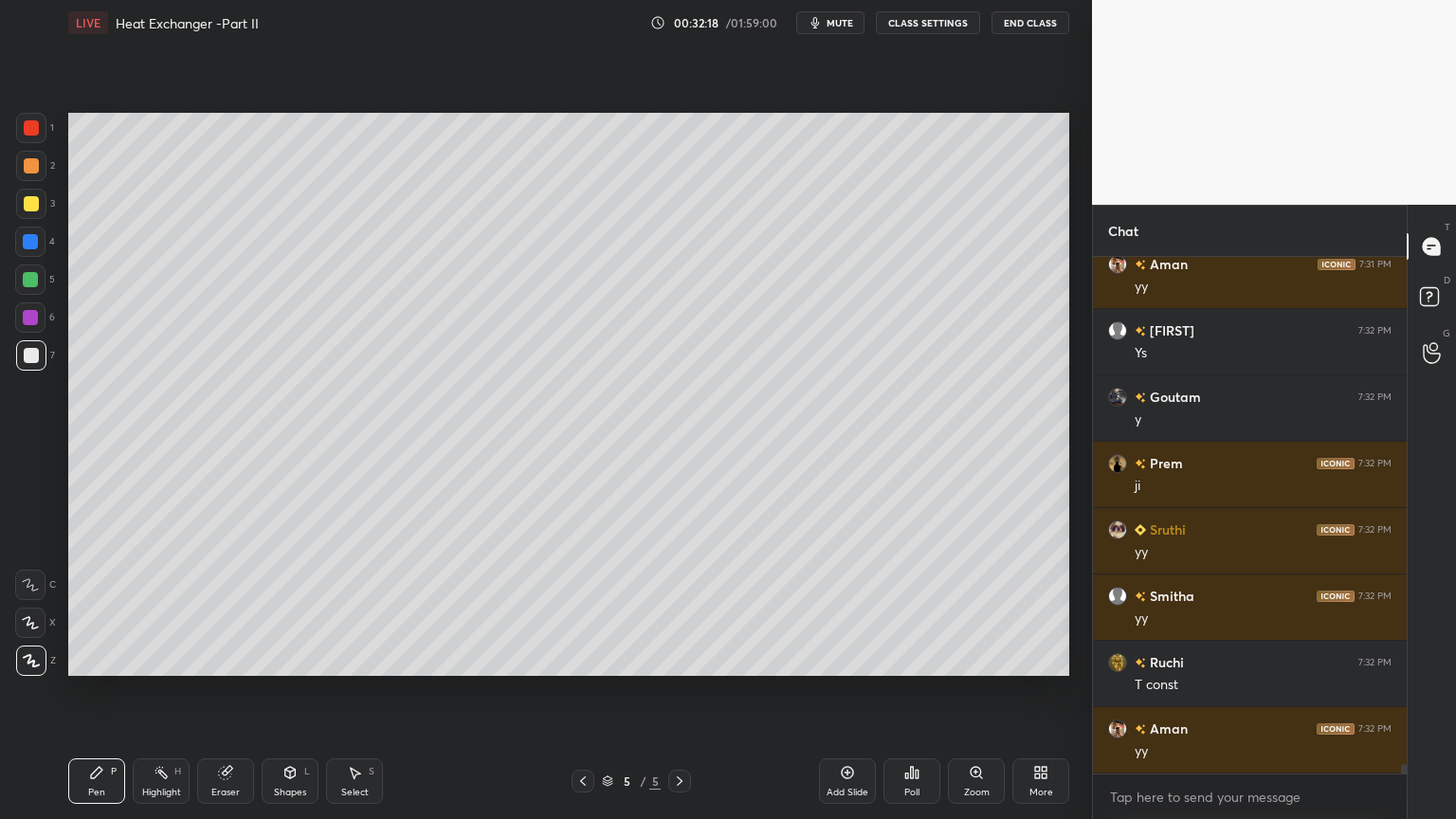 click on "Shapes" at bounding box center (290, 792) 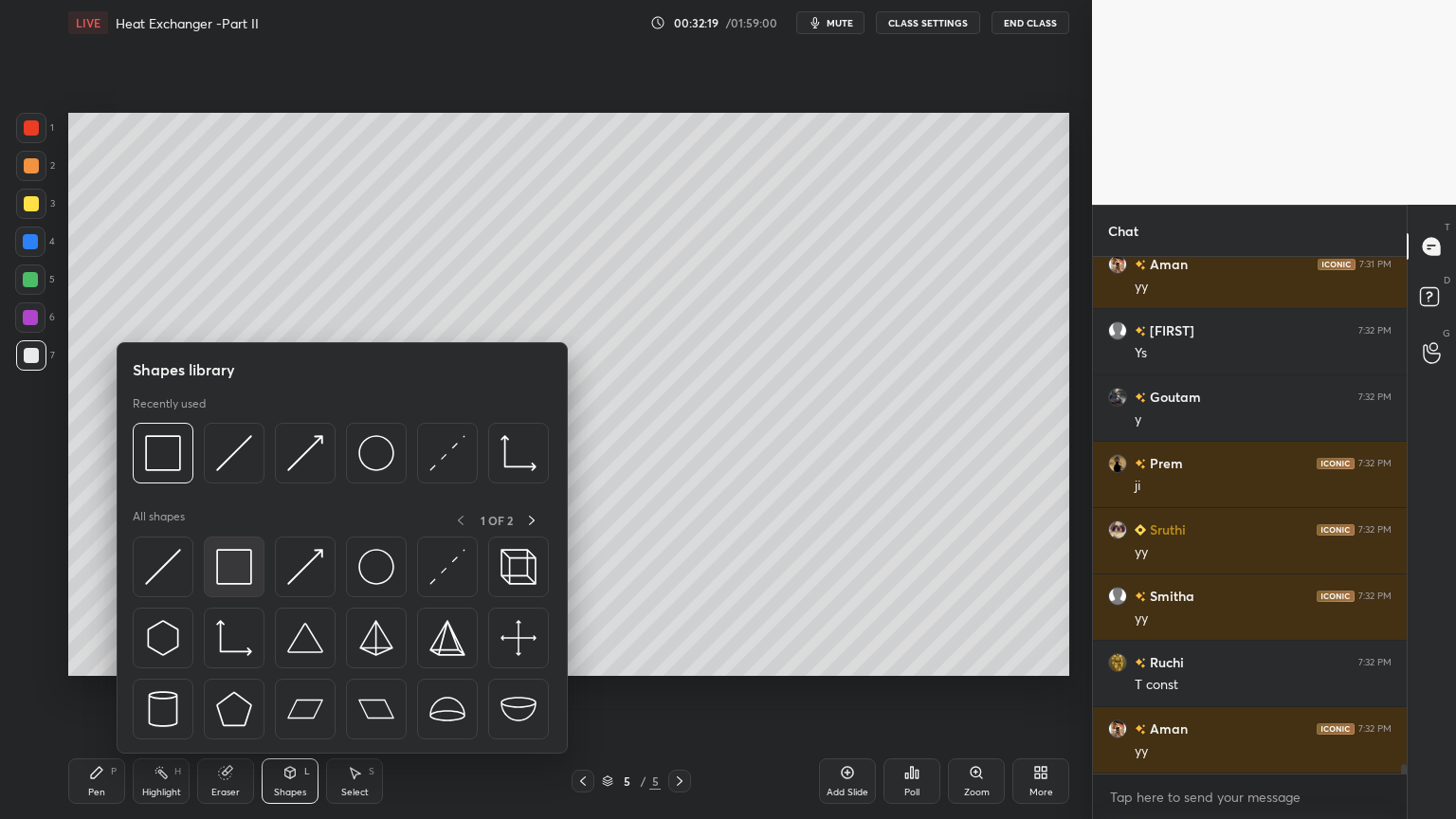 click at bounding box center [234, 567] 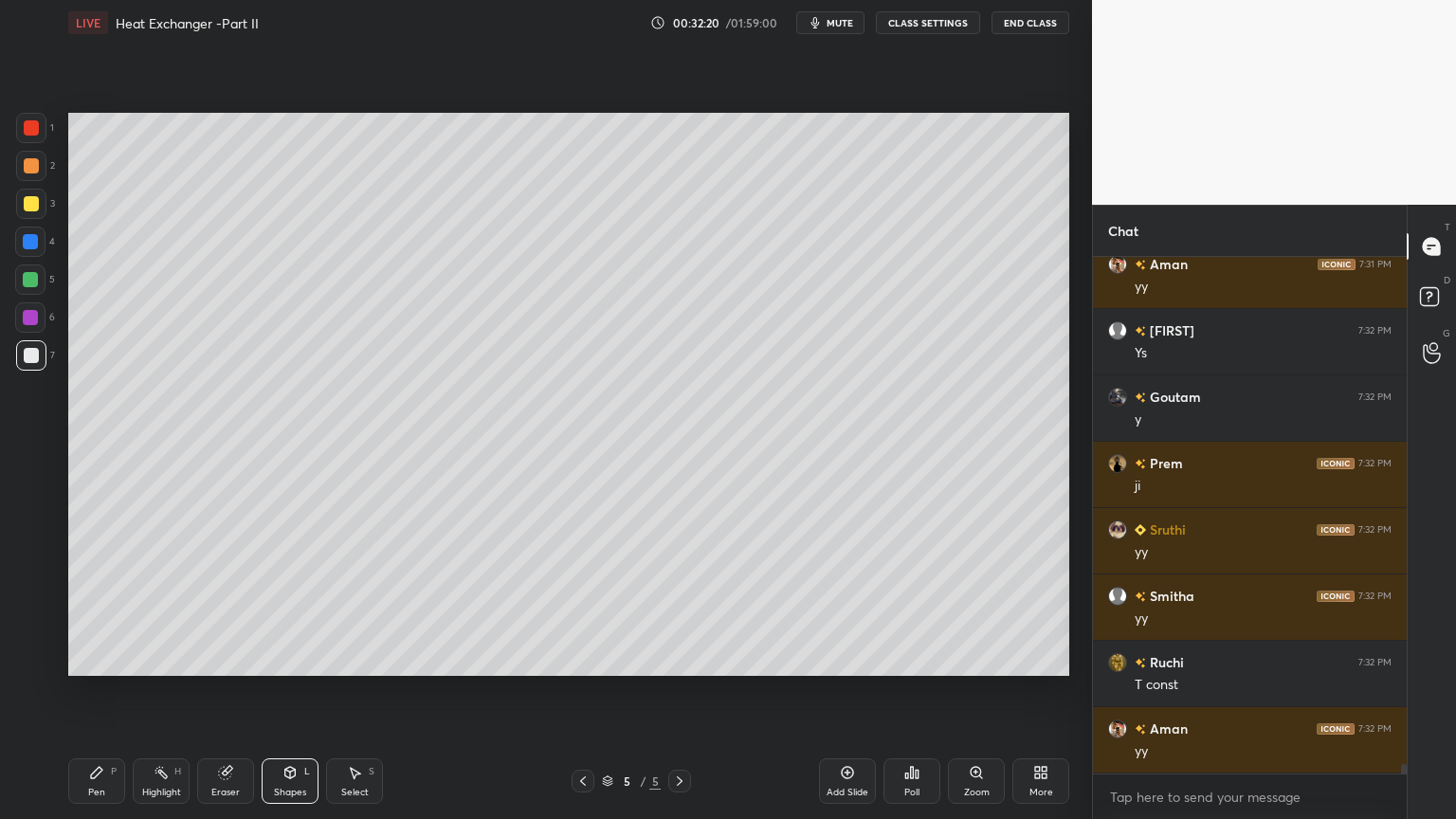scroll, scrollTop: 29112, scrollLeft: 0, axis: vertical 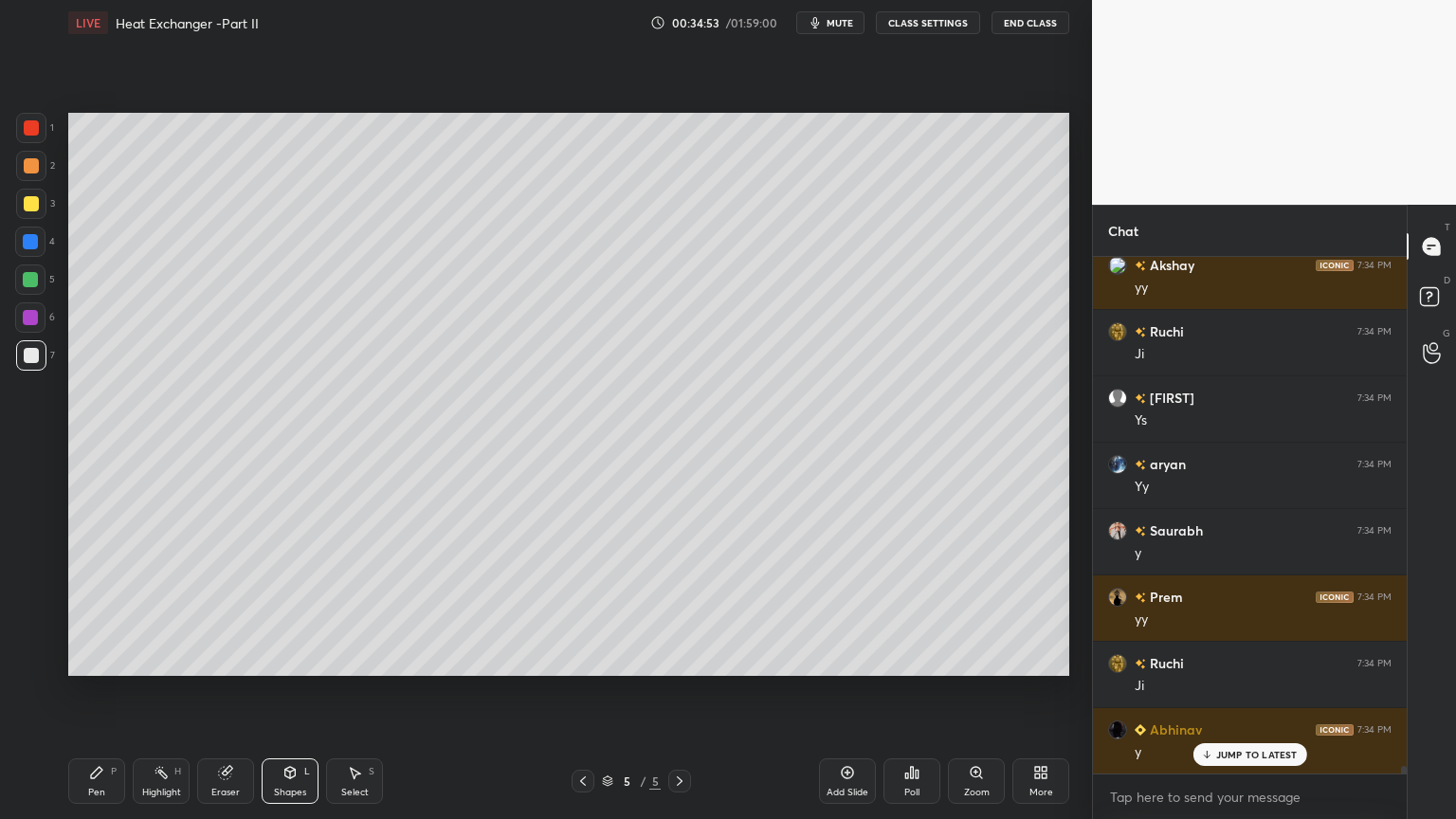 click 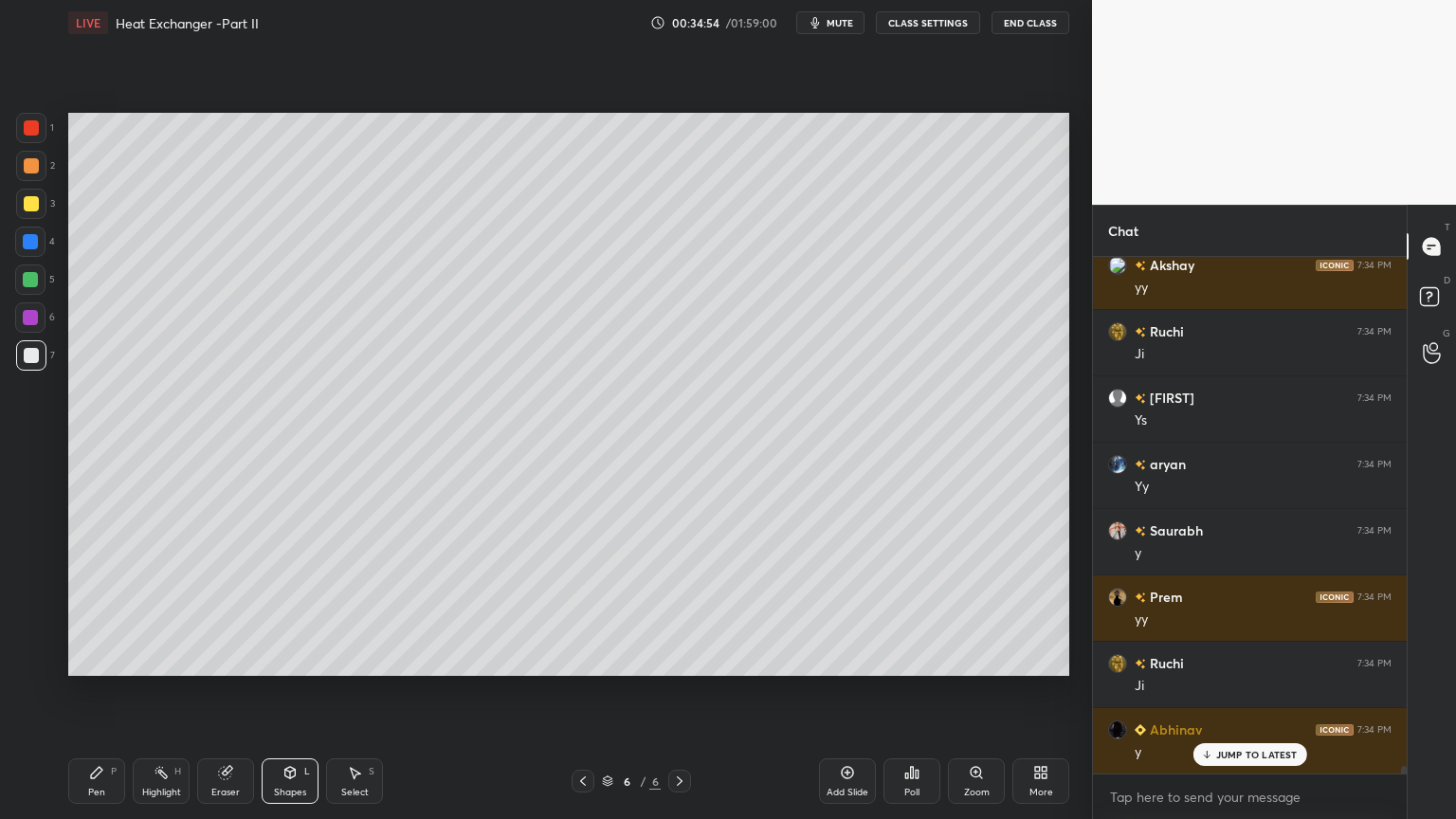 click on "Pen" at bounding box center (97, 792) 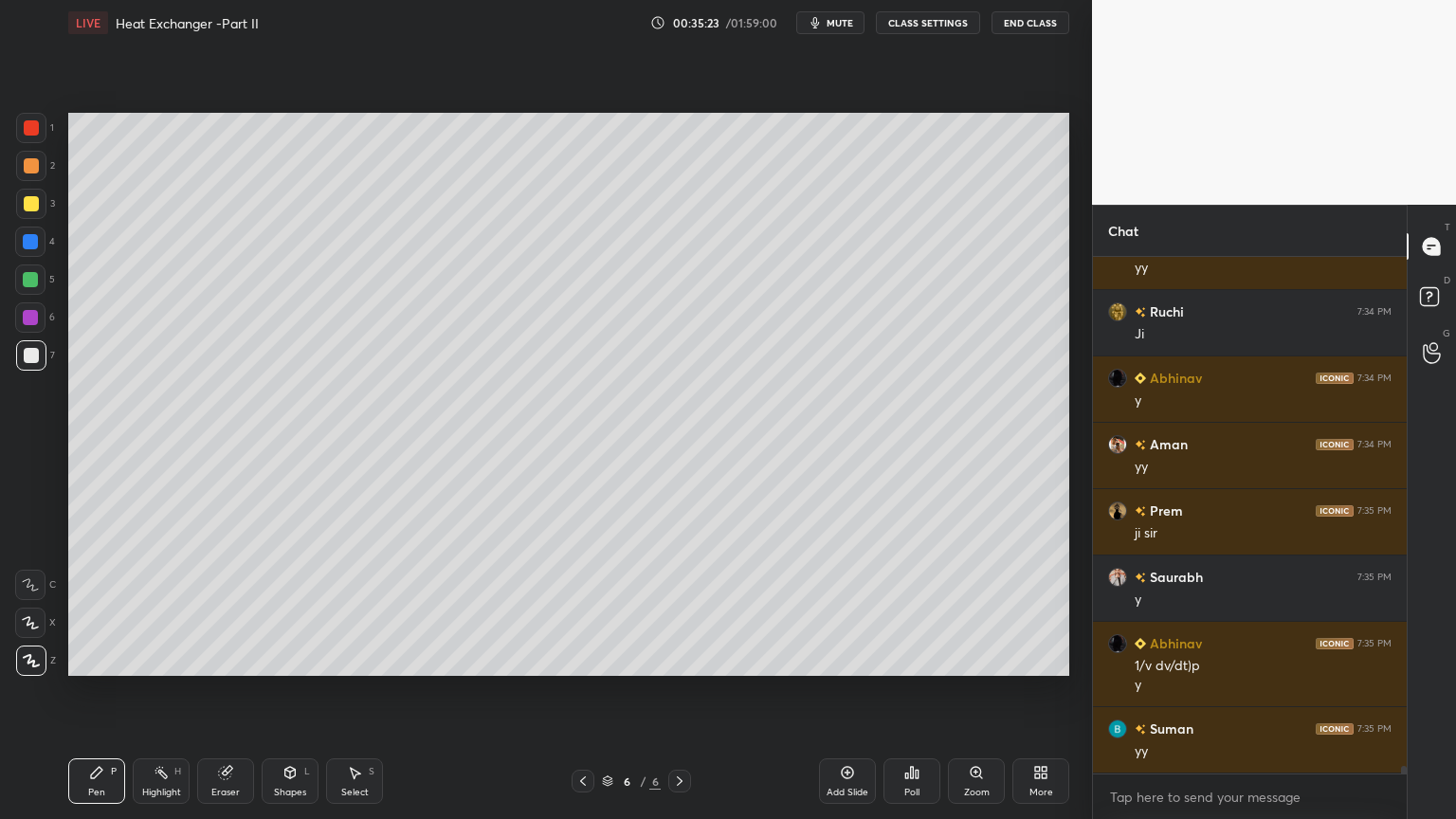 scroll, scrollTop: 33378, scrollLeft: 0, axis: vertical 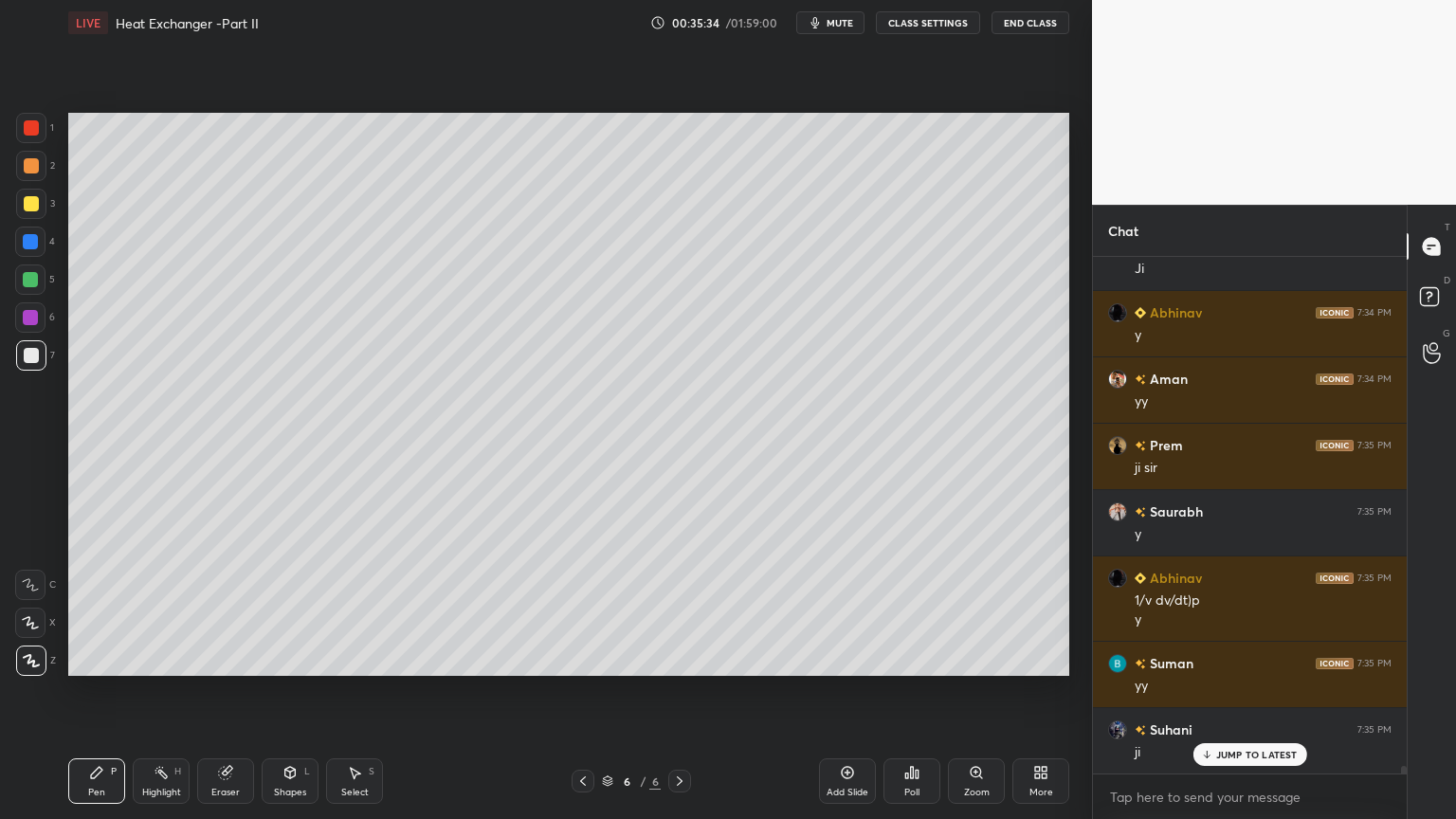 click on "Select" at bounding box center [355, 792] 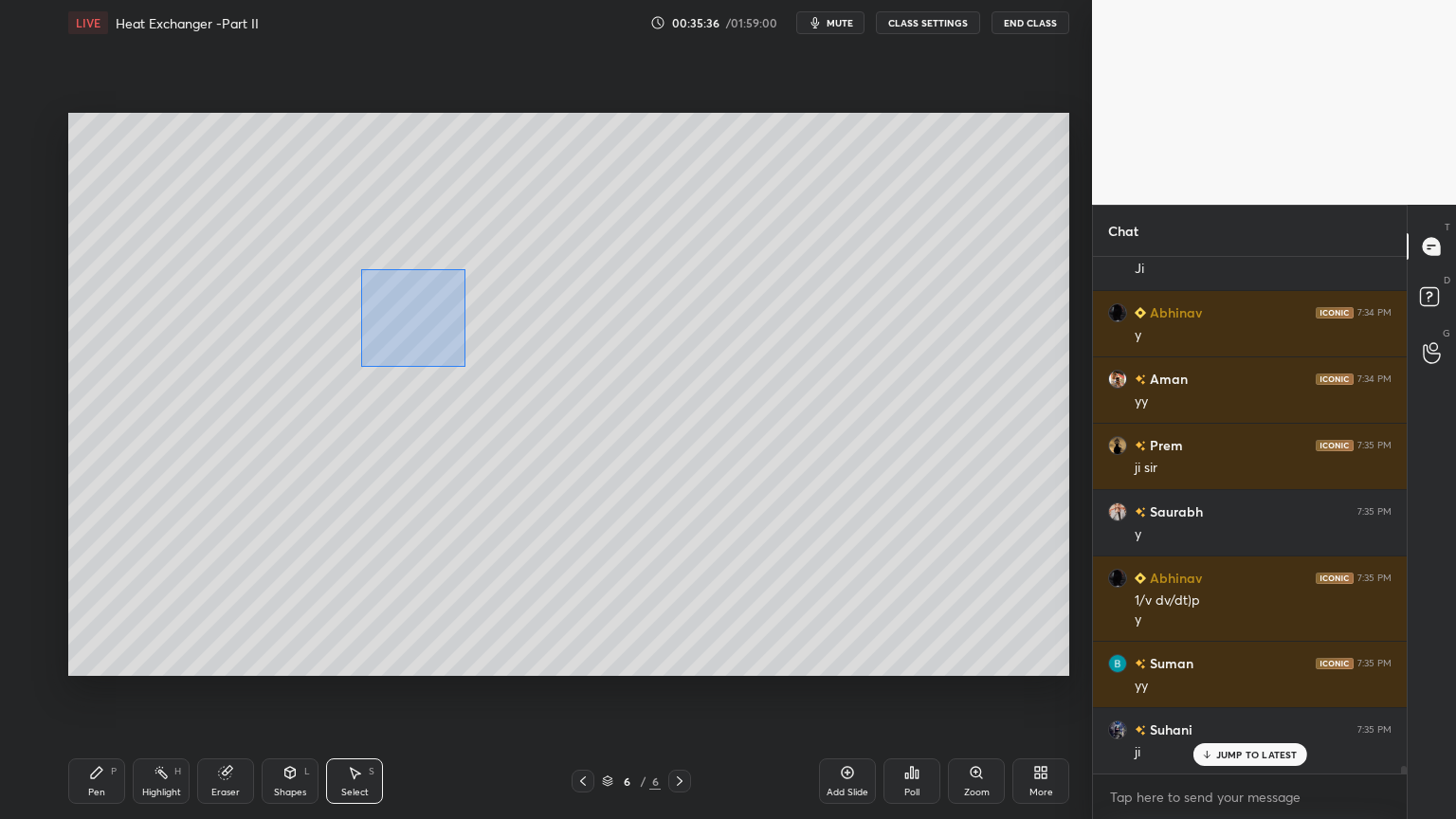 drag, startPoint x: 360, startPoint y: 269, endPoint x: 486, endPoint y: 385, distance: 171.26588 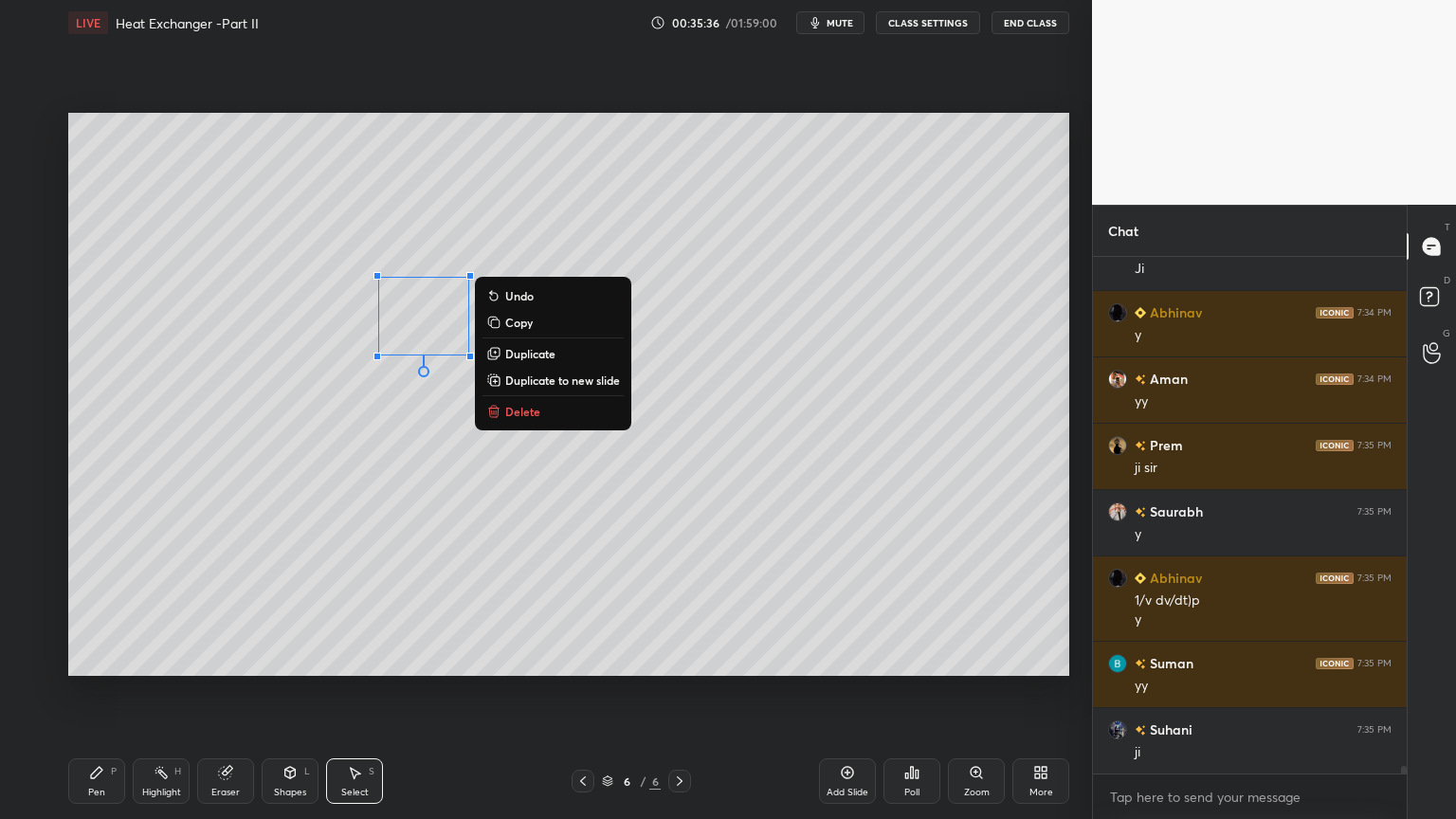 scroll, scrollTop: 33445, scrollLeft: 0, axis: vertical 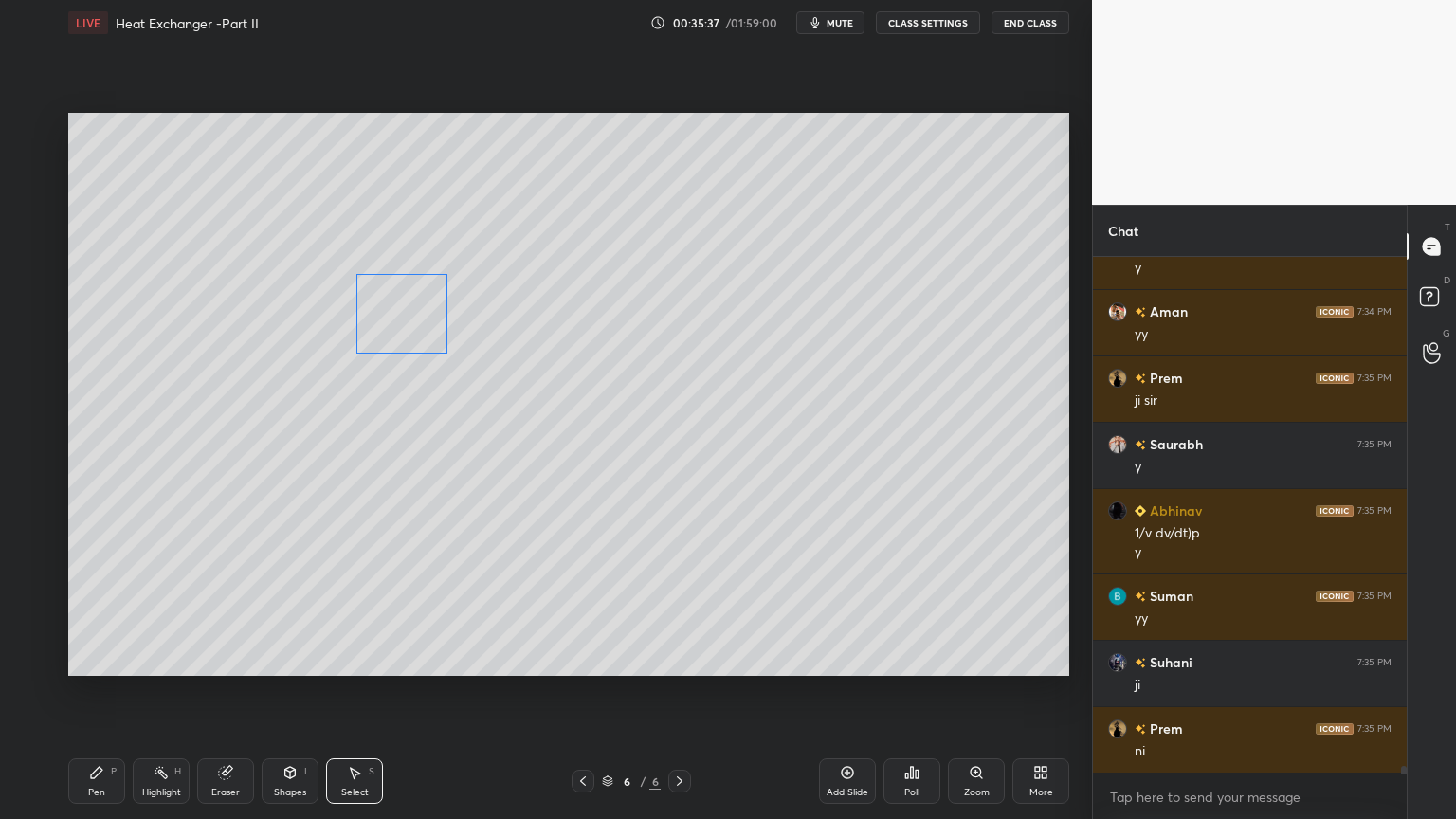 drag, startPoint x: 417, startPoint y: 331, endPoint x: 405, endPoint y: 335, distance: 12.649111 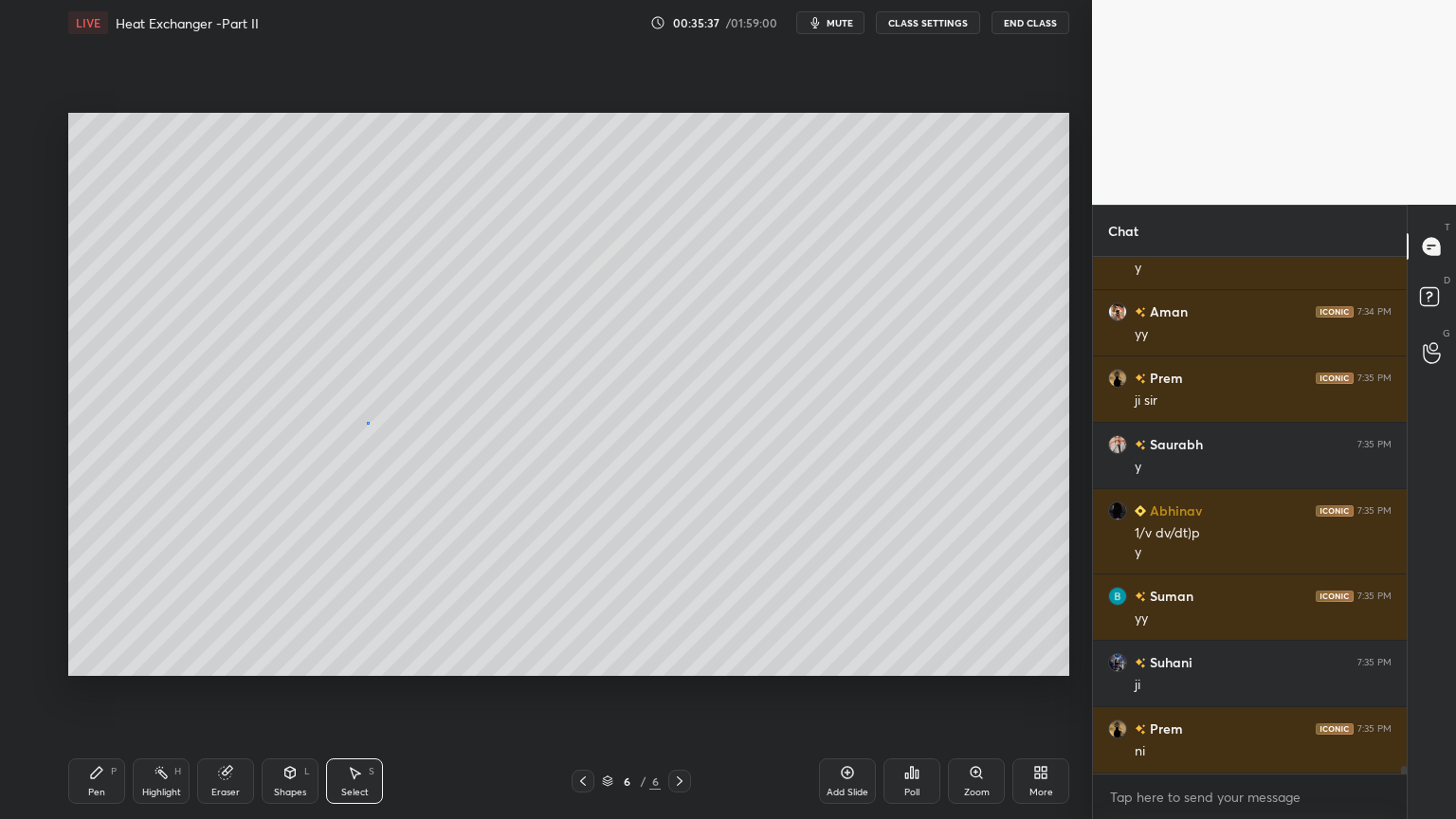 drag, startPoint x: 368, startPoint y: 423, endPoint x: 355, endPoint y: 456, distance: 35.468296 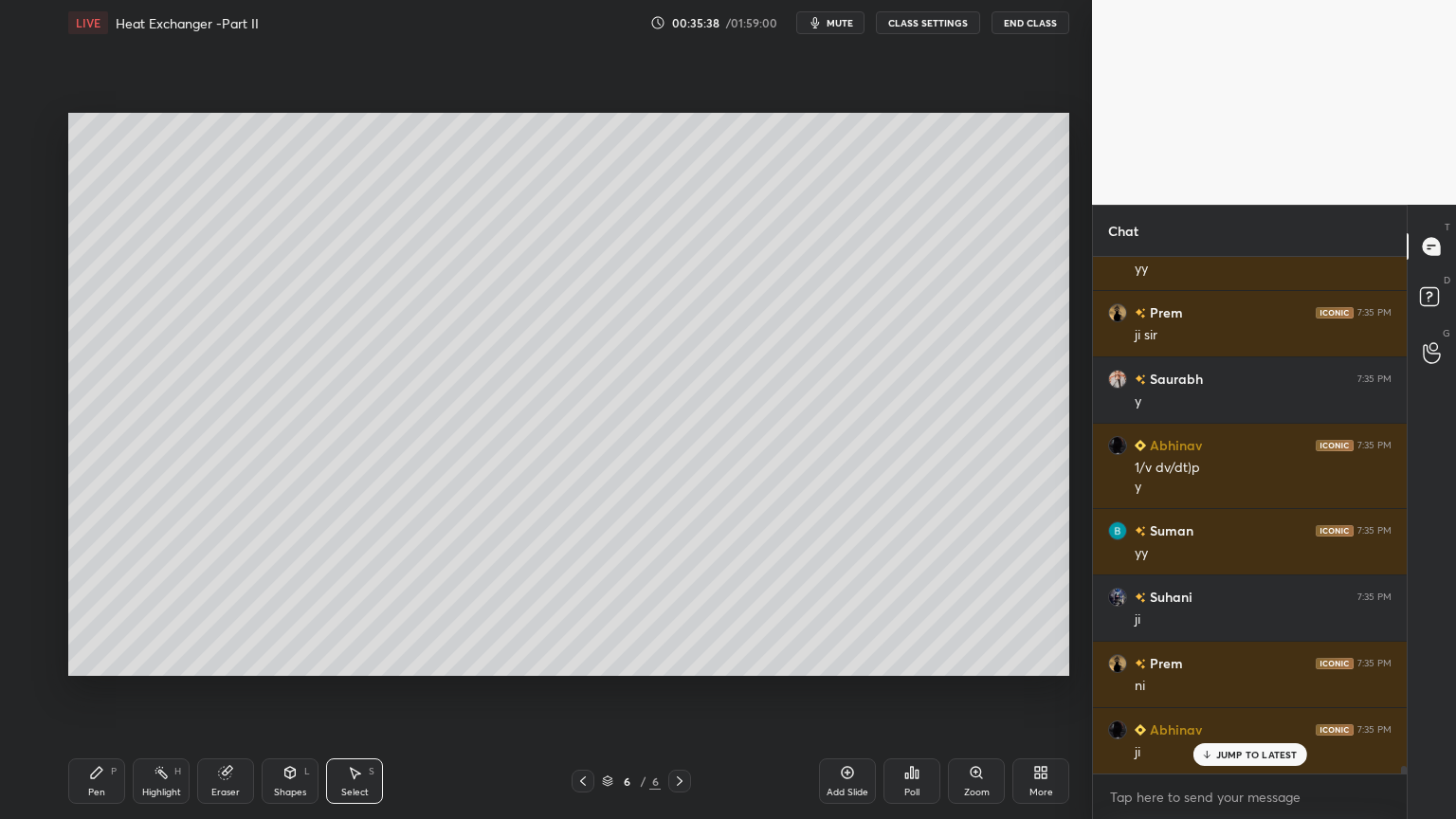 drag, startPoint x: 100, startPoint y: 786, endPoint x: 119, endPoint y: 784, distance: 19.10497 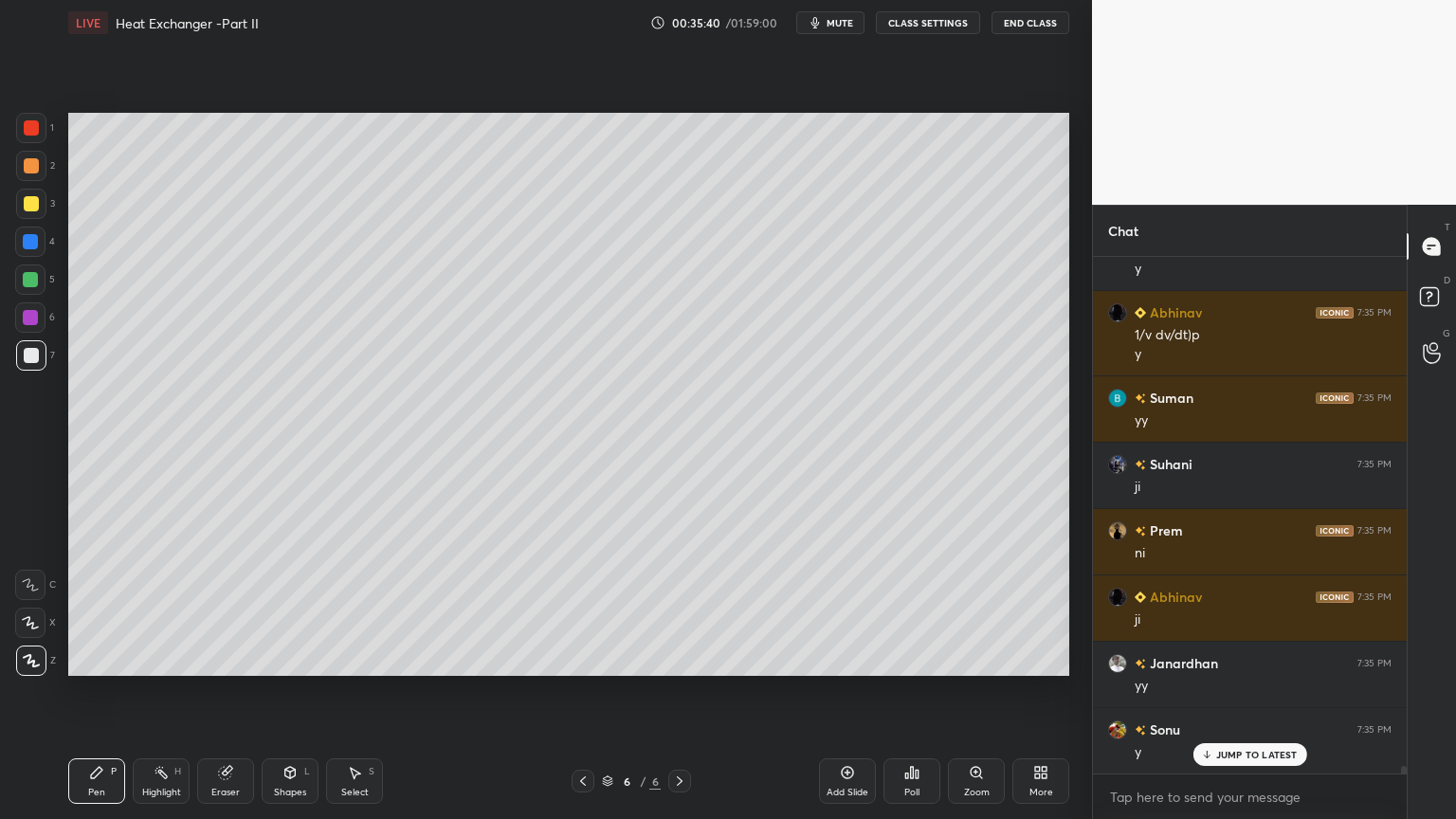 scroll, scrollTop: 33711, scrollLeft: 0, axis: vertical 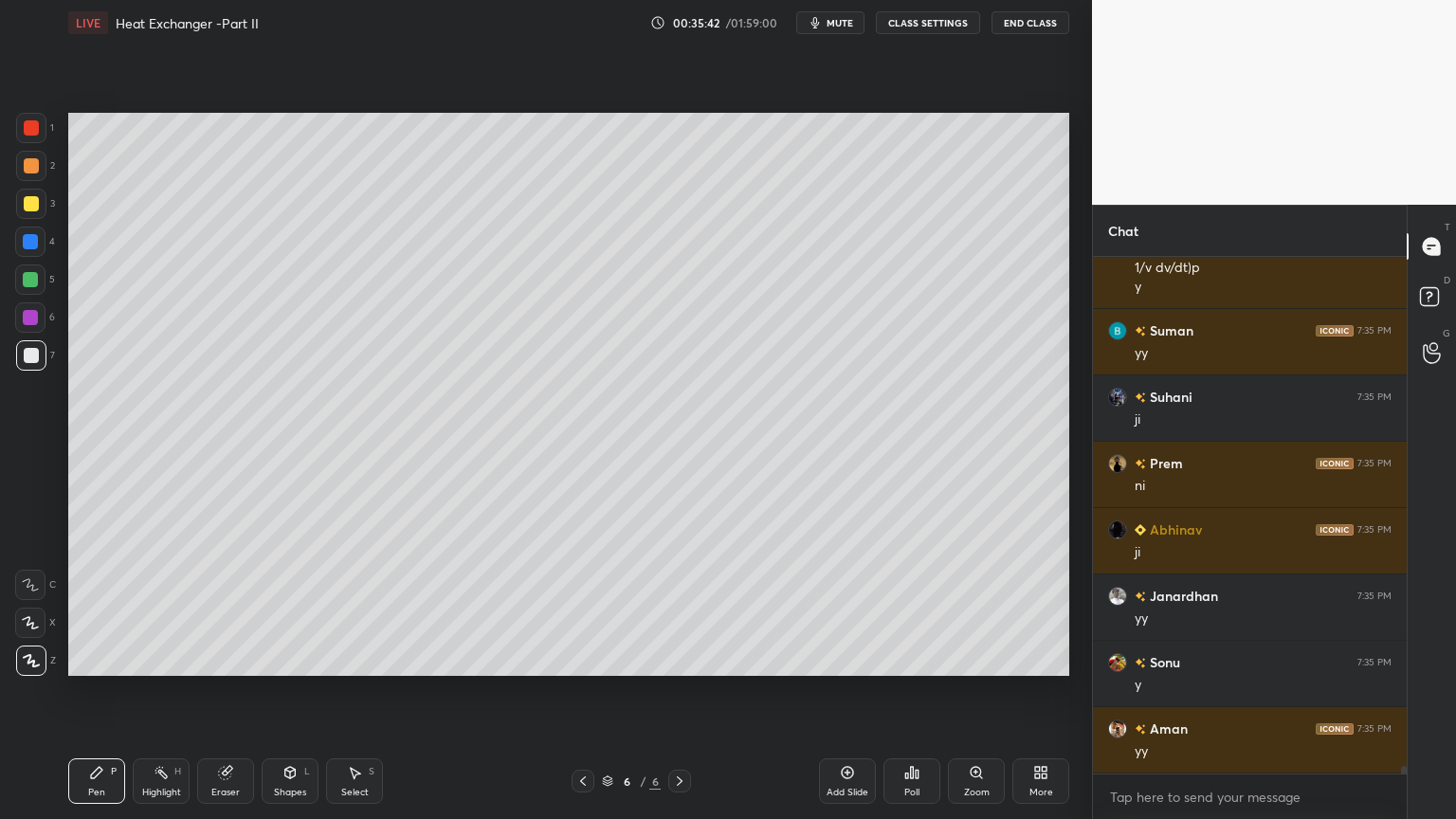click at bounding box center (30, 280) 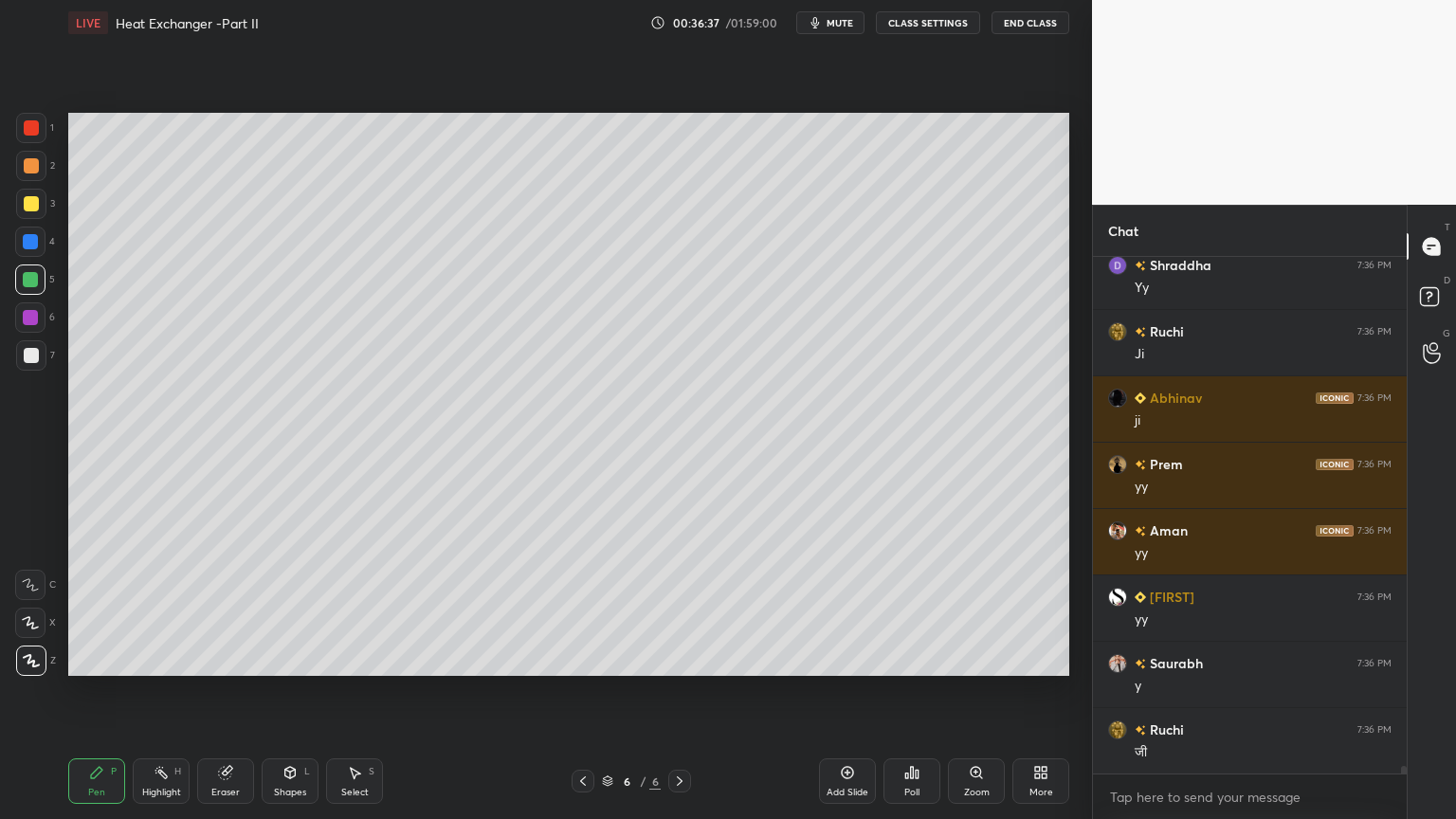 scroll, scrollTop: 35303, scrollLeft: 0, axis: vertical 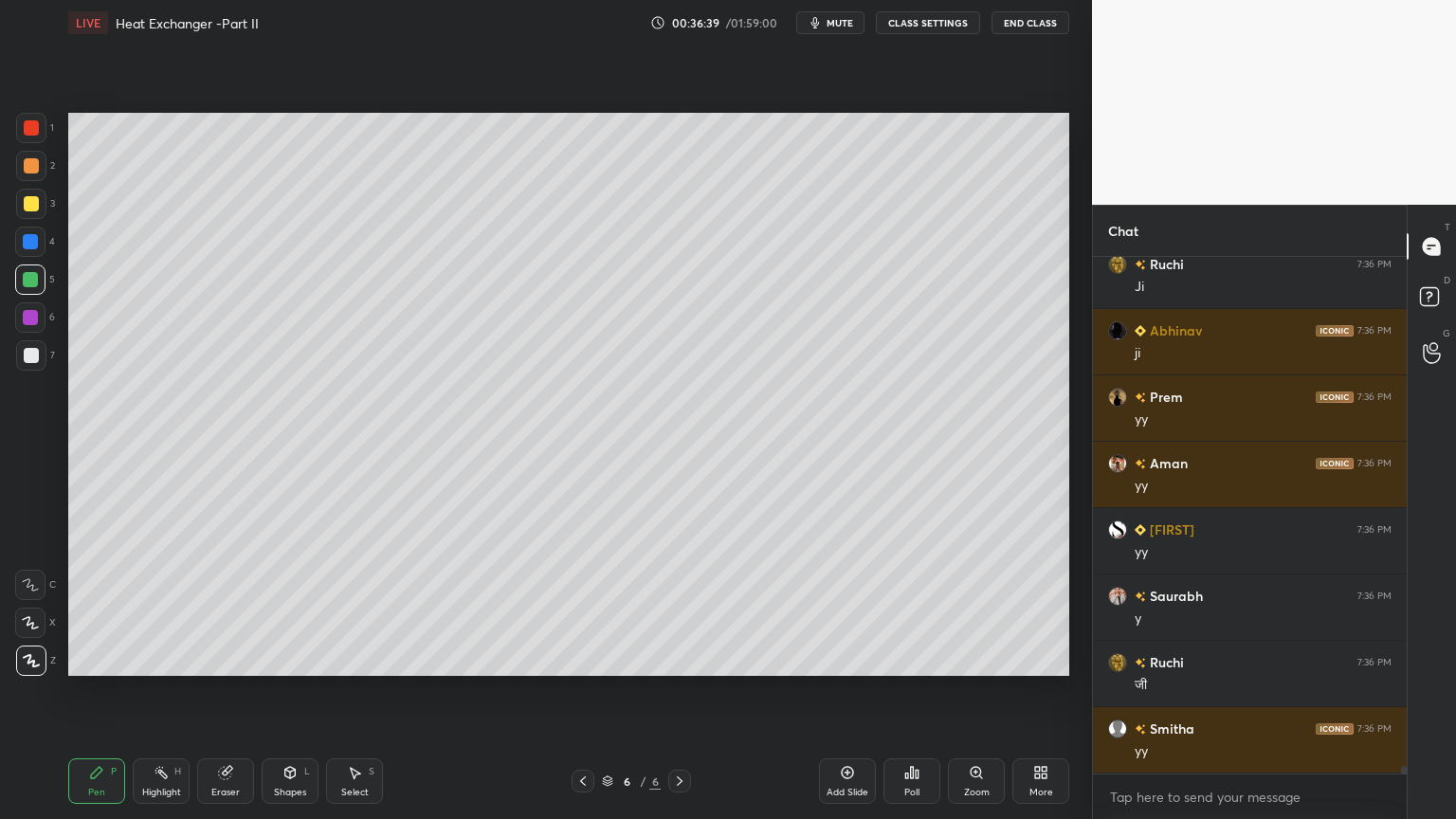click on "S" at bounding box center (372, 772) 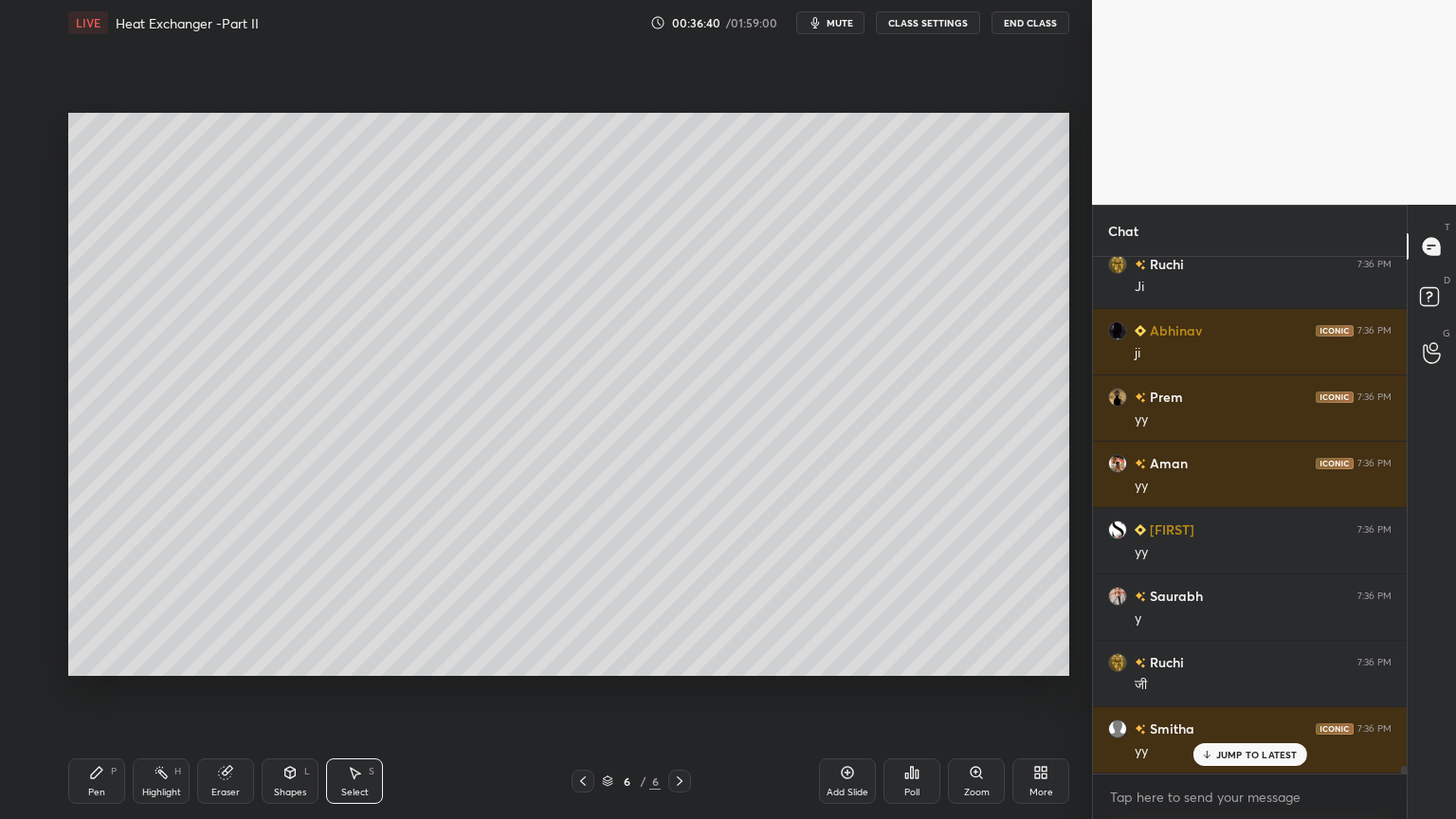 scroll, scrollTop: 35369, scrollLeft: 0, axis: vertical 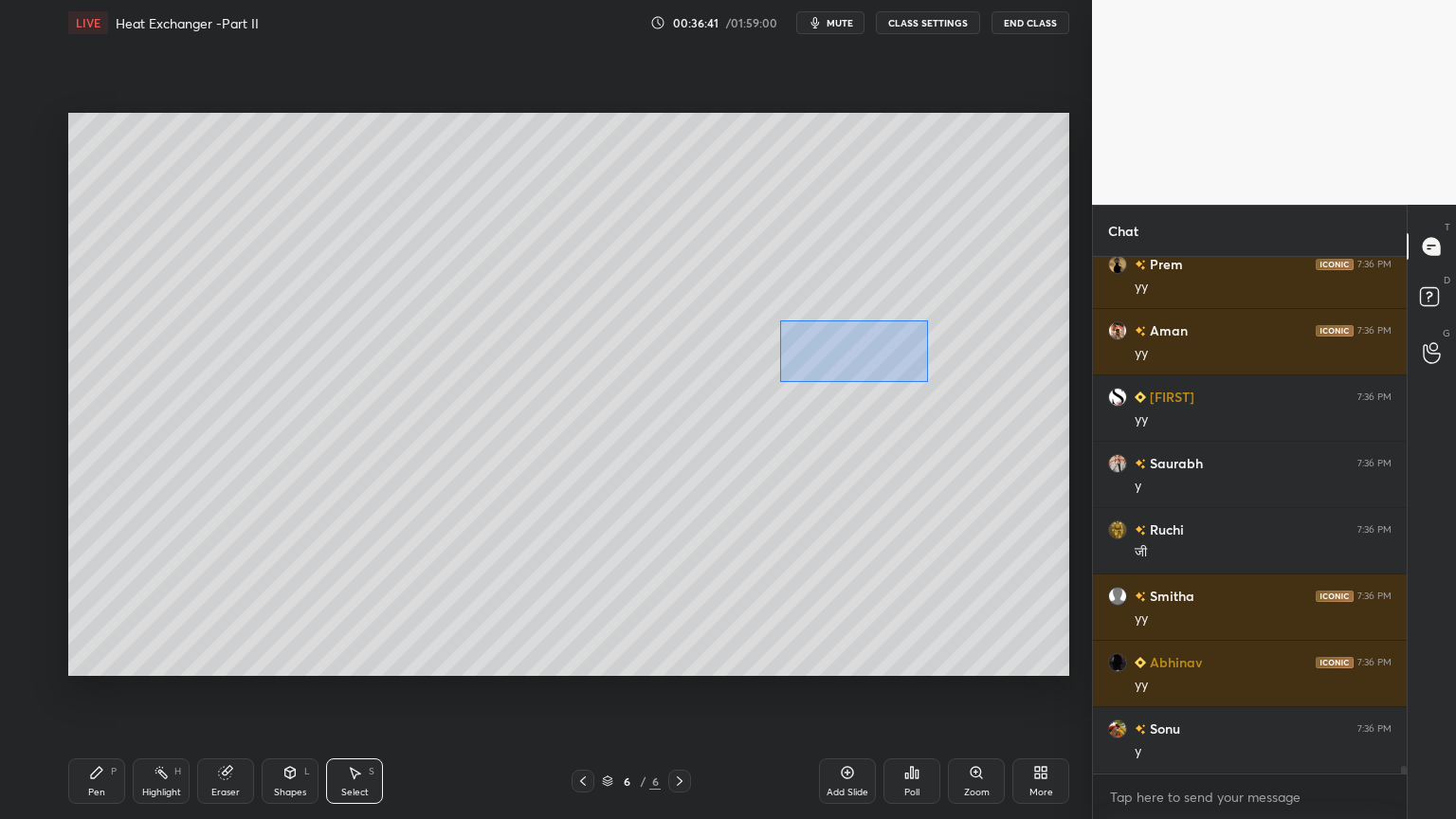 drag, startPoint x: 780, startPoint y: 319, endPoint x: 938, endPoint y: 386, distance: 171.61876 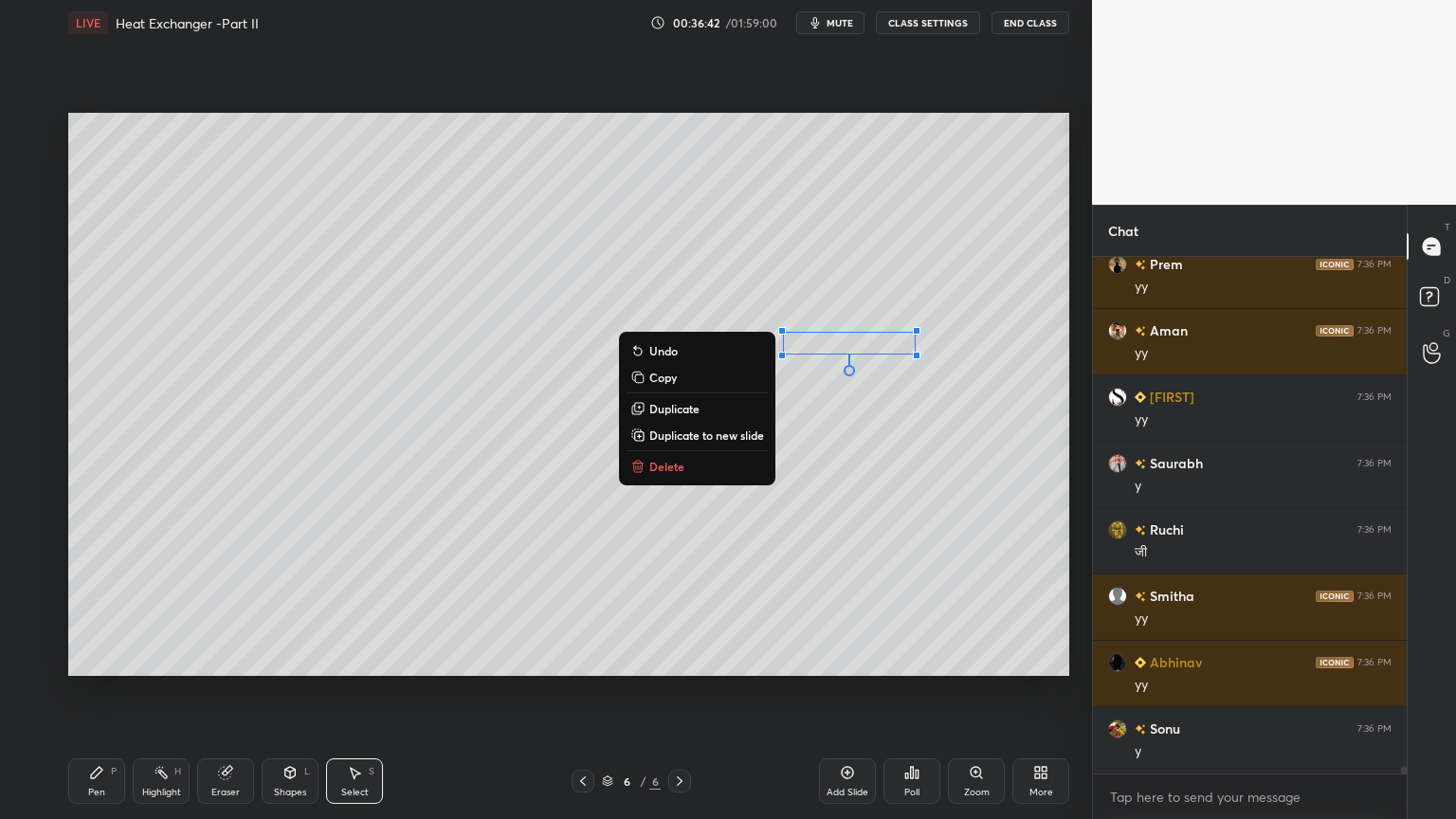 click on "Duplicate" at bounding box center [674, 409] 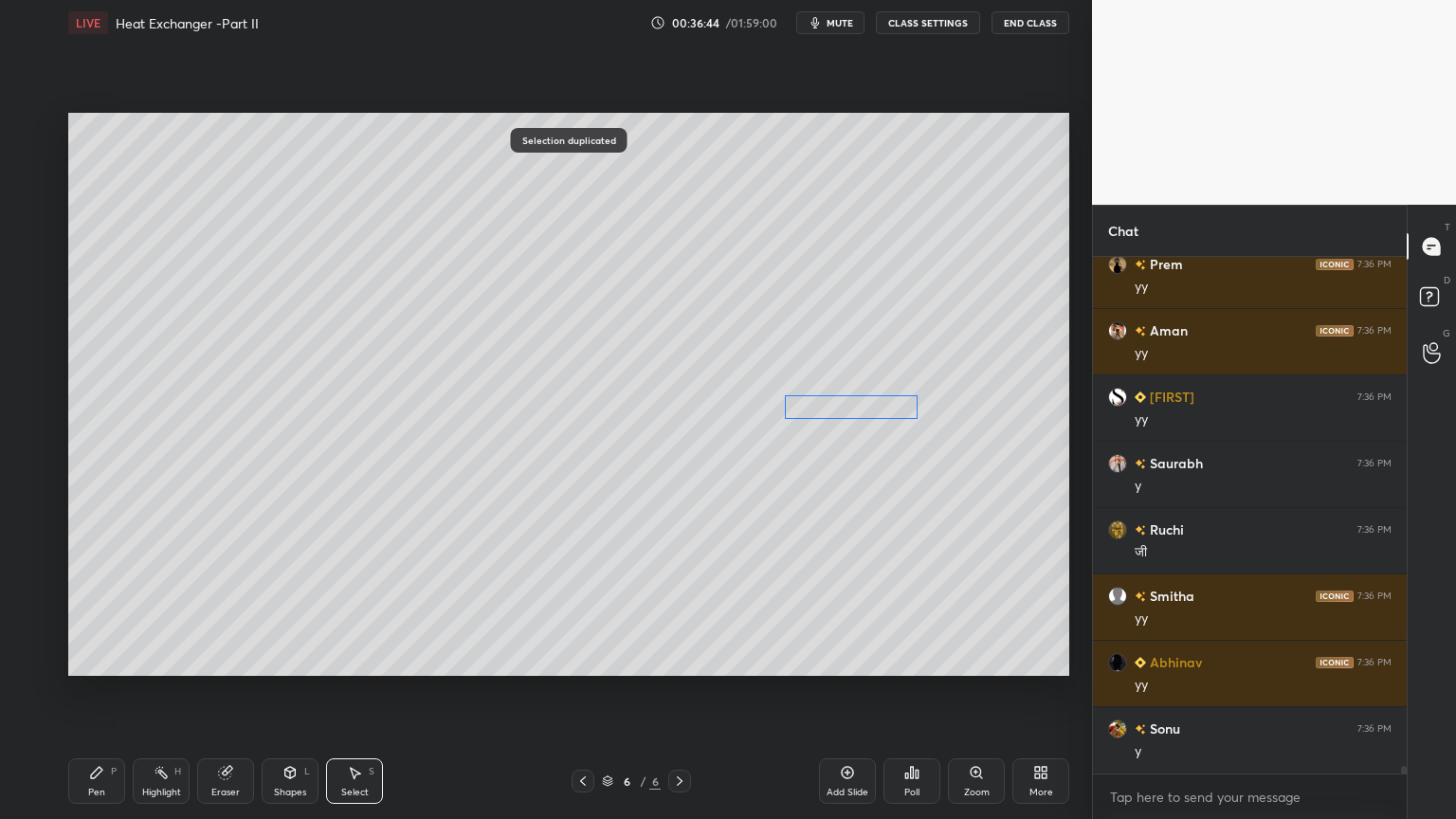 drag, startPoint x: 845, startPoint y: 363, endPoint x: 824, endPoint y: 405, distance: 46.957428 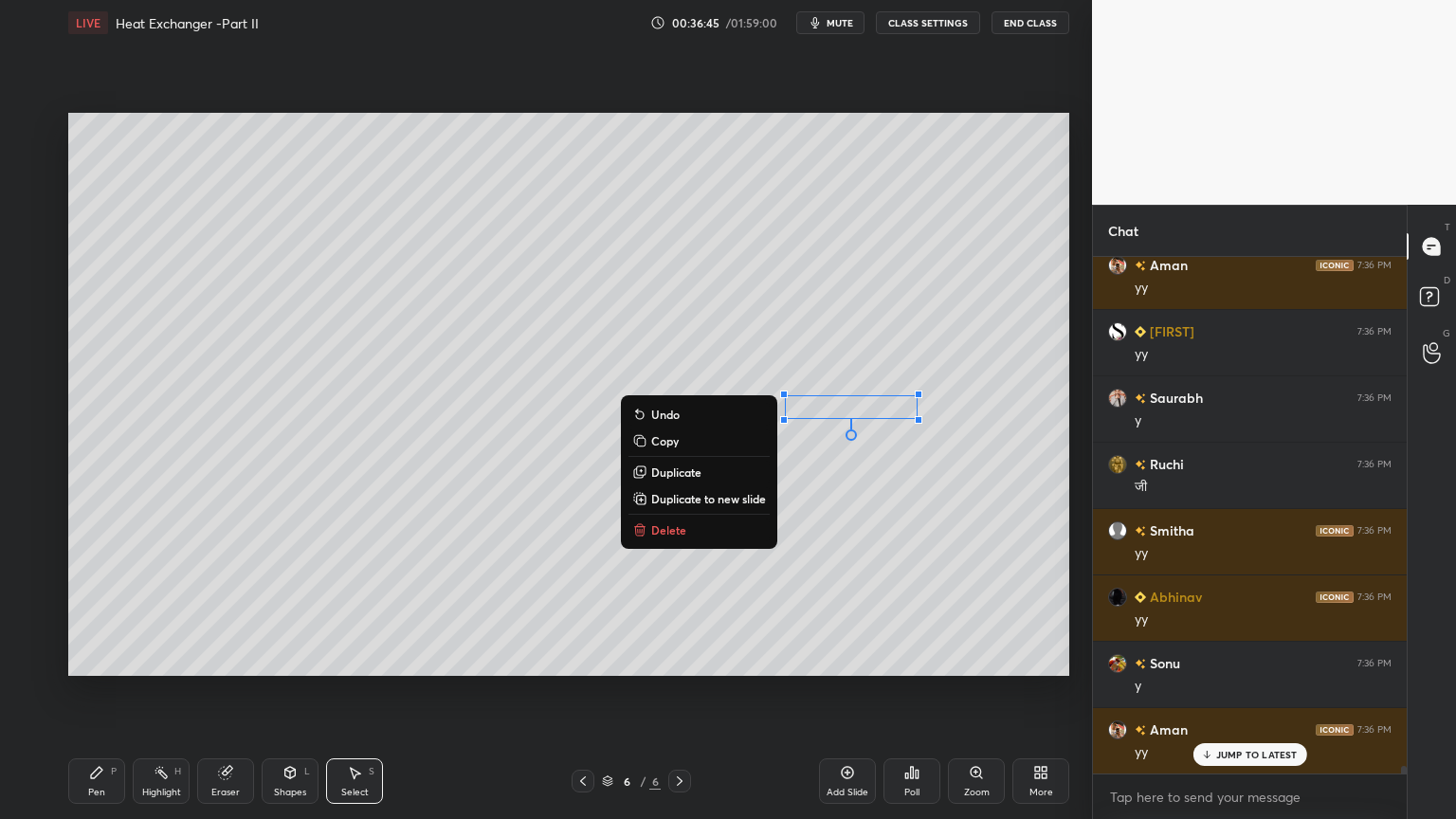 click on "Pen P" at bounding box center (97, 781) 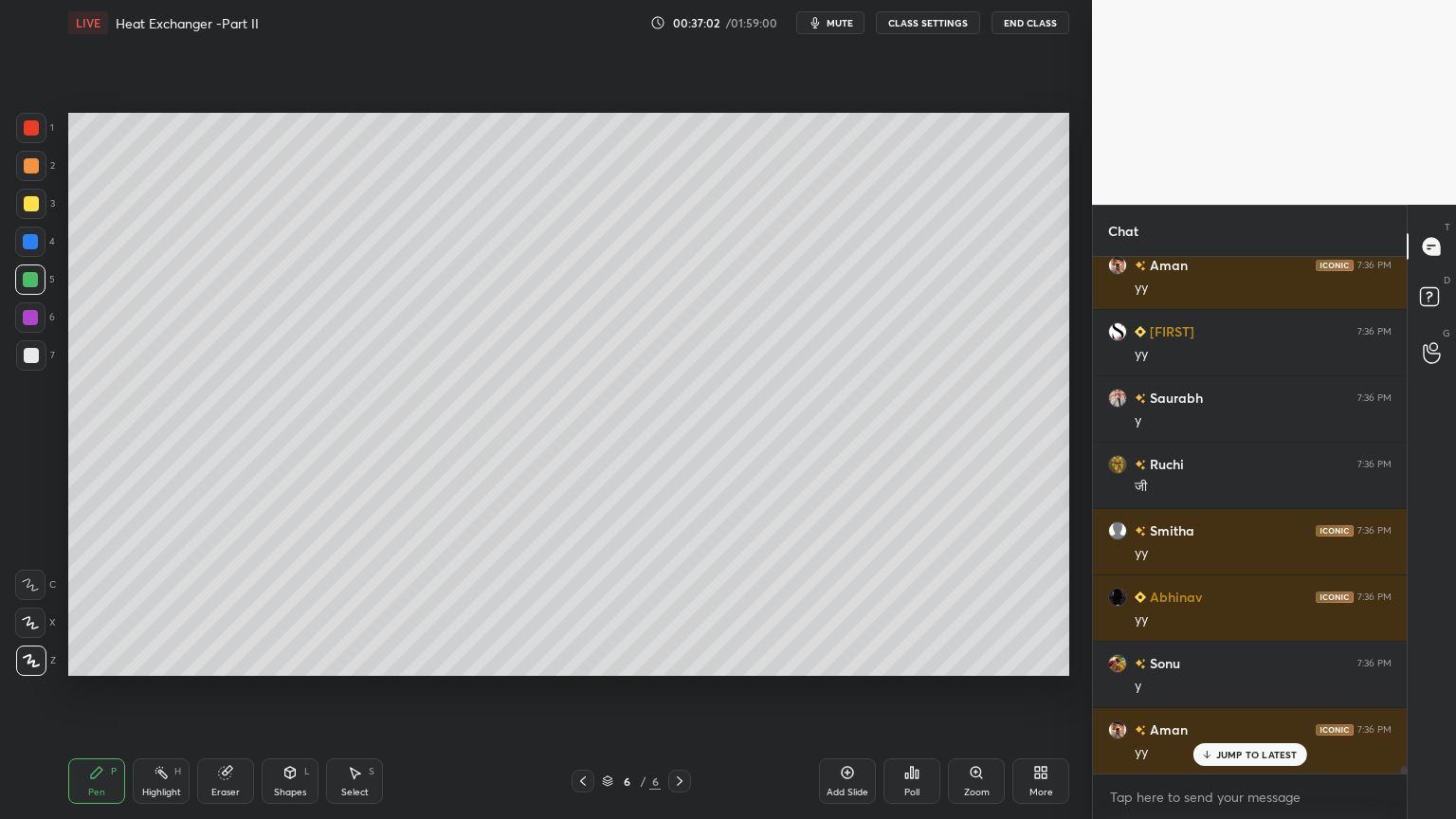 scroll, scrollTop: 35569, scrollLeft: 0, axis: vertical 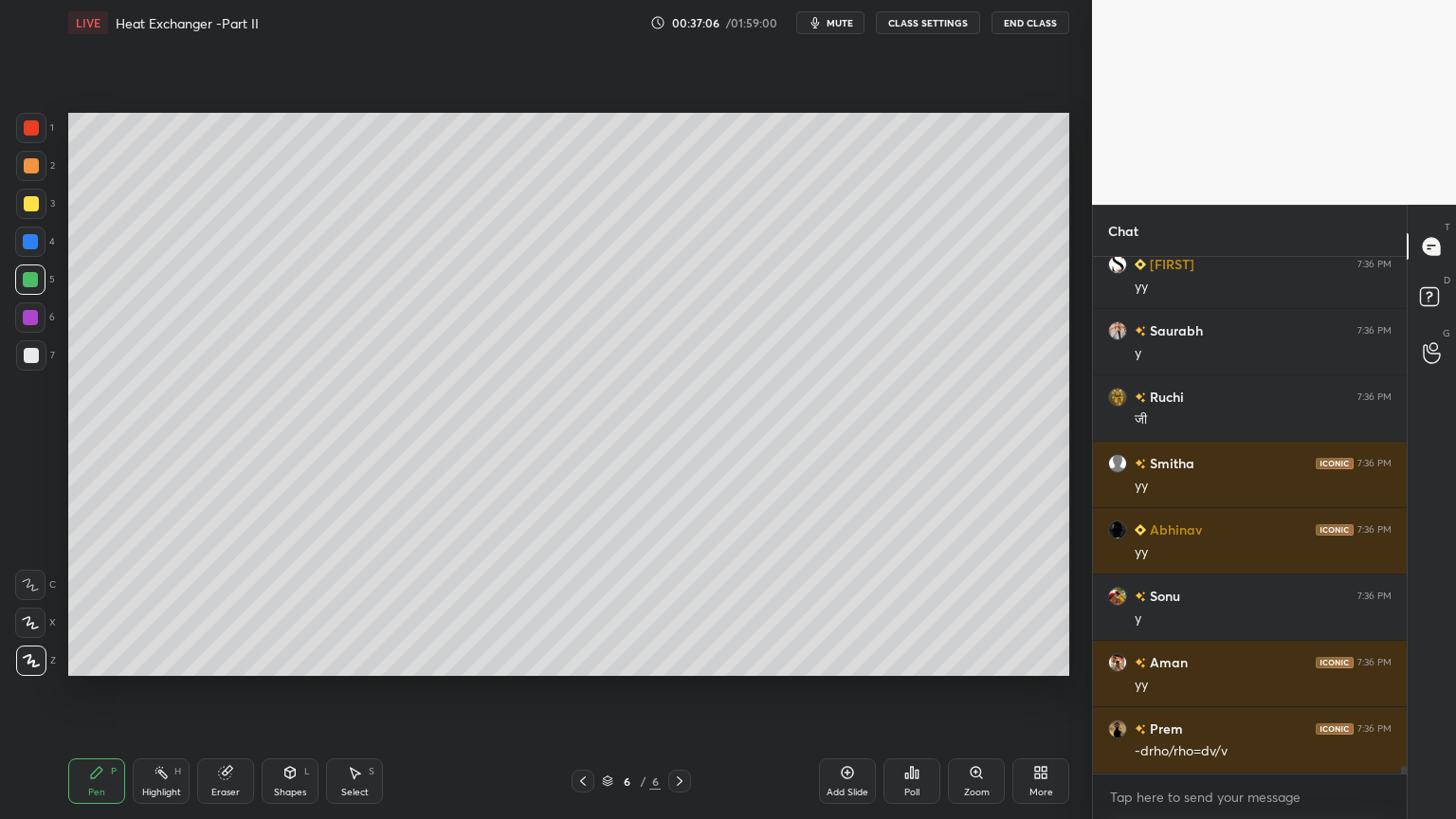 click on "Eraser" at bounding box center [226, 781] 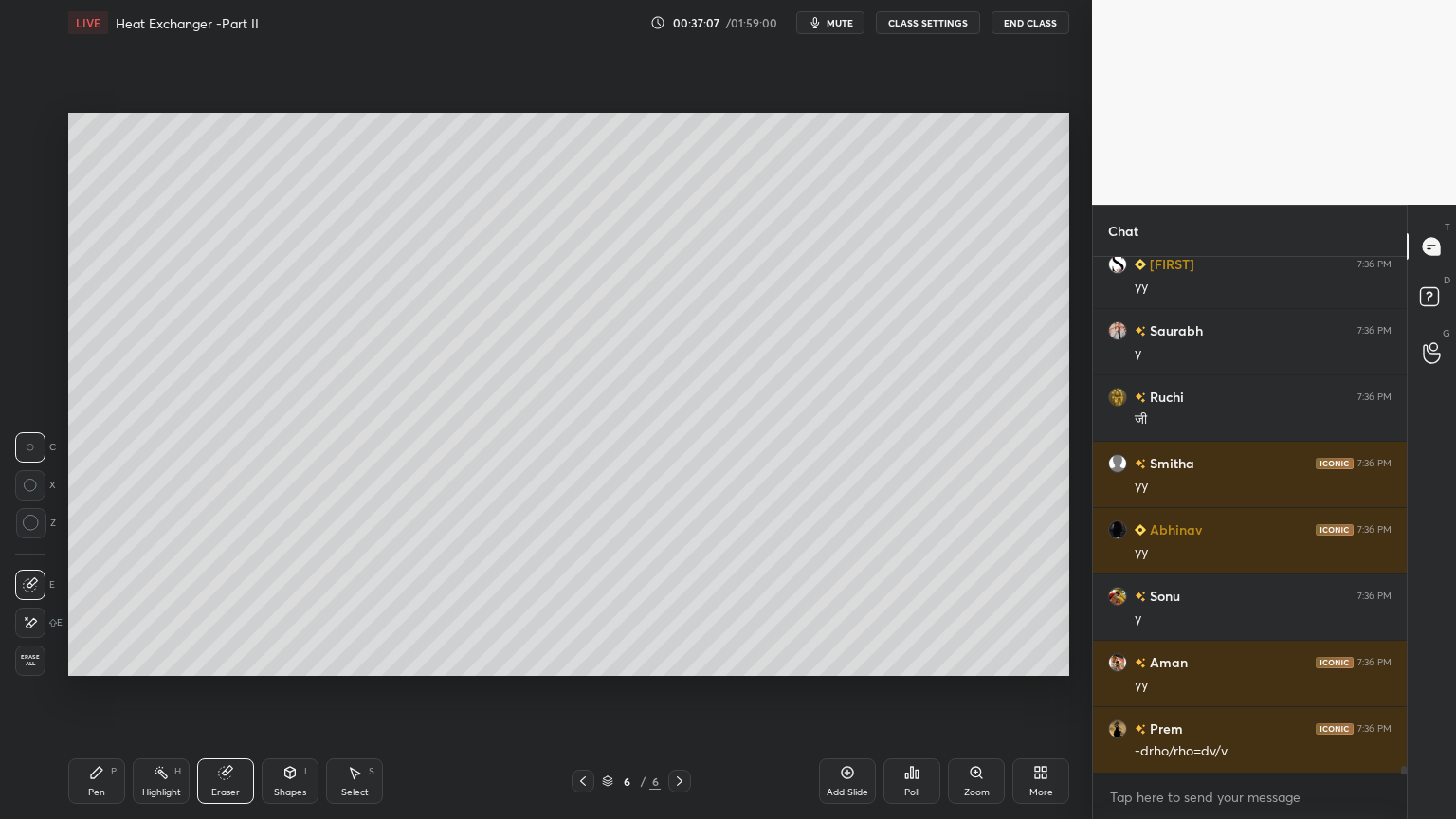 scroll, scrollTop: 35634, scrollLeft: 0, axis: vertical 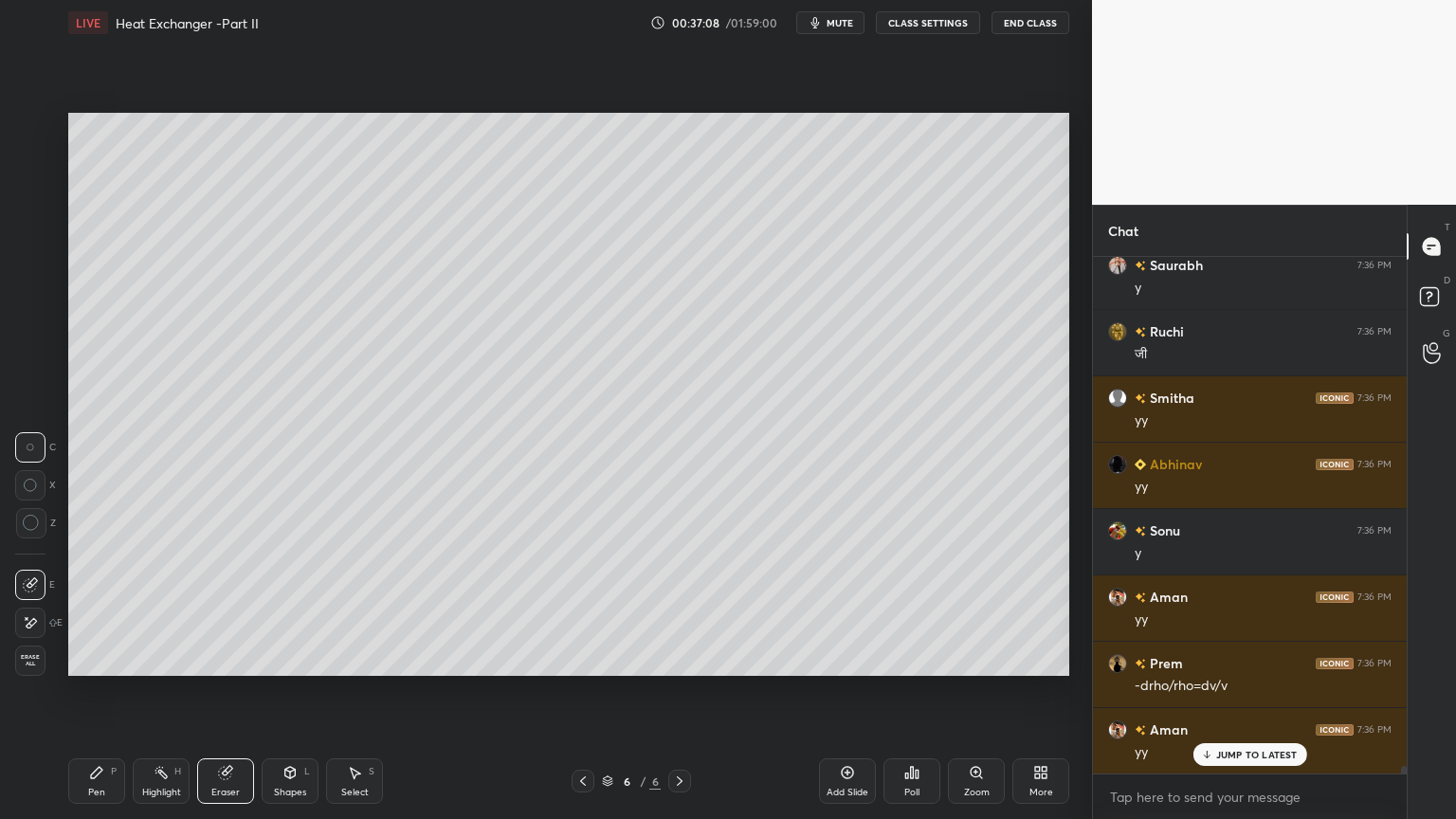 click on "Pen P" at bounding box center (97, 781) 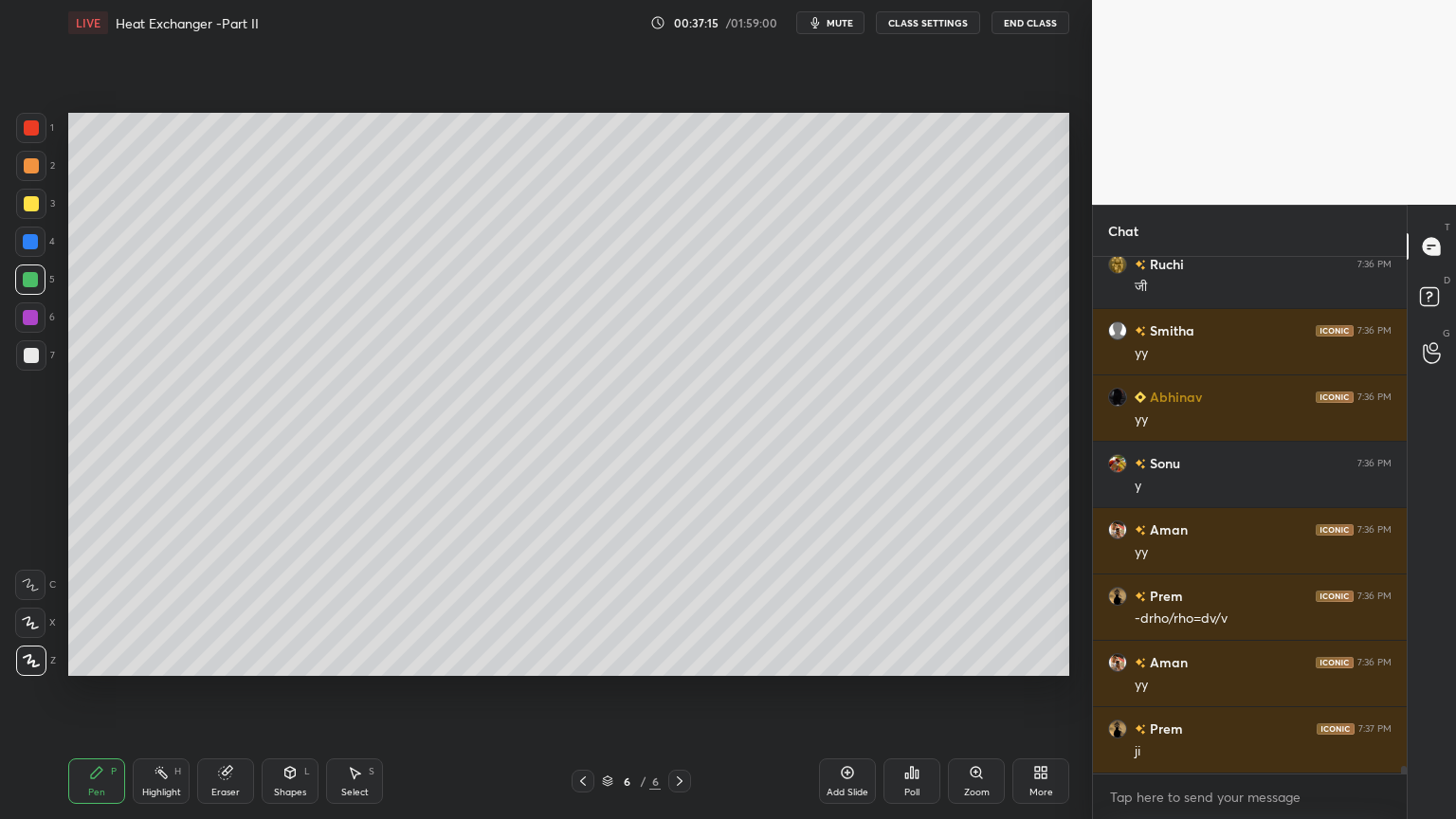 scroll, scrollTop: 35767, scrollLeft: 0, axis: vertical 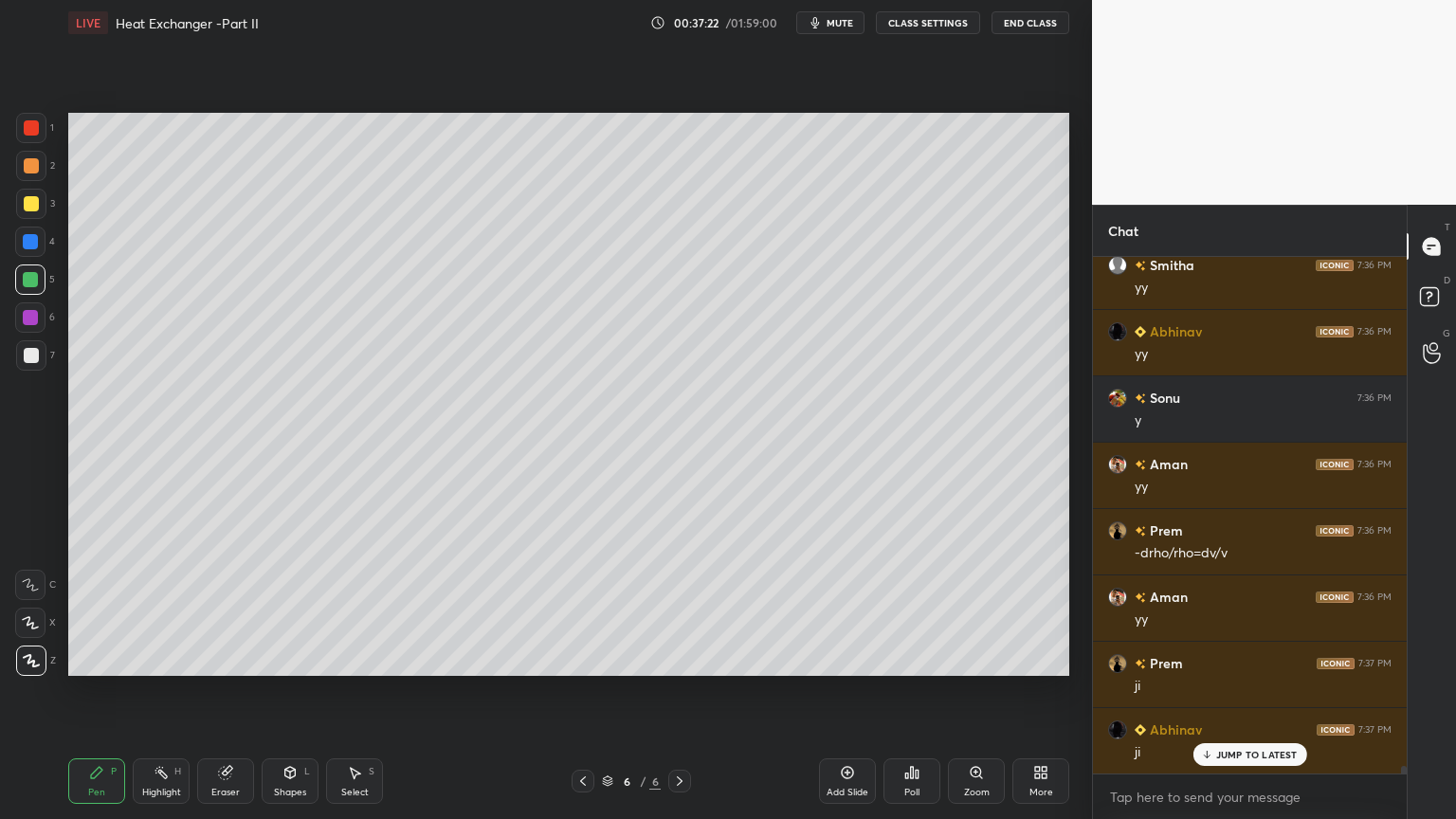 click at bounding box center (31, 355) 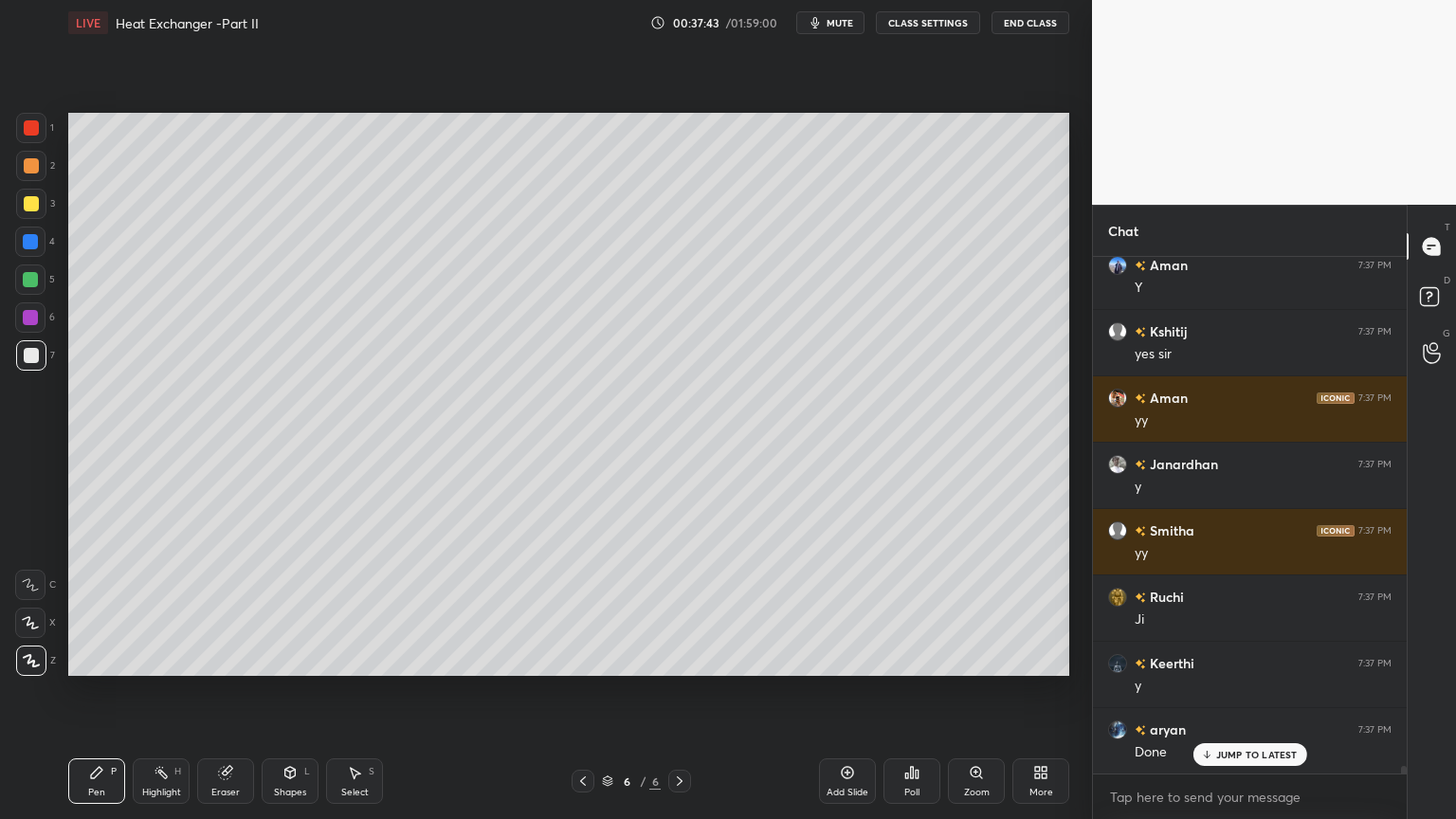 scroll, scrollTop: 36498, scrollLeft: 0, axis: vertical 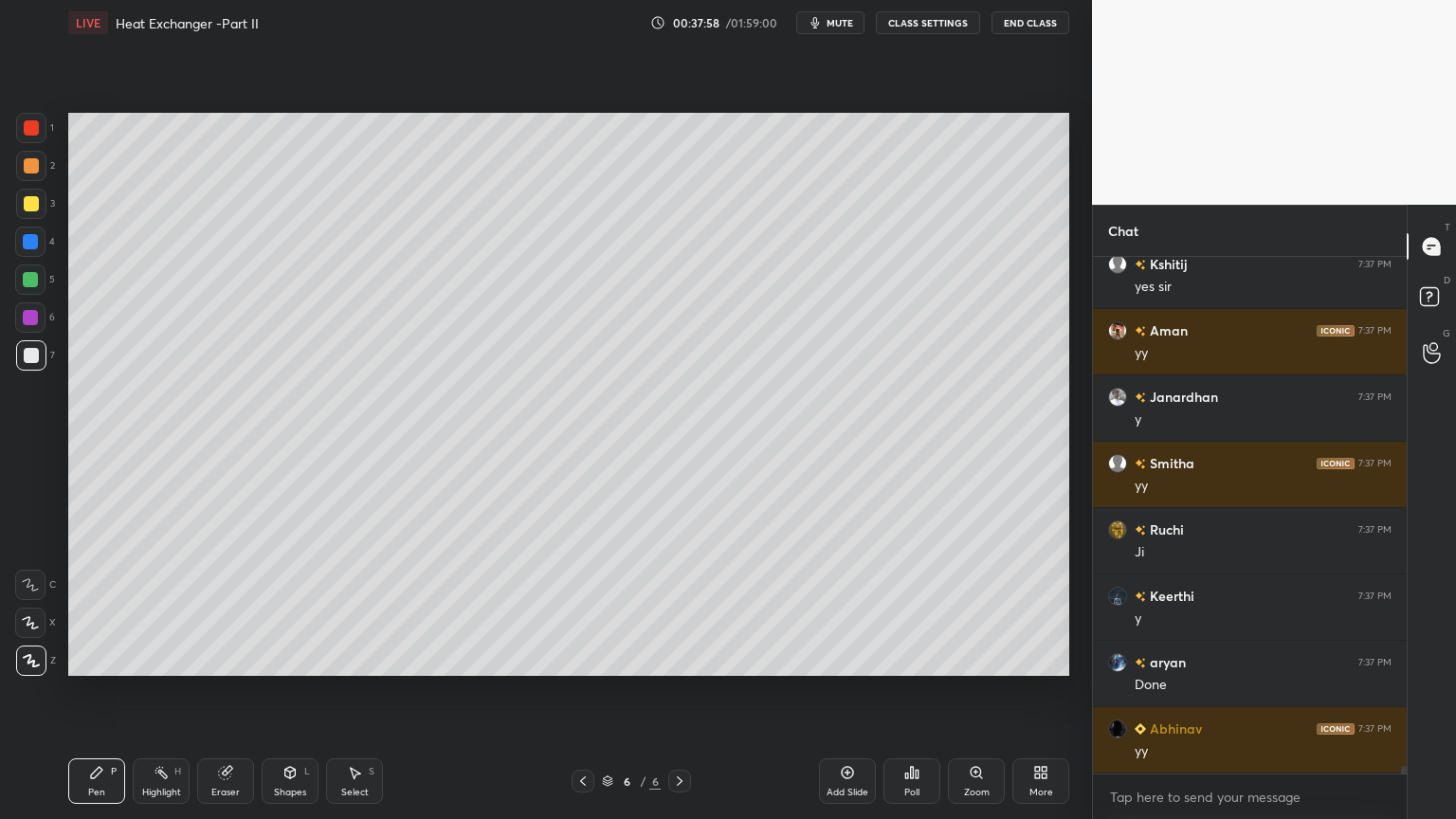 click 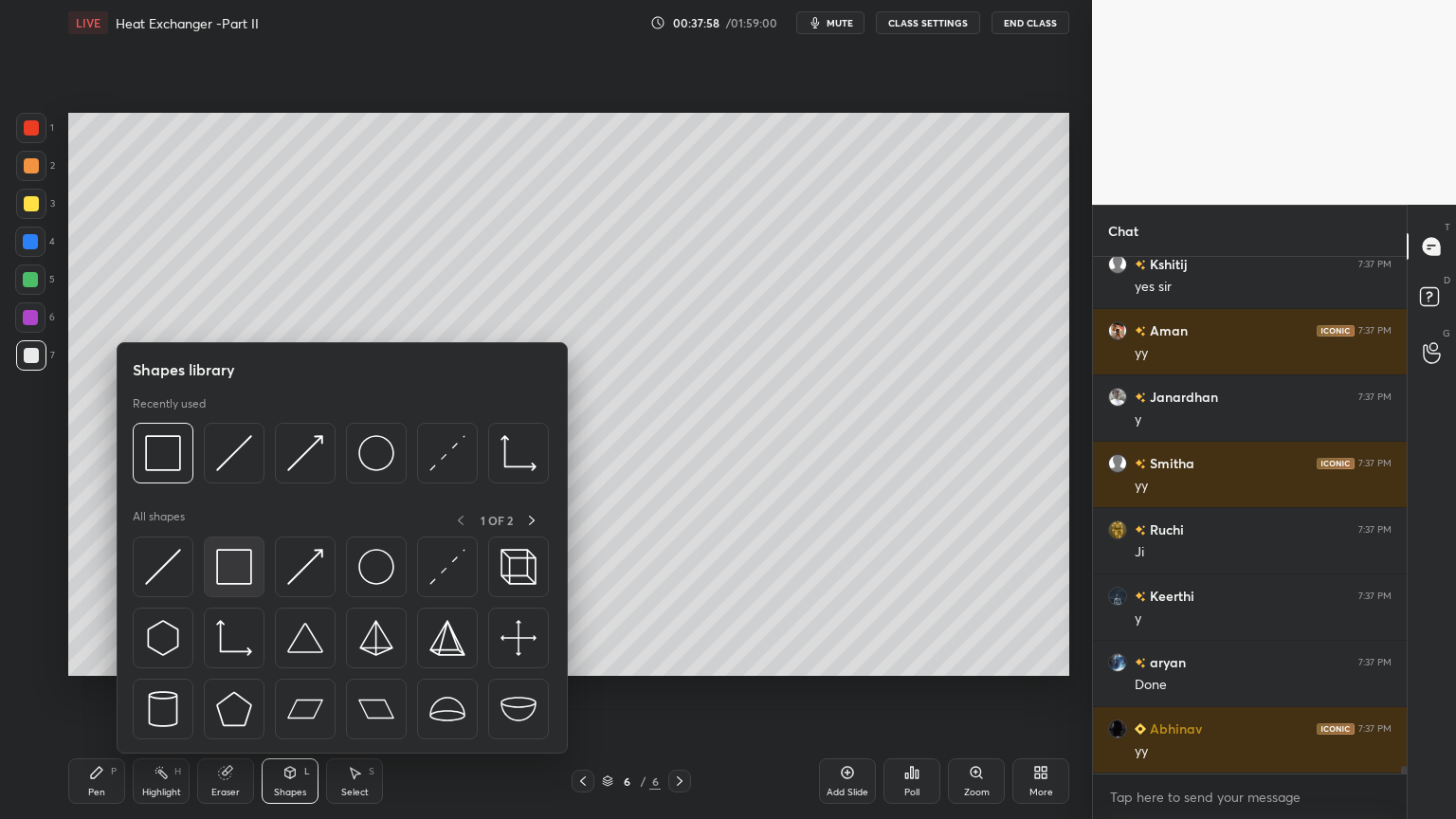 click at bounding box center (234, 567) 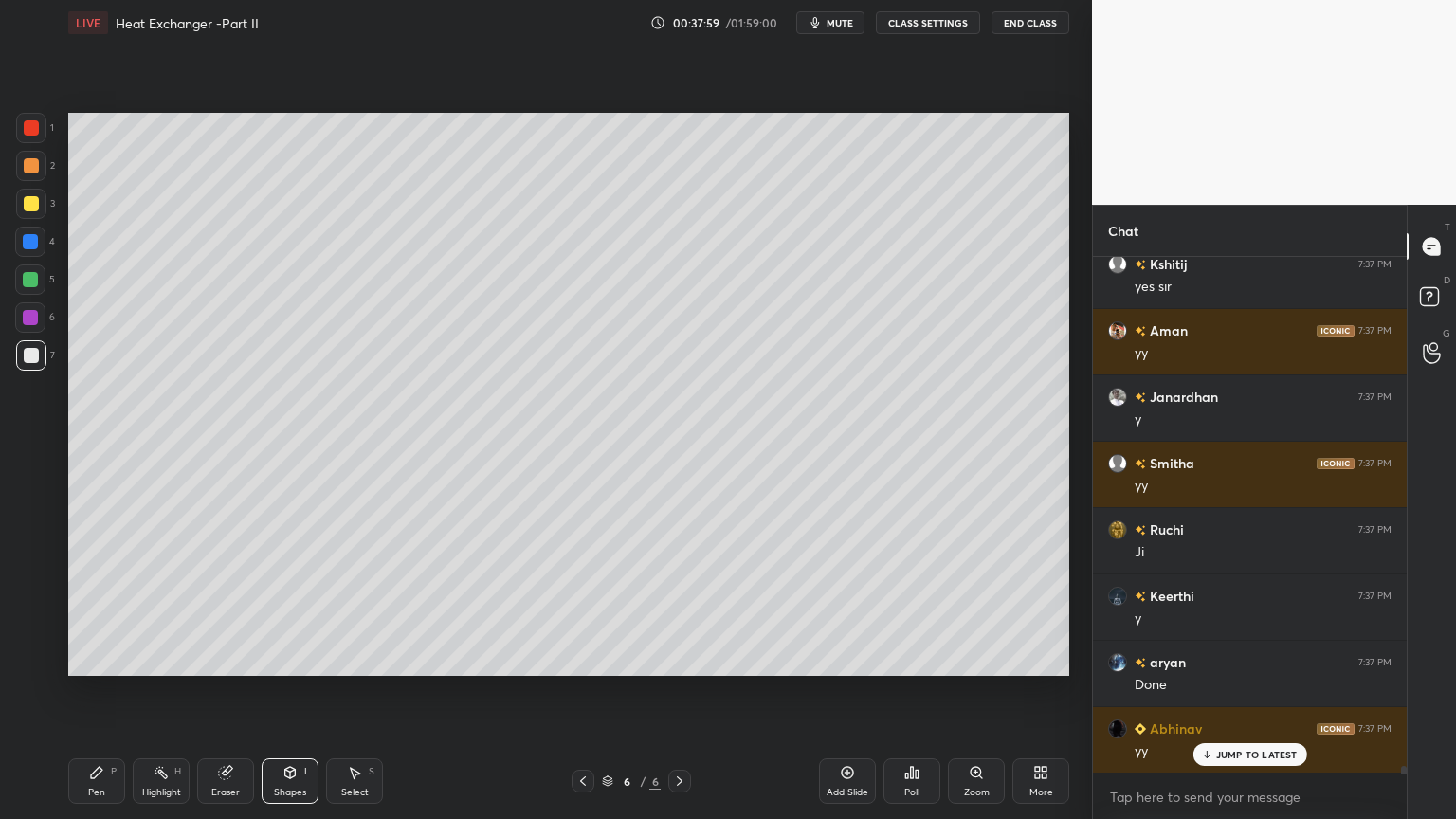 scroll, scrollTop: 36563, scrollLeft: 0, axis: vertical 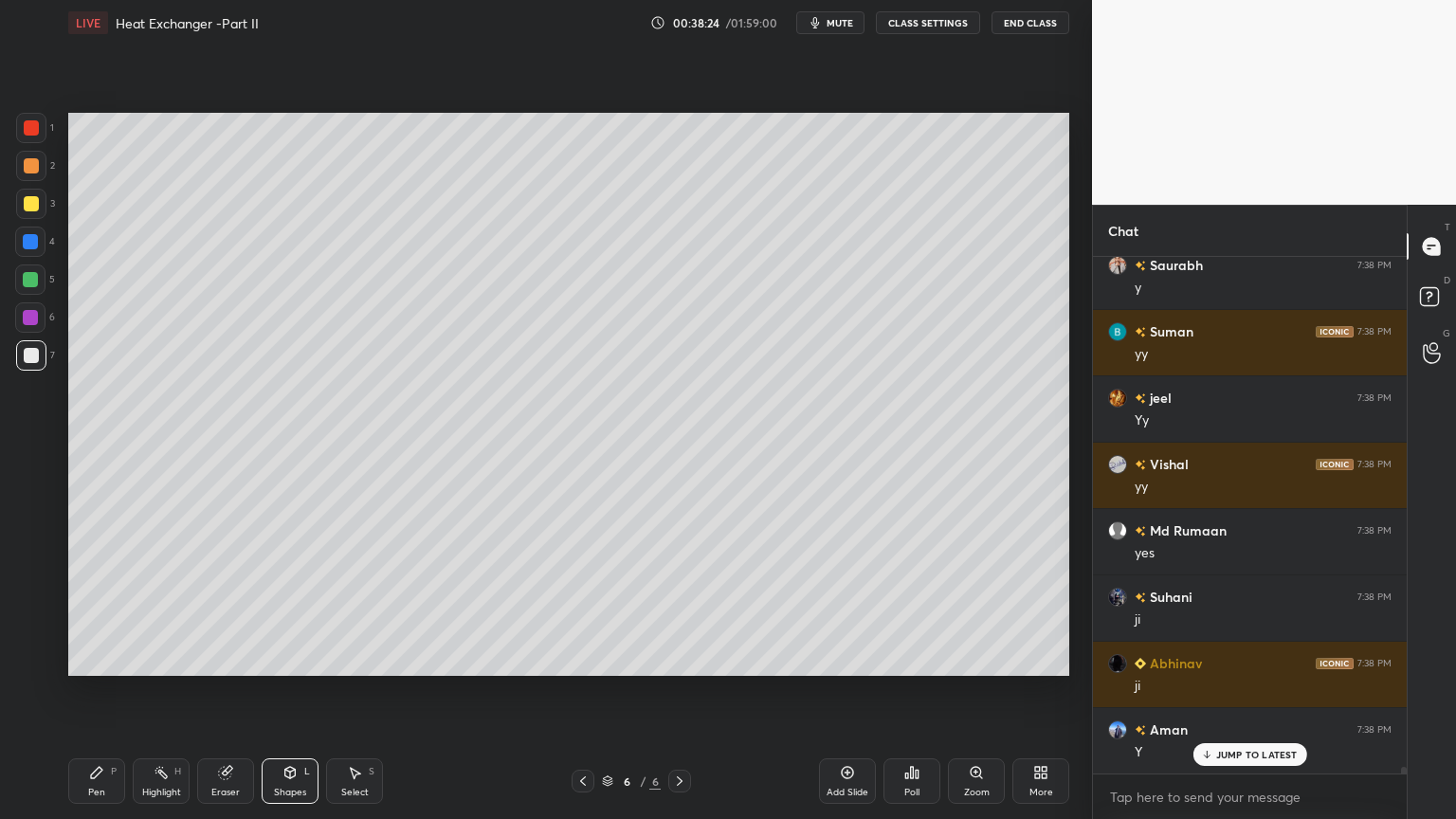 click on "Shapes L" at bounding box center [290, 781] 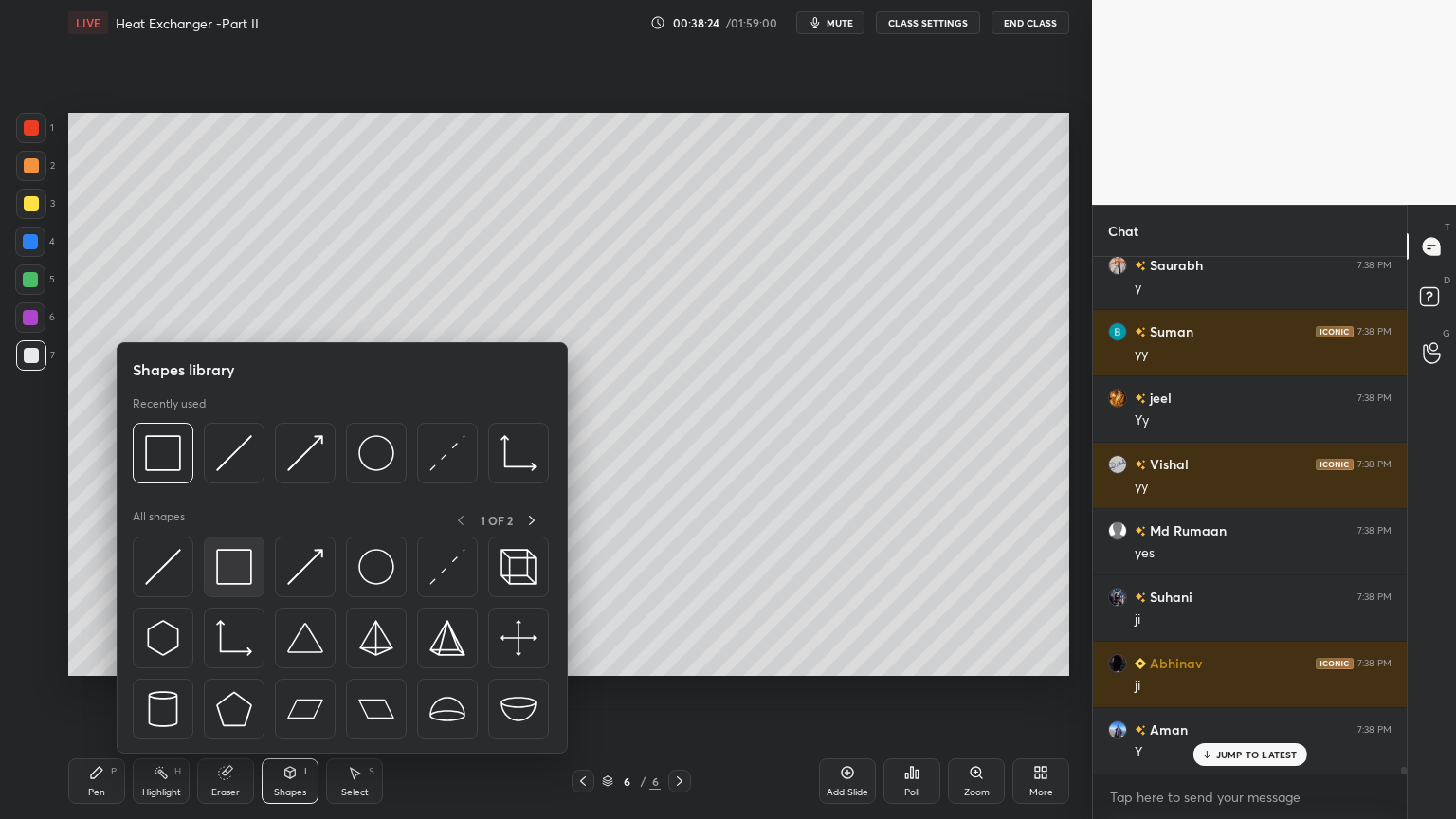 click at bounding box center [234, 567] 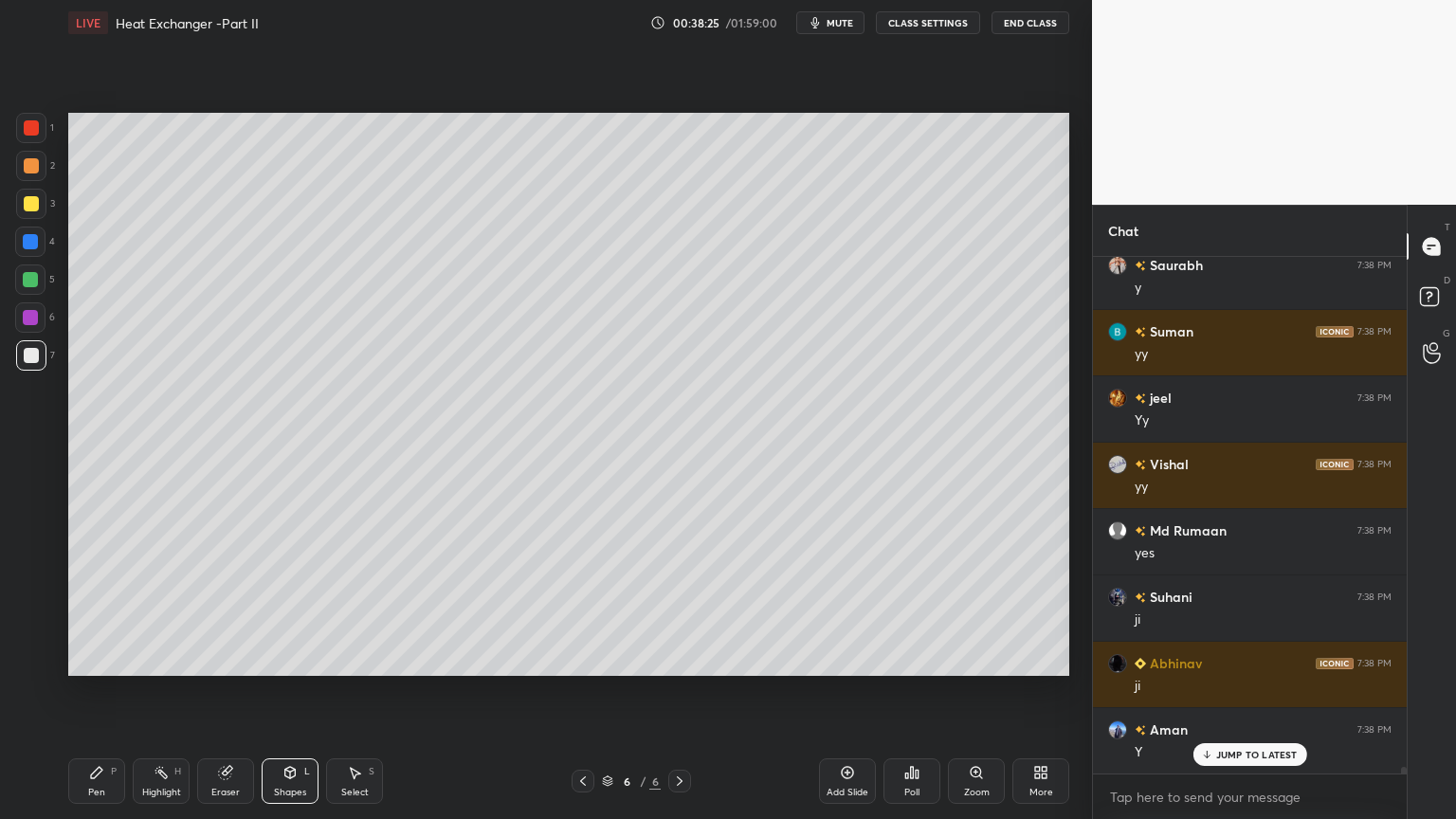 click at bounding box center (30, 318) 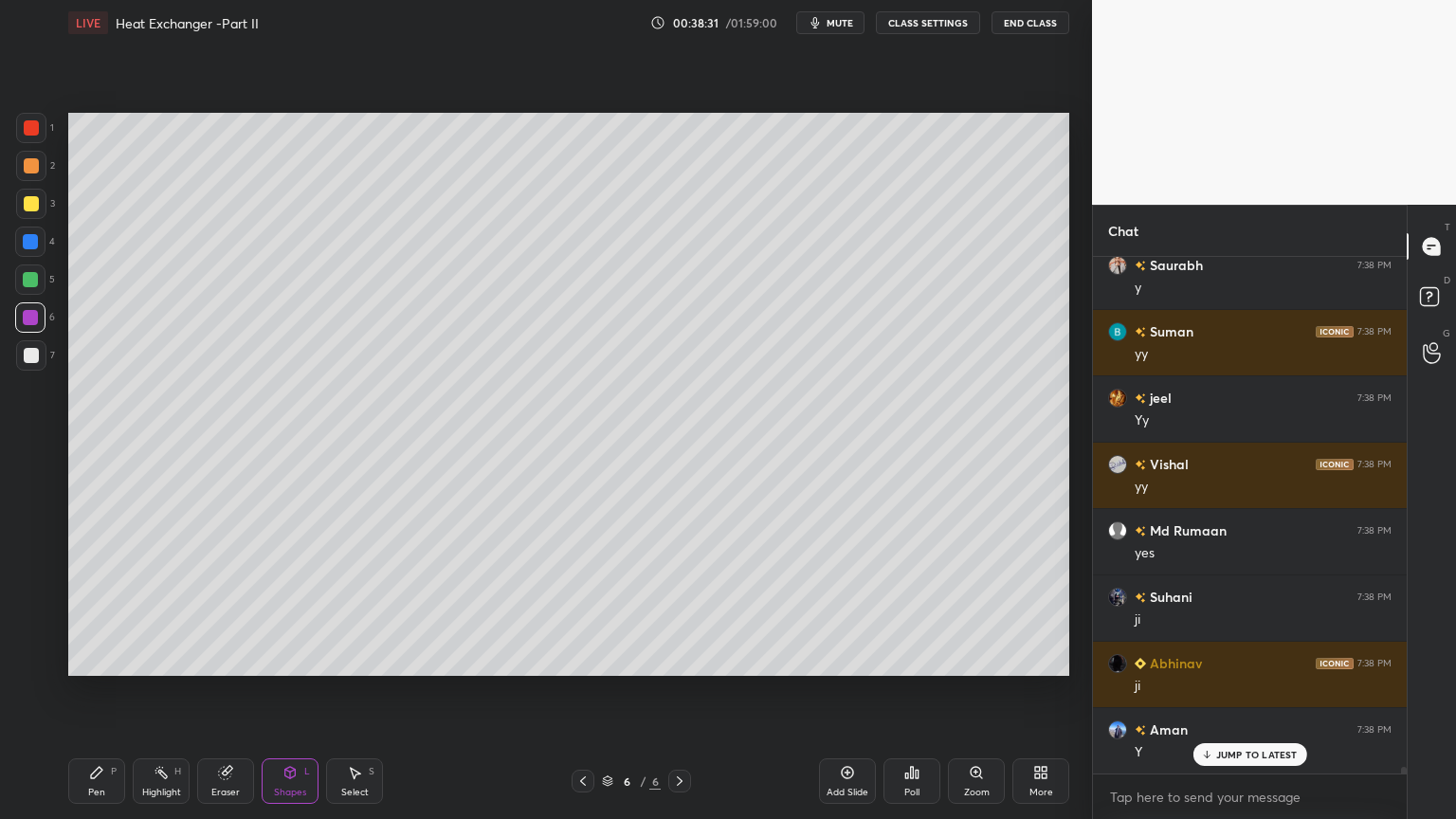 click on "Add Slide" at bounding box center [847, 781] 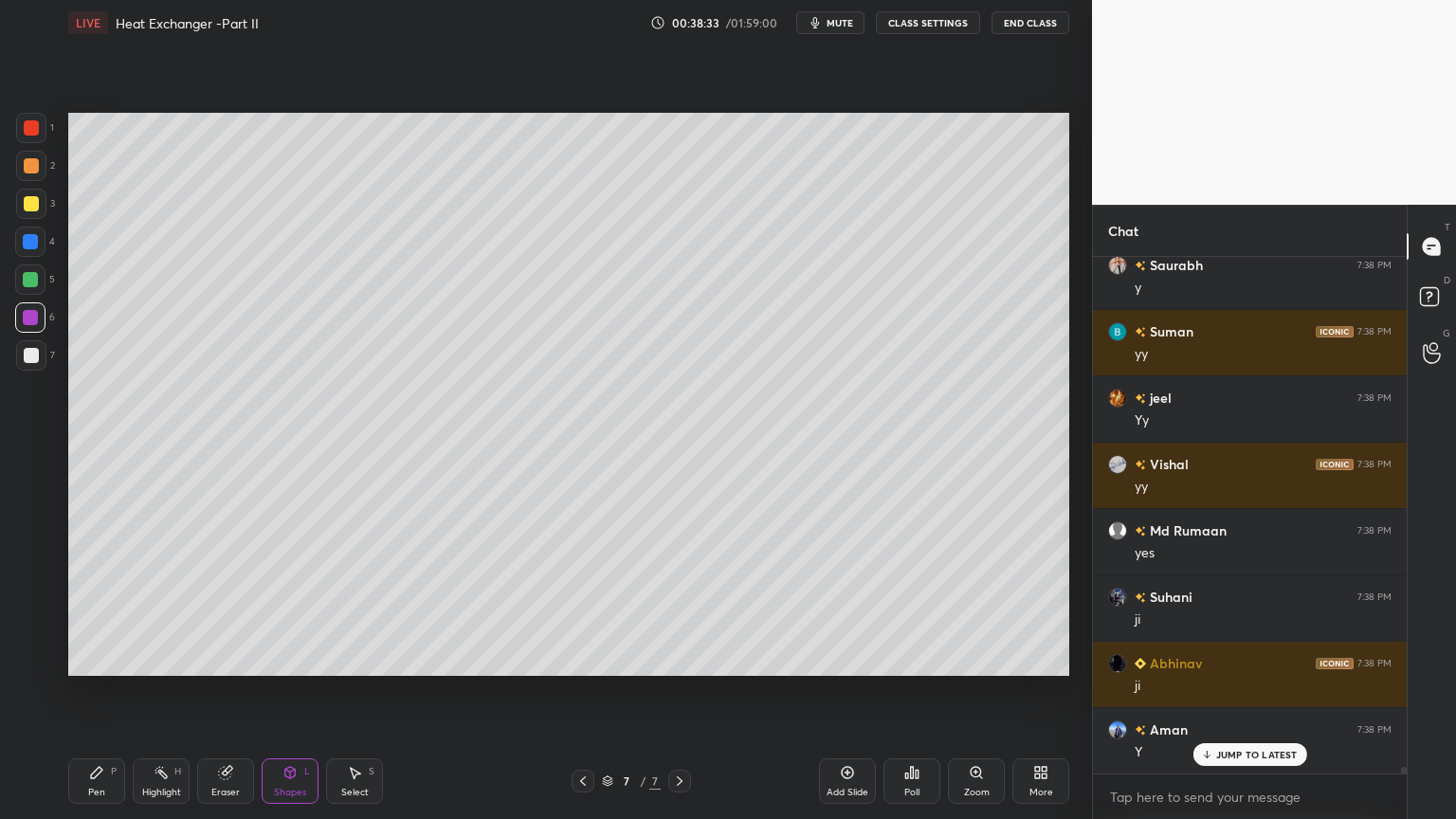click 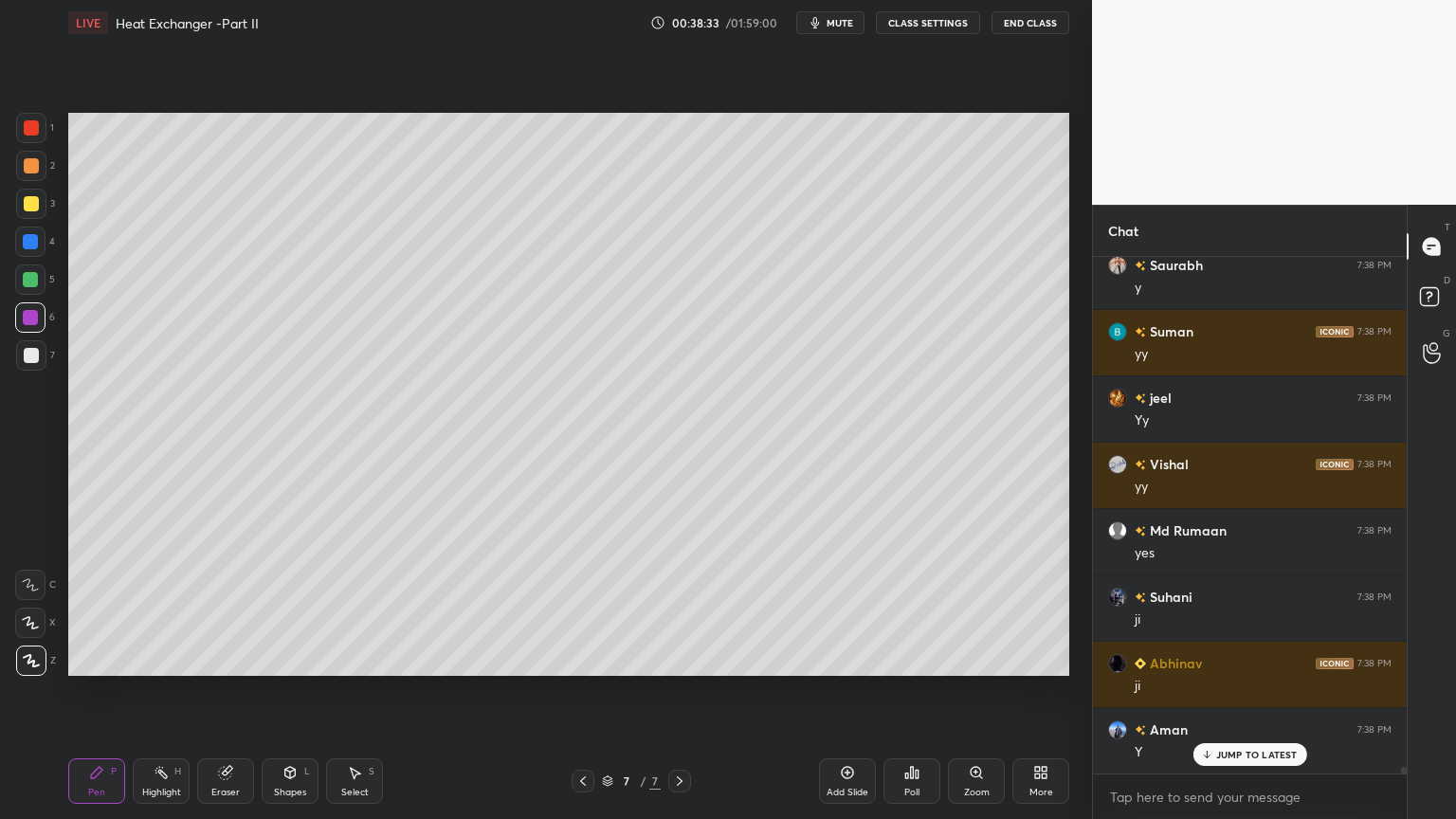 drag, startPoint x: 30, startPoint y: 356, endPoint x: 38, endPoint y: 372, distance: 17.888544 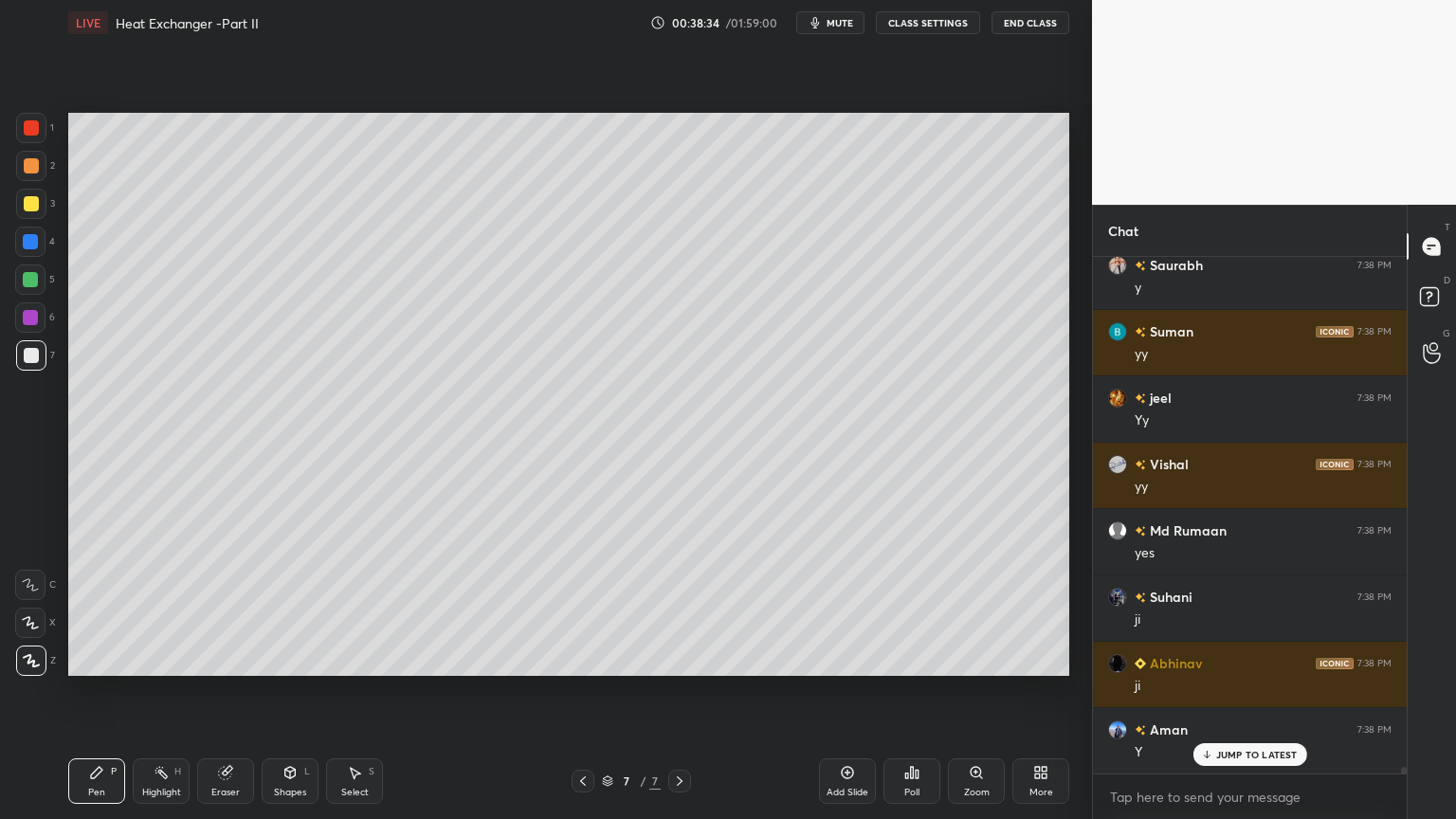 click on "Shapes" at bounding box center (290, 792) 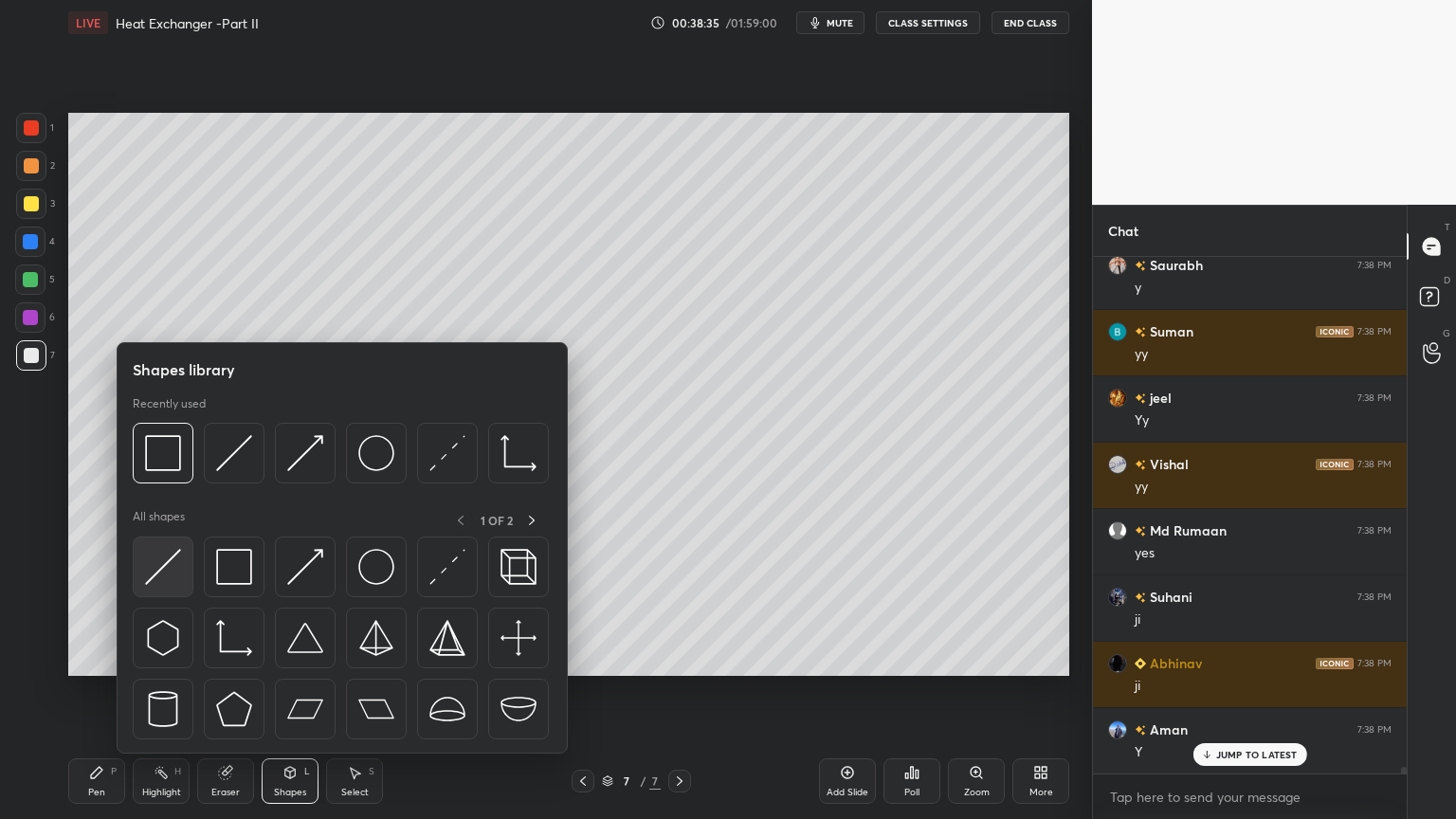 click at bounding box center [163, 567] 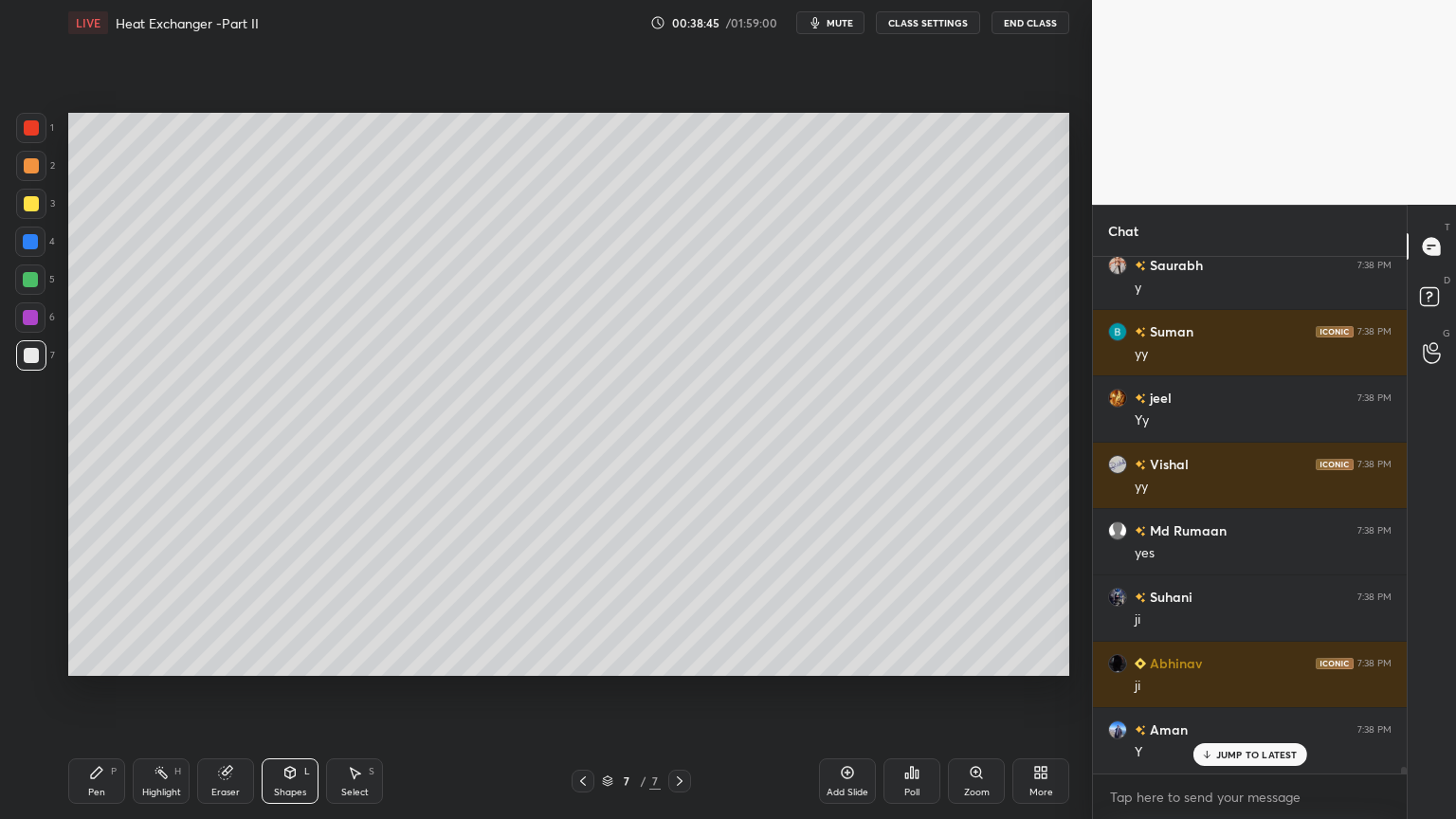 click on "Shapes L" at bounding box center [290, 781] 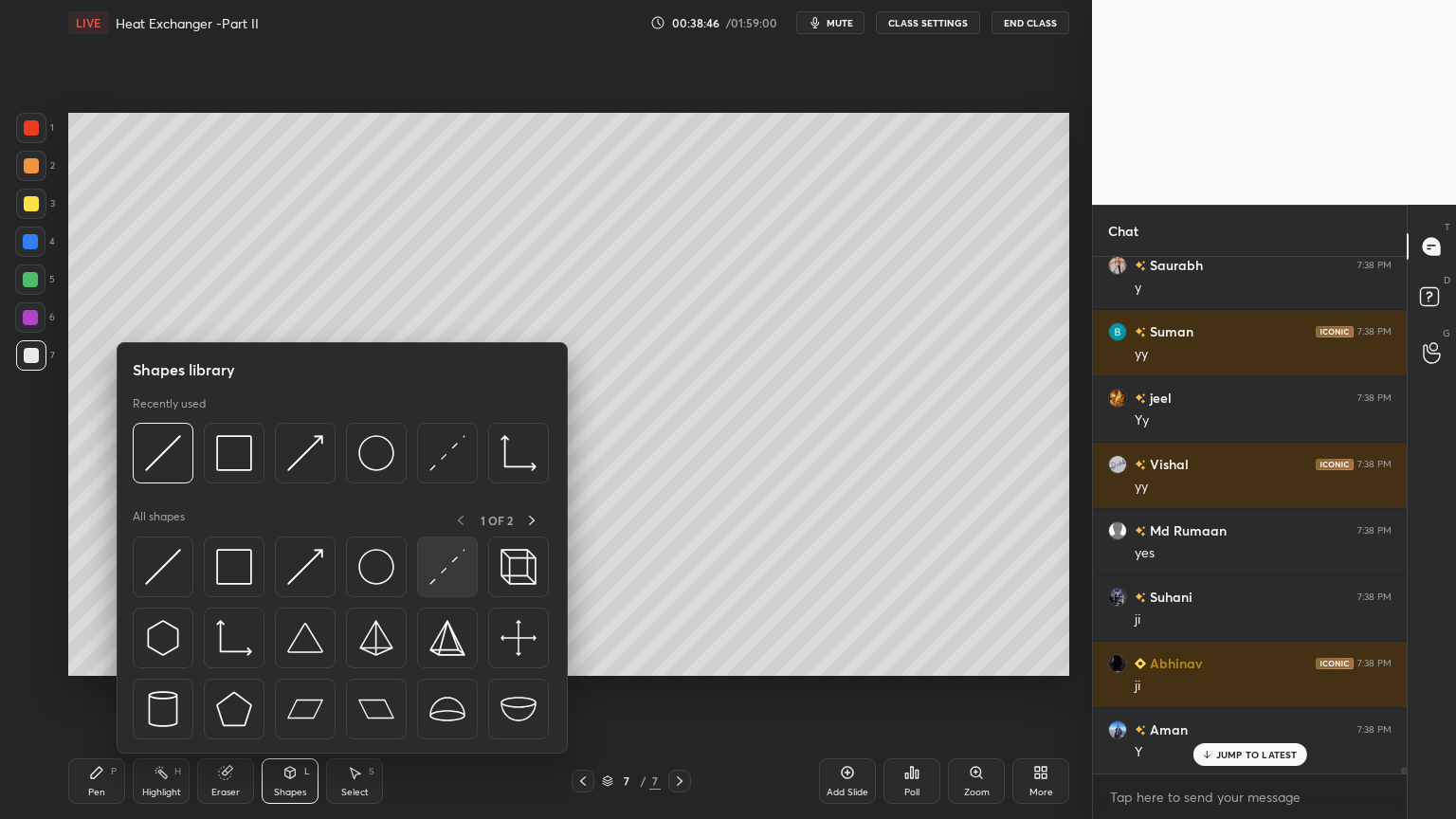 click at bounding box center (447, 567) 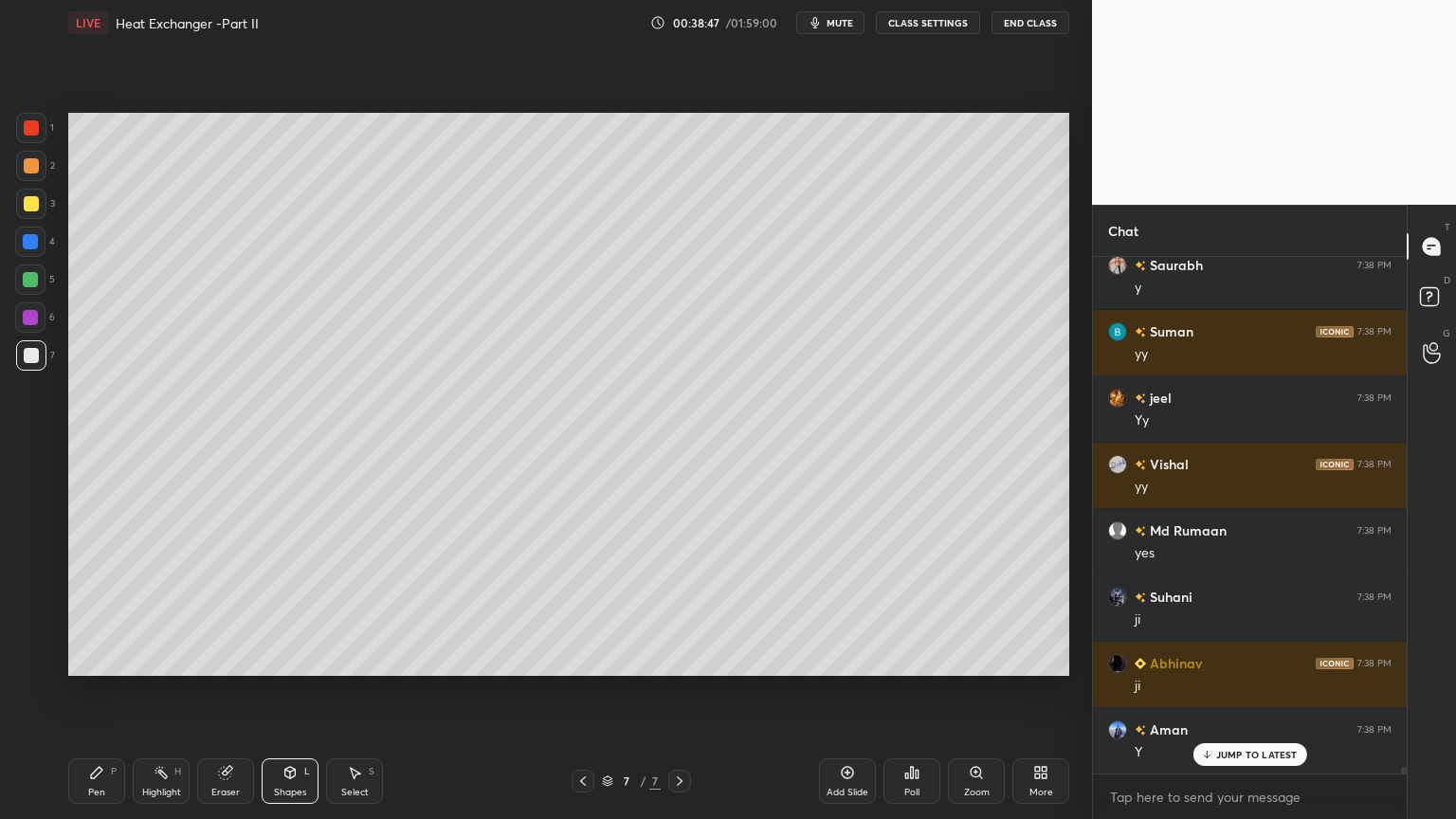 click at bounding box center [30, 242] 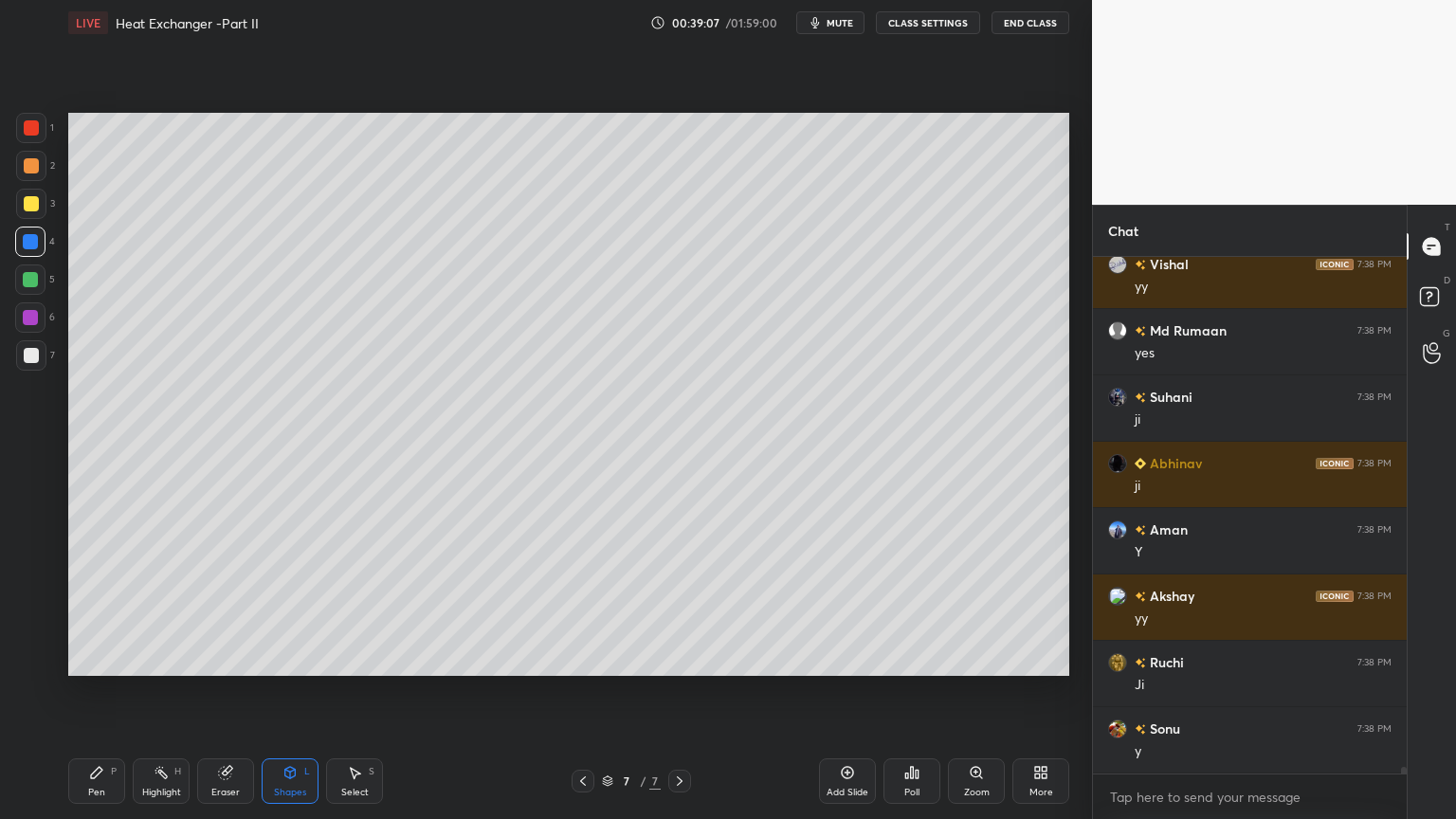 scroll, scrollTop: 38554, scrollLeft: 0, axis: vertical 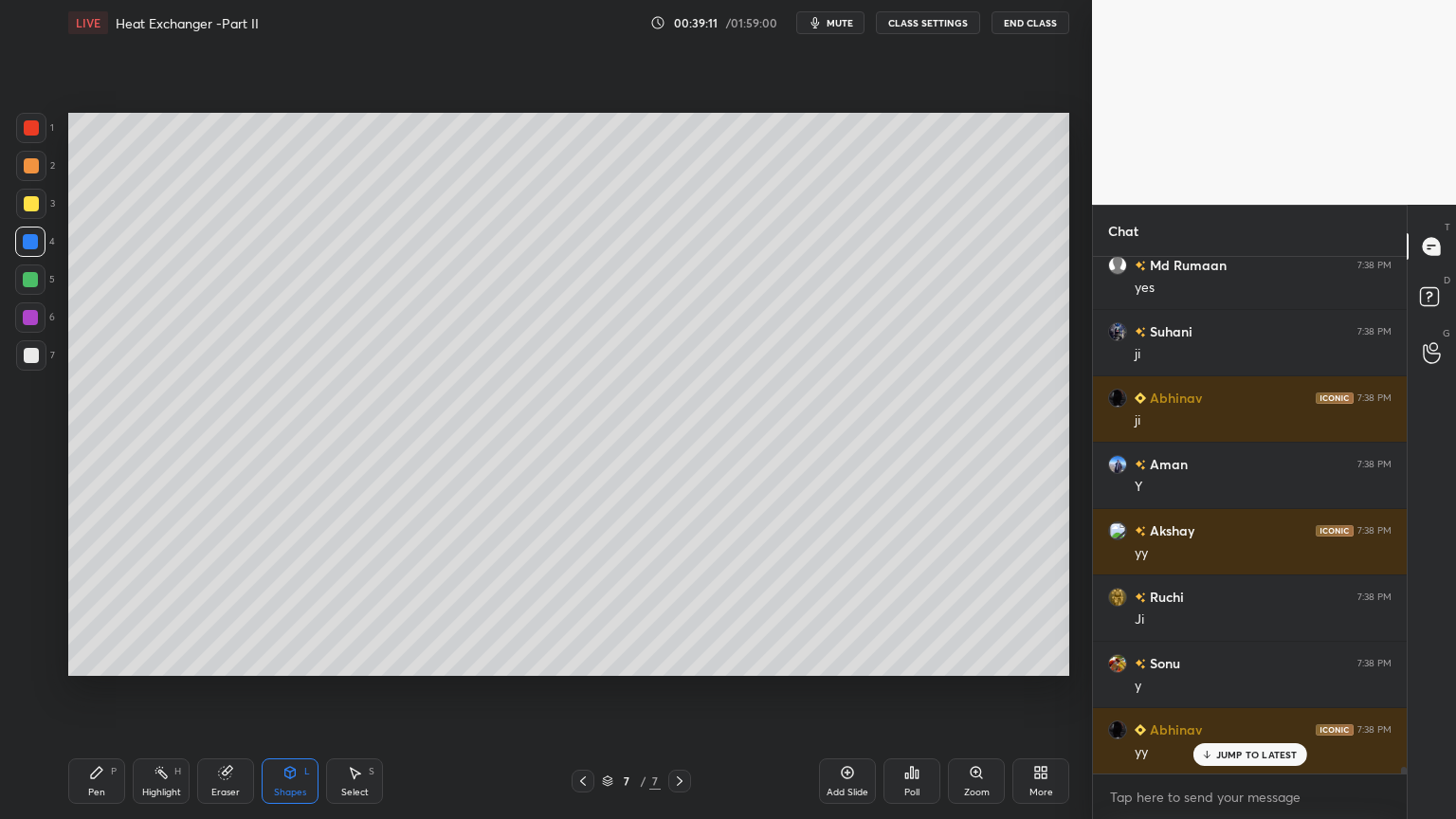 click at bounding box center [31, 355] 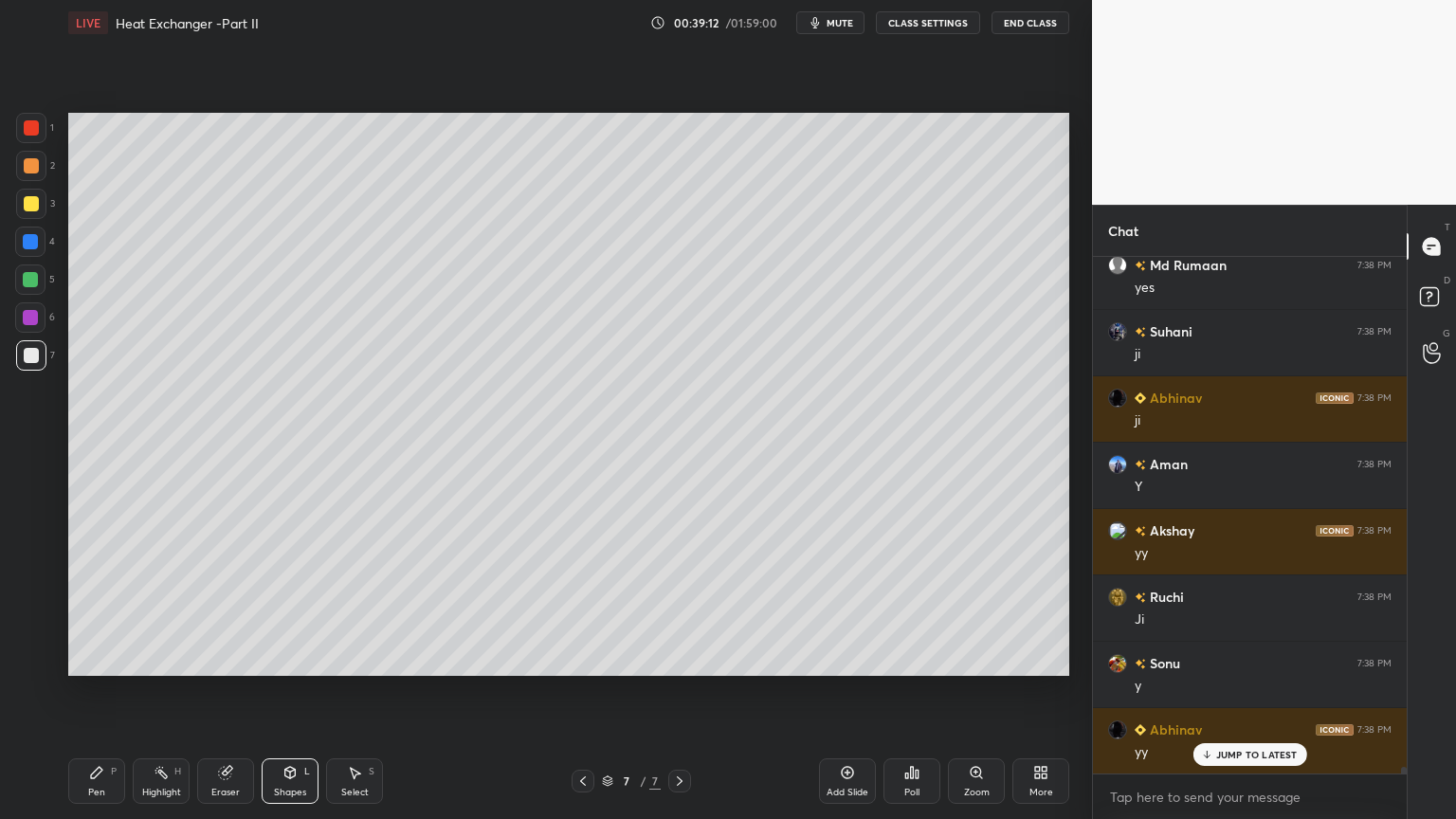 click on "Shapes" at bounding box center [290, 792] 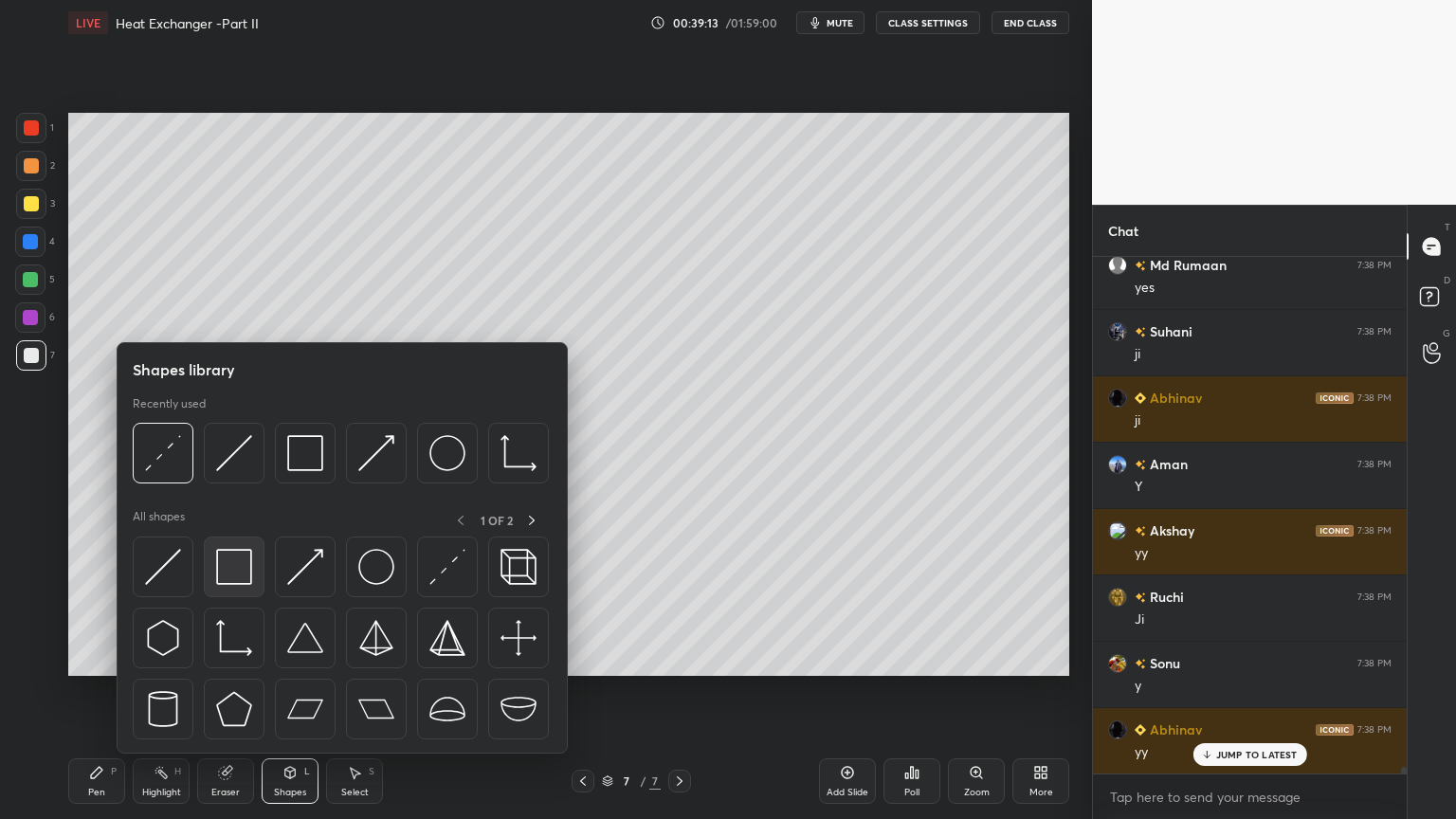 click at bounding box center (234, 567) 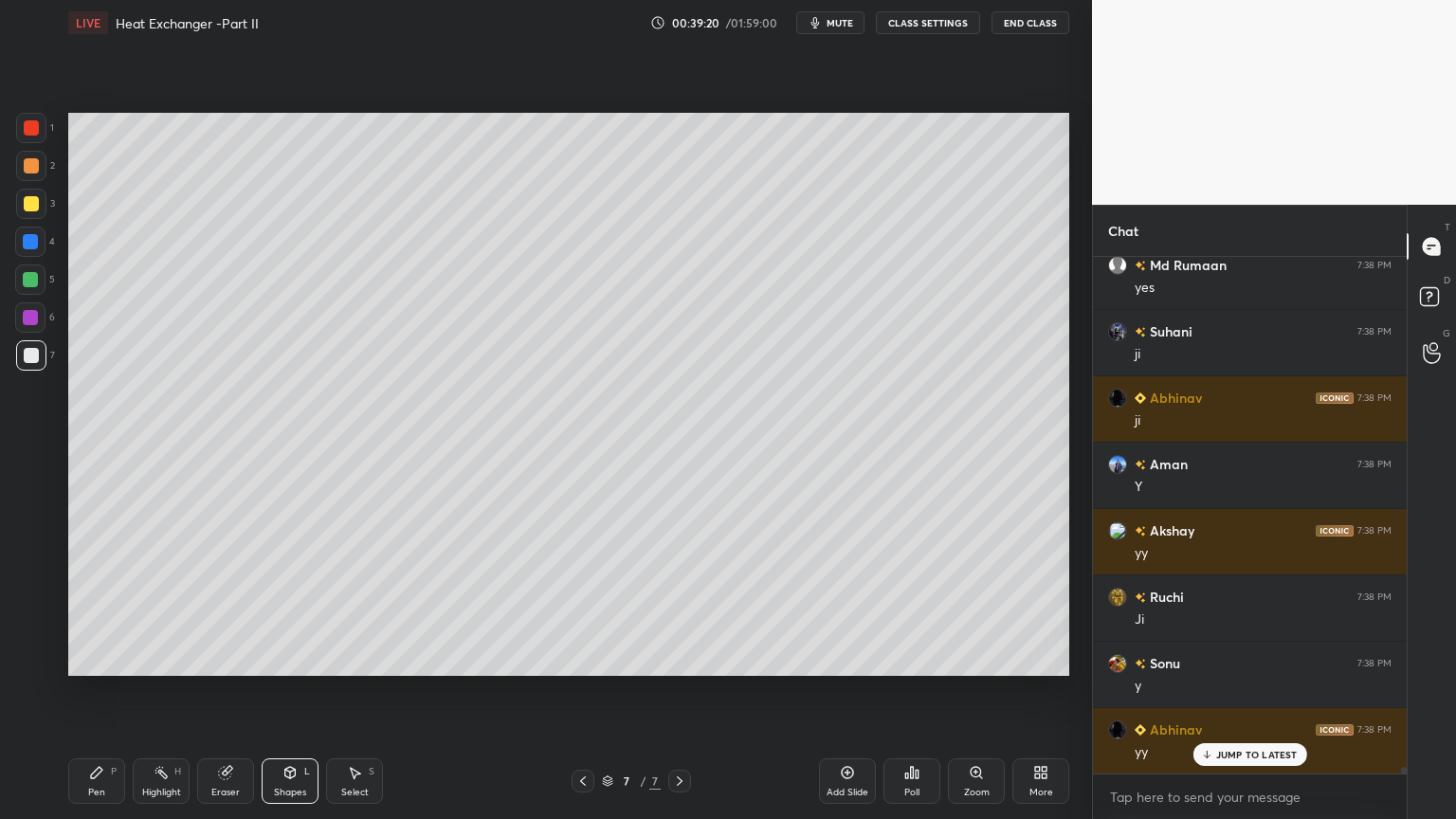 drag, startPoint x: 369, startPoint y: 771, endPoint x: 467, endPoint y: 701, distance: 120.43255 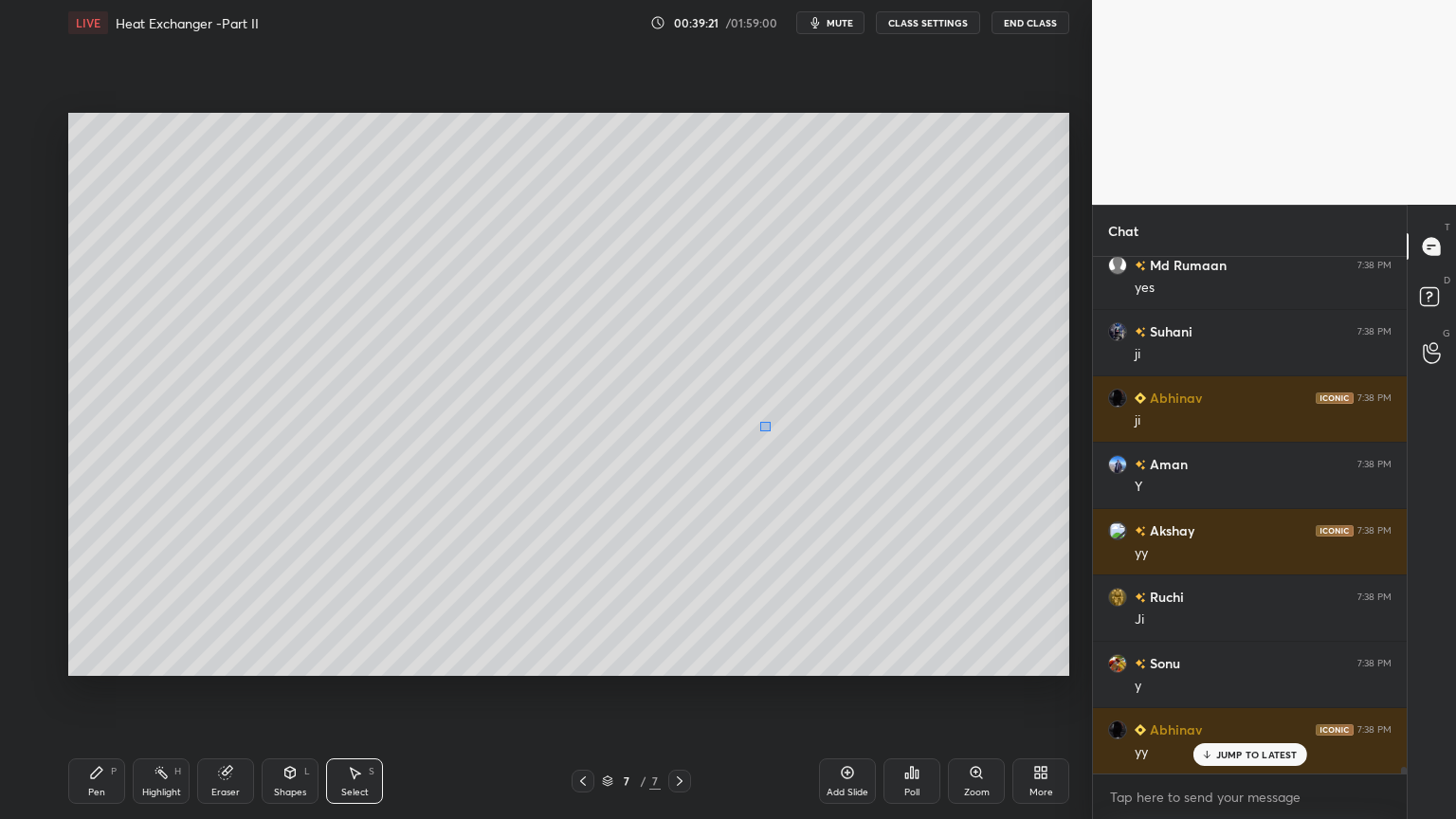 drag, startPoint x: 762, startPoint y: 424, endPoint x: 800, endPoint y: 473, distance: 62.00806 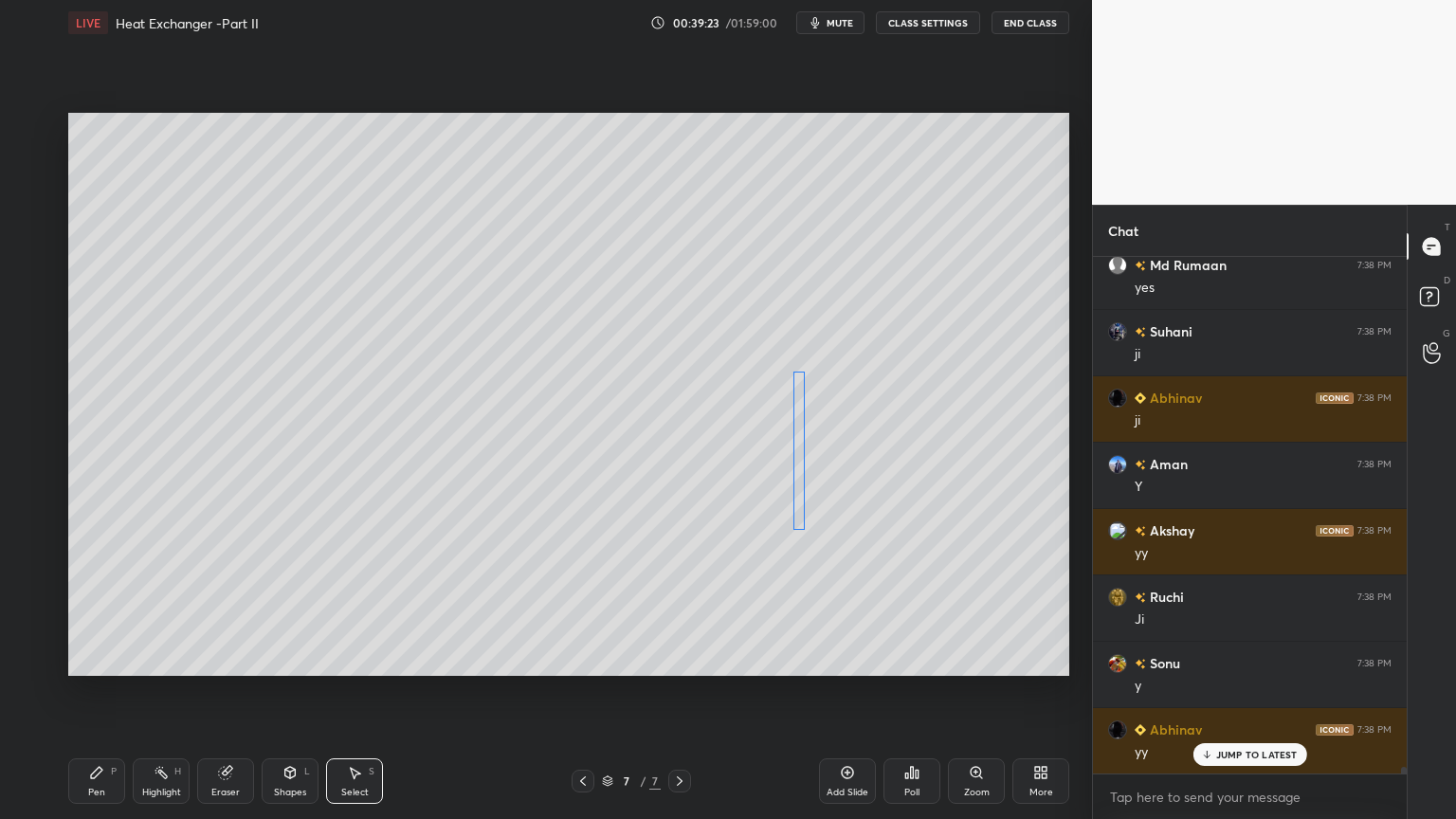 drag, startPoint x: 784, startPoint y: 462, endPoint x: 796, endPoint y: 461, distance: 12.041595 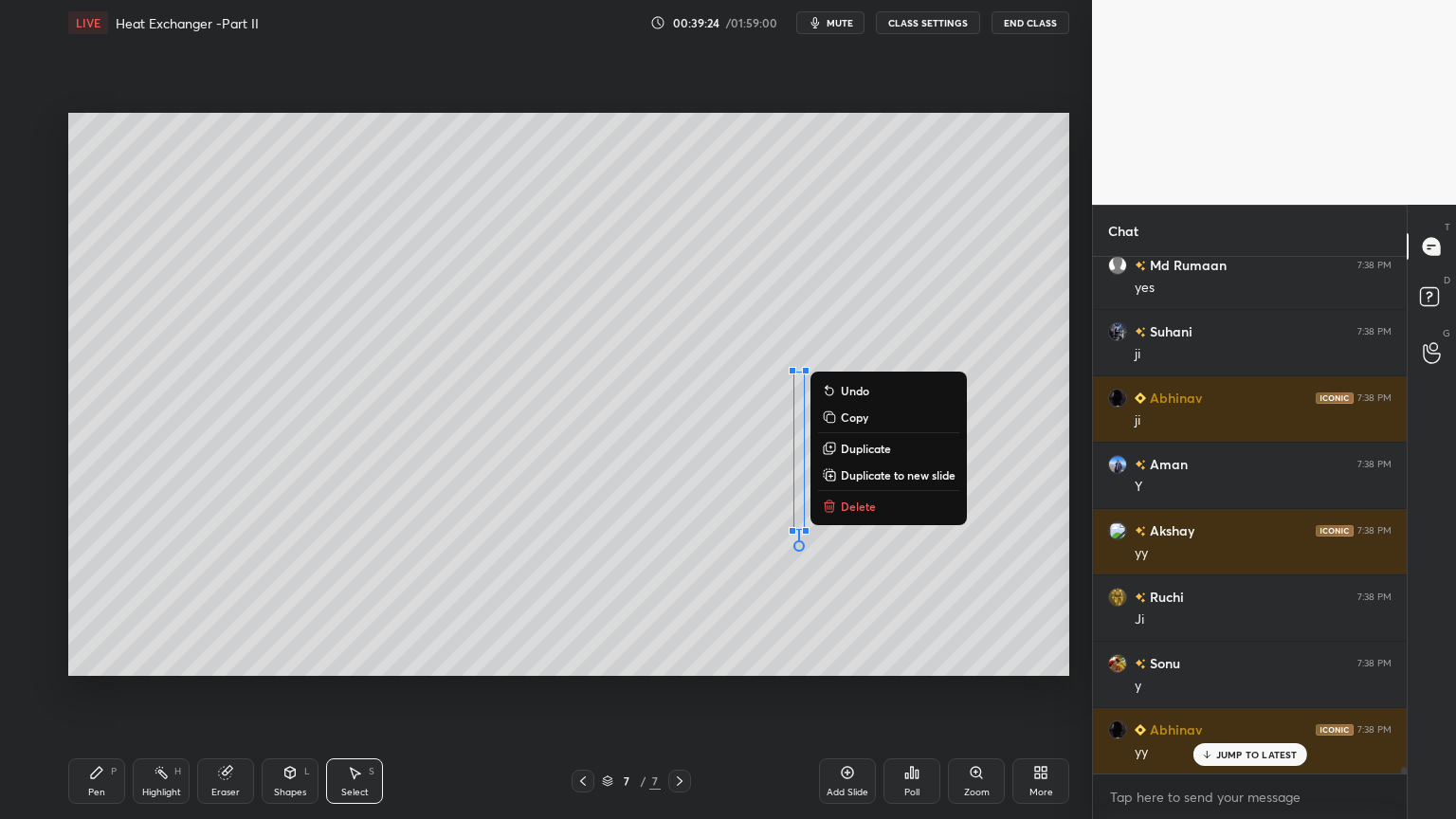click on "Shapes" at bounding box center [290, 792] 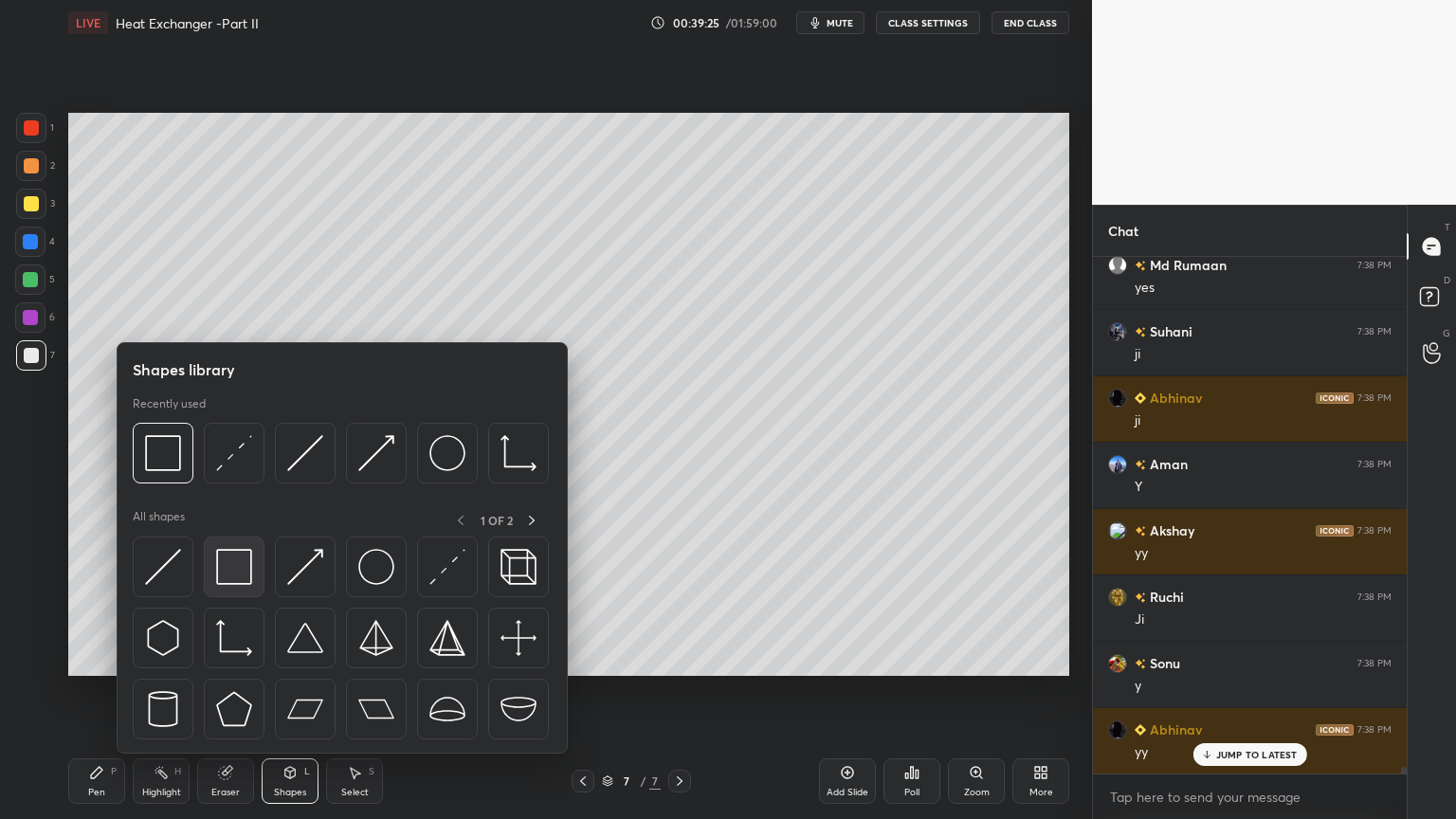 click at bounding box center (234, 567) 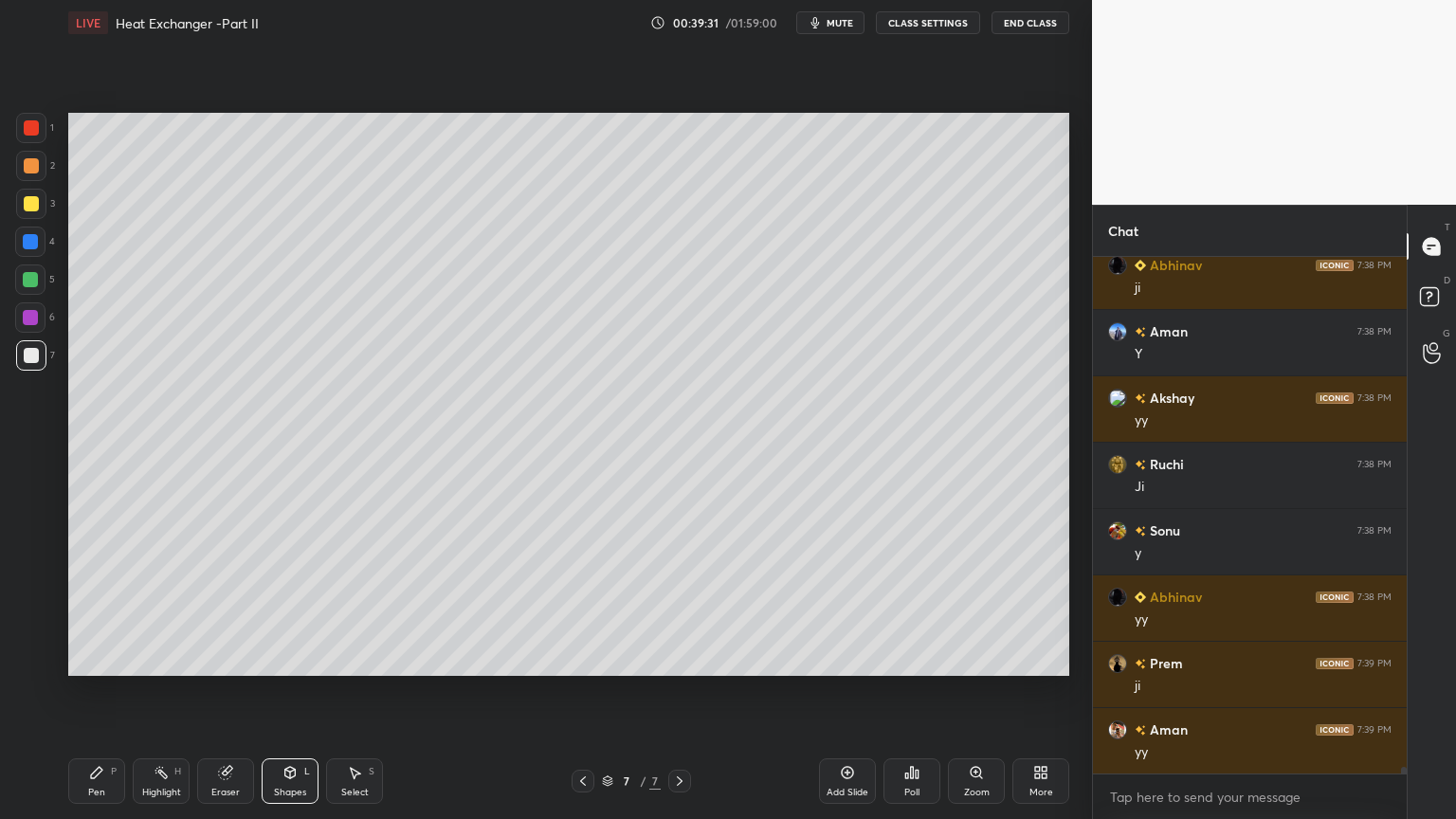scroll, scrollTop: 38754, scrollLeft: 0, axis: vertical 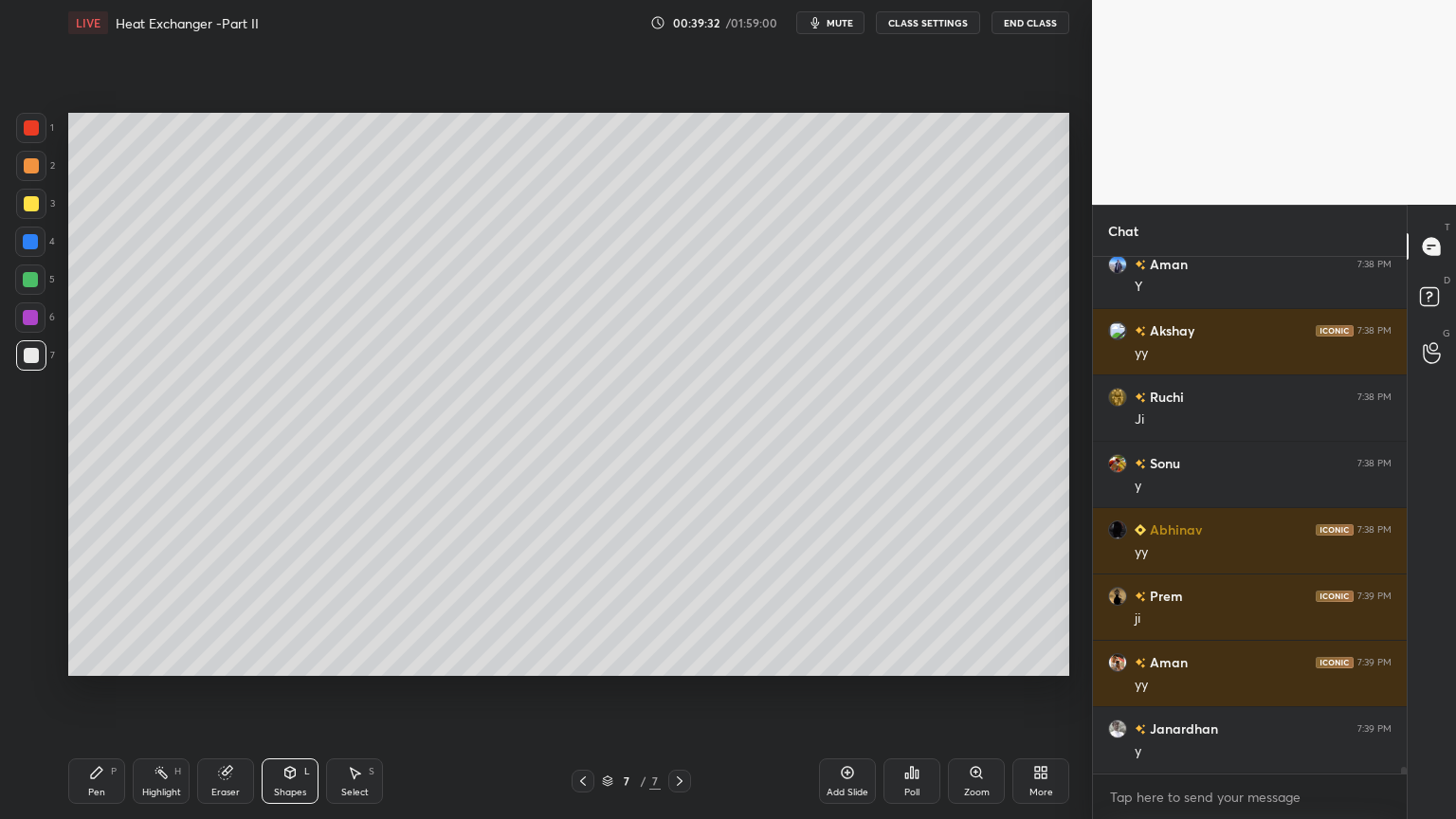 click 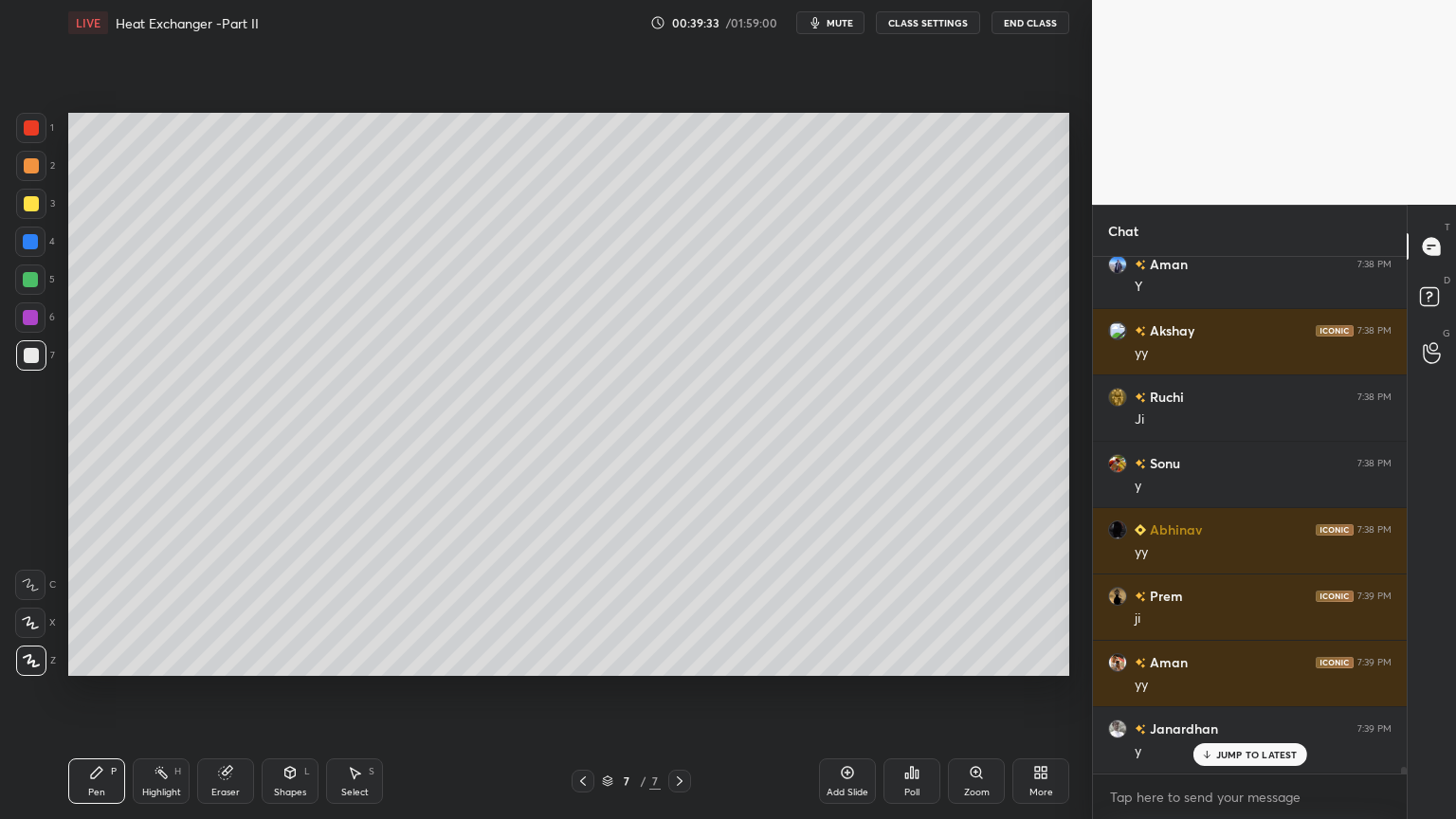scroll, scrollTop: 38819, scrollLeft: 0, axis: vertical 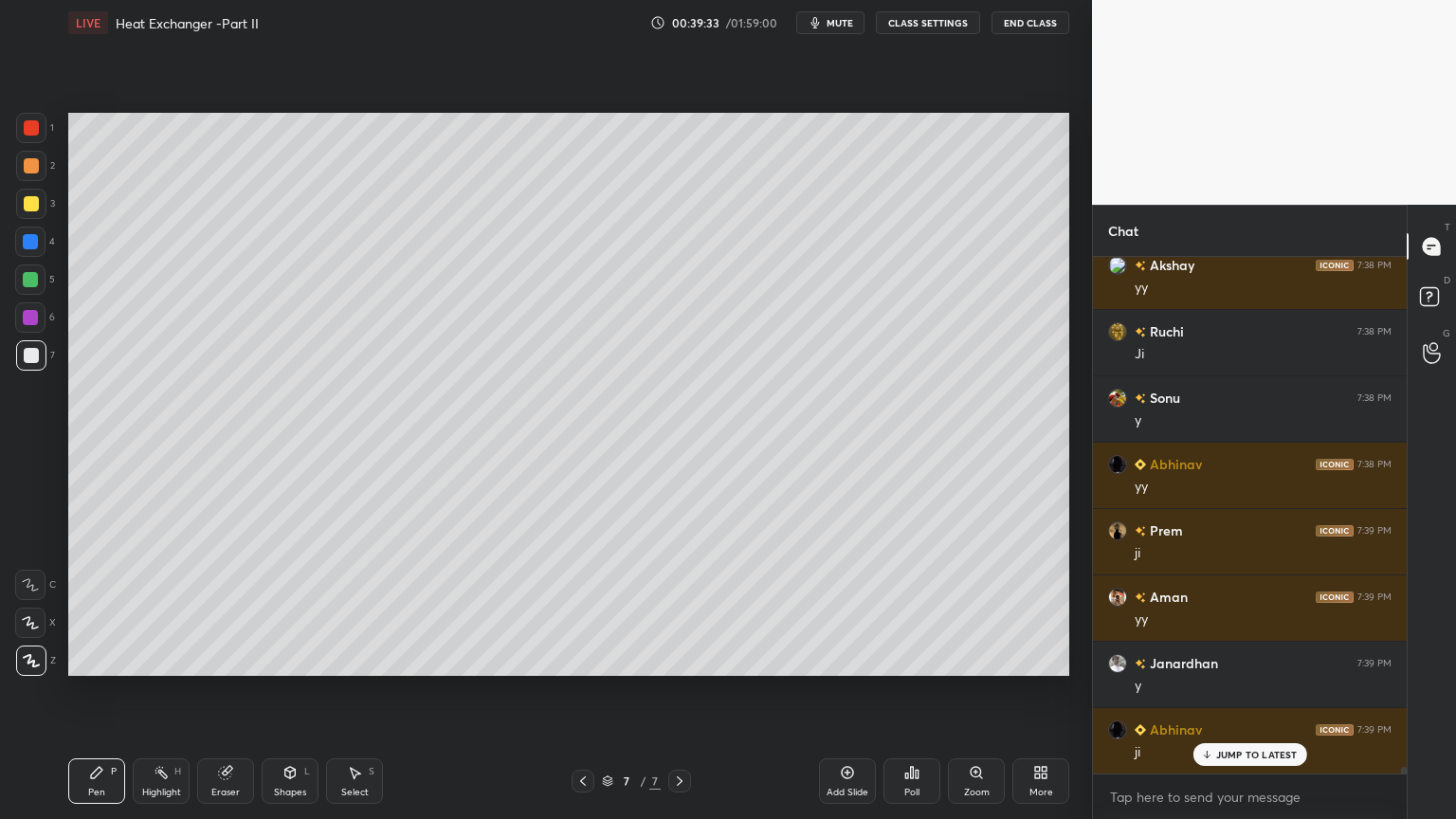 click at bounding box center [31, 128] 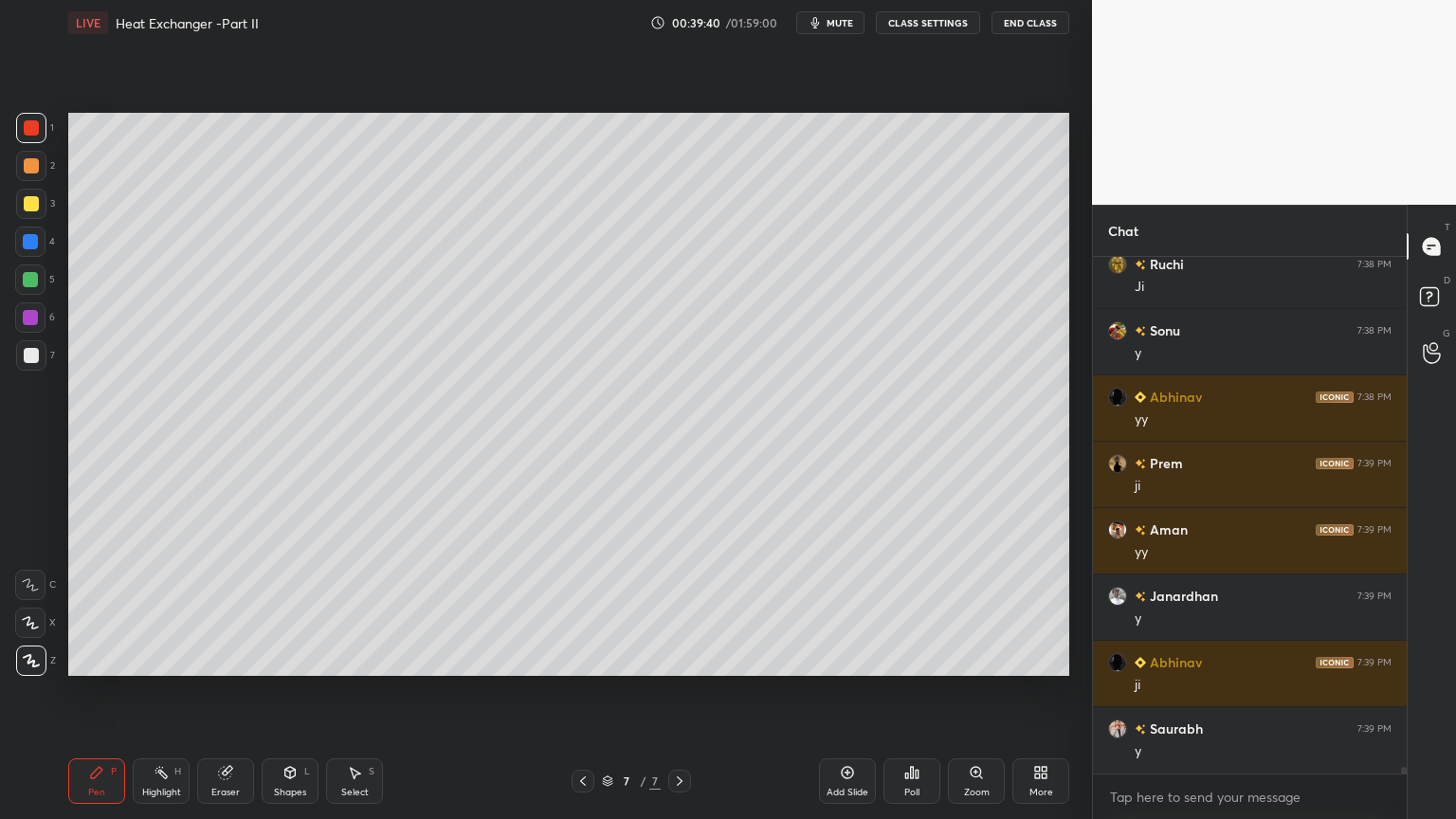 scroll, scrollTop: 38952, scrollLeft: 0, axis: vertical 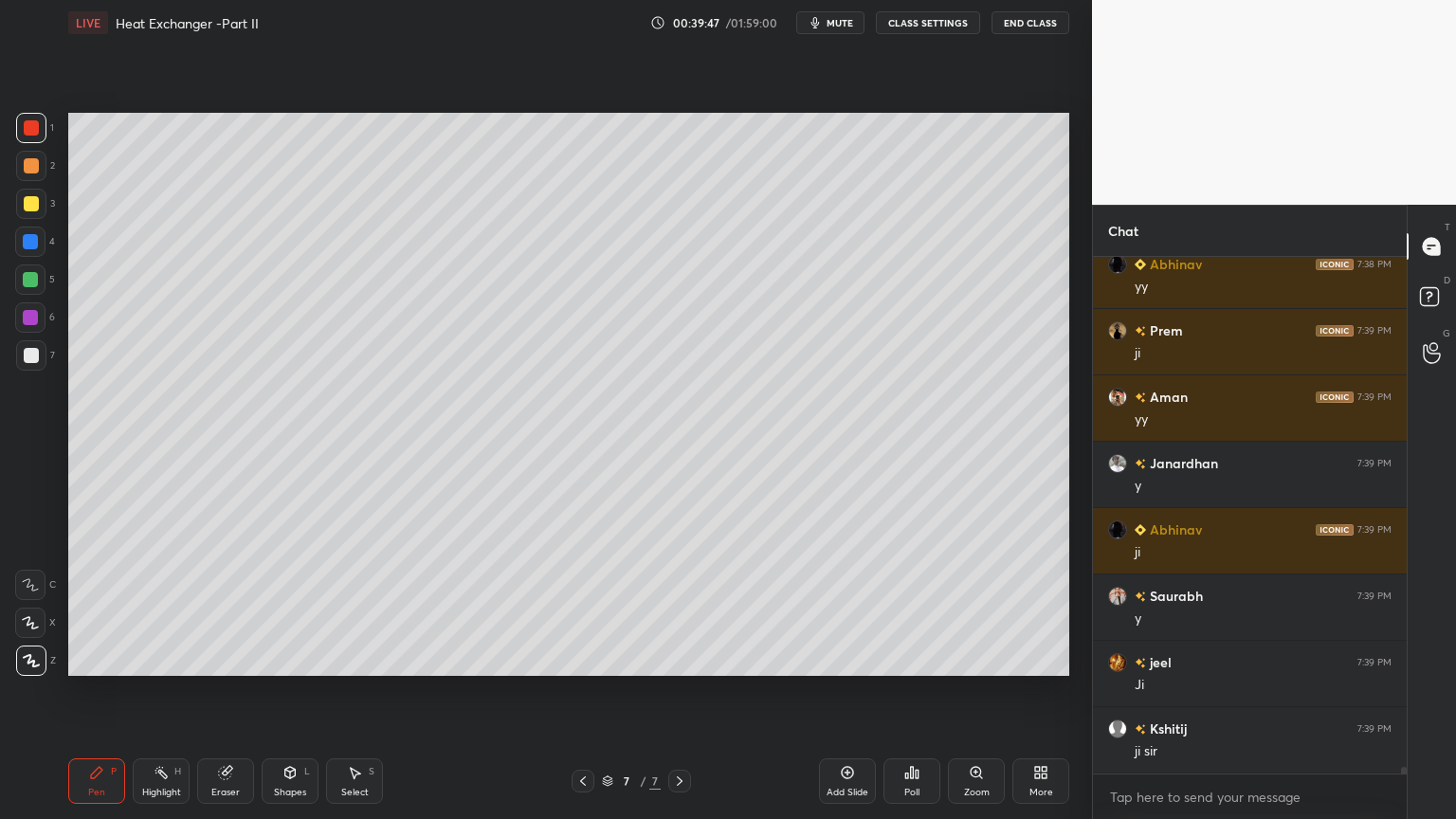 click at bounding box center (31, 355) 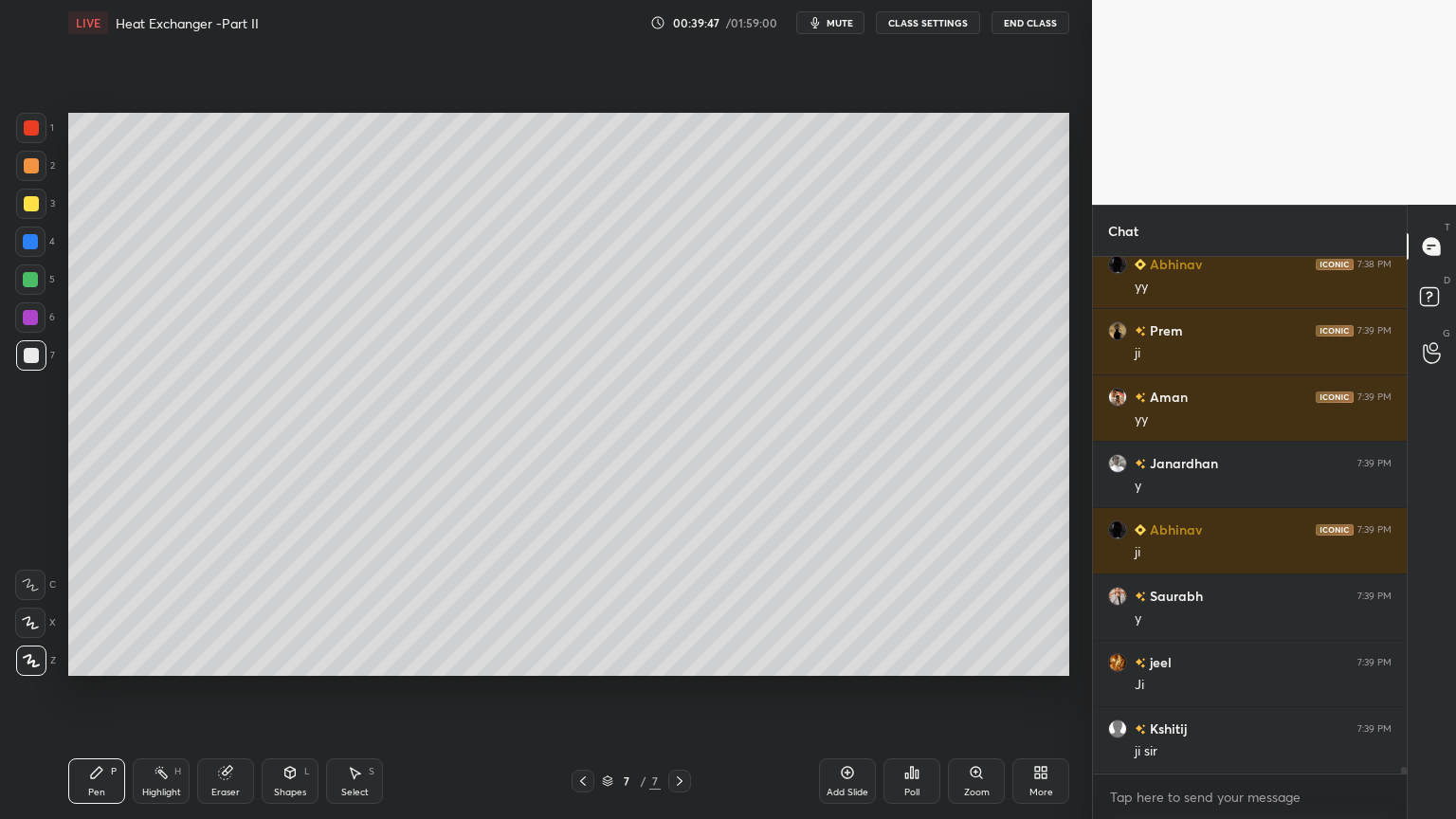 scroll, scrollTop: 39084, scrollLeft: 0, axis: vertical 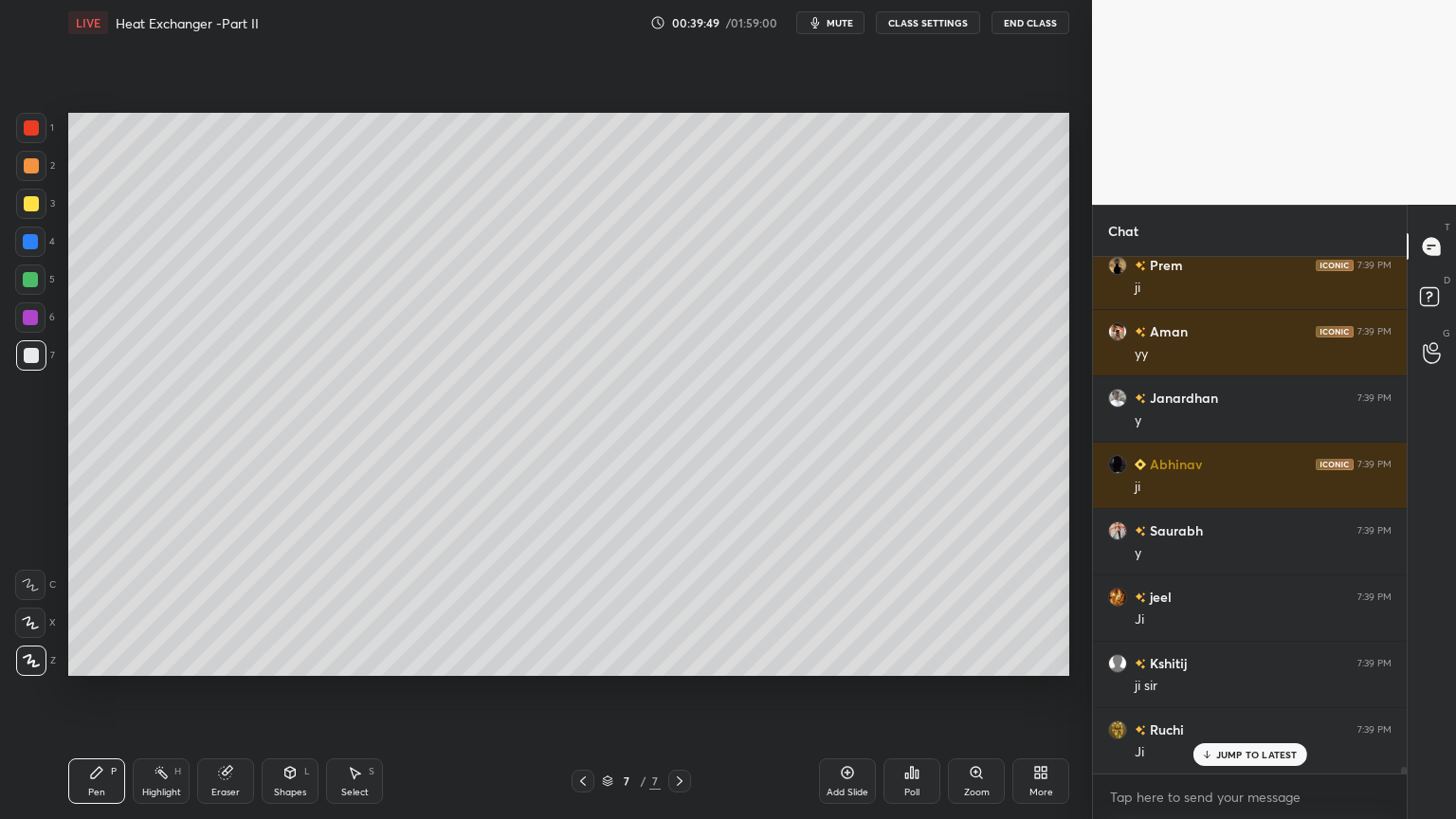 click at bounding box center (30, 280) 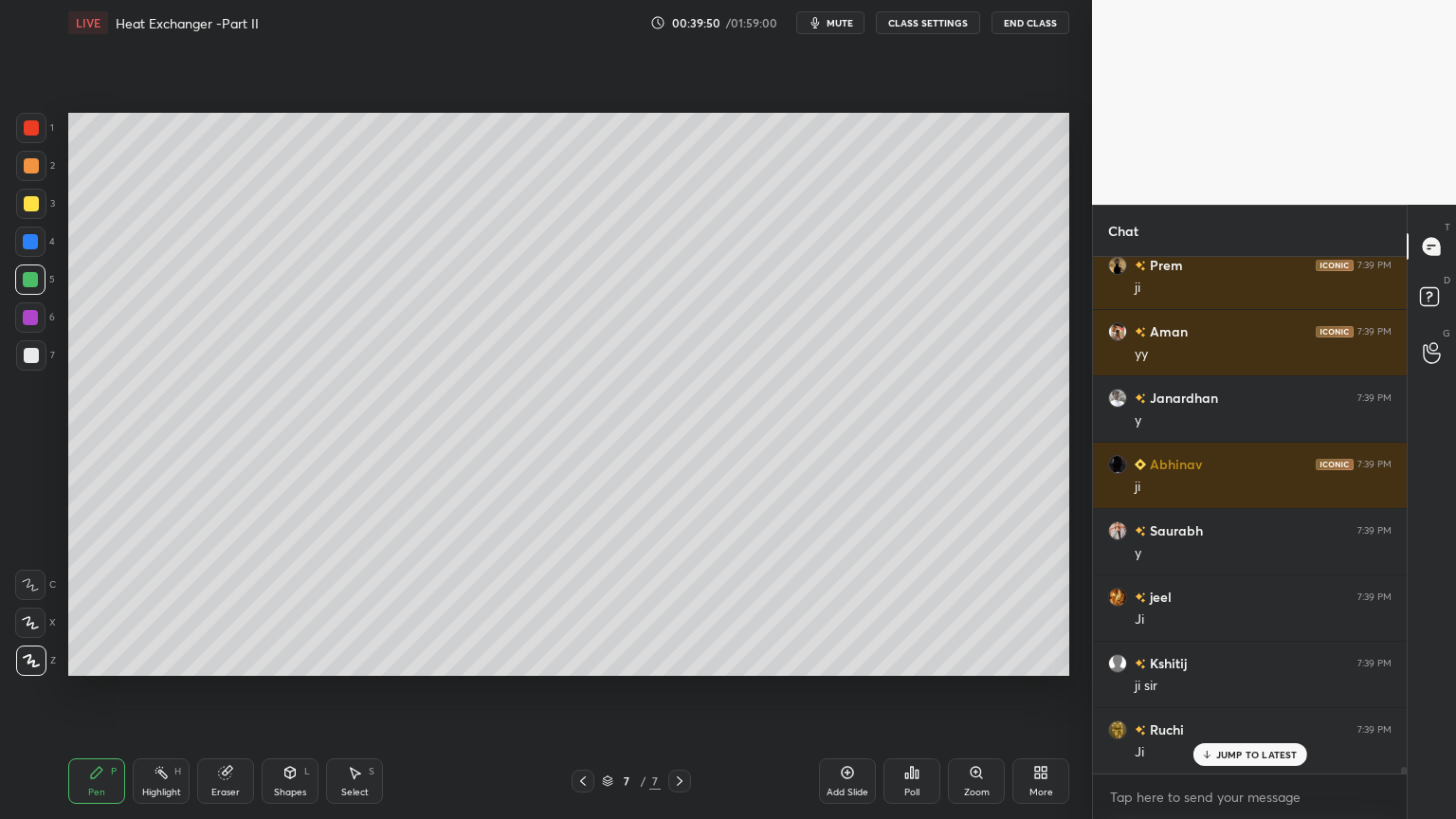 click at bounding box center [31, 355] 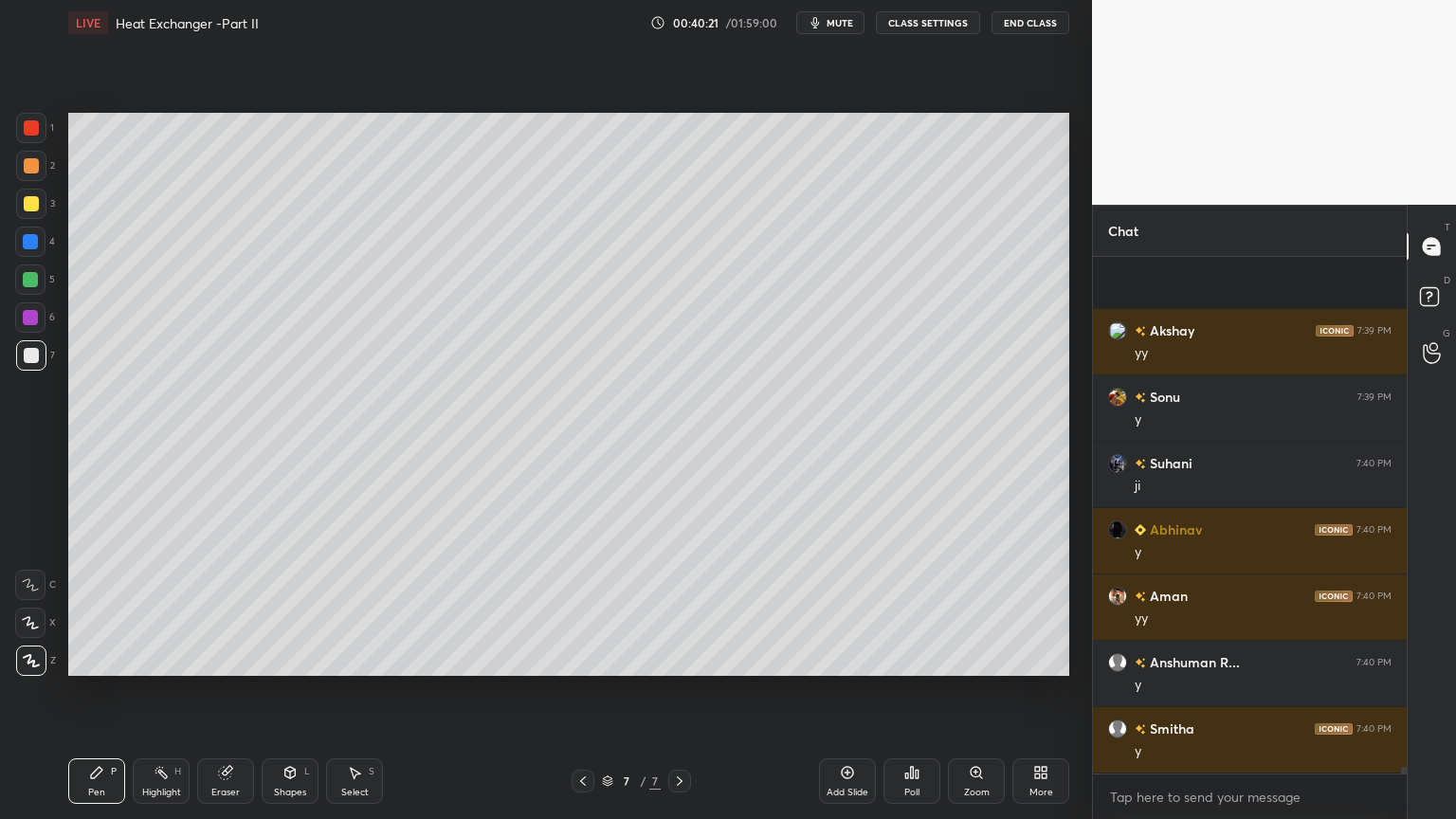 scroll, scrollTop: 39815, scrollLeft: 0, axis: vertical 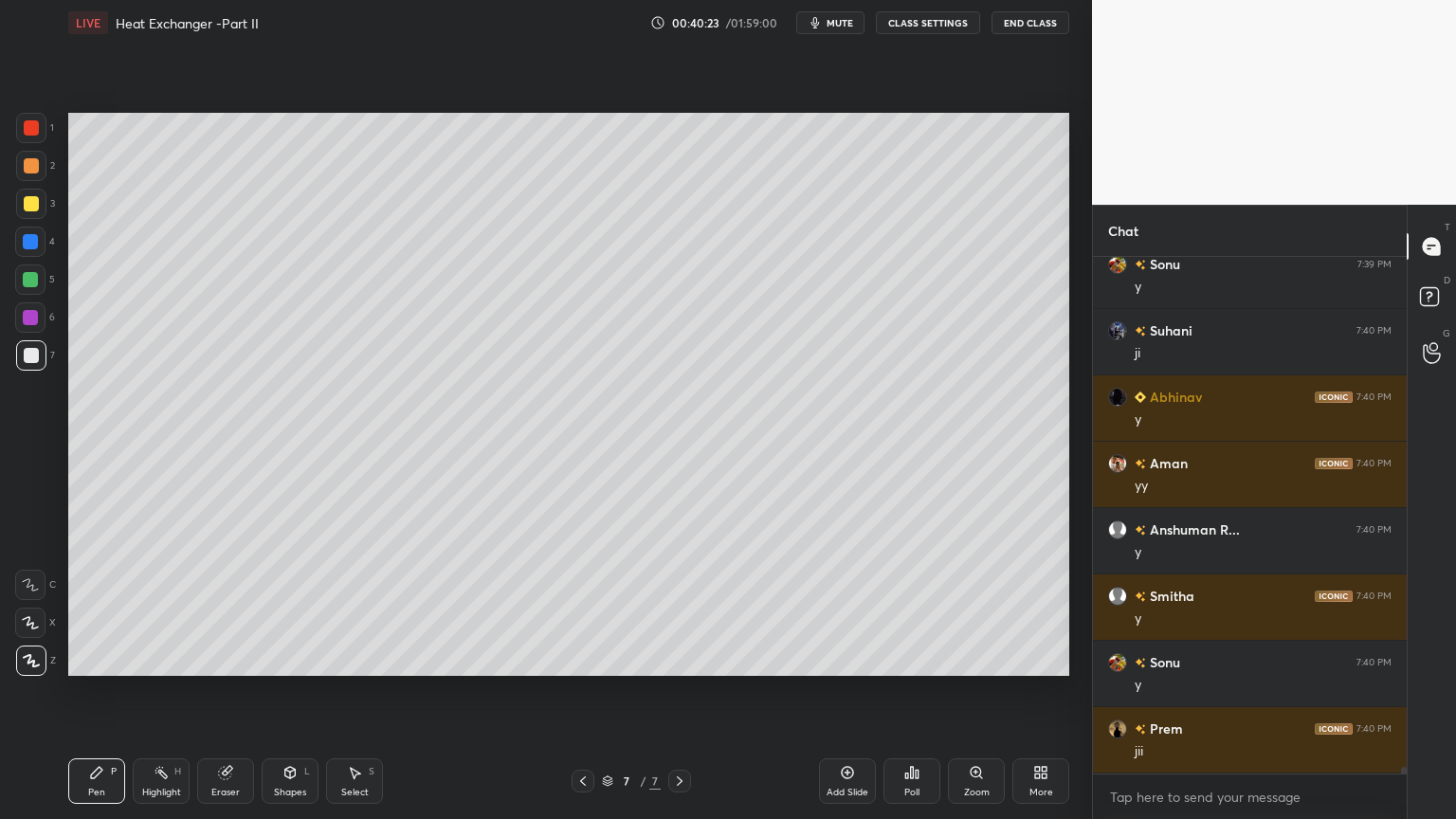 click at bounding box center [583, 781] 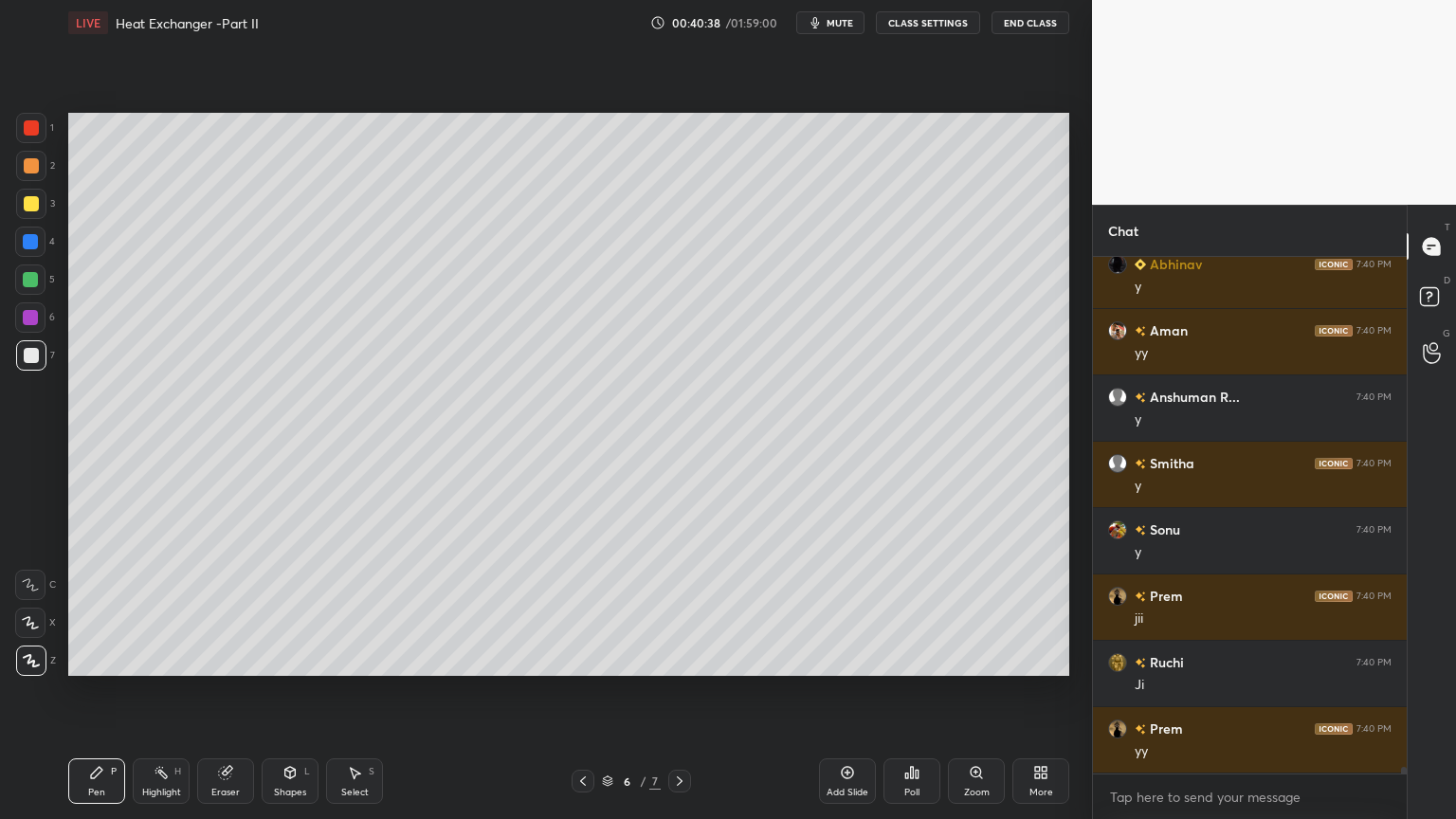 scroll, scrollTop: 40013, scrollLeft: 0, axis: vertical 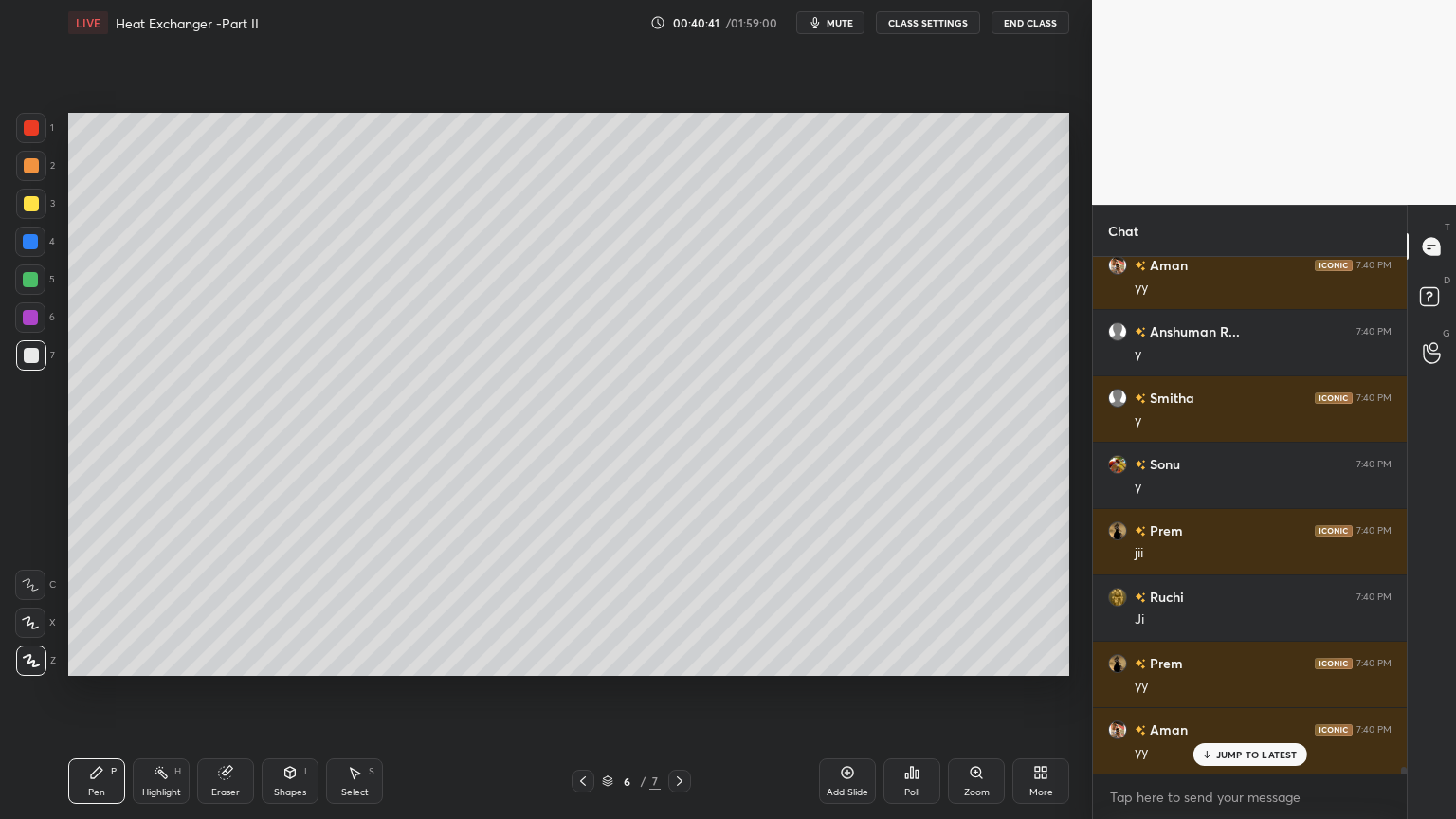 click 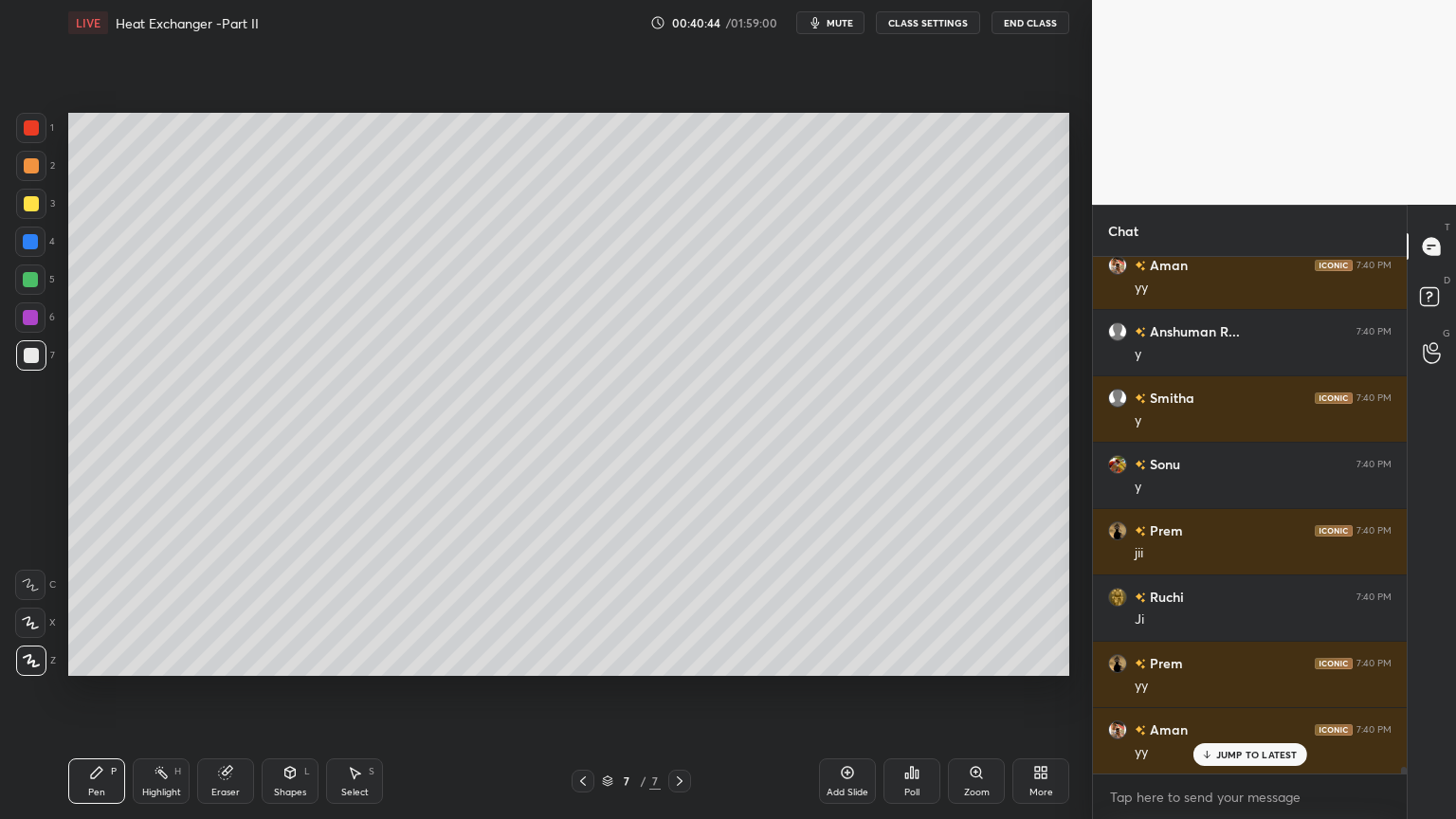 scroll, scrollTop: 40081, scrollLeft: 0, axis: vertical 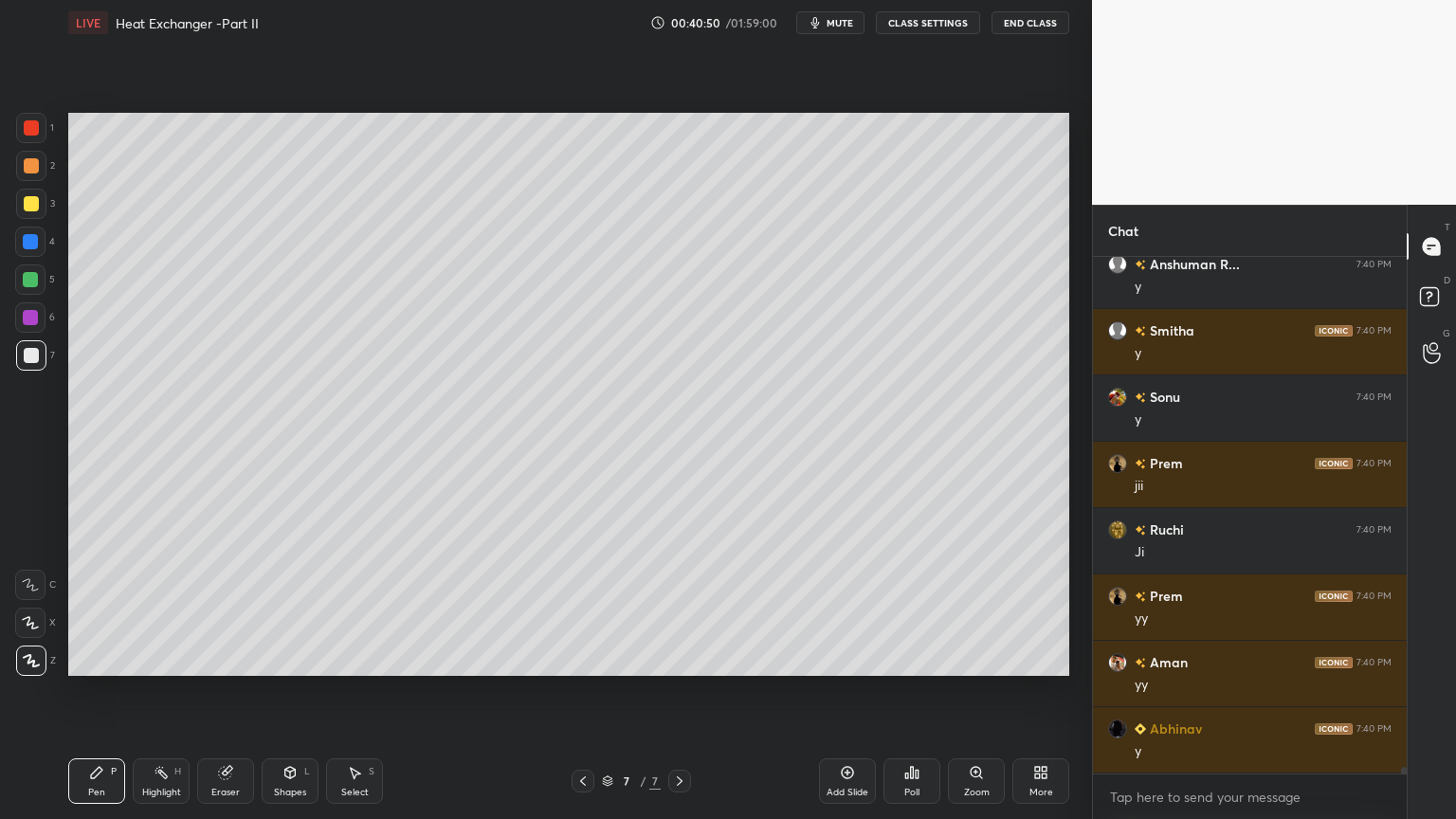 click 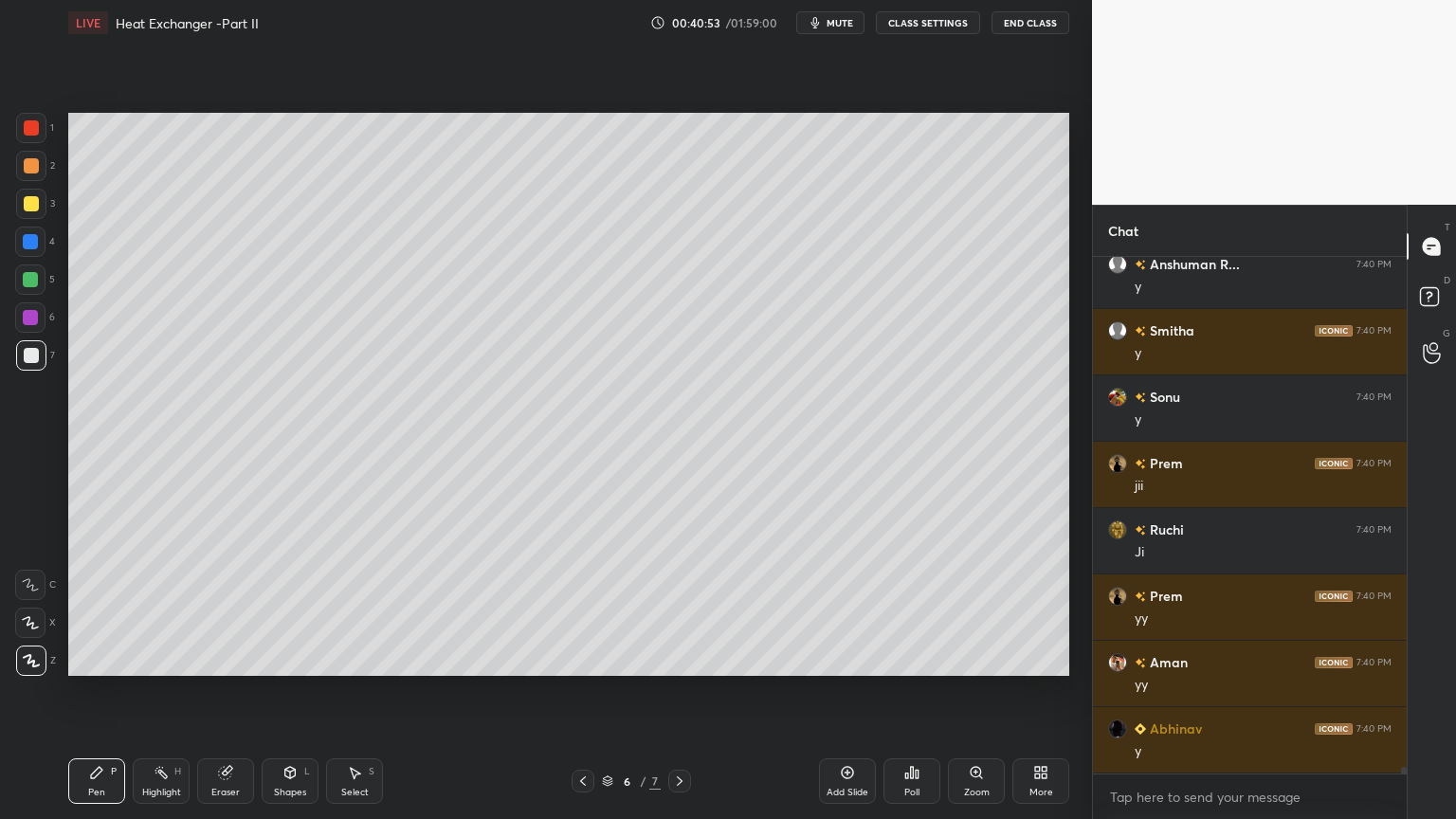 click 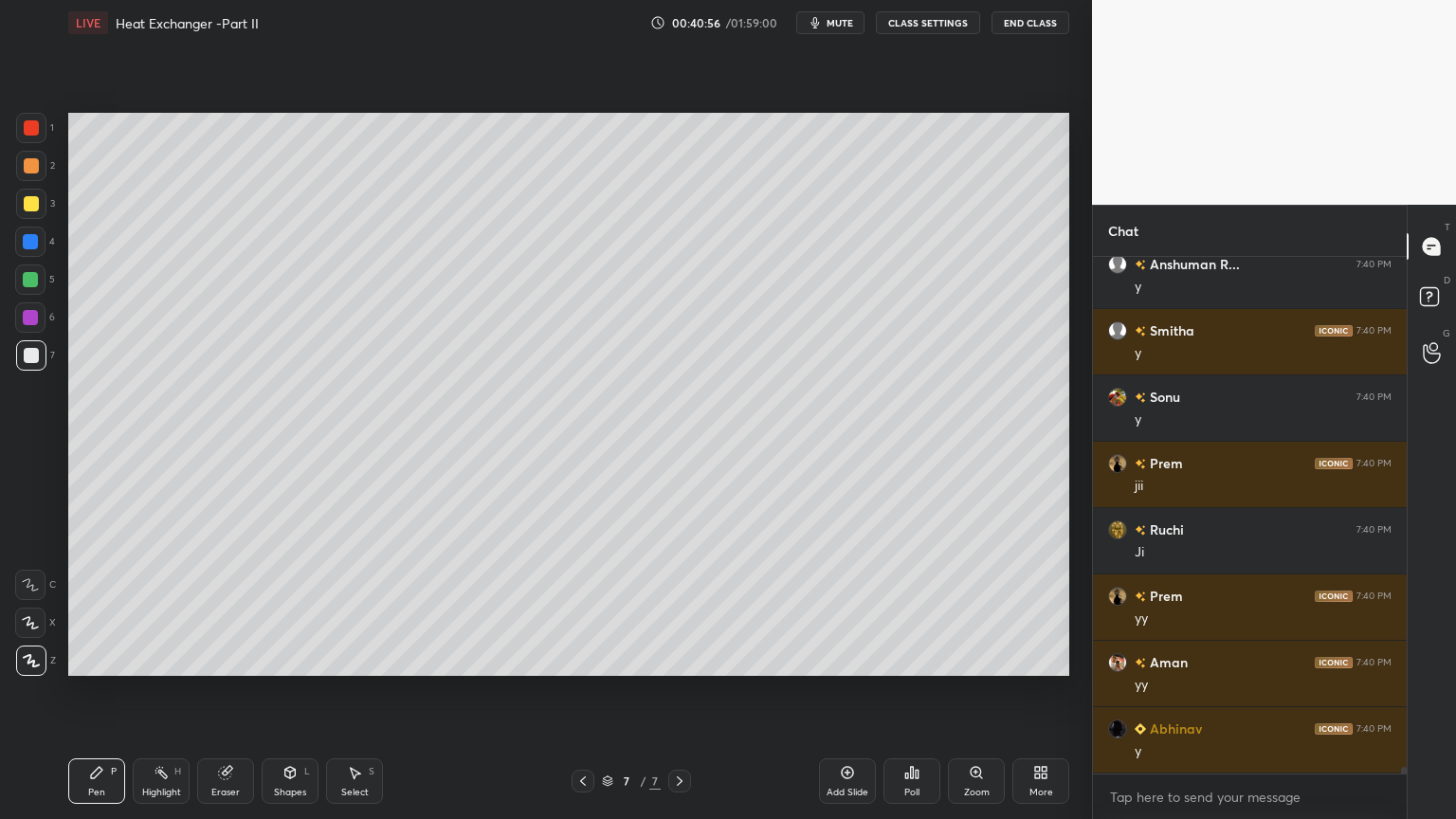 click on "Select" at bounding box center (355, 792) 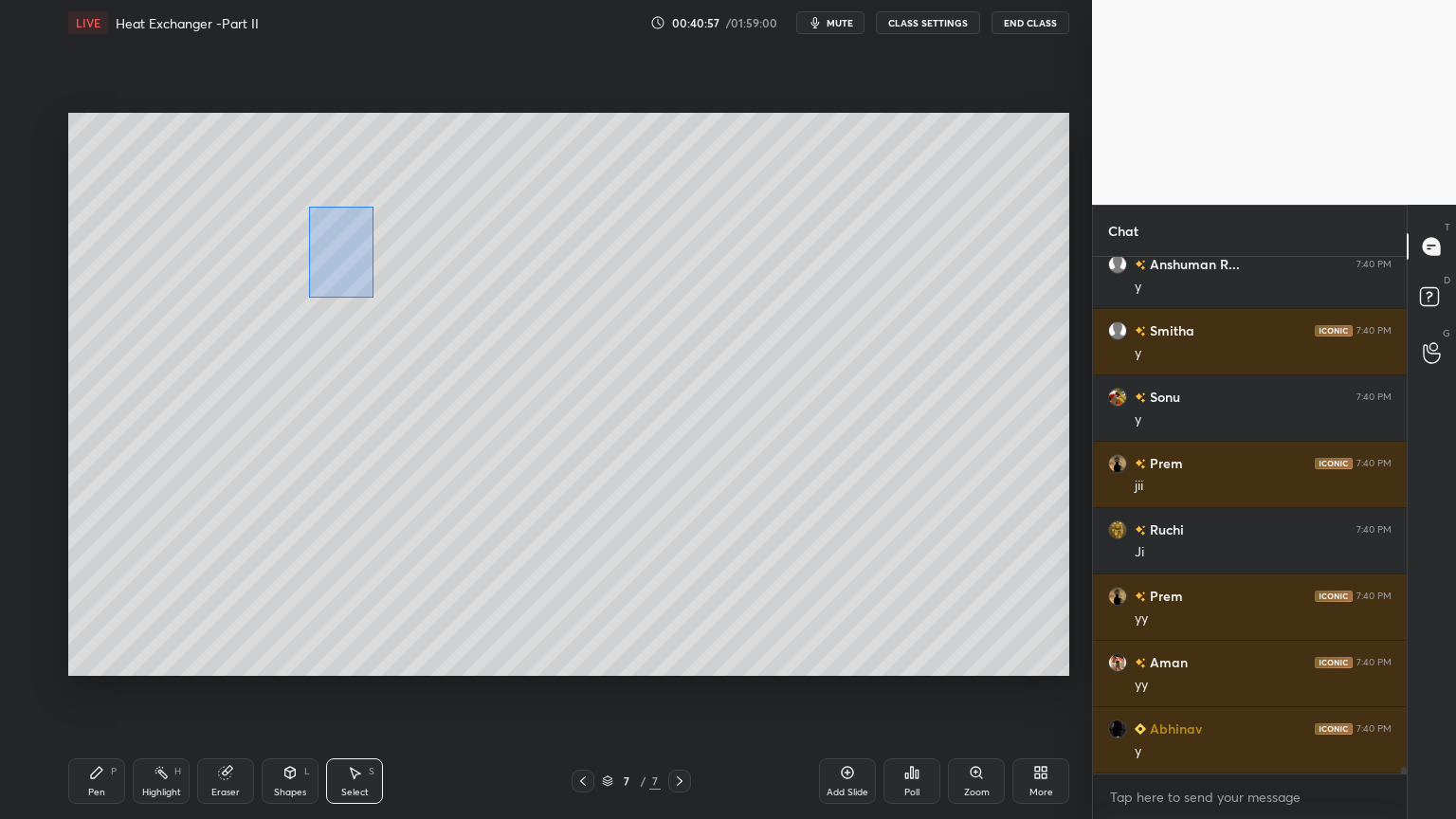 drag, startPoint x: 309, startPoint y: 206, endPoint x: 378, endPoint y: 302, distance: 118.22436 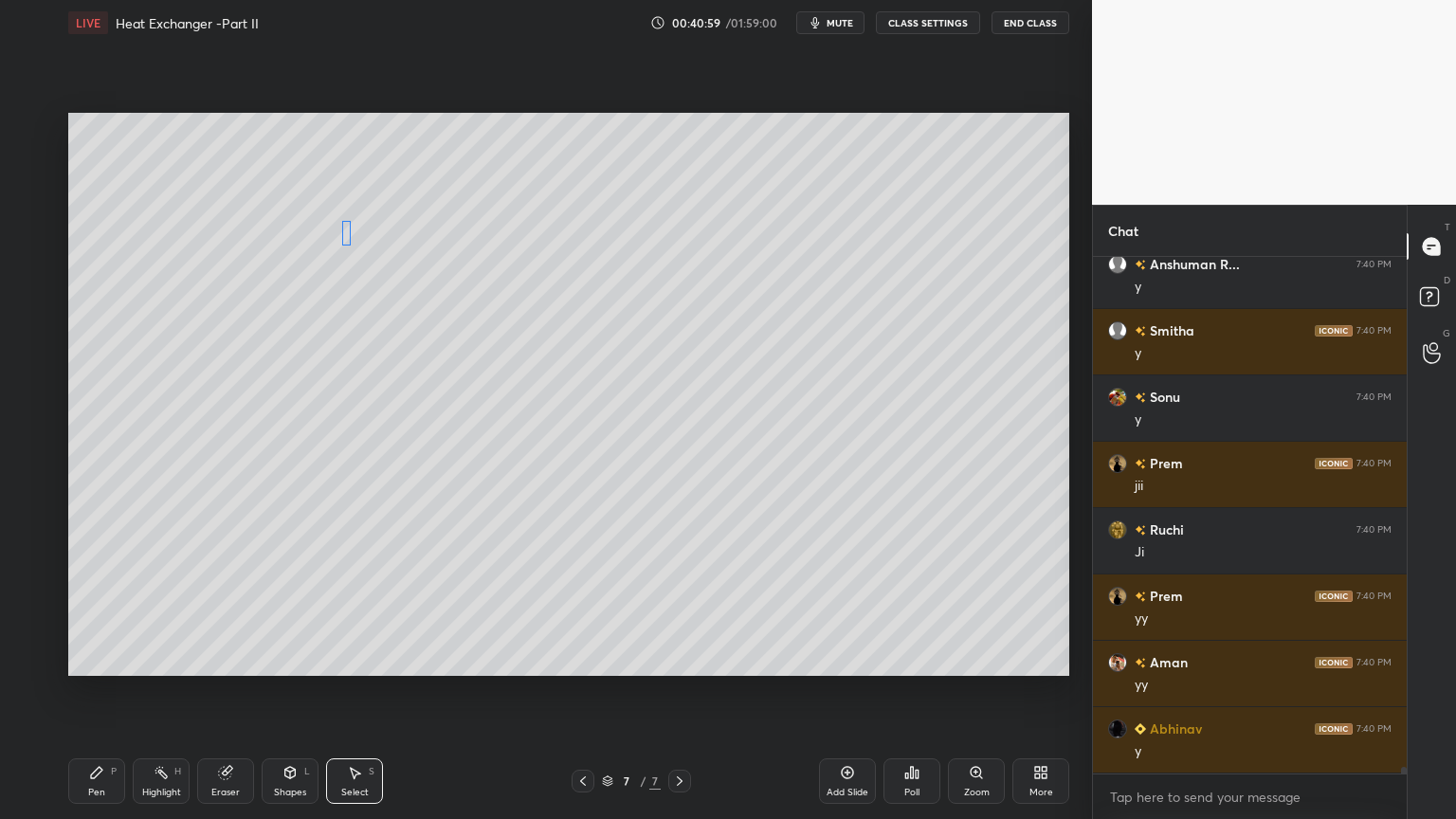 drag, startPoint x: 320, startPoint y: 234, endPoint x: 345, endPoint y: 234, distance: 25 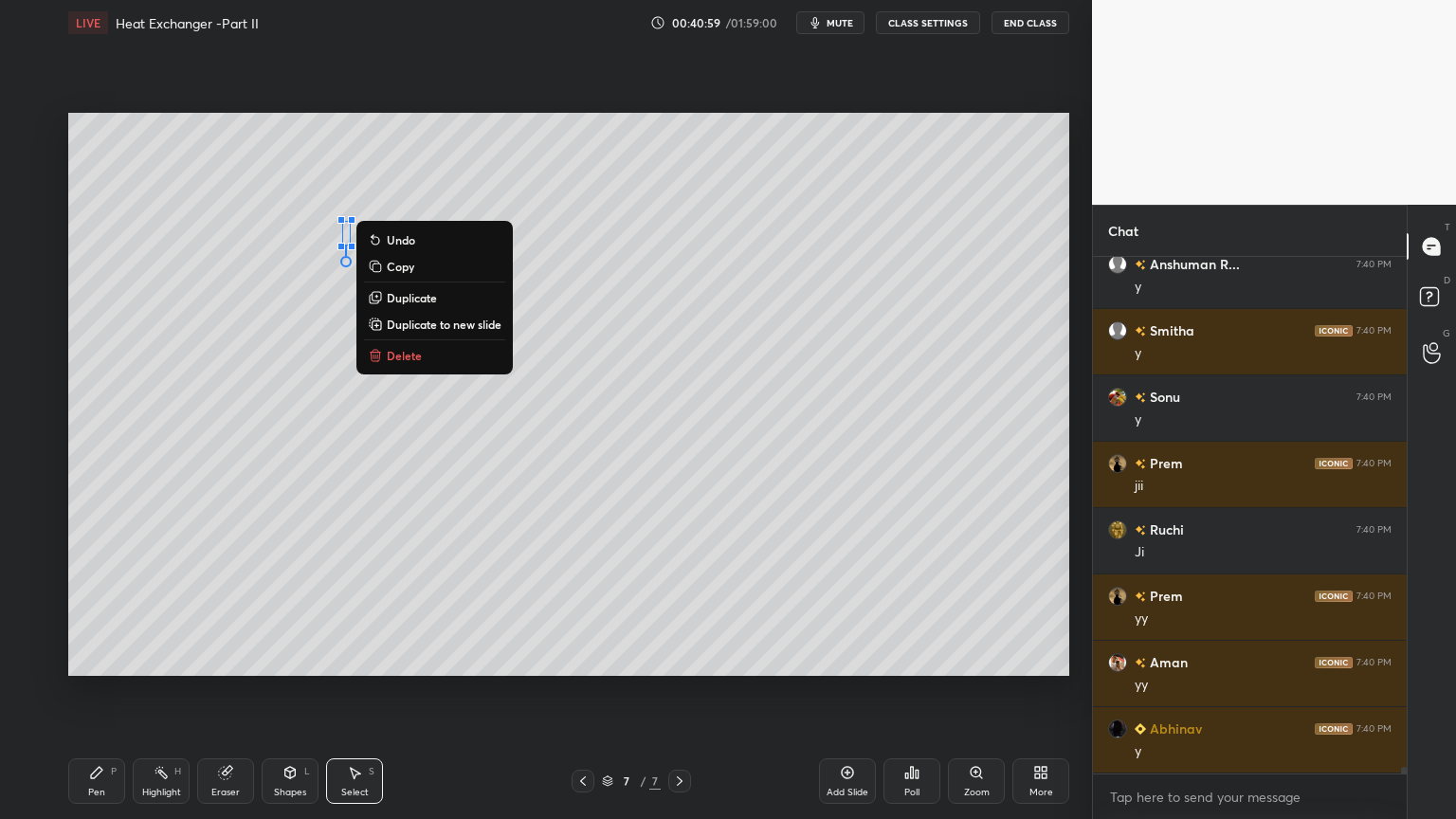 drag, startPoint x: 104, startPoint y: 781, endPoint x: 188, endPoint y: 684, distance: 128.31602 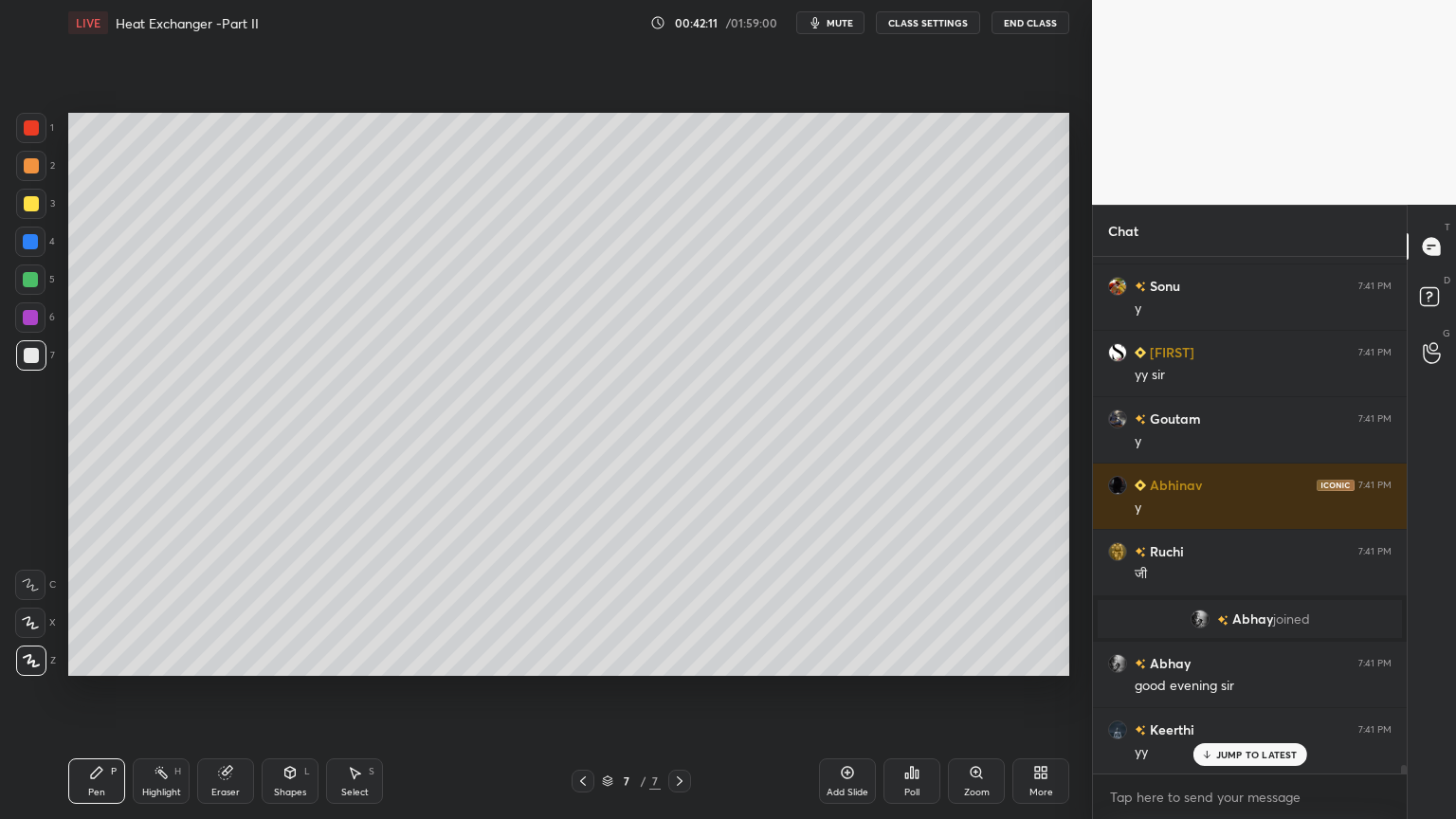 scroll, scrollTop: 32668, scrollLeft: 0, axis: vertical 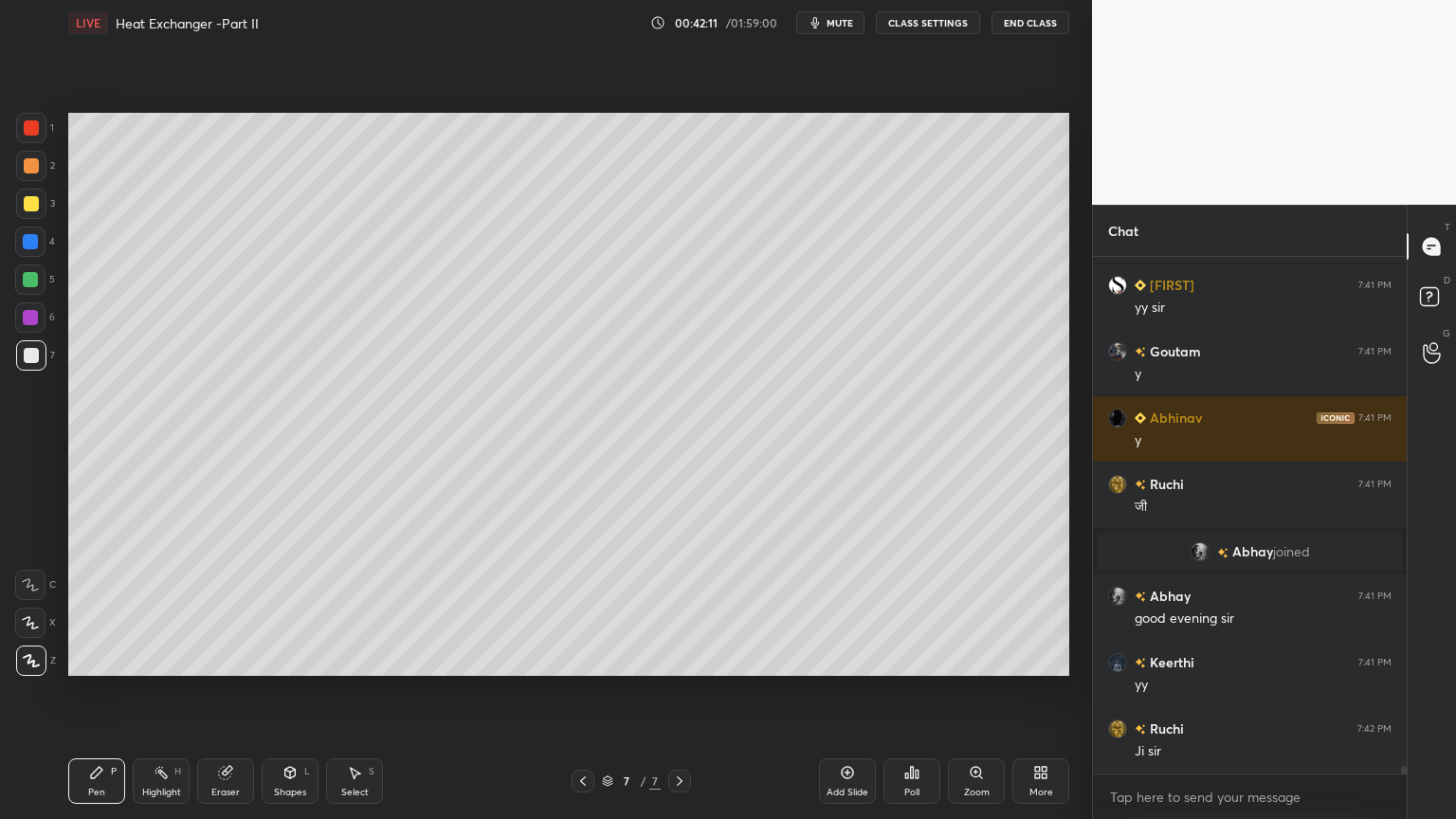 click on "Eraser" at bounding box center [226, 781] 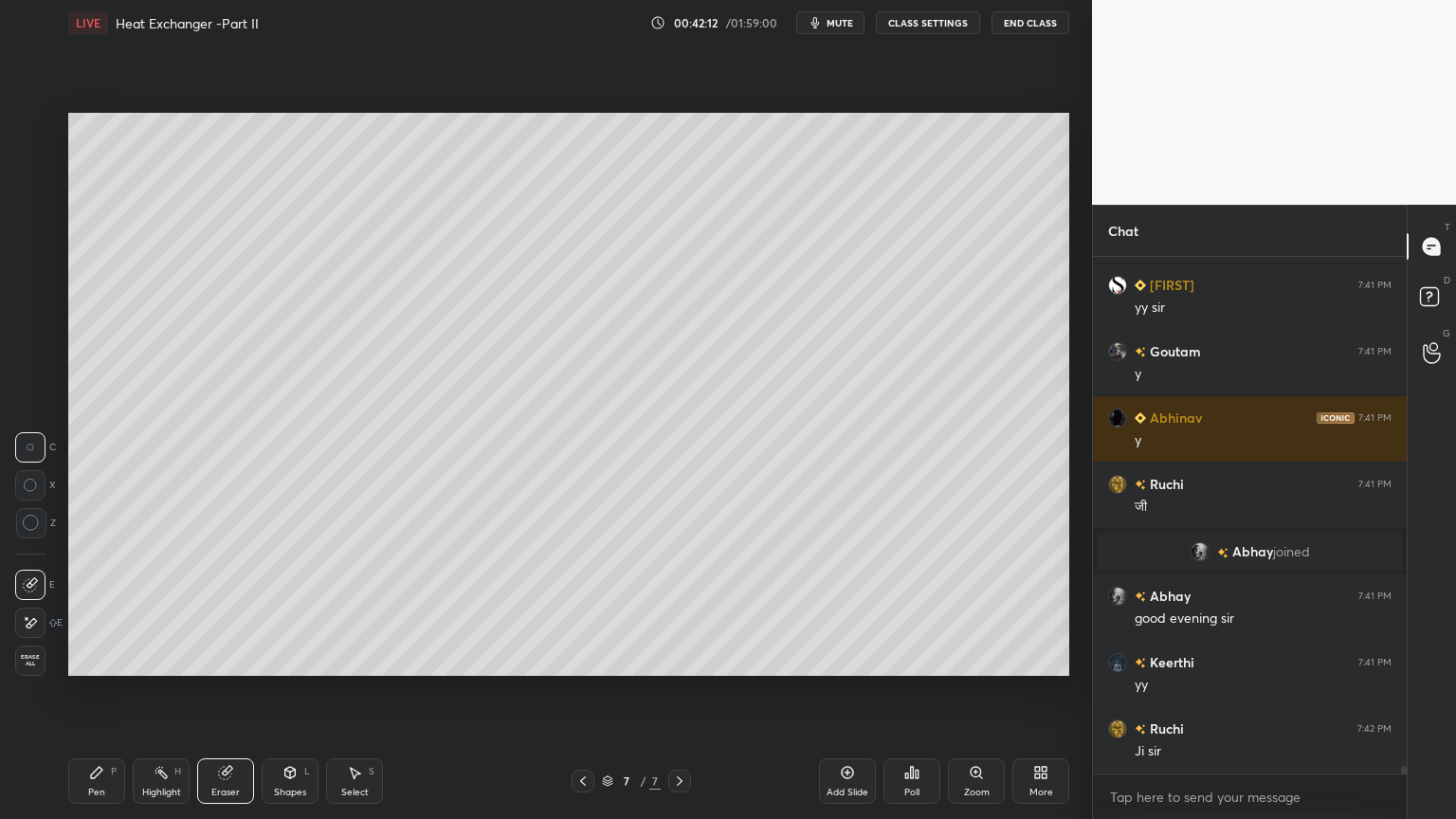 scroll, scrollTop: 32733, scrollLeft: 0, axis: vertical 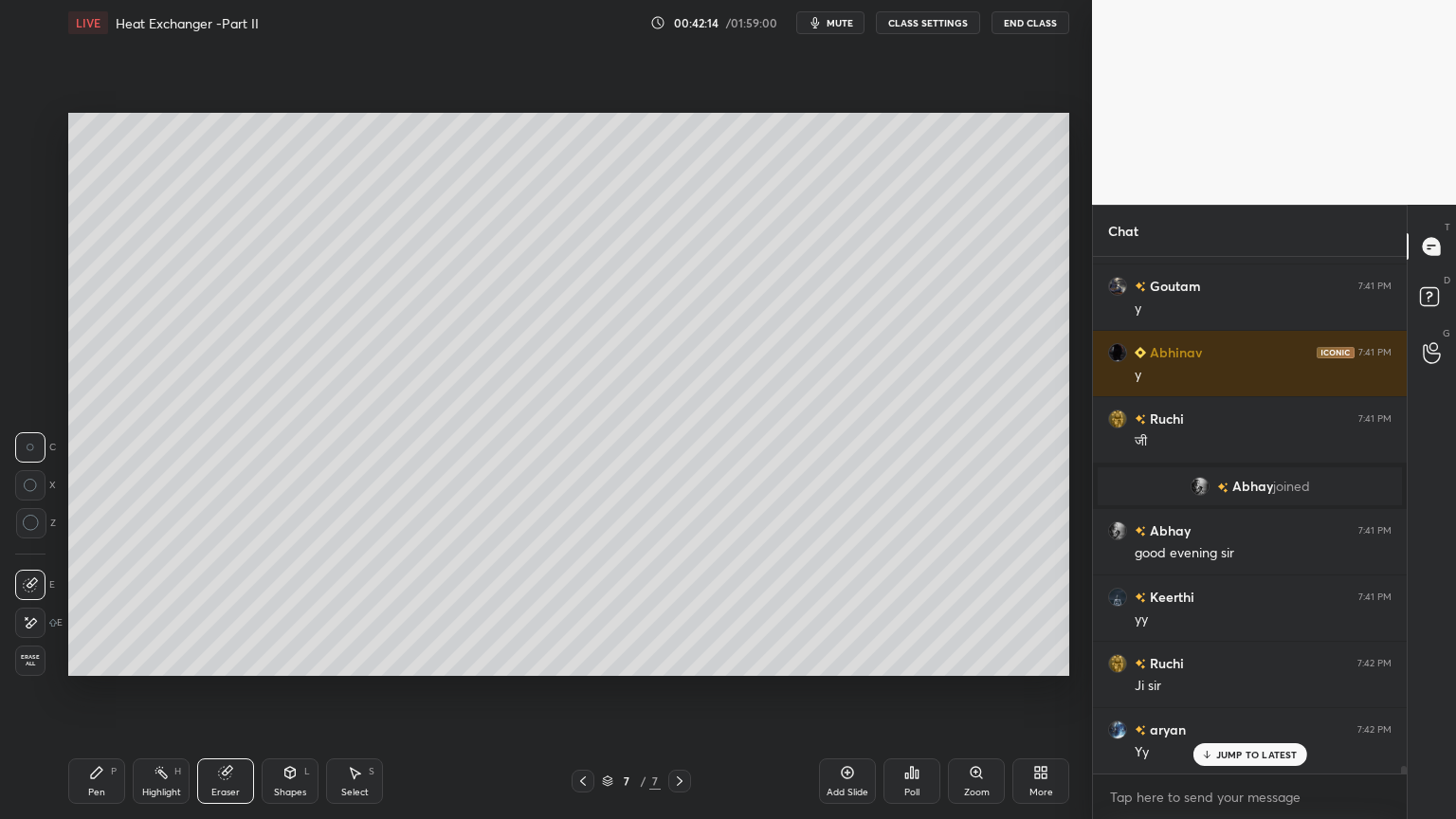 click on "Pen P" at bounding box center (97, 781) 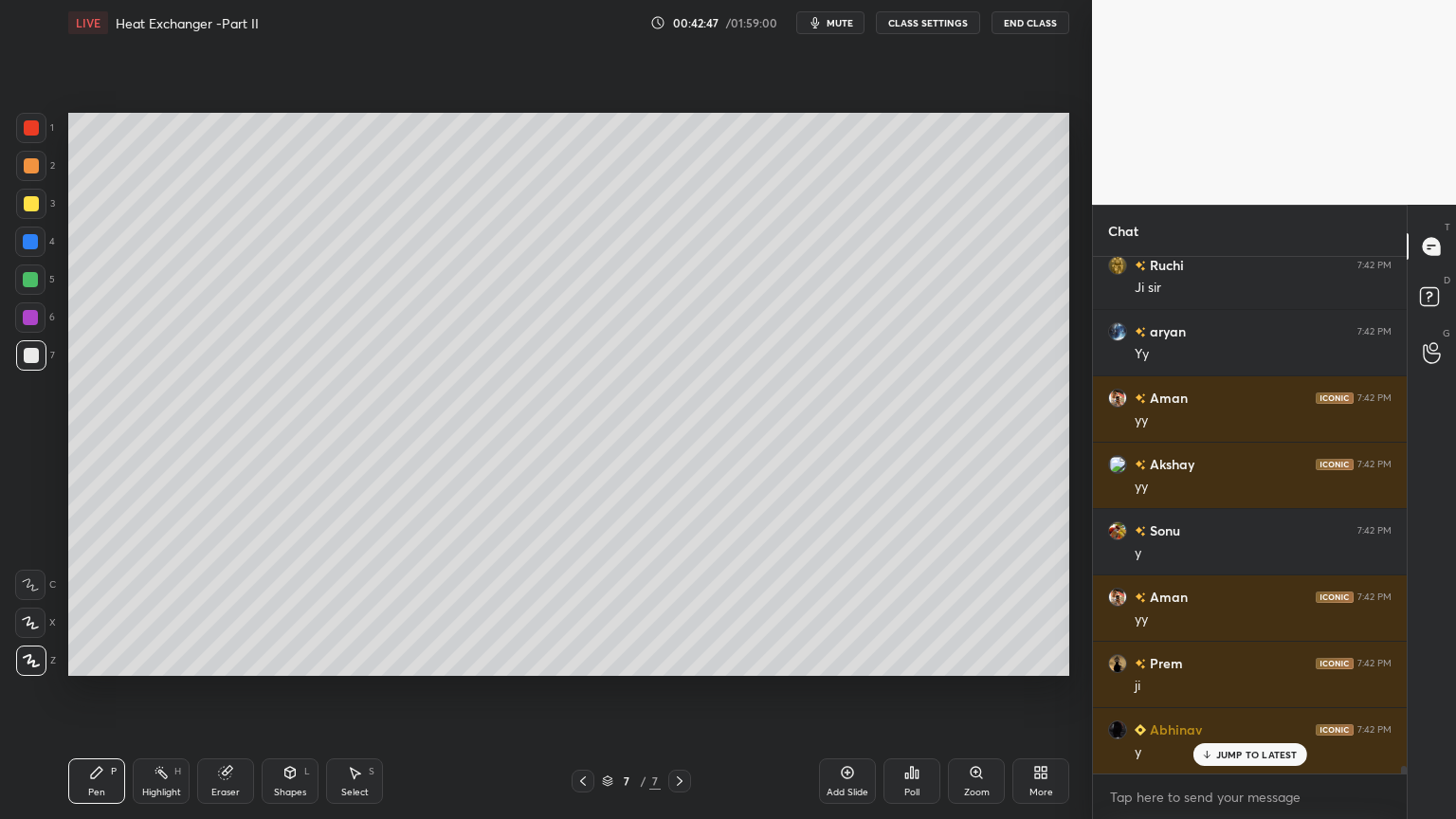 scroll, scrollTop: 33199, scrollLeft: 0, axis: vertical 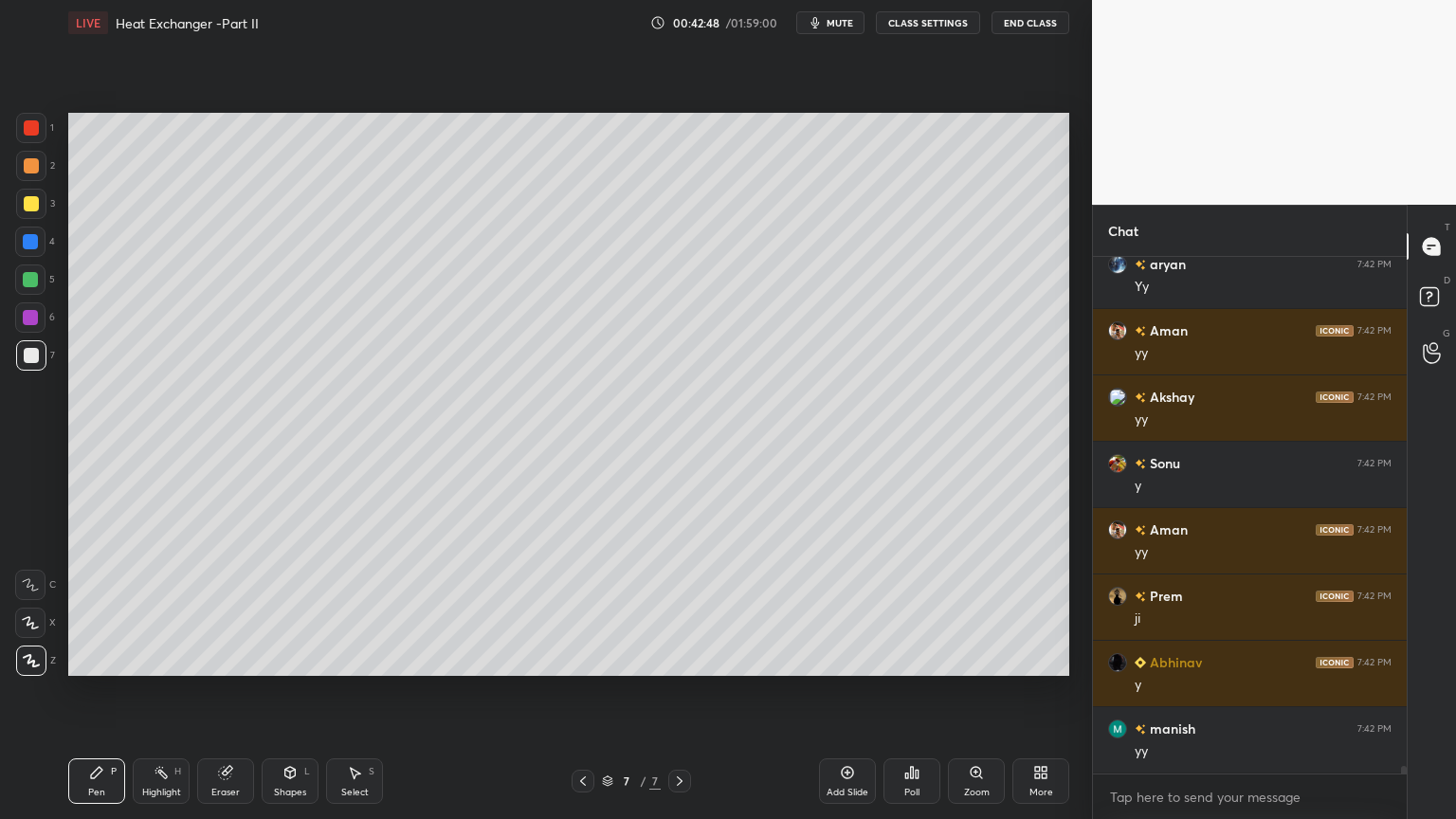 click on "Select" at bounding box center [355, 792] 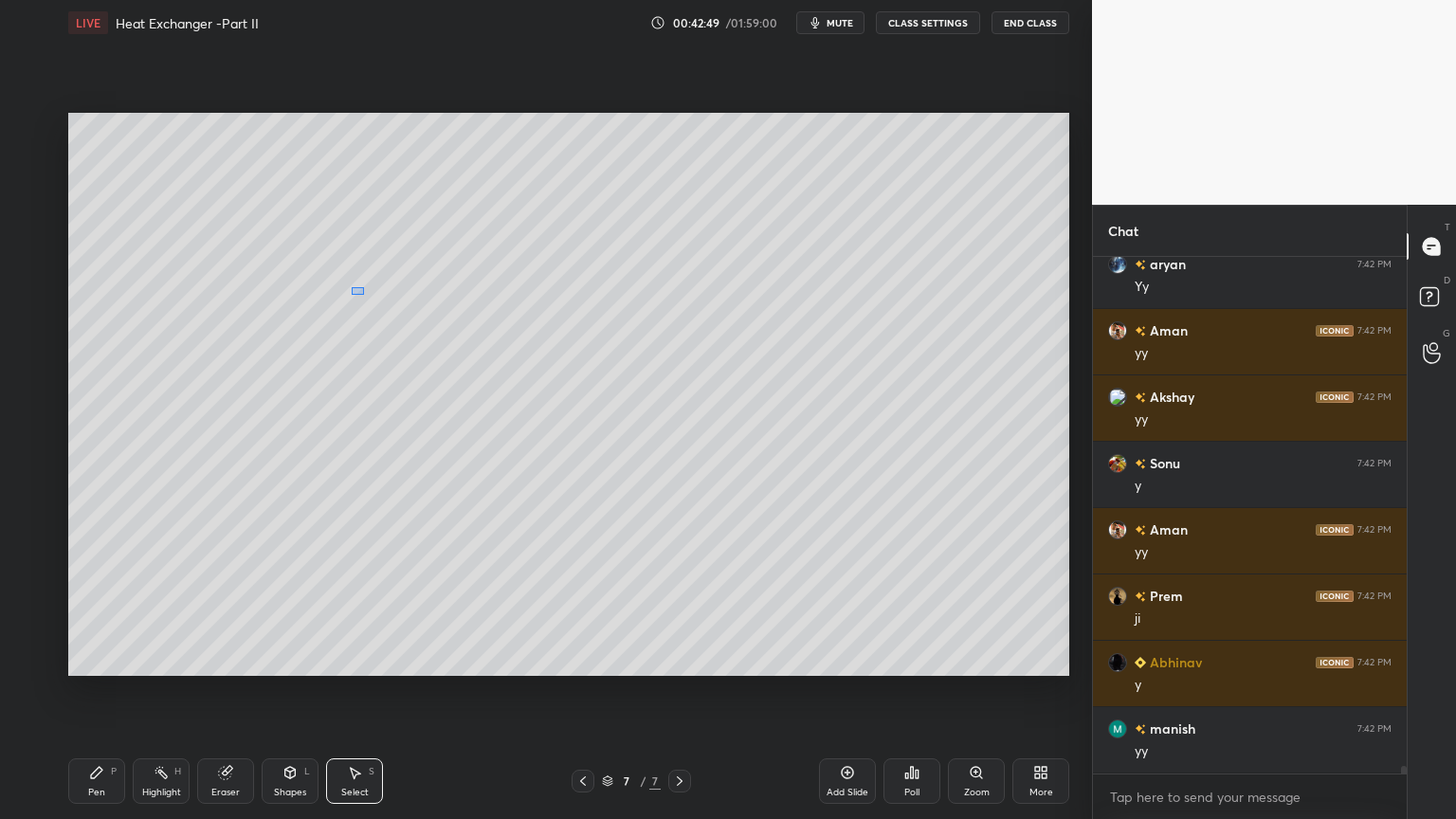 drag, startPoint x: 353, startPoint y: 288, endPoint x: 405, endPoint y: 332, distance: 68.11755 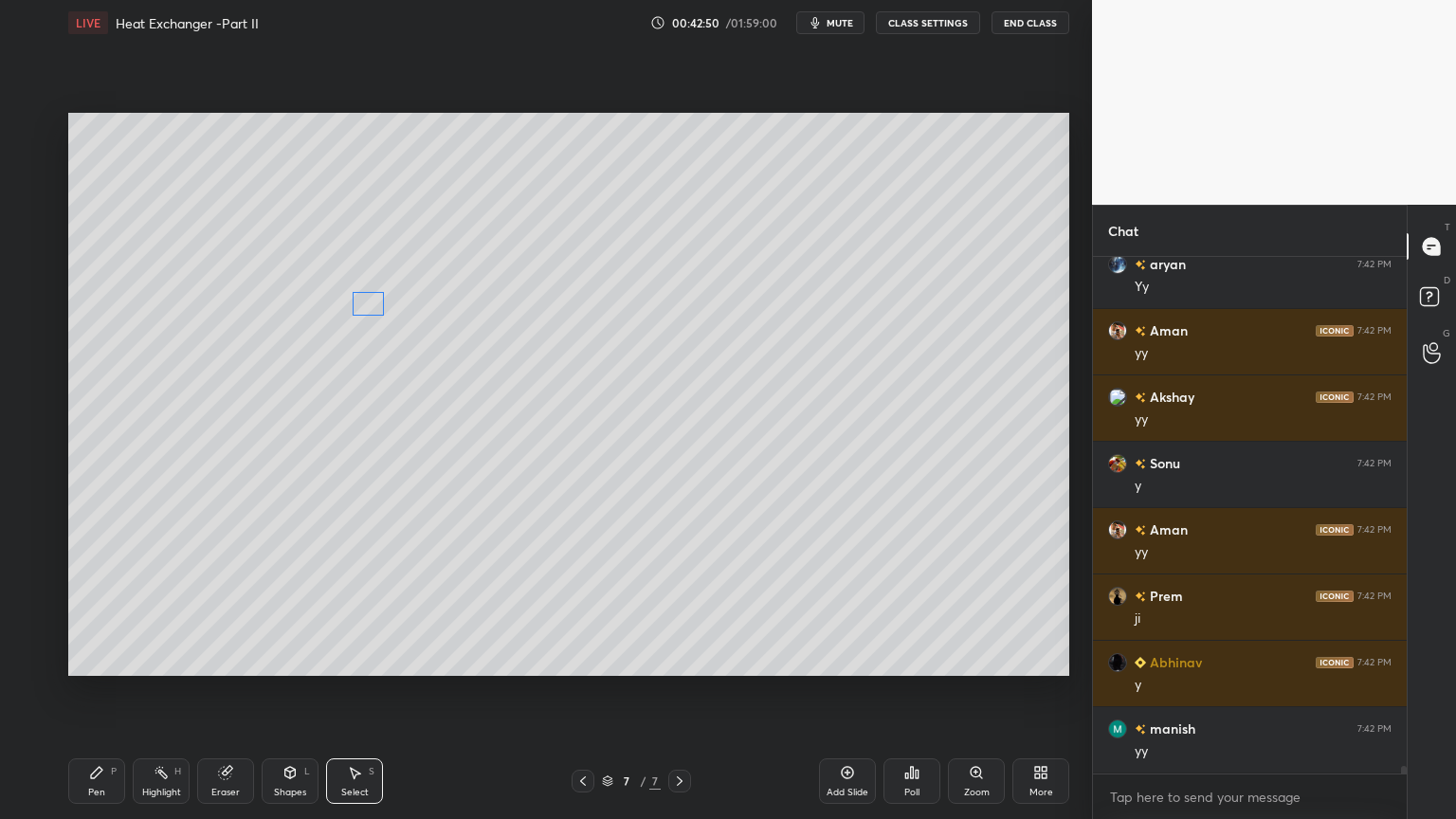 scroll, scrollTop: 33264, scrollLeft: 0, axis: vertical 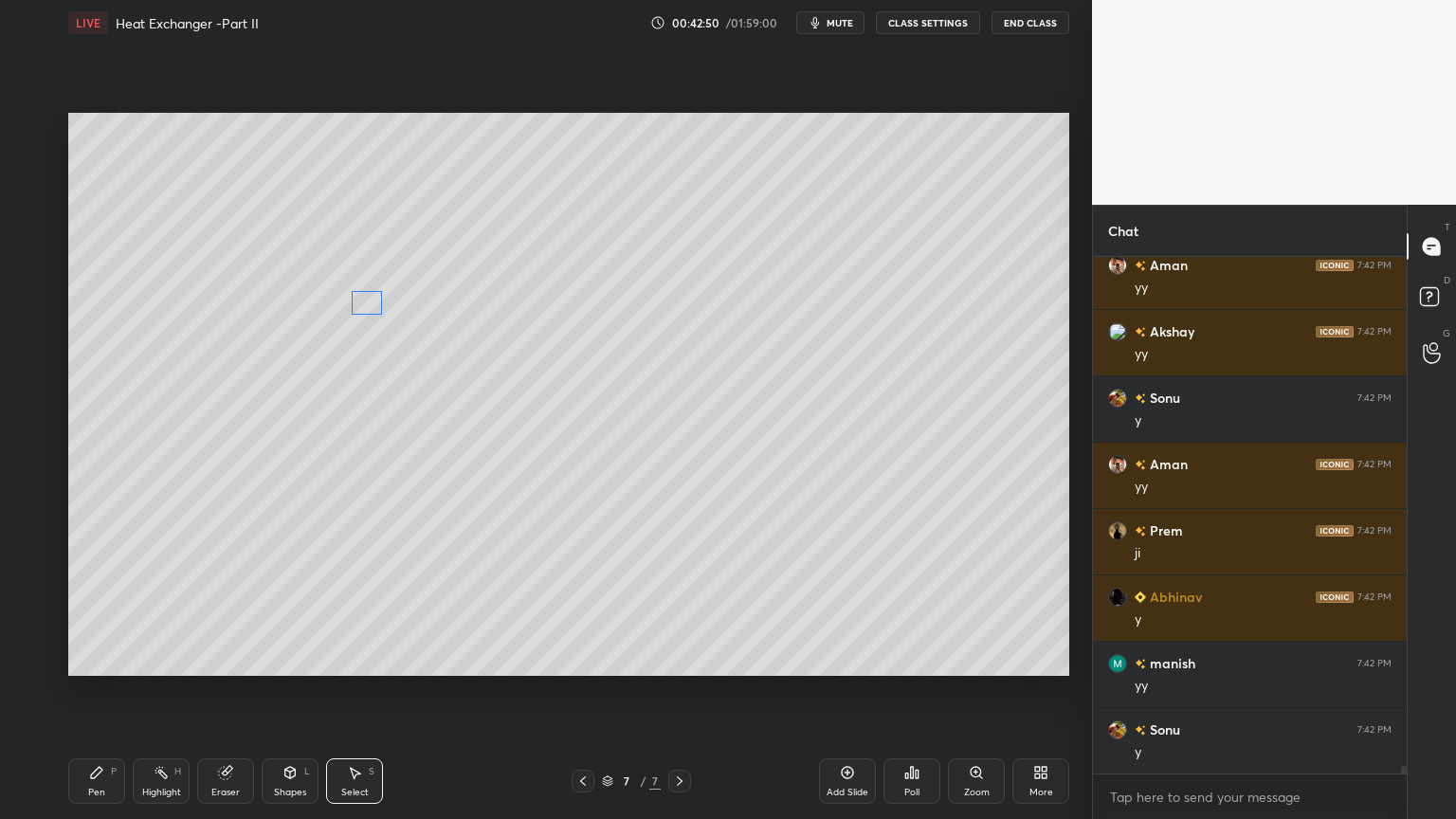 click on "0 ° Undo Copy Duplicate Duplicate to new slide Delete" at bounding box center (569, 394) 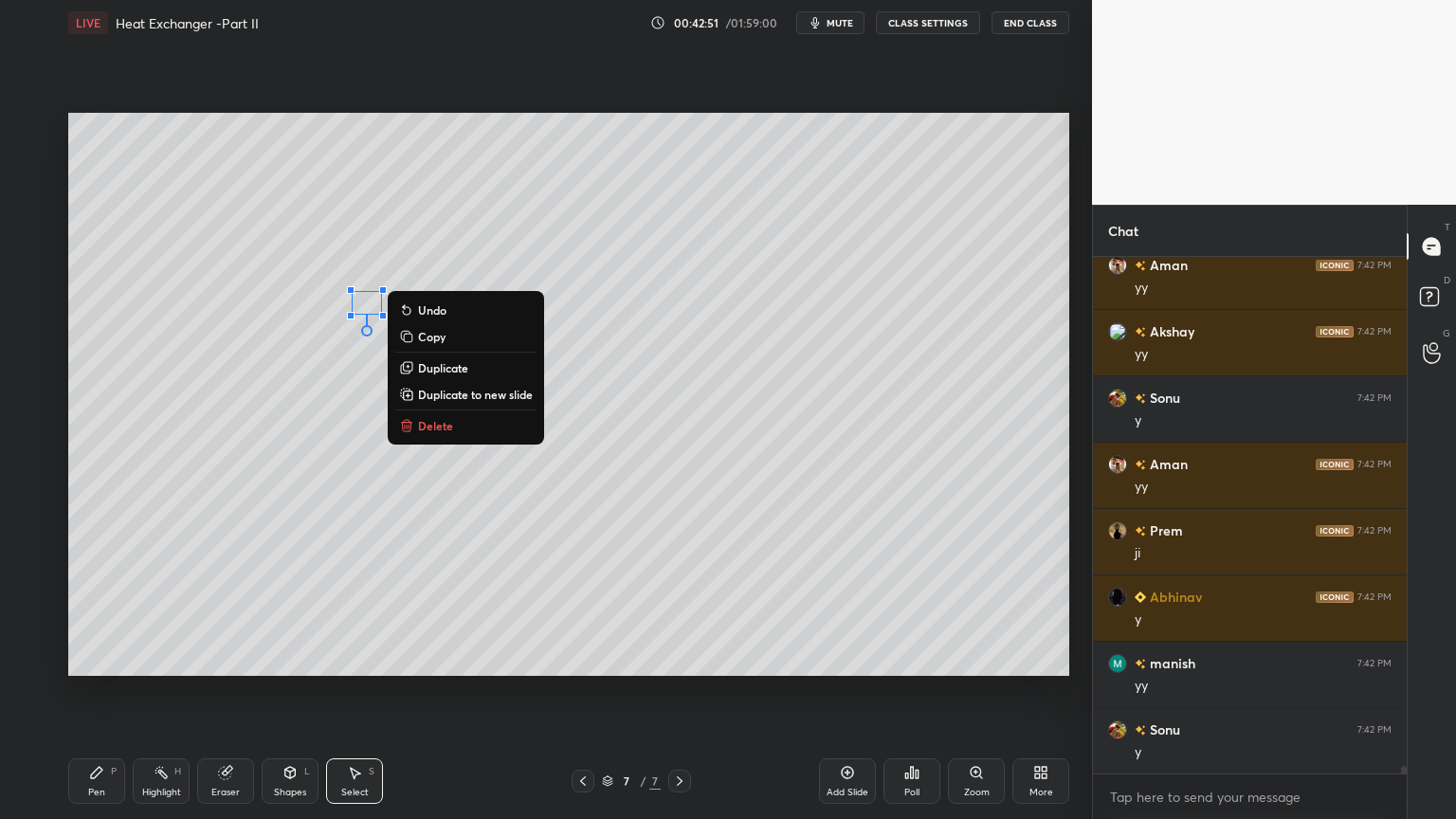 scroll, scrollTop: 33332, scrollLeft: 0, axis: vertical 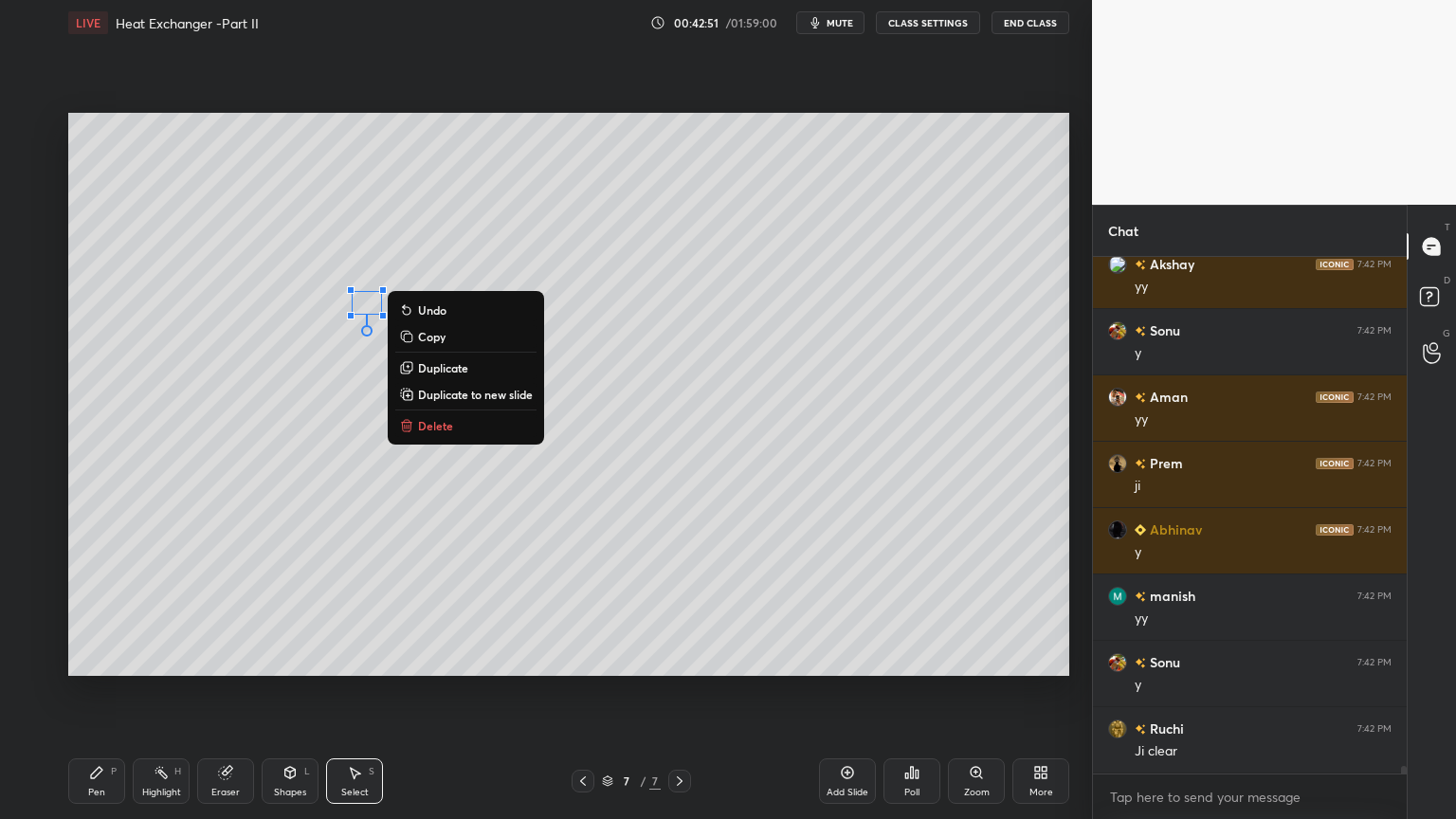 click on "Pen" at bounding box center [97, 792] 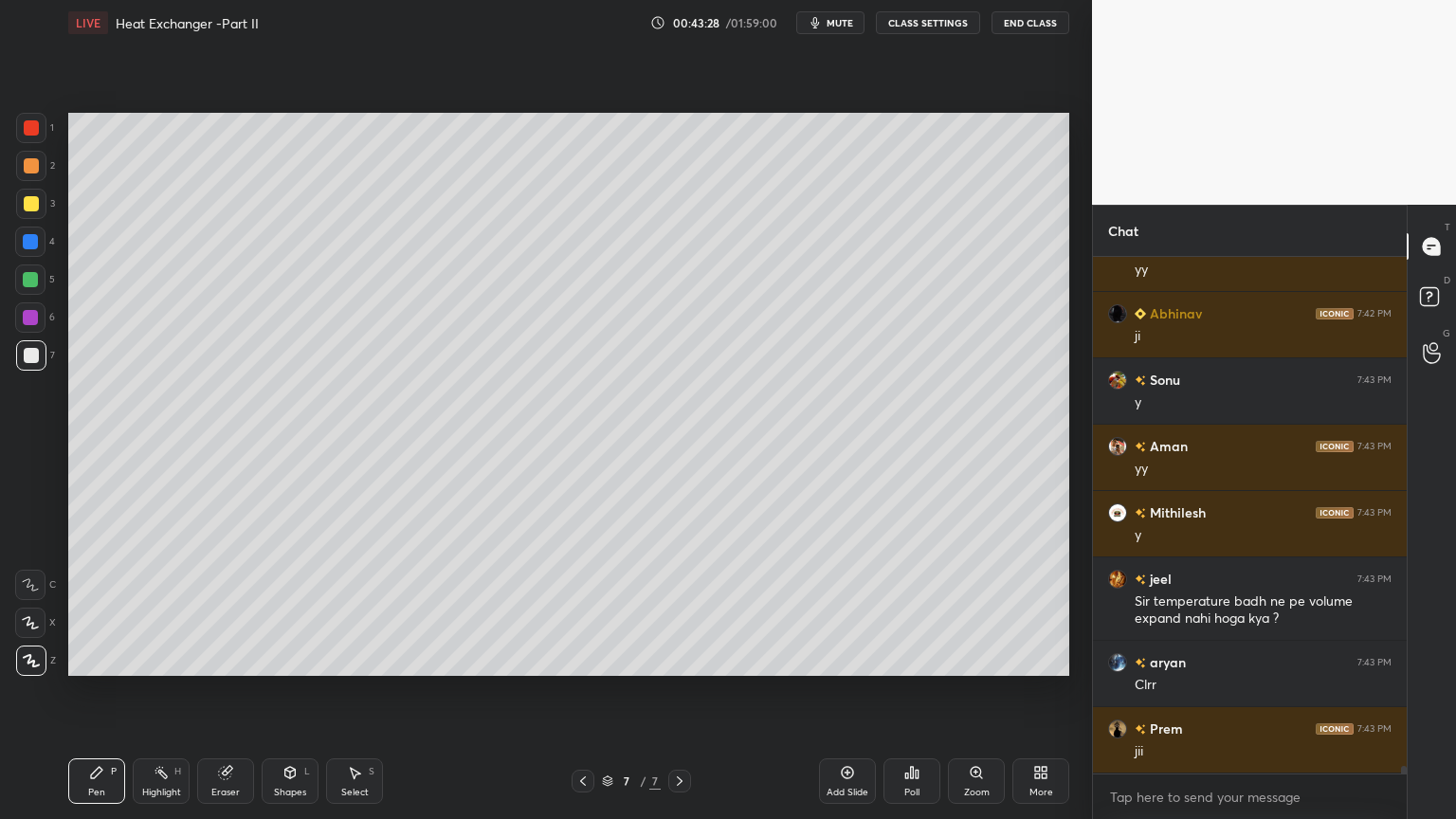 scroll, scrollTop: 34011, scrollLeft: 0, axis: vertical 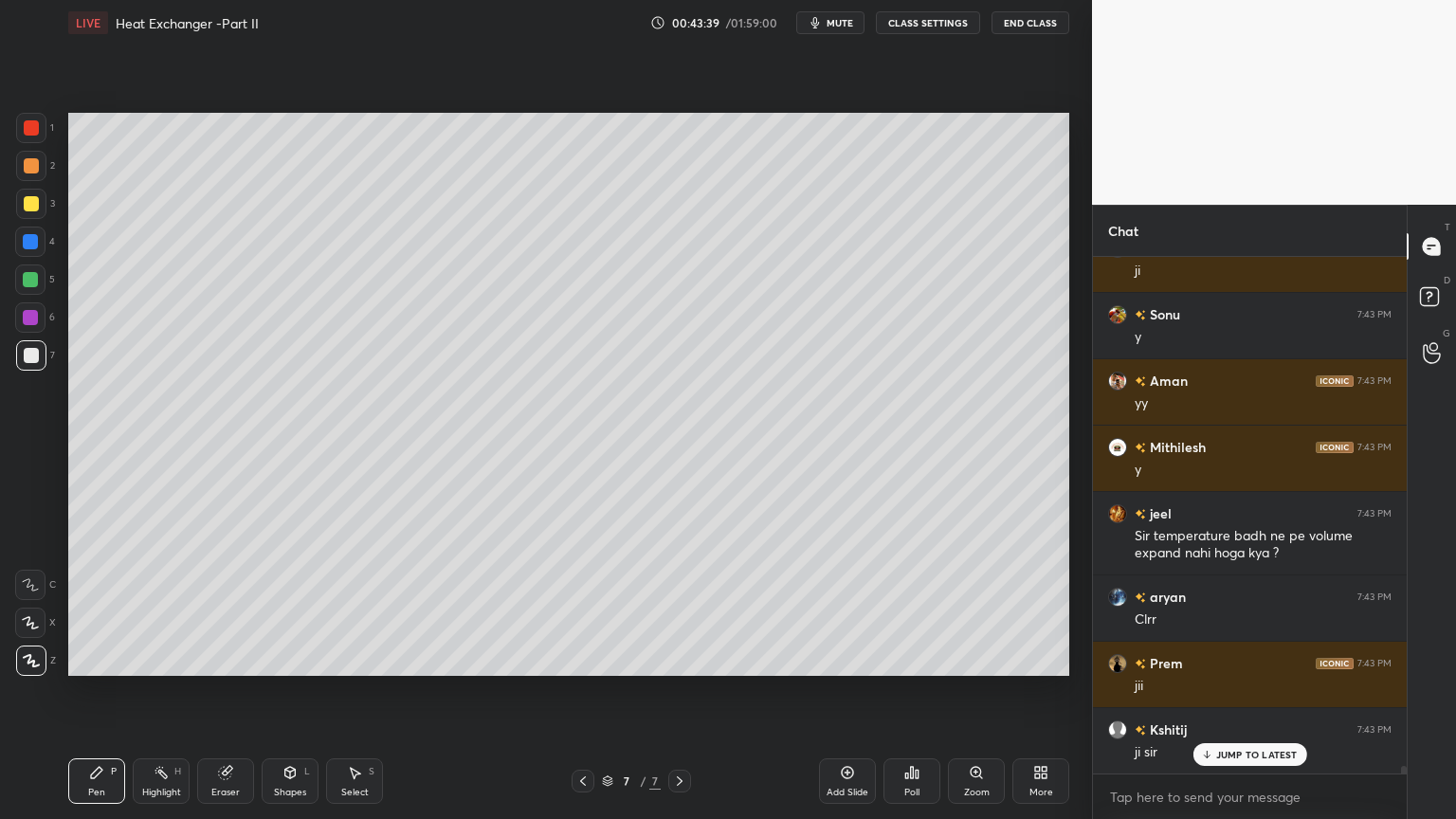 click on "Eraser" at bounding box center (226, 792) 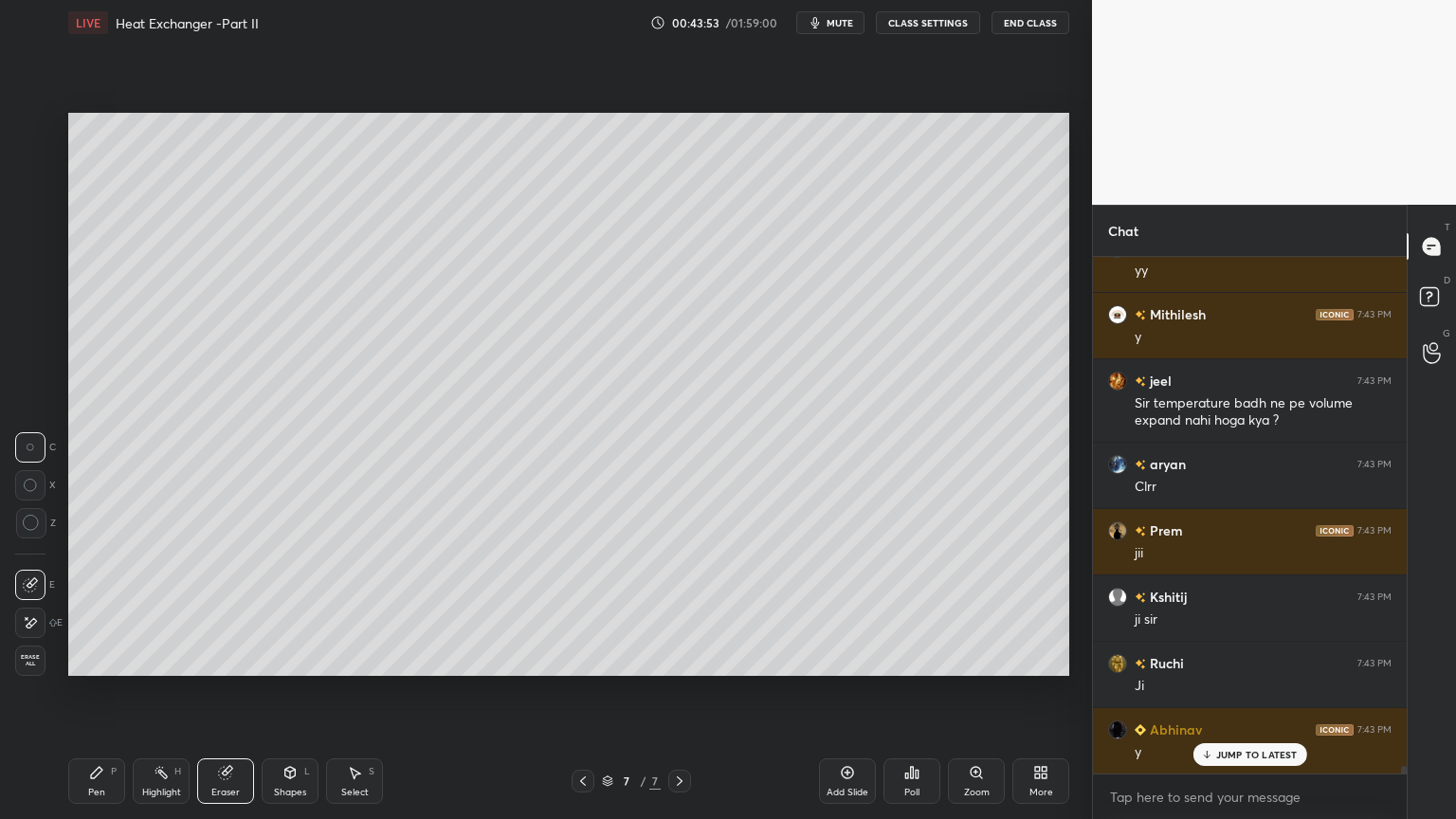 scroll, scrollTop: 34211, scrollLeft: 0, axis: vertical 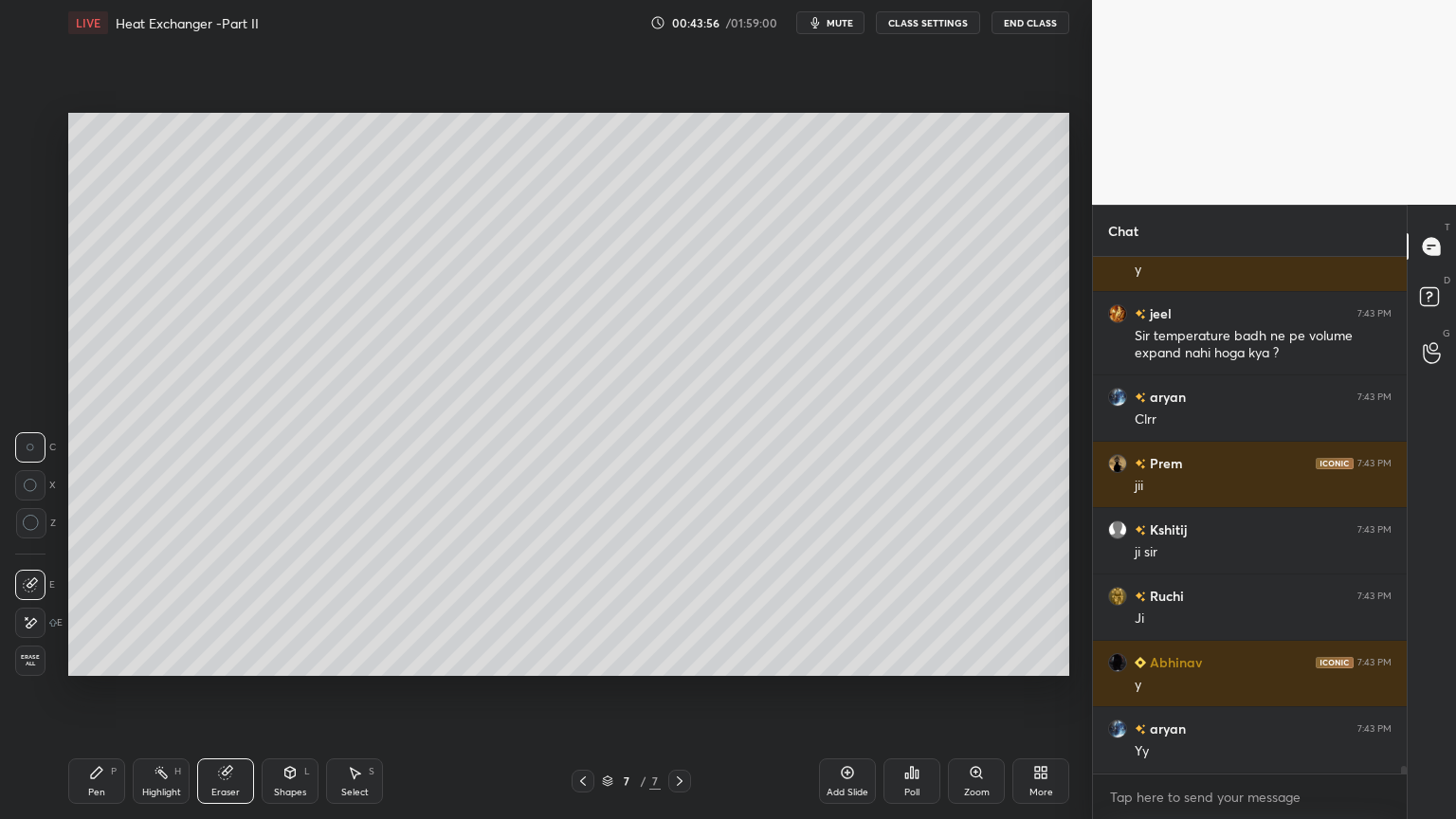 click on "Pen P" at bounding box center (97, 781) 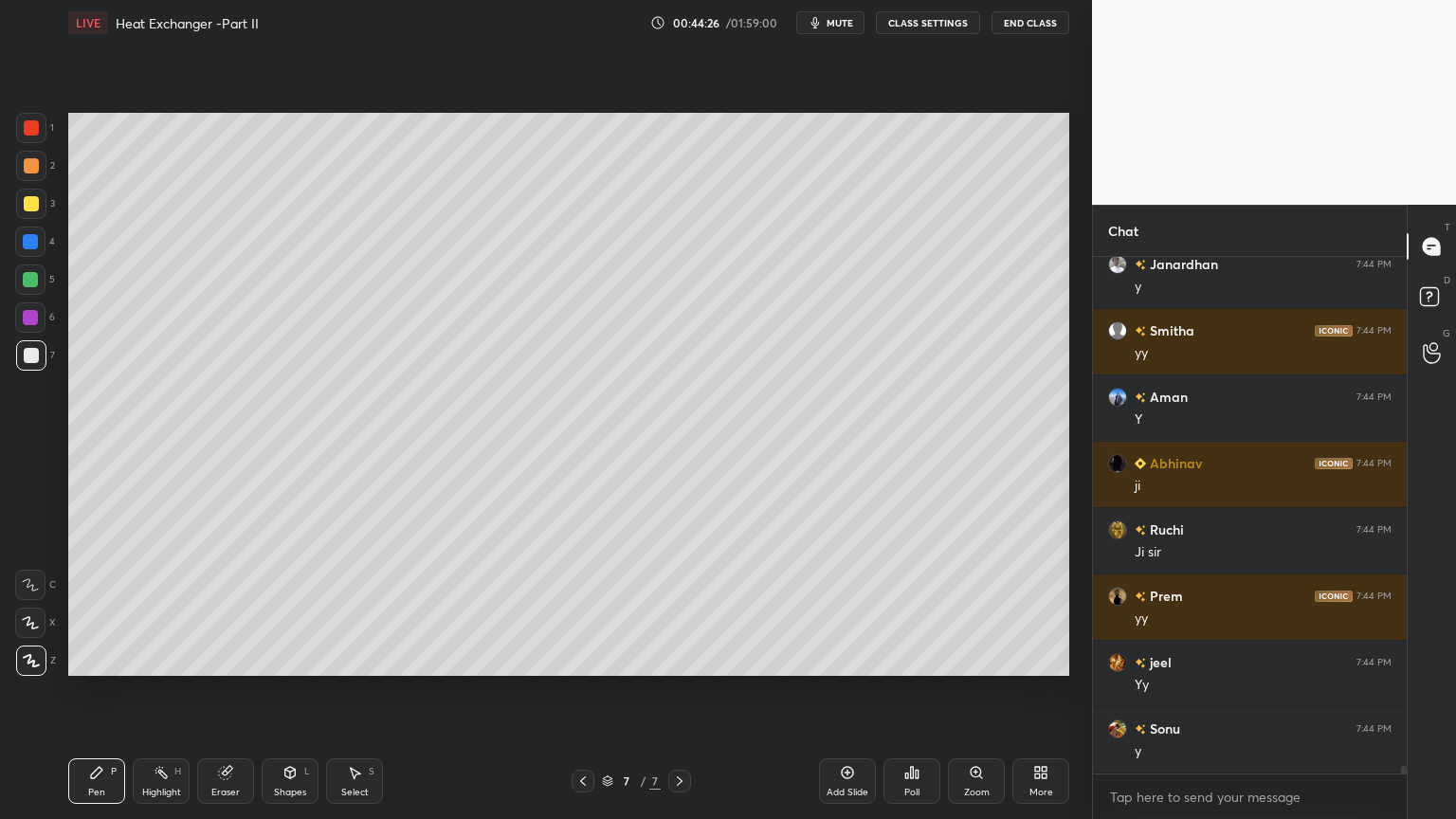 scroll, scrollTop: 34940, scrollLeft: 0, axis: vertical 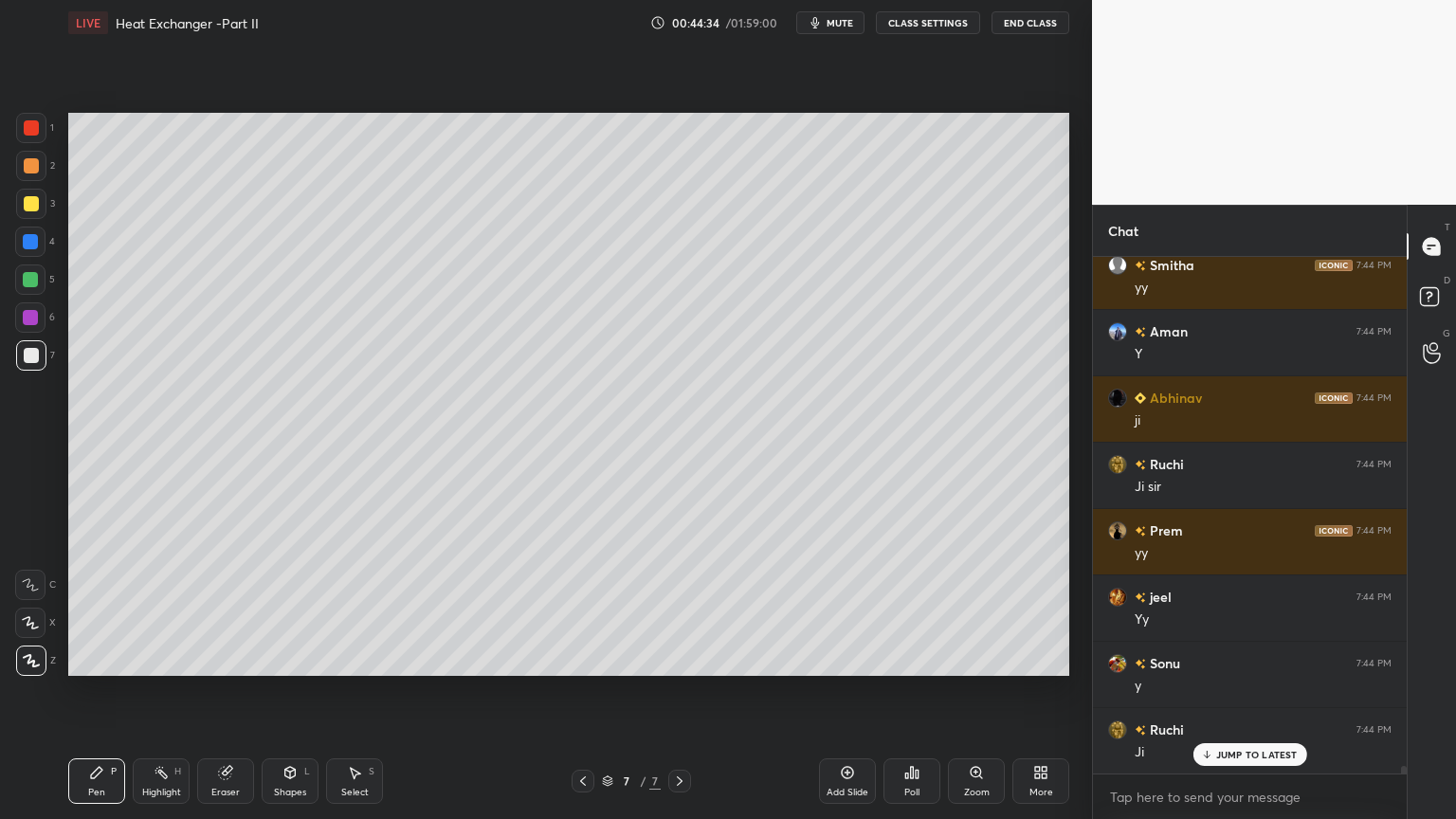 click on "Eraser" at bounding box center [226, 792] 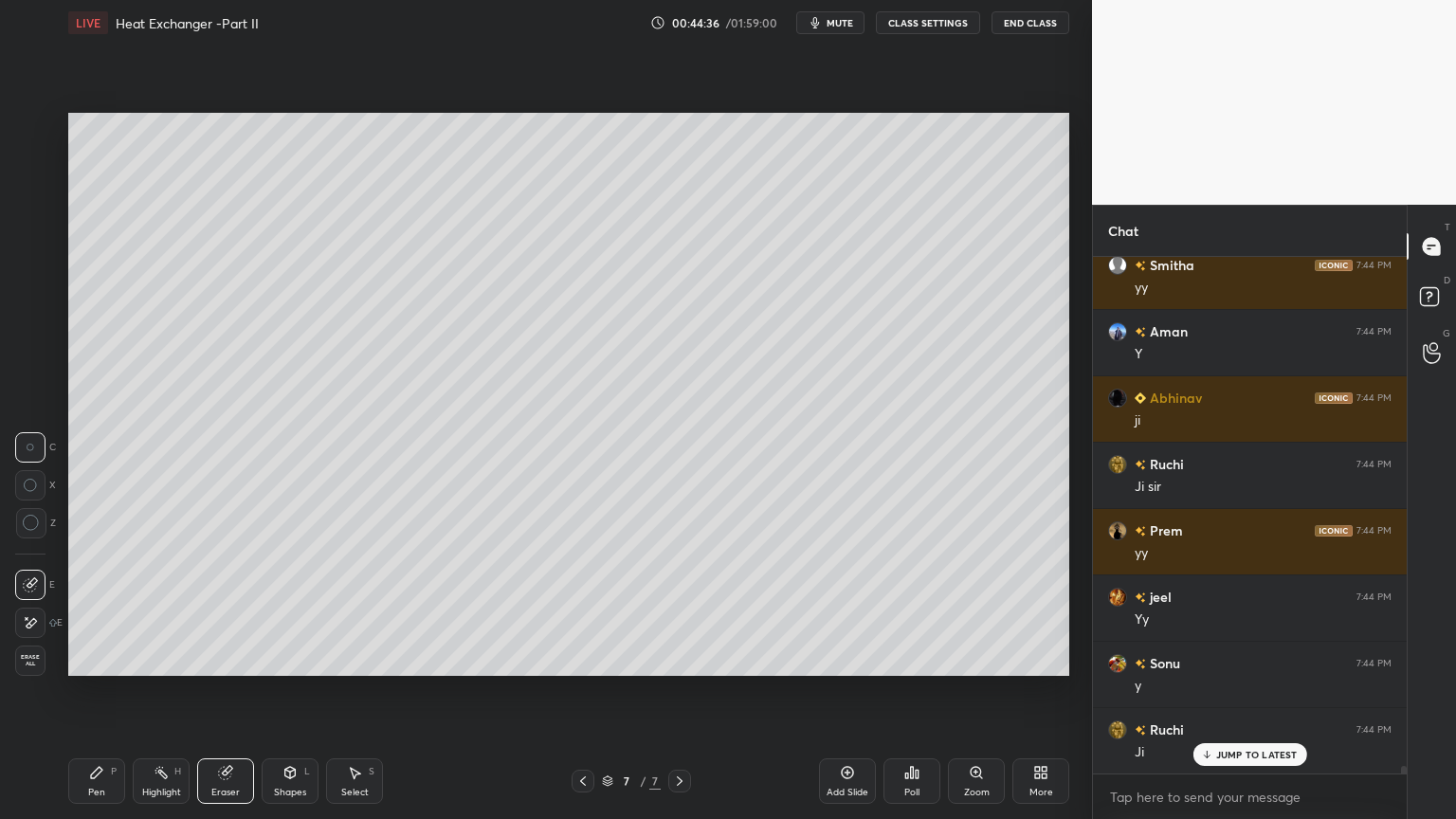 click on "Pen P" at bounding box center (97, 781) 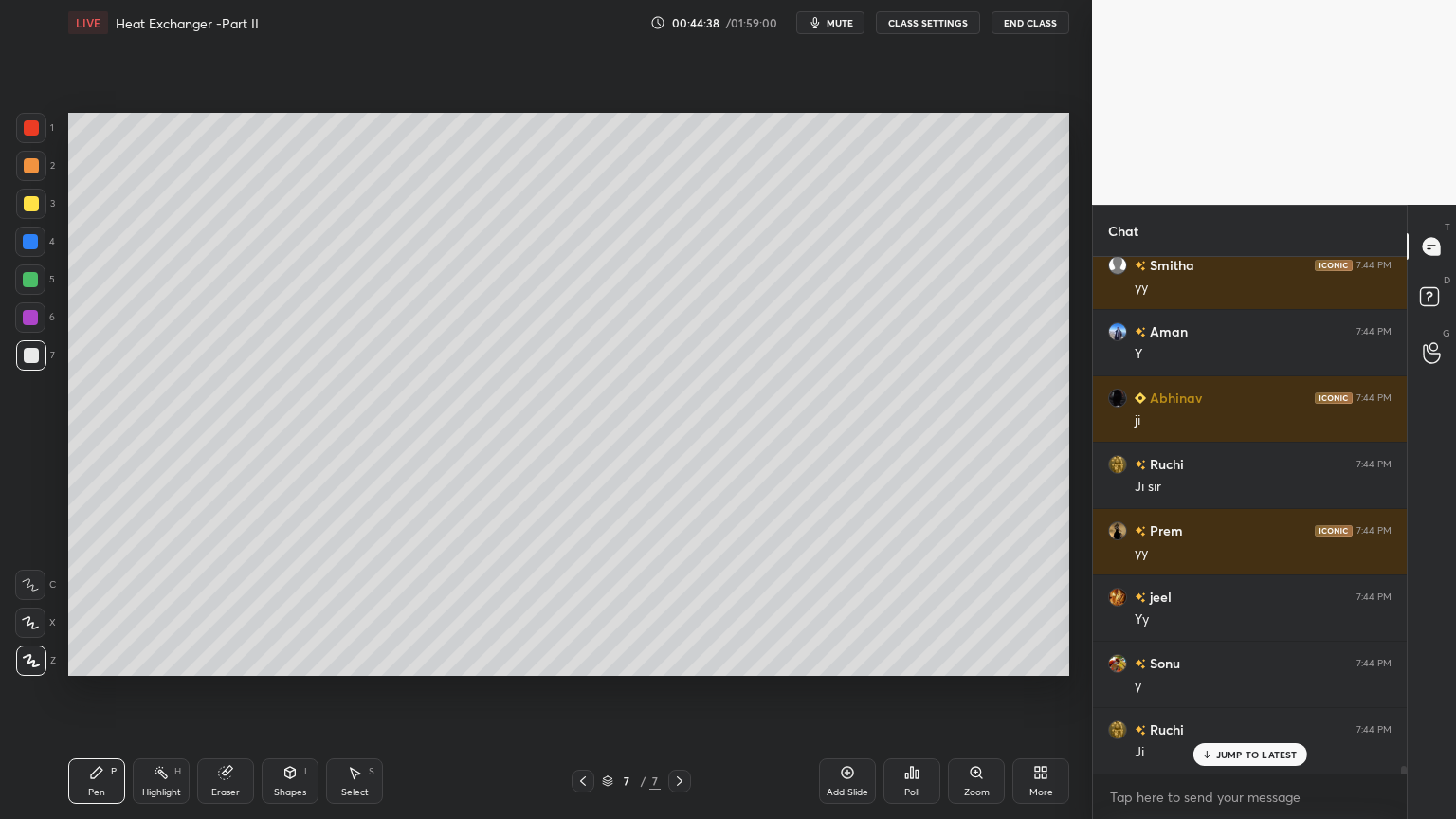click on "Select S" at bounding box center [355, 781] 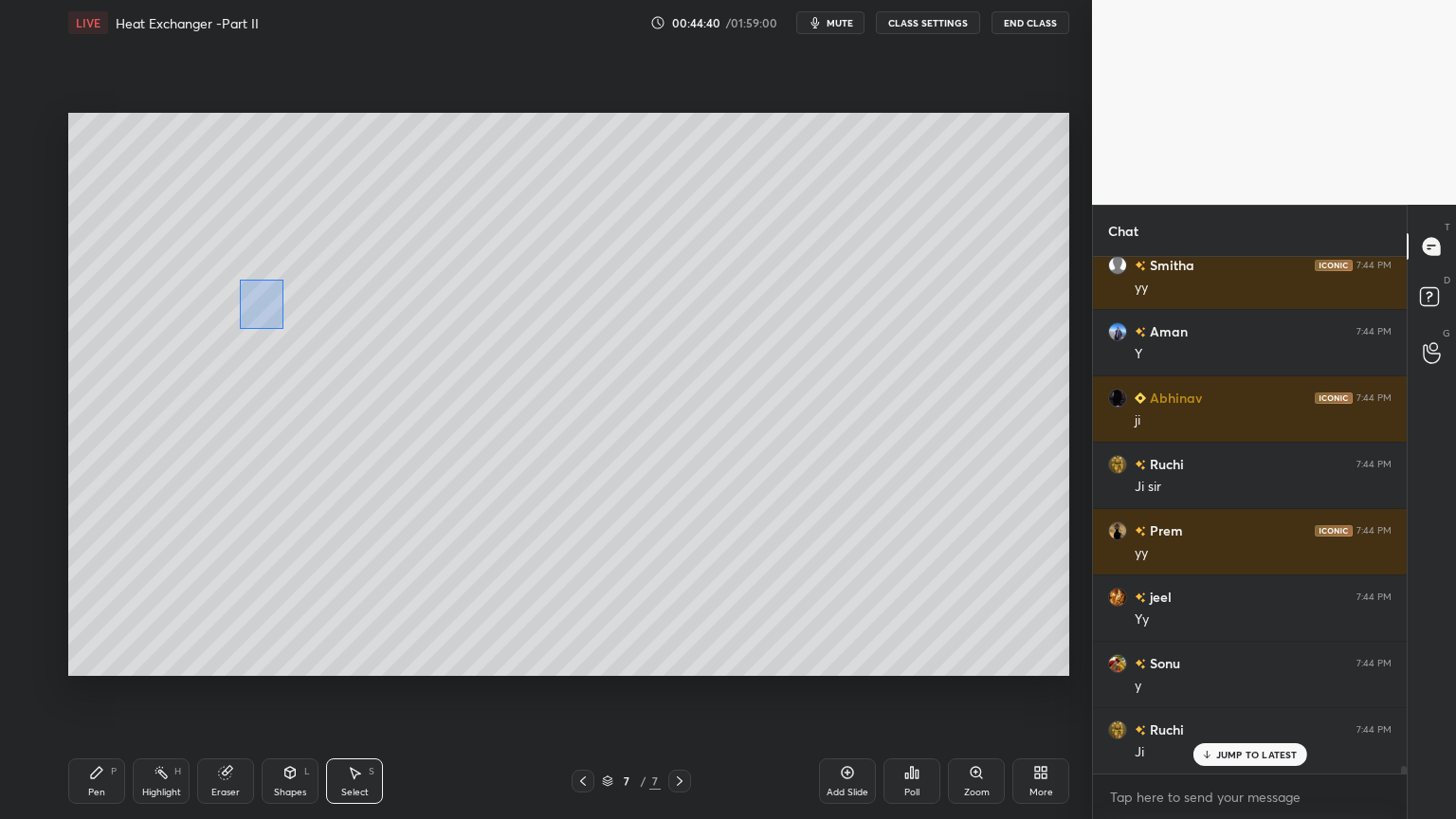 drag, startPoint x: 239, startPoint y: 281, endPoint x: 274, endPoint y: 317, distance: 50.209561 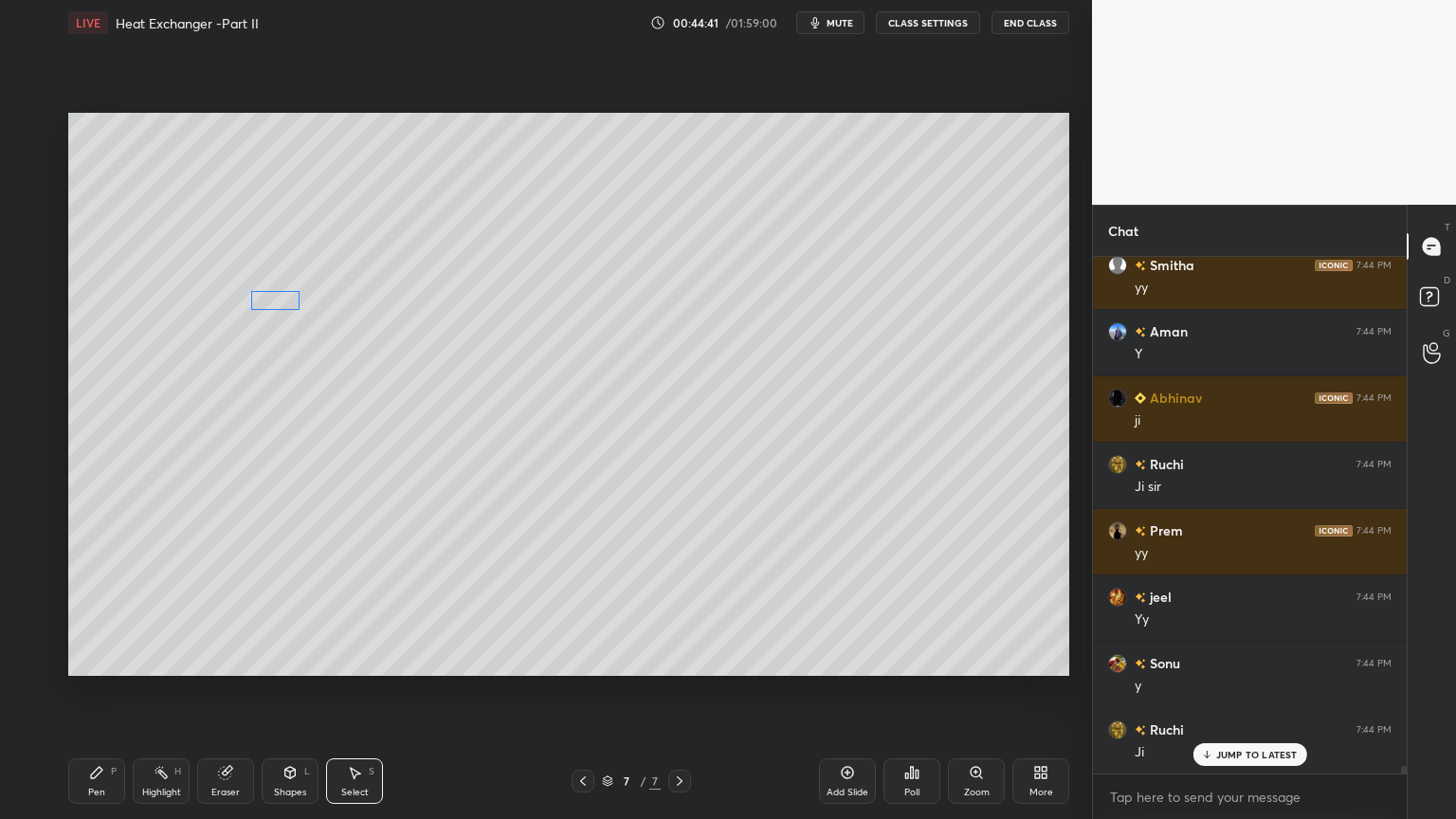 click on "0 ° Undo Copy Duplicate Duplicate to new slide Delete" at bounding box center (569, 394) 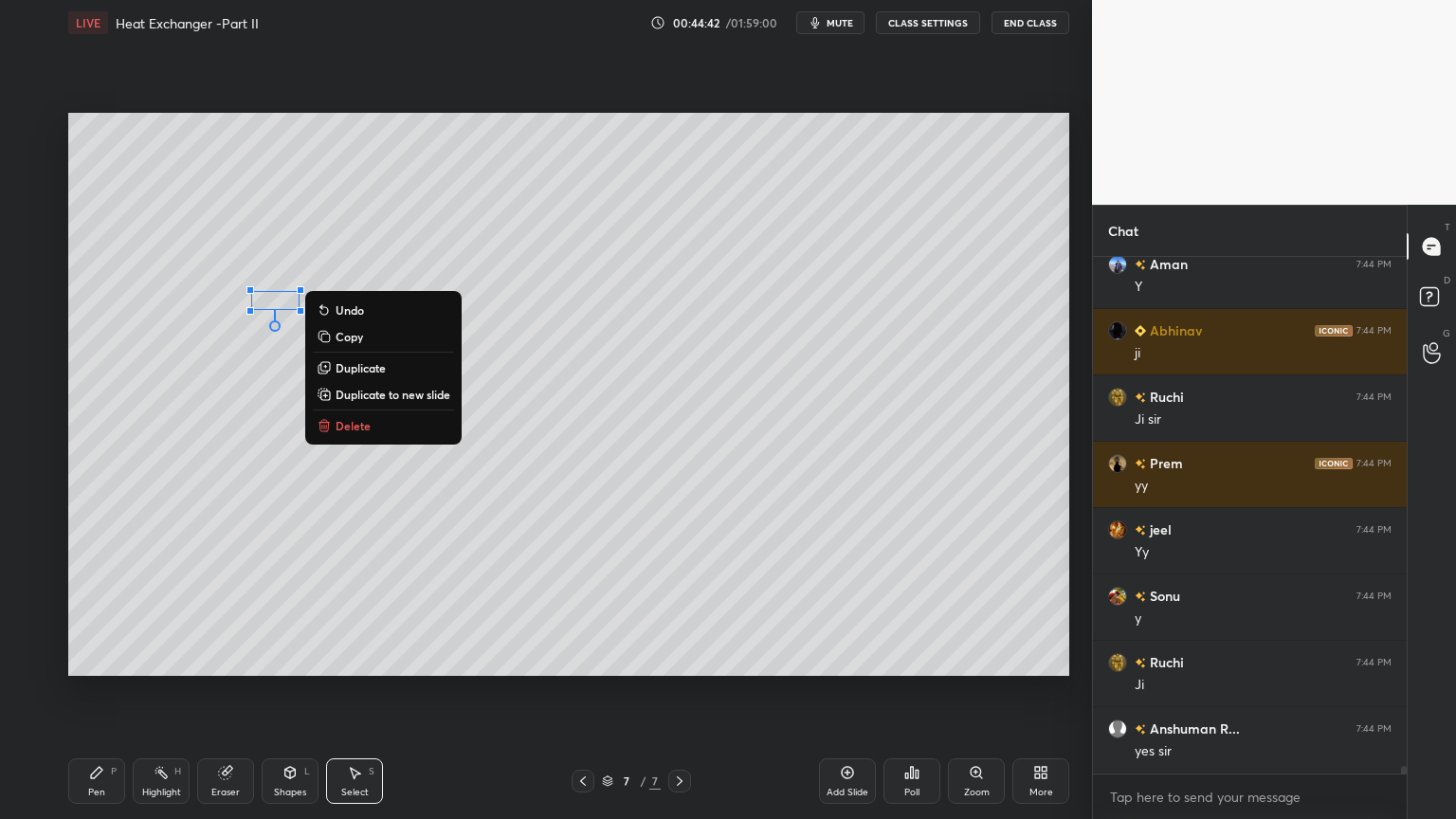 drag, startPoint x: 118, startPoint y: 781, endPoint x: 154, endPoint y: 734, distance: 59.20304 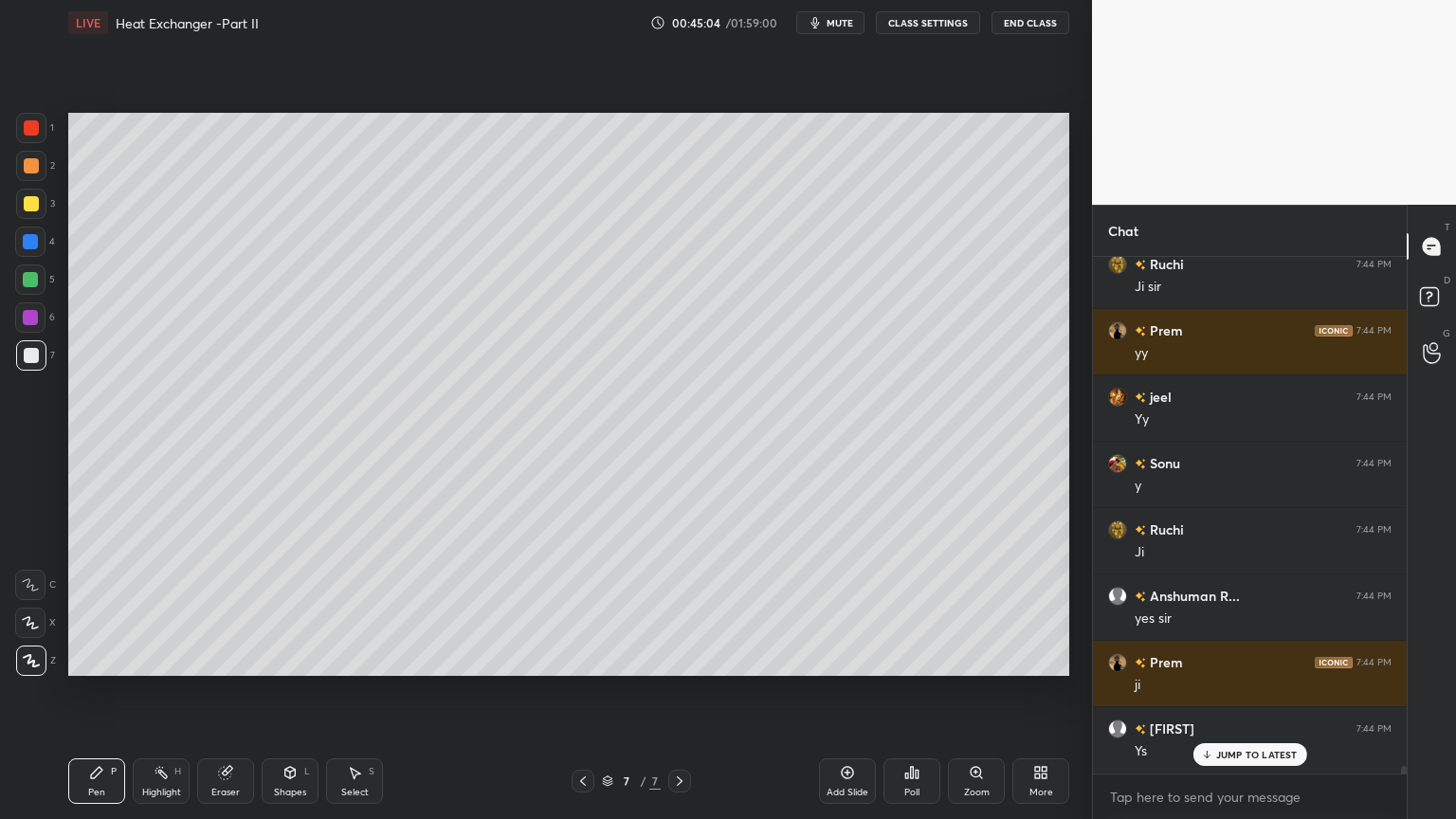 scroll, scrollTop: 35206, scrollLeft: 0, axis: vertical 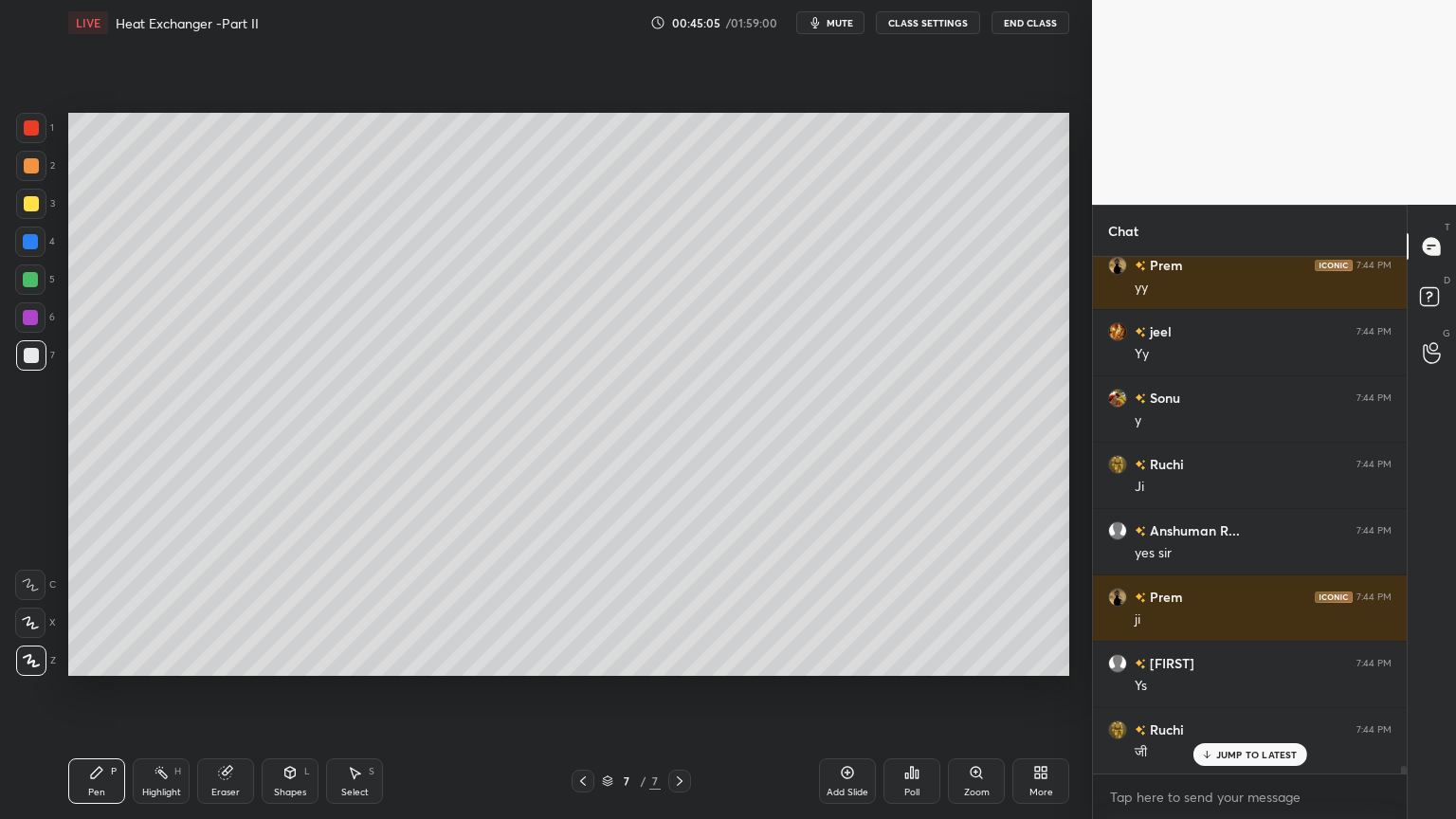 click on "Shapes L" at bounding box center (290, 781) 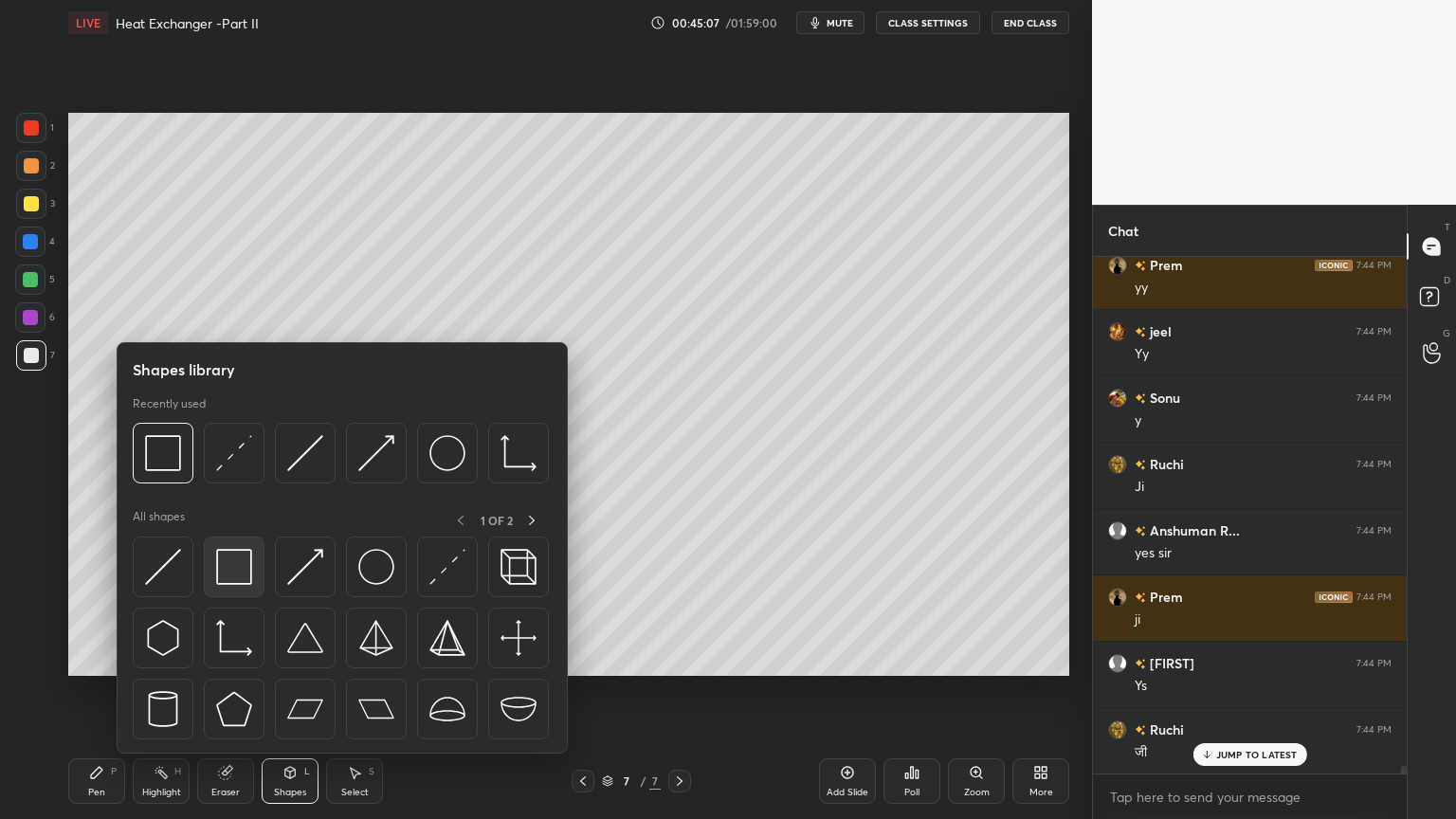 scroll, scrollTop: 35273, scrollLeft: 0, axis: vertical 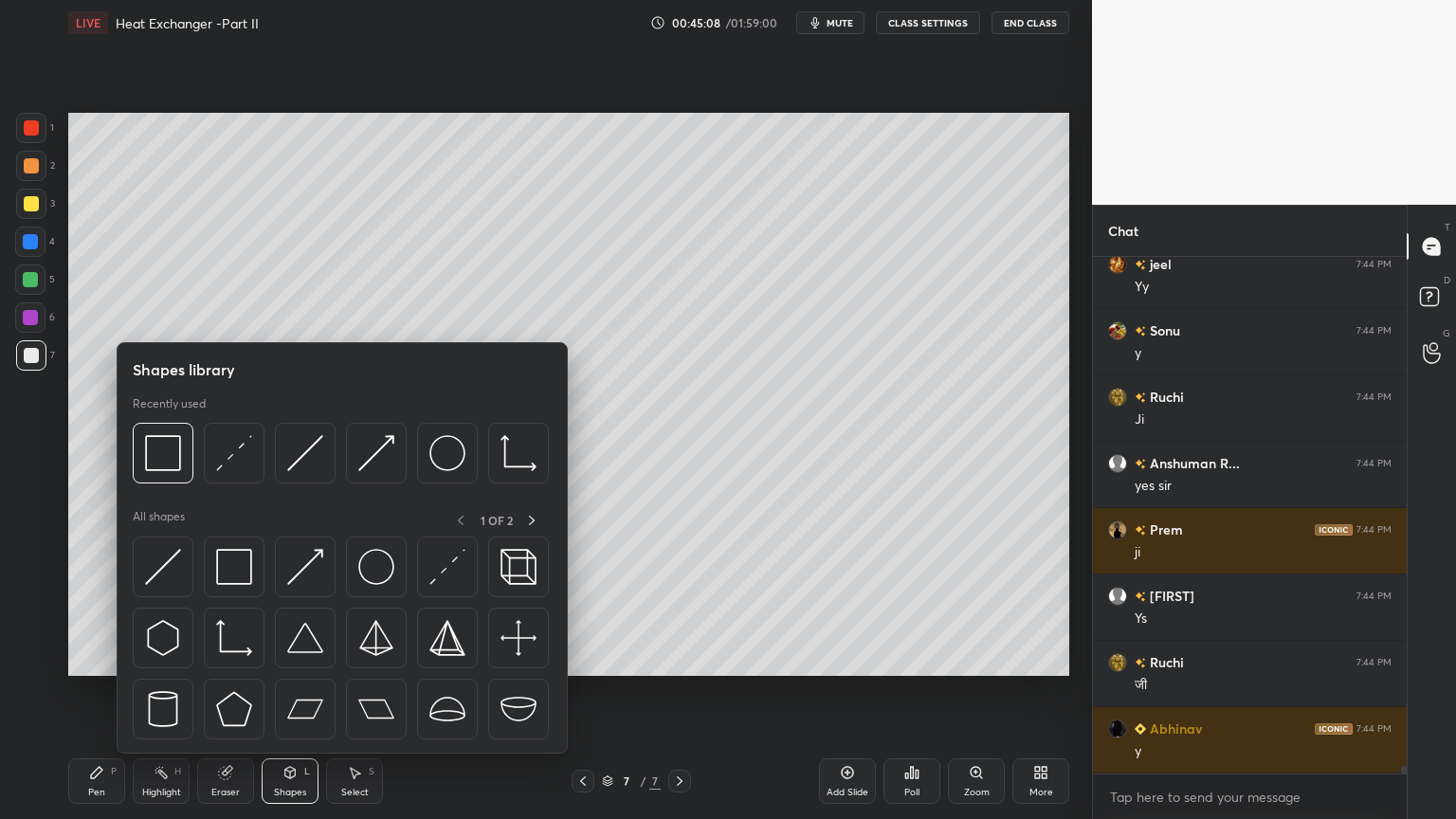 click on "Pen" at bounding box center [97, 792] 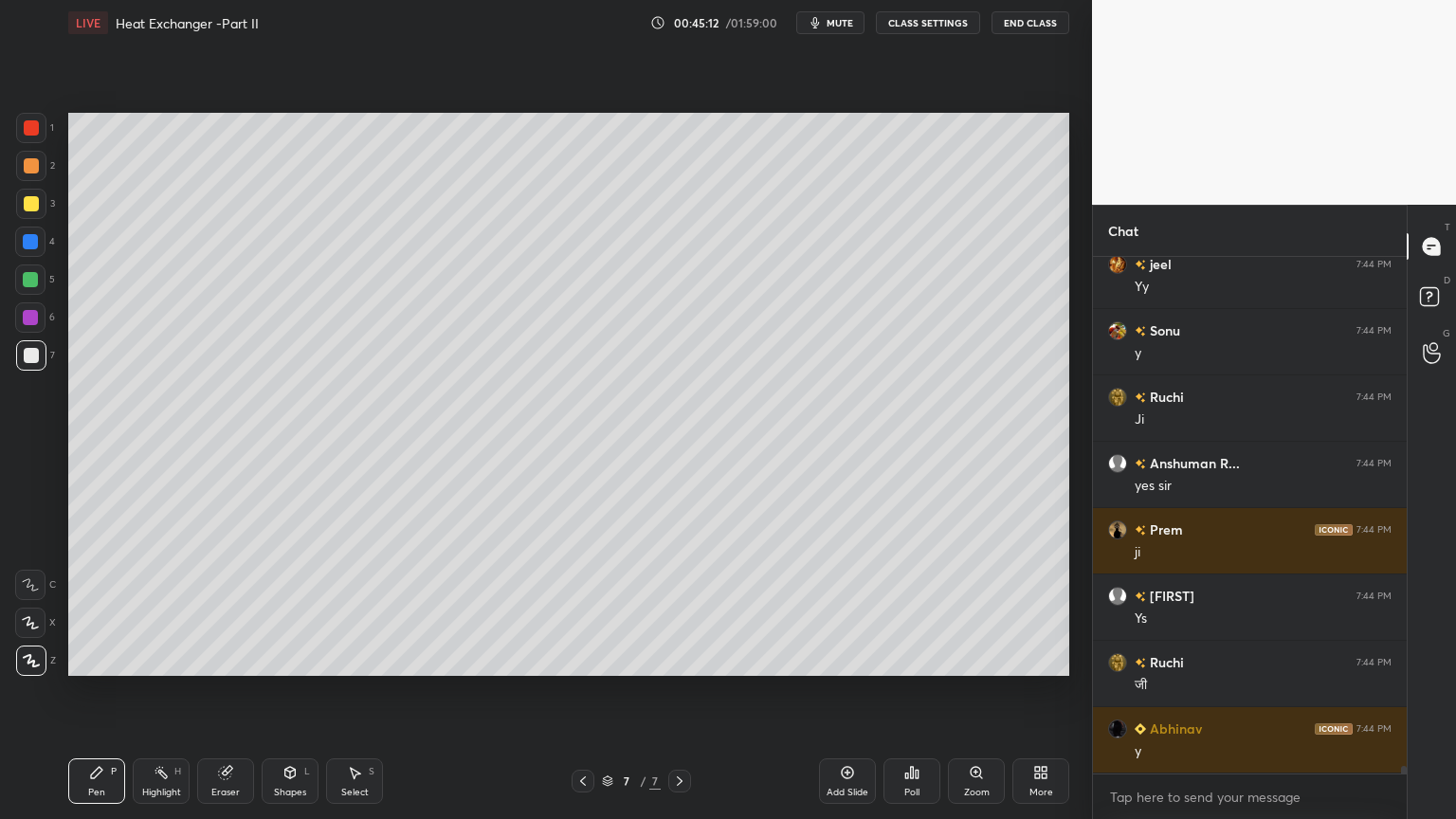 click on "Select S" at bounding box center [355, 781] 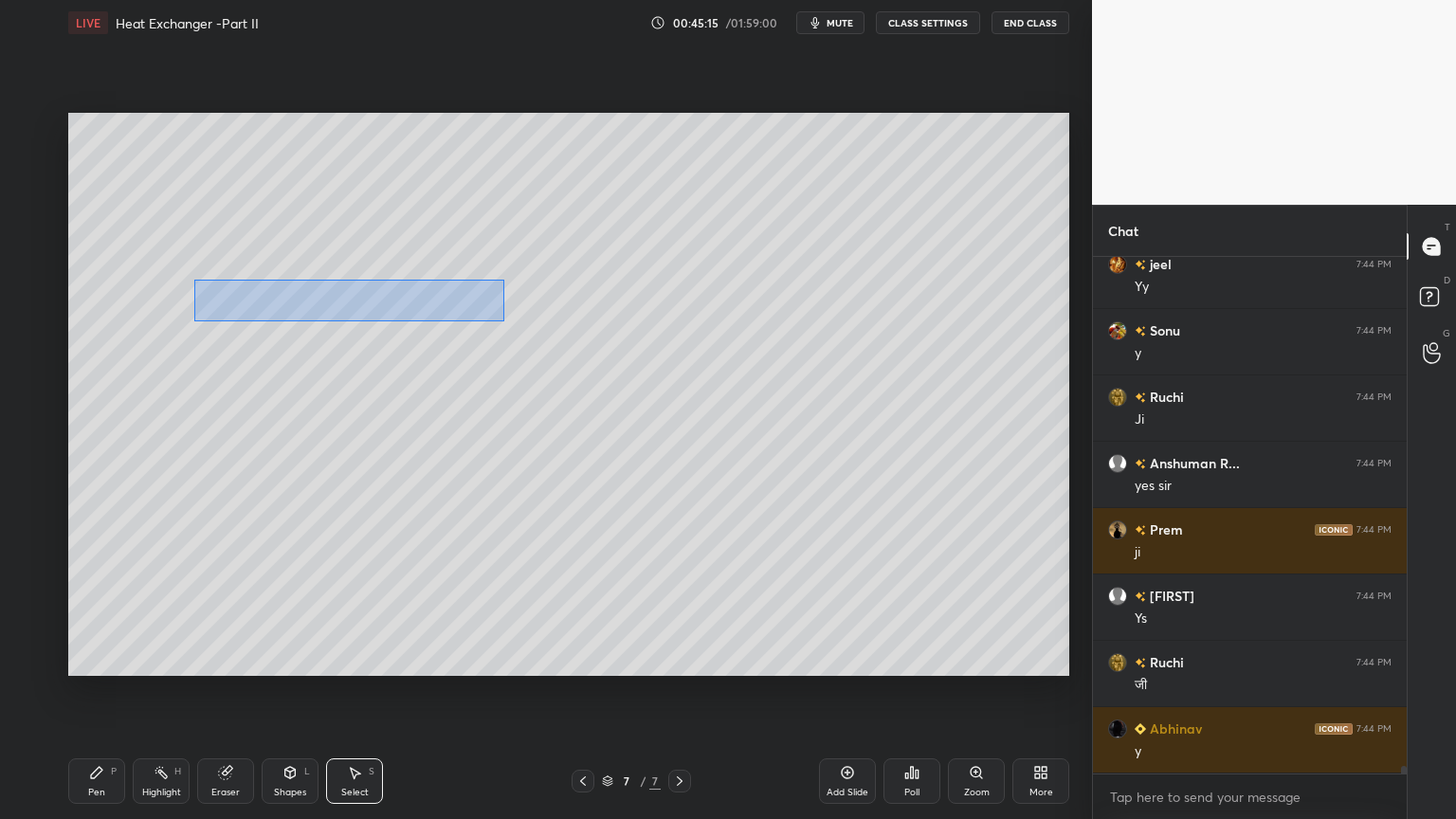 drag, startPoint x: 201, startPoint y: 283, endPoint x: 503, endPoint y: 319, distance: 304.13813 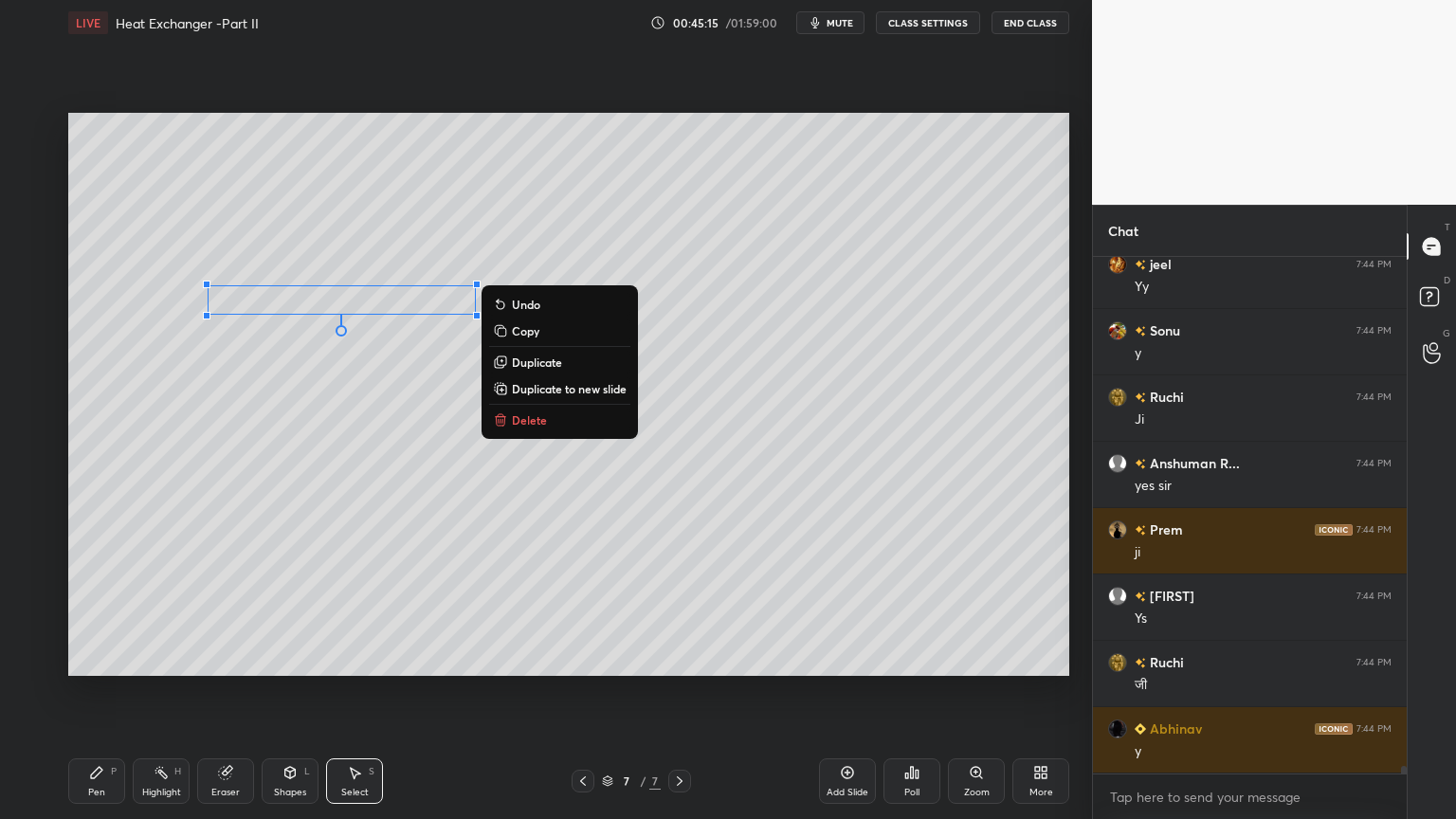 click on "Duplicate" at bounding box center [537, 362] 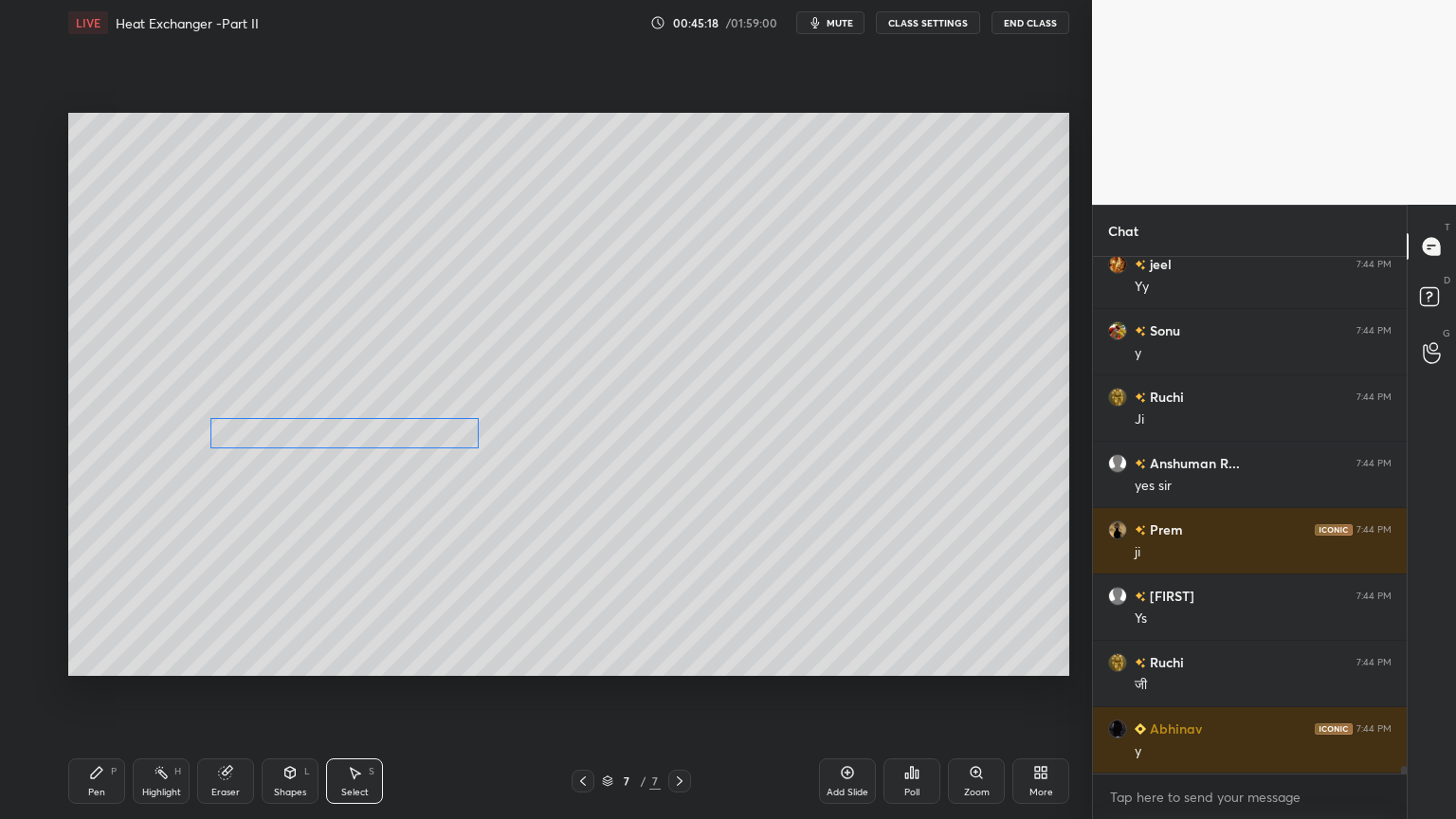 drag, startPoint x: 394, startPoint y: 373, endPoint x: 379, endPoint y: 428, distance: 57.00877 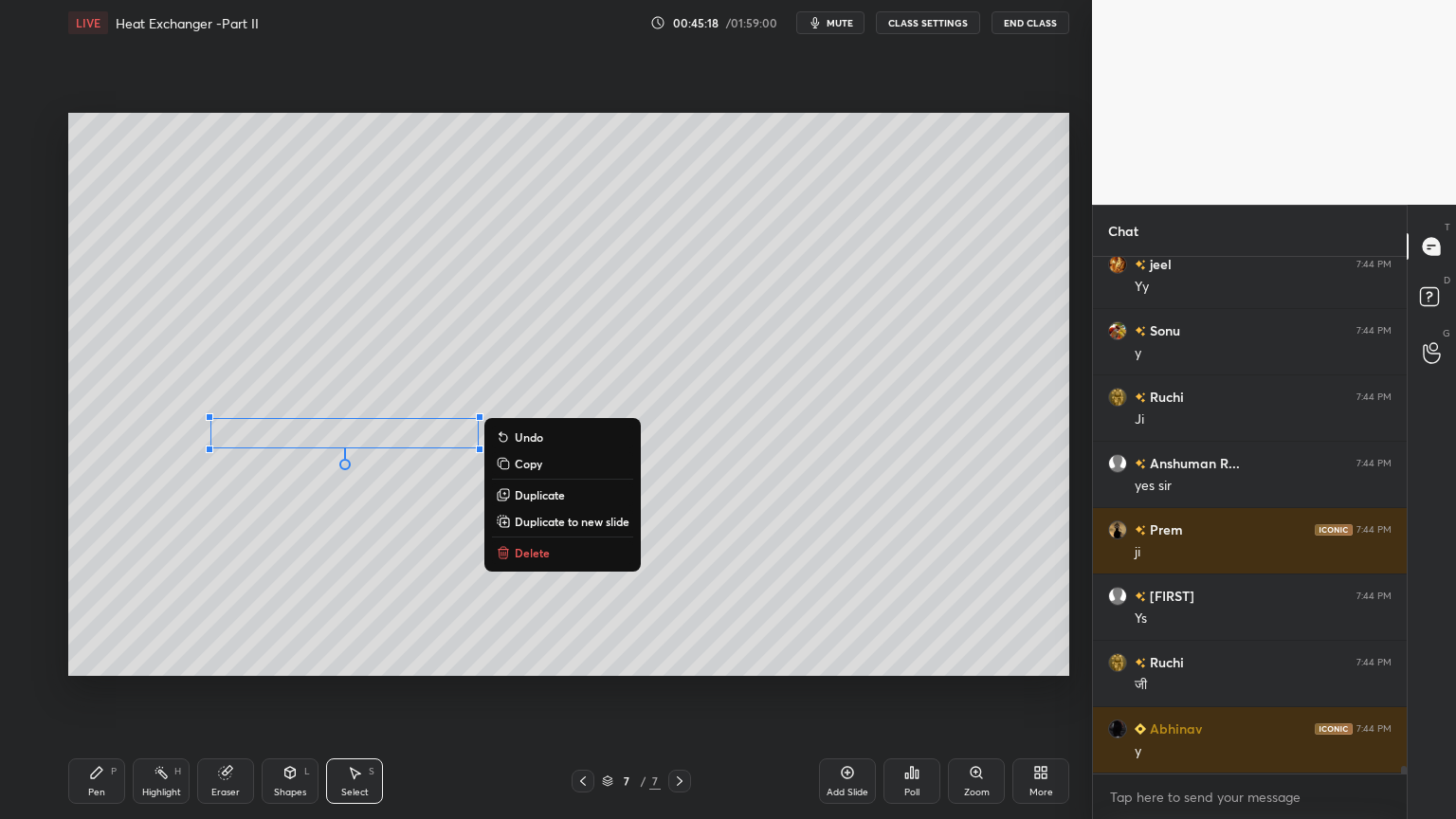 scroll, scrollTop: 35338, scrollLeft: 0, axis: vertical 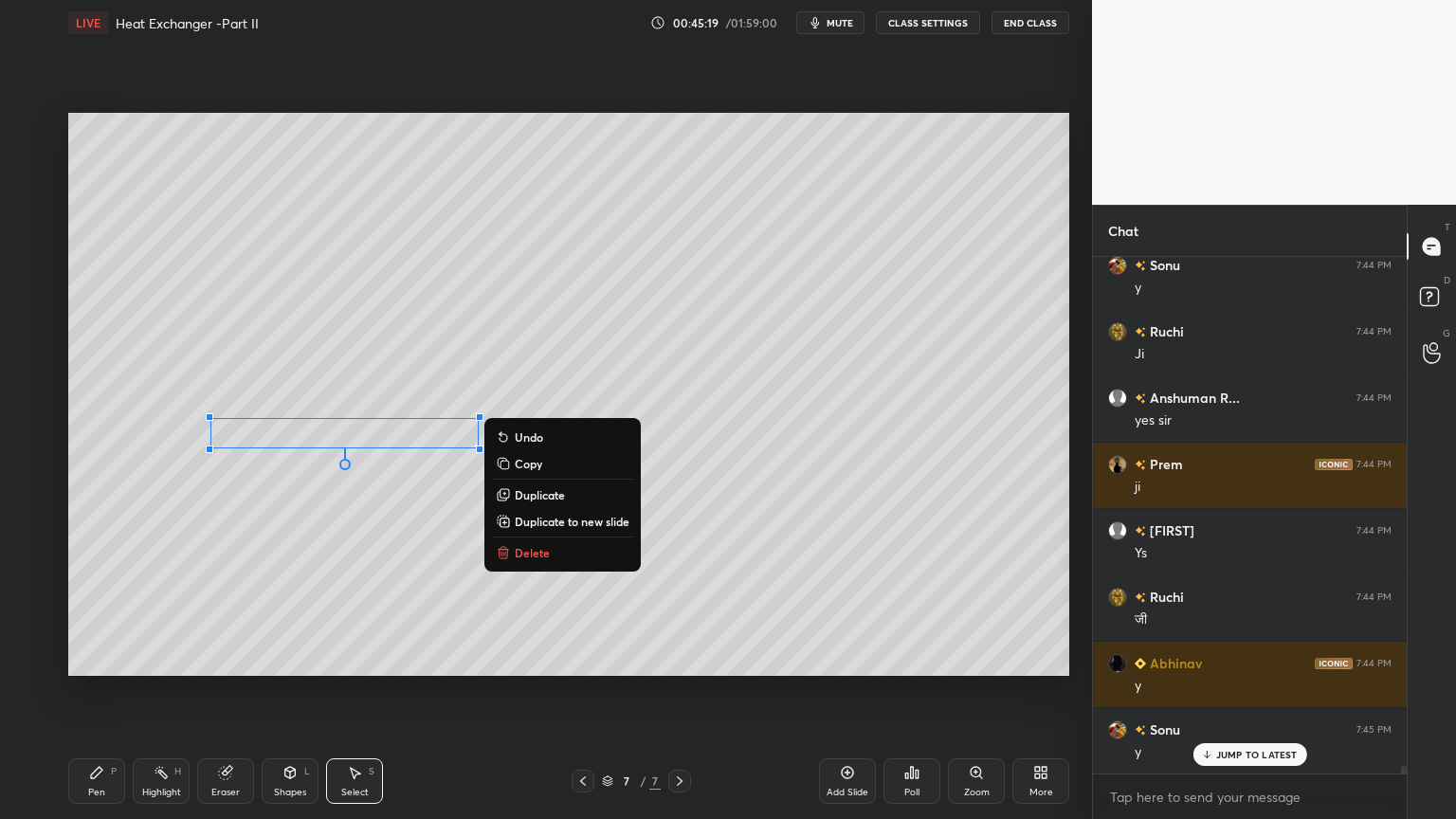 click on "Shapes" at bounding box center (290, 792) 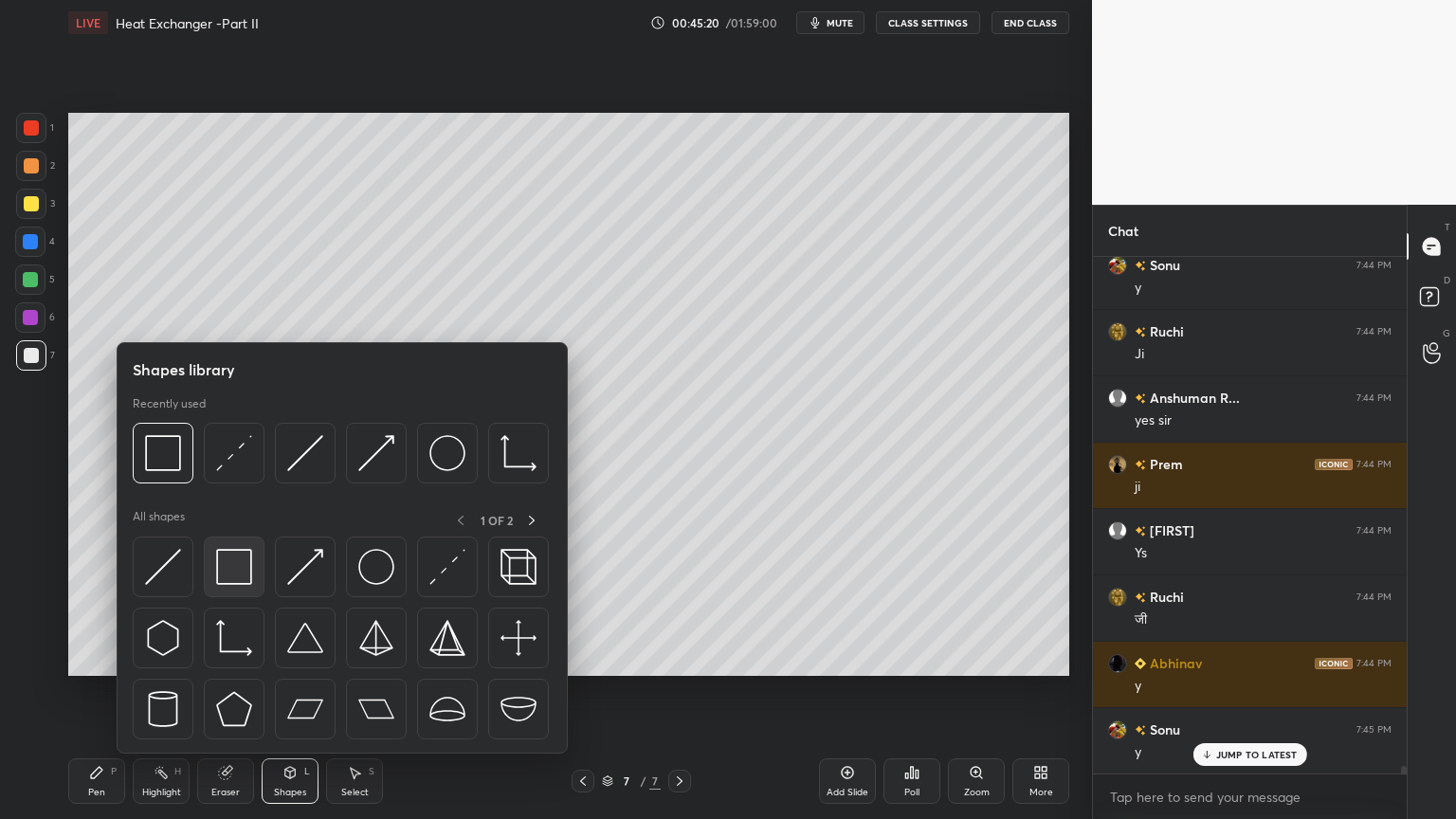 click at bounding box center [234, 567] 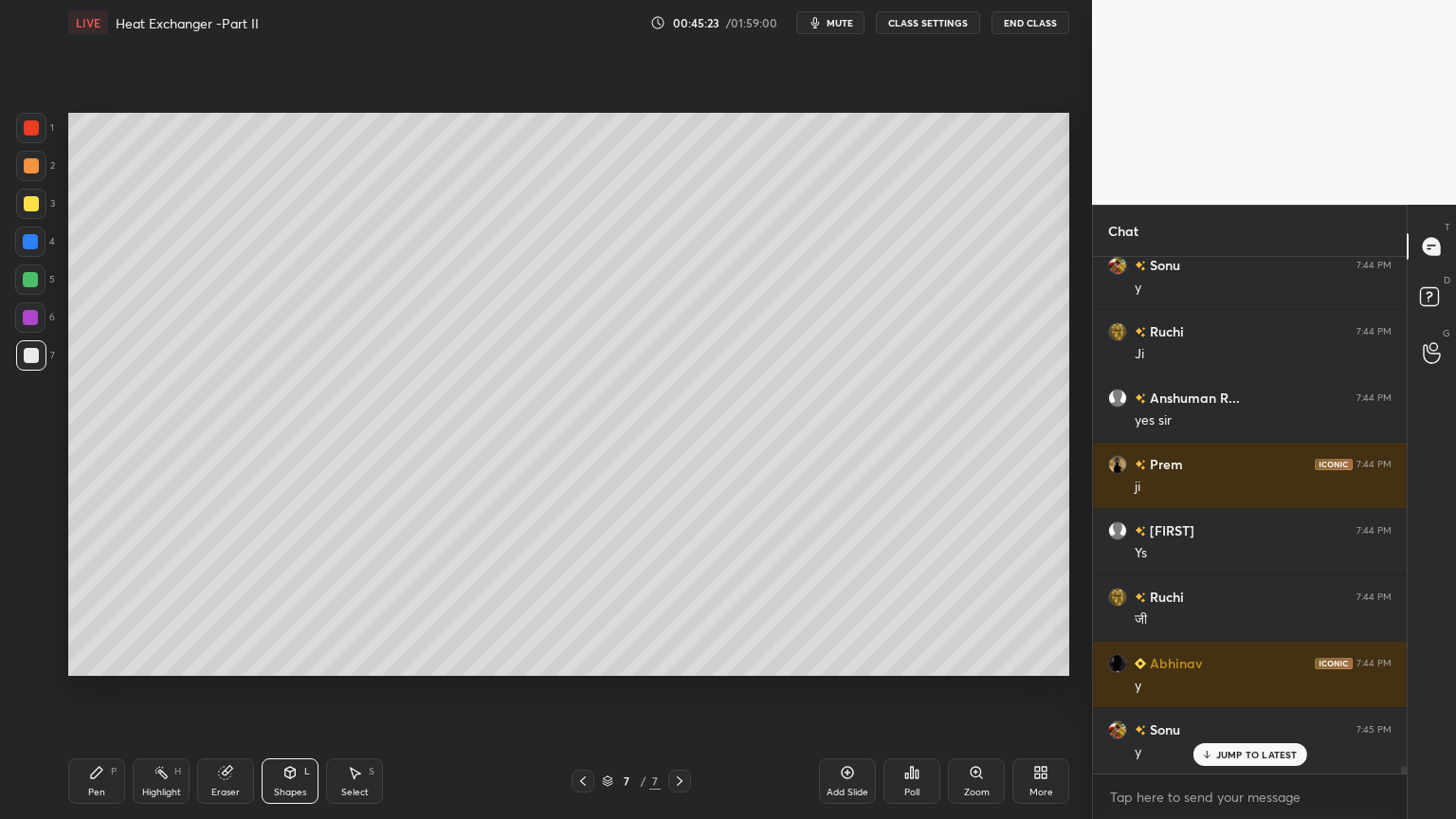 click on "Pen P" at bounding box center [97, 781] 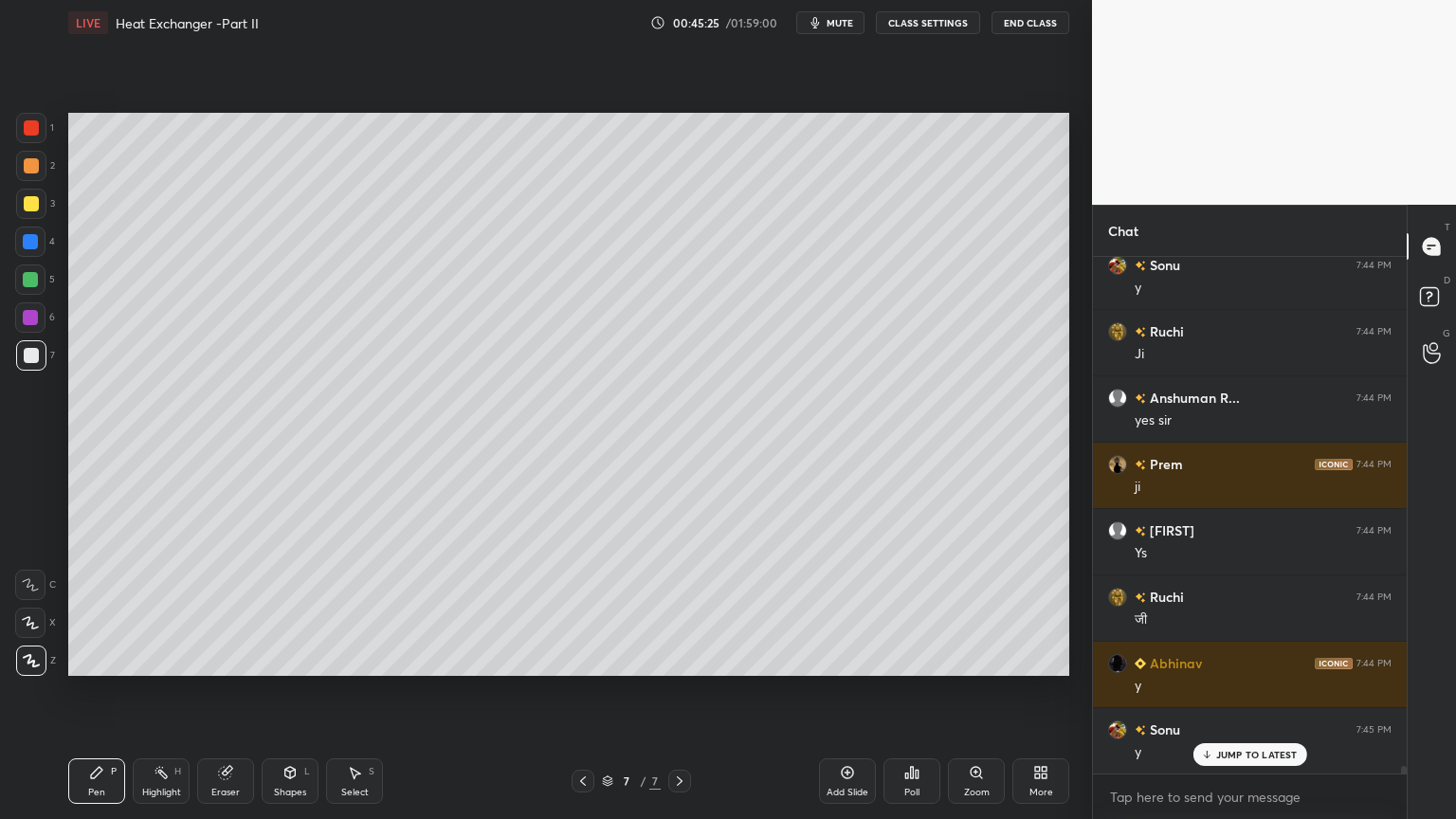 click at bounding box center [30, 280] 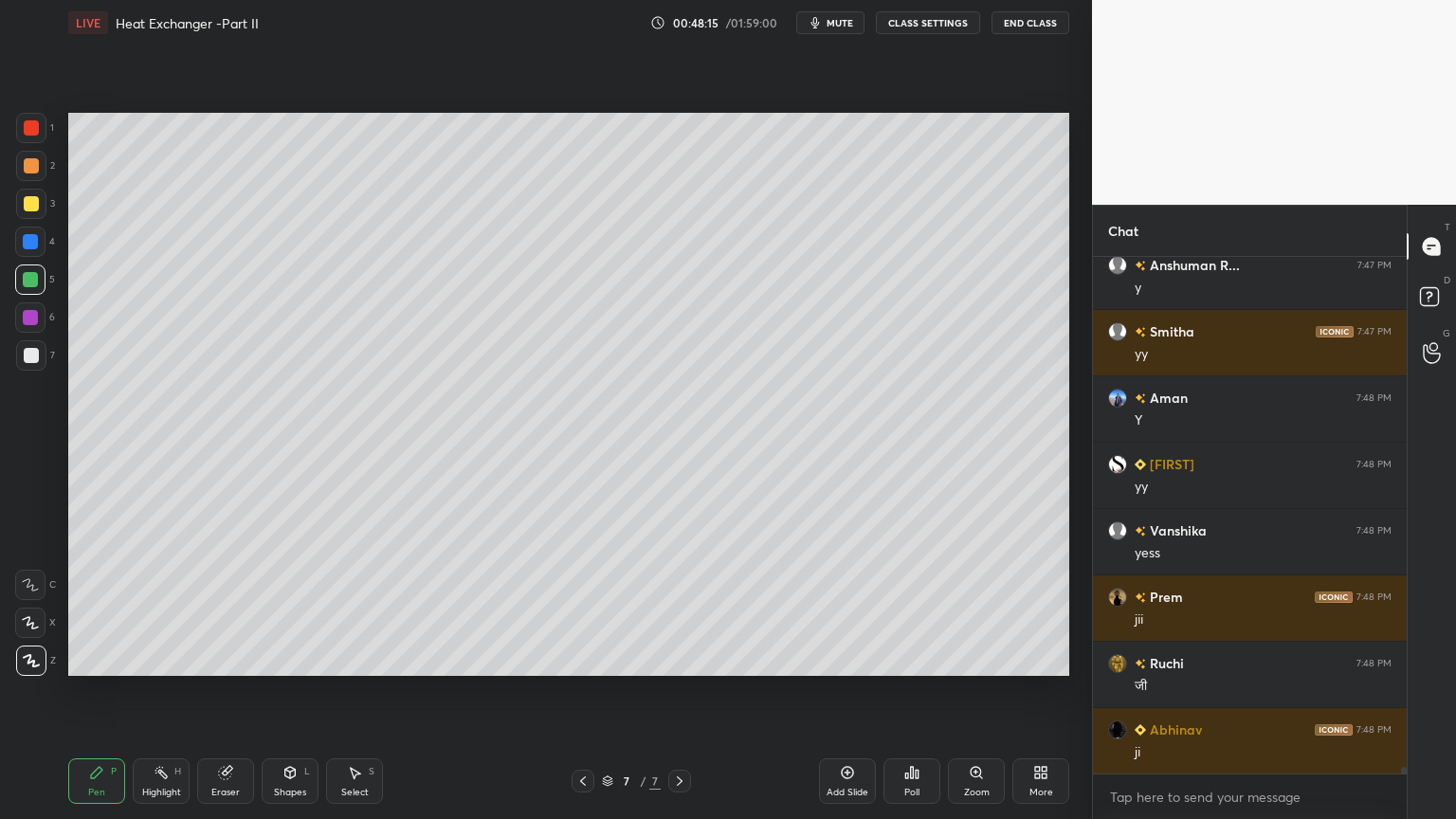 scroll, scrollTop: 38276, scrollLeft: 0, axis: vertical 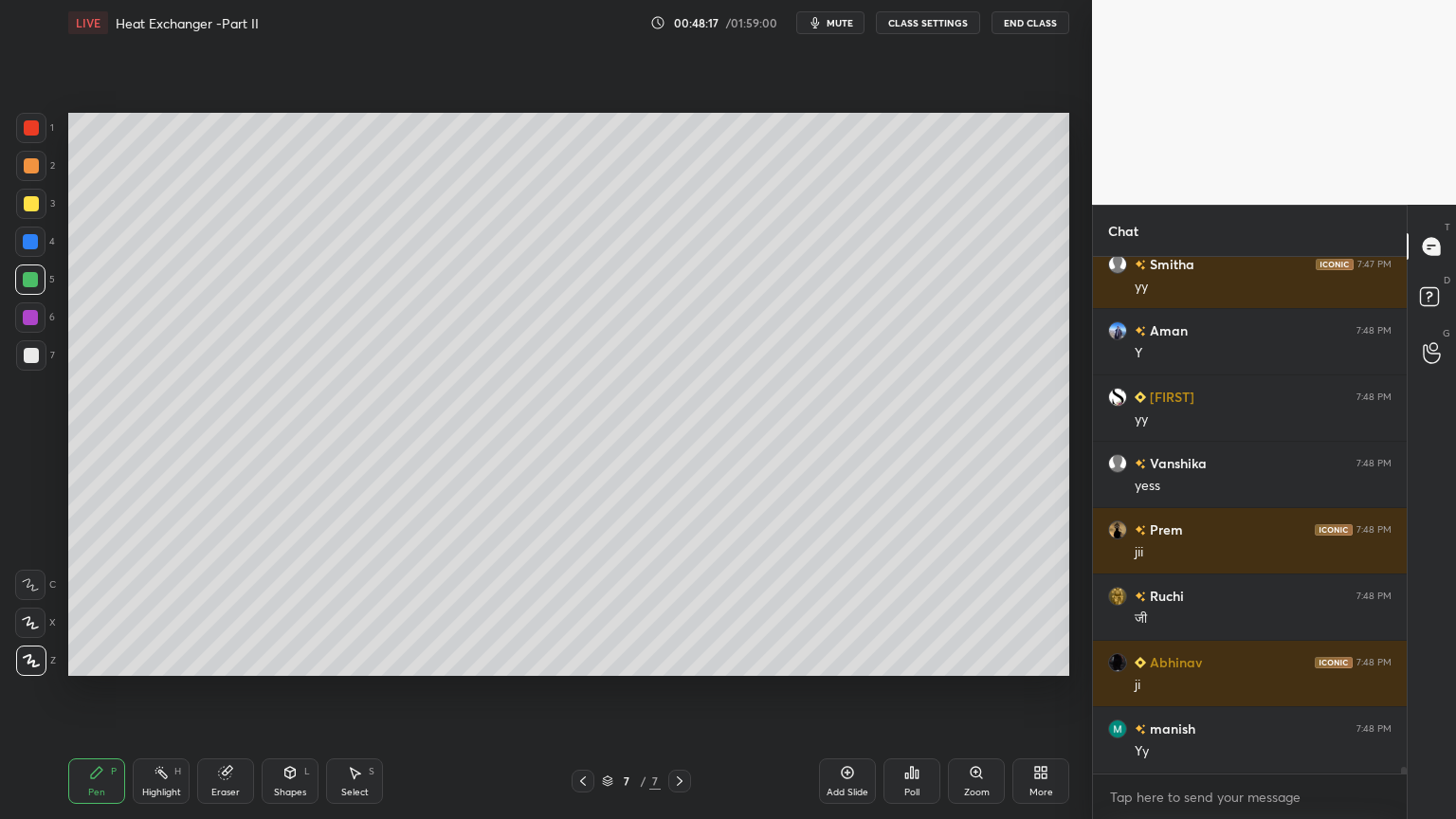 click on "Select" at bounding box center [355, 792] 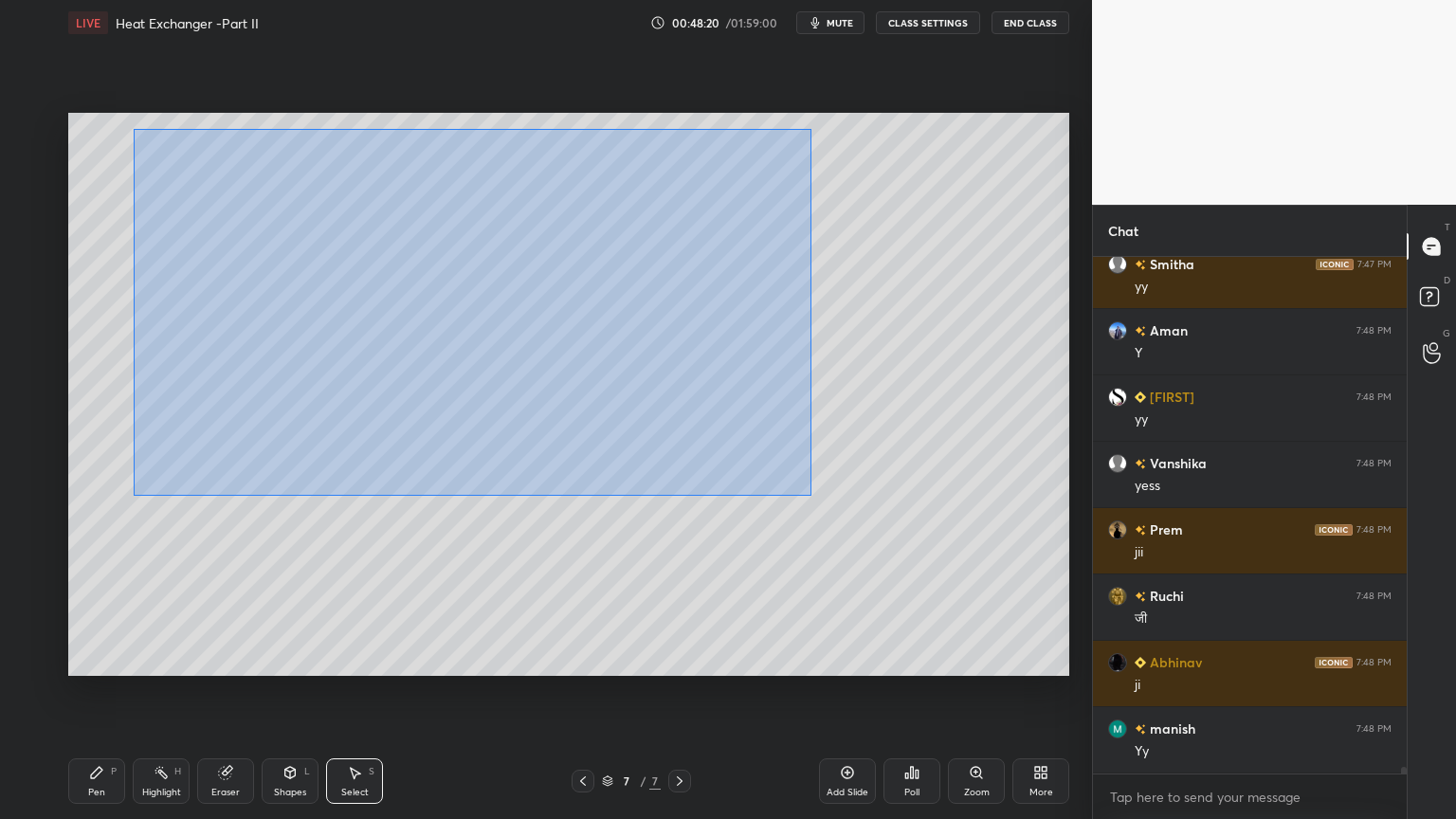 scroll, scrollTop: 38341, scrollLeft: 0, axis: vertical 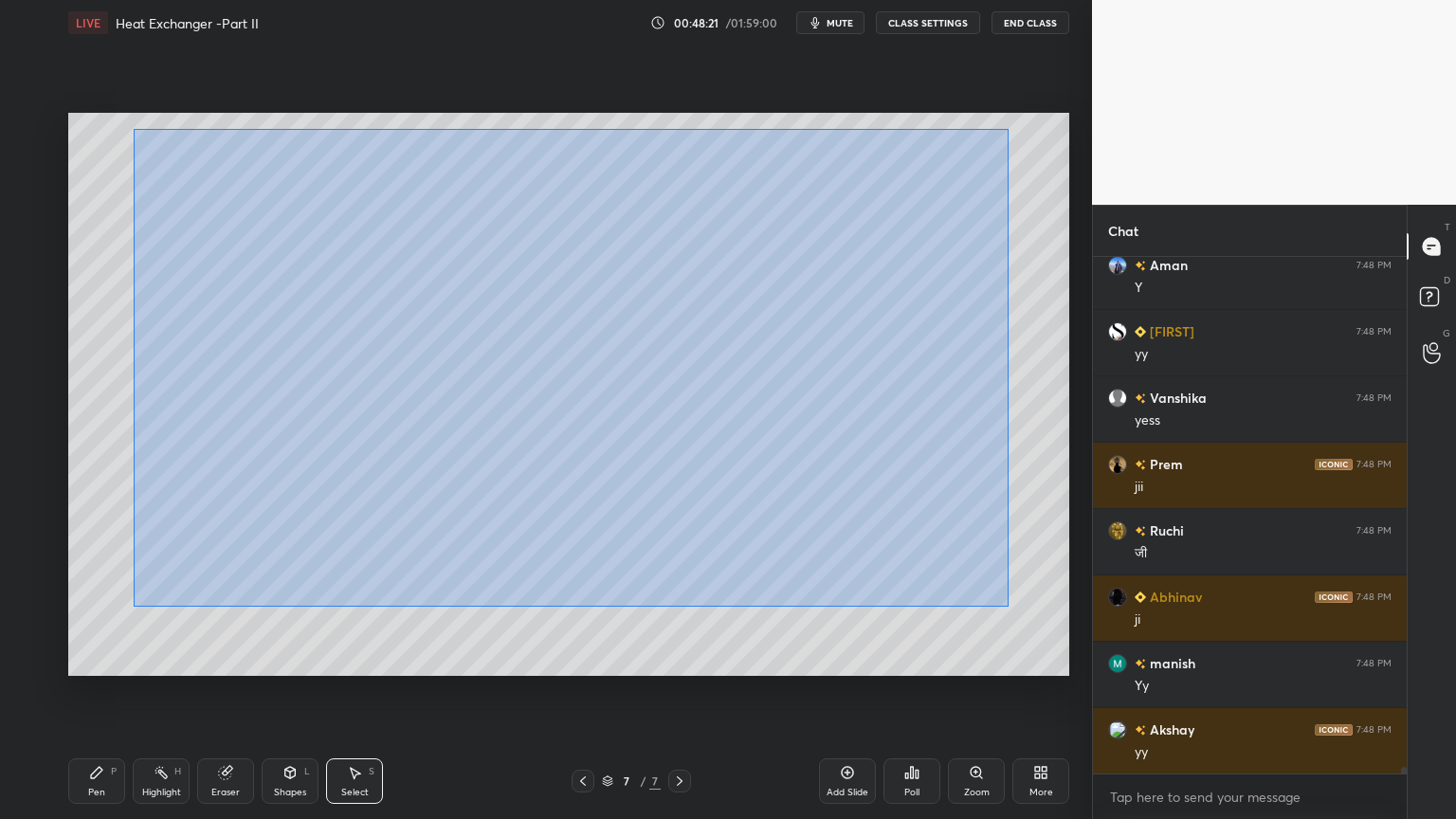 drag, startPoint x: 134, startPoint y: 129, endPoint x: 1005, endPoint y: 604, distance: 992.1018 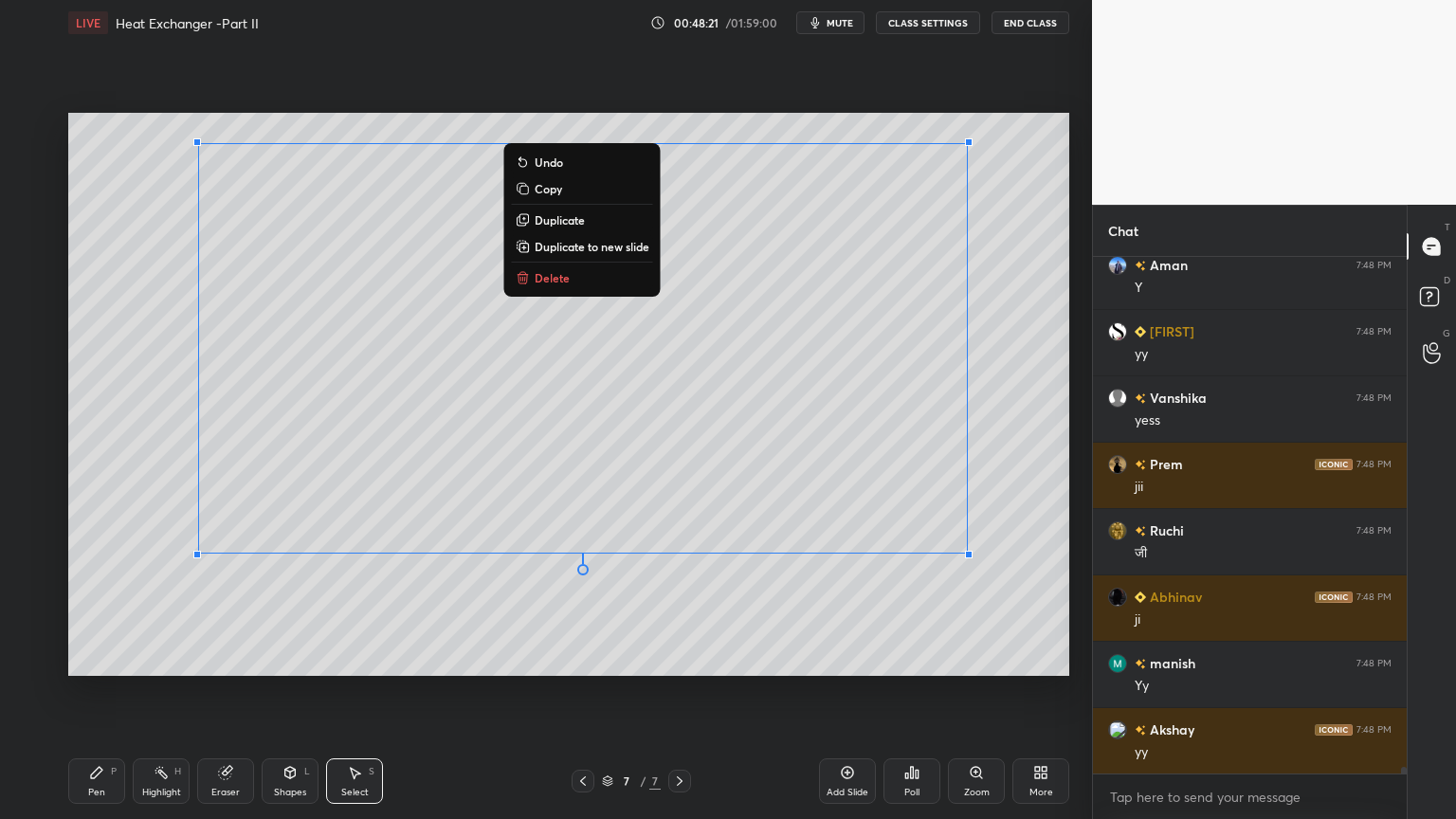 scroll, scrollTop: 38409, scrollLeft: 0, axis: vertical 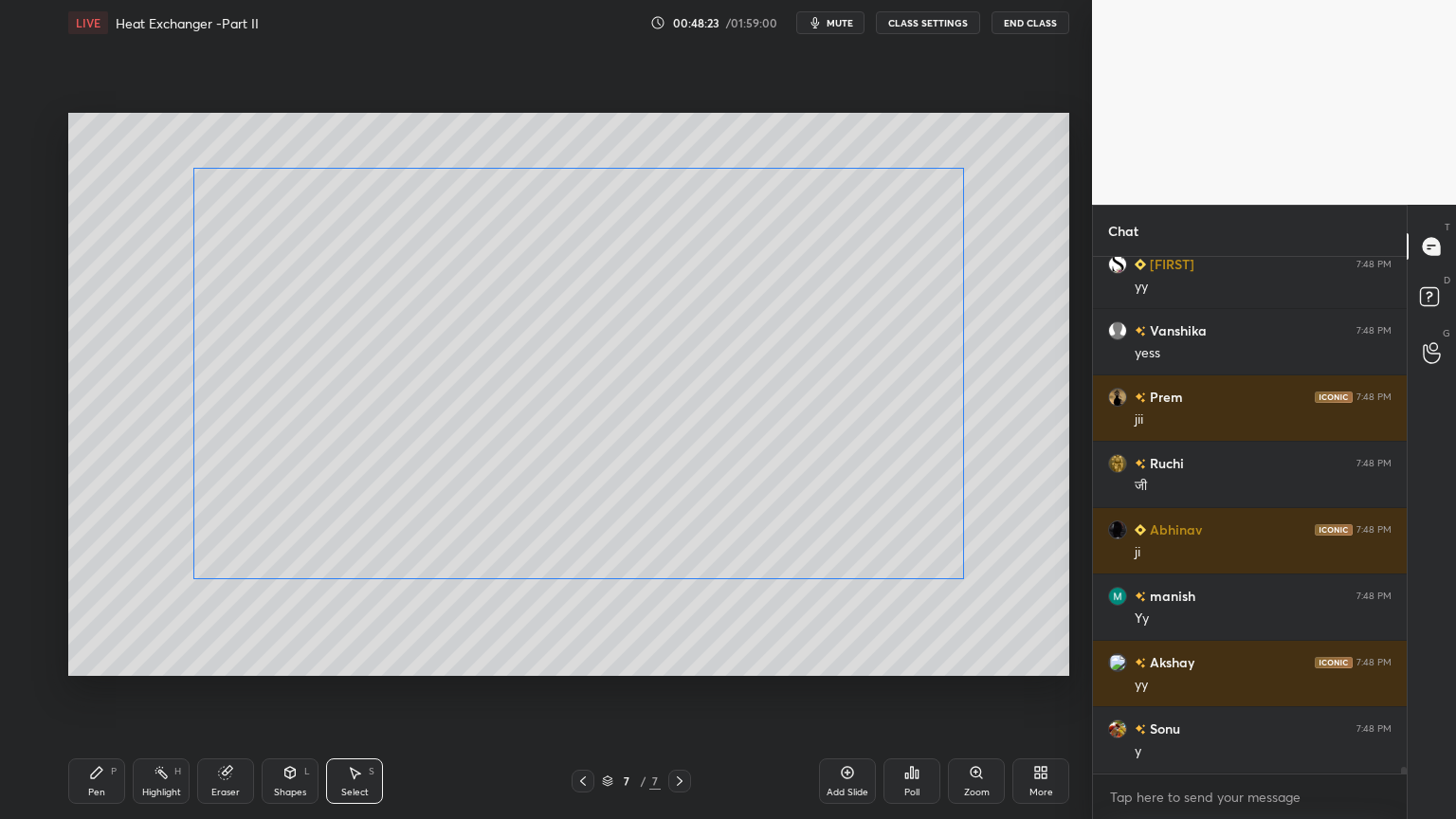 drag, startPoint x: 910, startPoint y: 482, endPoint x: 905, endPoint y: 508, distance: 26.4764 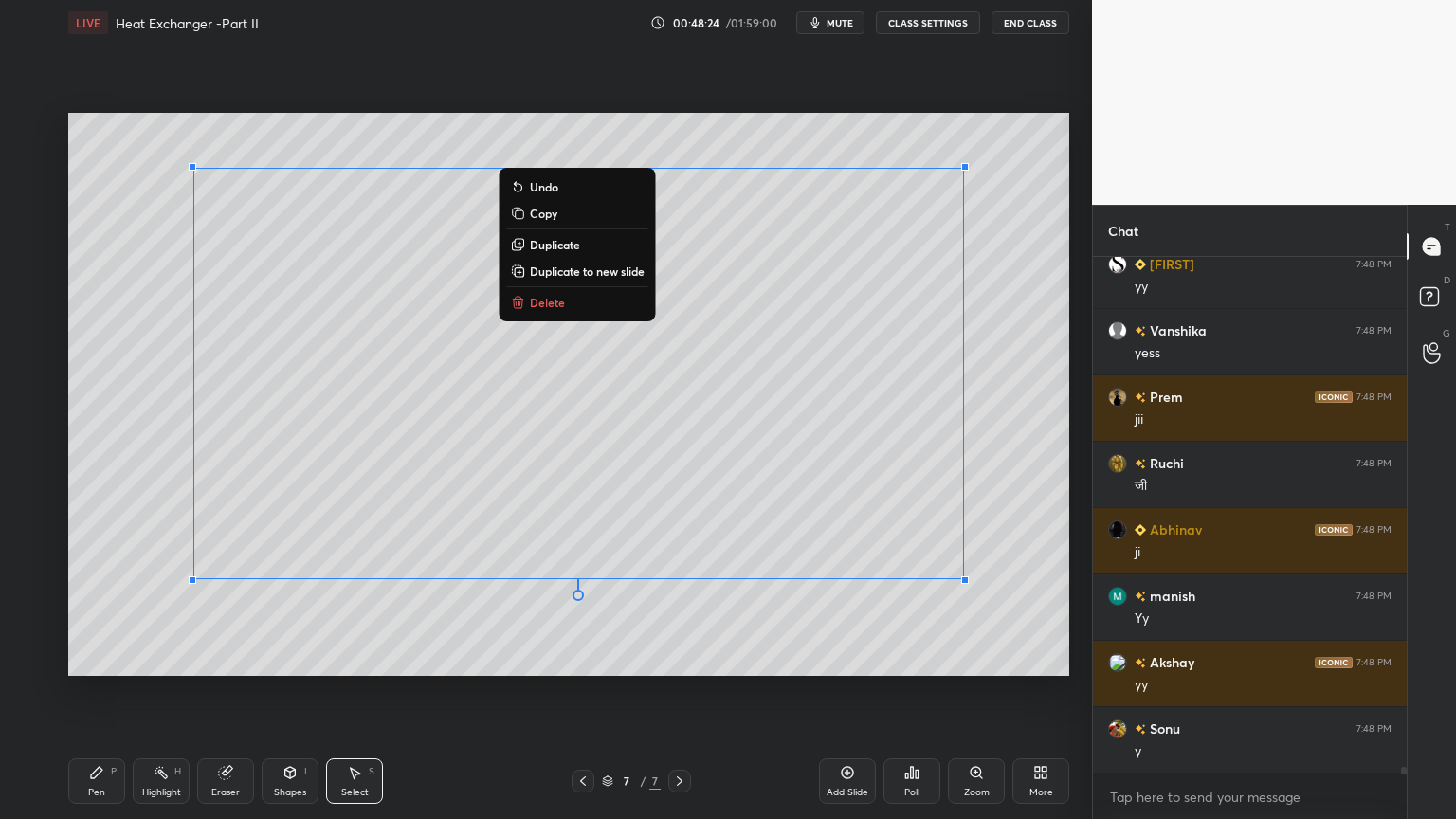 click on "Shapes L" at bounding box center (290, 781) 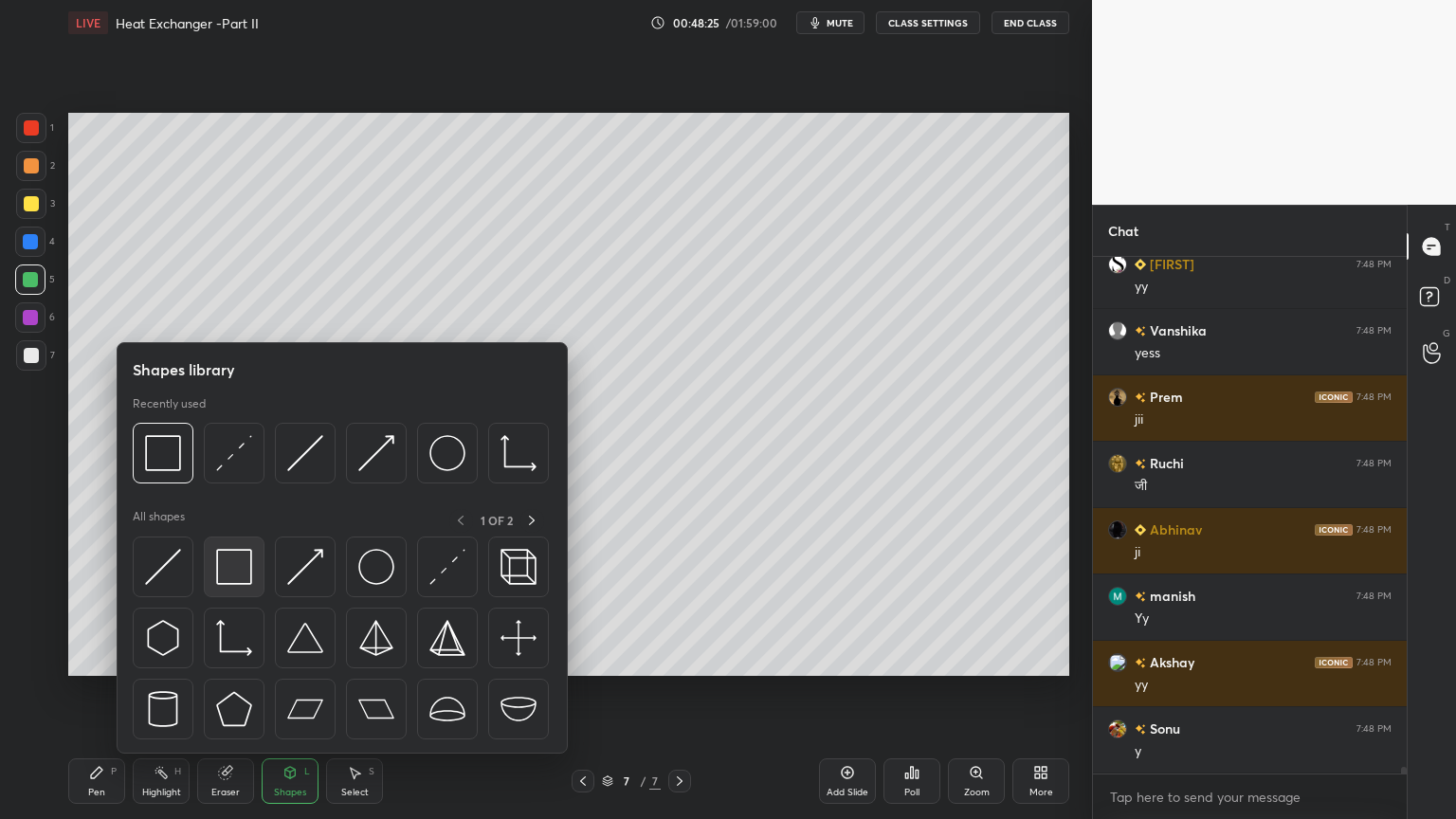 click at bounding box center [234, 567] 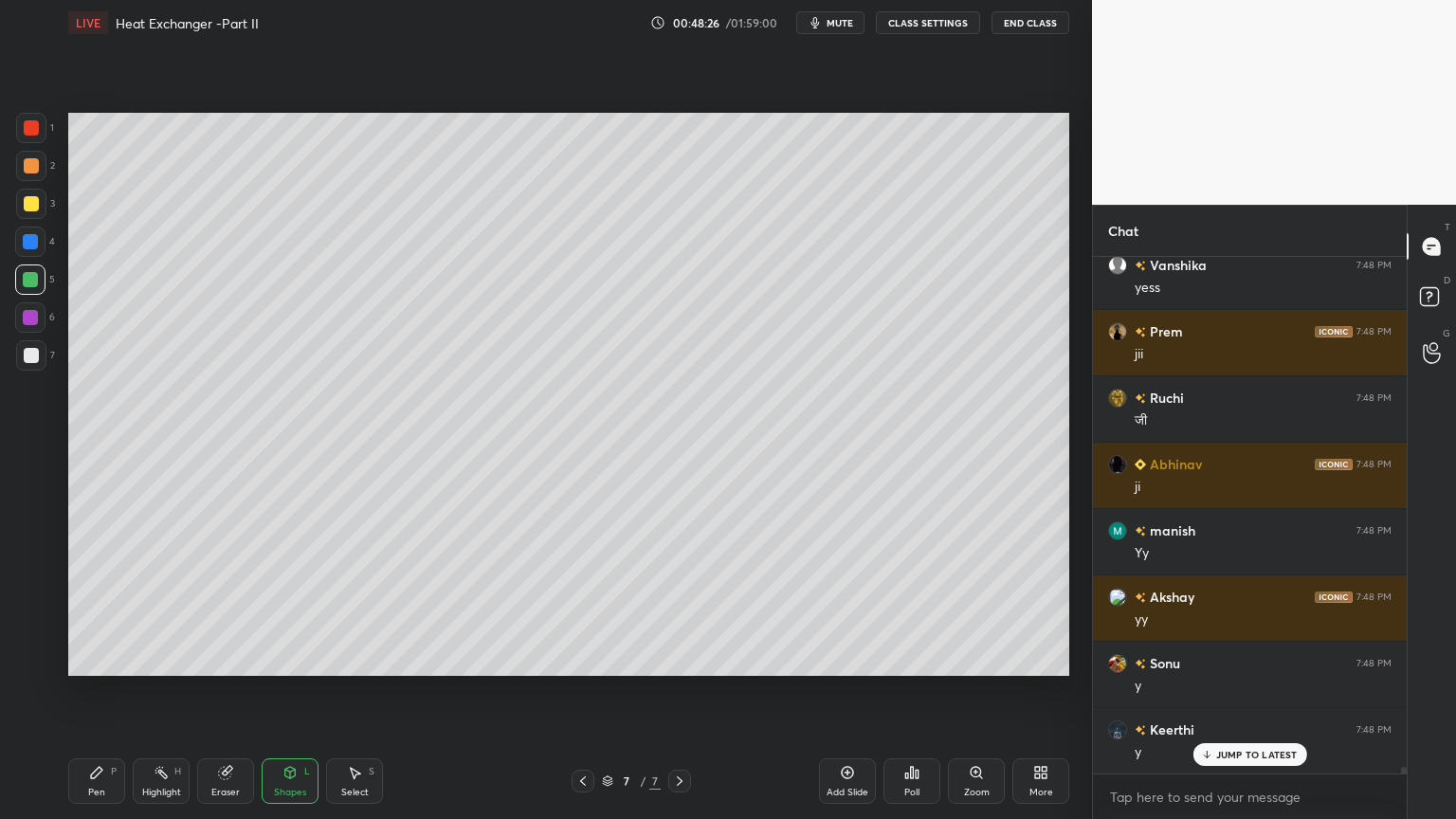 click at bounding box center (30, 318) 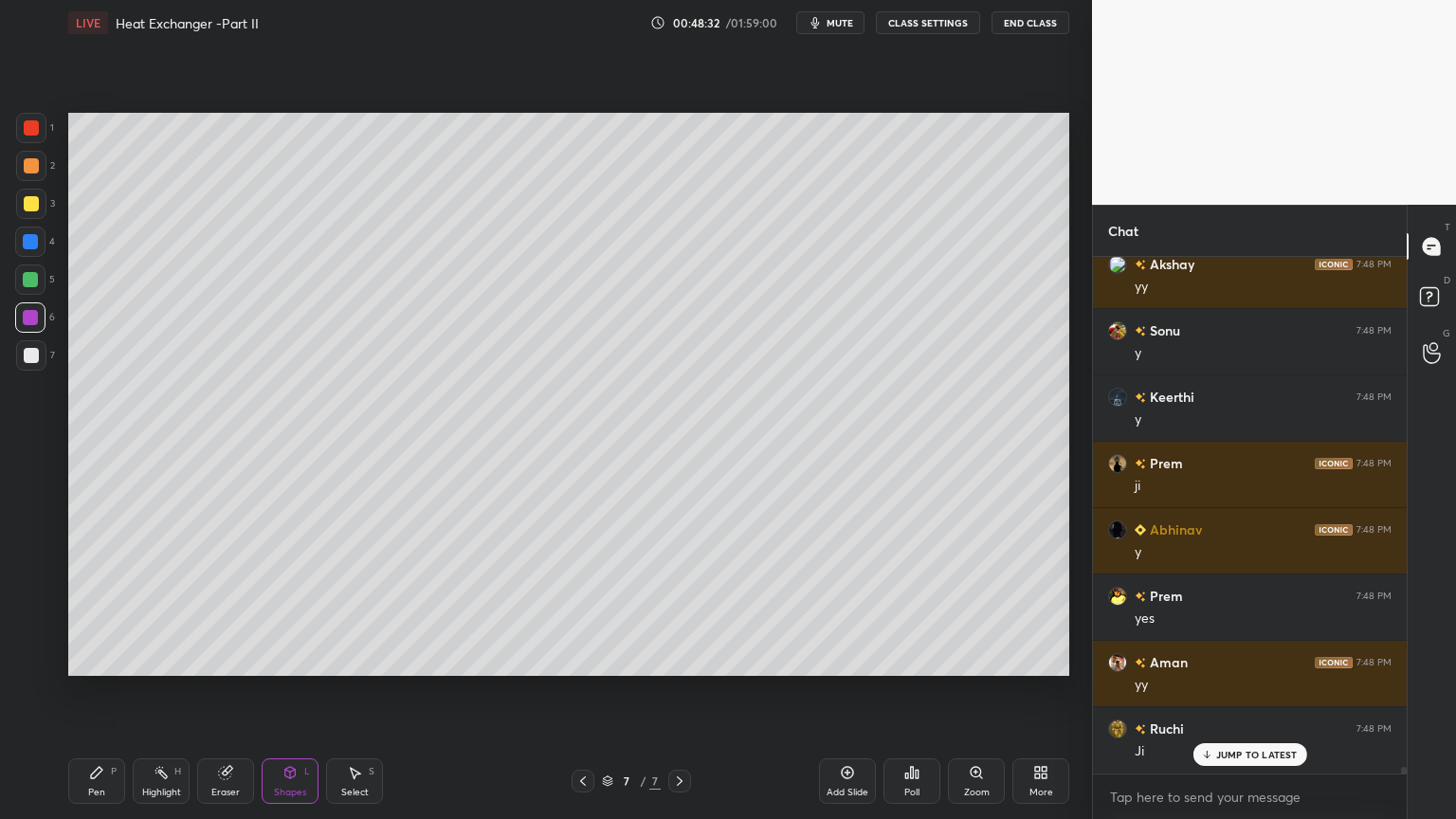 scroll, scrollTop: 38872, scrollLeft: 0, axis: vertical 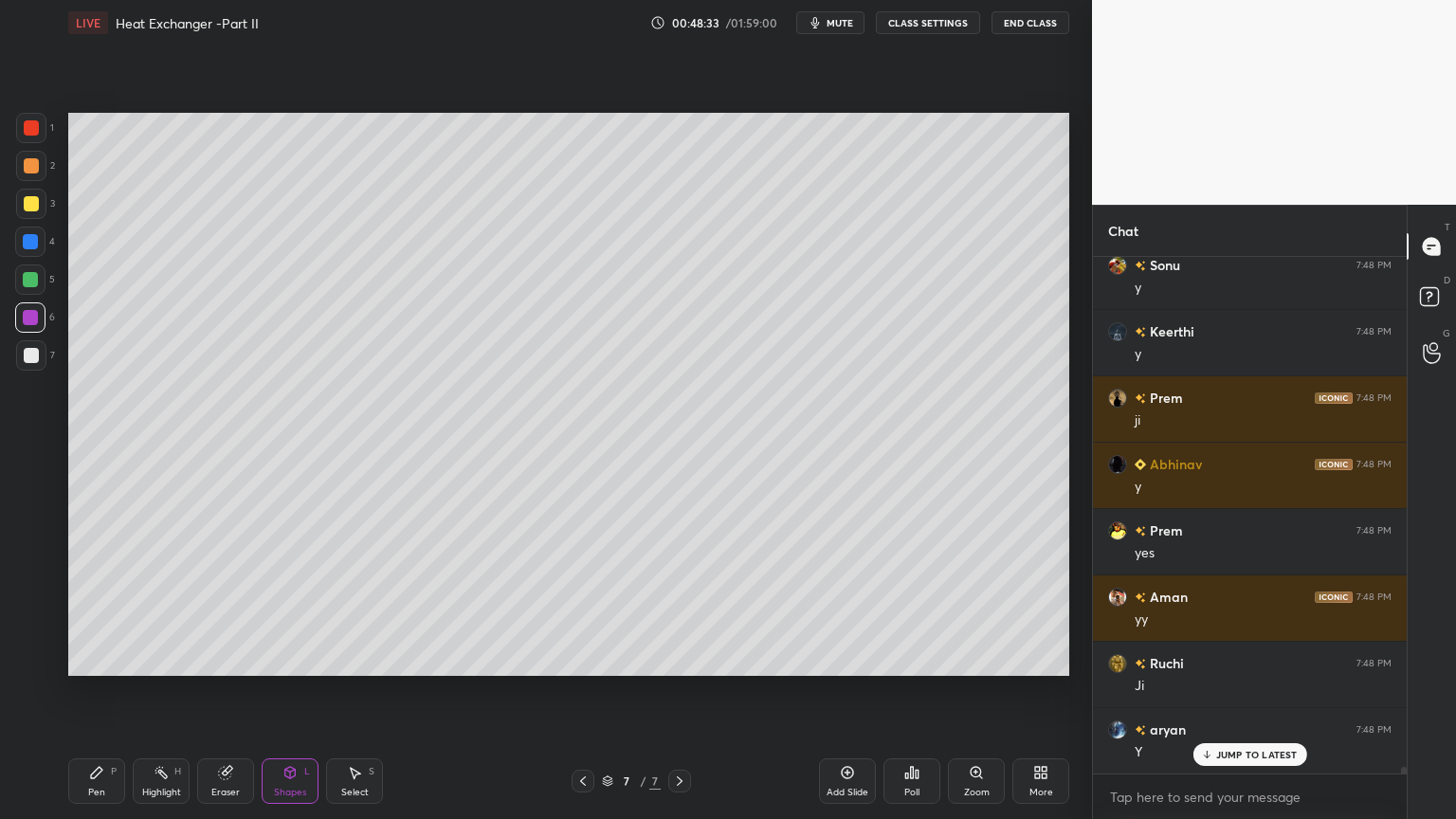 click 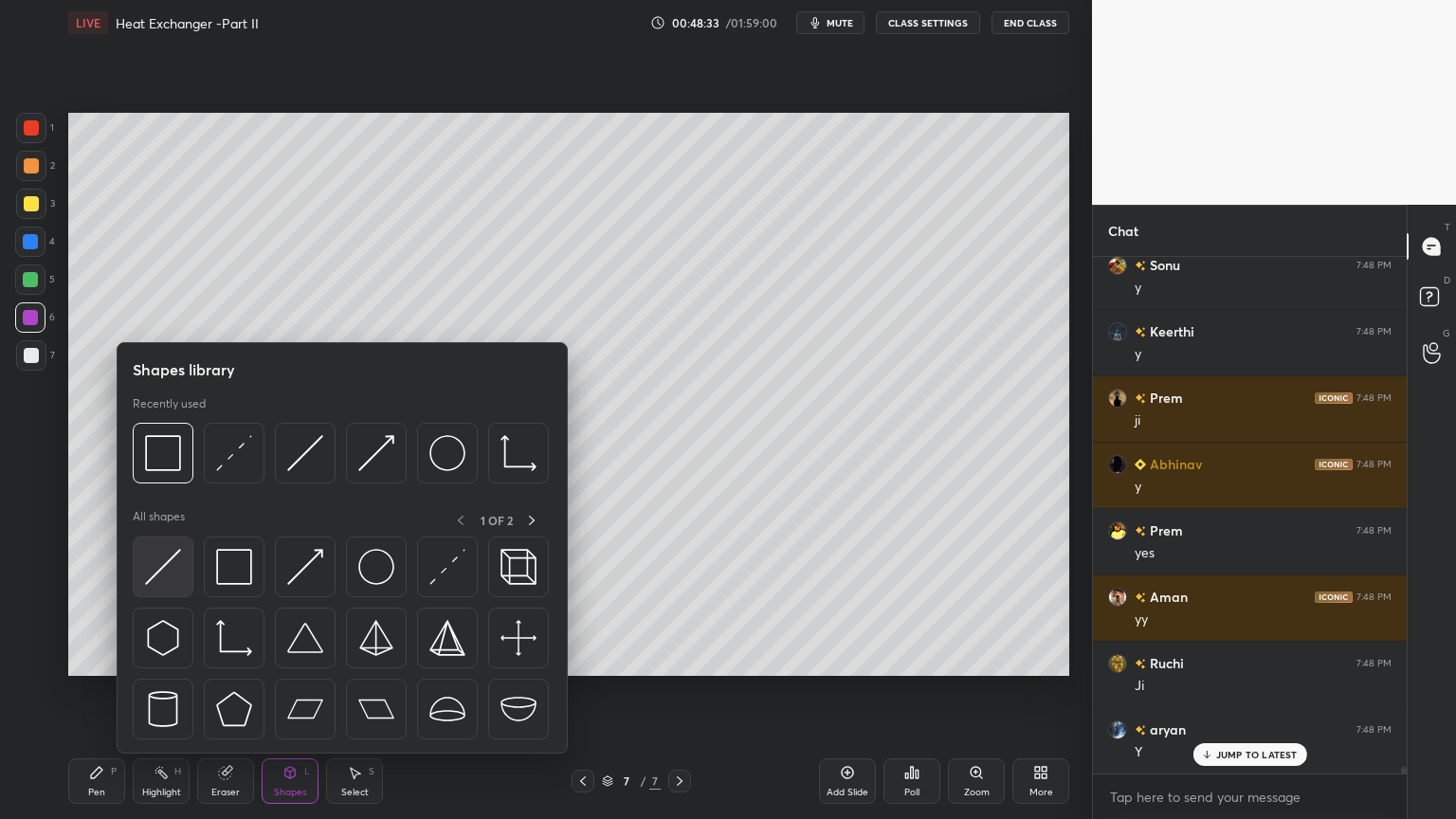 click at bounding box center [163, 567] 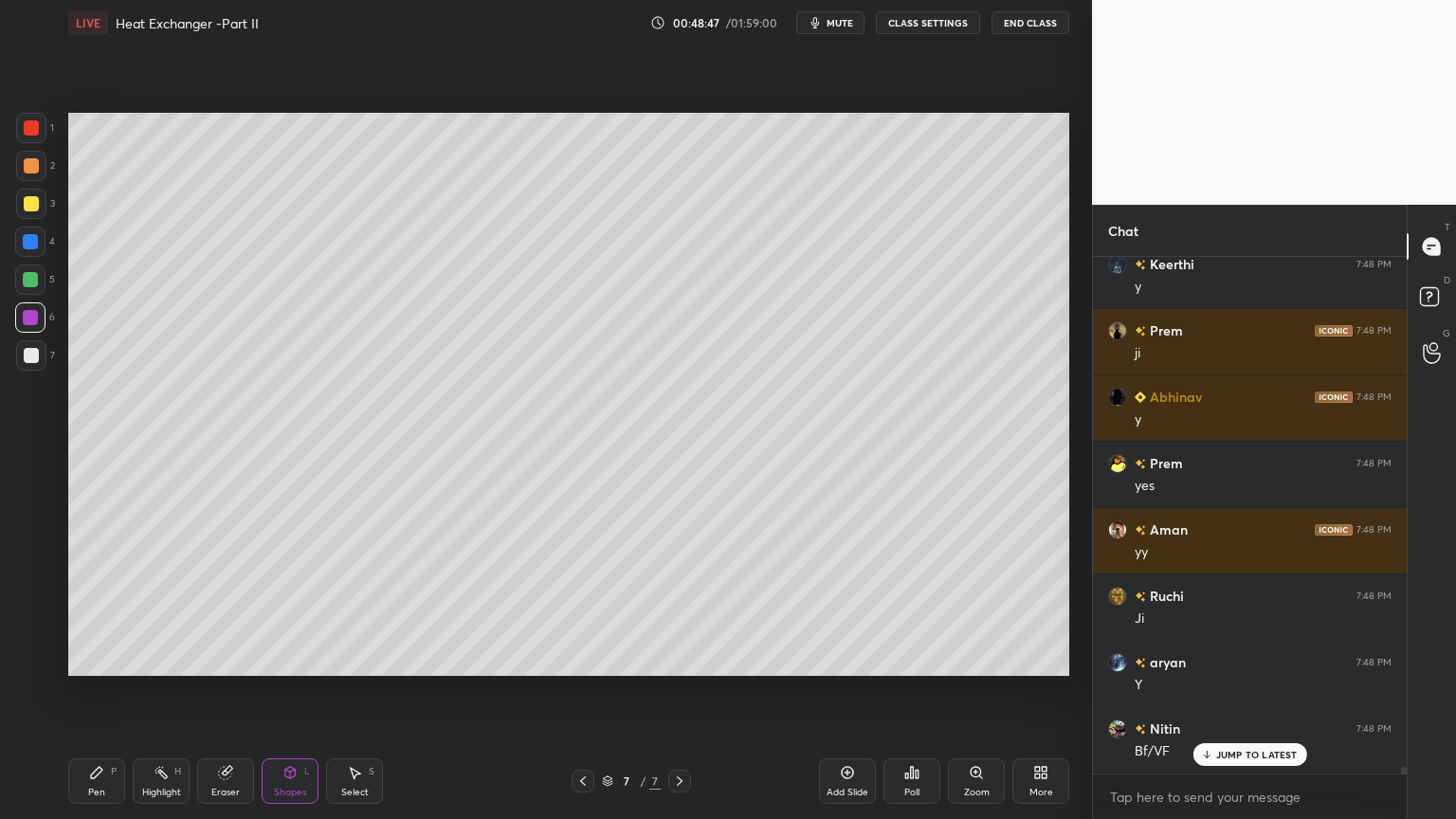 scroll, scrollTop: 39005, scrollLeft: 0, axis: vertical 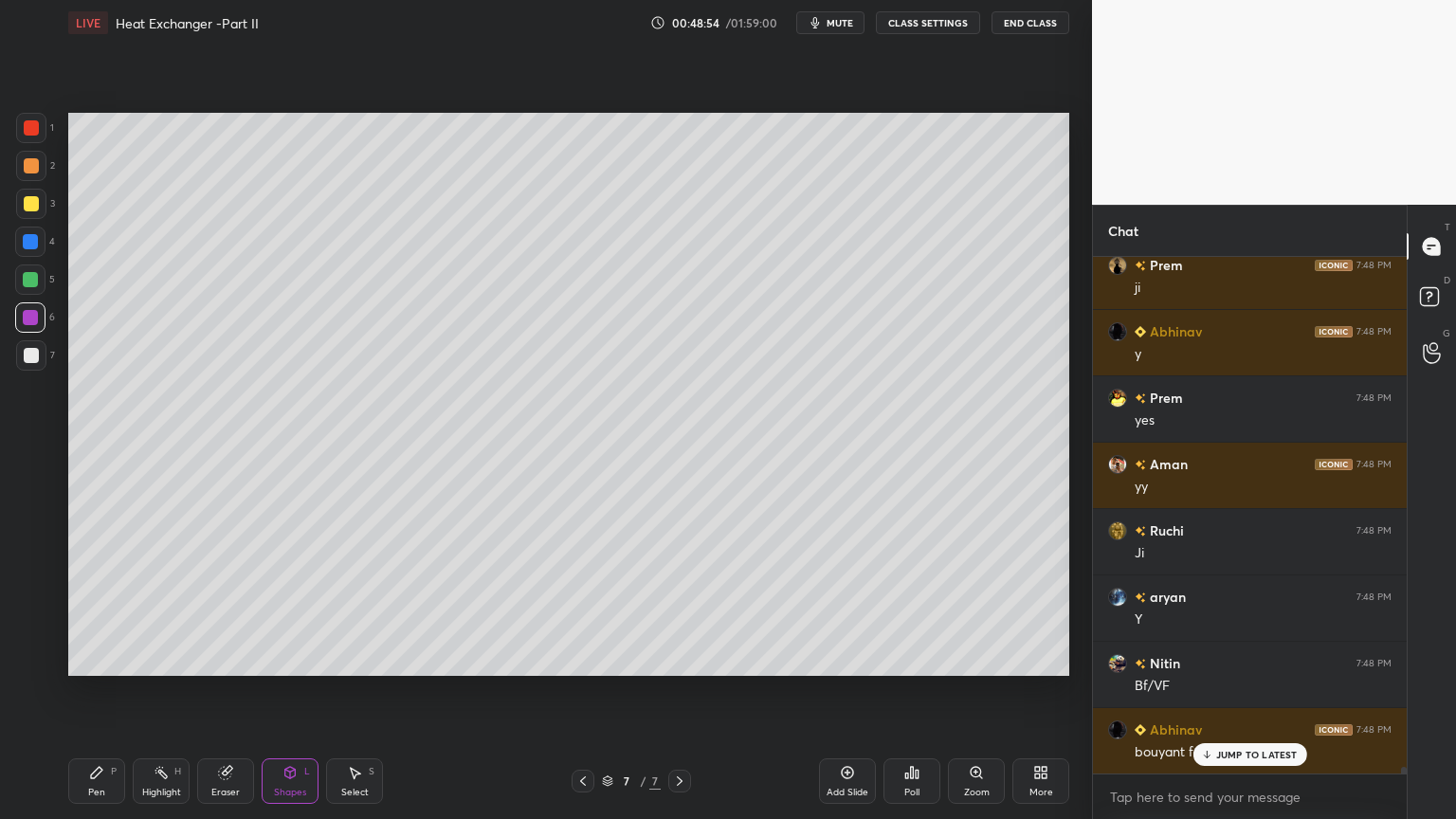 click on "JUMP TO LATEST" at bounding box center [1249, 755] 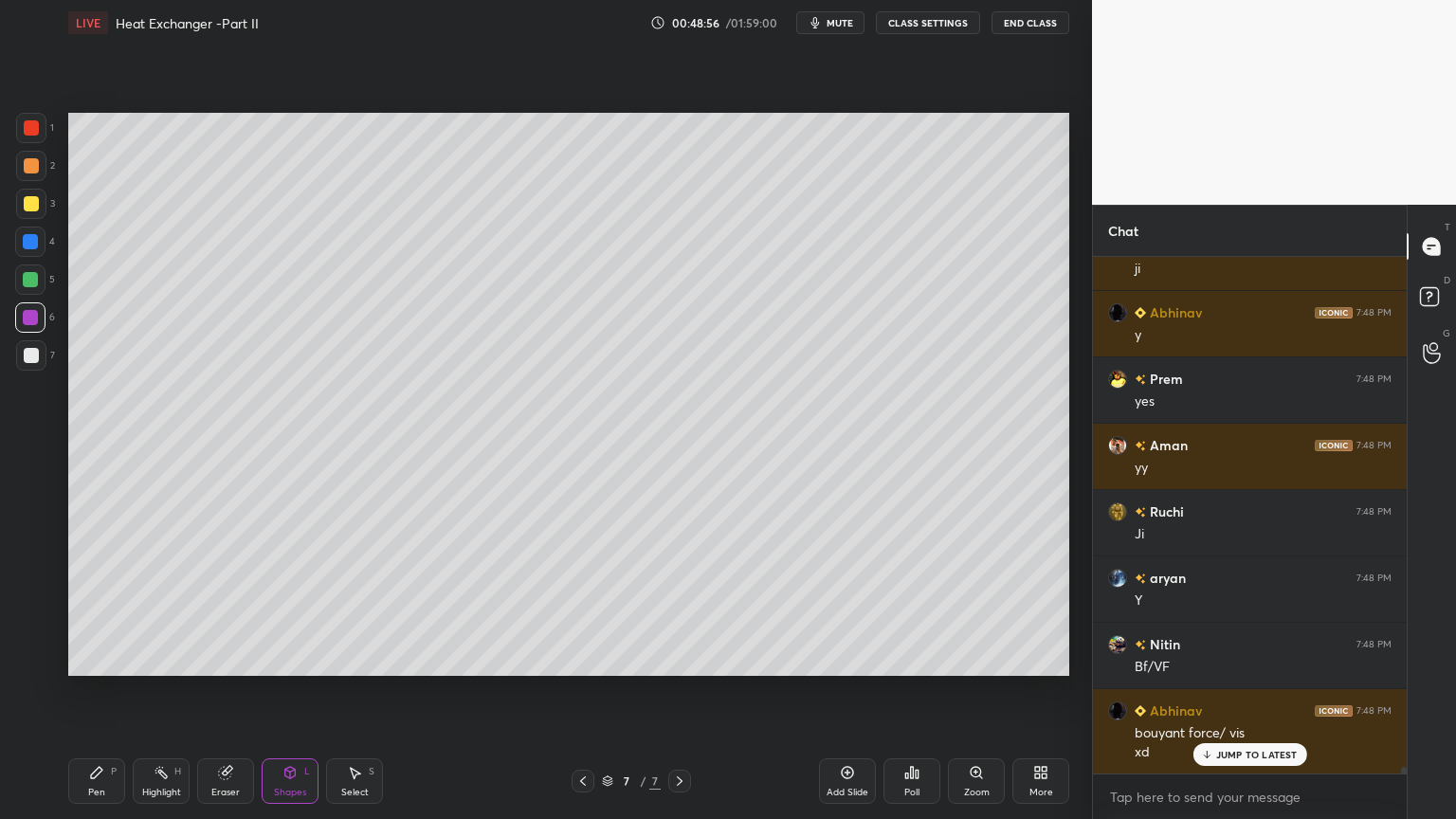 scroll, scrollTop: 39091, scrollLeft: 0, axis: vertical 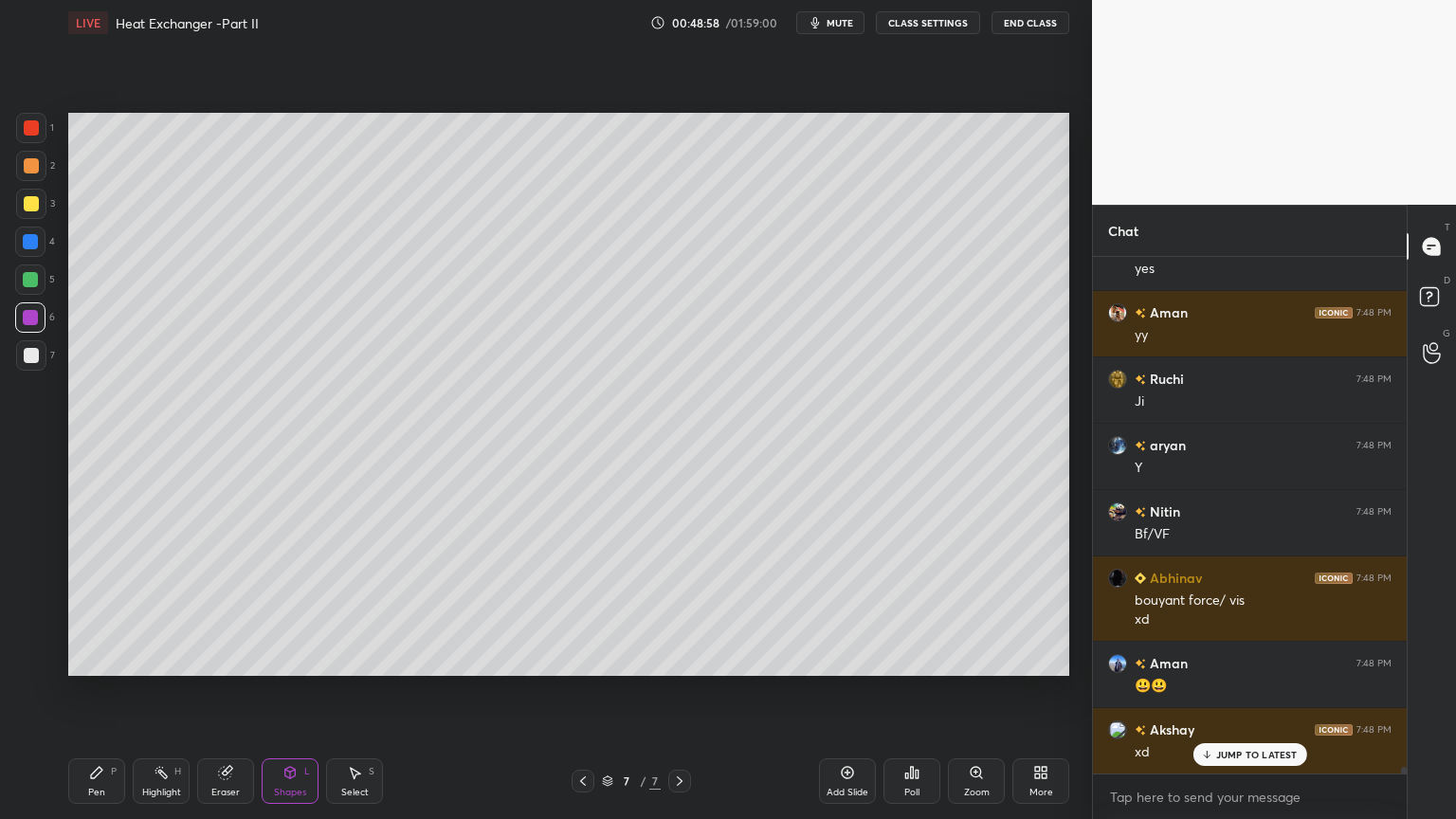 click on "Add Slide" at bounding box center (847, 781) 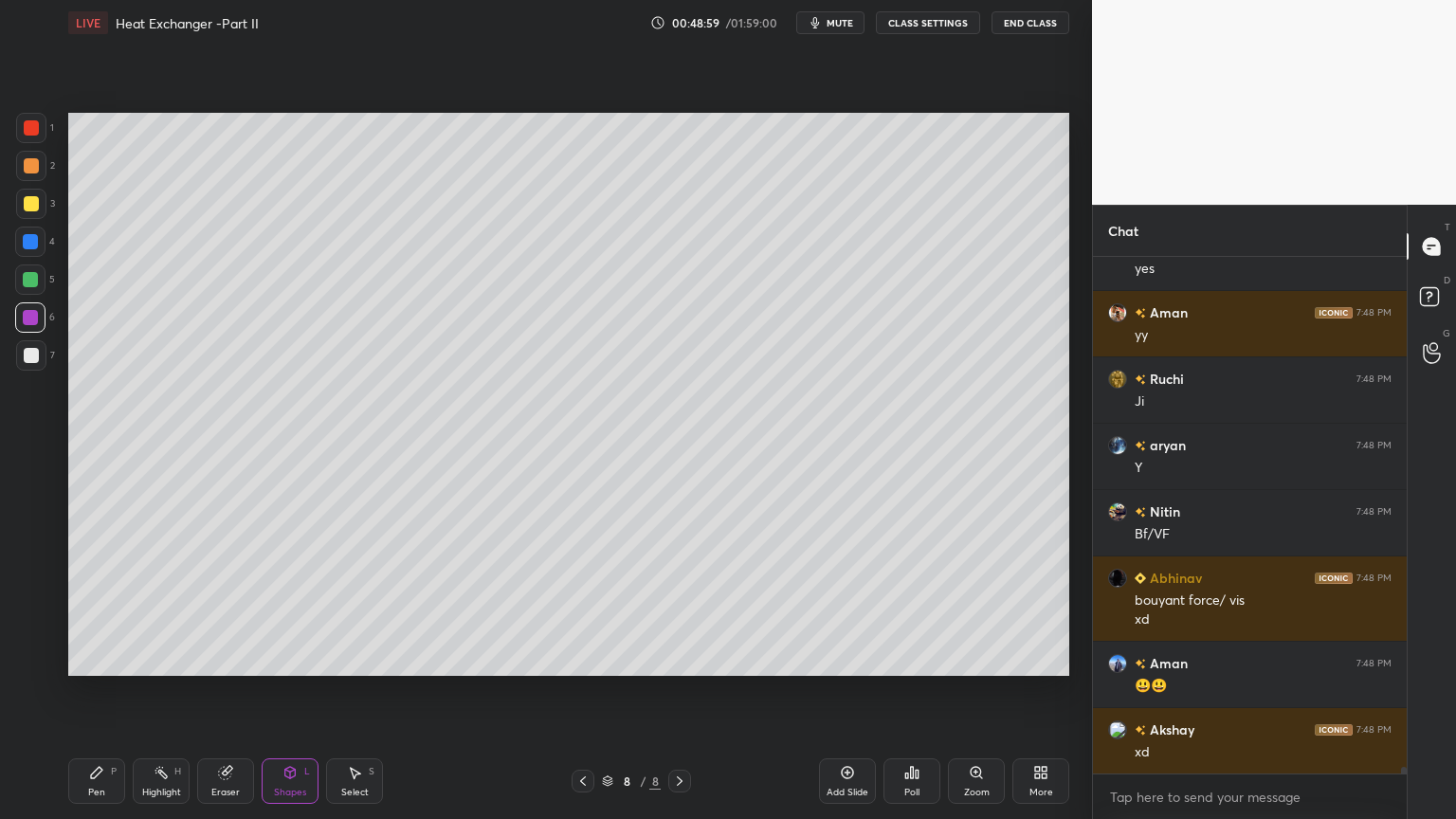 scroll, scrollTop: 39224, scrollLeft: 0, axis: vertical 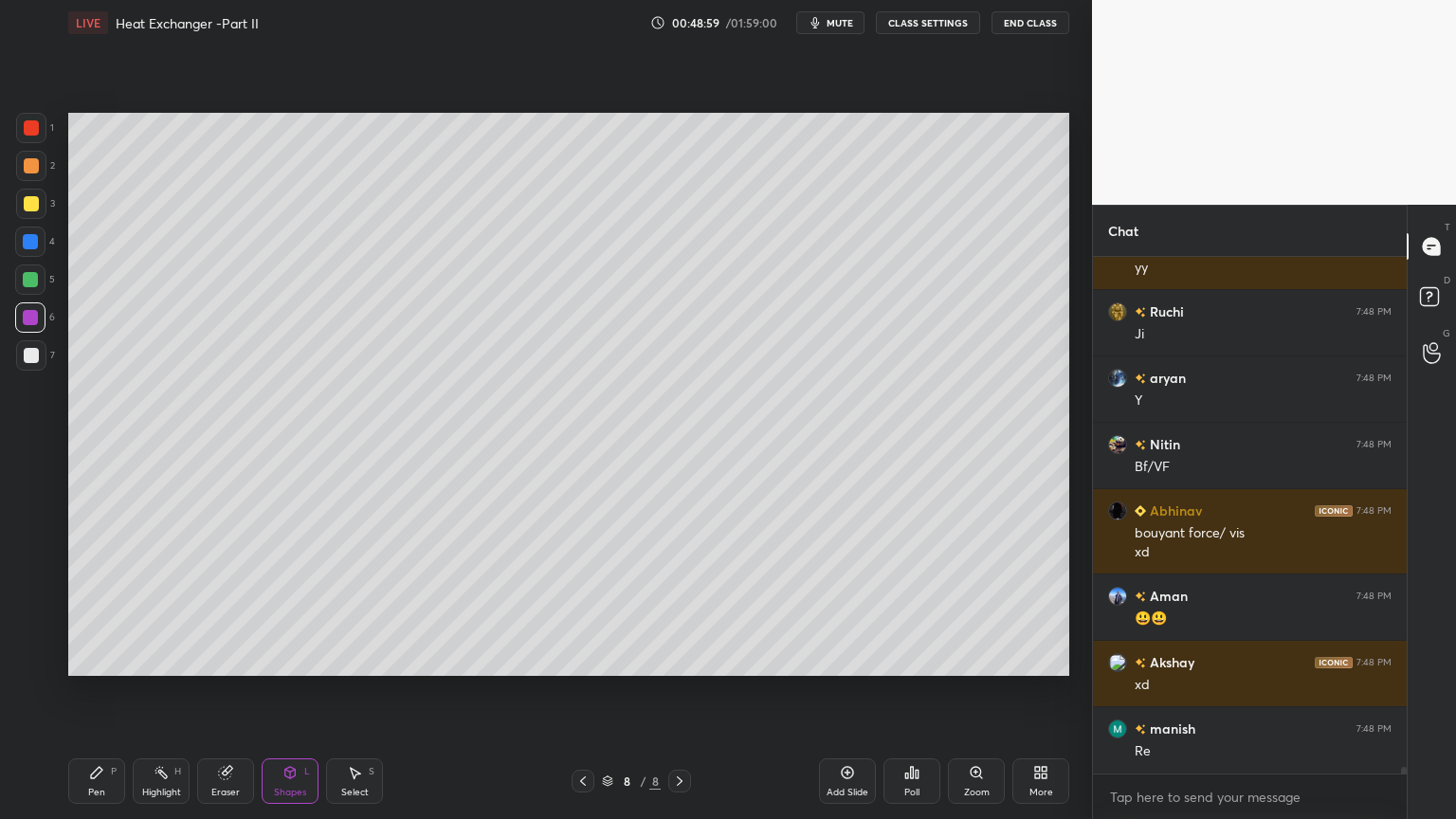 click on "Pen P" at bounding box center [97, 781] 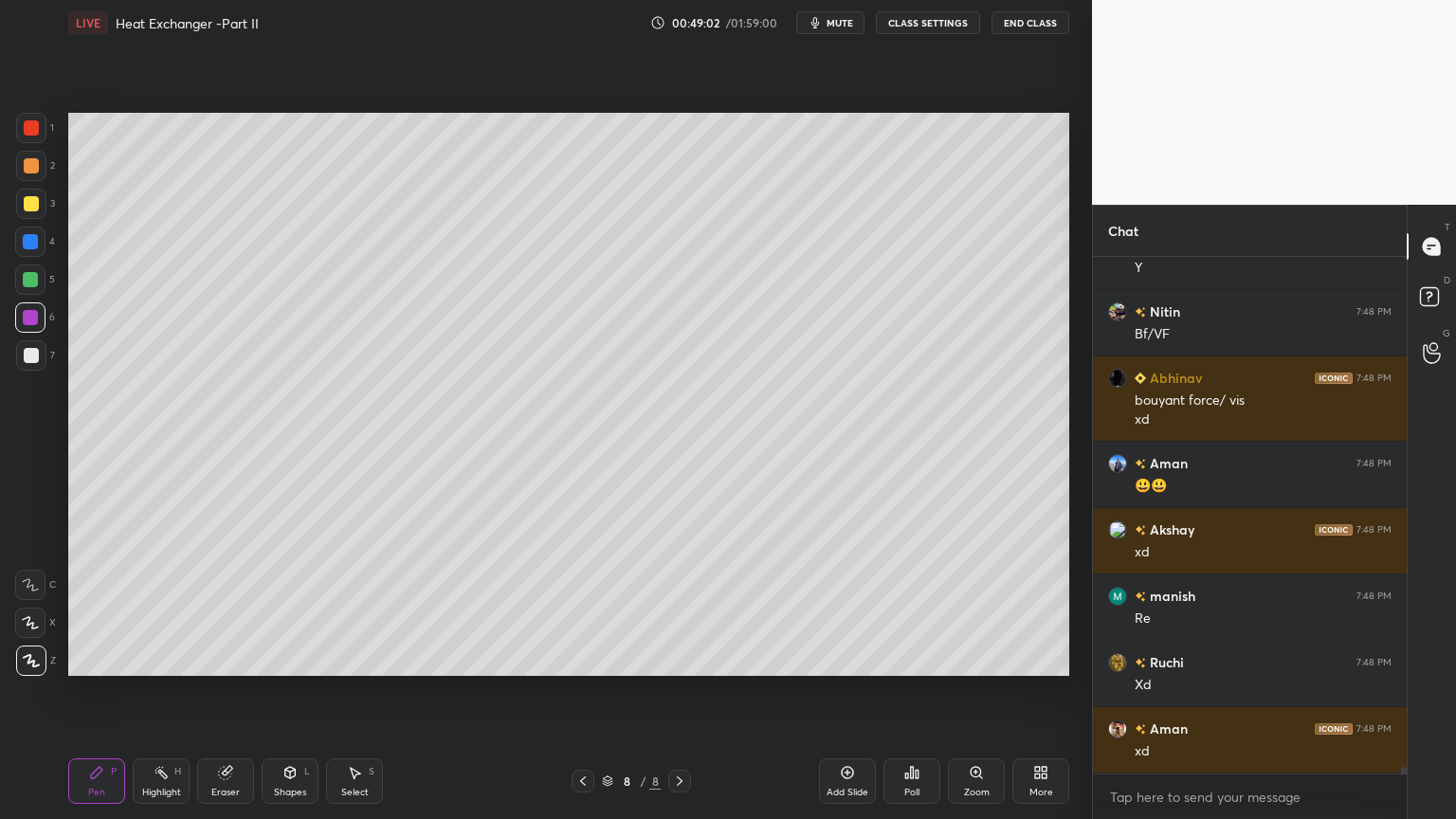 scroll, scrollTop: 39489, scrollLeft: 0, axis: vertical 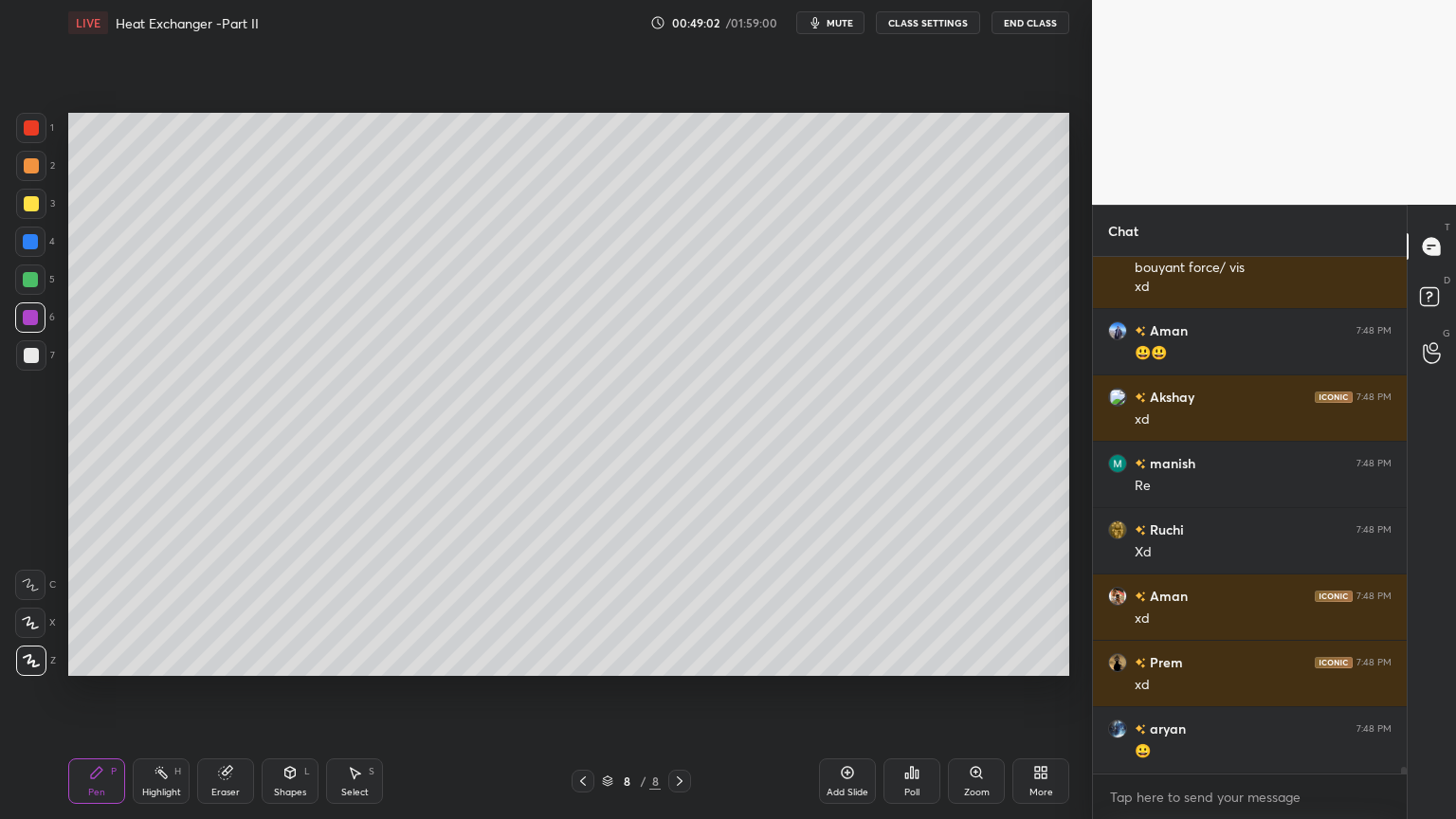 click at bounding box center (31, 355) 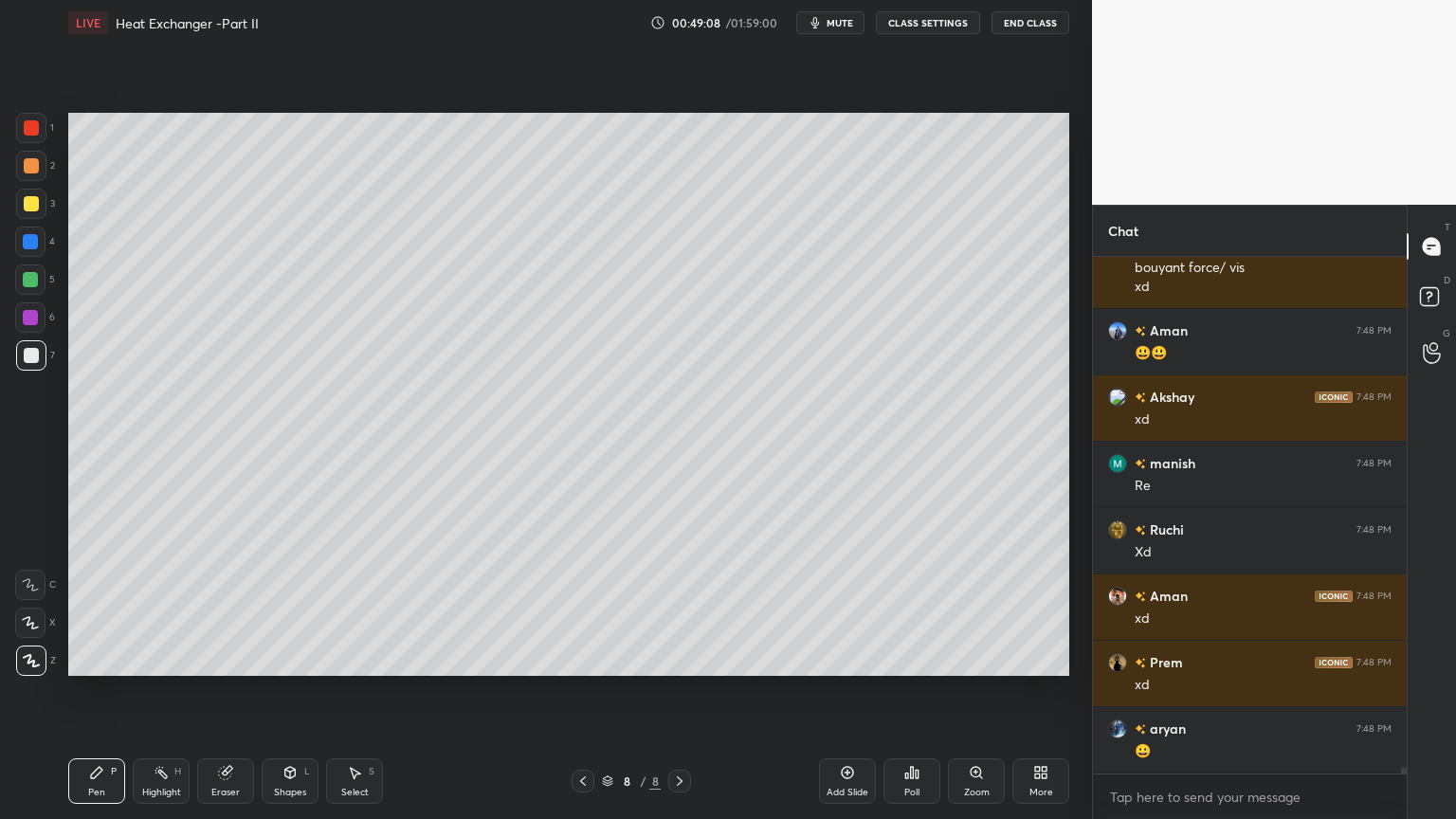 scroll, scrollTop: 39555, scrollLeft: 0, axis: vertical 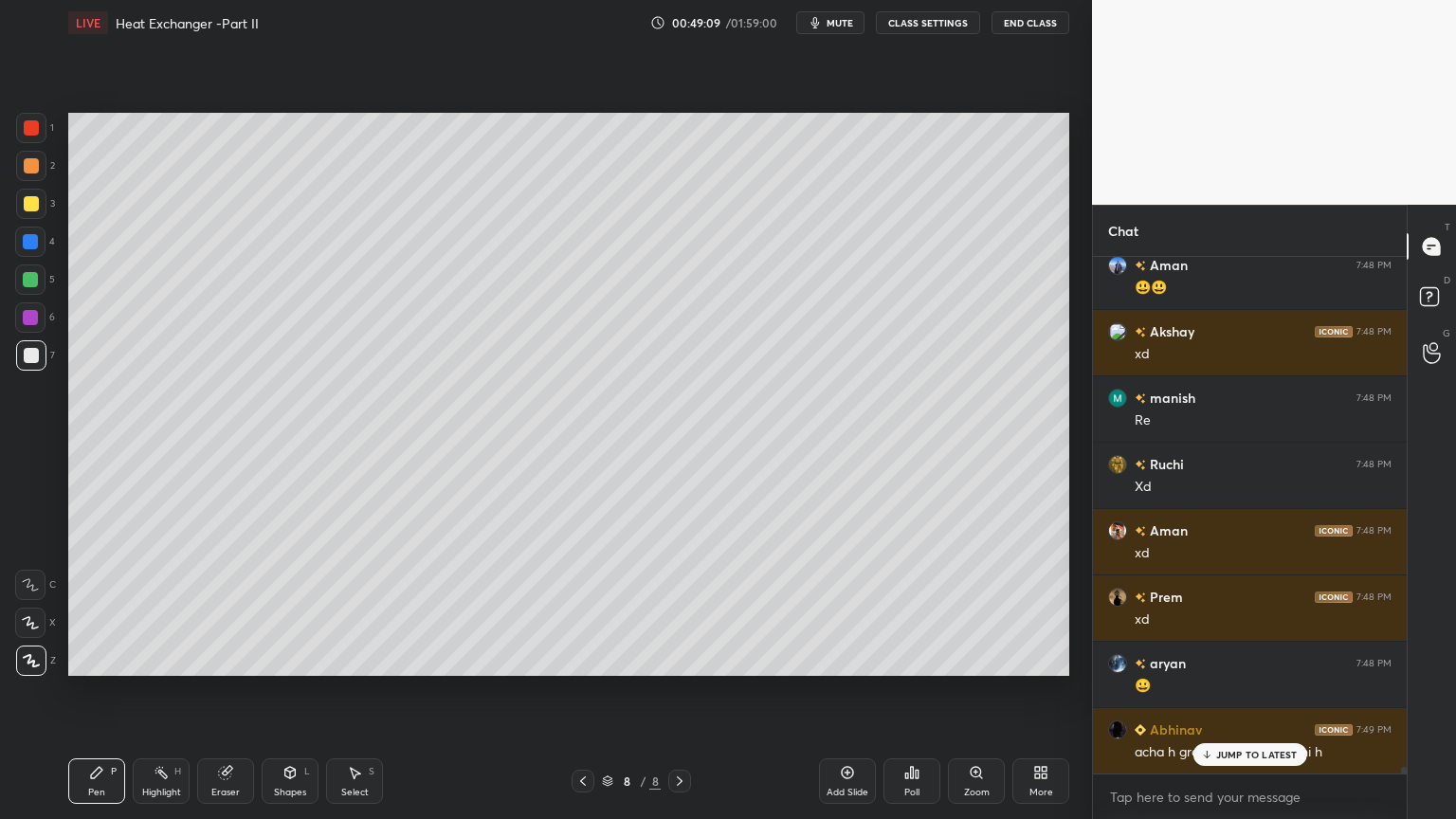 click on "JUMP TO LATEST" at bounding box center [1257, 755] 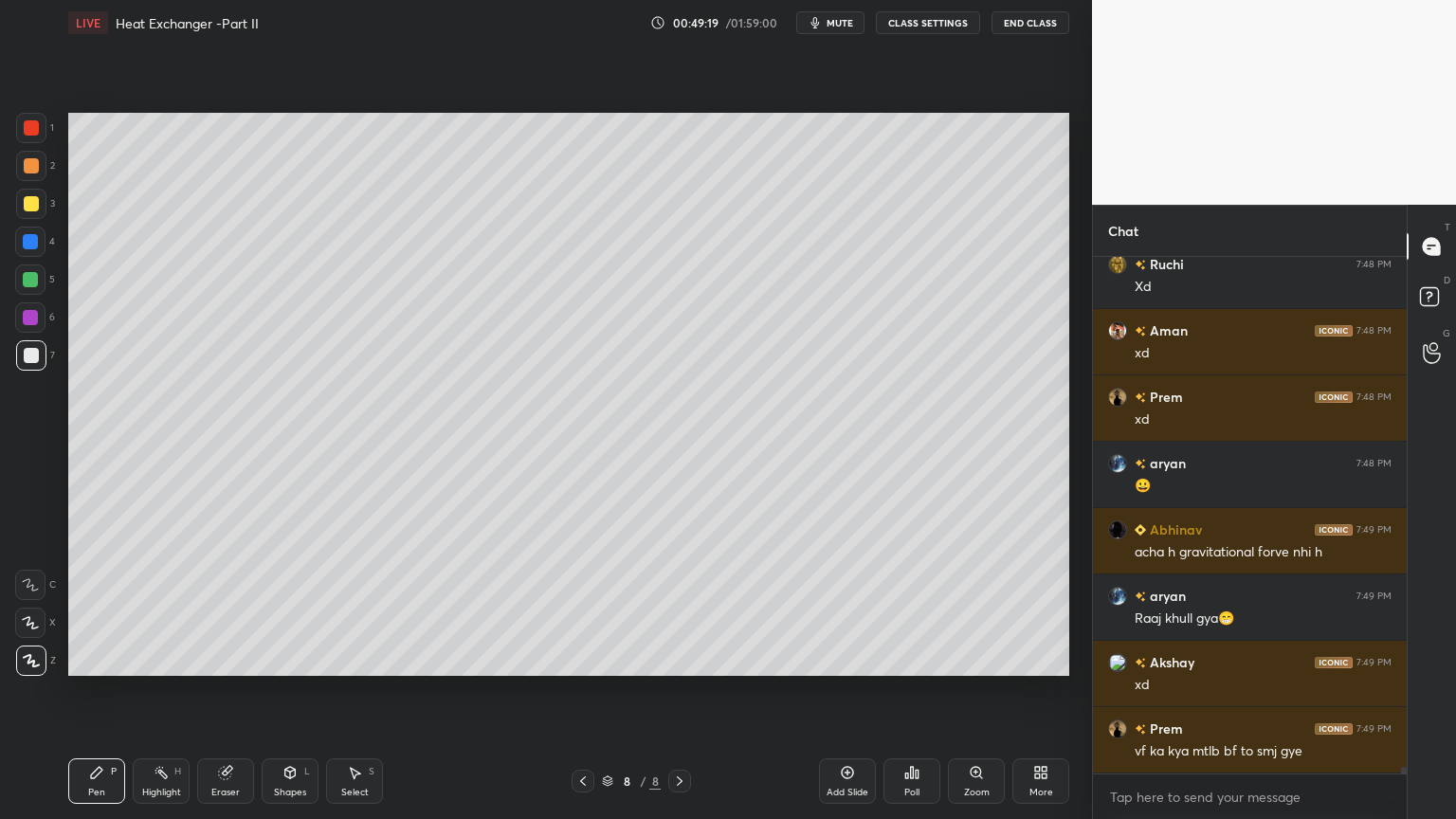 scroll, scrollTop: 39887, scrollLeft: 0, axis: vertical 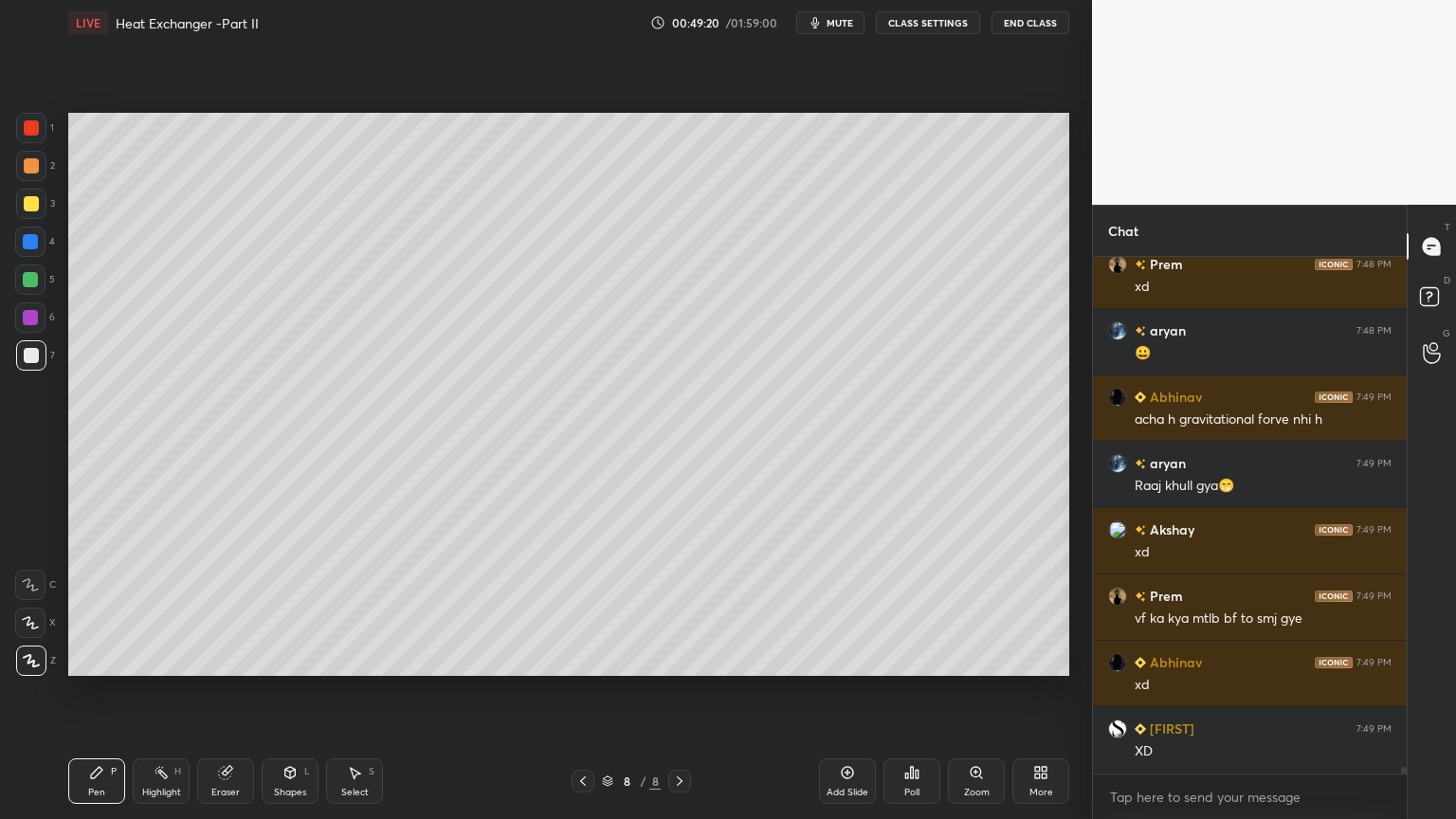 click at bounding box center [31, 204] 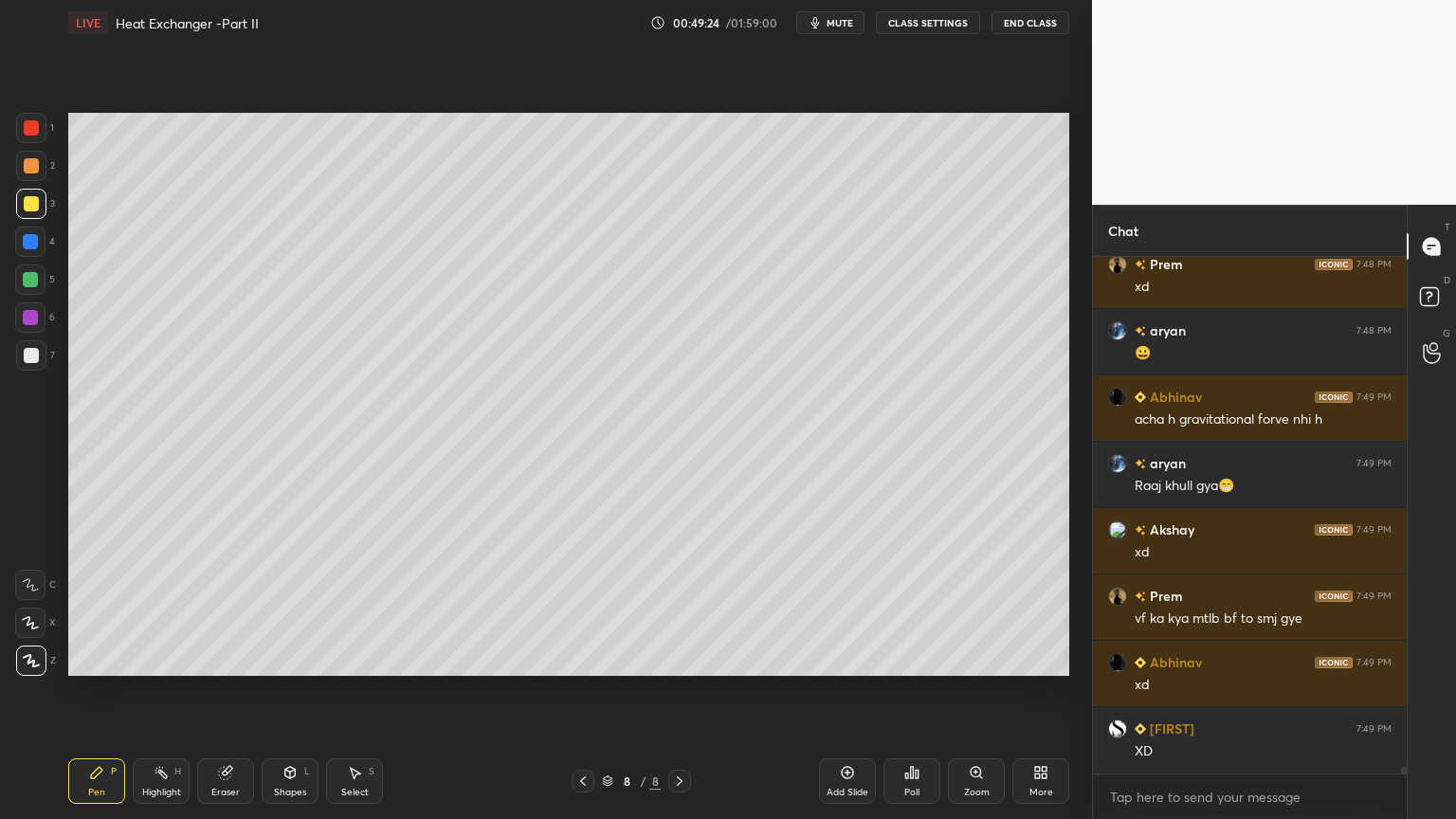 scroll, scrollTop: 39953, scrollLeft: 0, axis: vertical 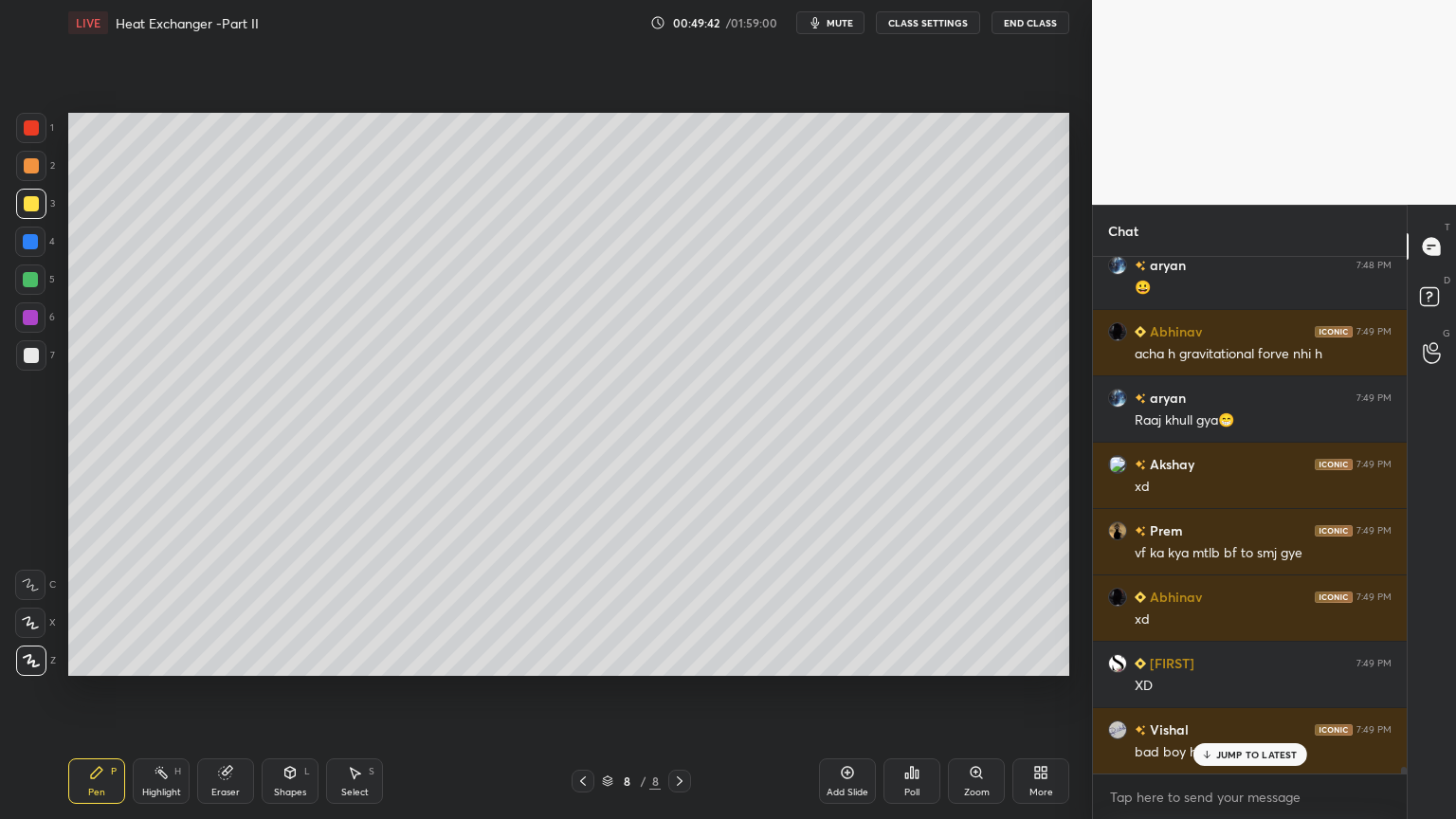 click 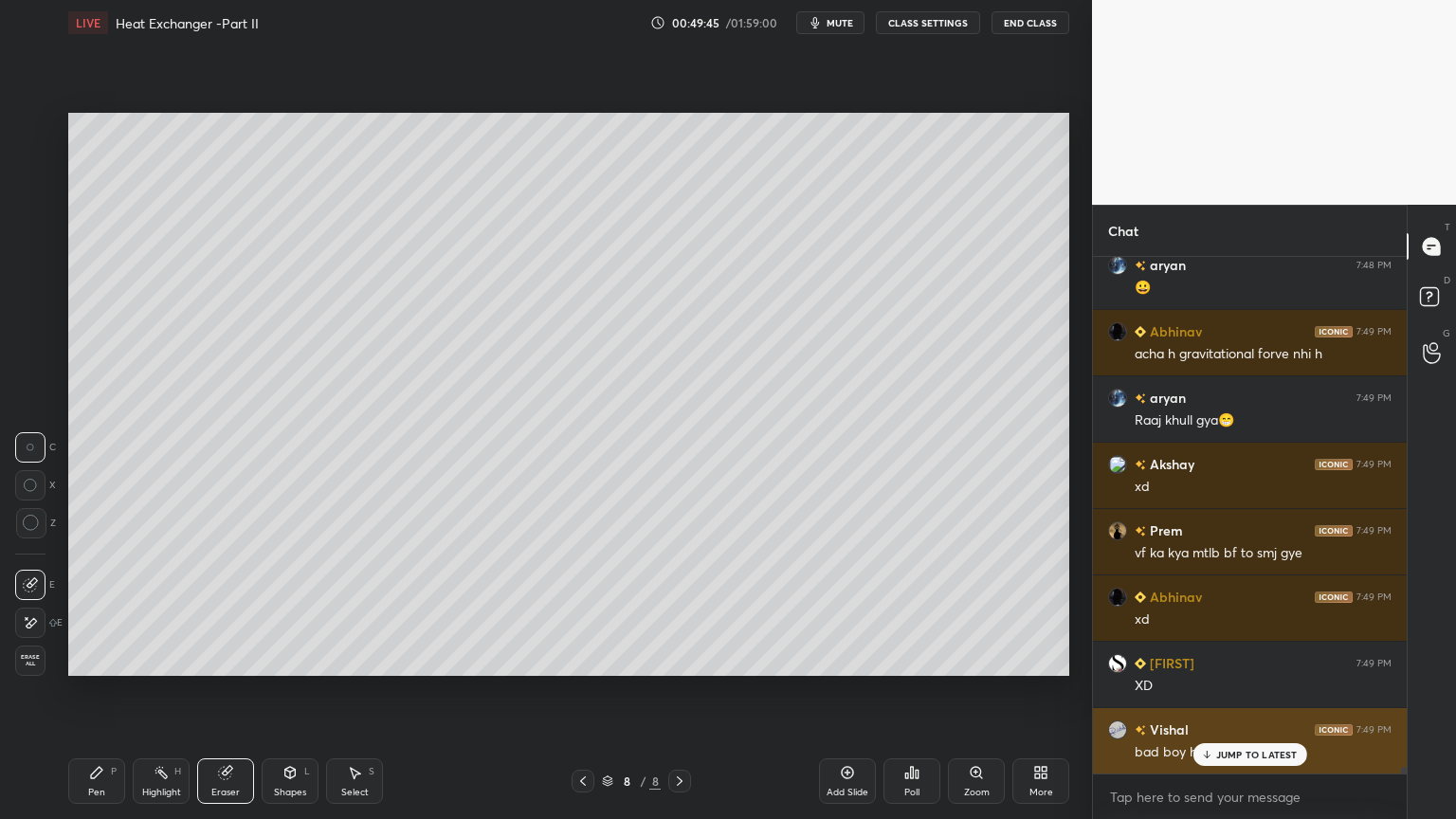 click on "JUMP TO LATEST" at bounding box center (1257, 755) 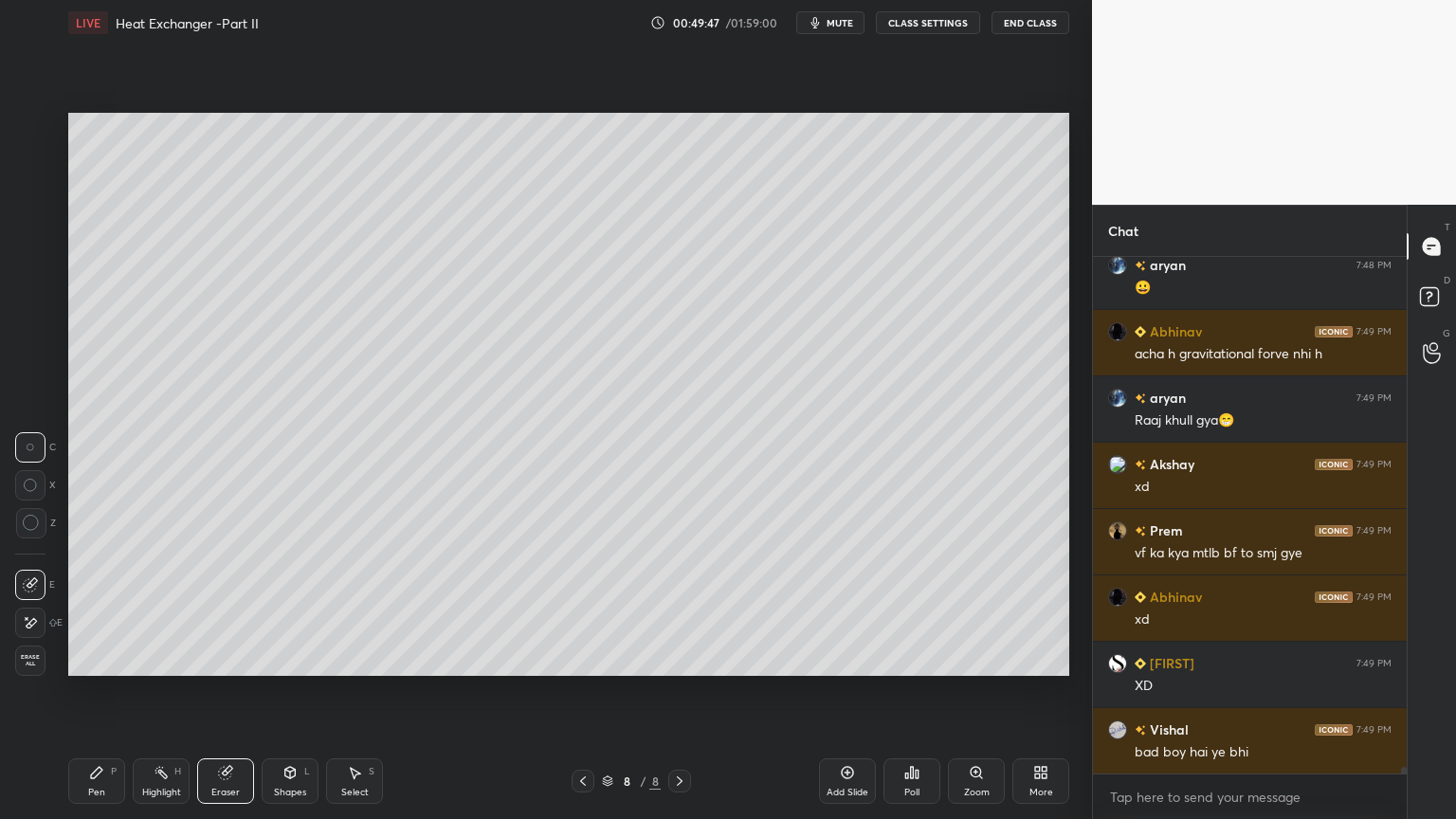 click on "Pen" at bounding box center [97, 792] 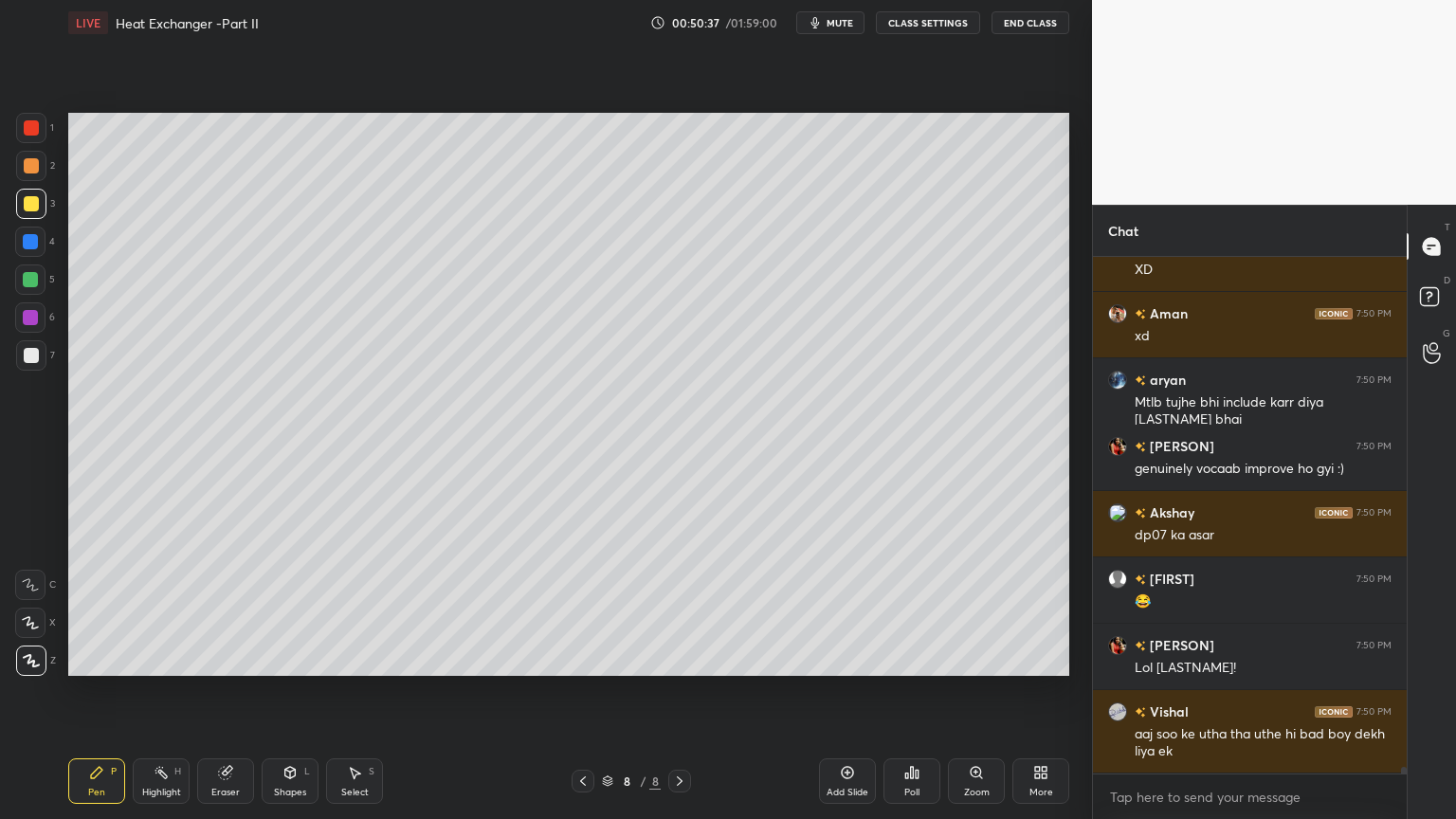 scroll, scrollTop: 40700, scrollLeft: 0, axis: vertical 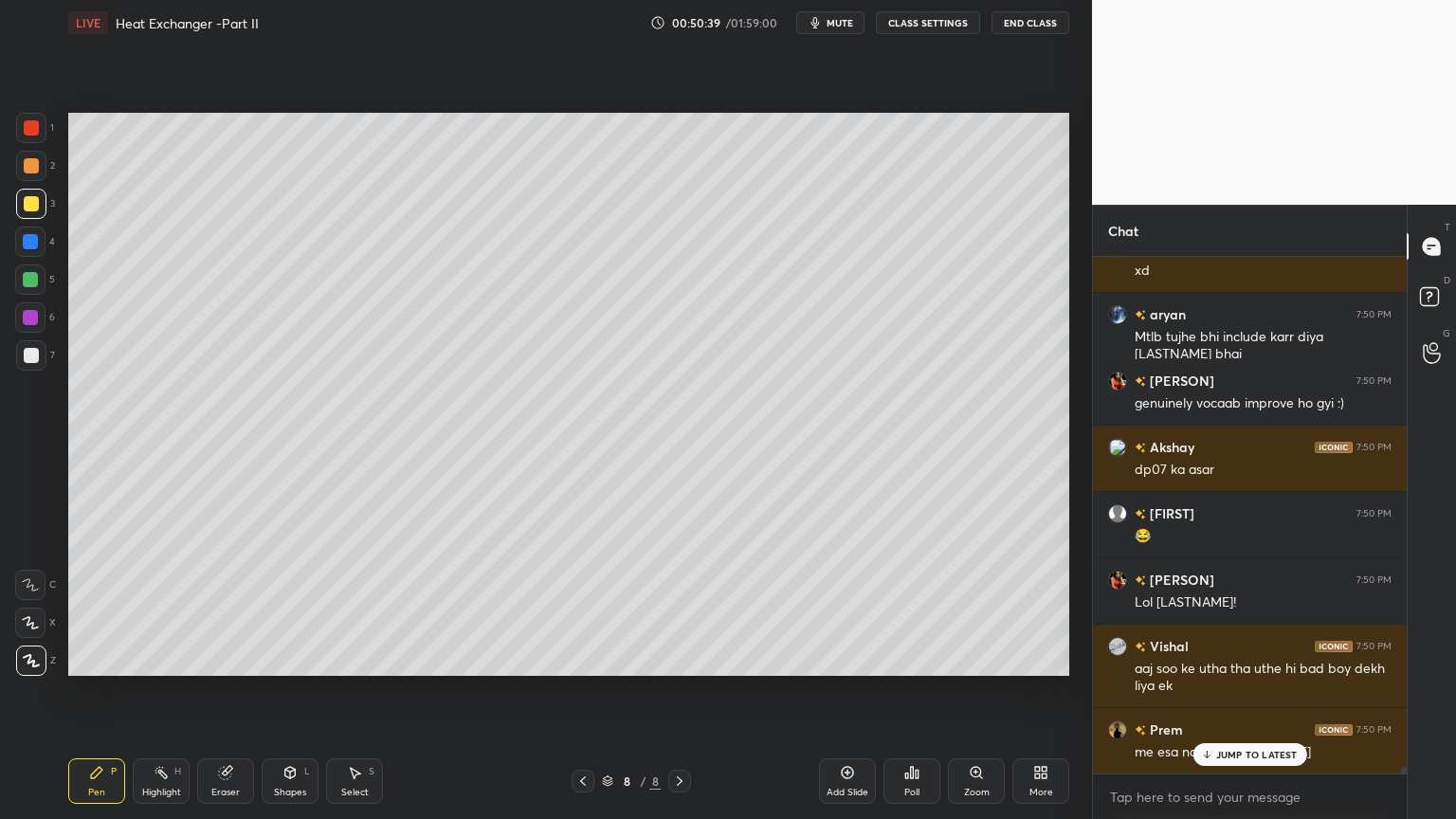 click on "JUMP TO LATEST" at bounding box center [1257, 755] 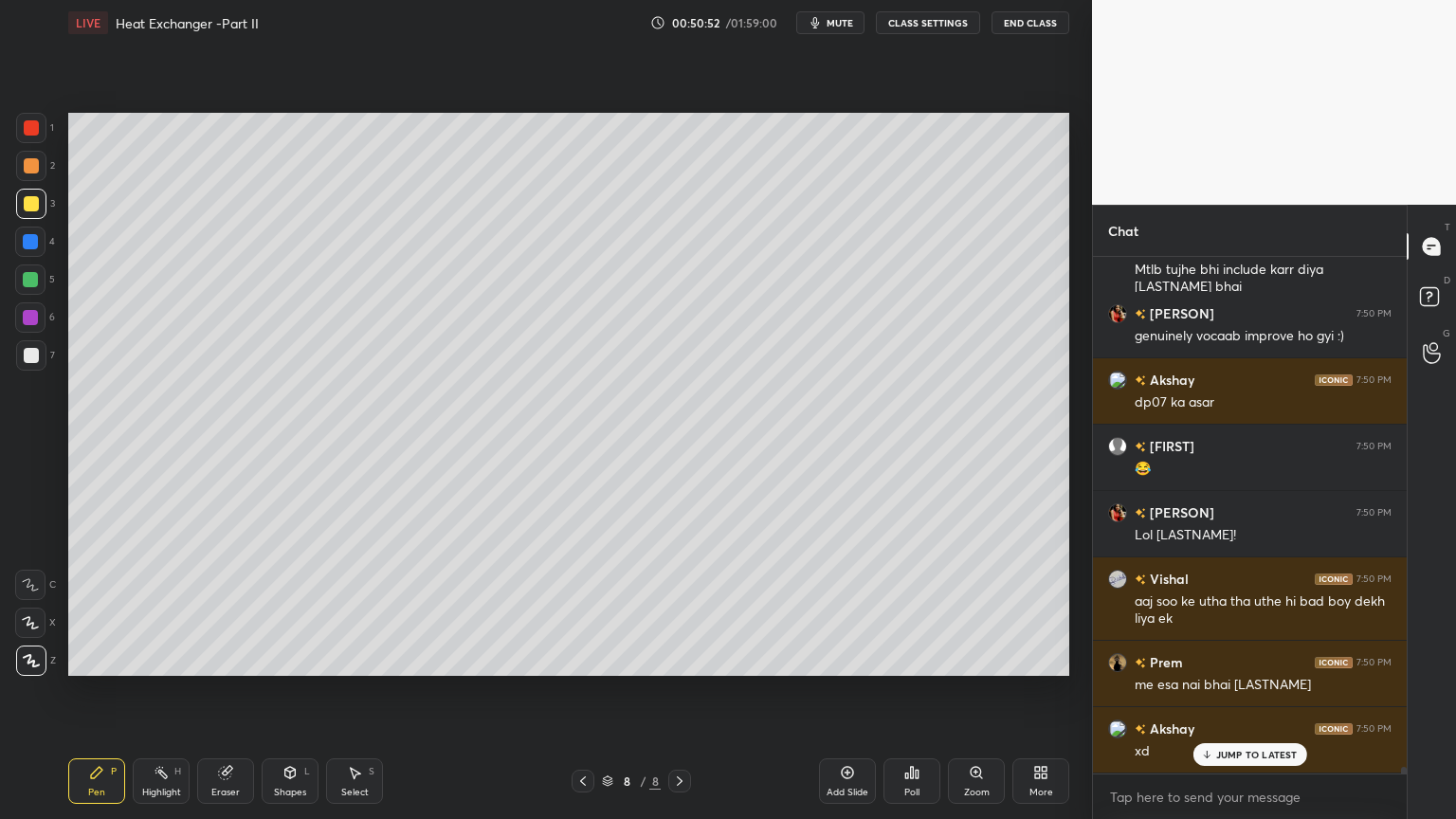 scroll, scrollTop: 40832, scrollLeft: 0, axis: vertical 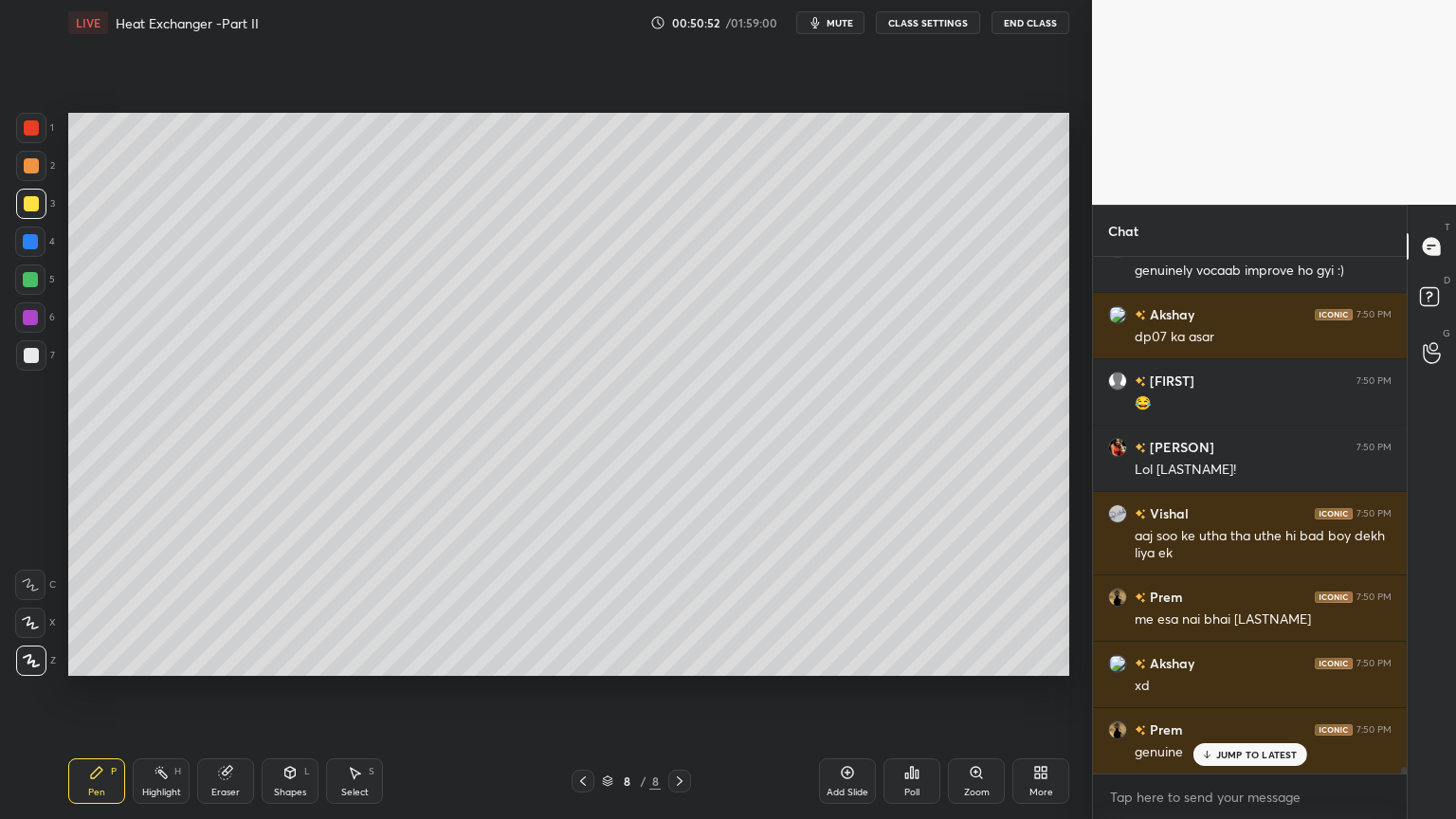 click at bounding box center [31, 355] 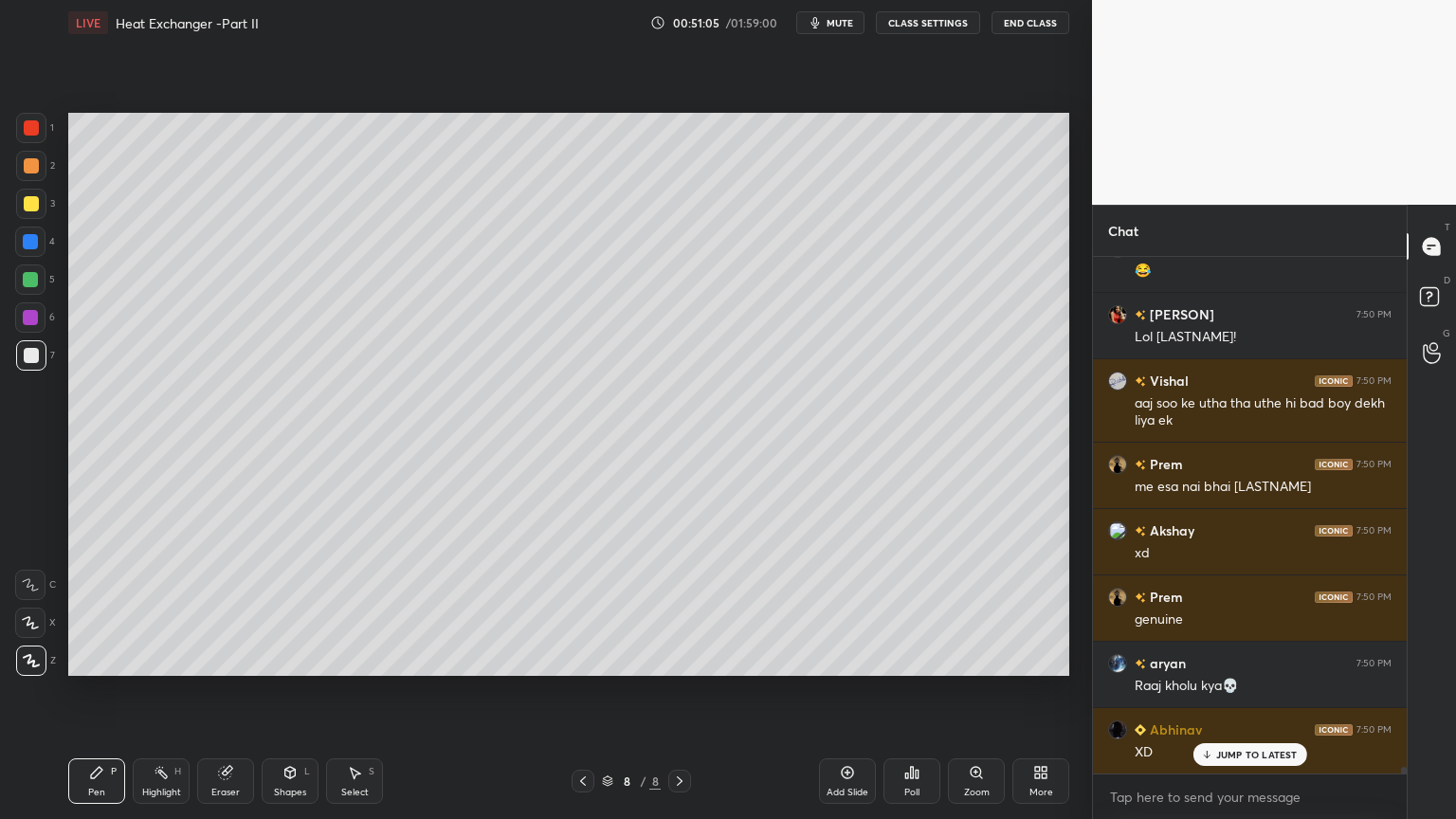scroll, scrollTop: 41032, scrollLeft: 0, axis: vertical 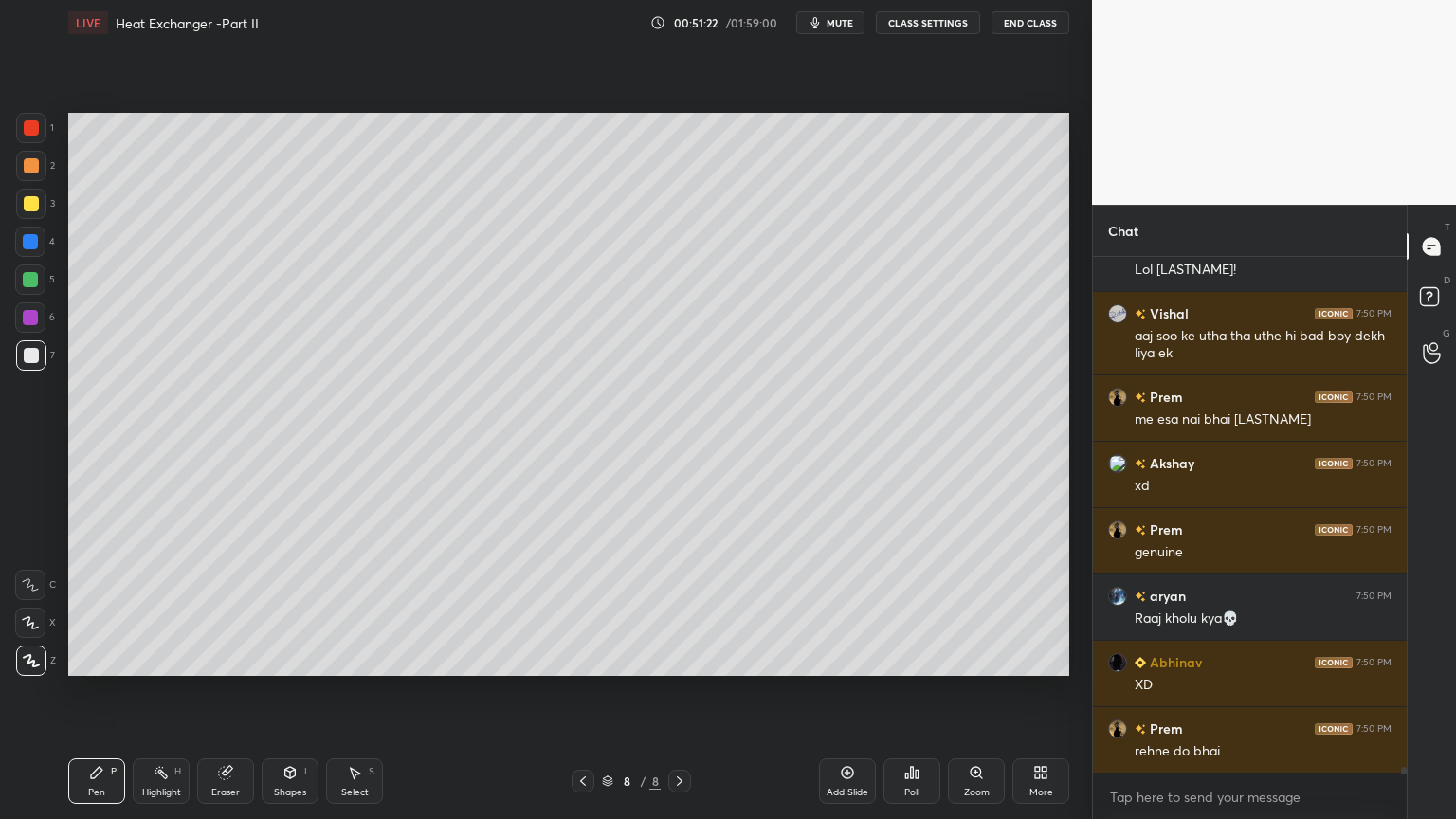 click 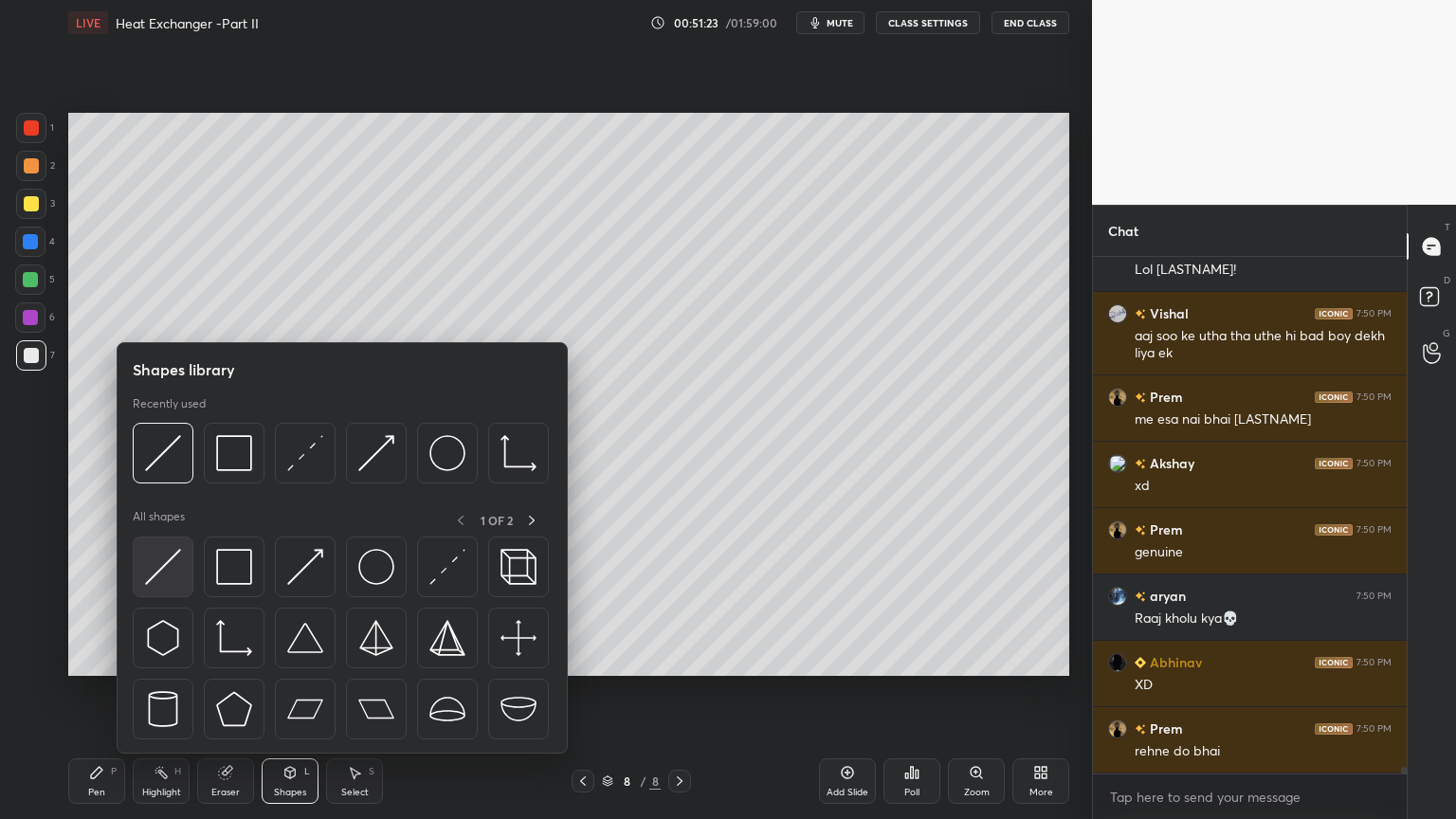 click at bounding box center (163, 567) 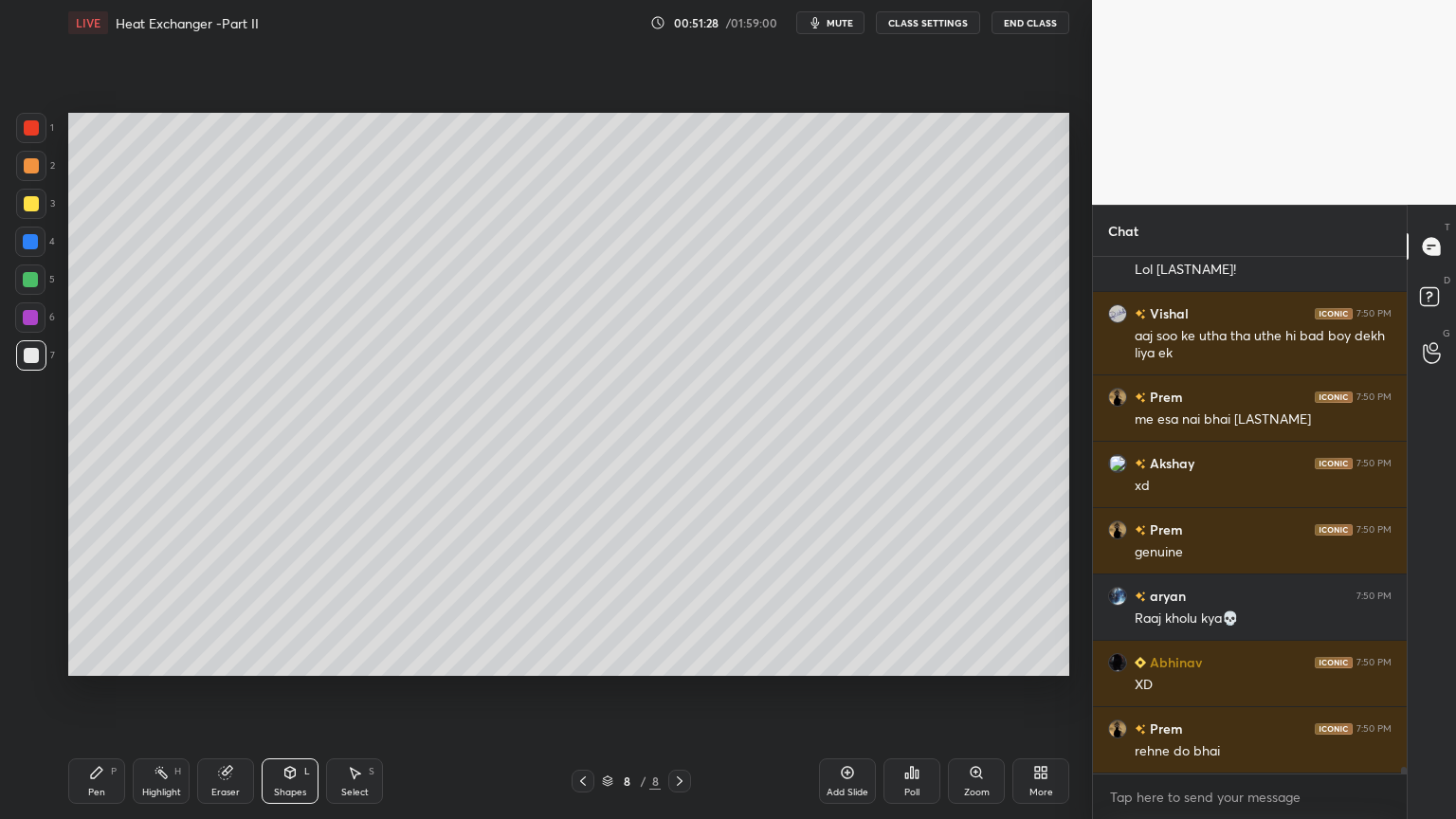 click on "Pen P" at bounding box center [97, 781] 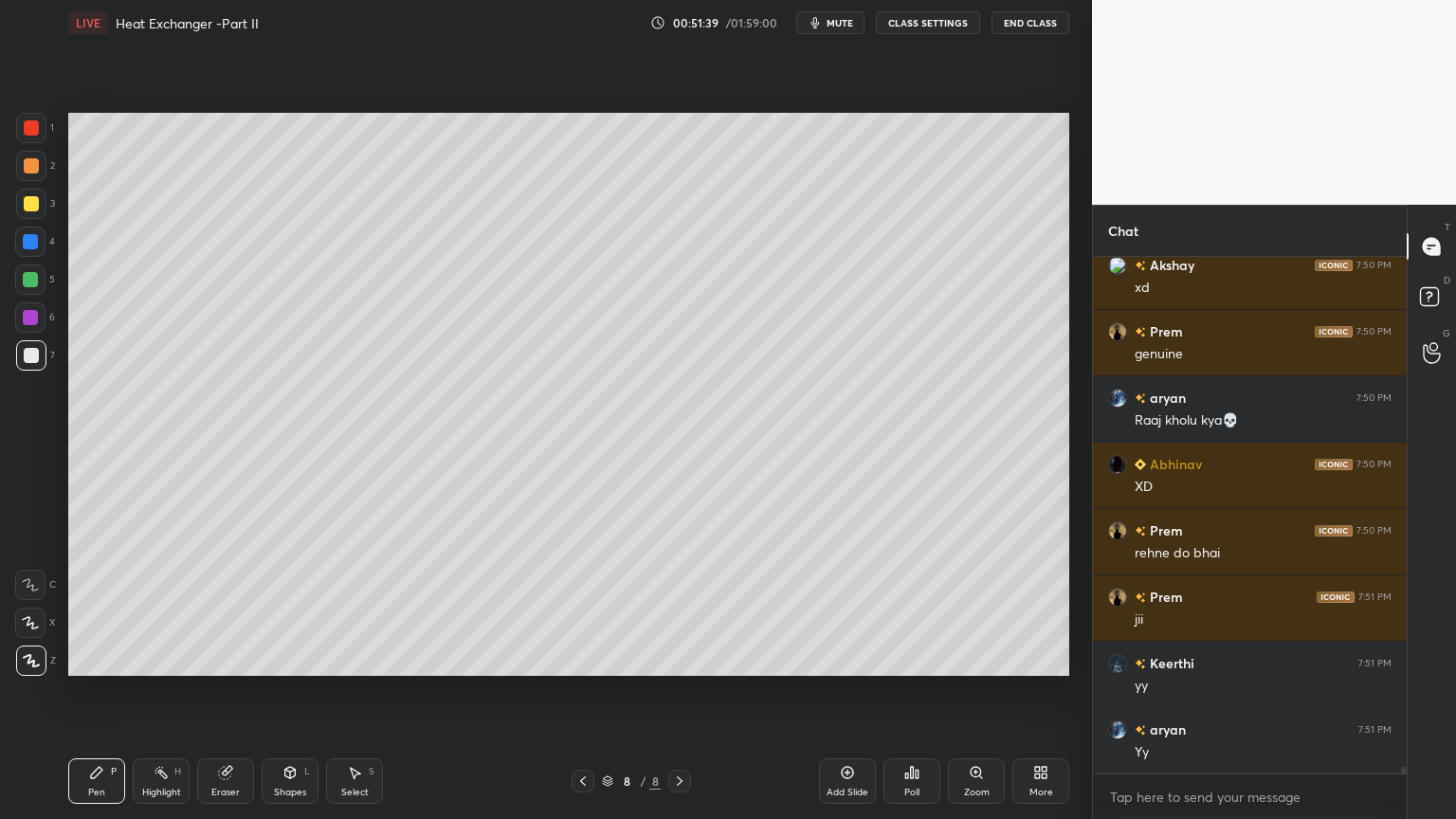 scroll, scrollTop: 41298, scrollLeft: 0, axis: vertical 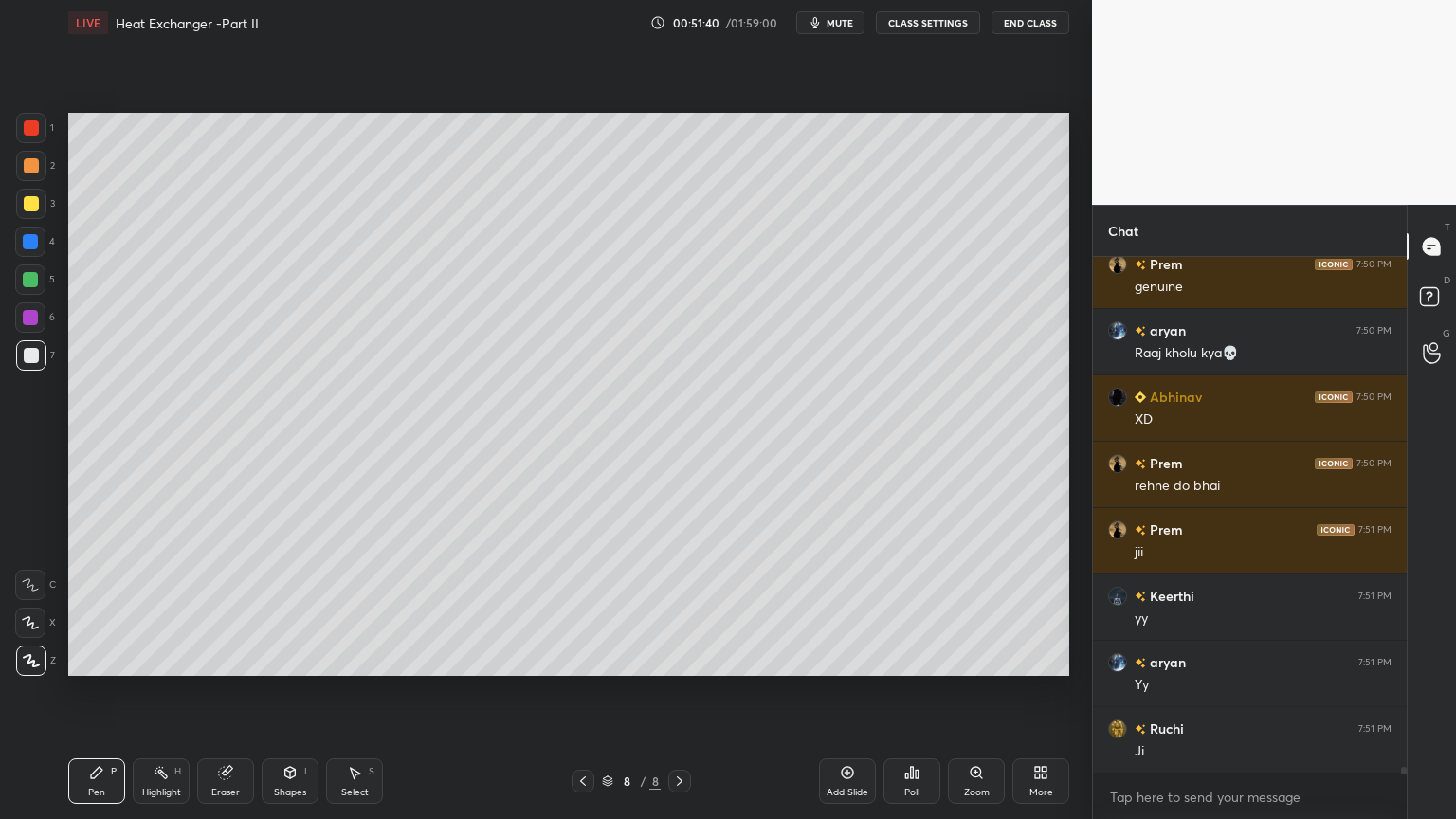 click on "Select" at bounding box center [355, 792] 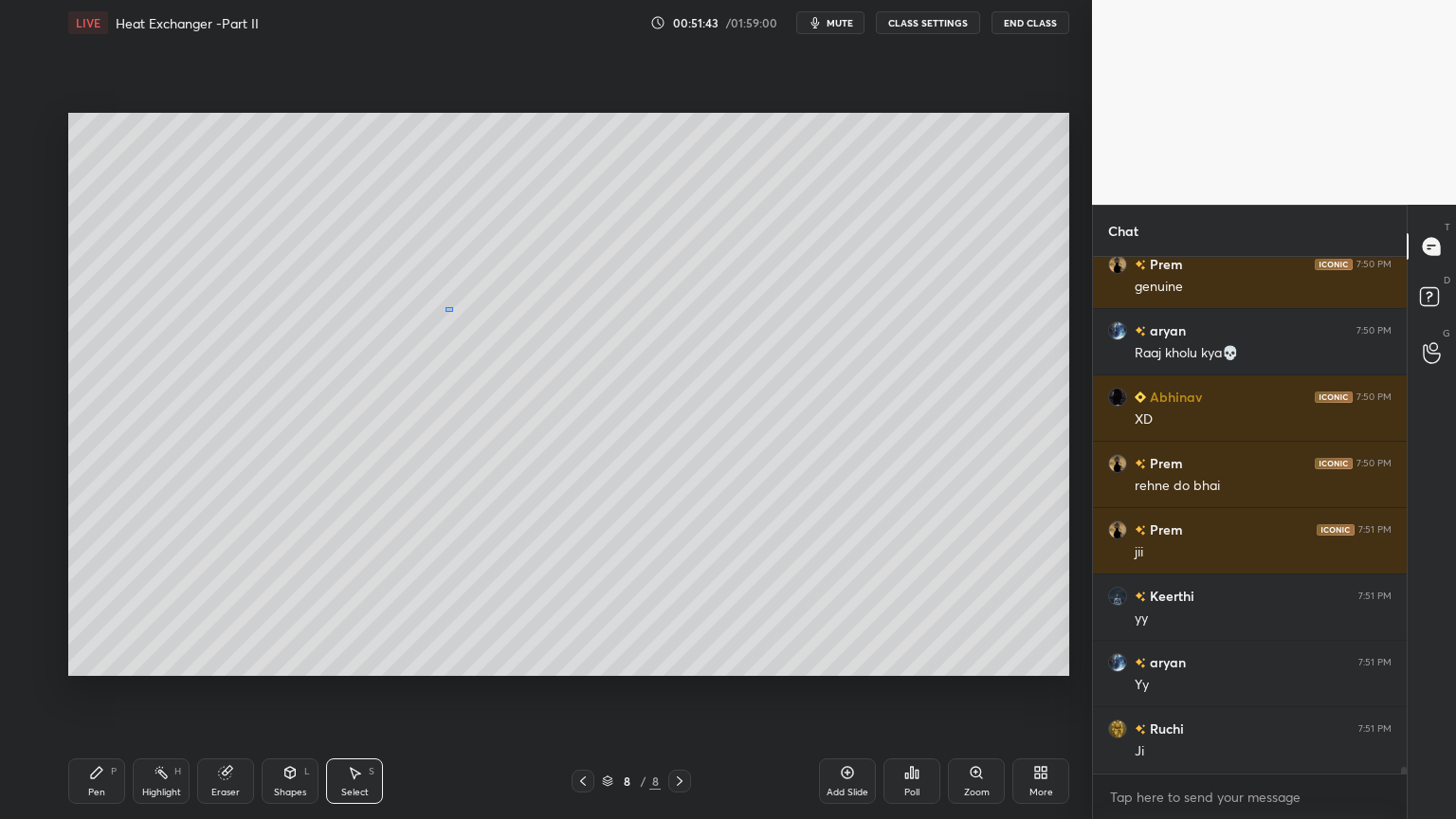 click on "0 ° Undo Copy Duplicate Duplicate to new slide Delete" at bounding box center (569, 394) 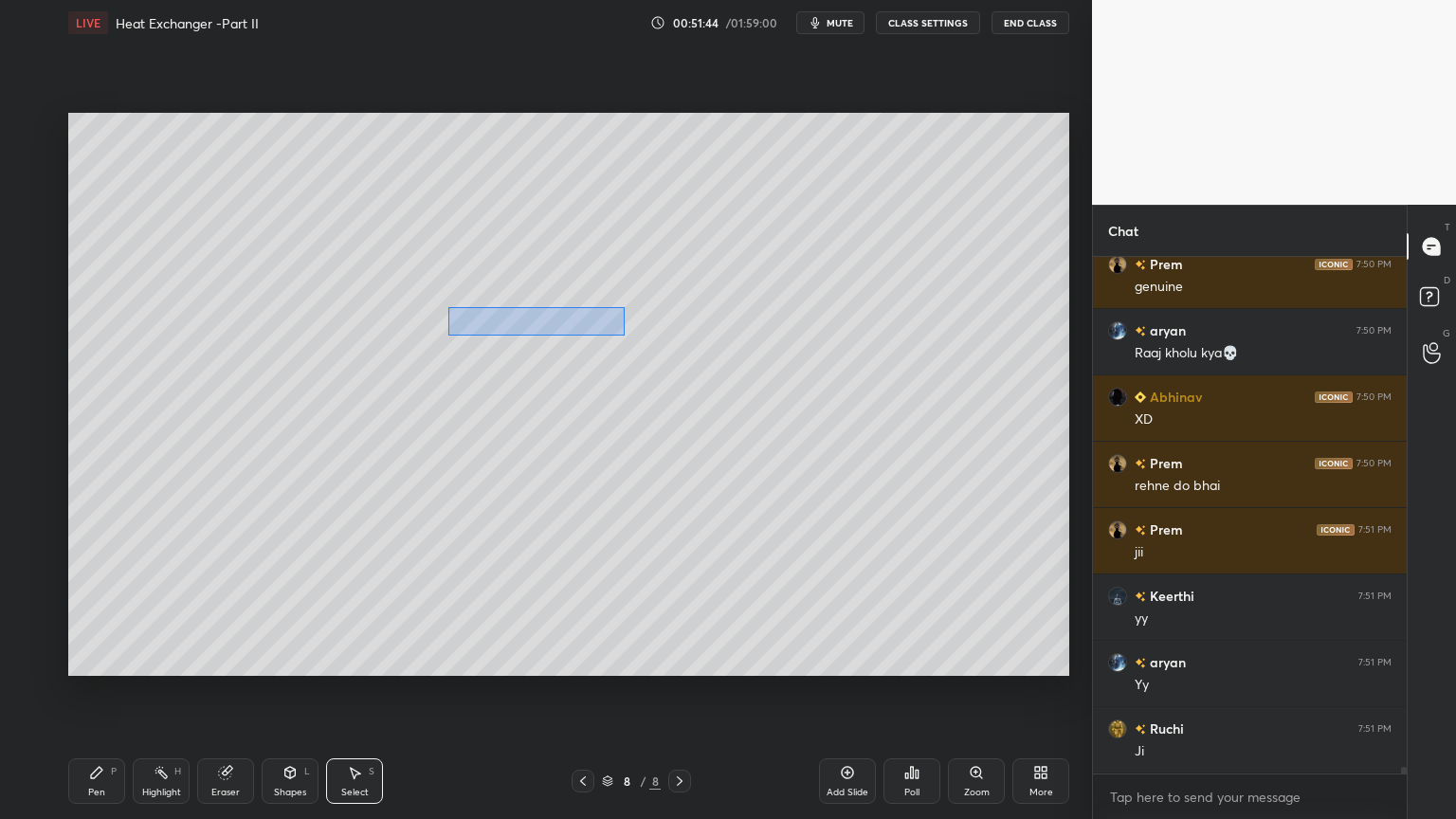 drag, startPoint x: 447, startPoint y: 307, endPoint x: 605, endPoint y: 326, distance: 159.1383 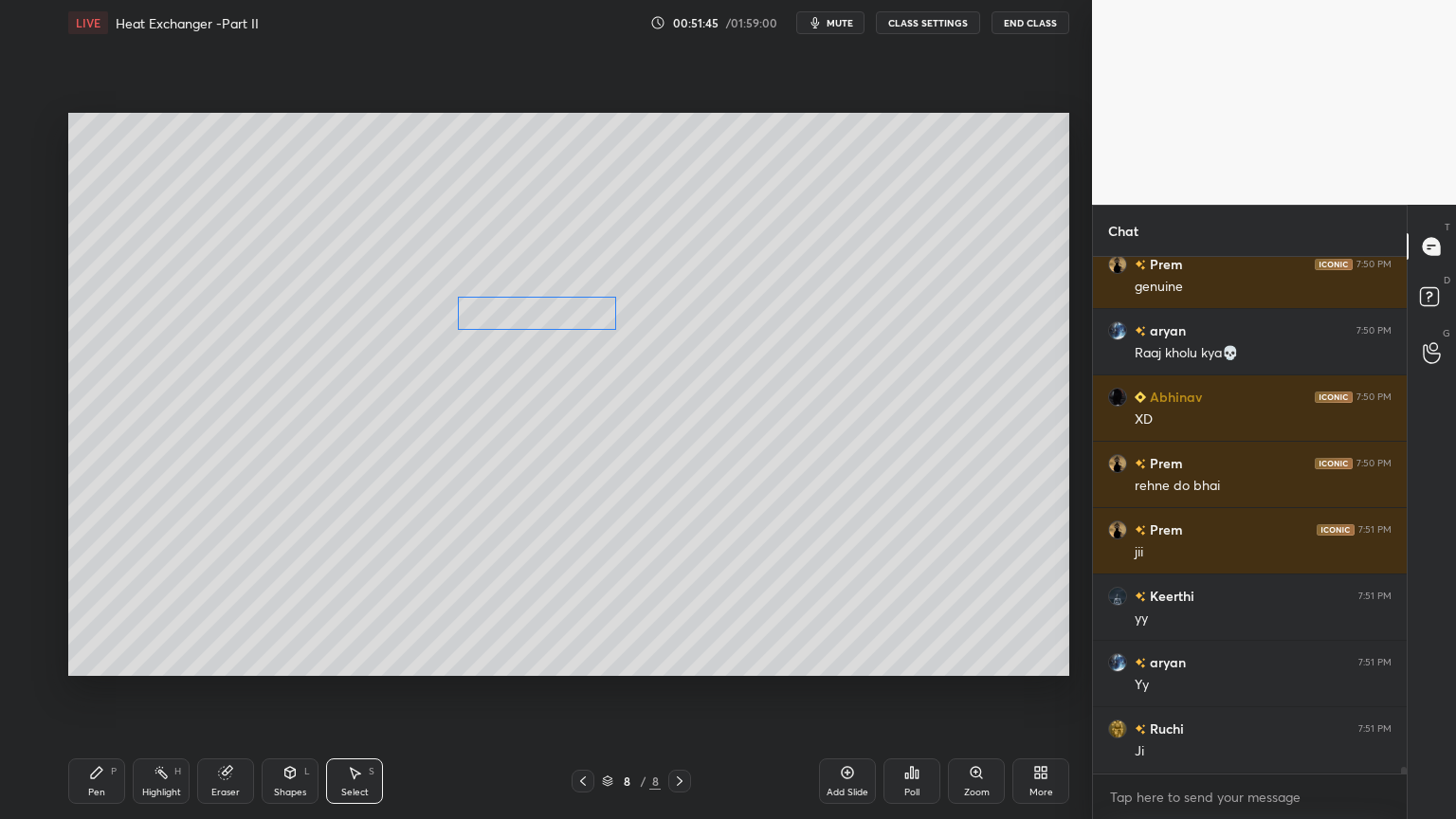 scroll, scrollTop: 41363, scrollLeft: 0, axis: vertical 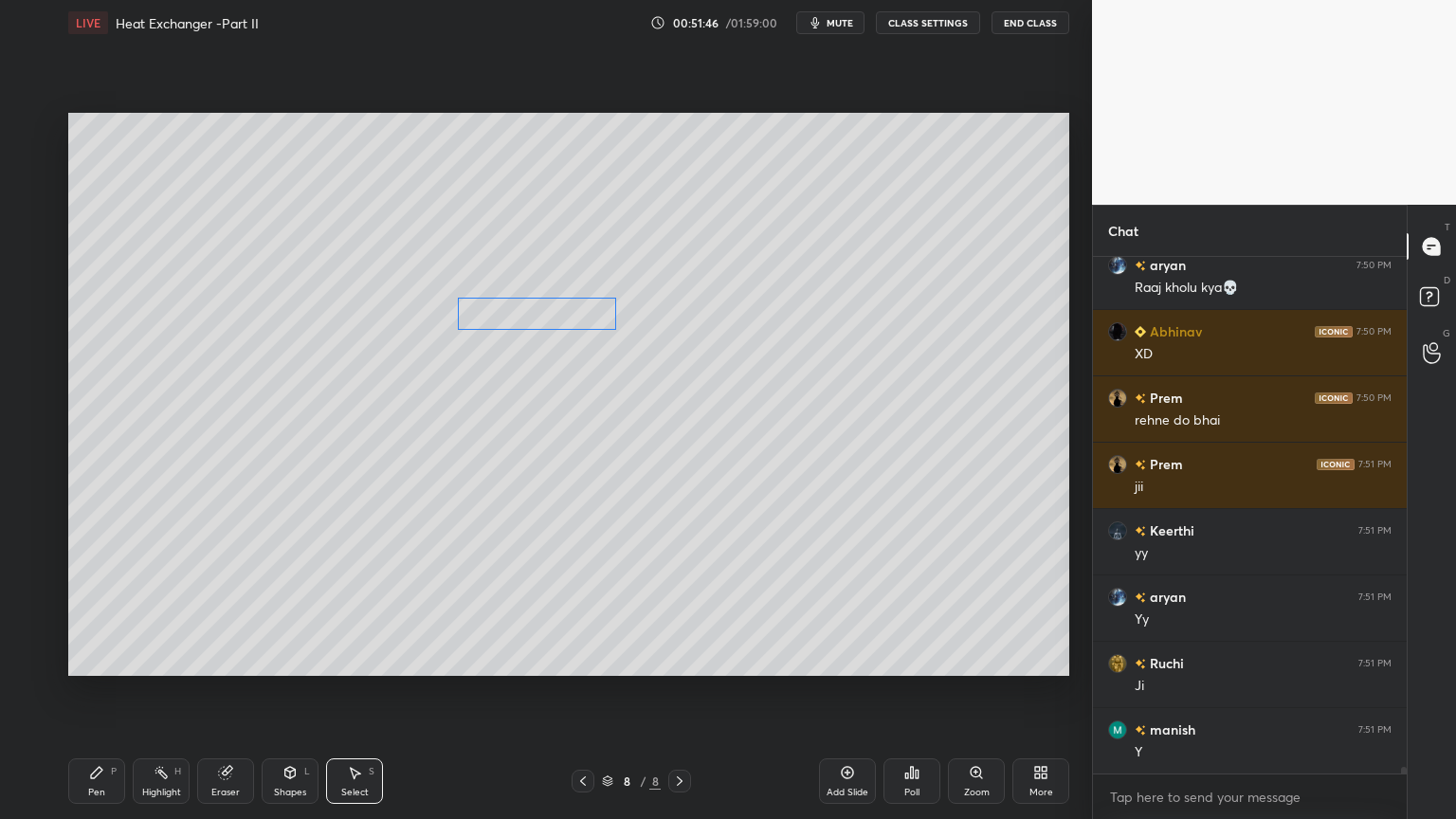 click on "0 ° Undo Copy Duplicate Duplicate to new slide Delete" at bounding box center [569, 394] 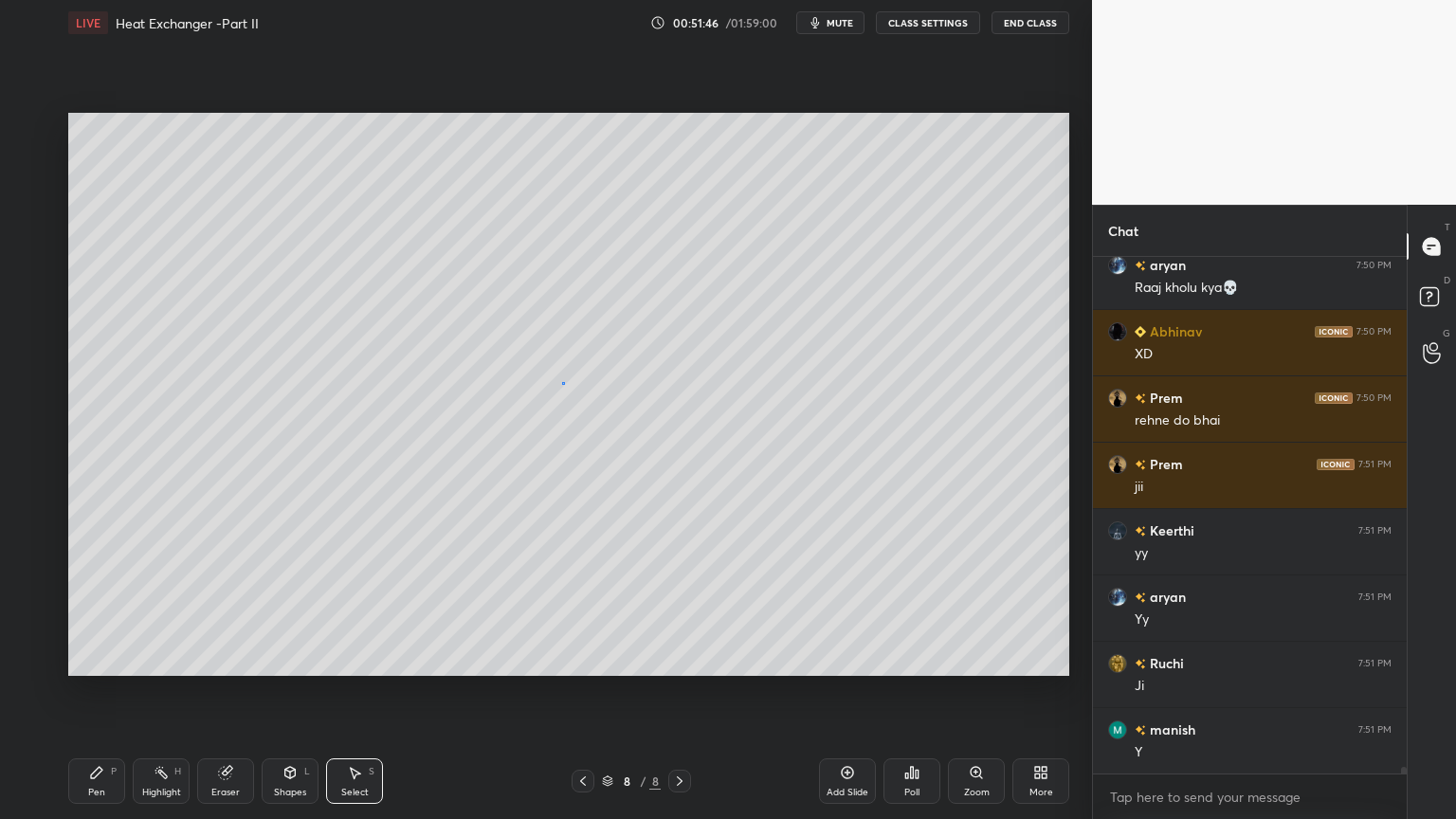 click on "0 ° Undo Copy Duplicate Duplicate to new slide Delete" at bounding box center (569, 394) 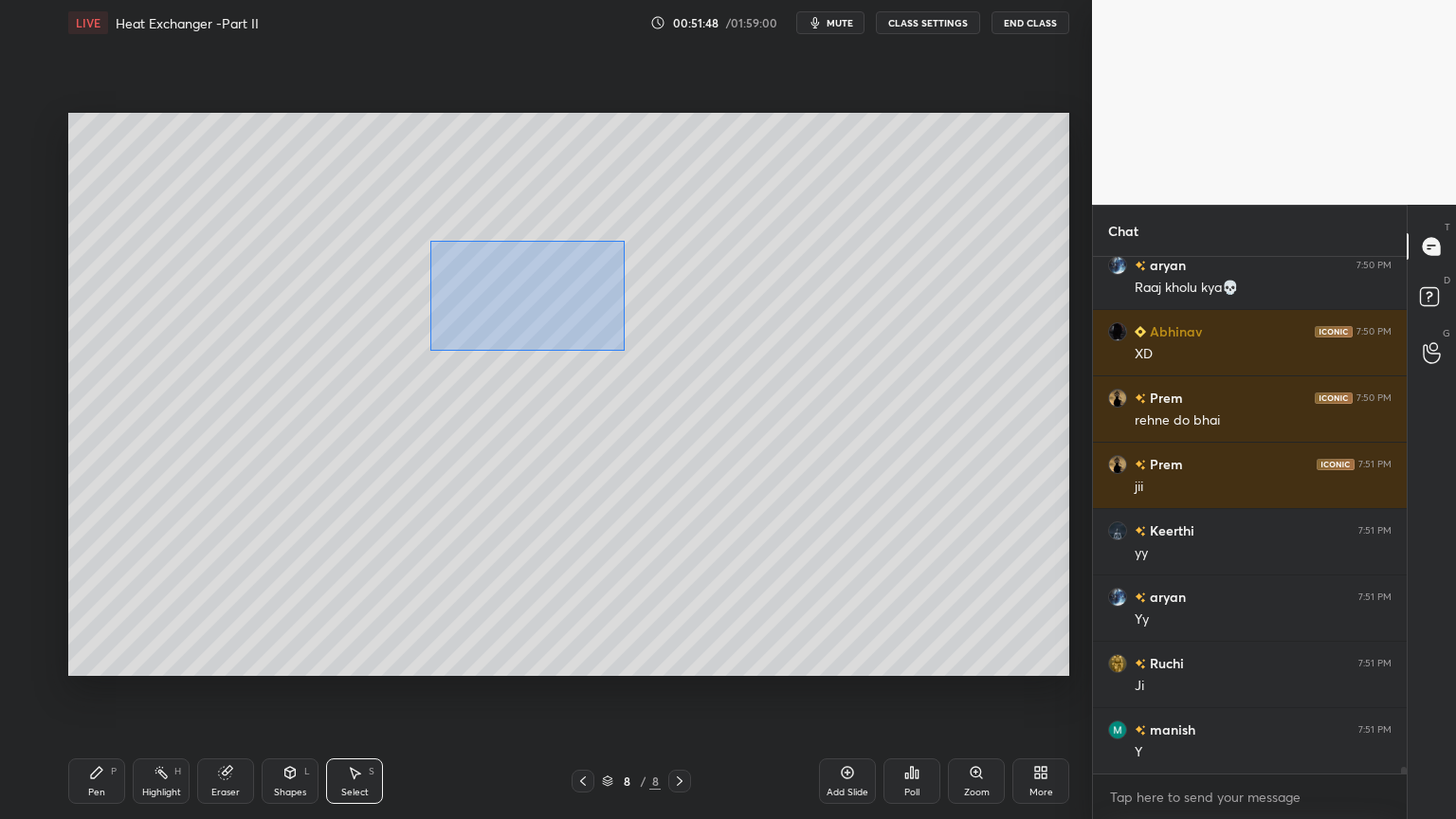 drag, startPoint x: 431, startPoint y: 240, endPoint x: 679, endPoint y: 364, distance: 277.27243 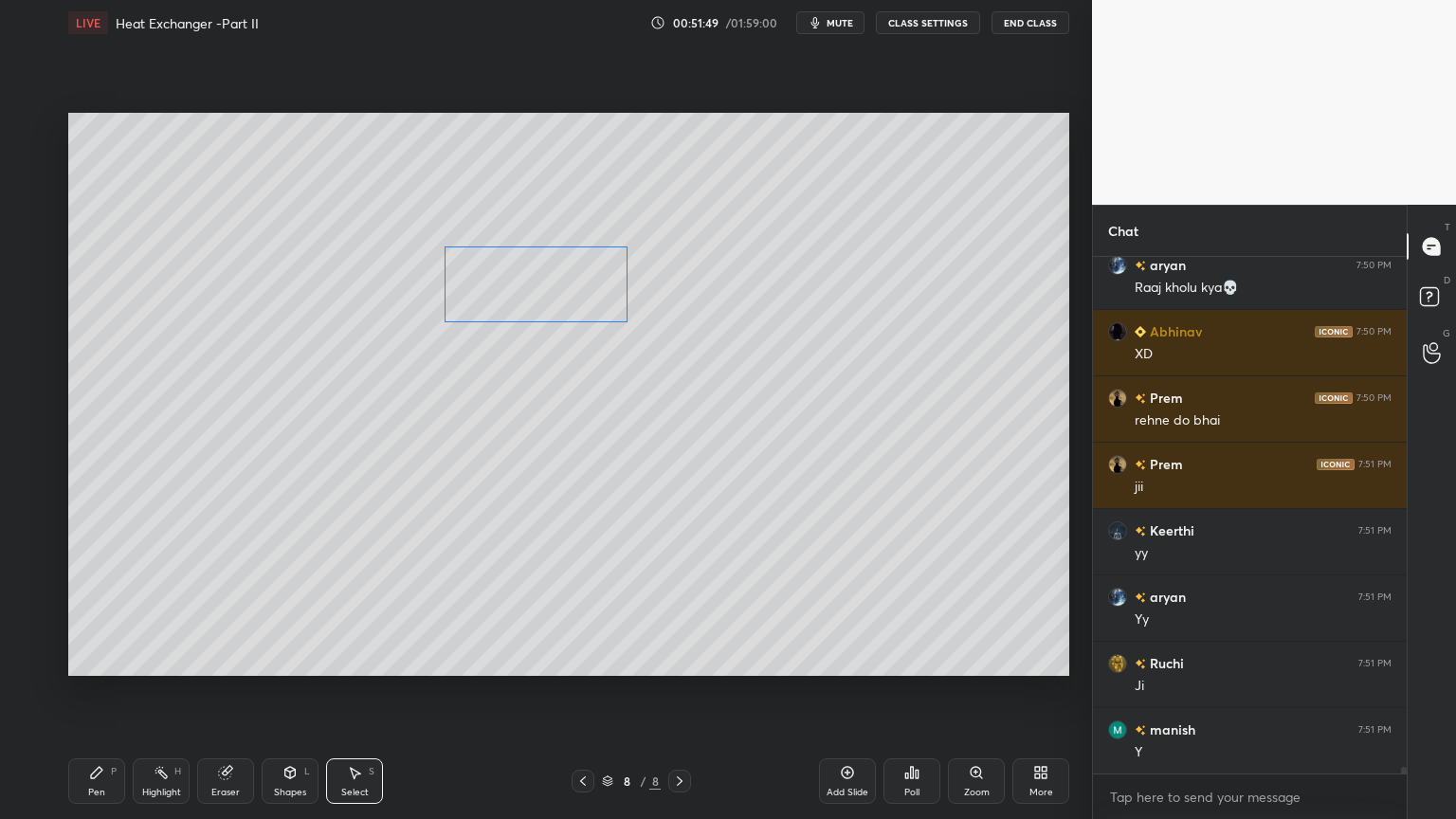 click on "0 ° Undo Copy Duplicate Duplicate to new slide Delete" at bounding box center [569, 394] 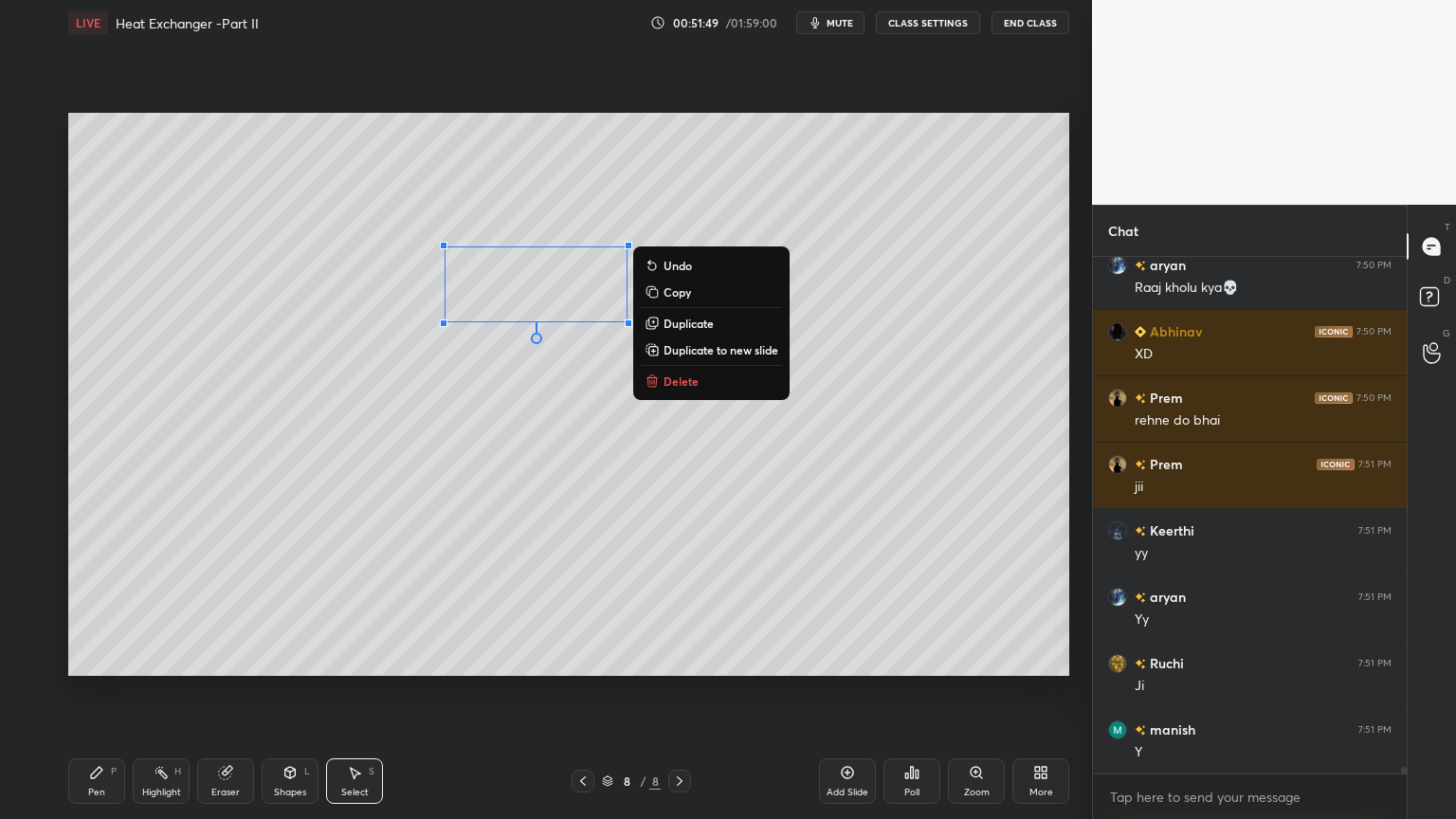 click on "0 ° Undo Copy Duplicate Duplicate to new slide Delete" at bounding box center (569, 394) 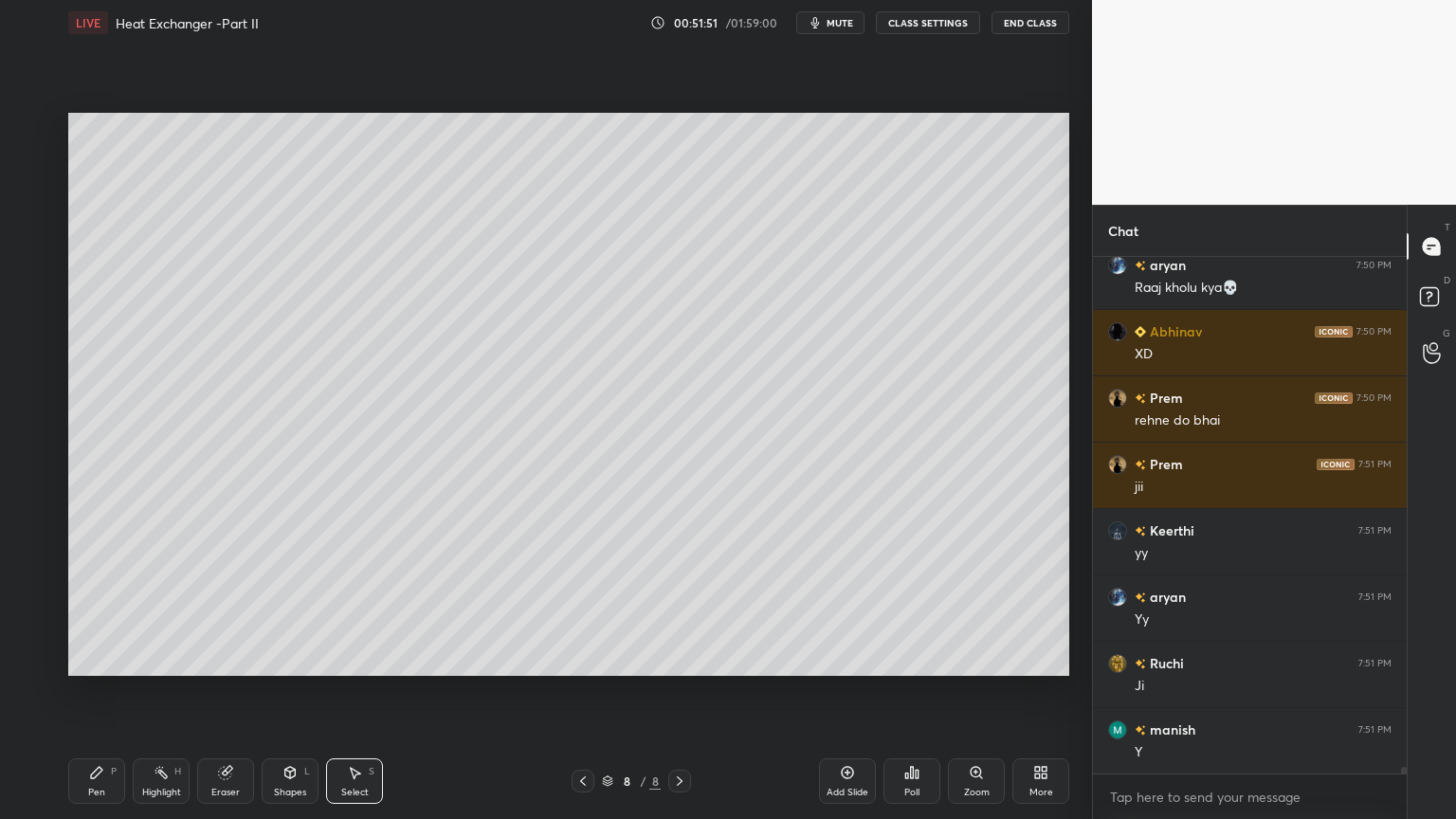 click on "Shapes L" at bounding box center (290, 781) 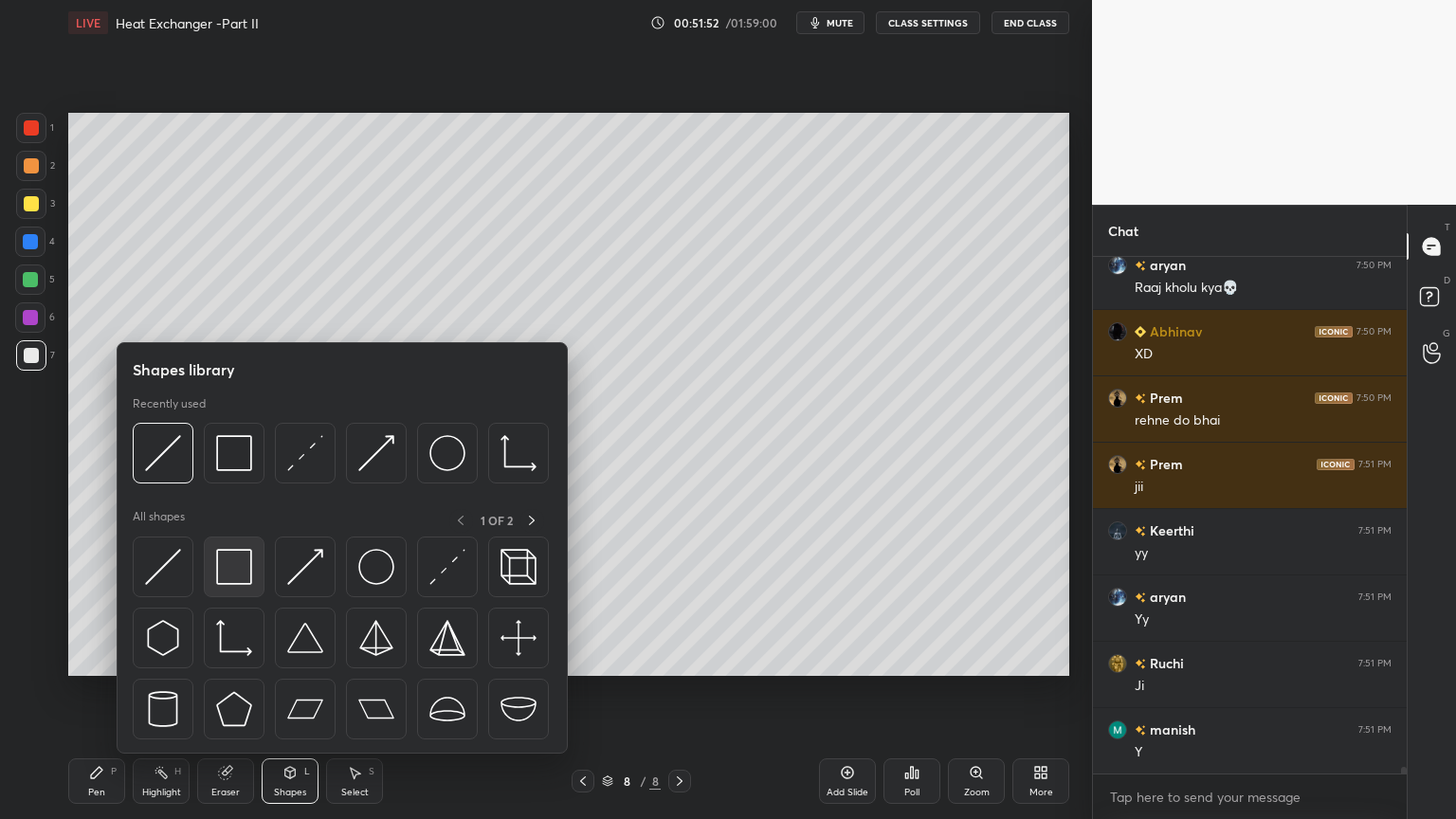 click at bounding box center [234, 567] 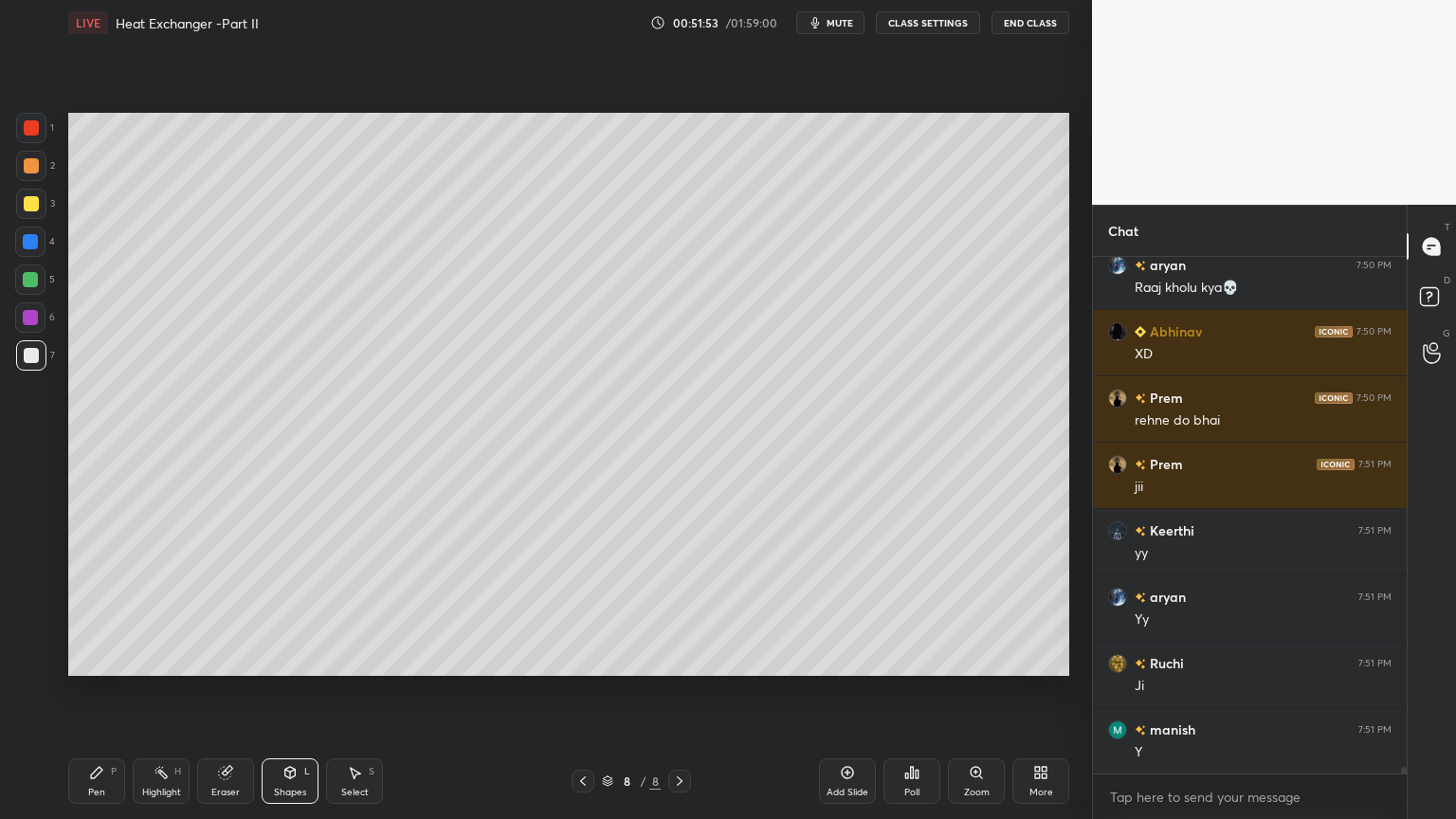 click at bounding box center [30, 318] 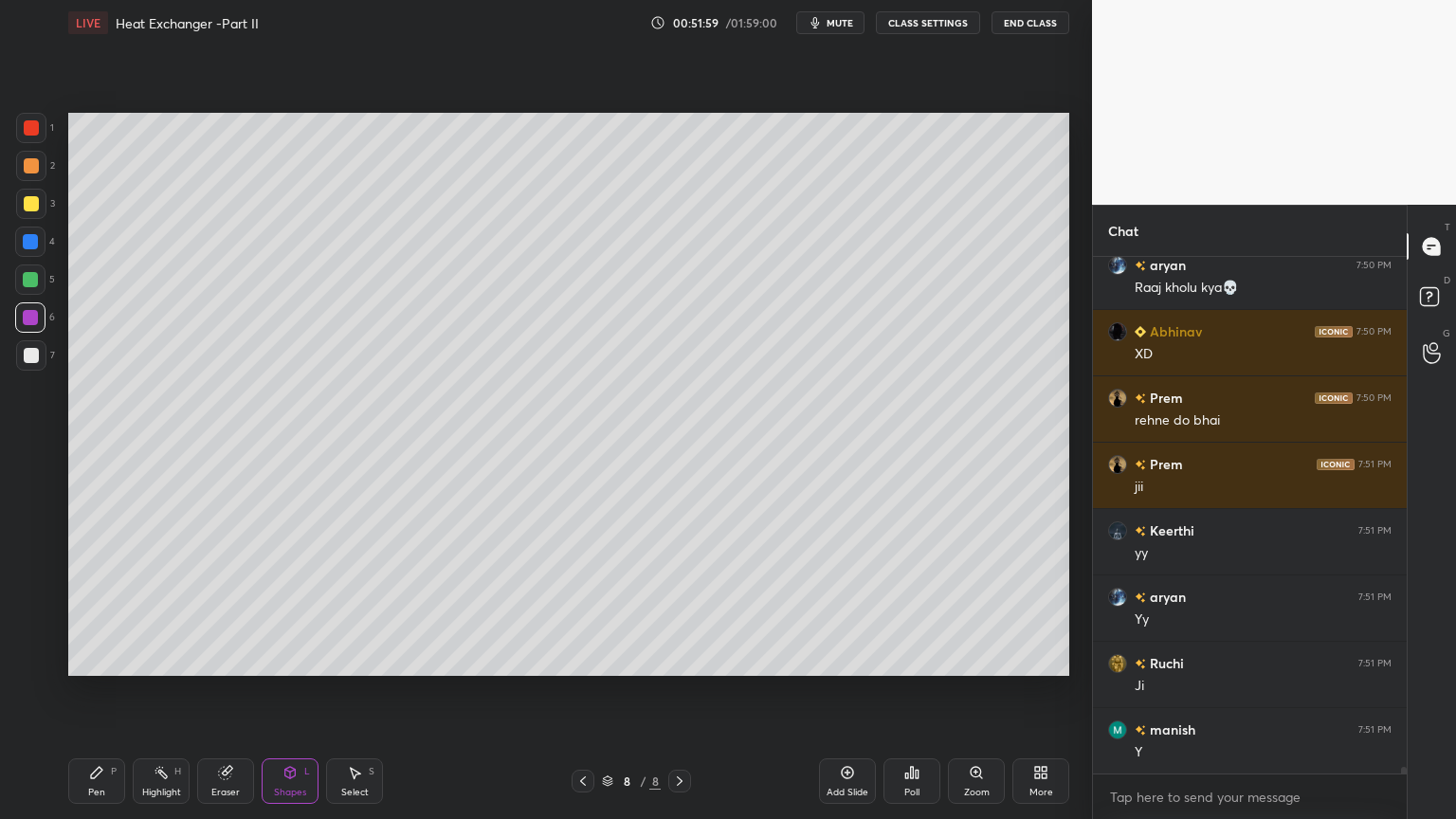 scroll, scrollTop: 41431, scrollLeft: 0, axis: vertical 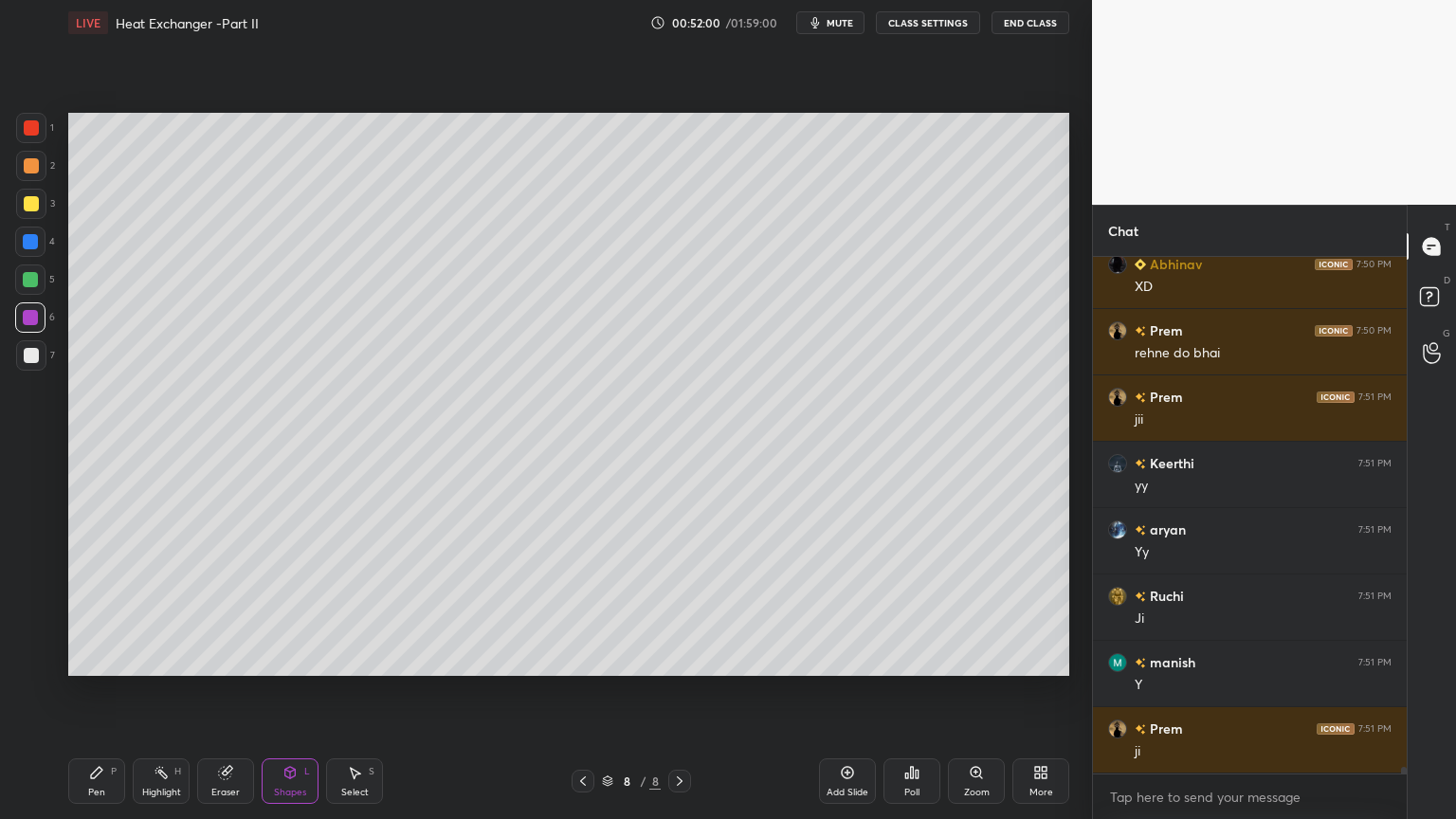 click on "Pen" at bounding box center (97, 792) 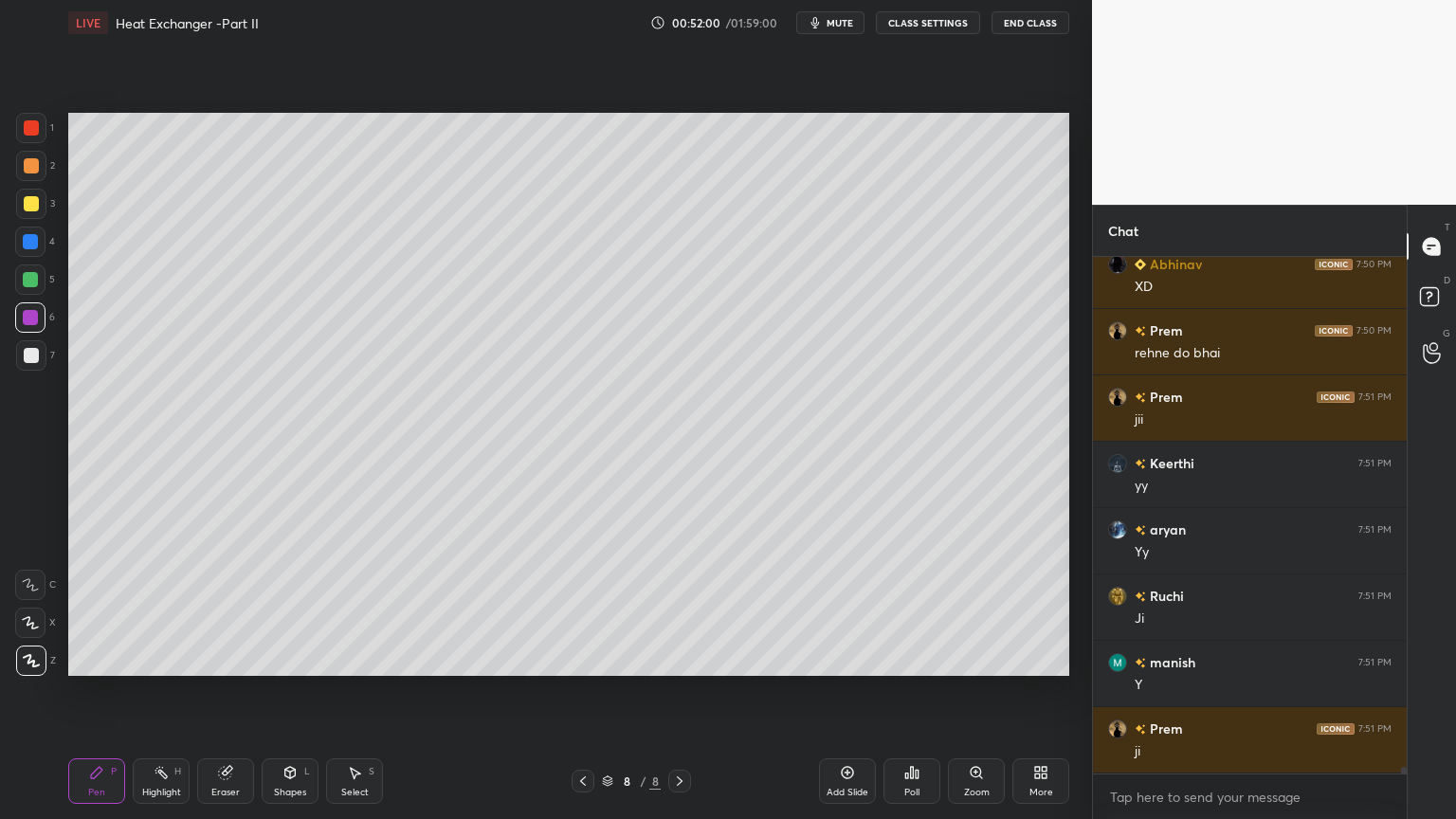 scroll, scrollTop: 41496, scrollLeft: 0, axis: vertical 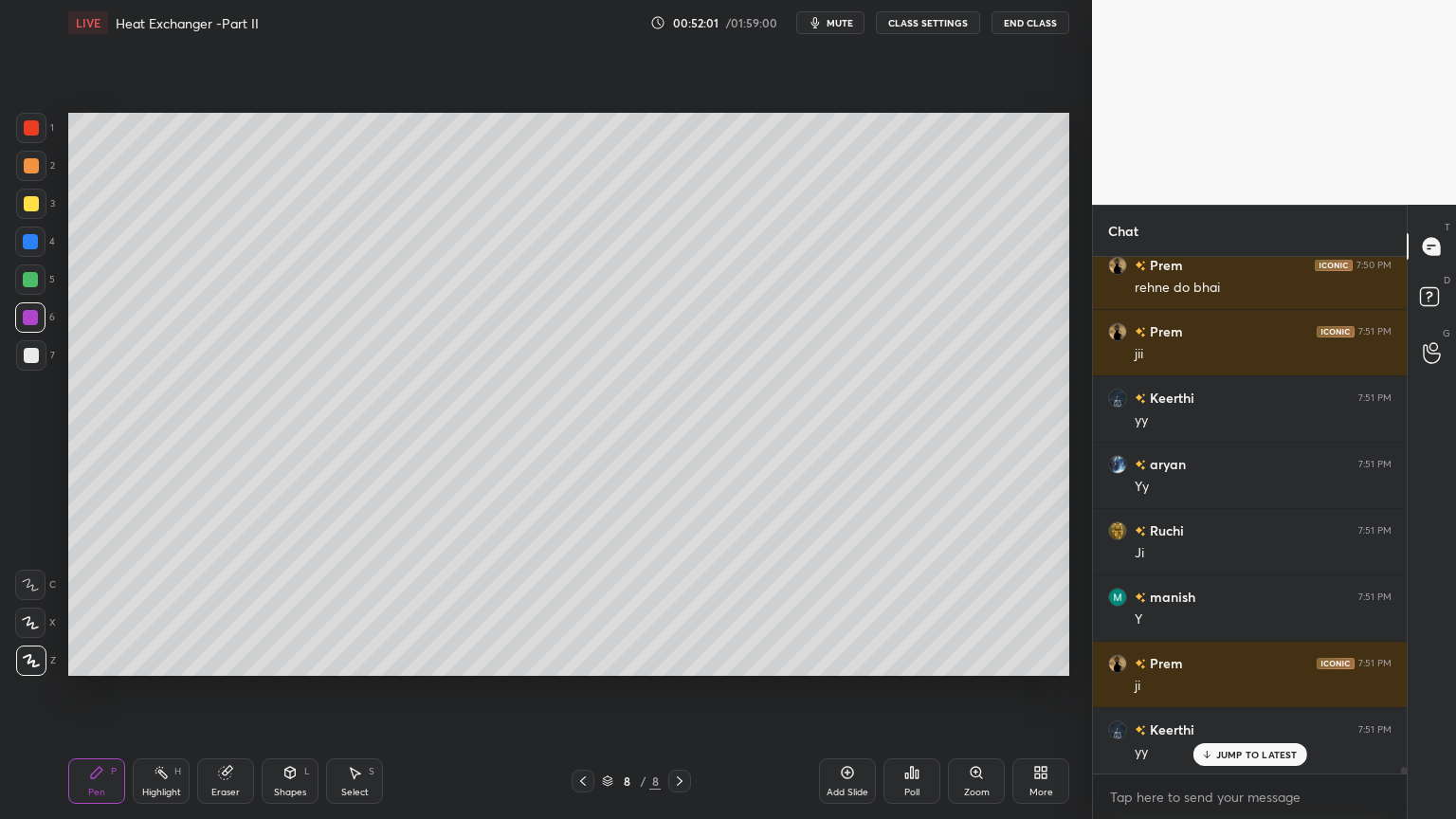 click at bounding box center [31, 355] 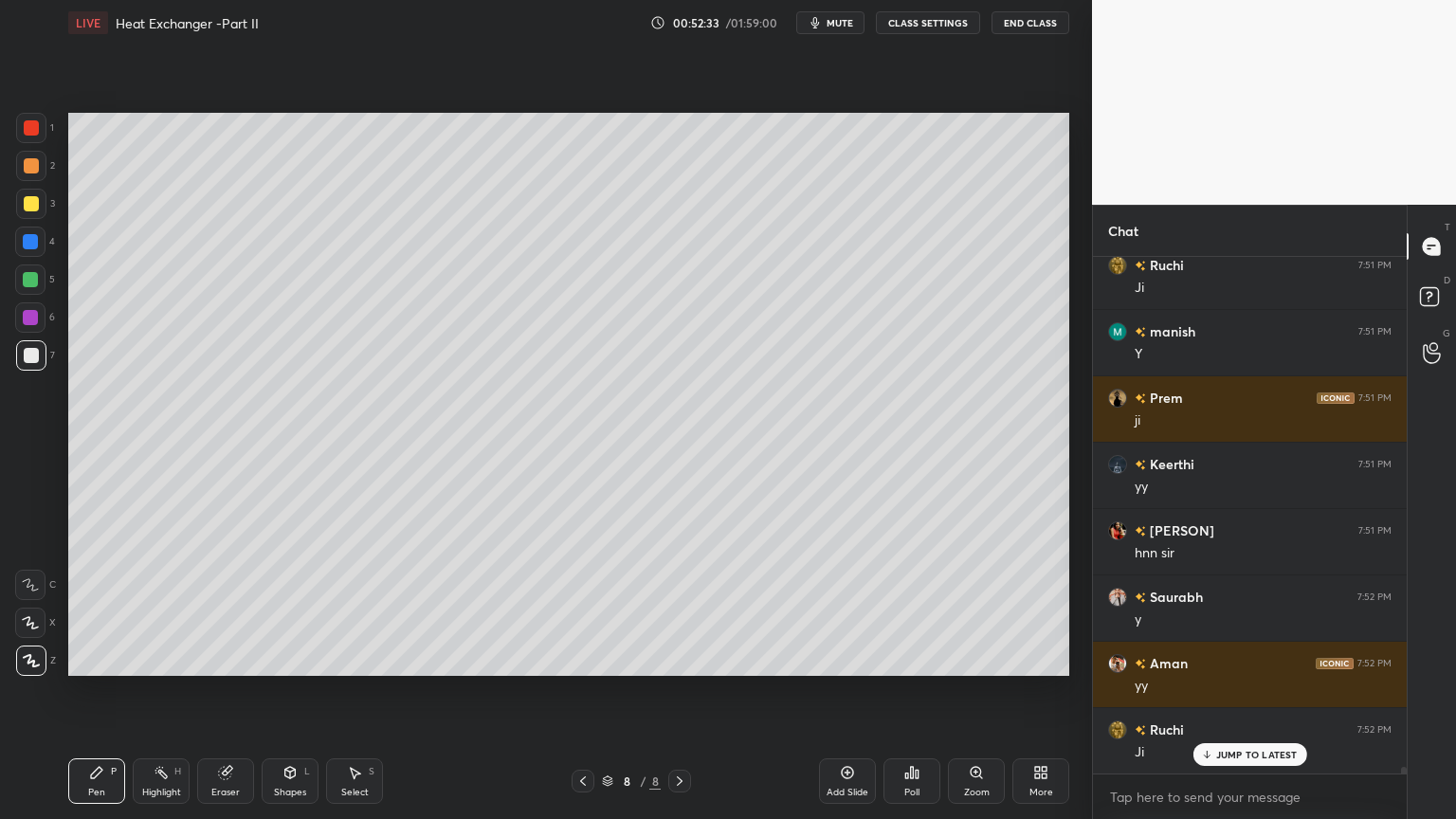 scroll, scrollTop: 41829, scrollLeft: 0, axis: vertical 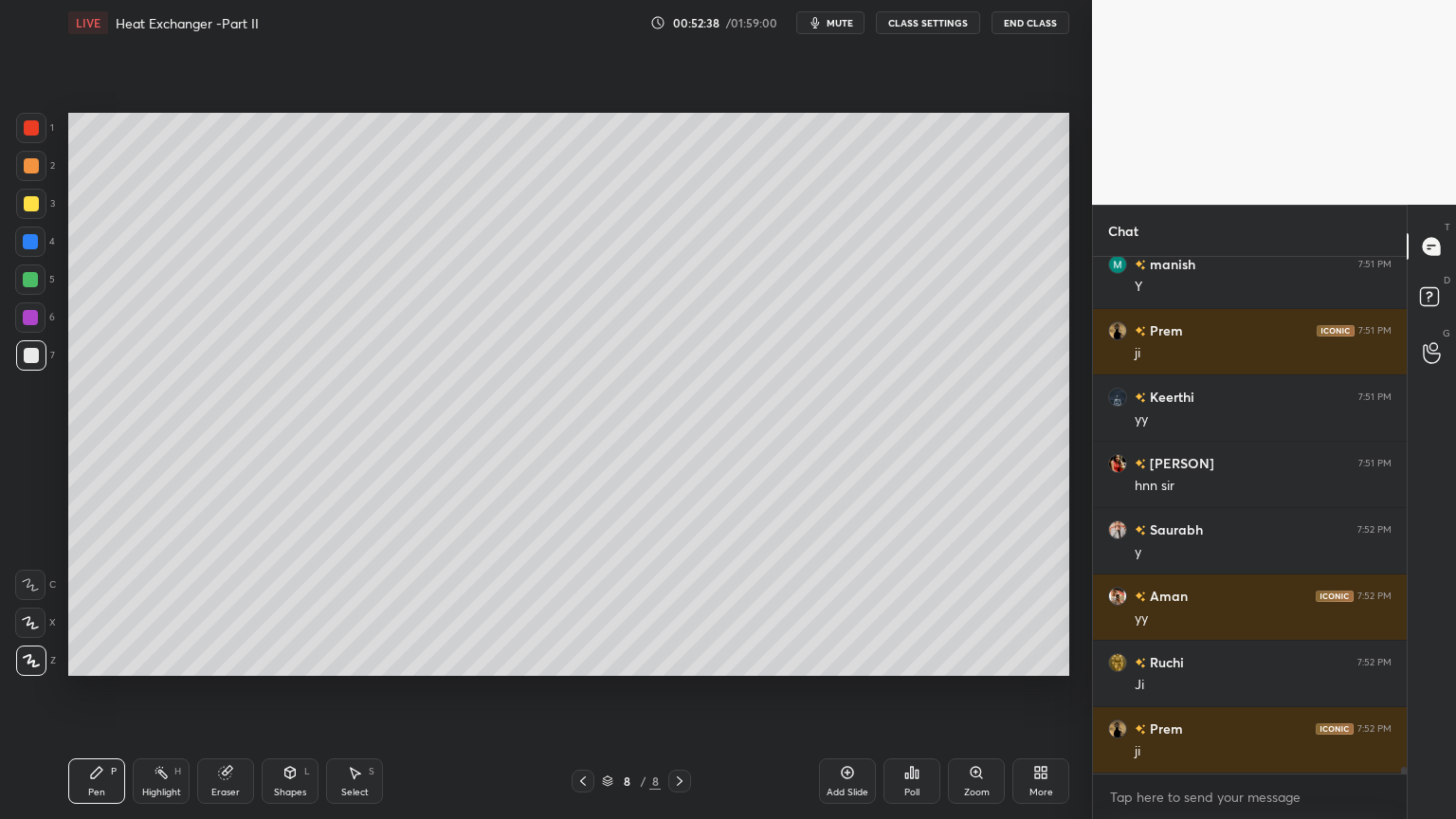 click on "Add Slide" at bounding box center [847, 792] 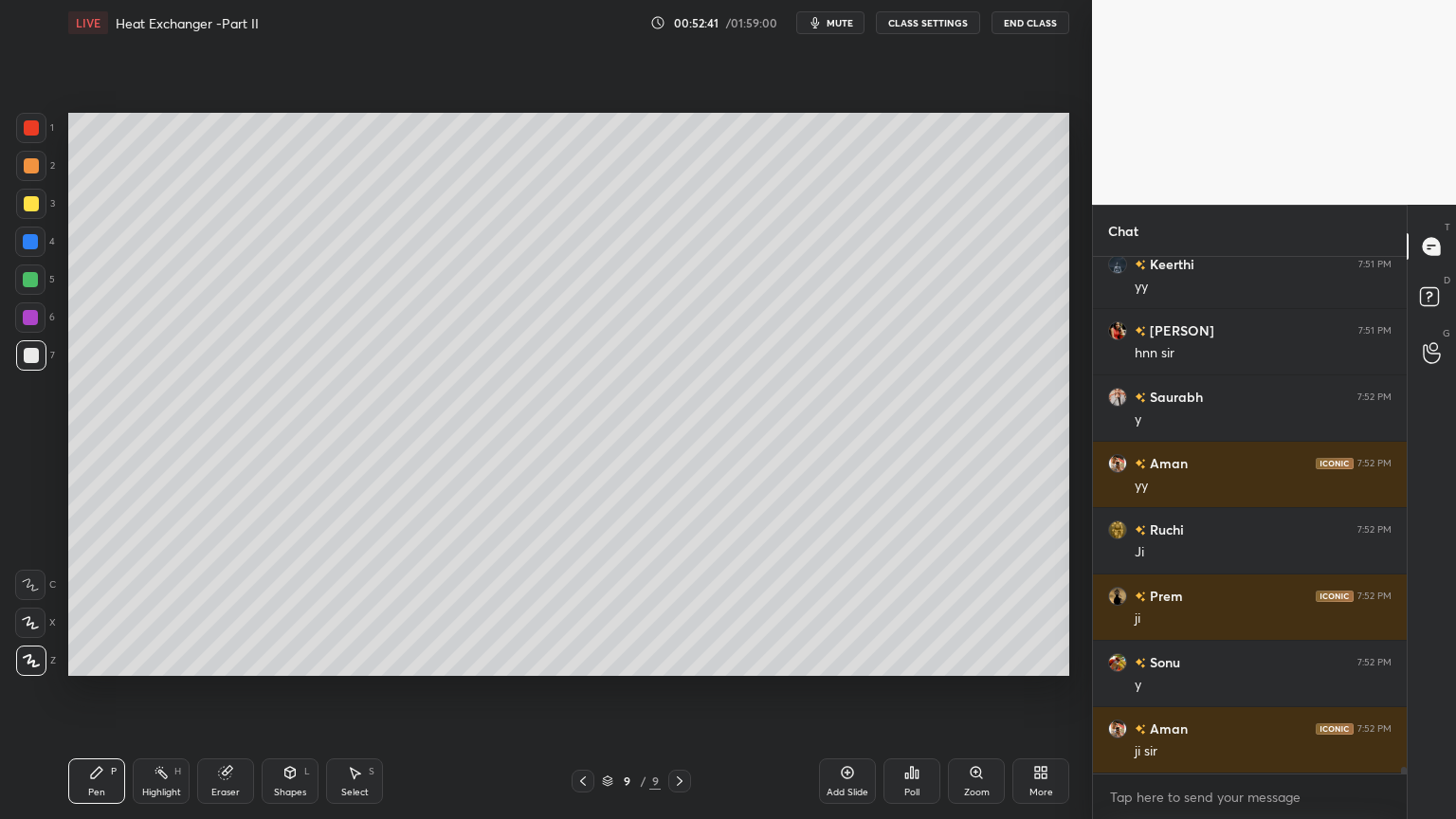 scroll, scrollTop: 42027, scrollLeft: 0, axis: vertical 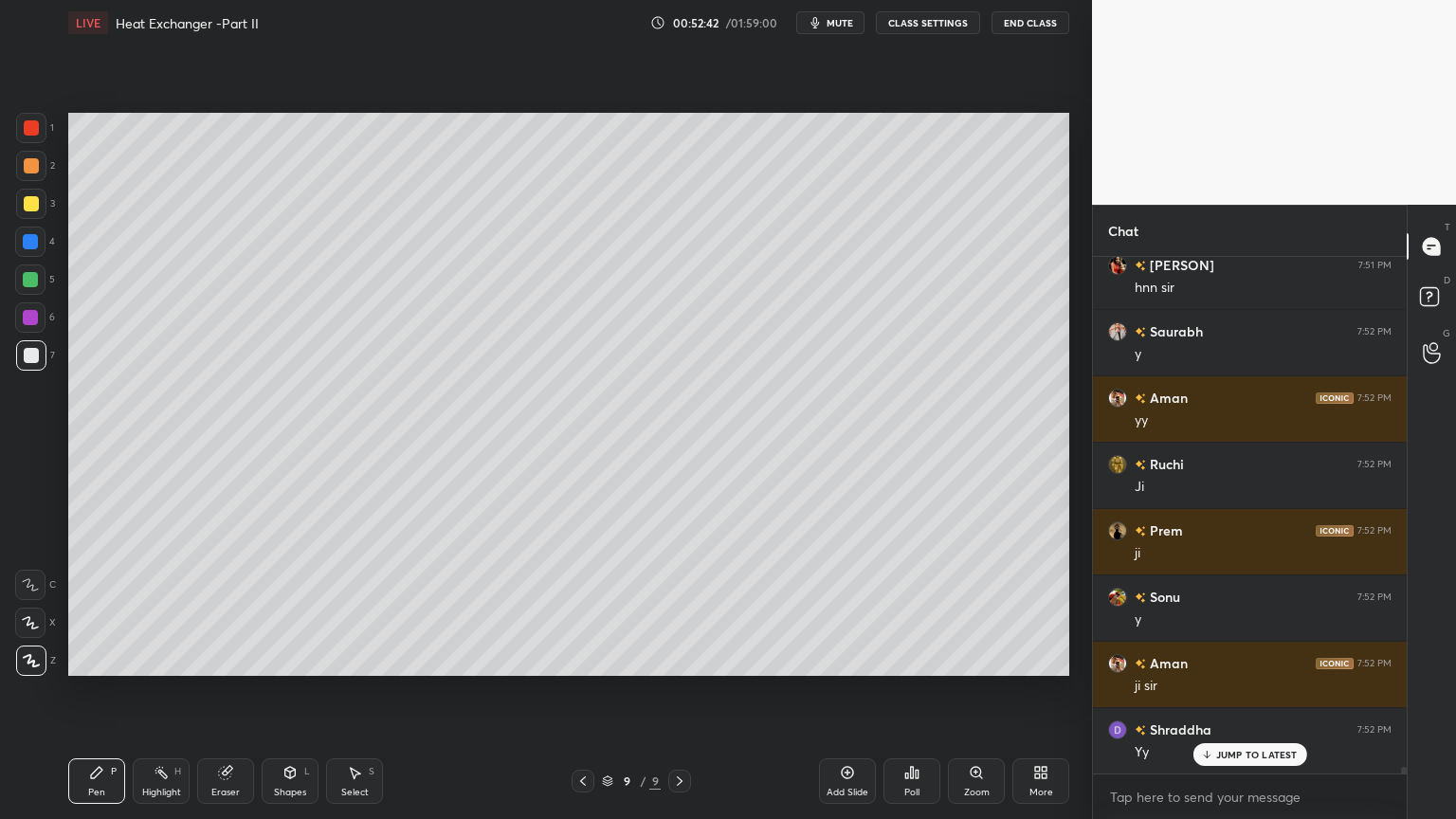 click at bounding box center (30, 280) 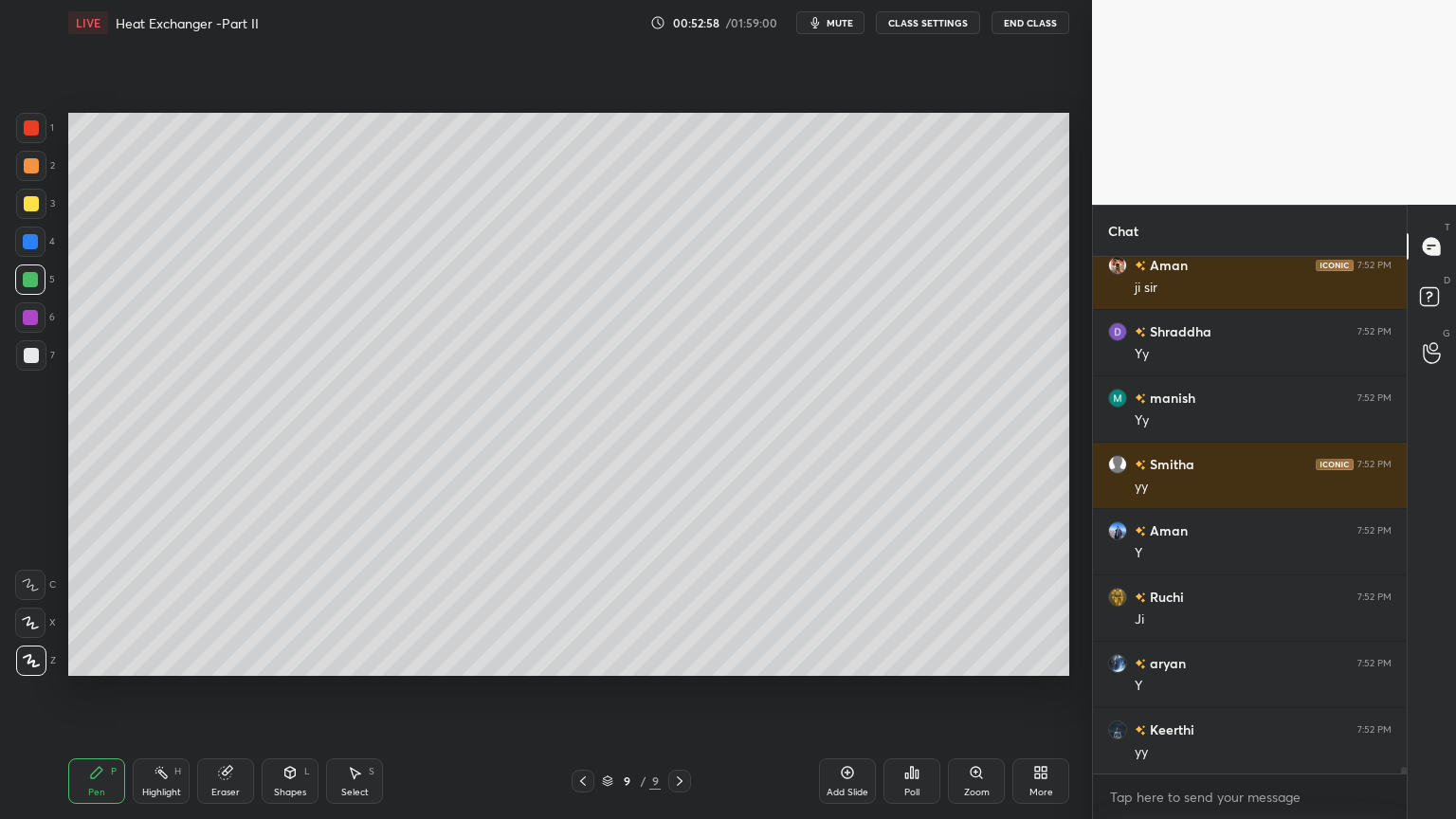 scroll, scrollTop: 42492, scrollLeft: 0, axis: vertical 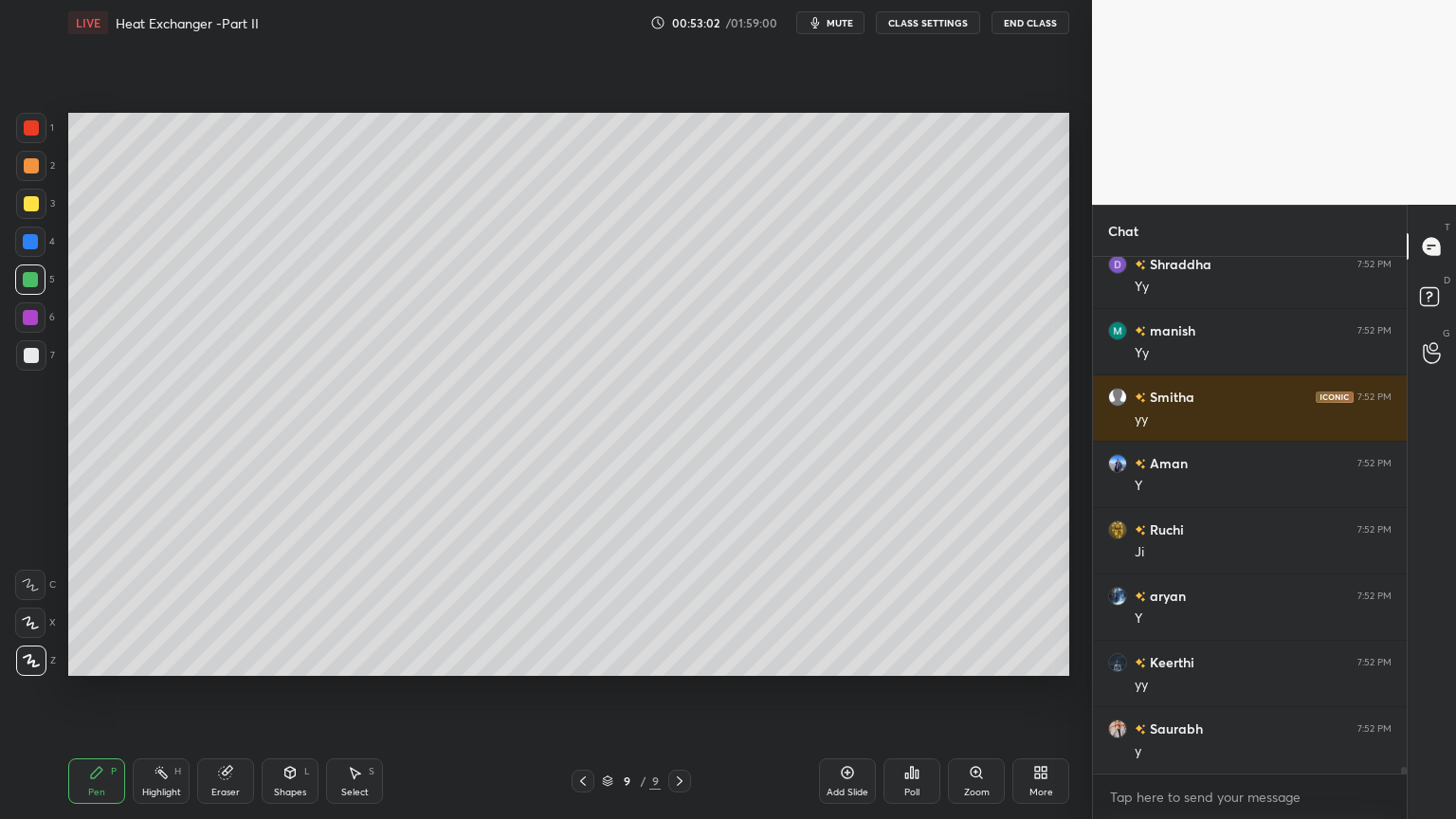 drag, startPoint x: 220, startPoint y: 785, endPoint x: 239, endPoint y: 772, distance: 23.02173 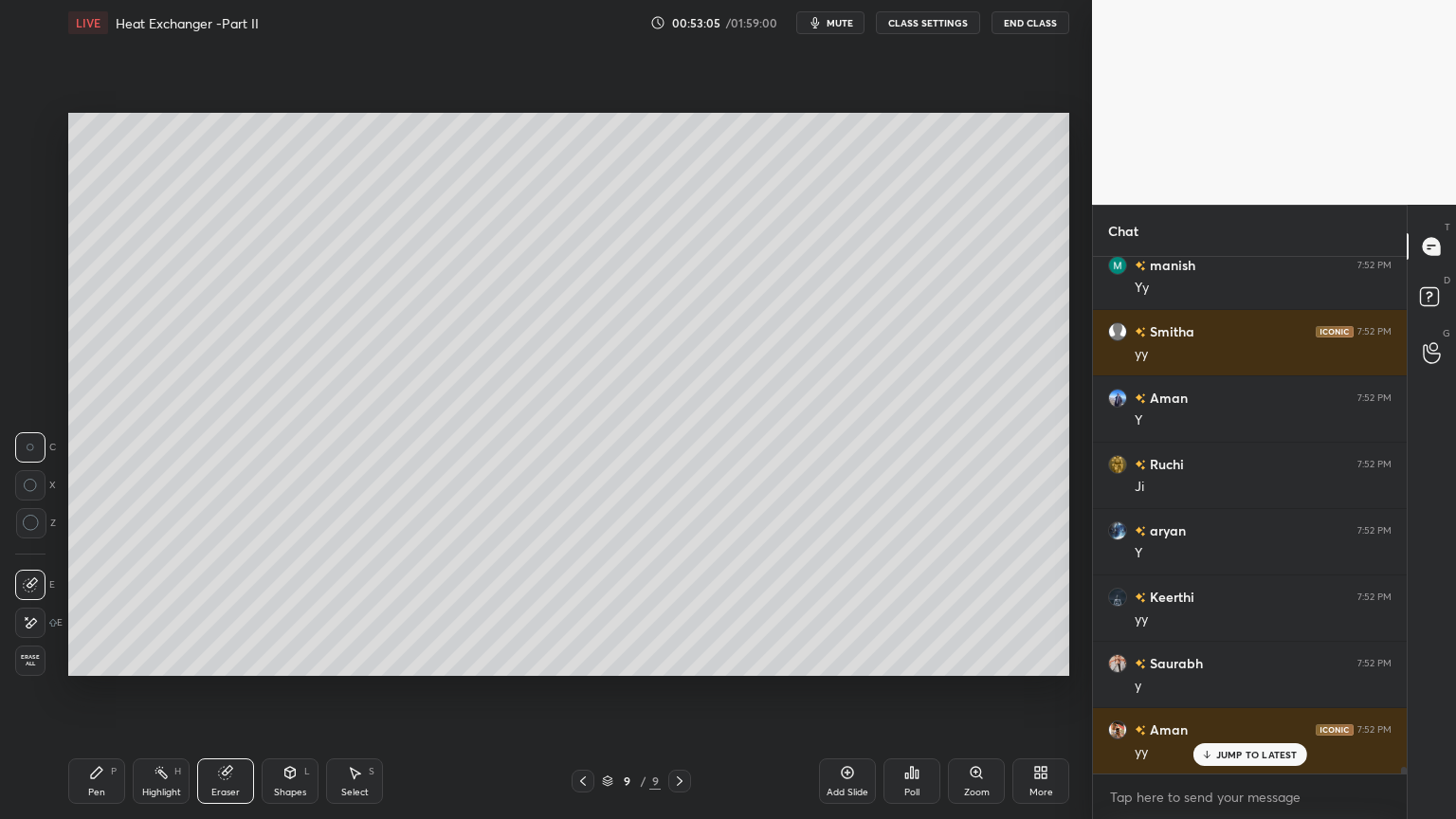 click 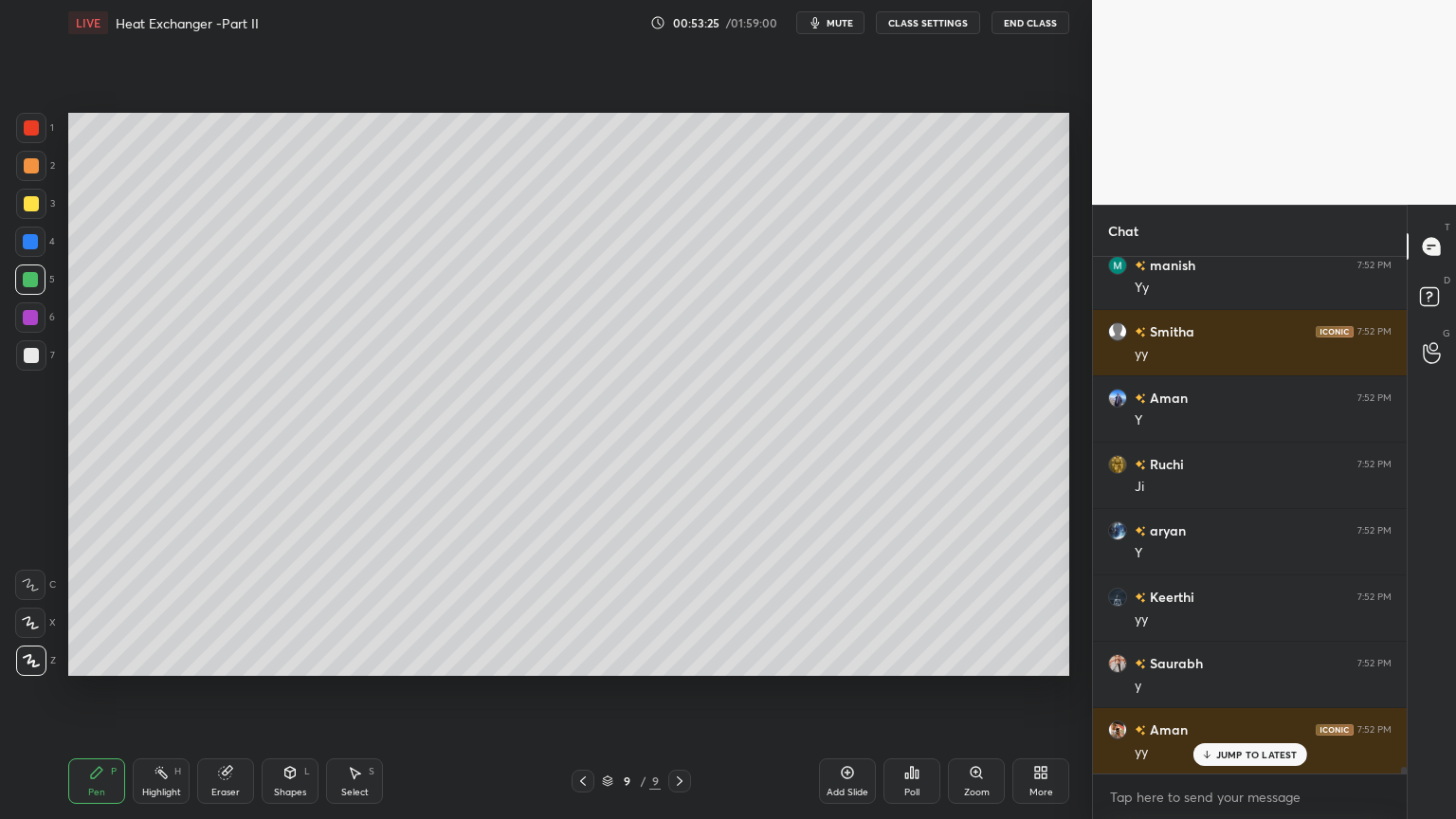 click 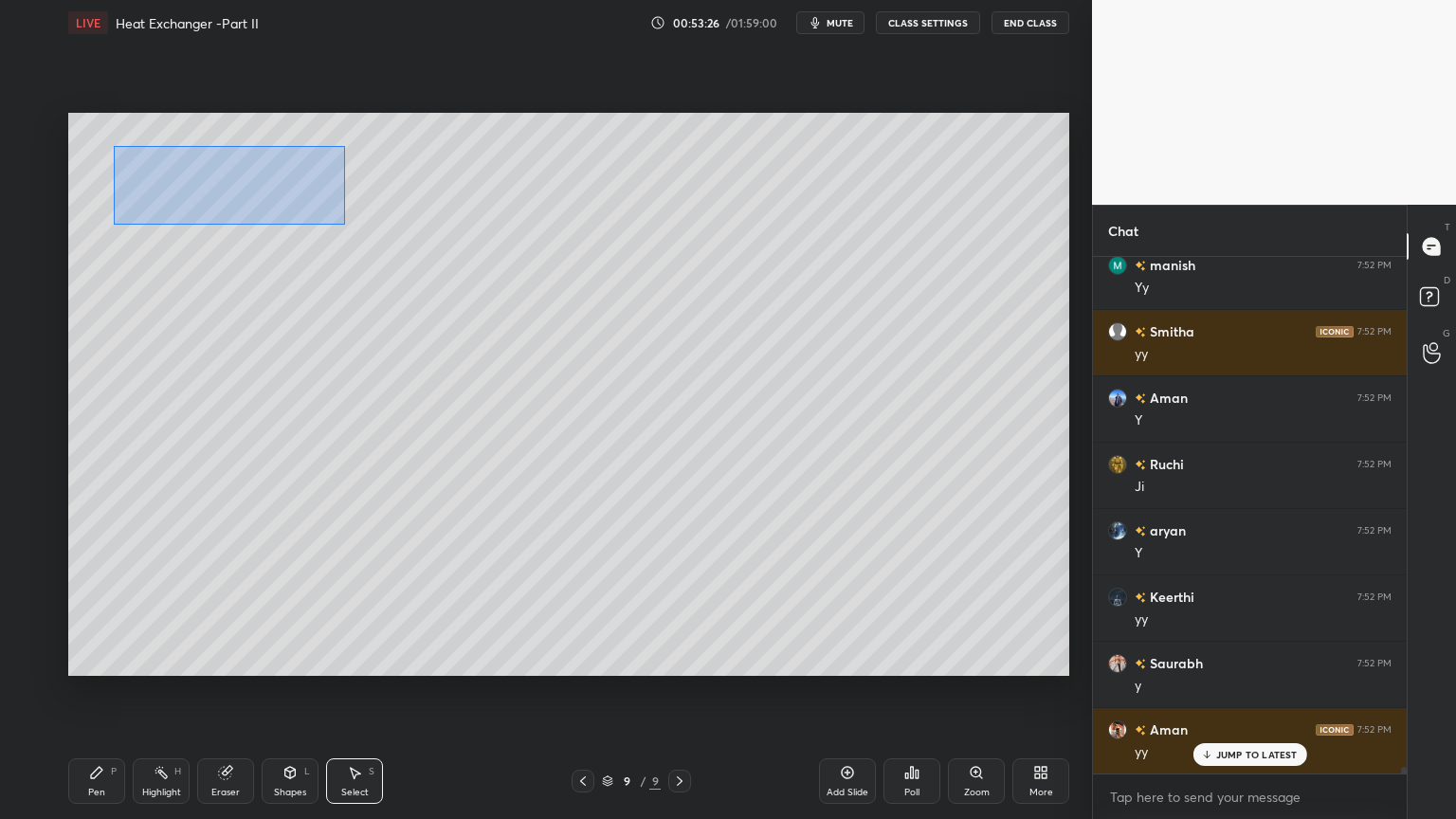 drag, startPoint x: 114, startPoint y: 145, endPoint x: 352, endPoint y: 225, distance: 251.08564 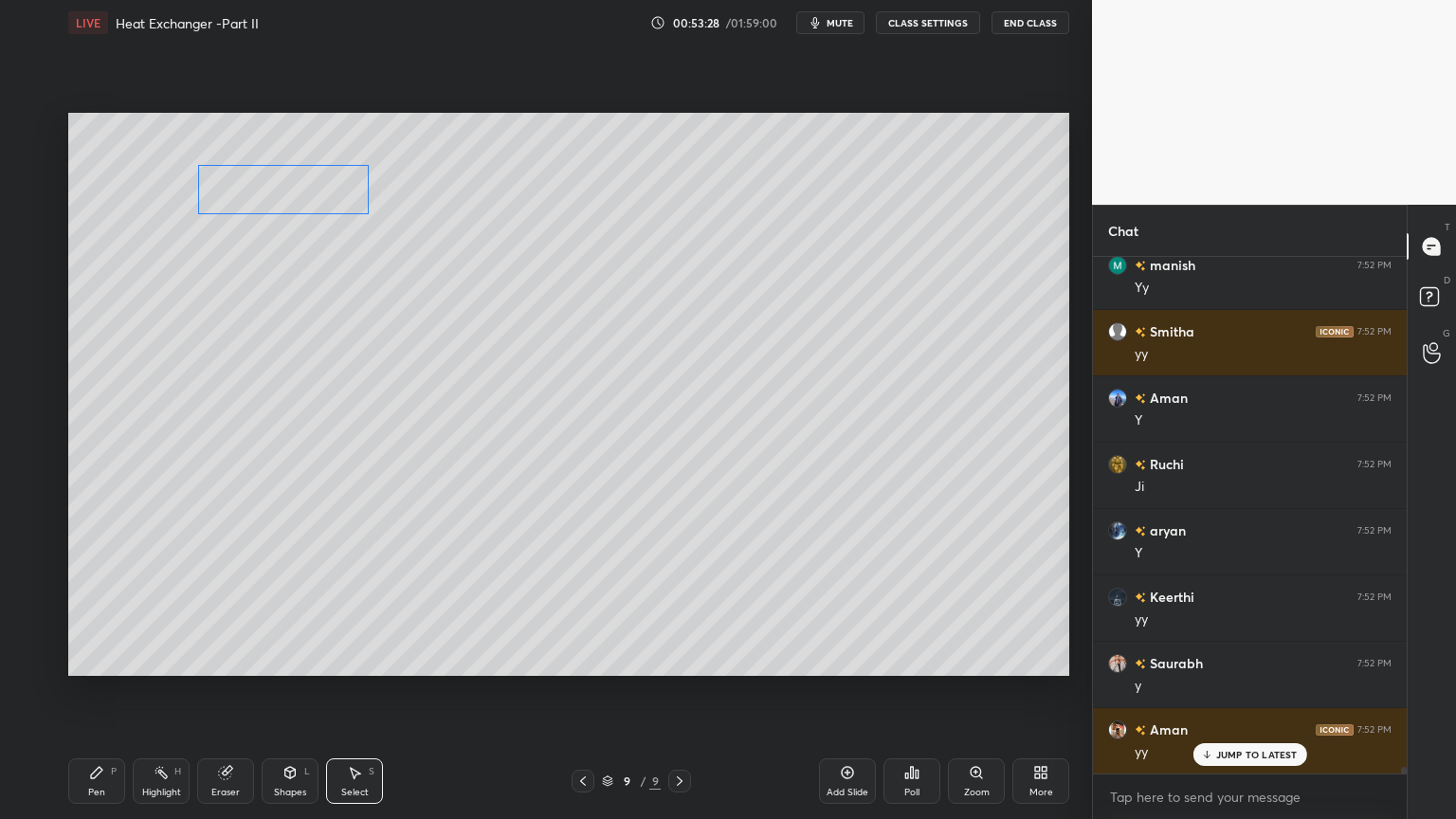 drag, startPoint x: 281, startPoint y: 193, endPoint x: 345, endPoint y: 199, distance: 64.28063 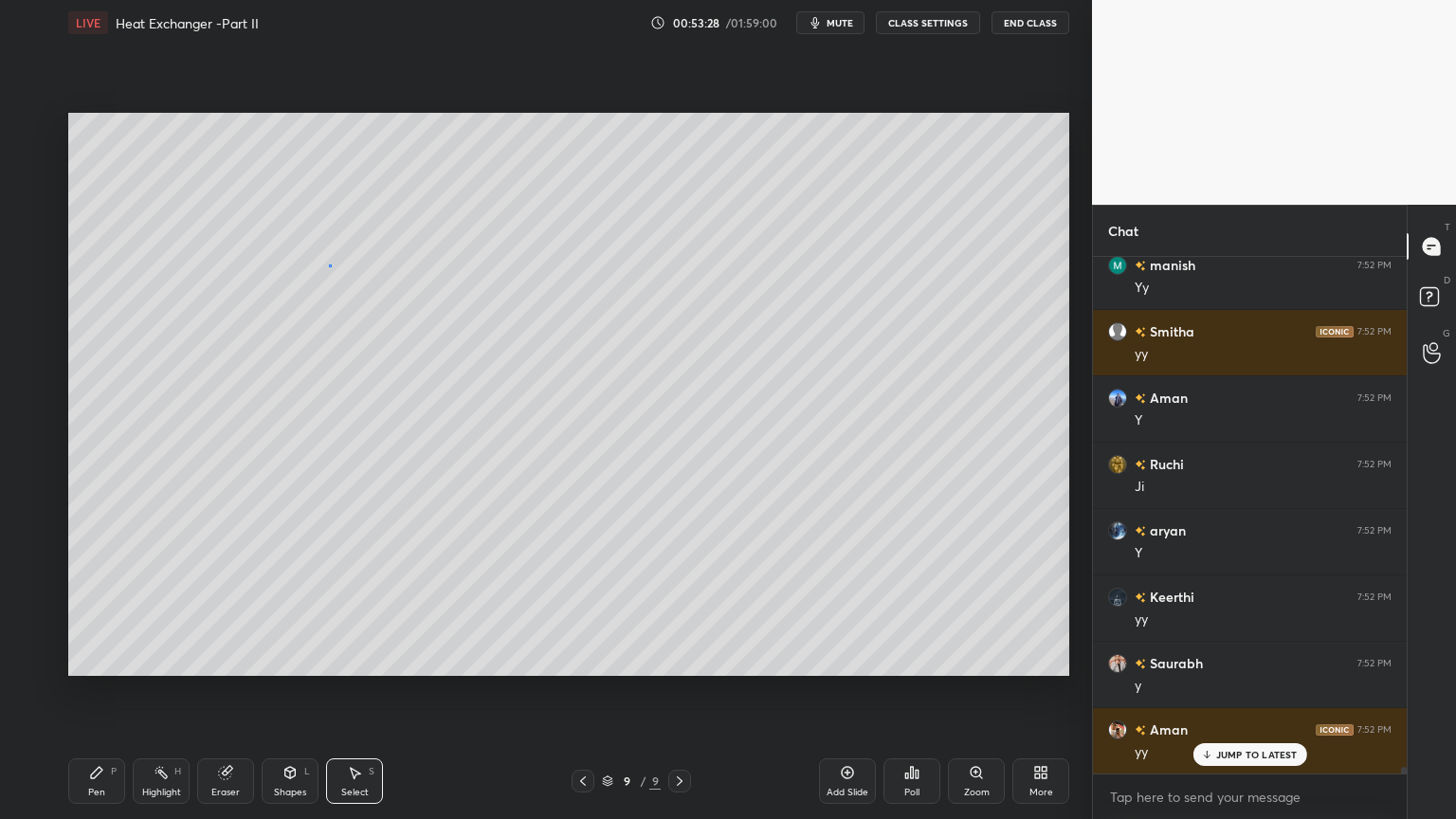drag, startPoint x: 330, startPoint y: 265, endPoint x: 423, endPoint y: 246, distance: 94.92 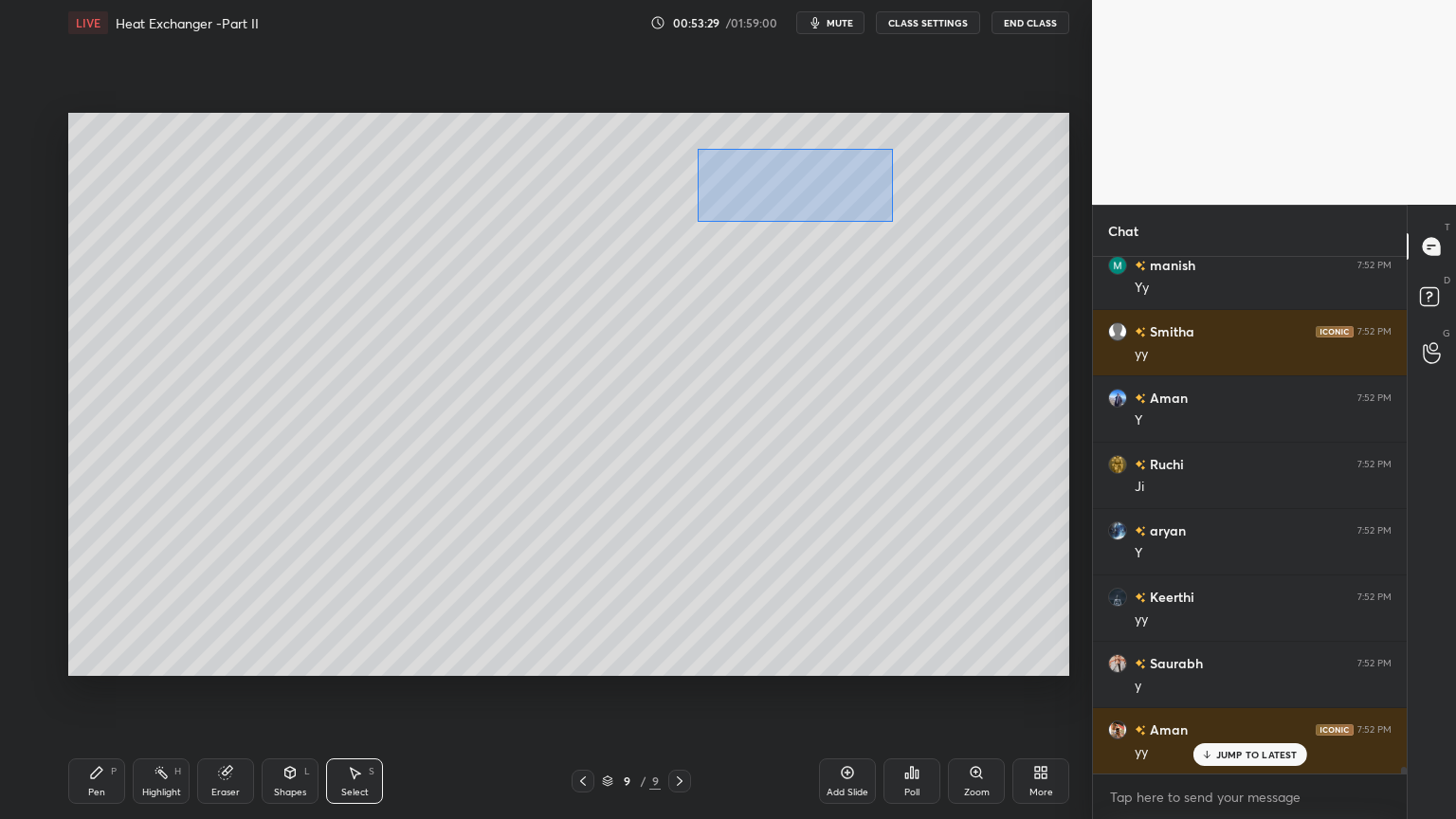 drag, startPoint x: 712, startPoint y: 163, endPoint x: 906, endPoint y: 225, distance: 203.66639 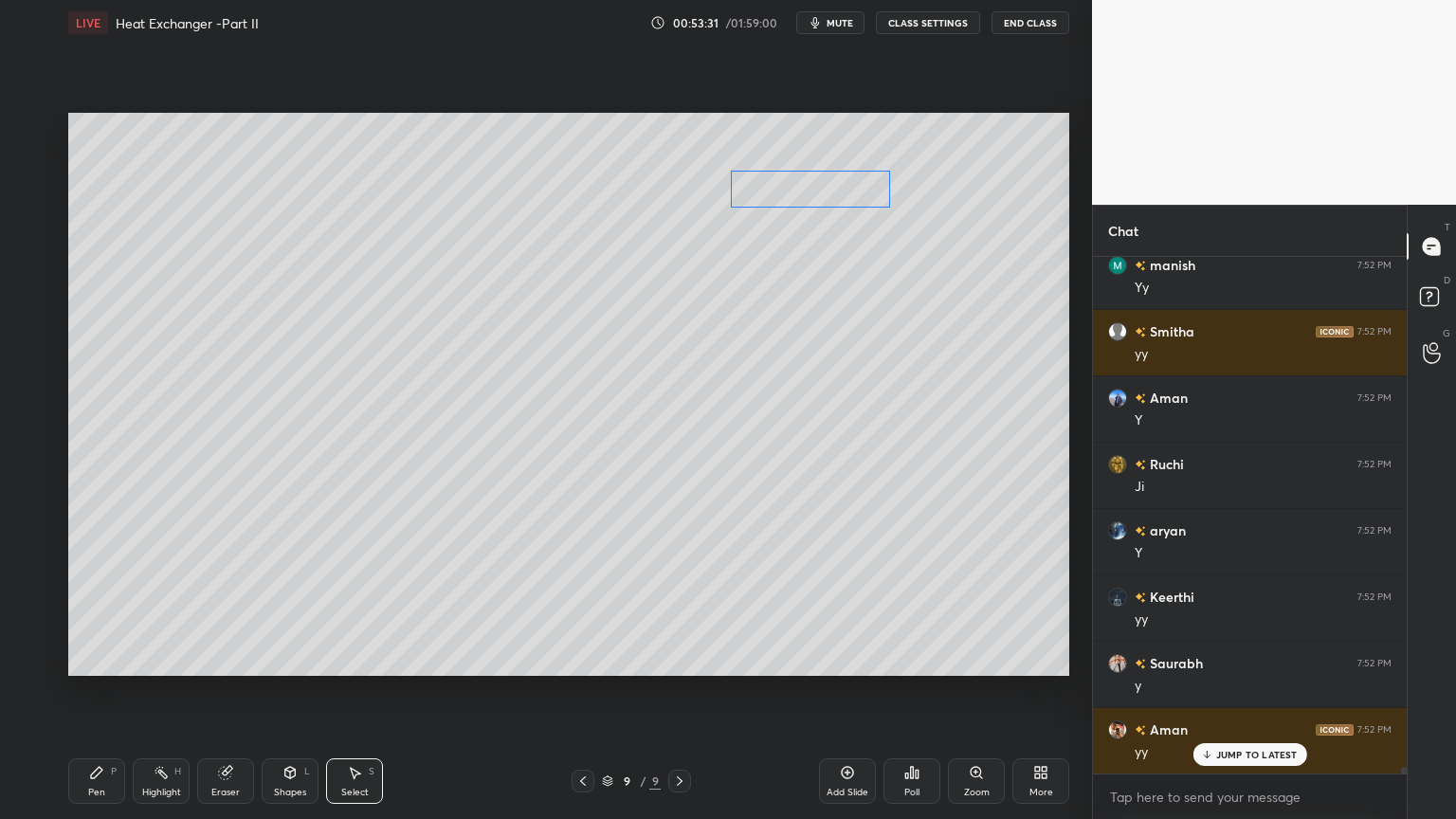 drag, startPoint x: 853, startPoint y: 183, endPoint x: 858, endPoint y: 195, distance: 13 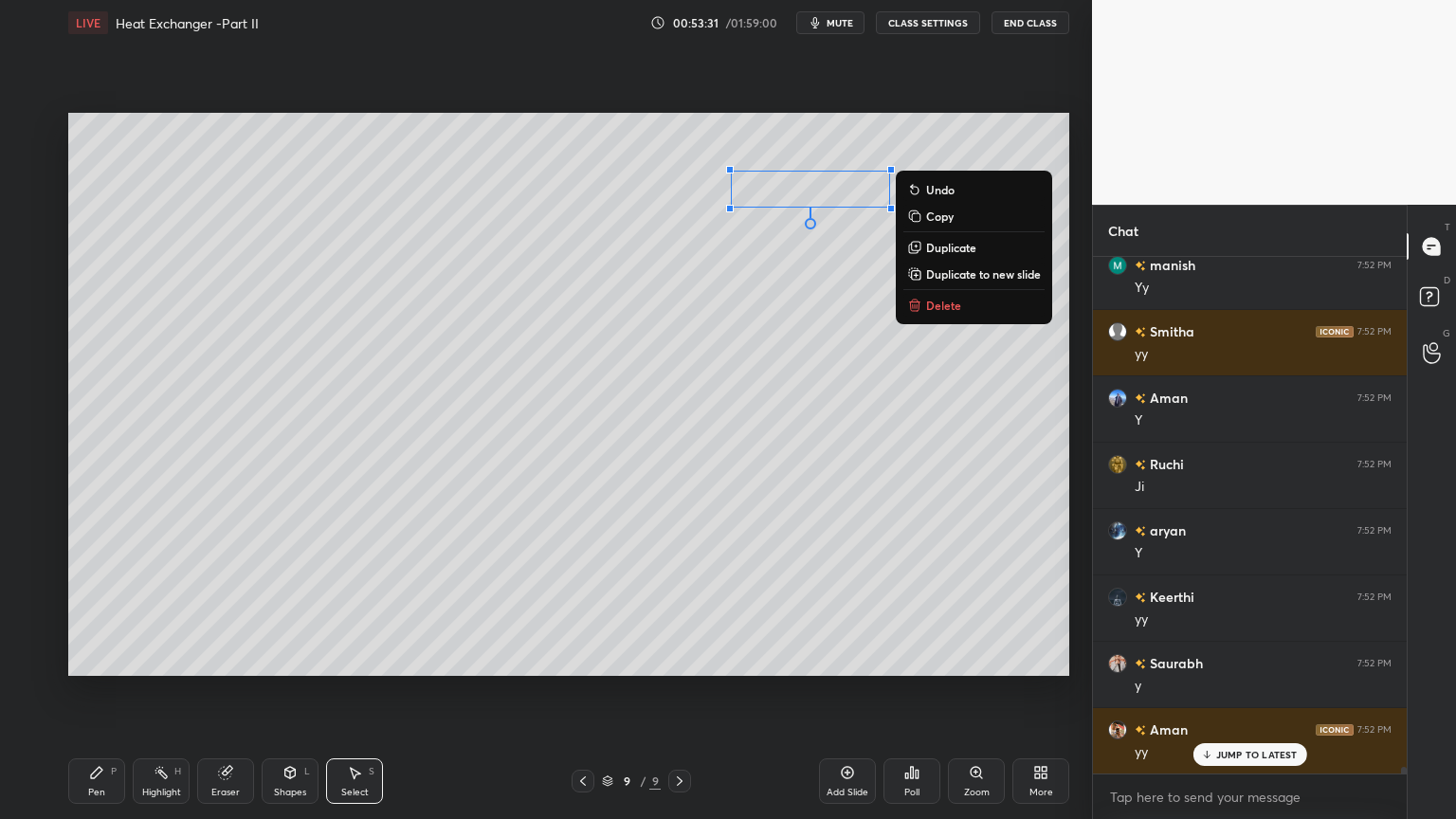 click on "0 ° Undo Copy Duplicate Duplicate to new slide Delete" at bounding box center [569, 394] 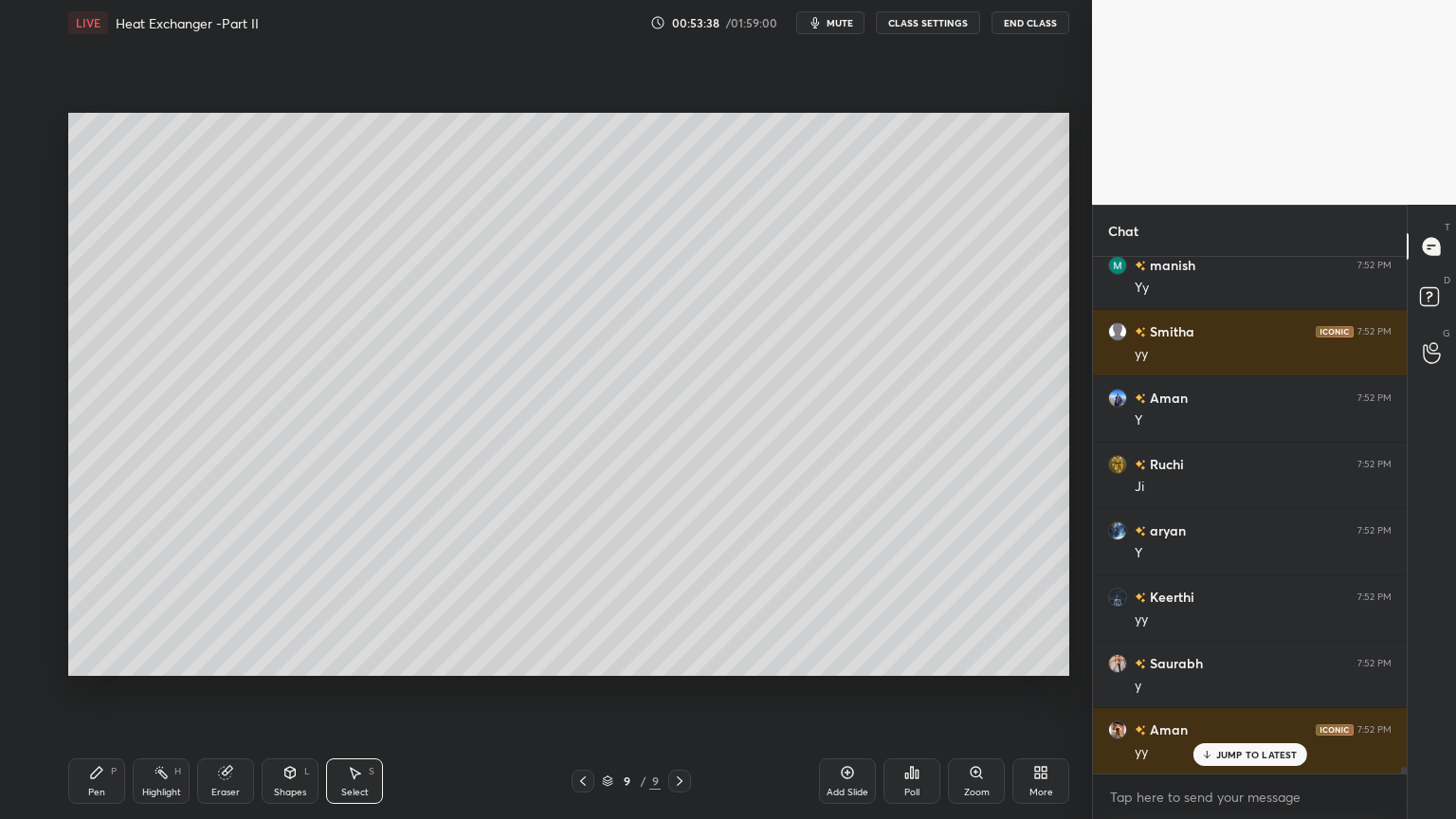 click 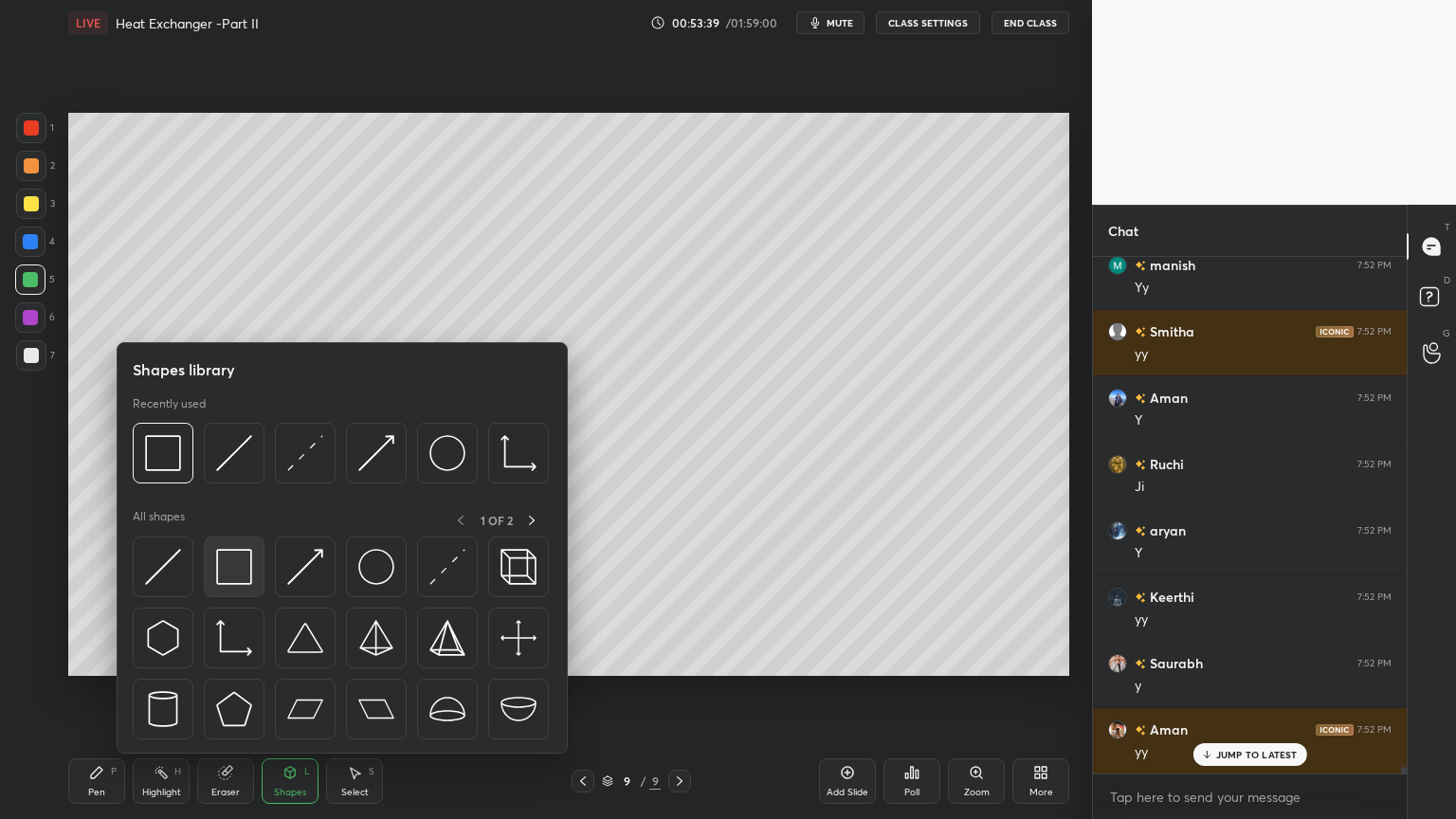 click at bounding box center (234, 567) 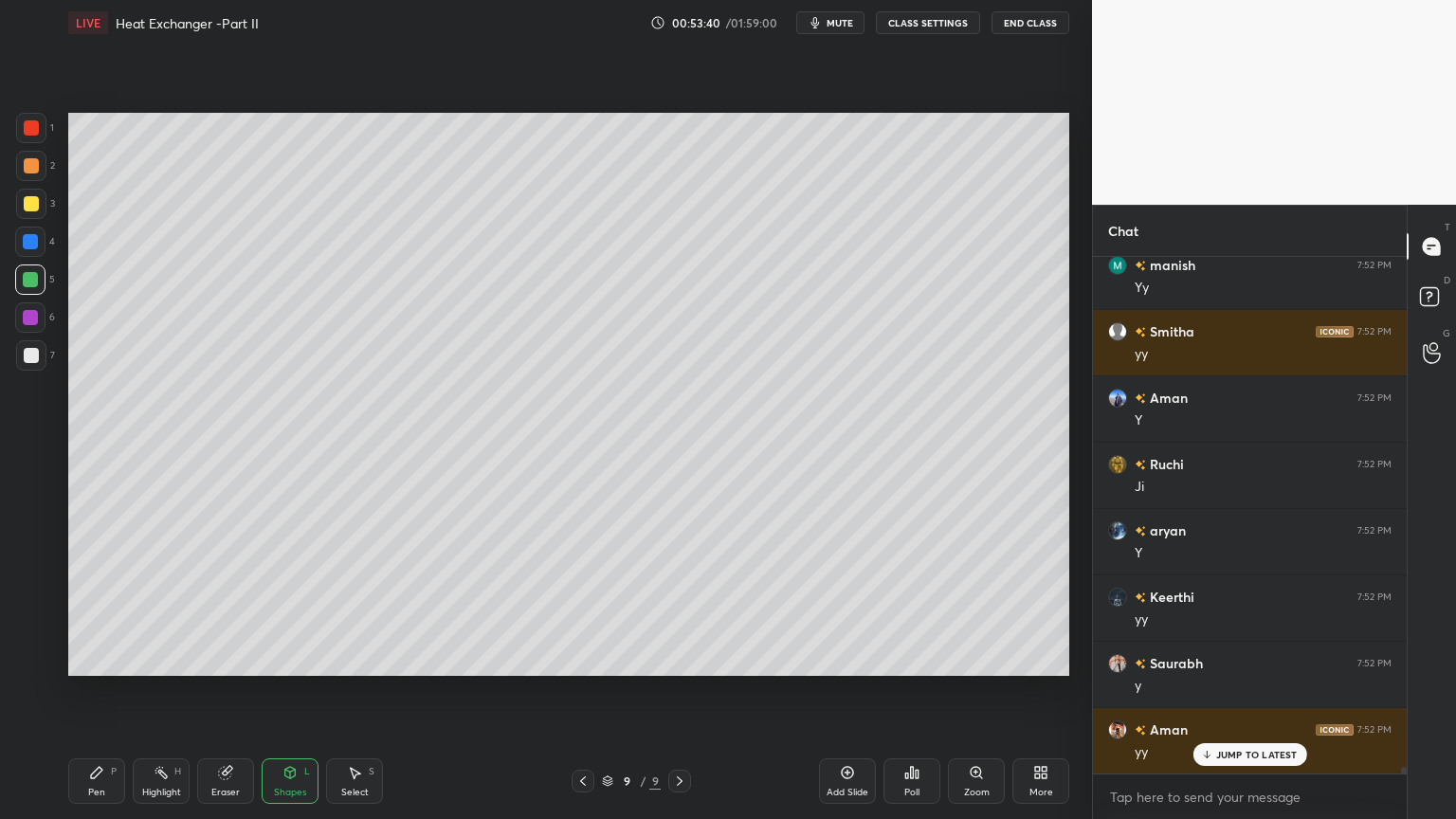 click at bounding box center (31, 355) 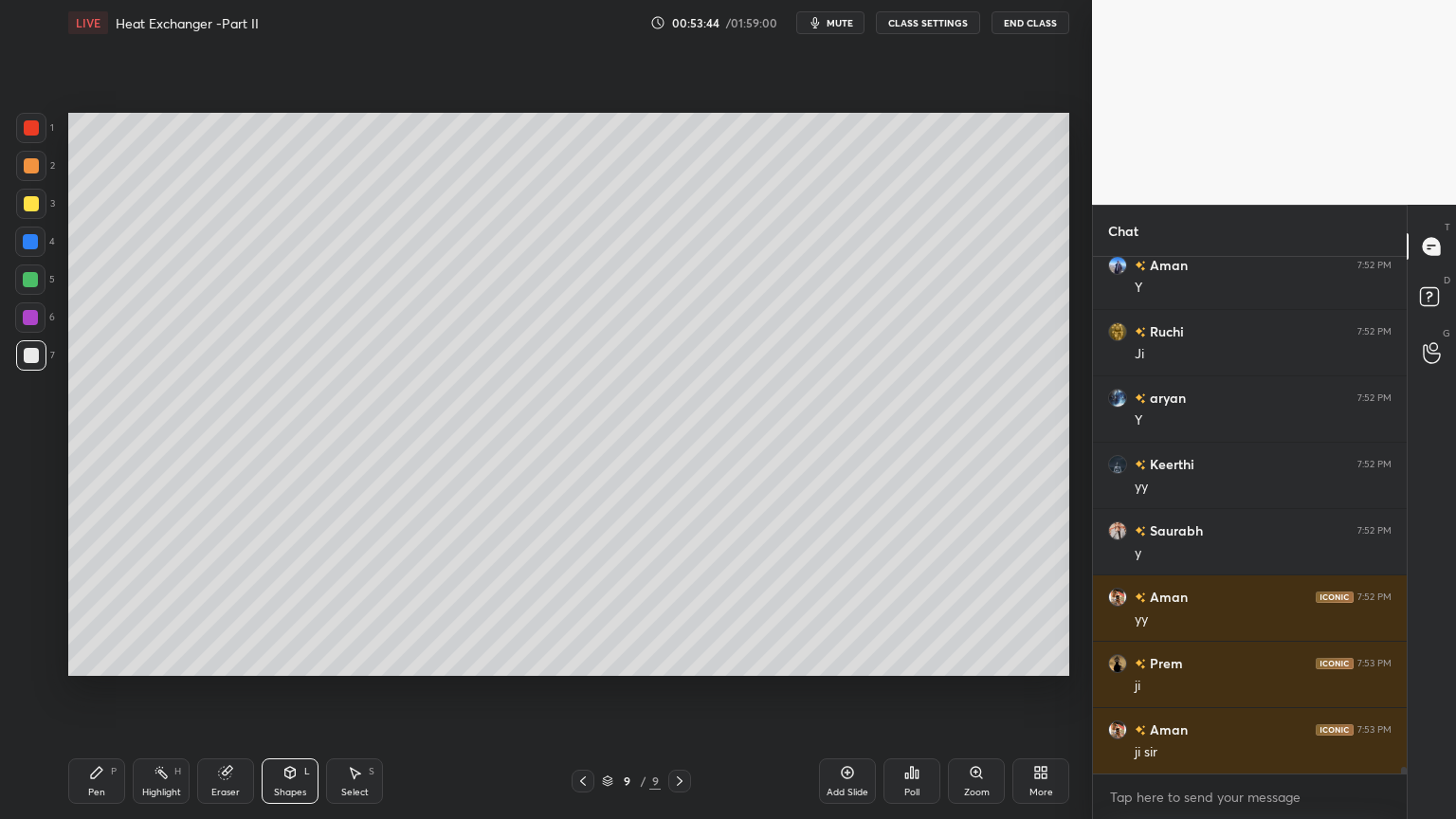 scroll, scrollTop: 42823, scrollLeft: 0, axis: vertical 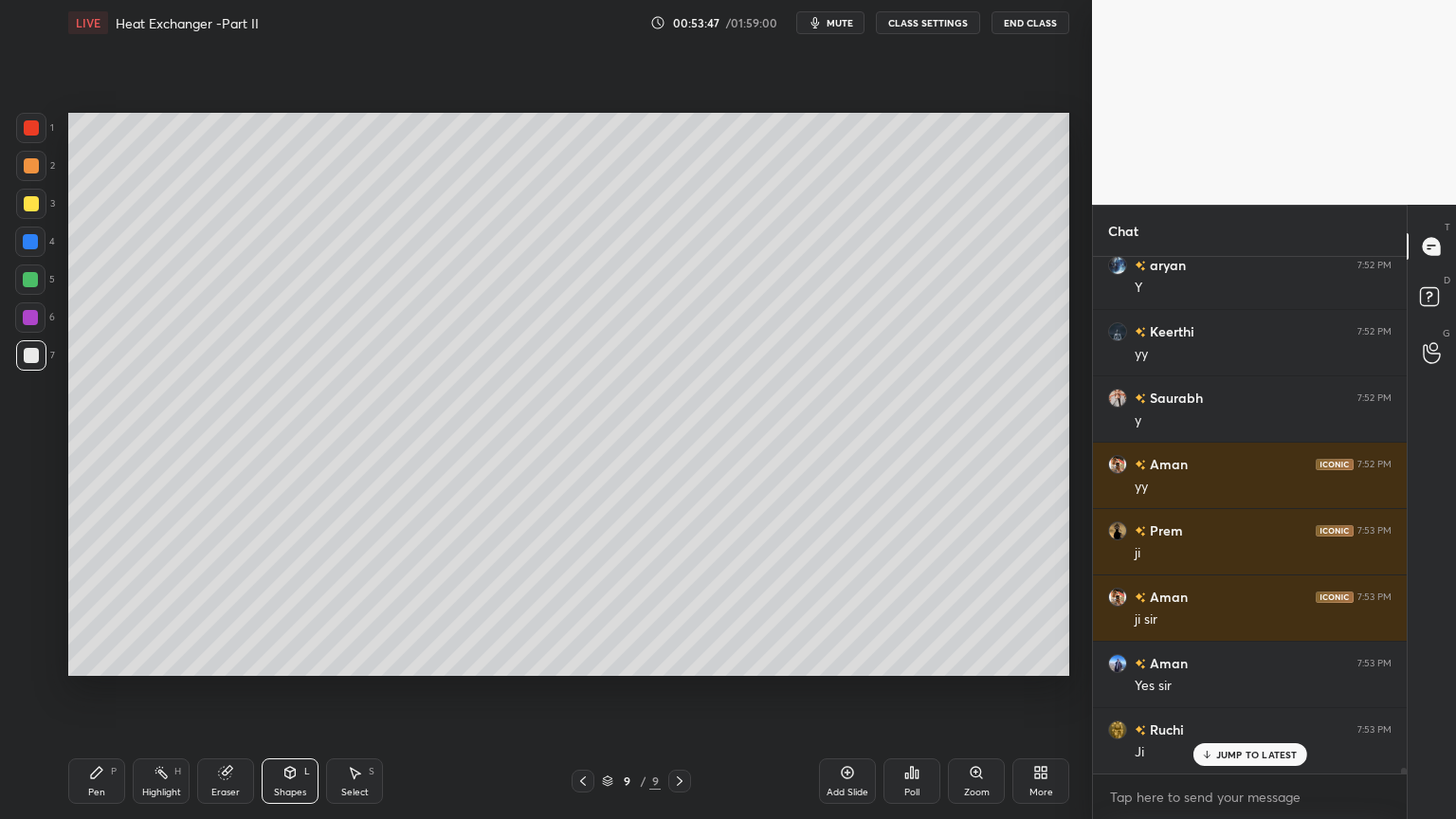 click on "Shapes" at bounding box center [290, 792] 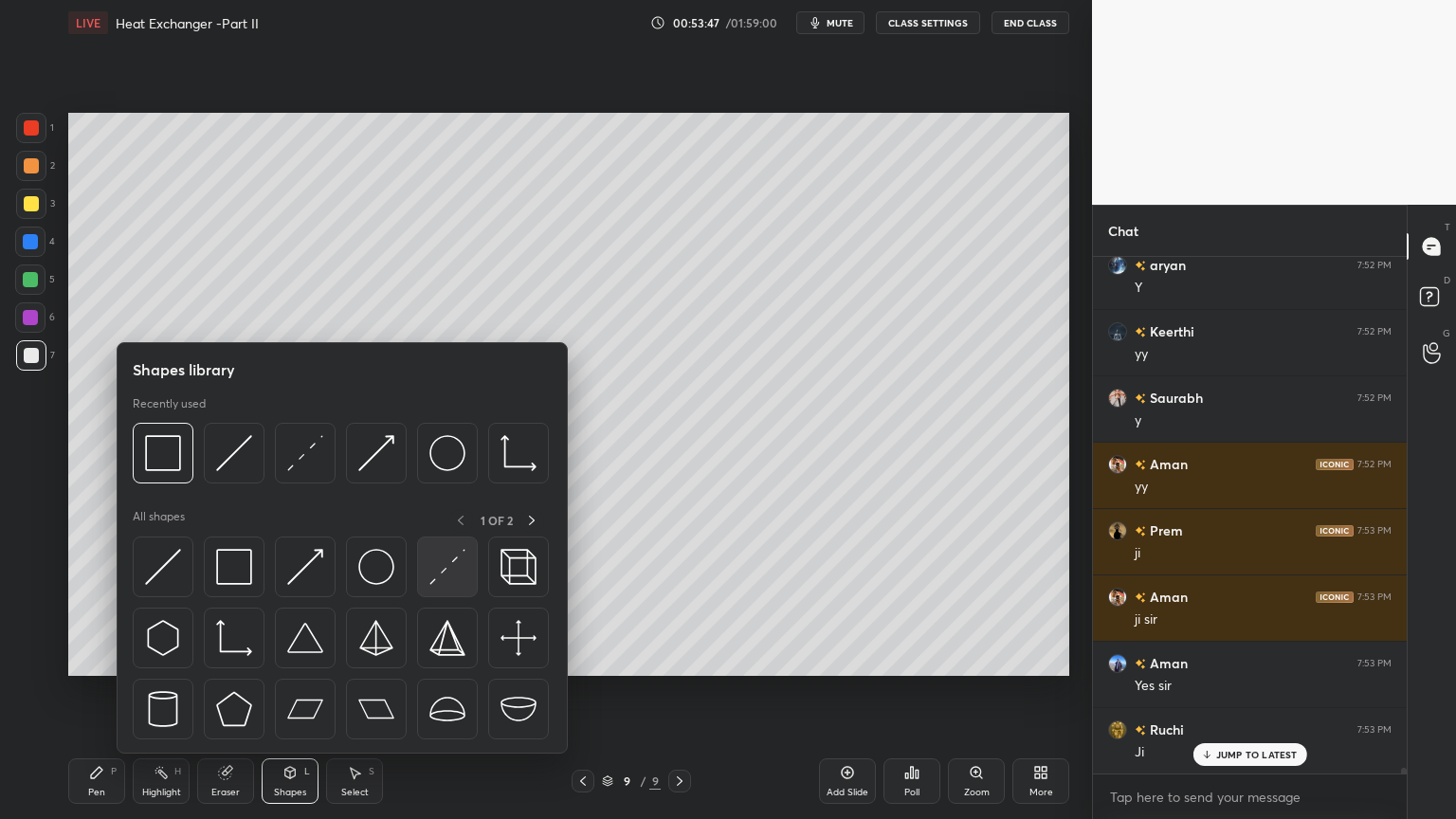 click at bounding box center [447, 567] 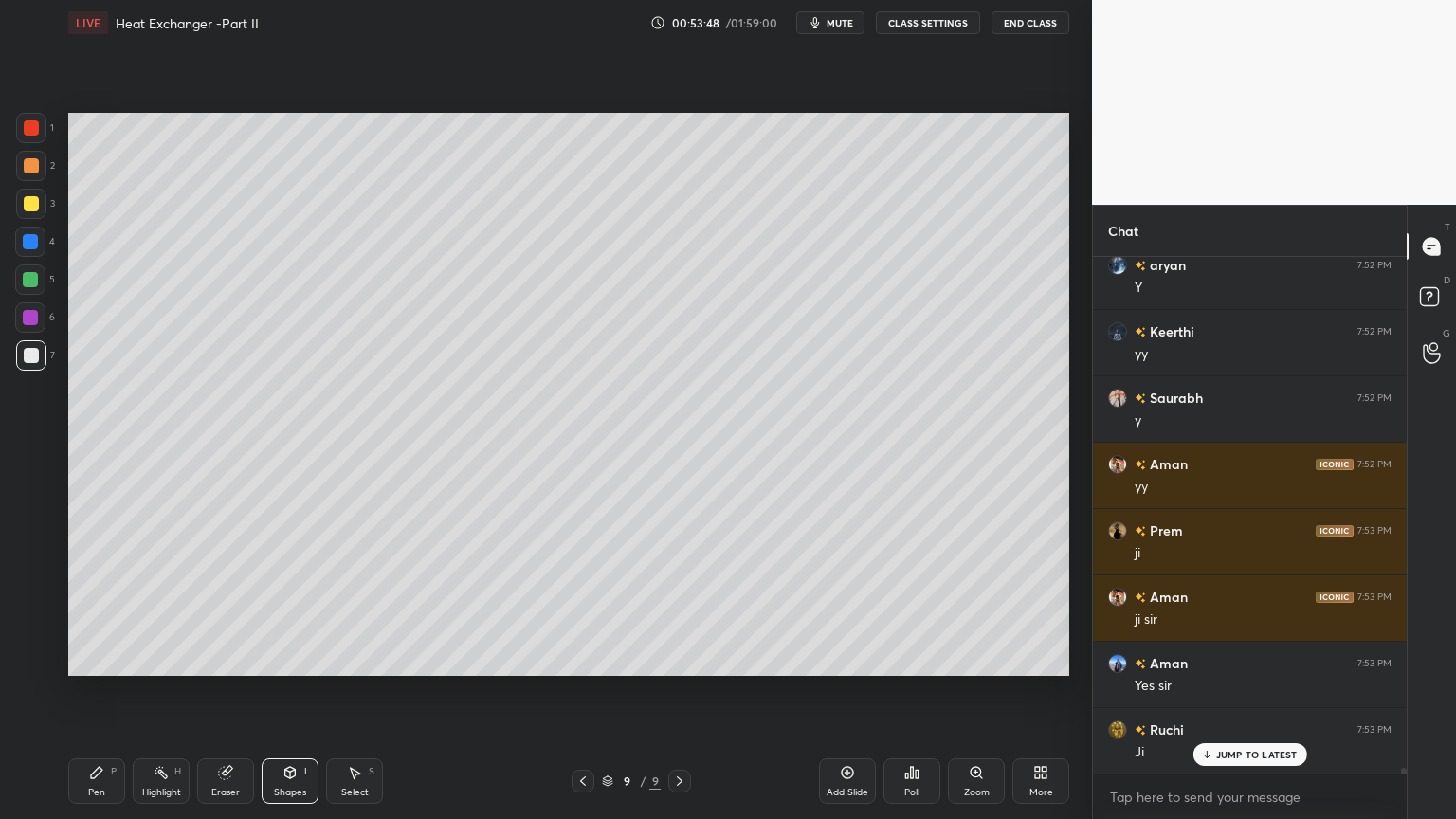scroll, scrollTop: 42890, scrollLeft: 0, axis: vertical 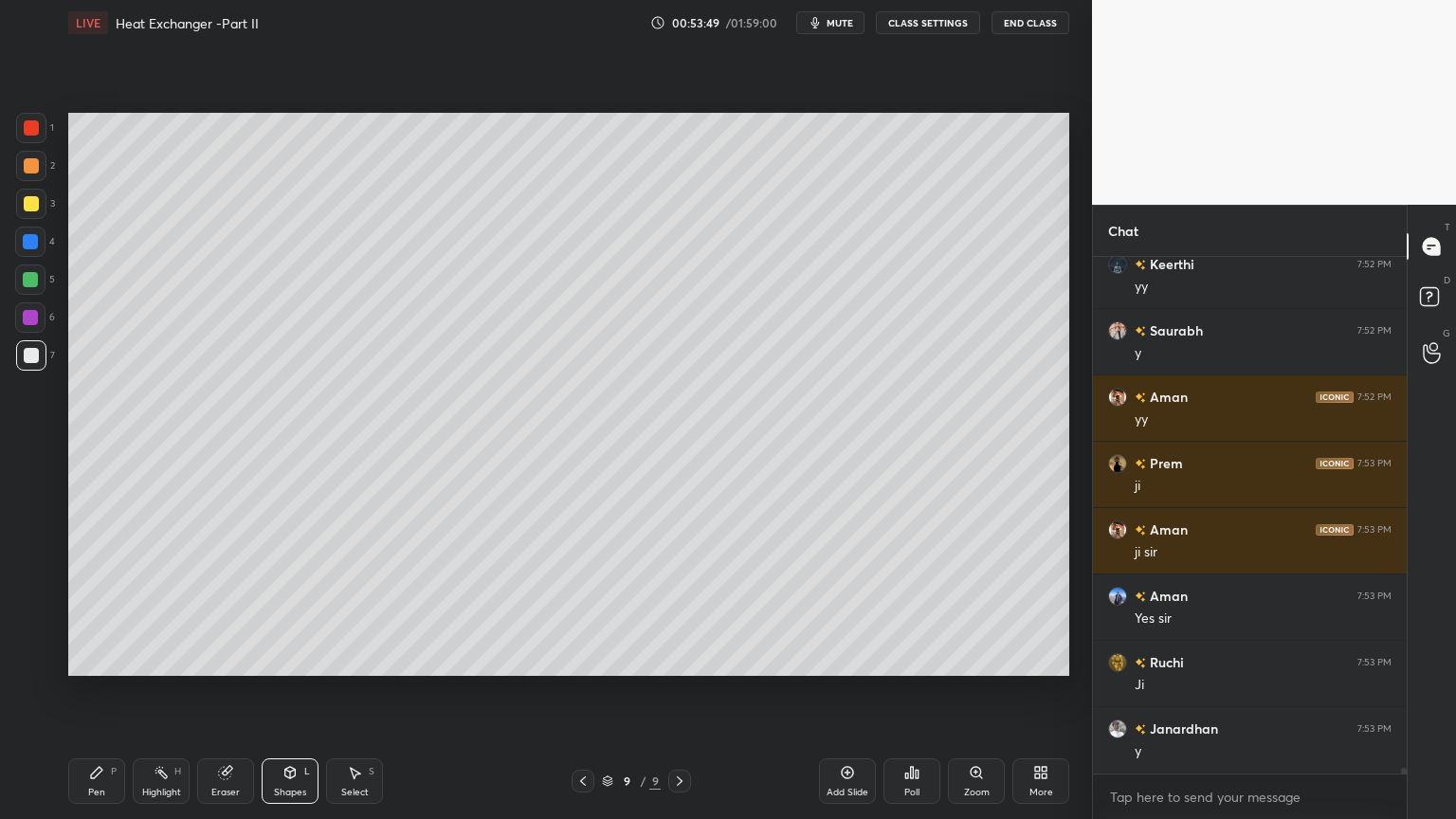 click at bounding box center (30, 242) 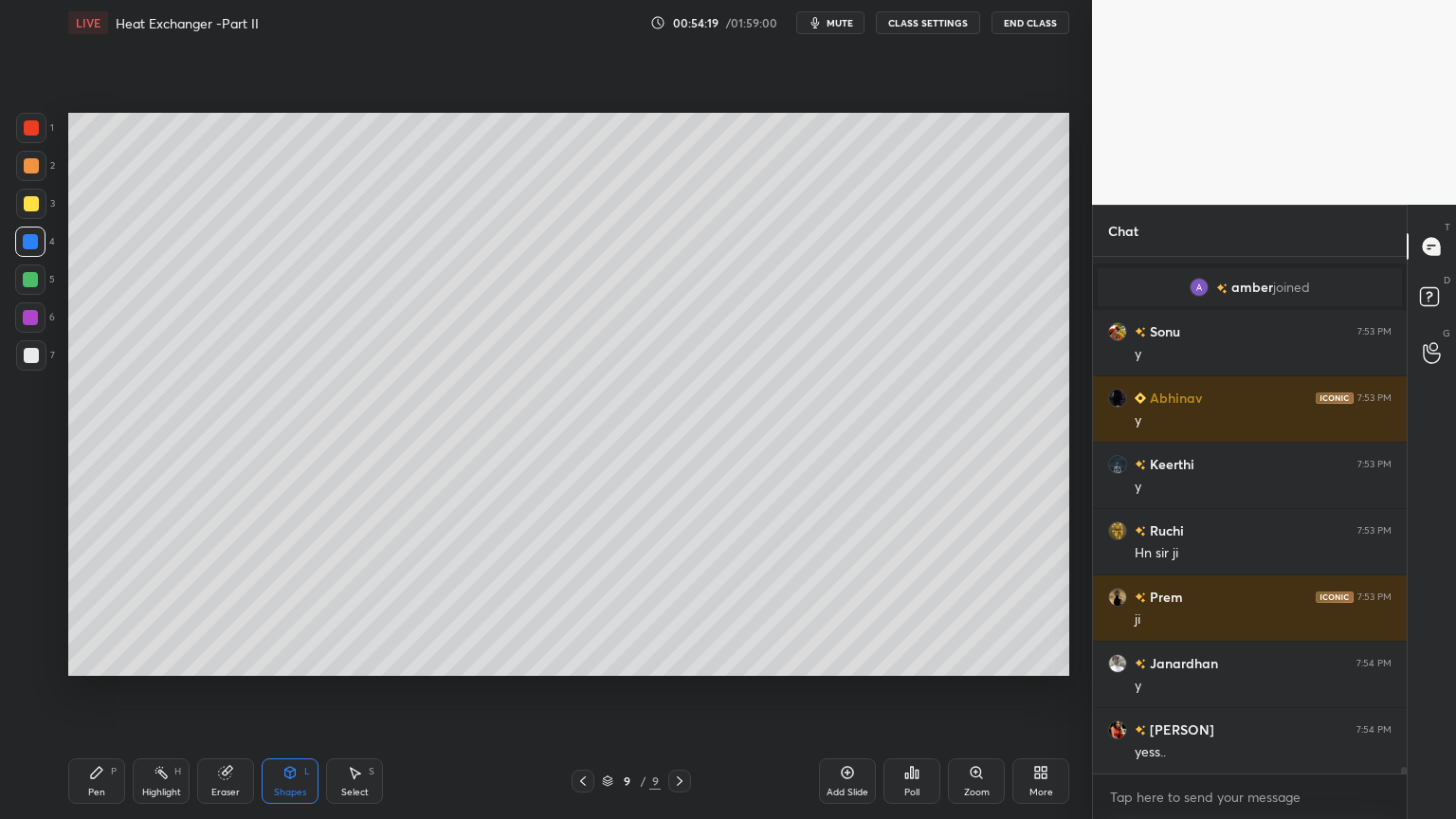 scroll, scrollTop: 40441, scrollLeft: 0, axis: vertical 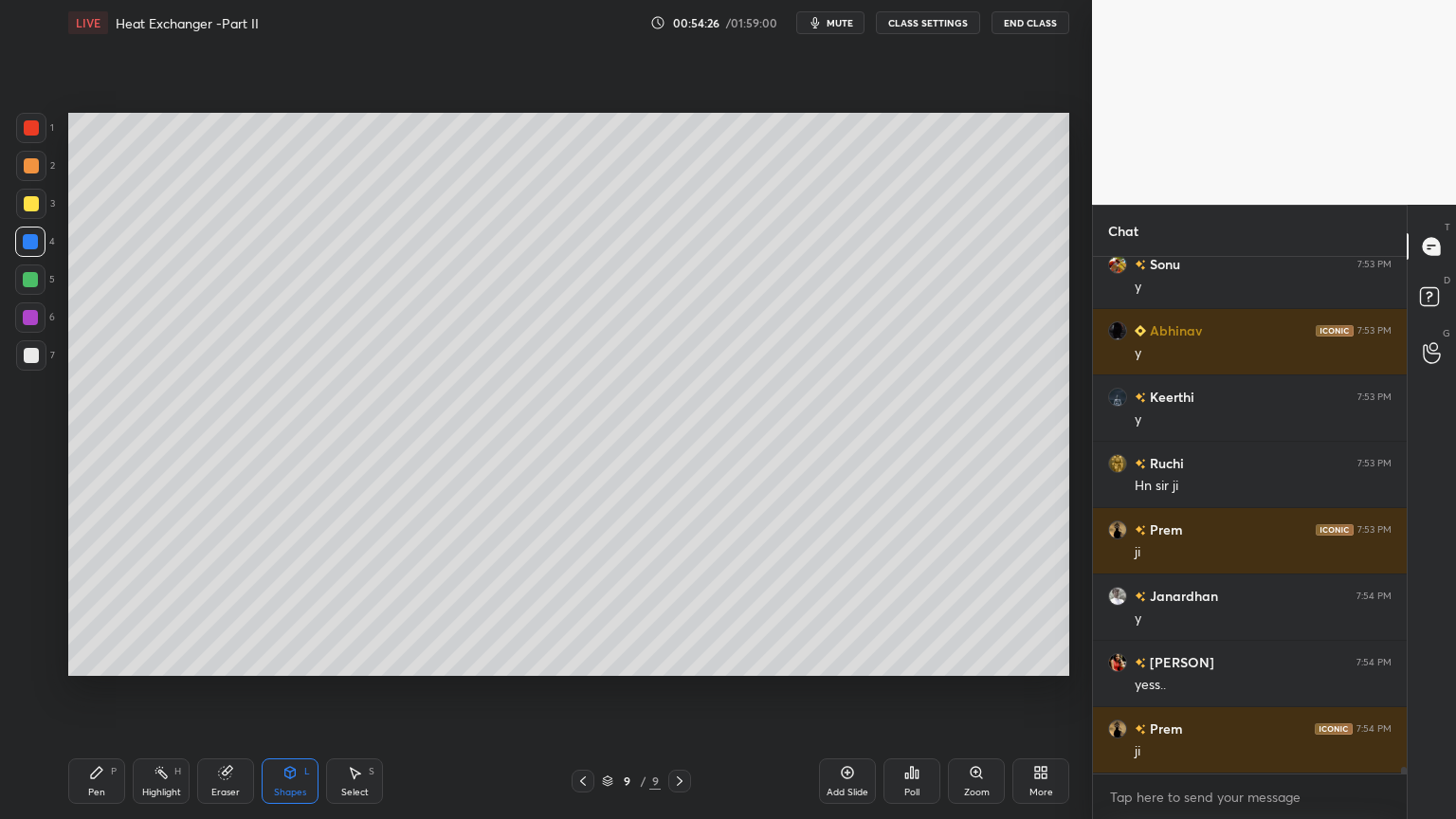 click on "Shapes L" at bounding box center (290, 781) 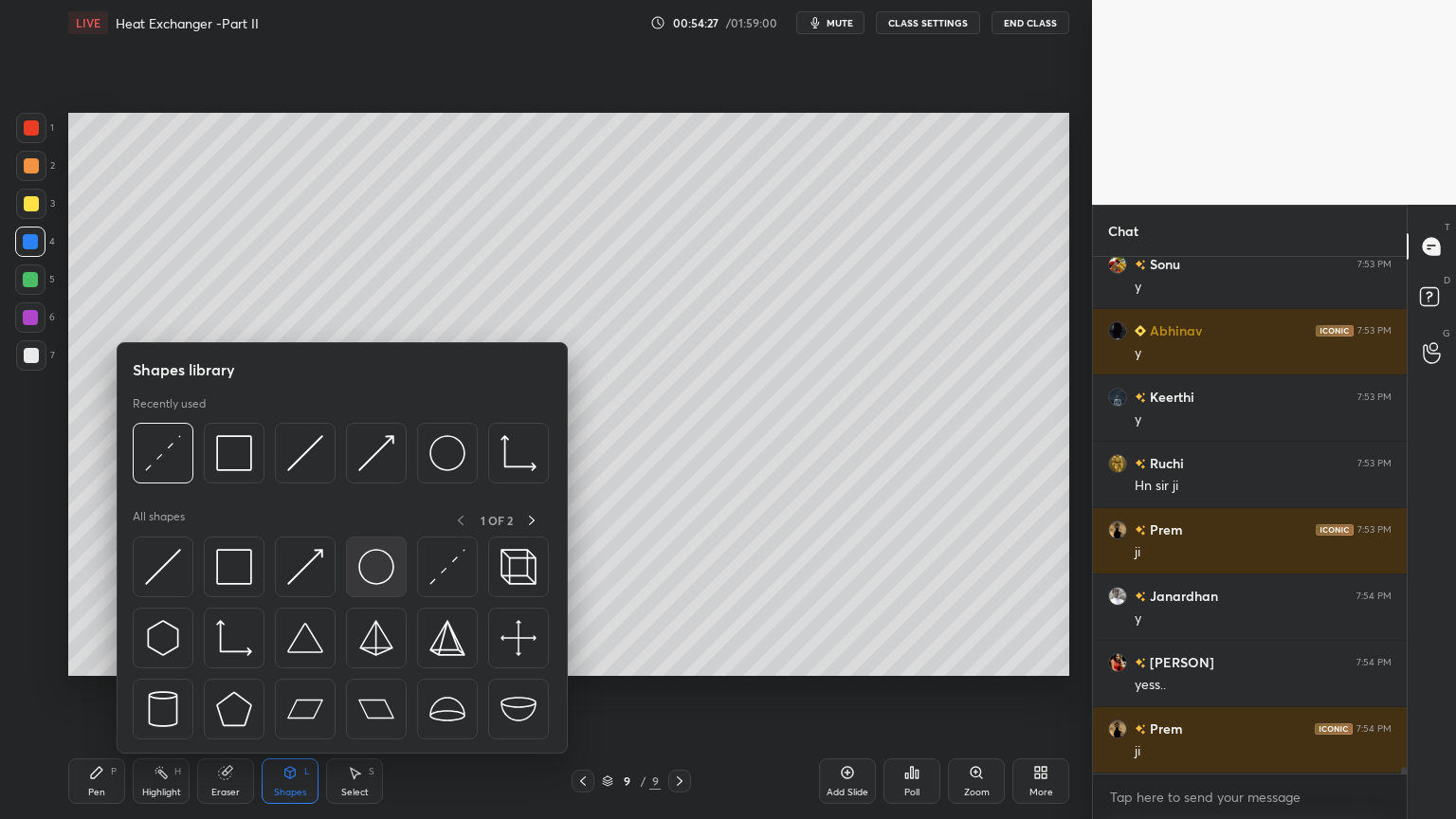click at bounding box center [376, 567] 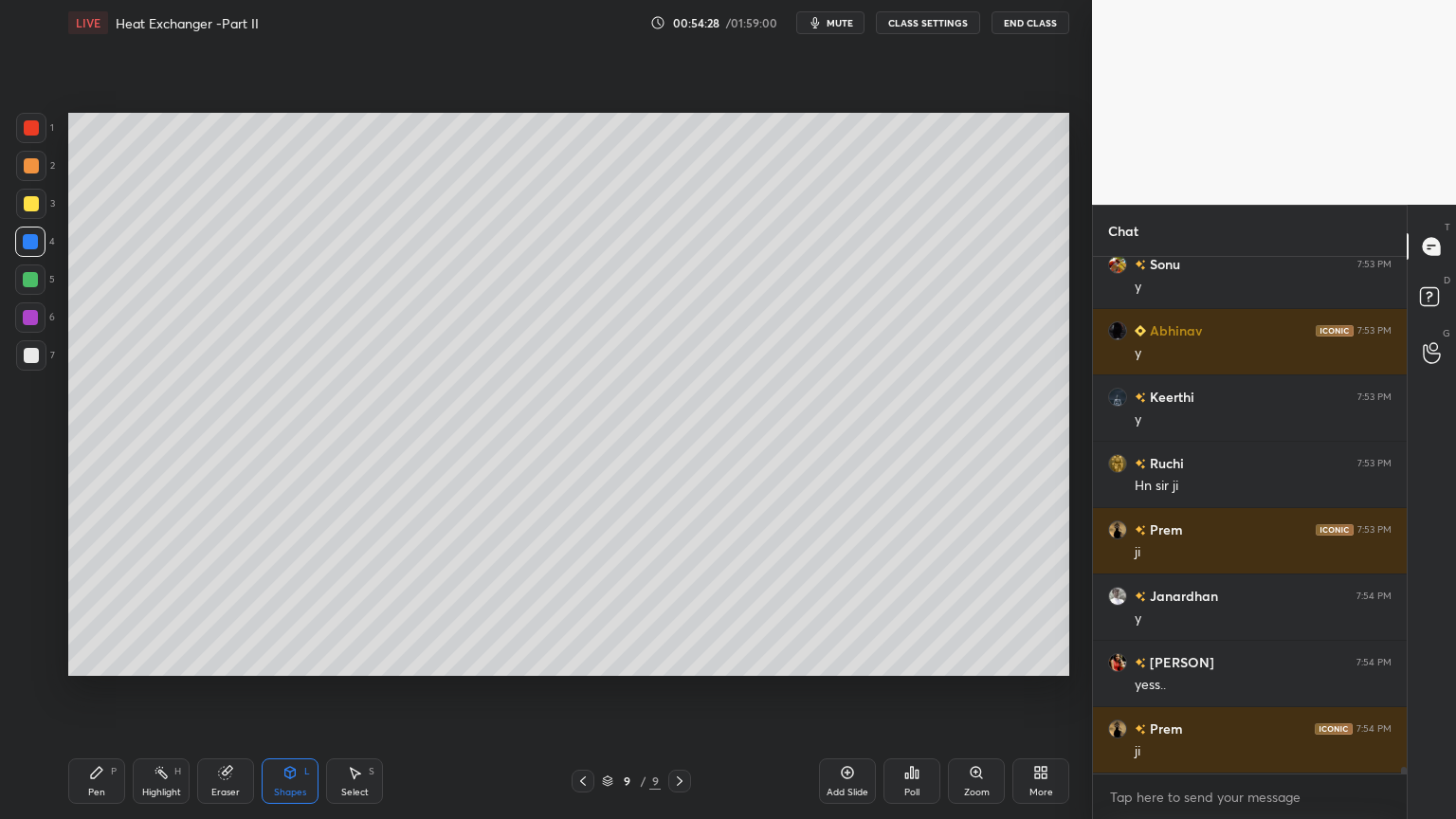 drag, startPoint x: 29, startPoint y: 318, endPoint x: 64, endPoint y: 322, distance: 35.22783 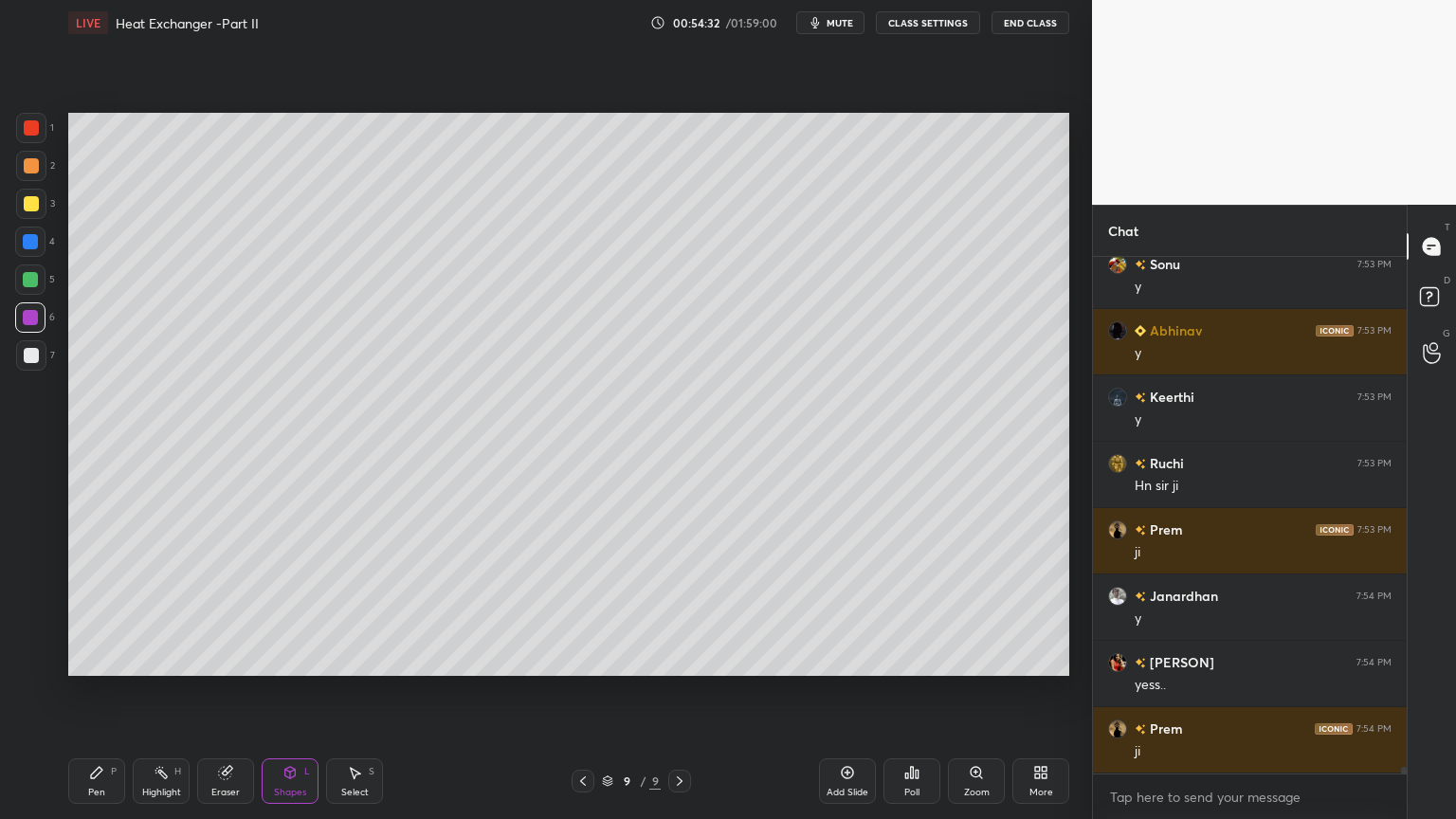 click 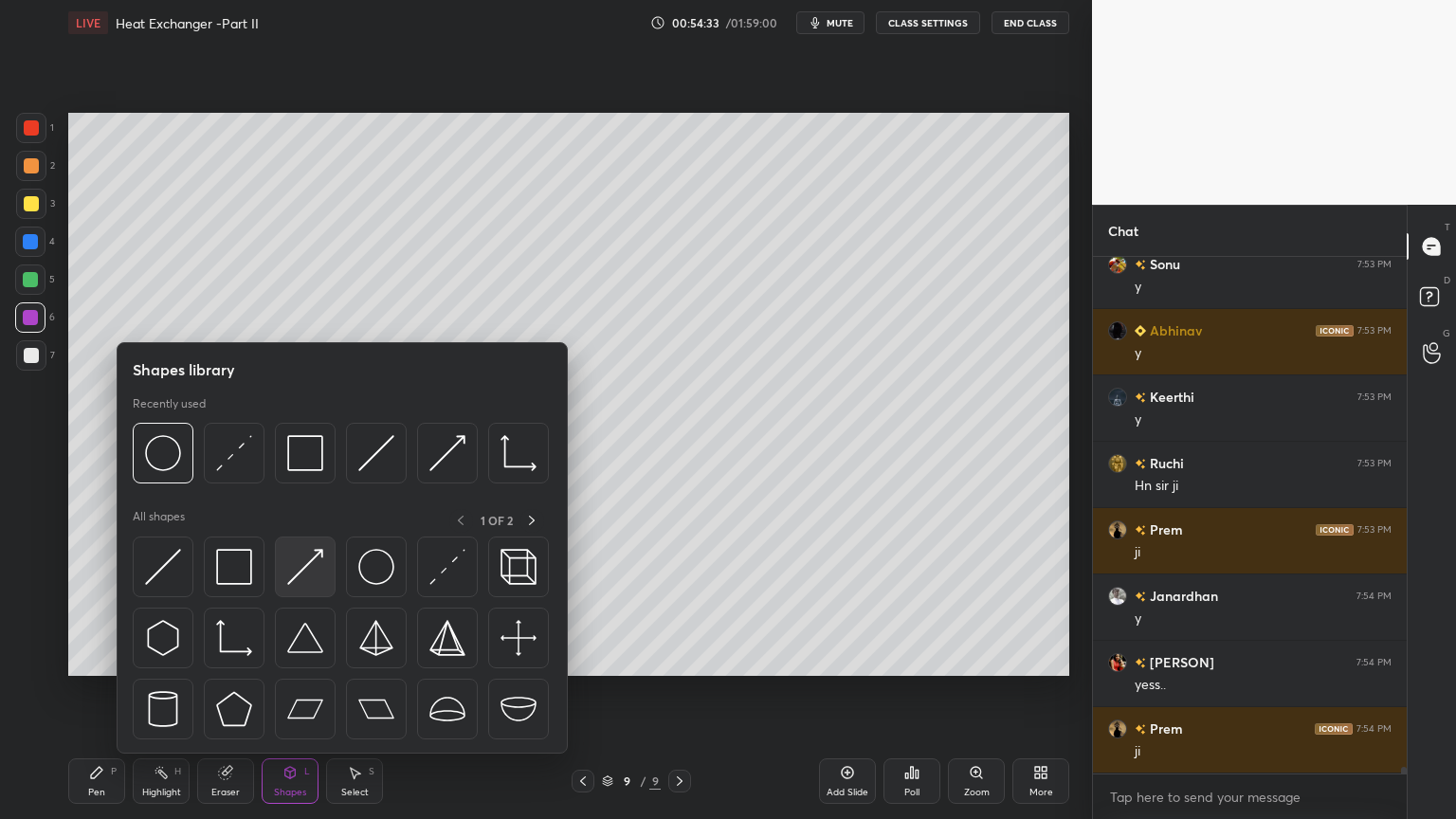 click at bounding box center [305, 567] 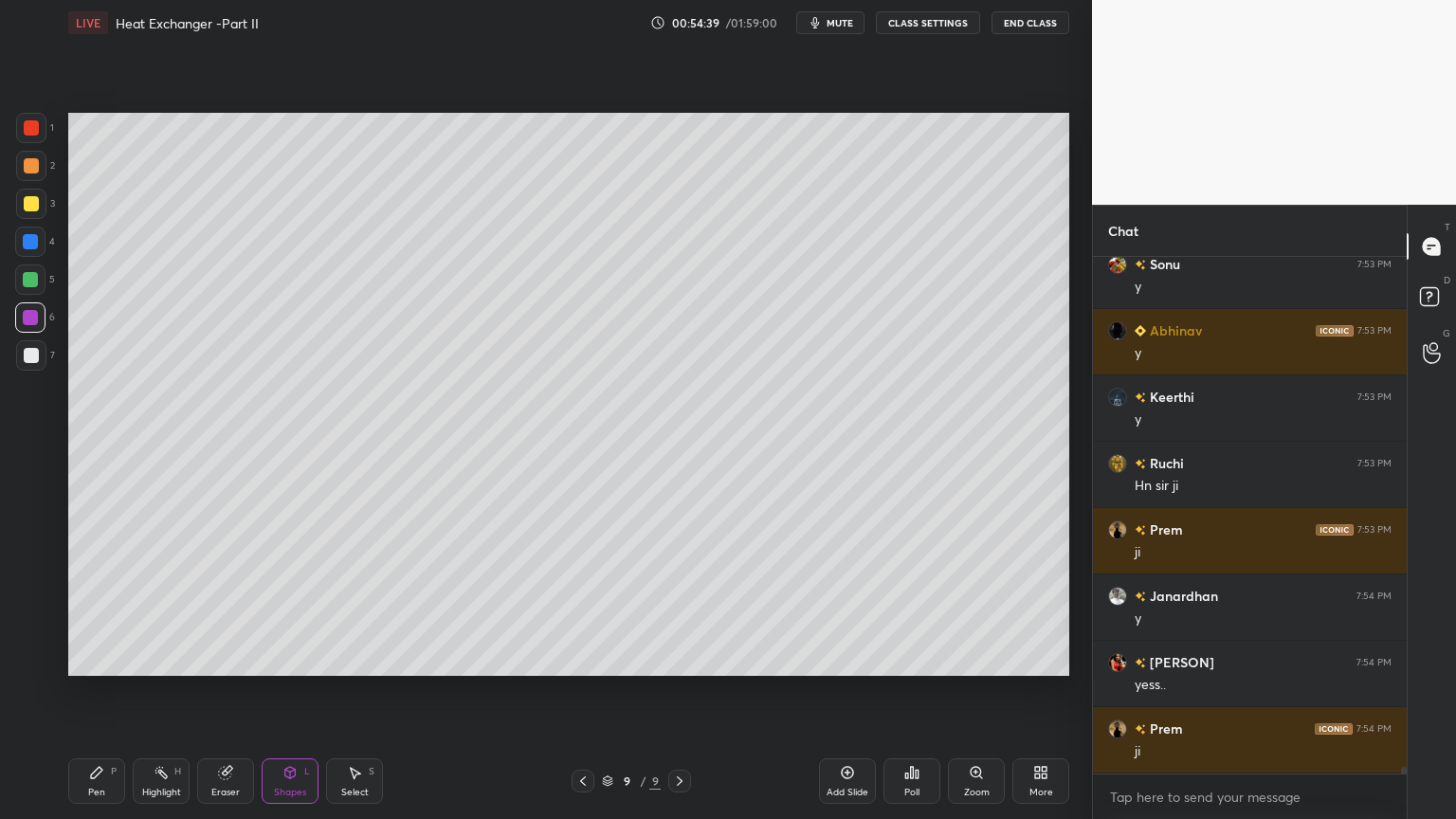 drag, startPoint x: 292, startPoint y: 782, endPoint x: 302, endPoint y: 784, distance: 10.19804 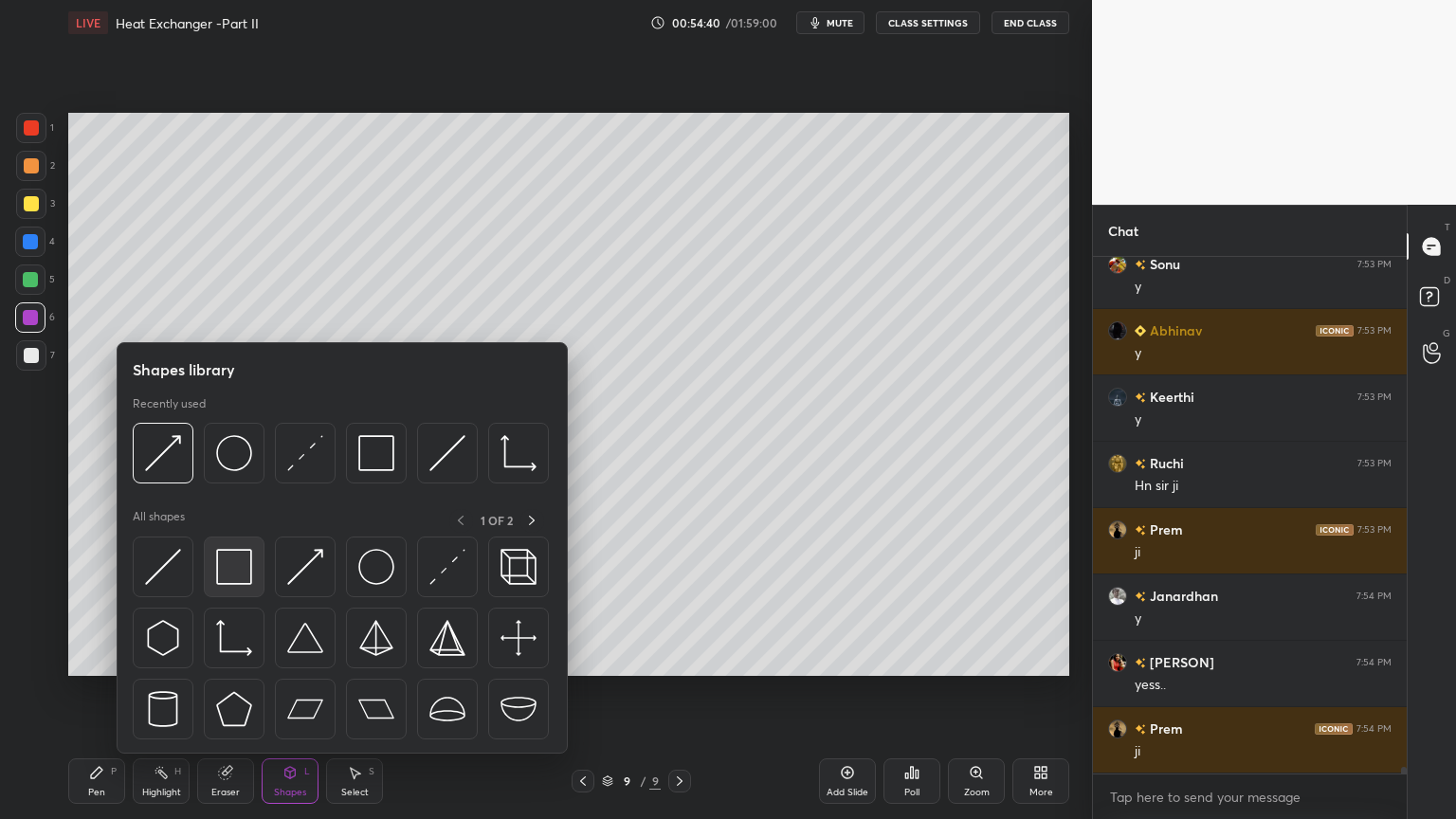 scroll, scrollTop: 40506, scrollLeft: 0, axis: vertical 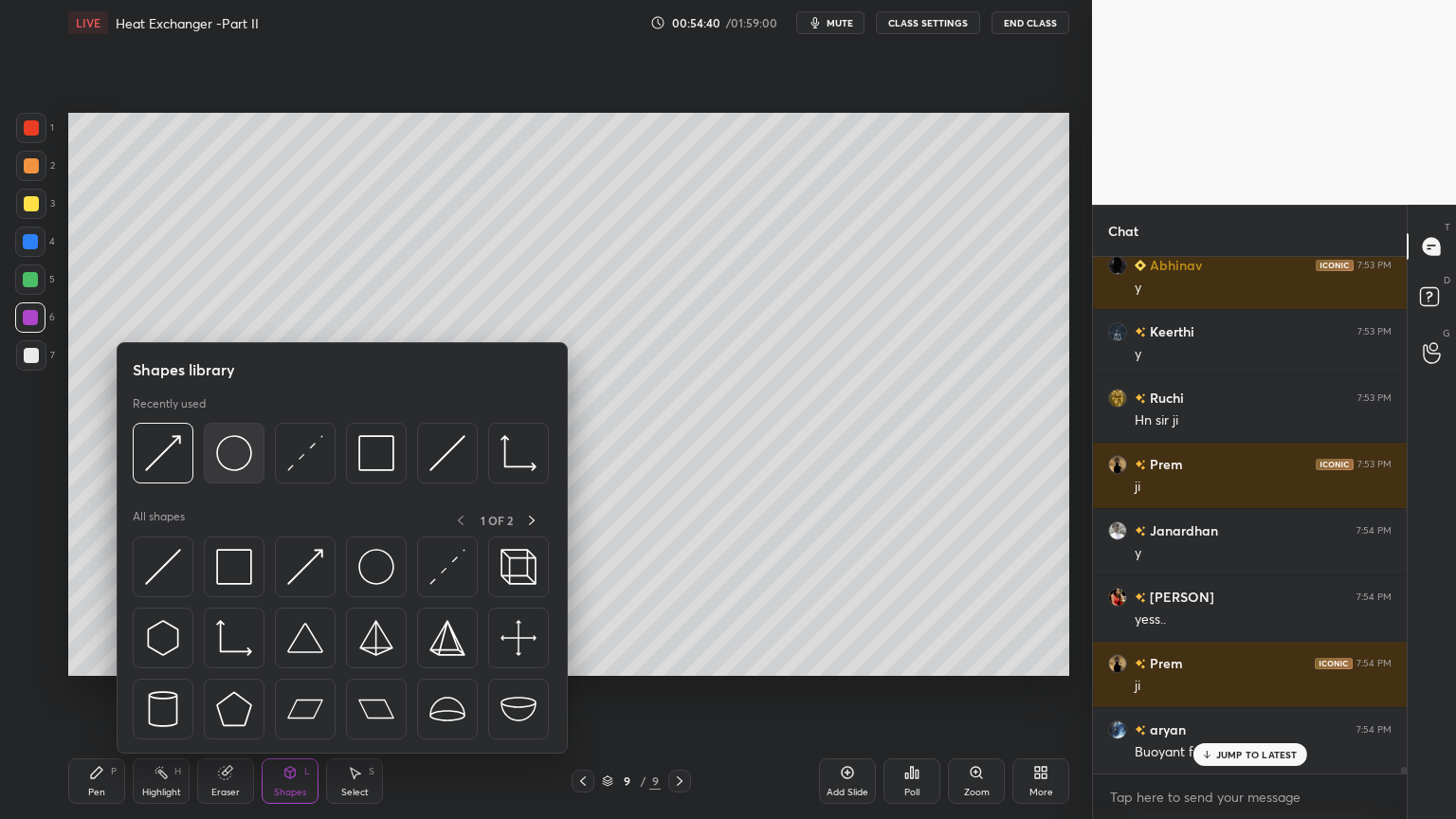 click at bounding box center [234, 453] 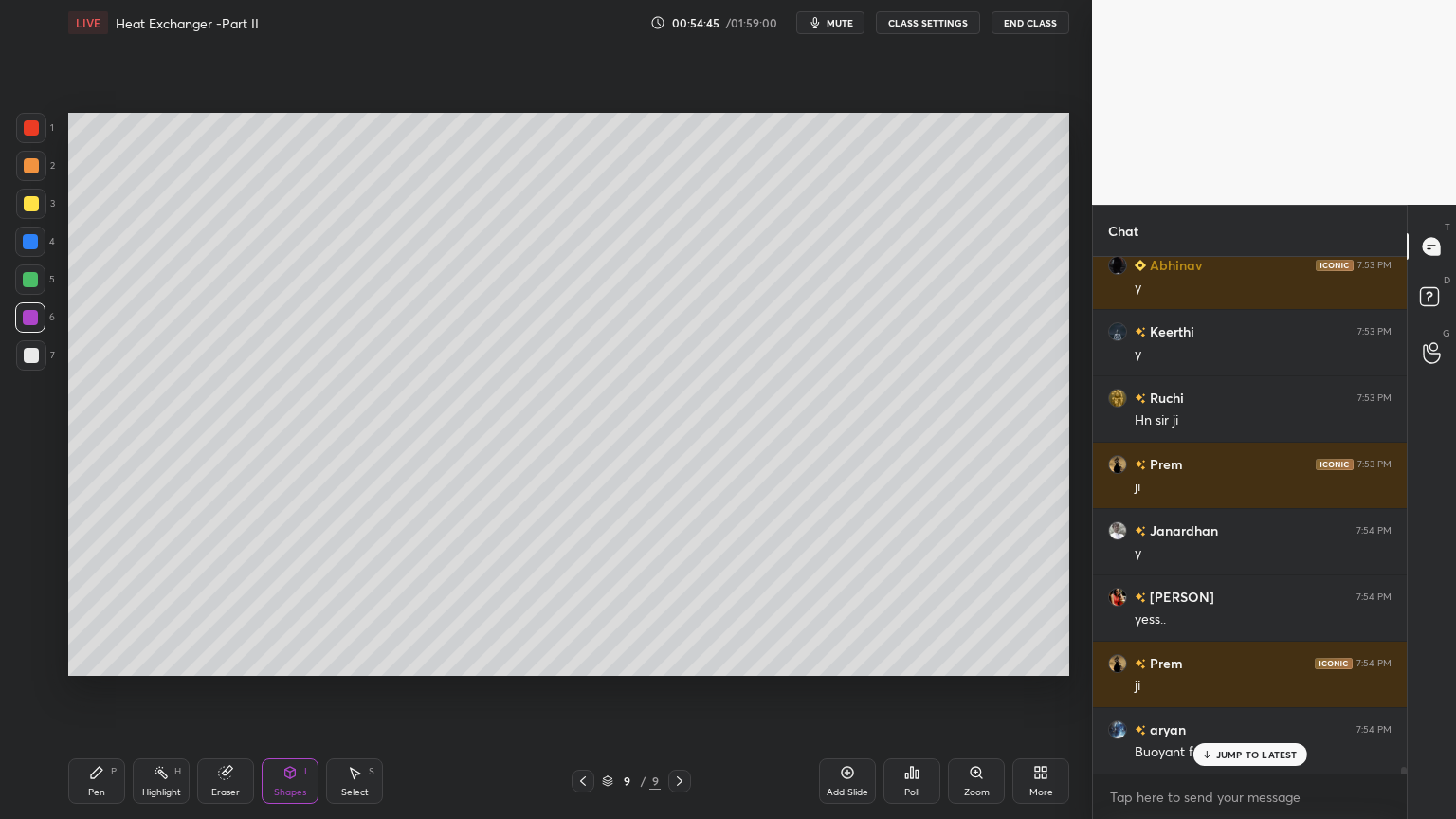 click at bounding box center (30, 242) 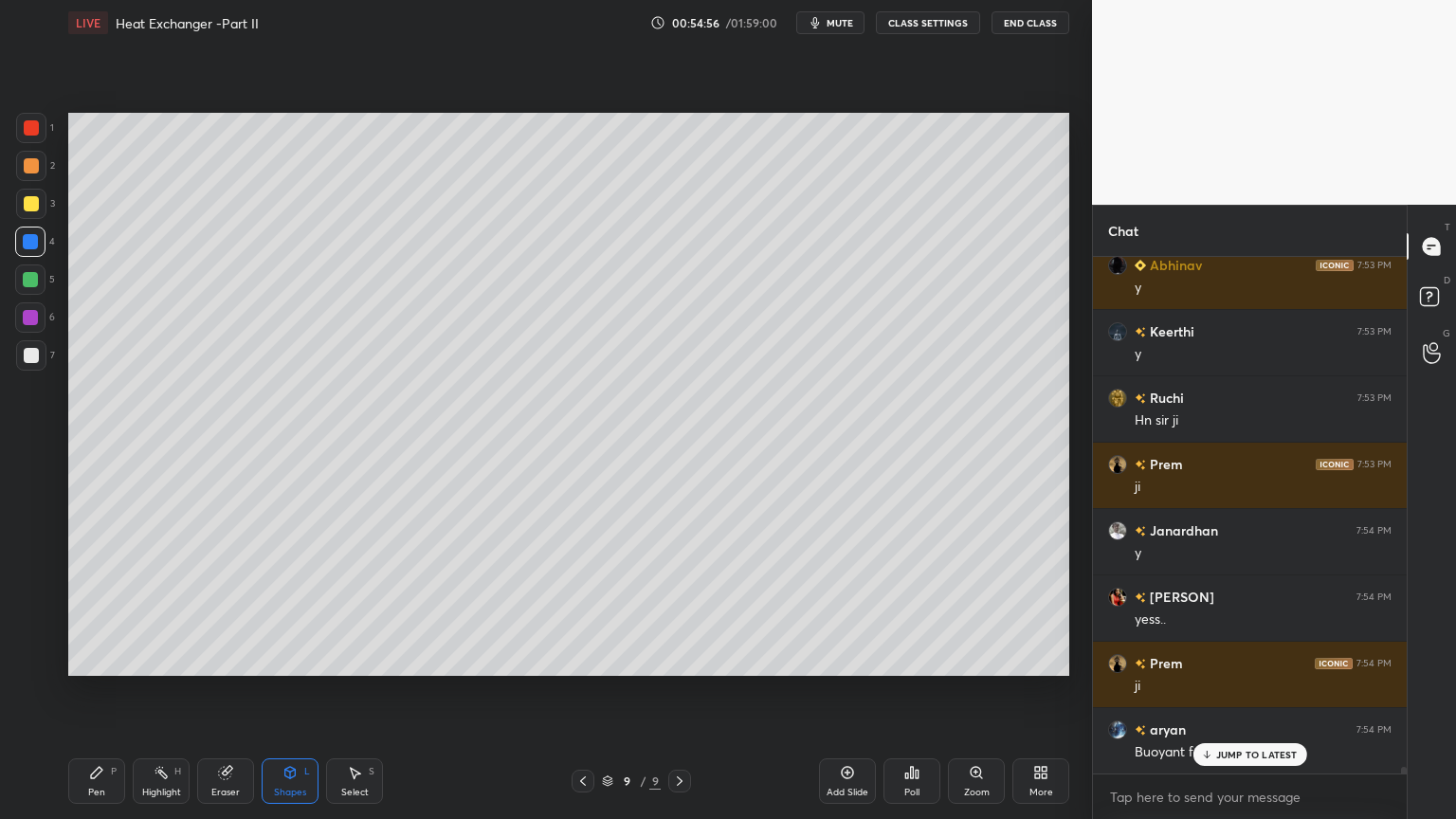 click 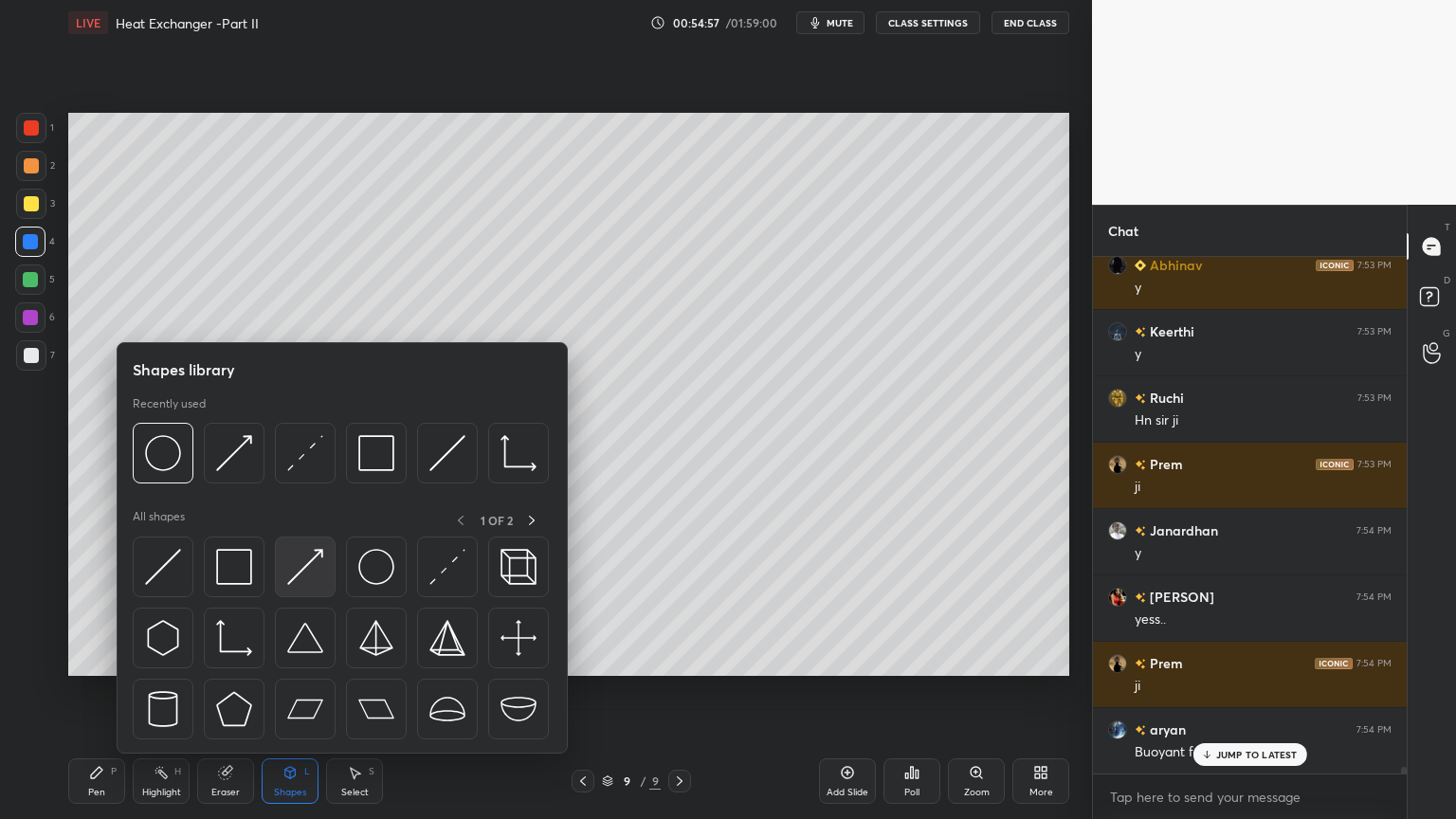 click at bounding box center (305, 567) 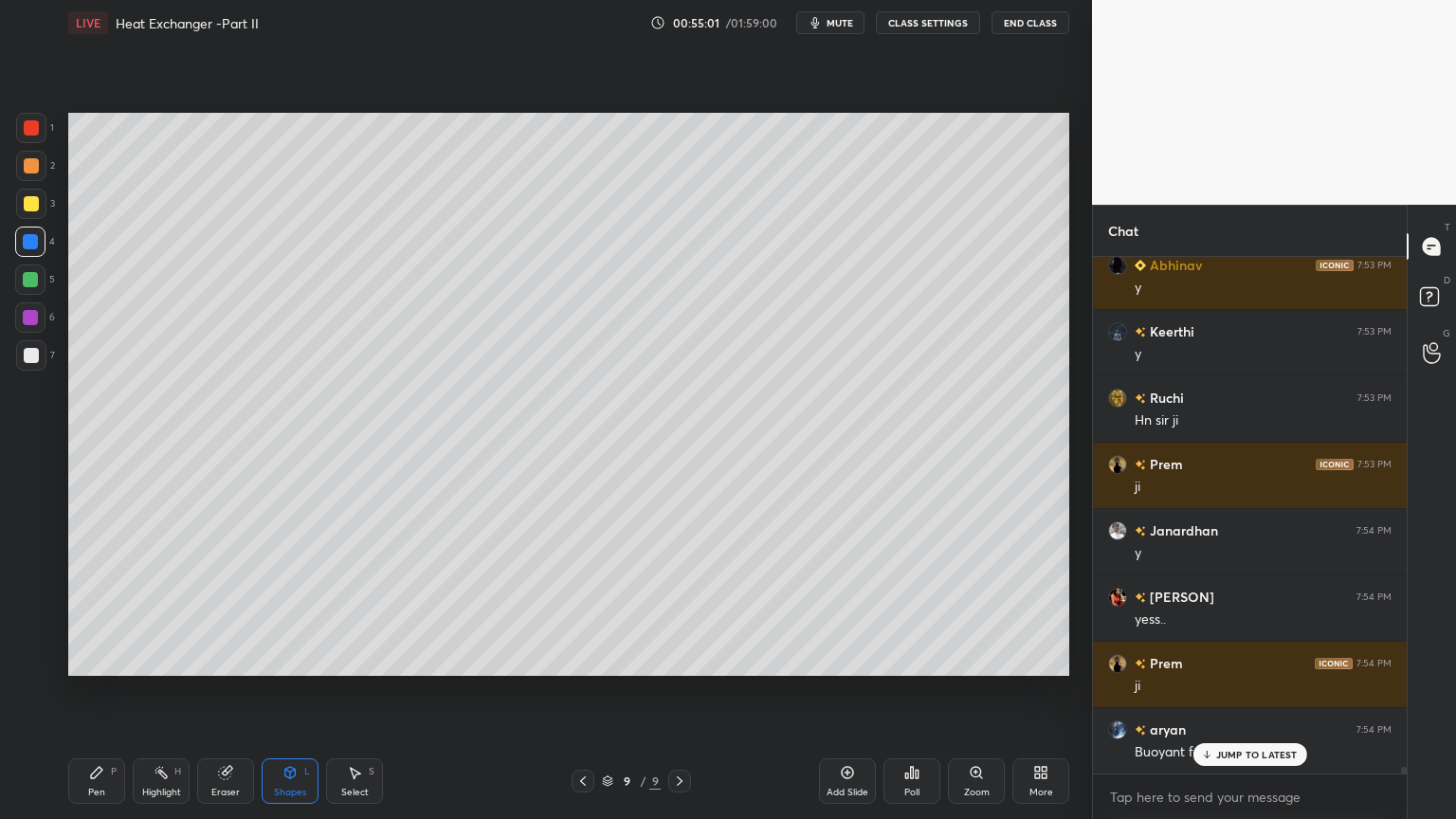 click on "Pen P" at bounding box center (97, 781) 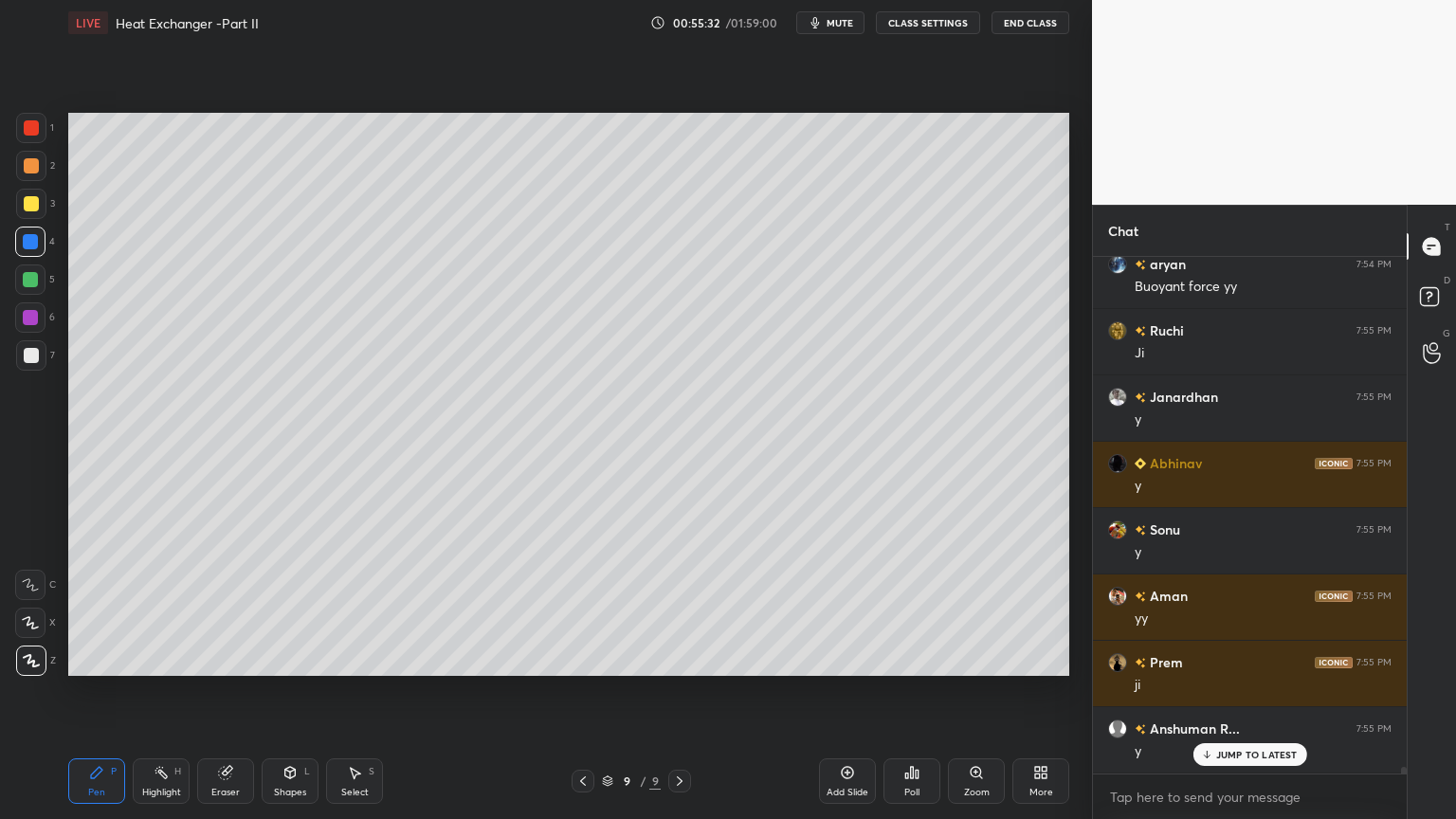 scroll, scrollTop: 41037, scrollLeft: 0, axis: vertical 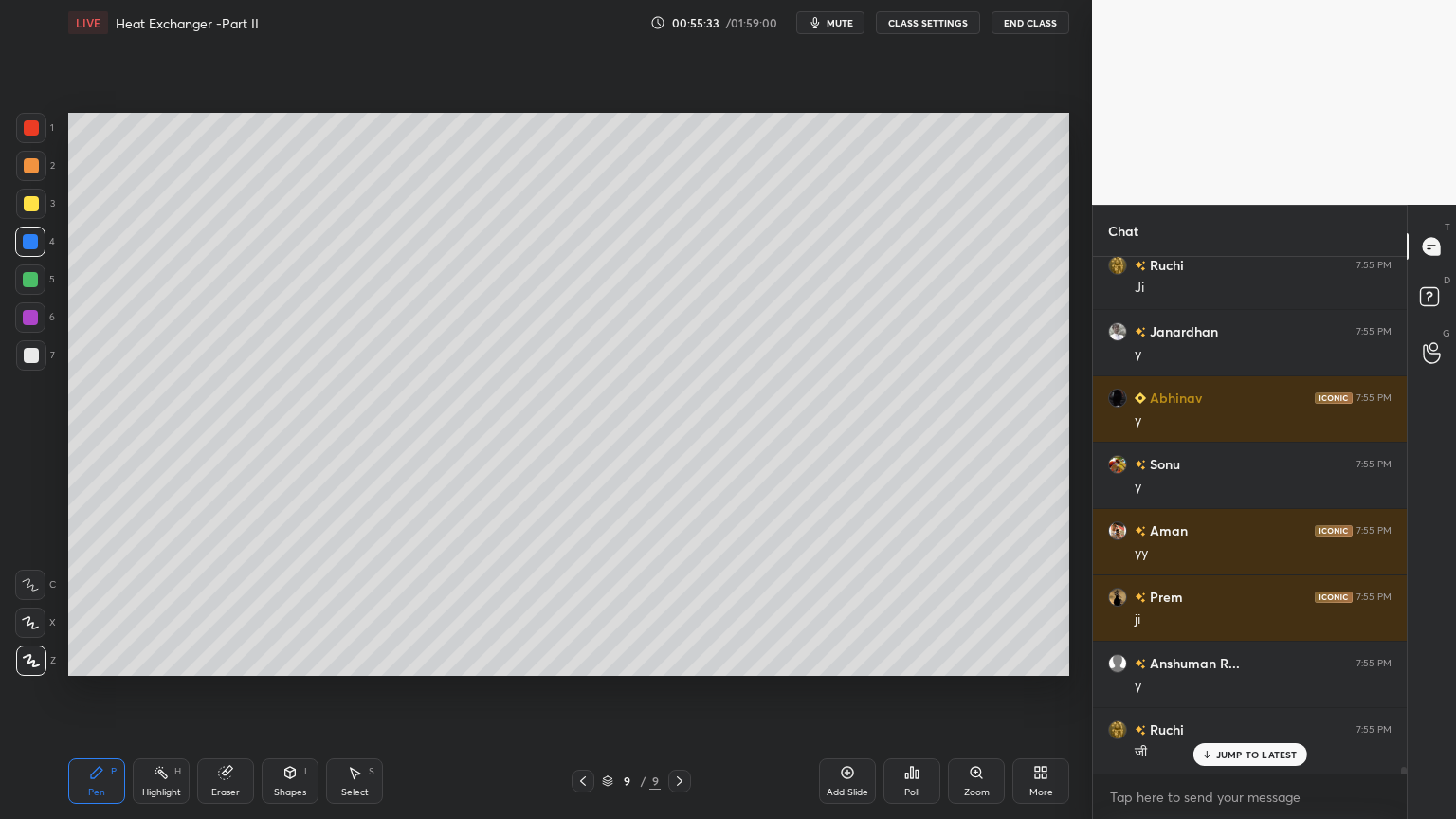 click at bounding box center (31, 355) 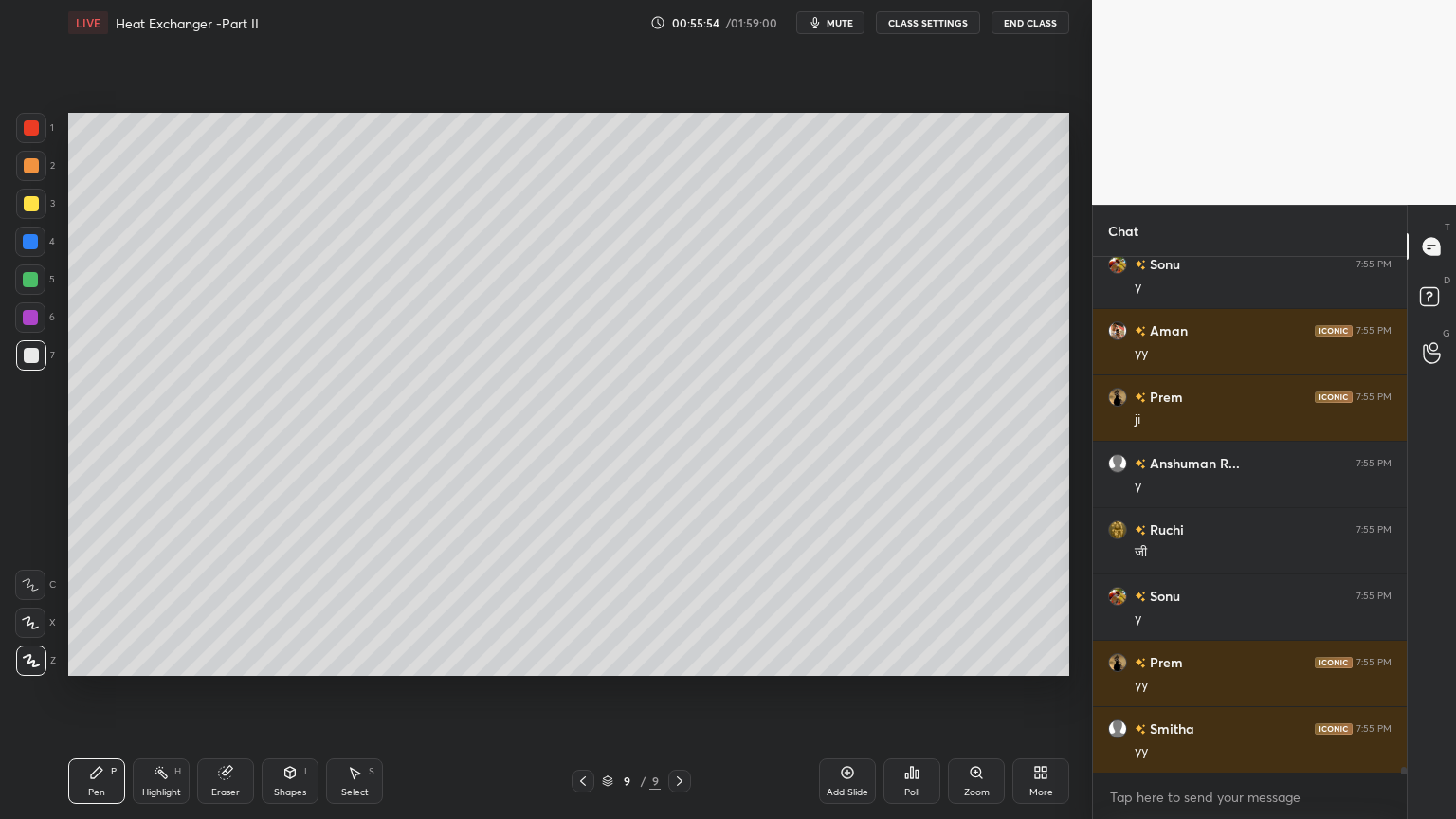 scroll, scrollTop: 41303, scrollLeft: 0, axis: vertical 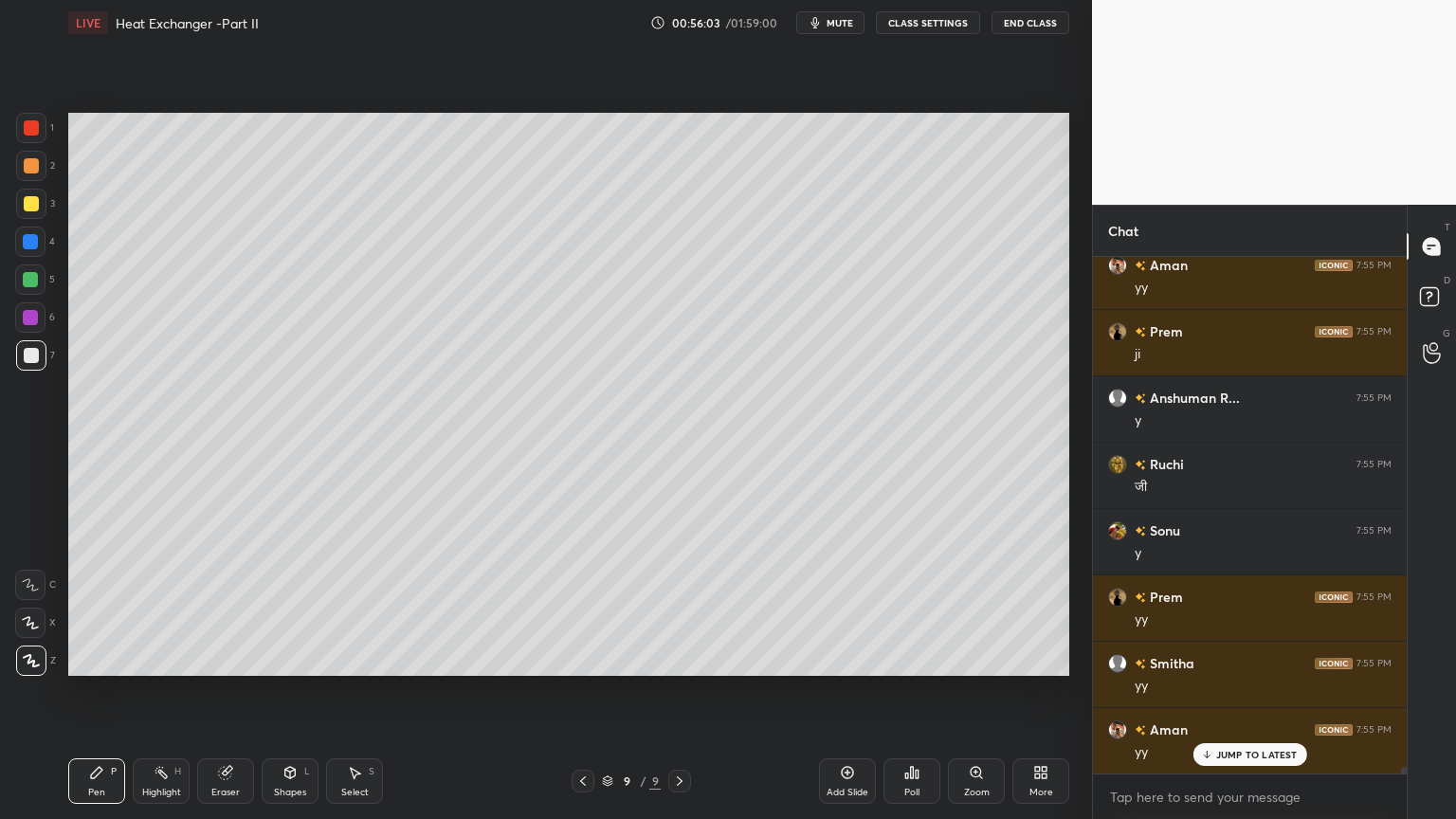 click on "Shapes" at bounding box center [290, 792] 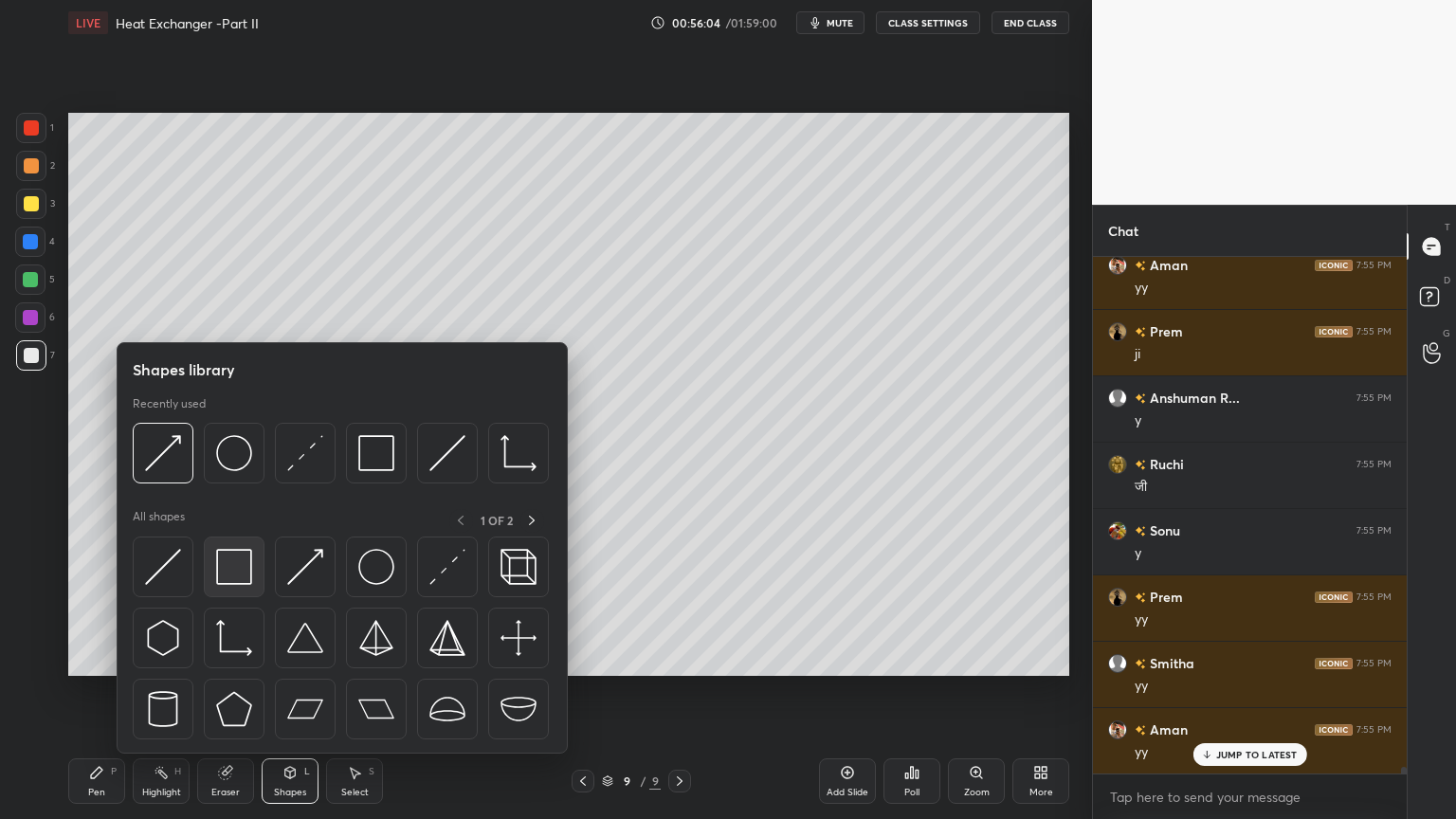 click at bounding box center (234, 567) 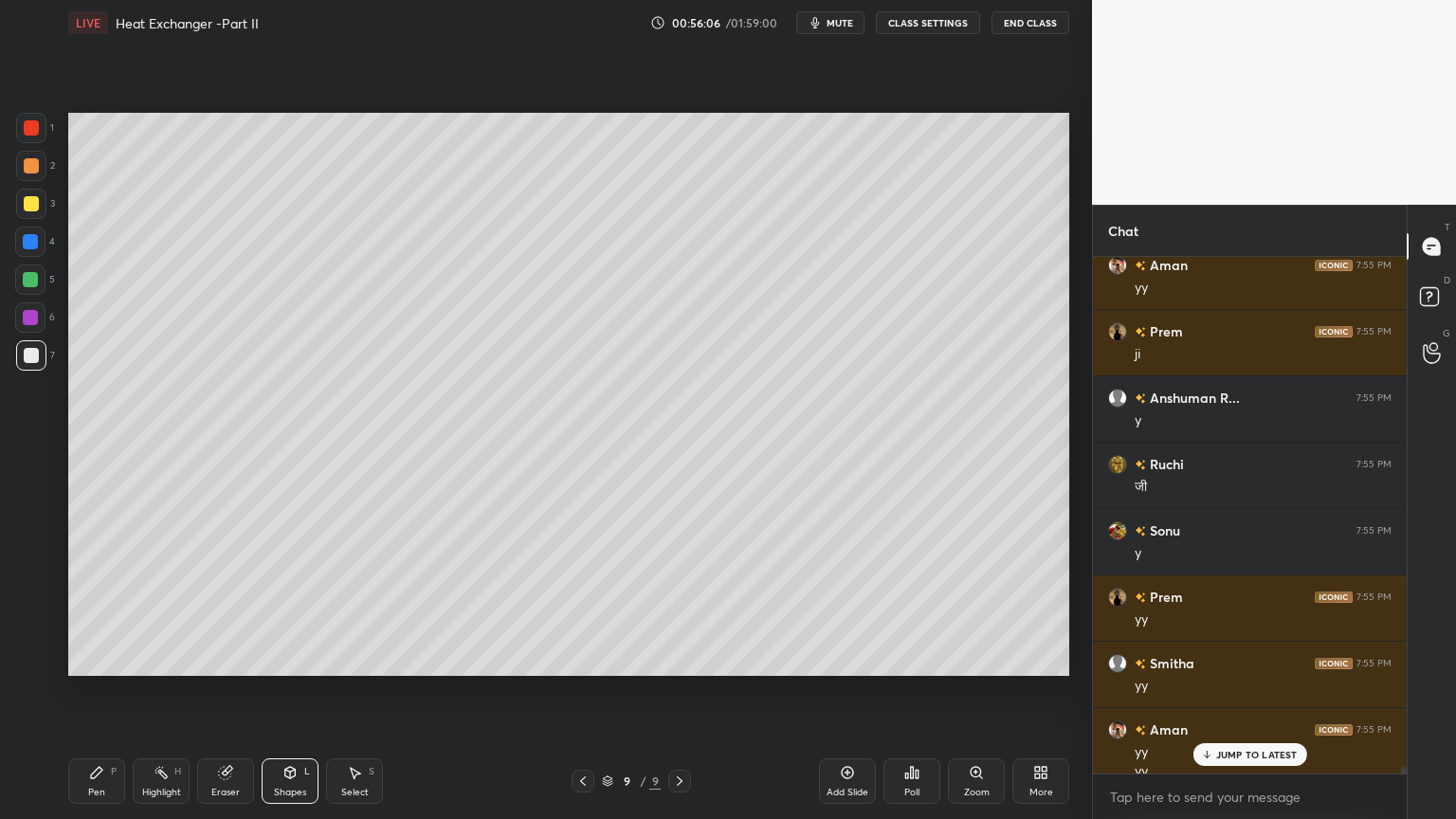scroll, scrollTop: 41322, scrollLeft: 0, axis: vertical 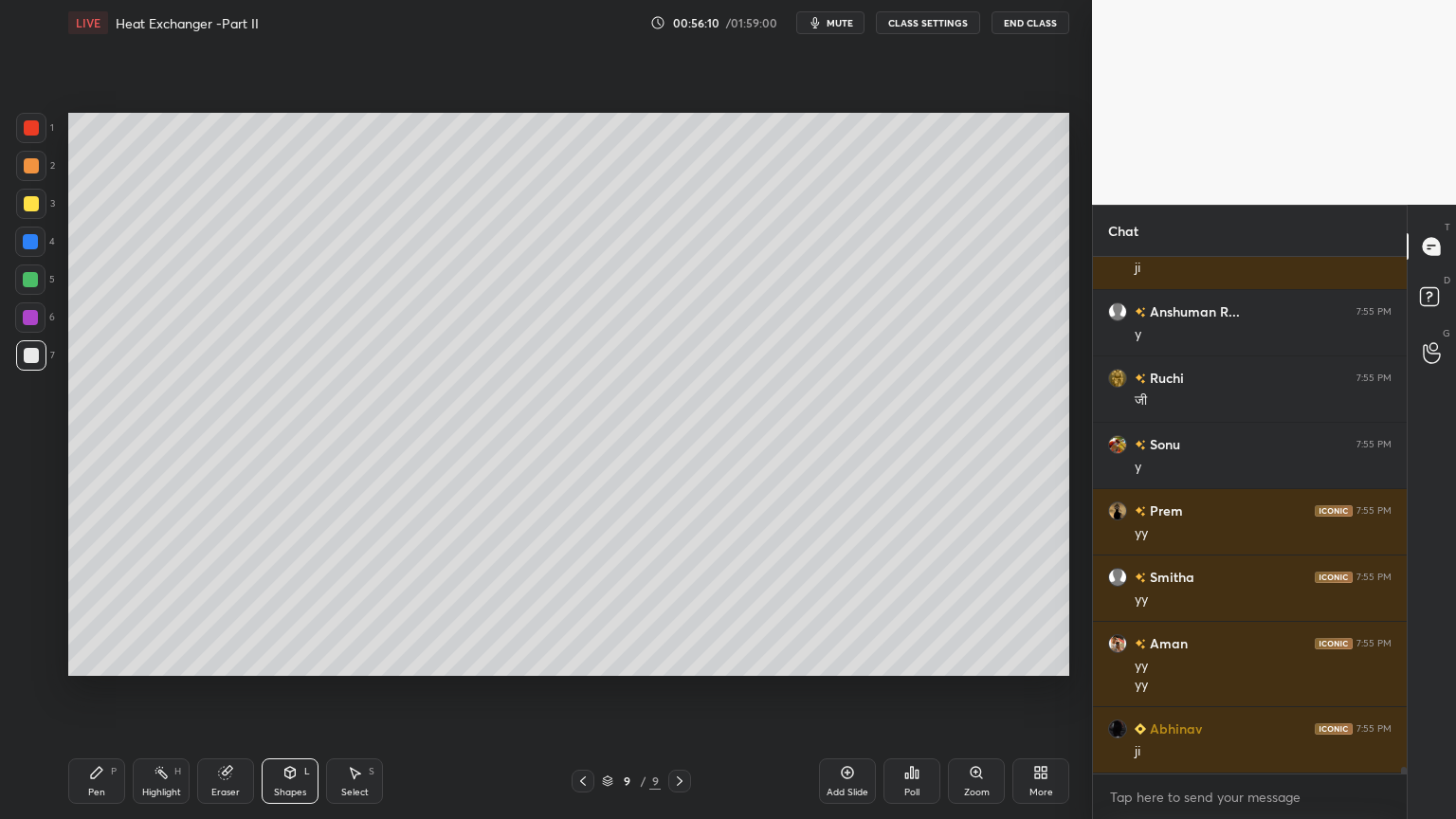 click on "Select S" at bounding box center [355, 781] 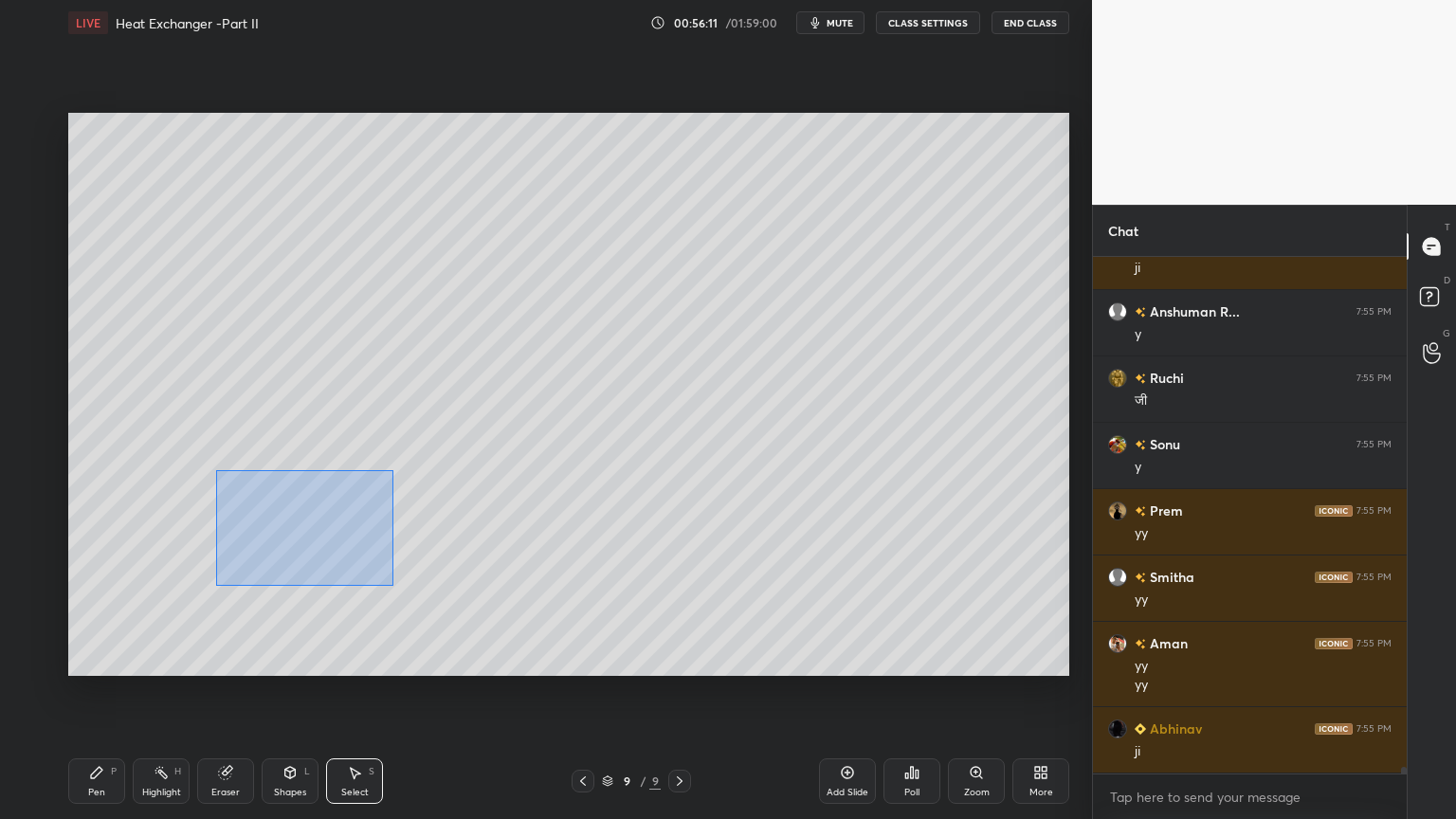 drag, startPoint x: 216, startPoint y: 470, endPoint x: 441, endPoint y: 614, distance: 267.1348 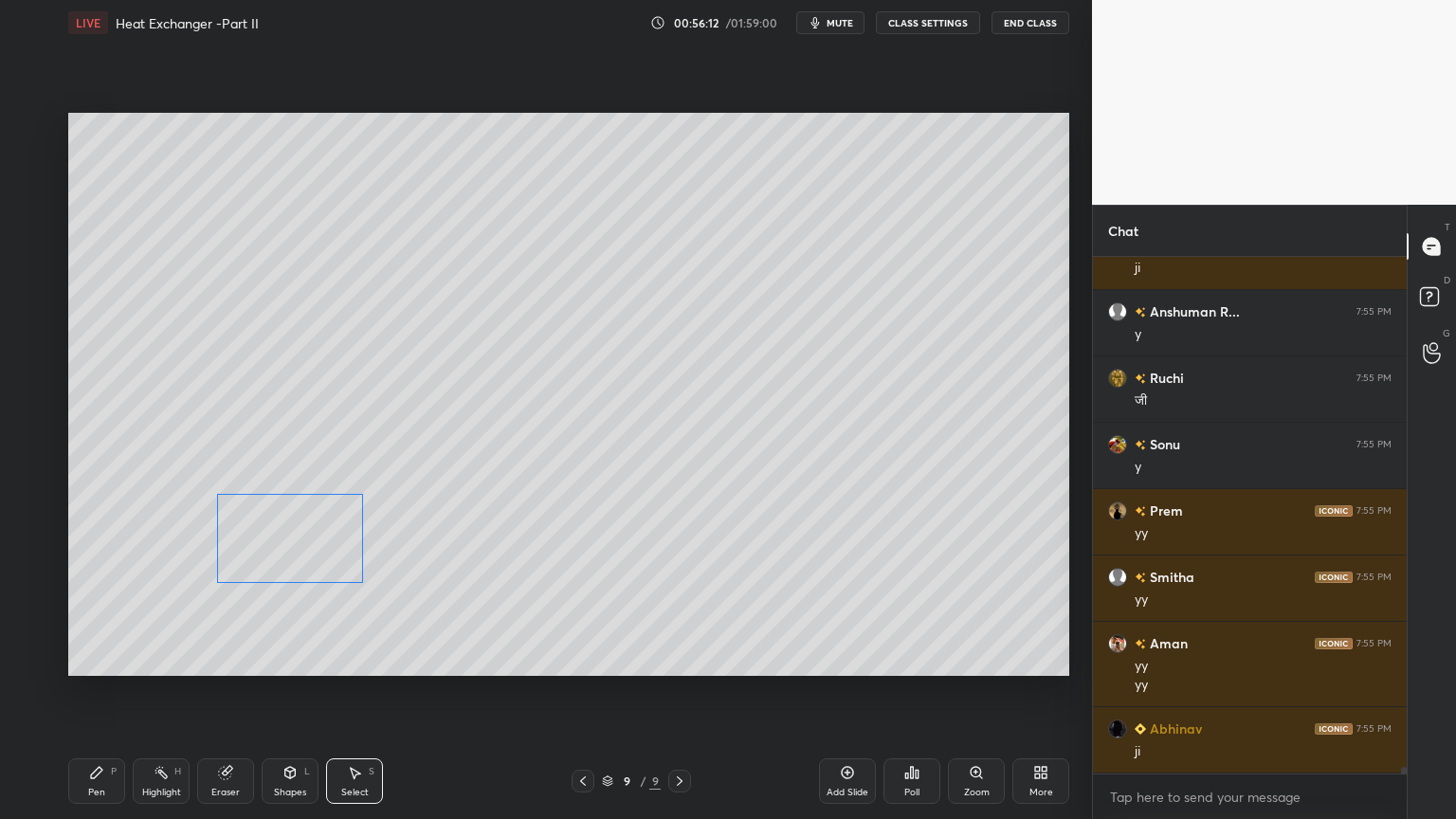 drag, startPoint x: 348, startPoint y: 571, endPoint x: 328, endPoint y: 580, distance: 21.931712 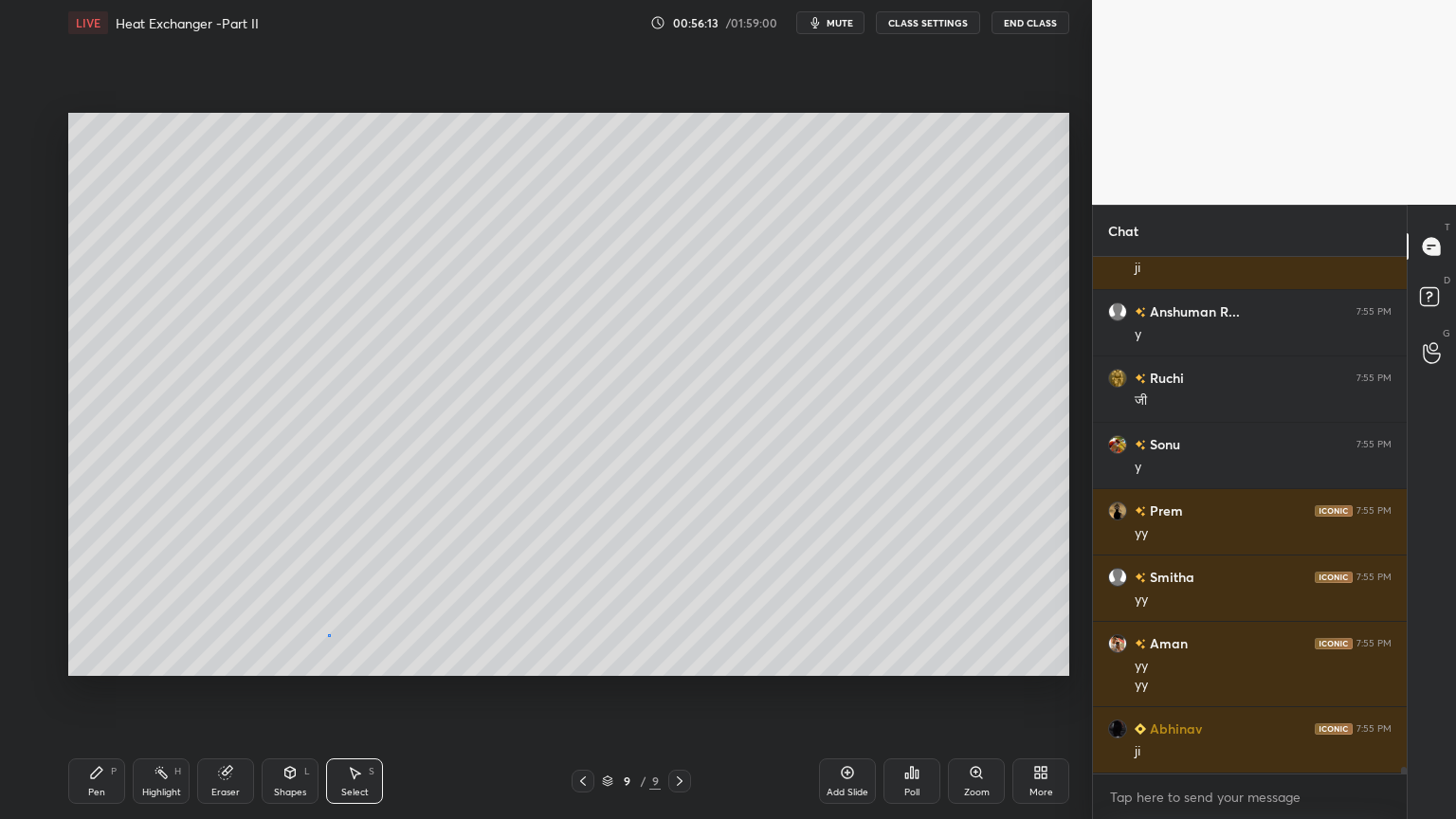 click on "0 ° Undo Copy Duplicate Duplicate to new slide Delete" at bounding box center (569, 394) 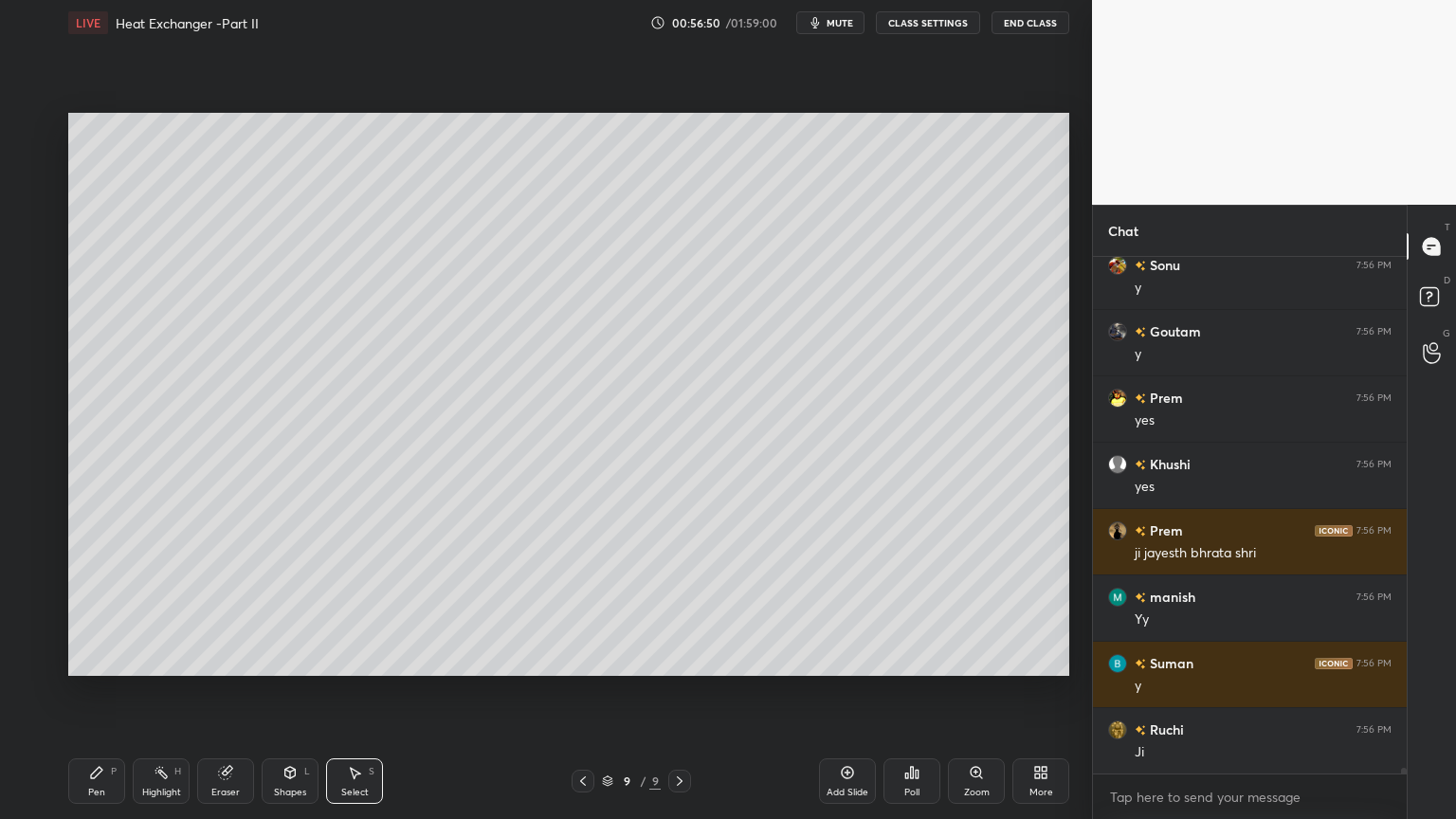 scroll, scrollTop: 42981, scrollLeft: 0, axis: vertical 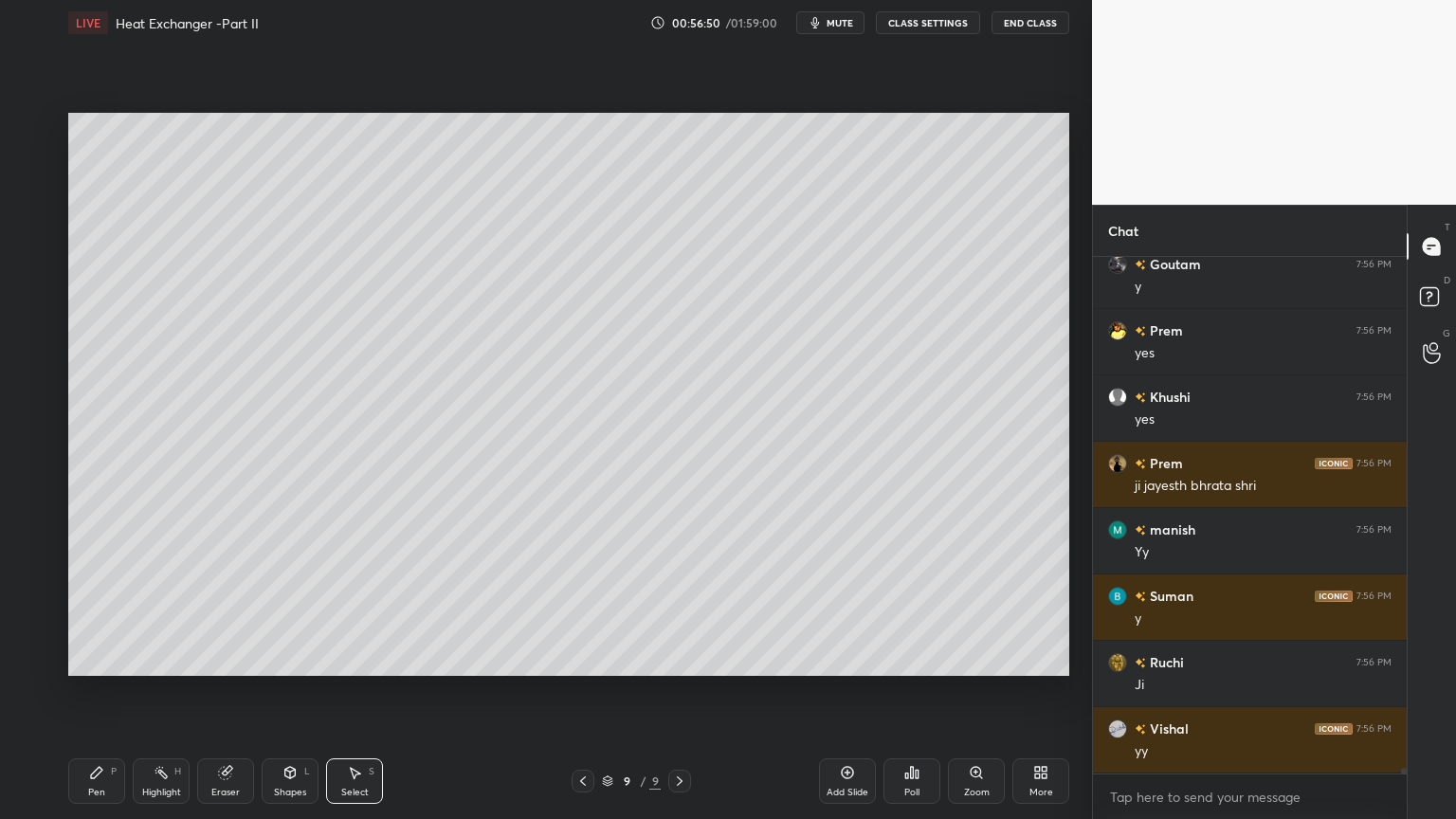 click on "Pen" at bounding box center [97, 792] 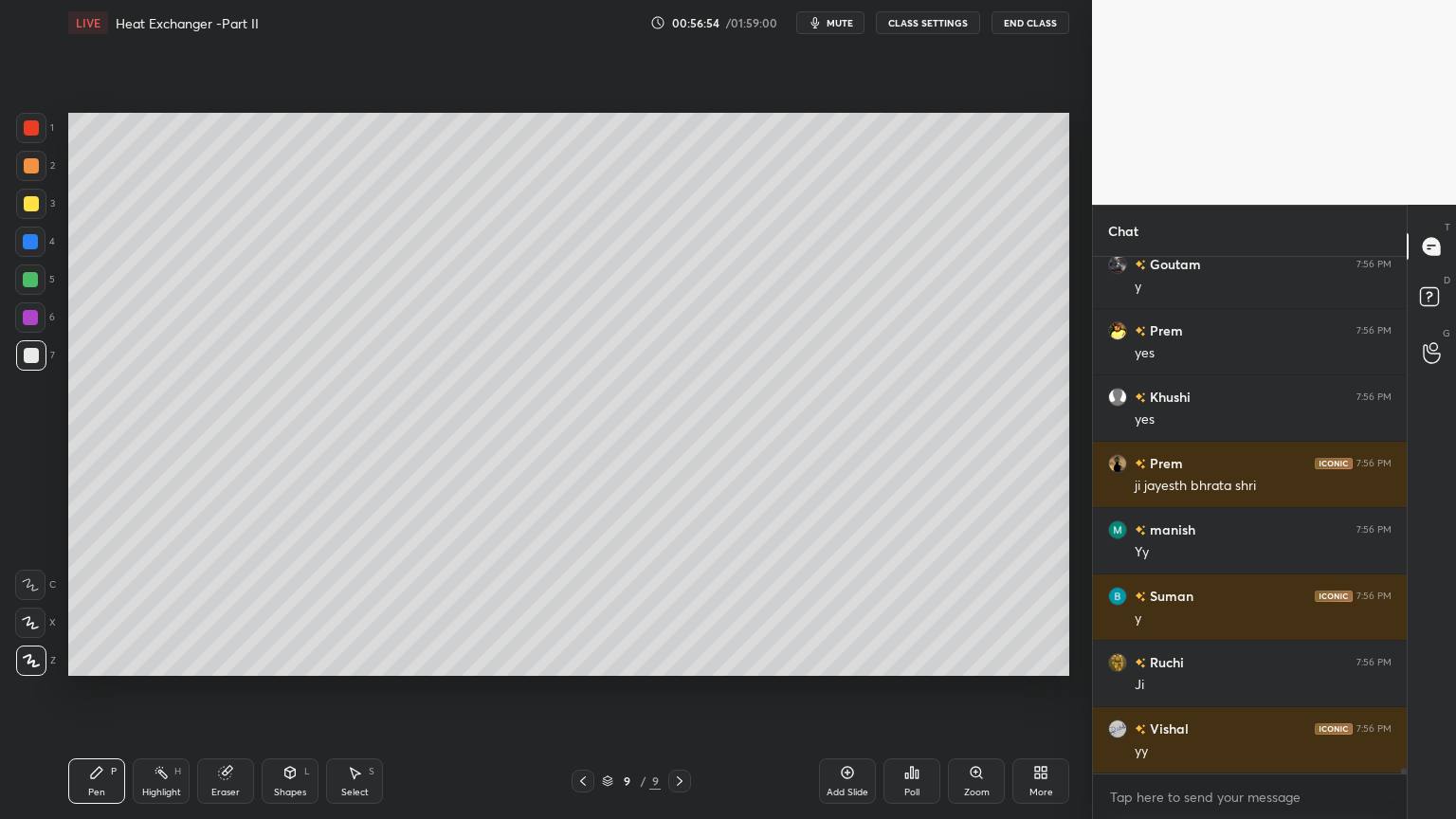 click 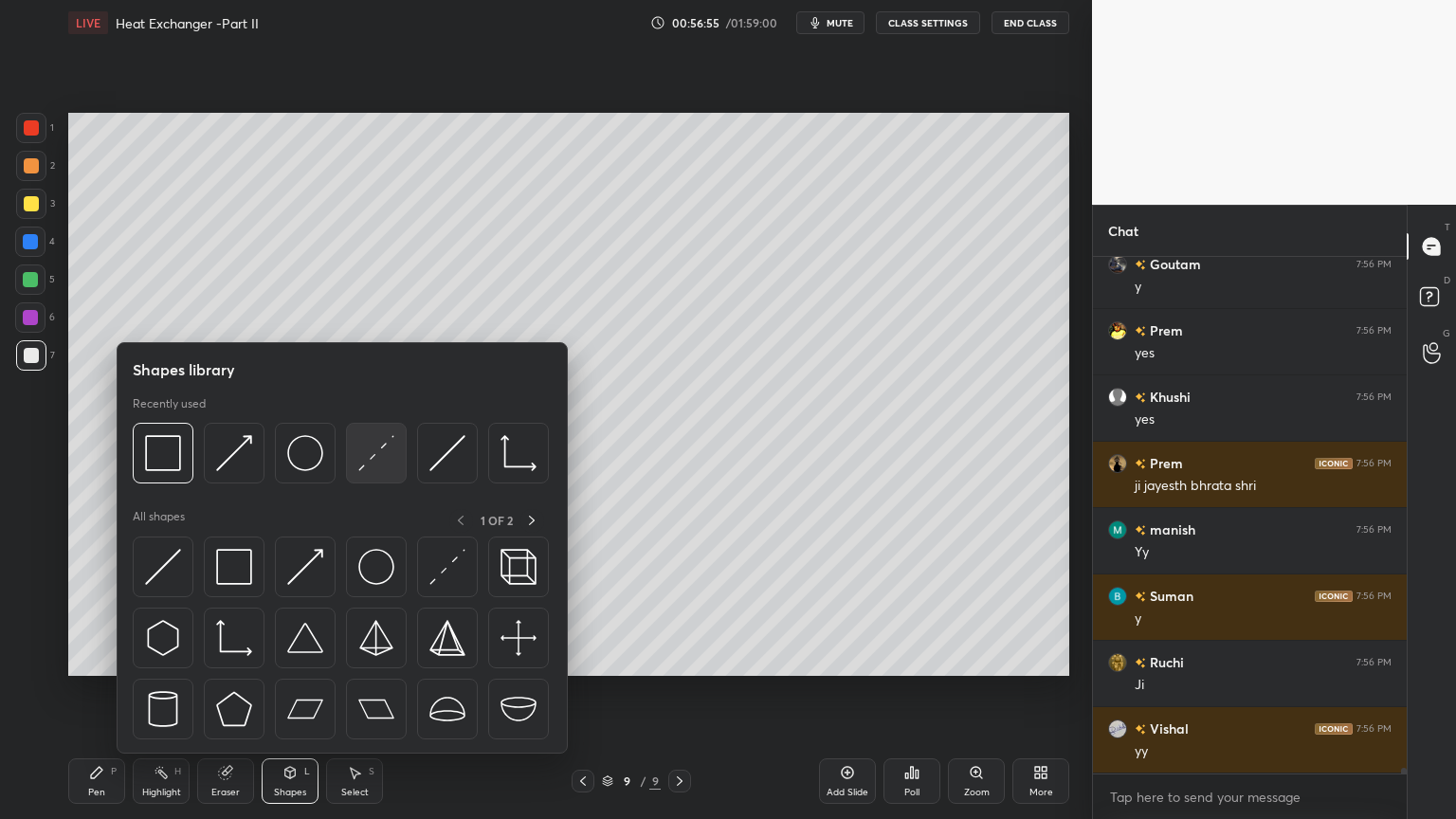 click at bounding box center (376, 453) 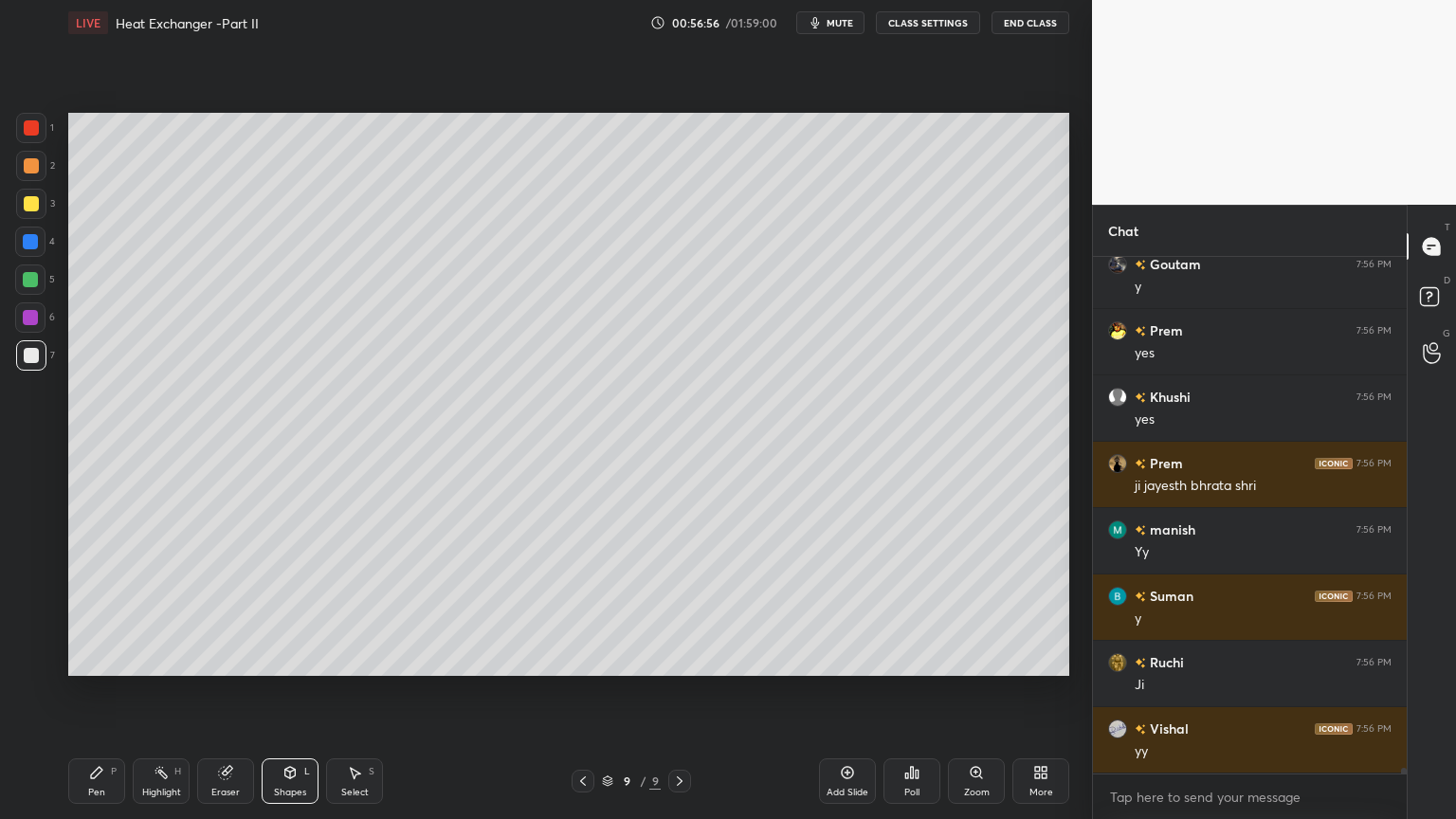 click at bounding box center [30, 242] 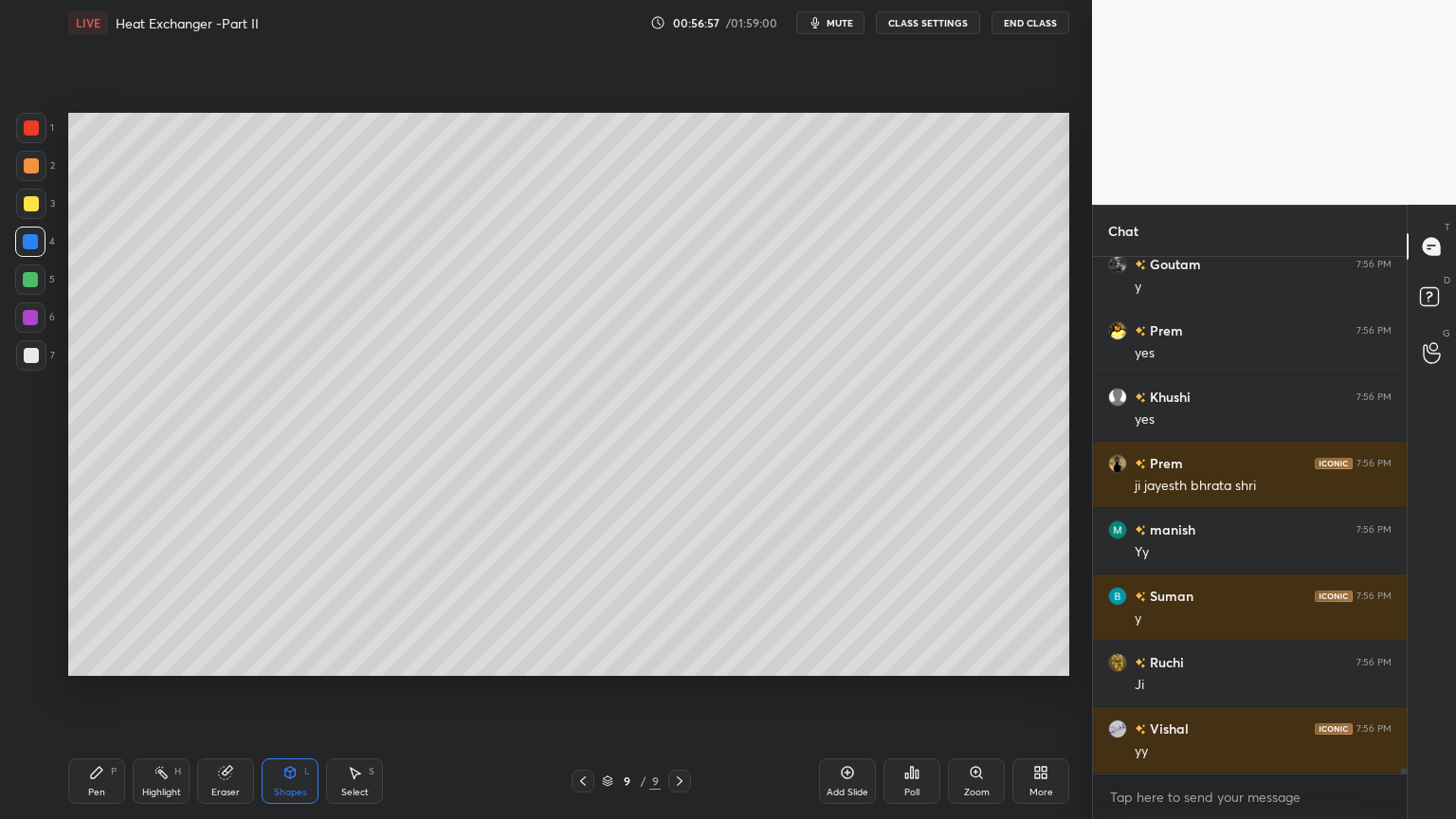 drag, startPoint x: 288, startPoint y: 770, endPoint x: 296, endPoint y: 757, distance: 15.264338 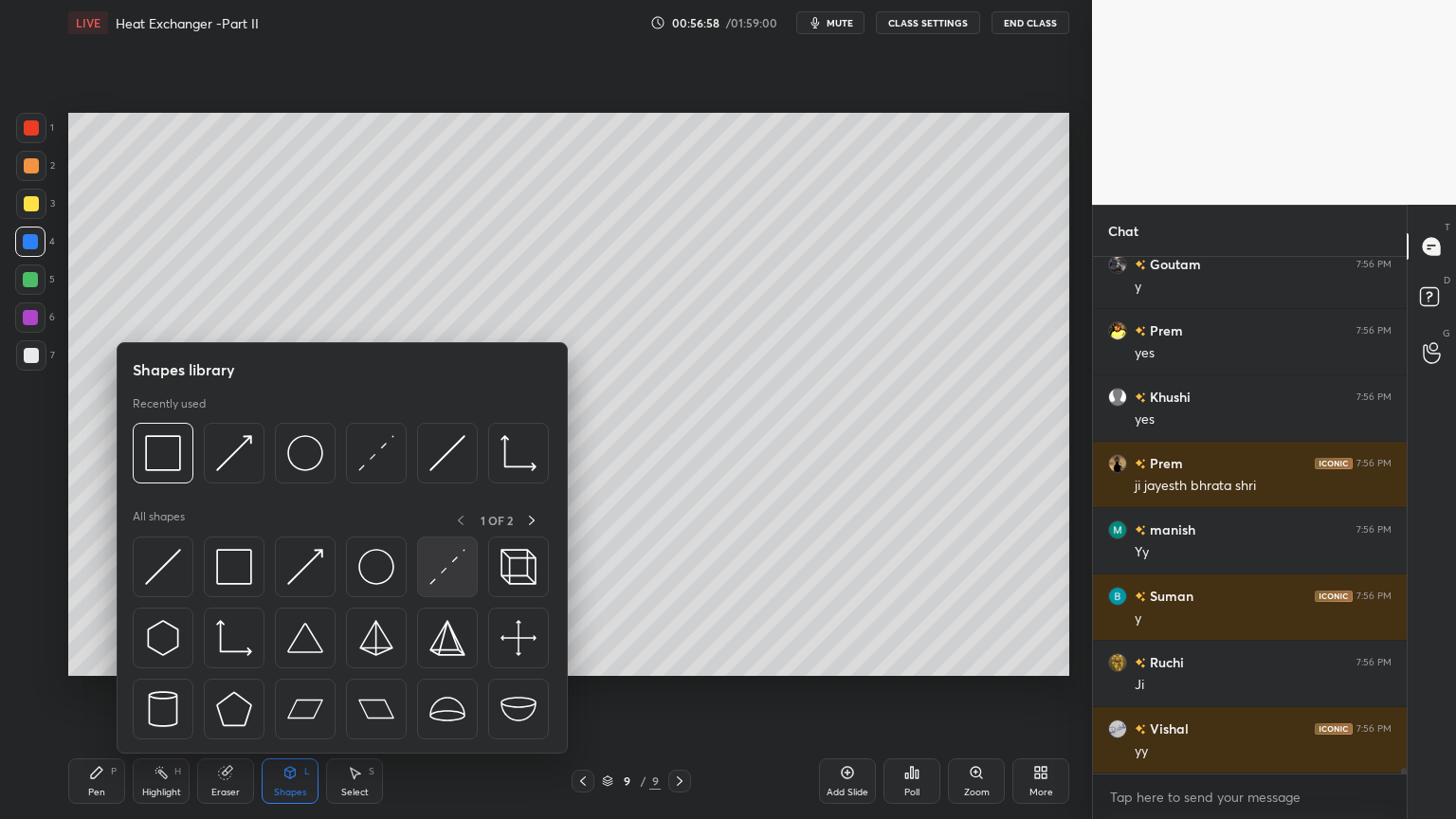 click at bounding box center (447, 567) 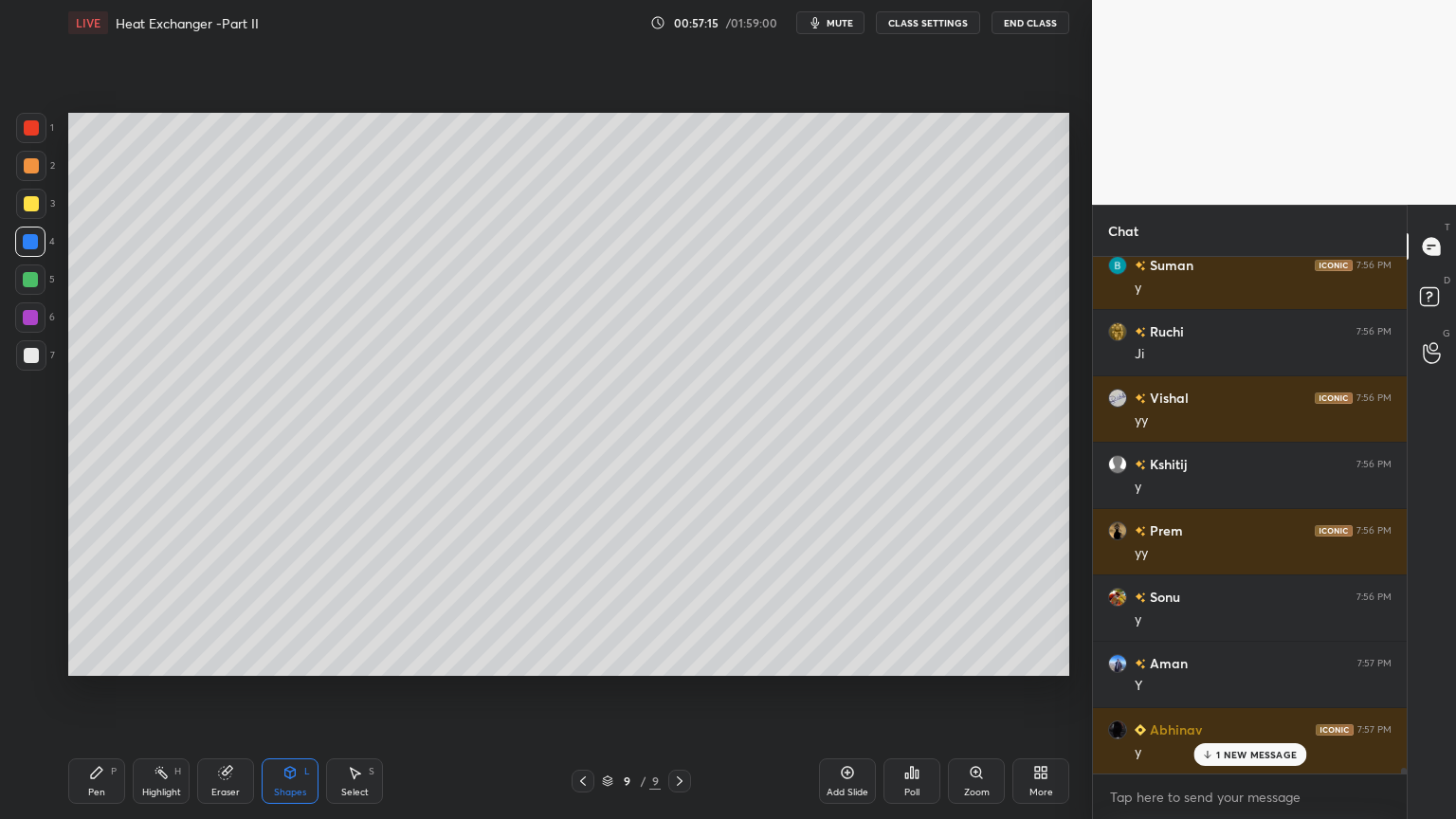 scroll, scrollTop: 43380, scrollLeft: 0, axis: vertical 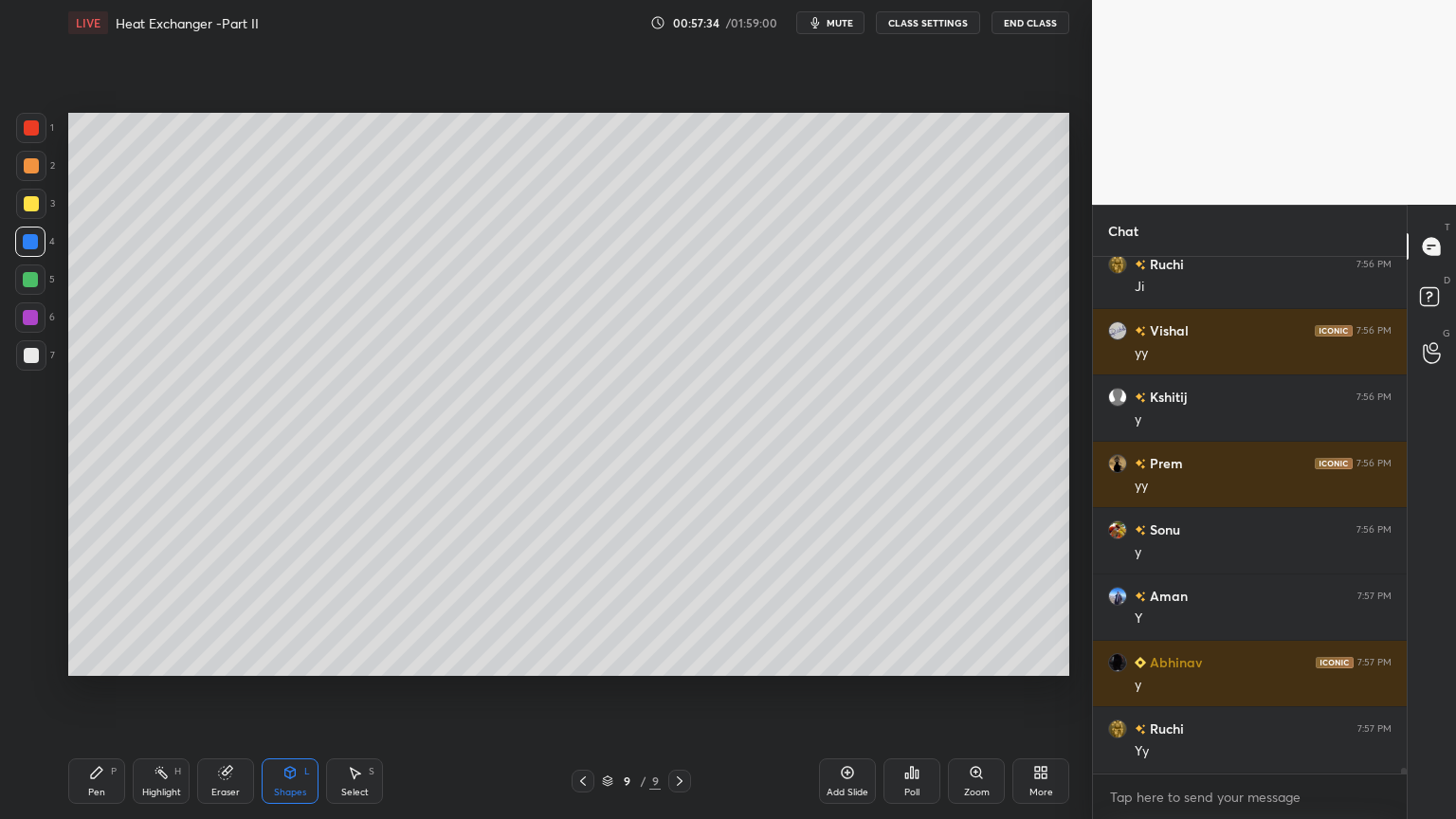 drag, startPoint x: 27, startPoint y: 364, endPoint x: 44, endPoint y: 383, distance: 25.495098 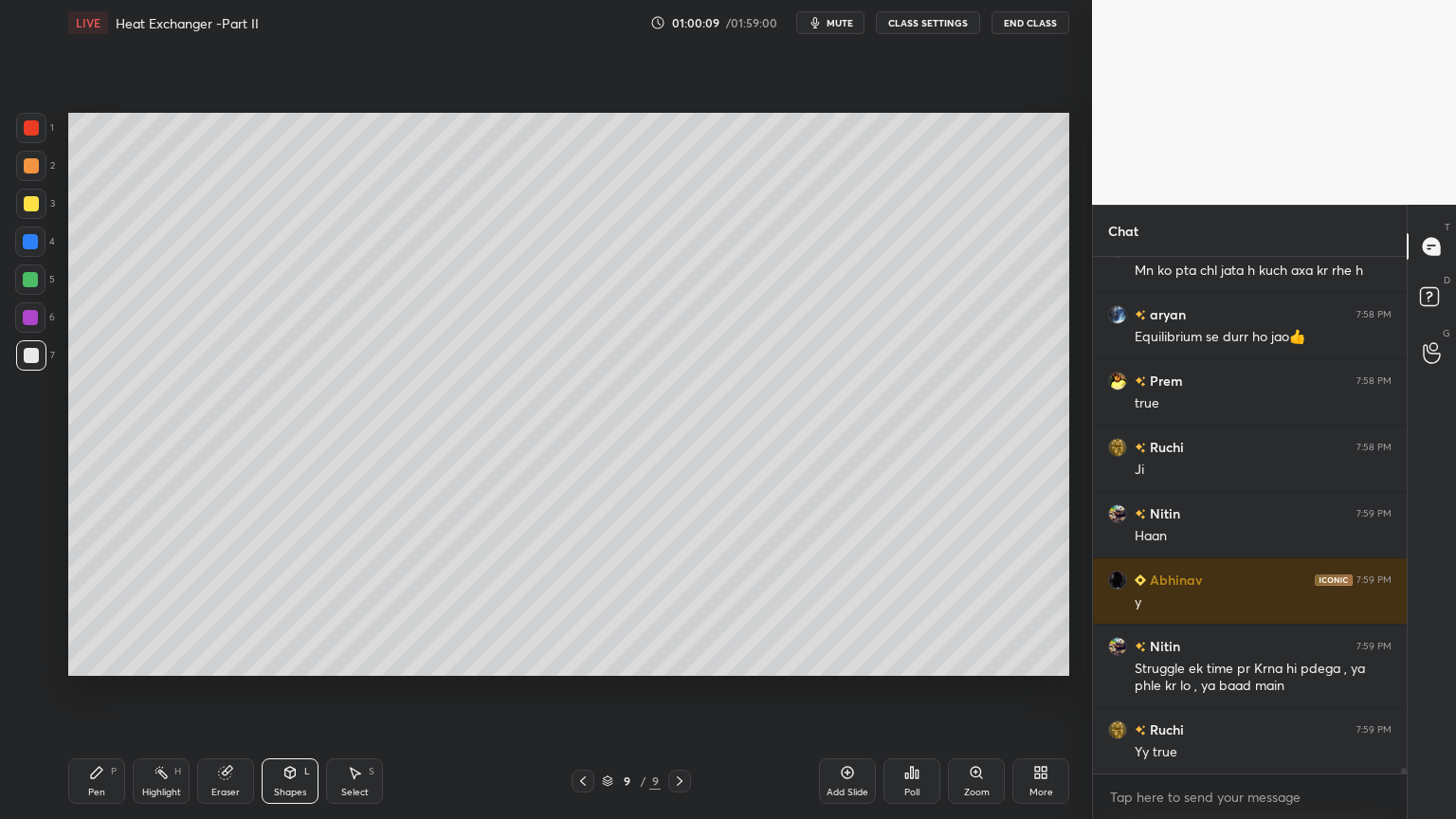 scroll, scrollTop: 44392, scrollLeft: 0, axis: vertical 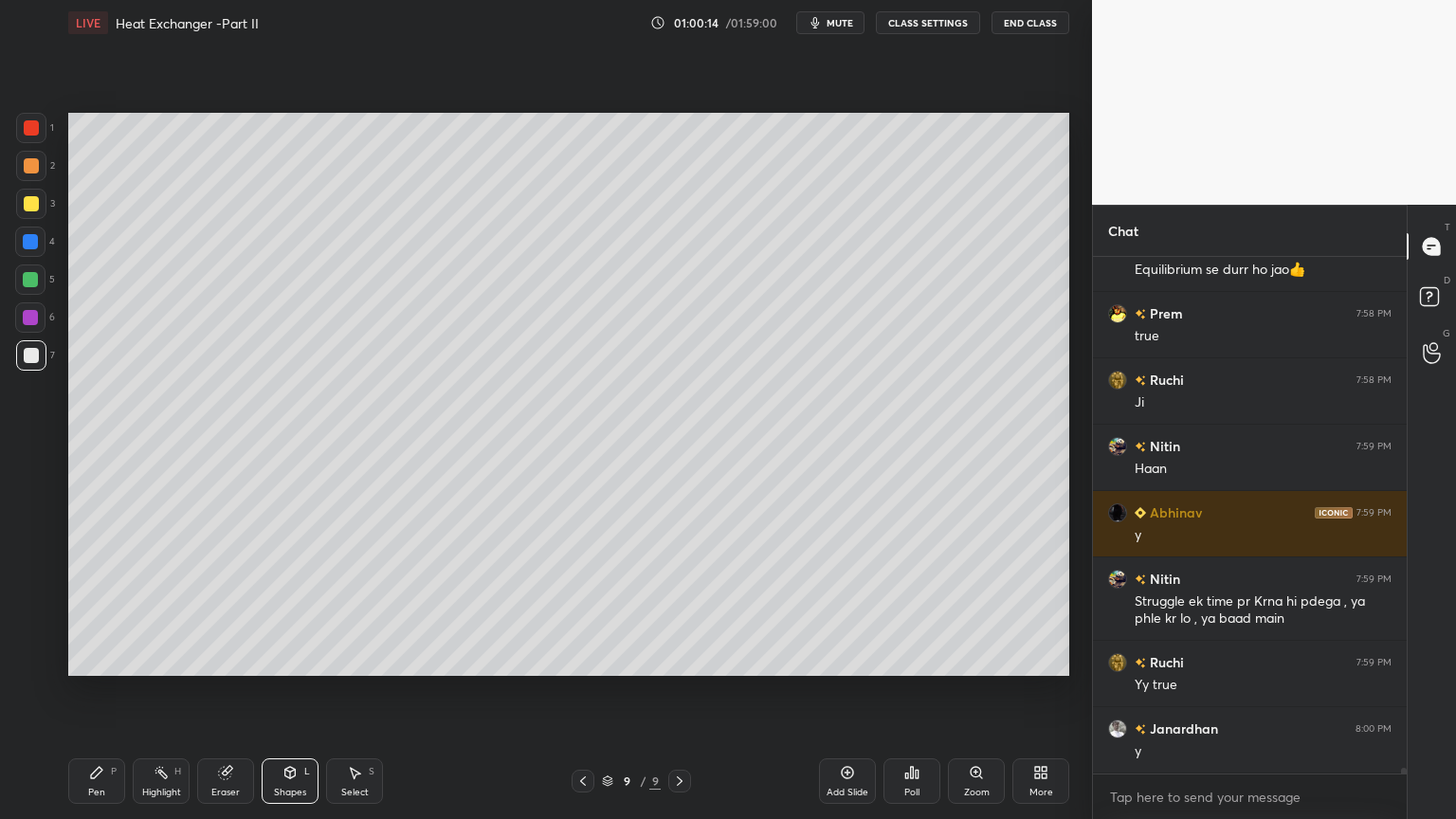 click 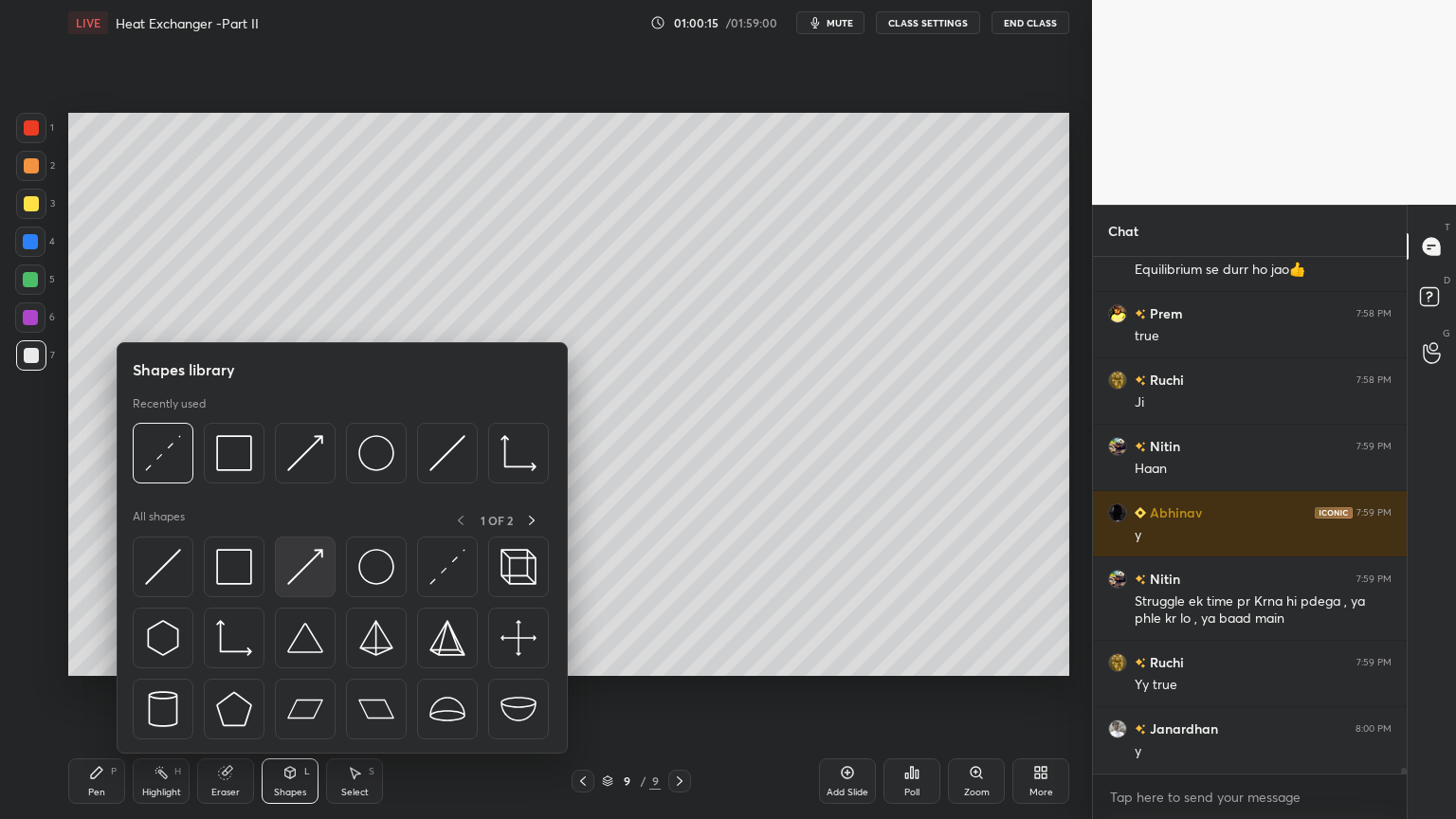click at bounding box center [305, 567] 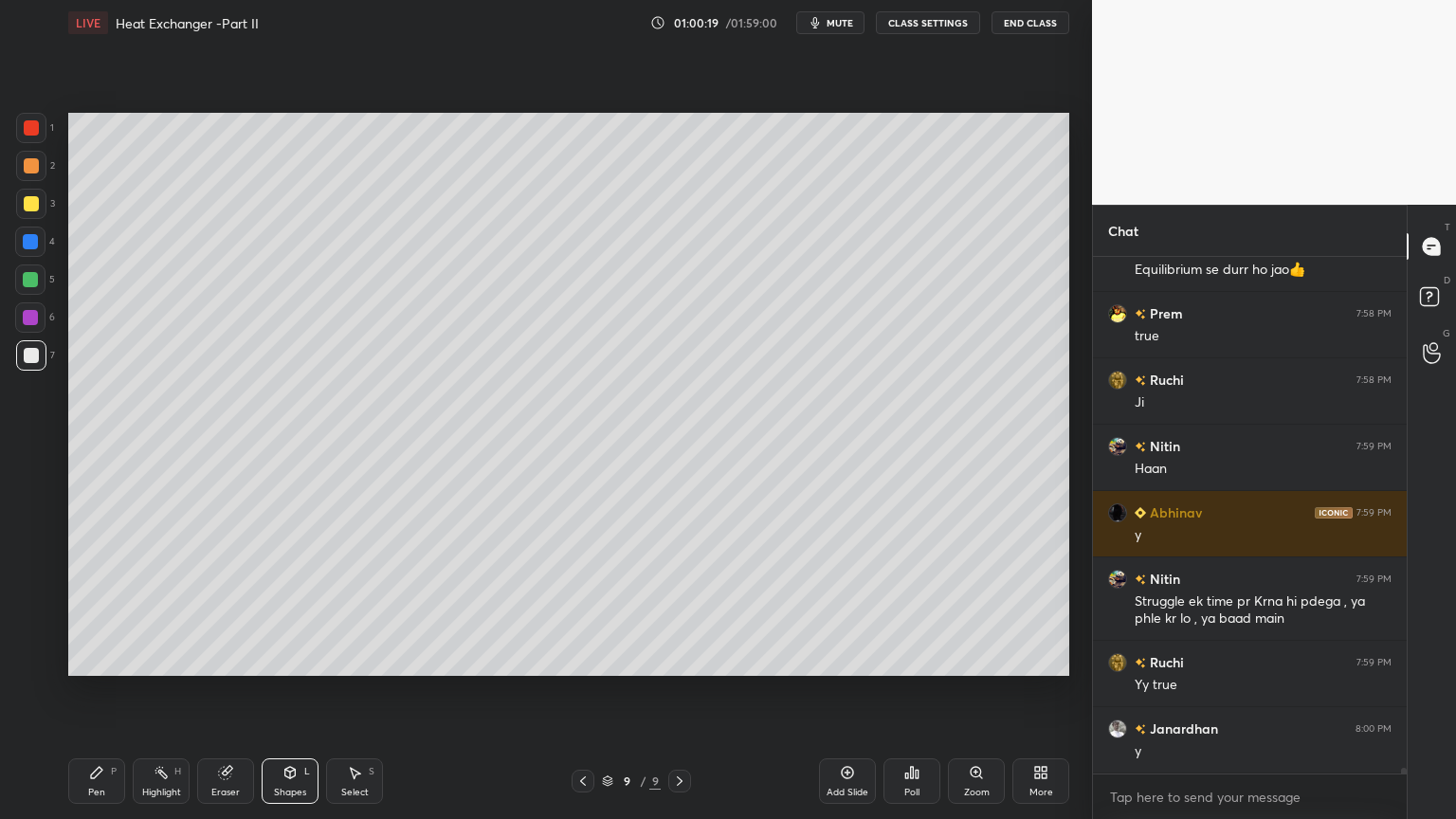 scroll, scrollTop: 44457, scrollLeft: 0, axis: vertical 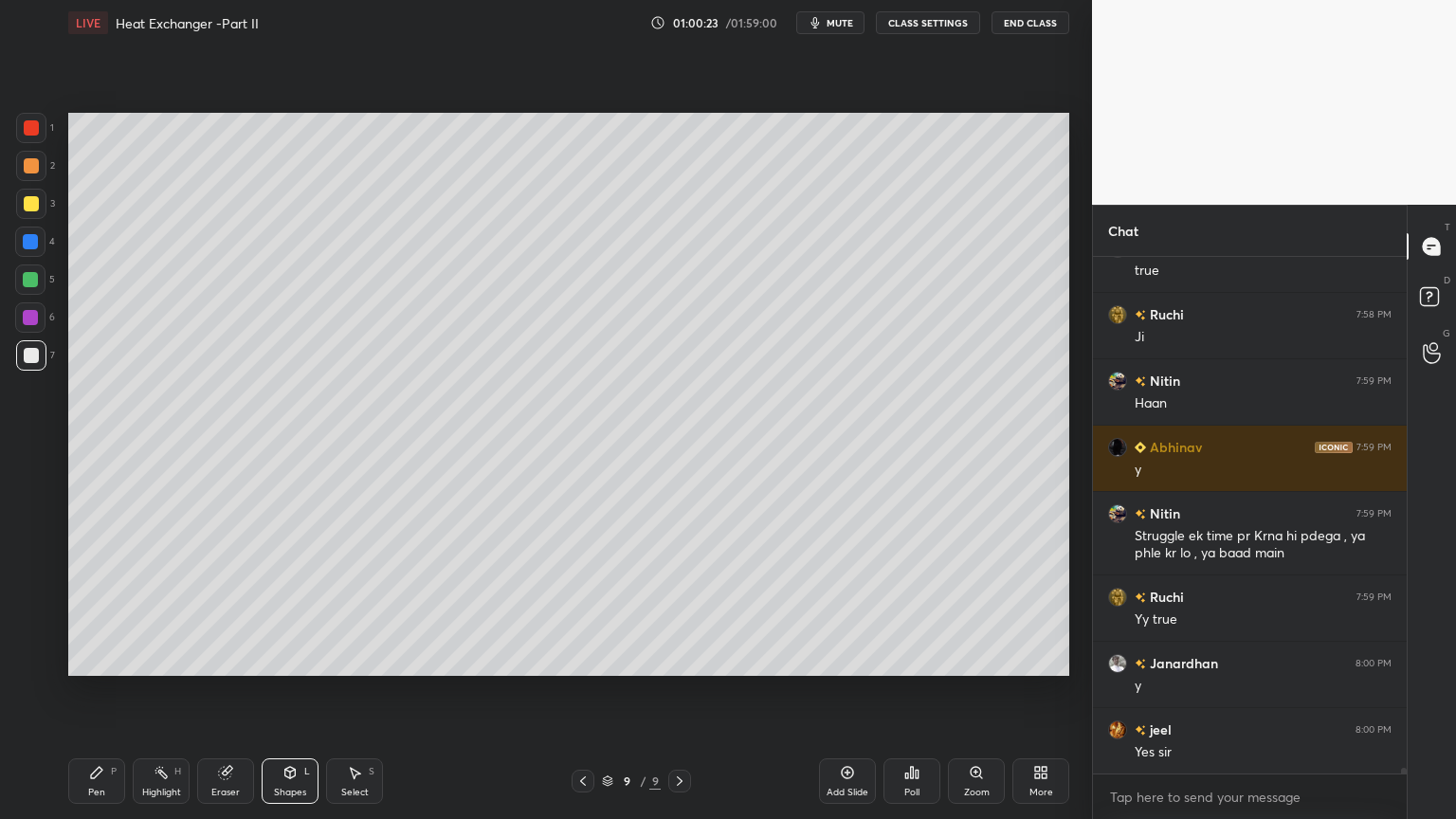 click on "Select S" at bounding box center (355, 781) 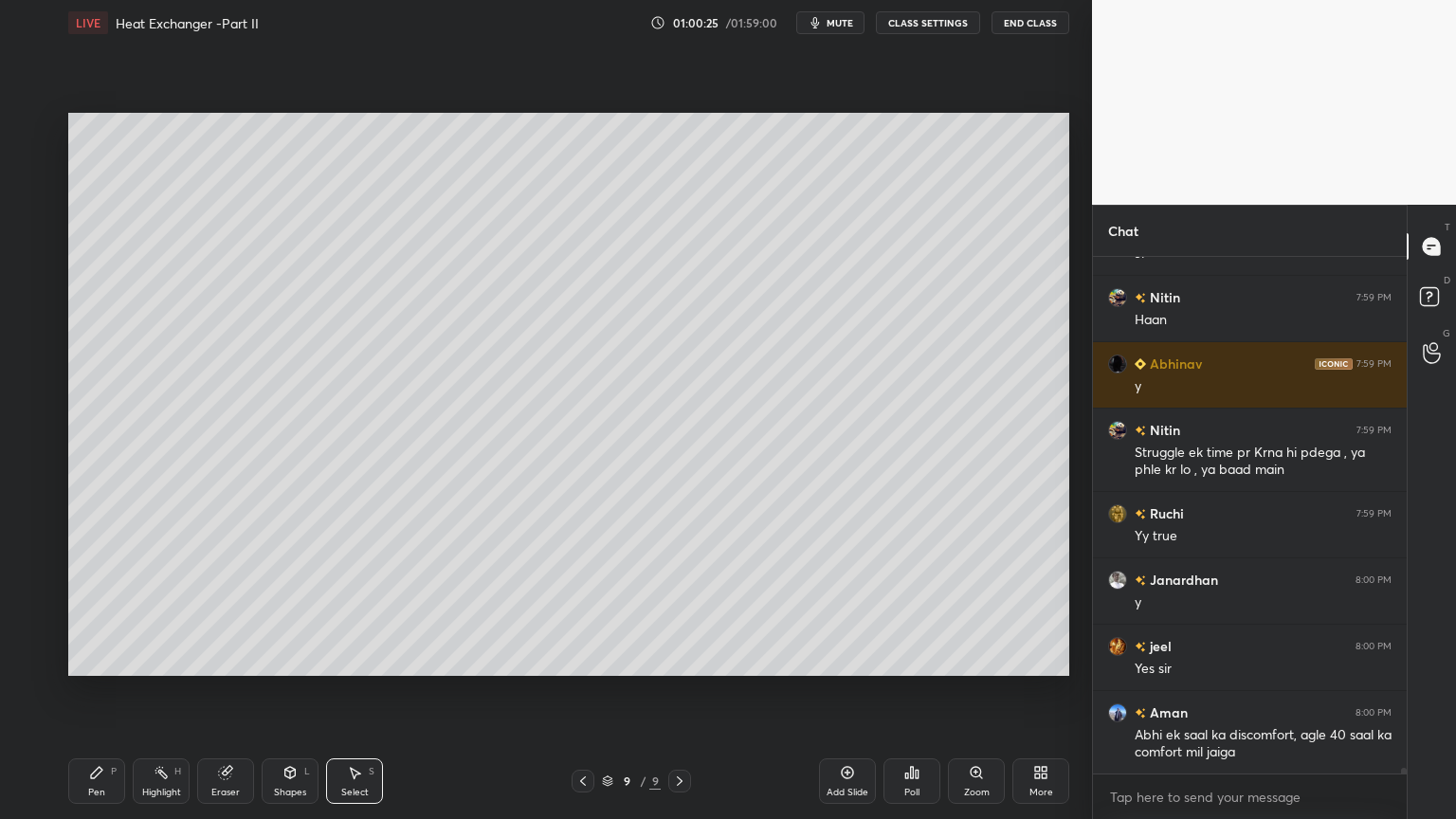 scroll, scrollTop: 44608, scrollLeft: 0, axis: vertical 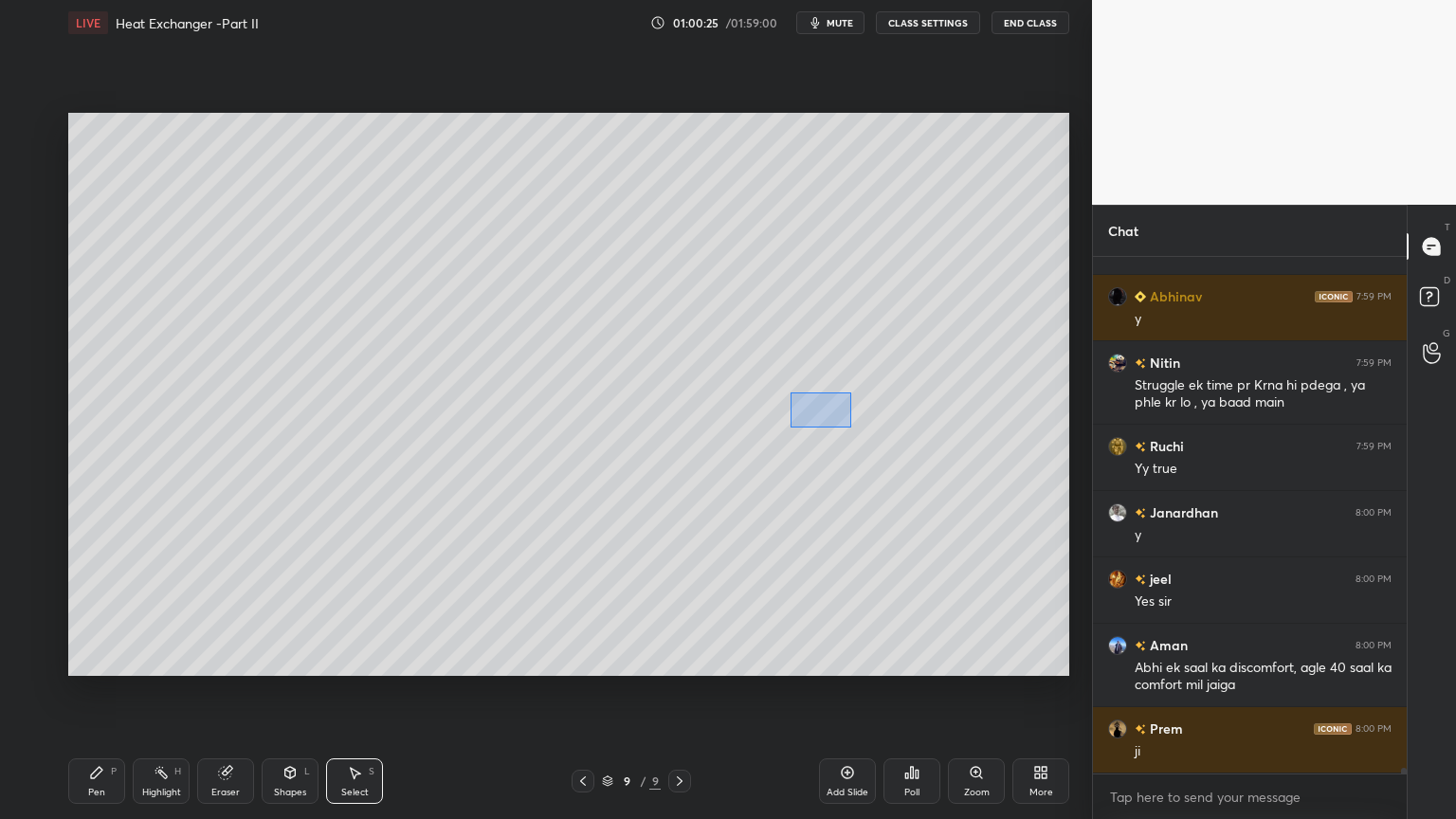 drag, startPoint x: 791, startPoint y: 391, endPoint x: 876, endPoint y: 439, distance: 97.6166 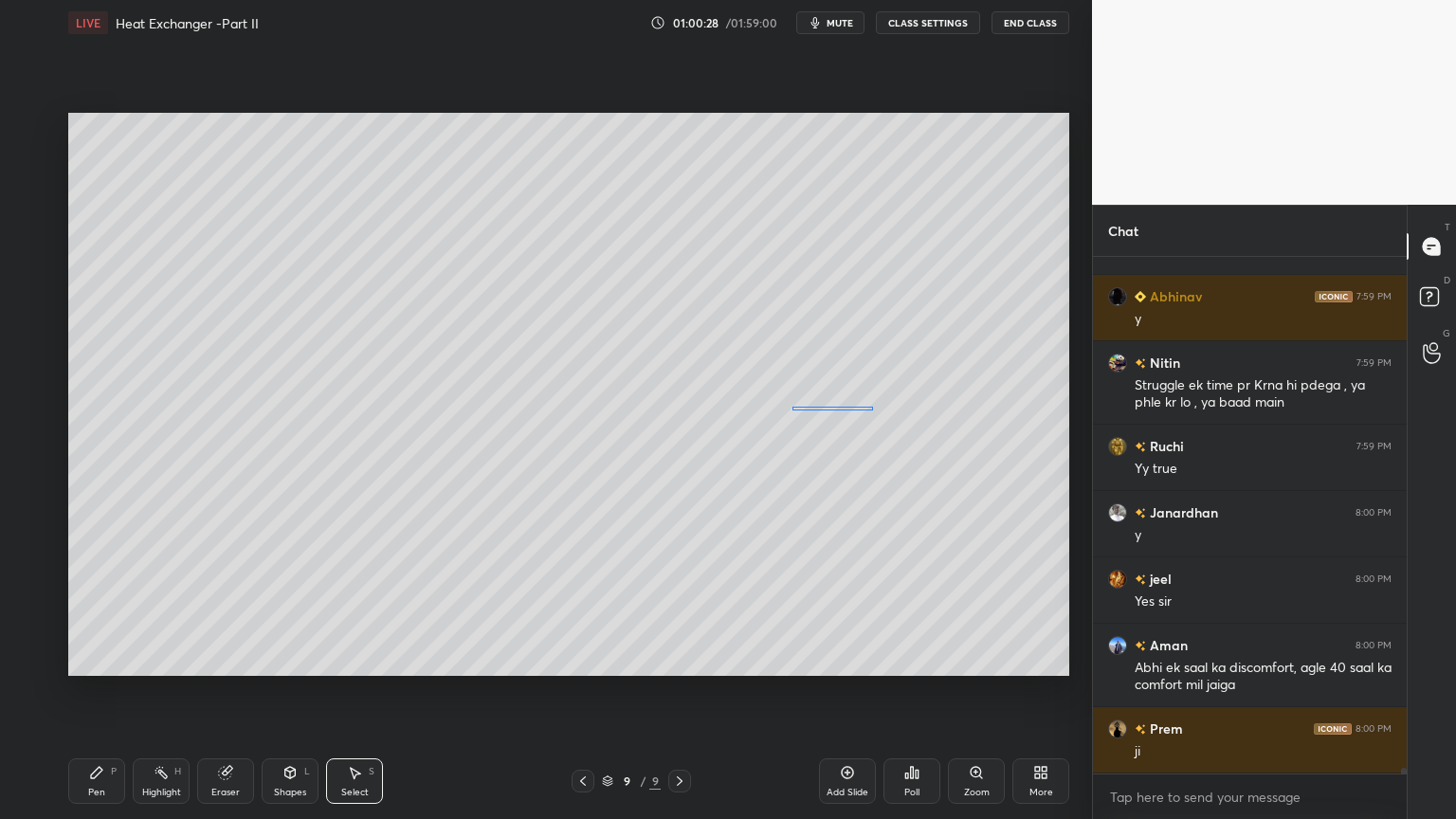 click on "0 ° Undo Copy Duplicate Duplicate to new slide Delete" at bounding box center [569, 394] 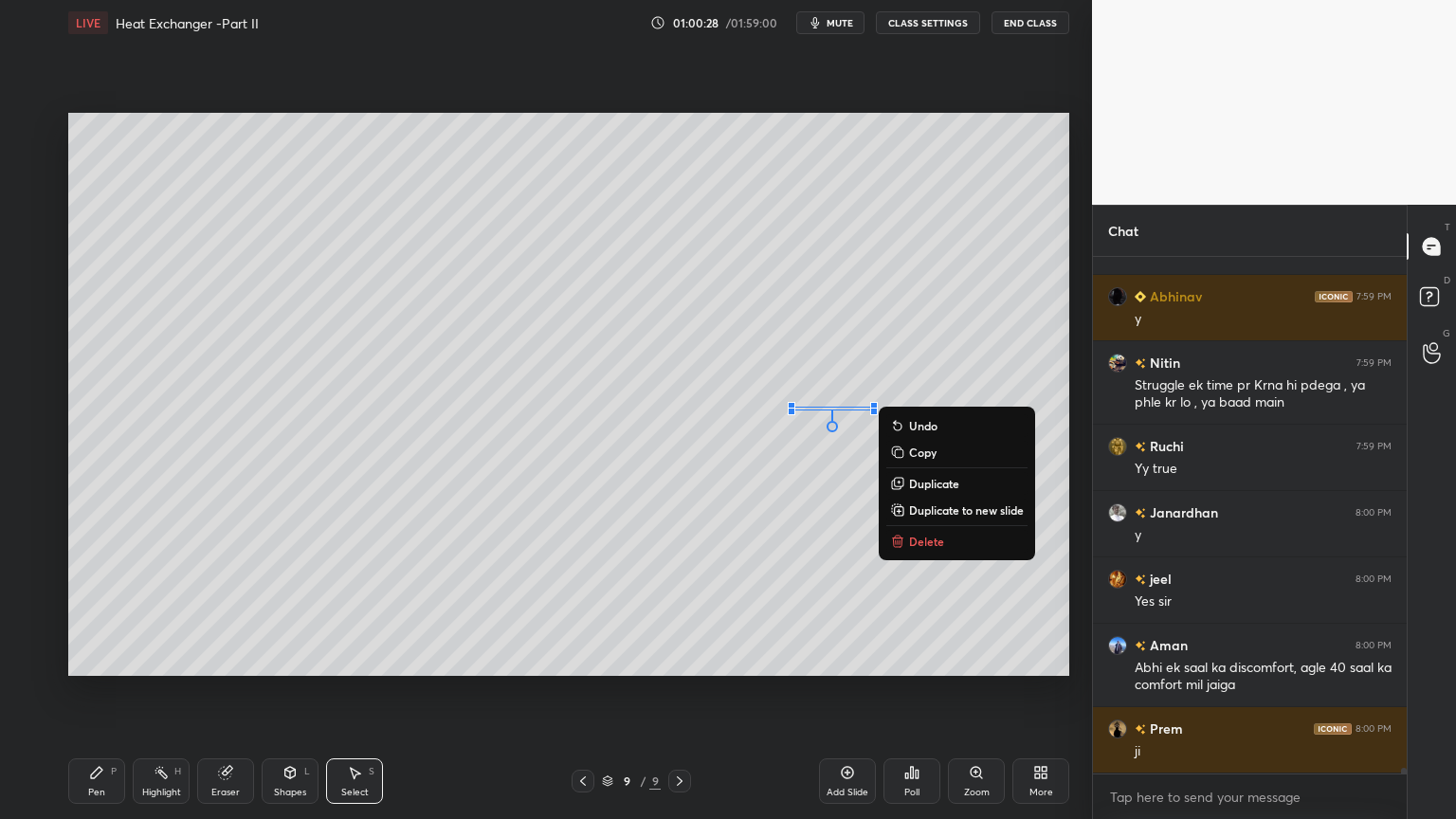 click on "0 ° Undo Copy Duplicate Duplicate to new slide Delete" at bounding box center (569, 394) 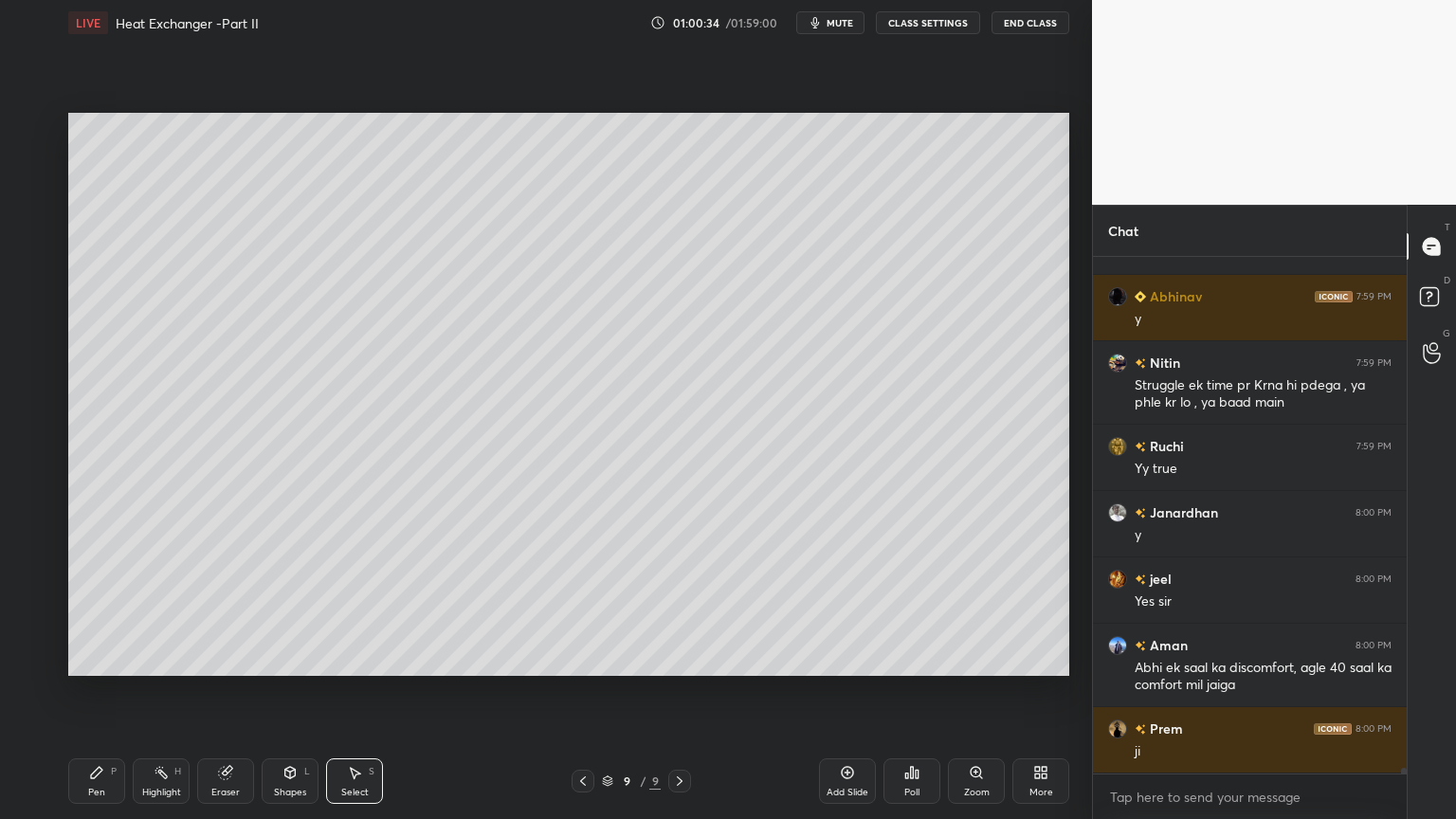 click on "Eraser" at bounding box center (226, 781) 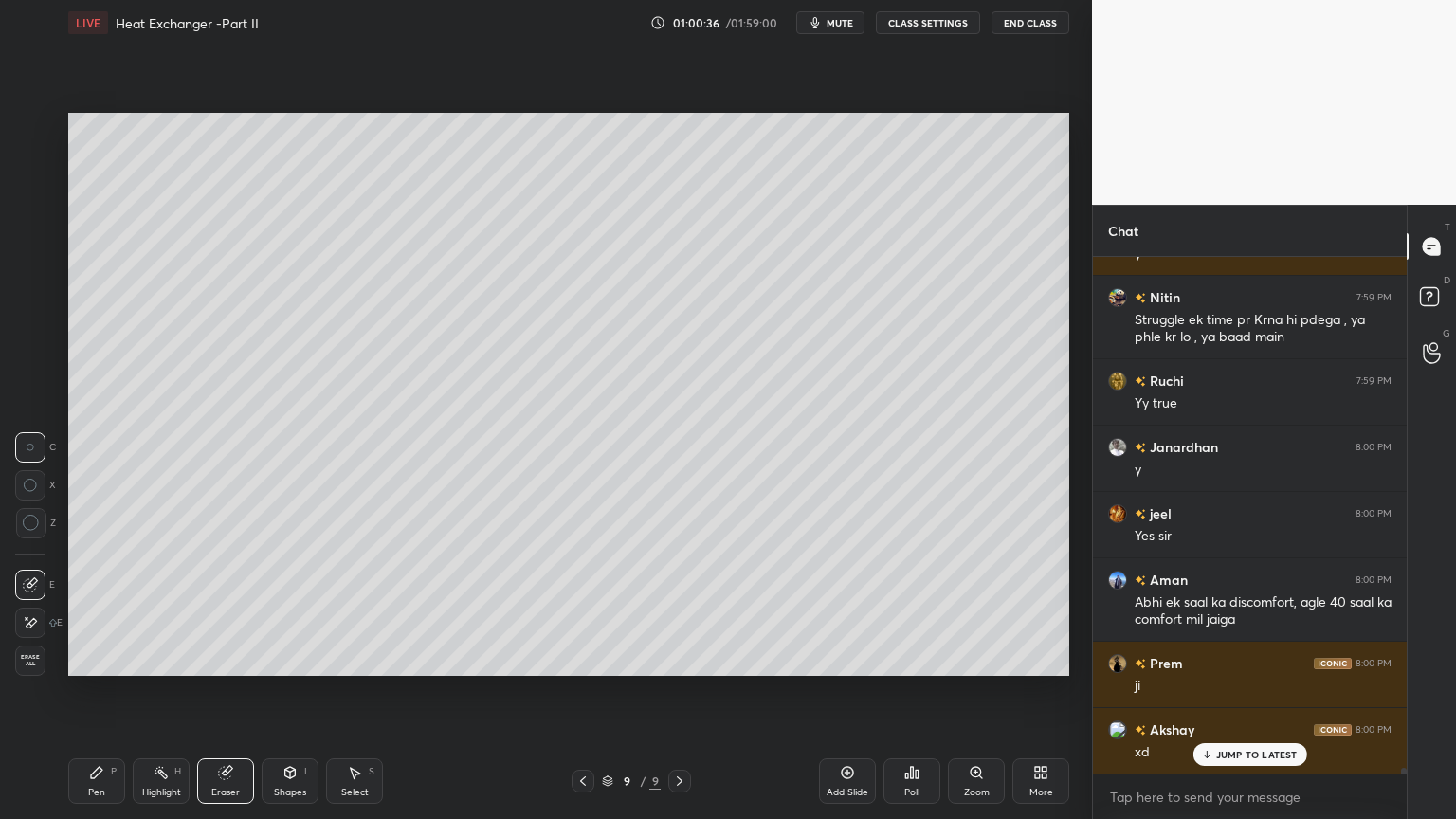 scroll, scrollTop: 44741, scrollLeft: 0, axis: vertical 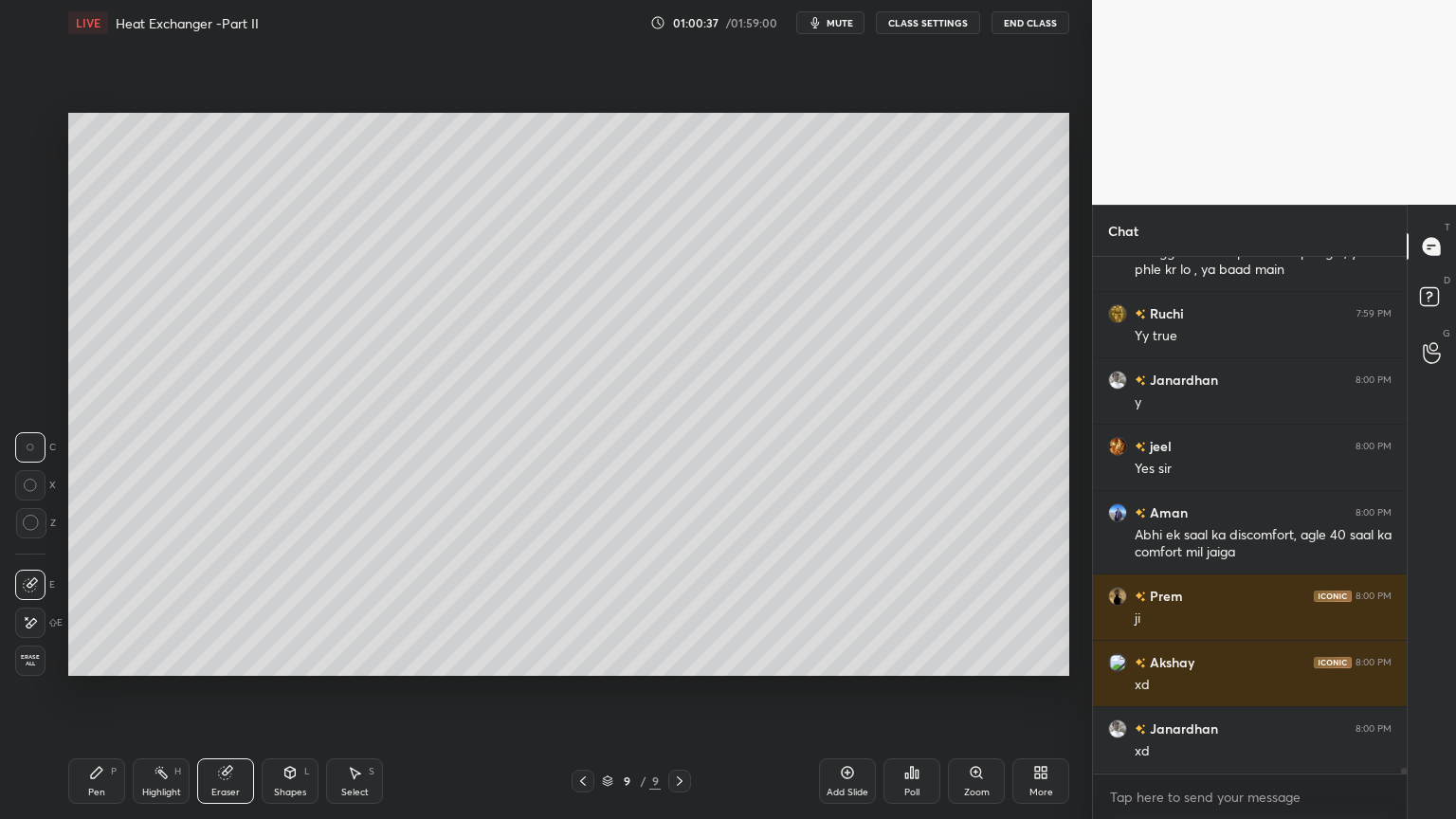 click 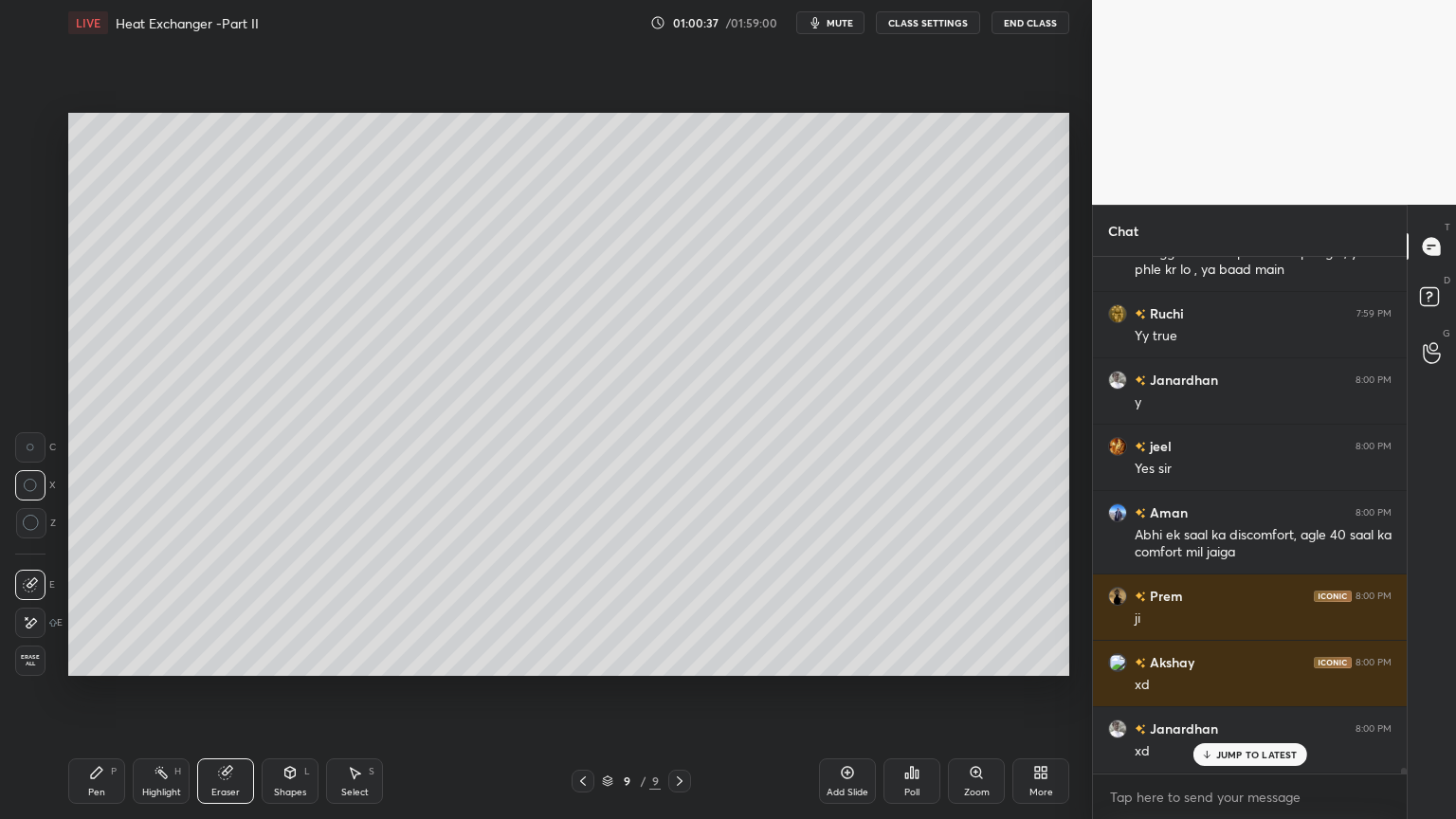 scroll, scrollTop: 44806, scrollLeft: 0, axis: vertical 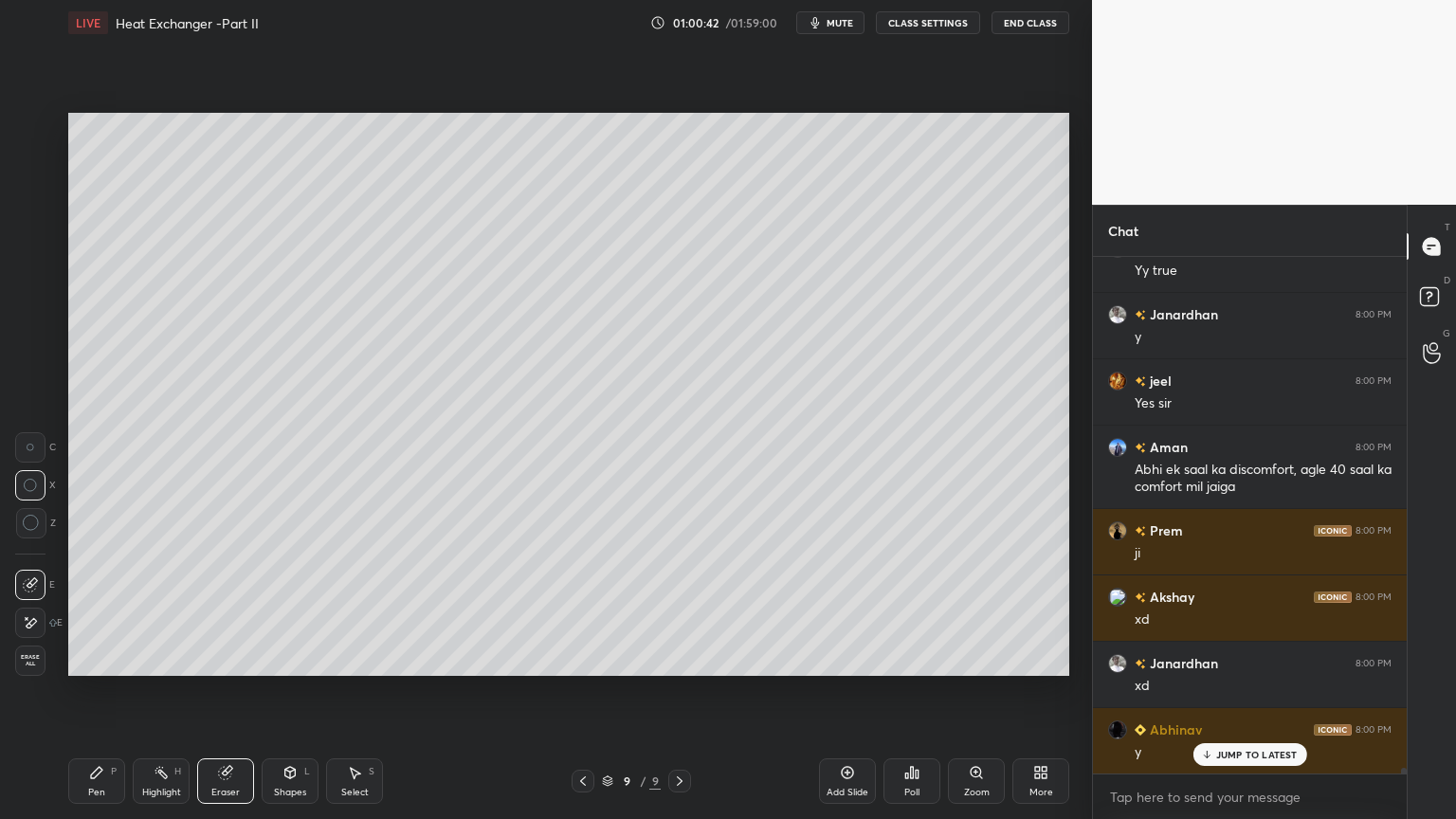click on "Pen" at bounding box center [97, 792] 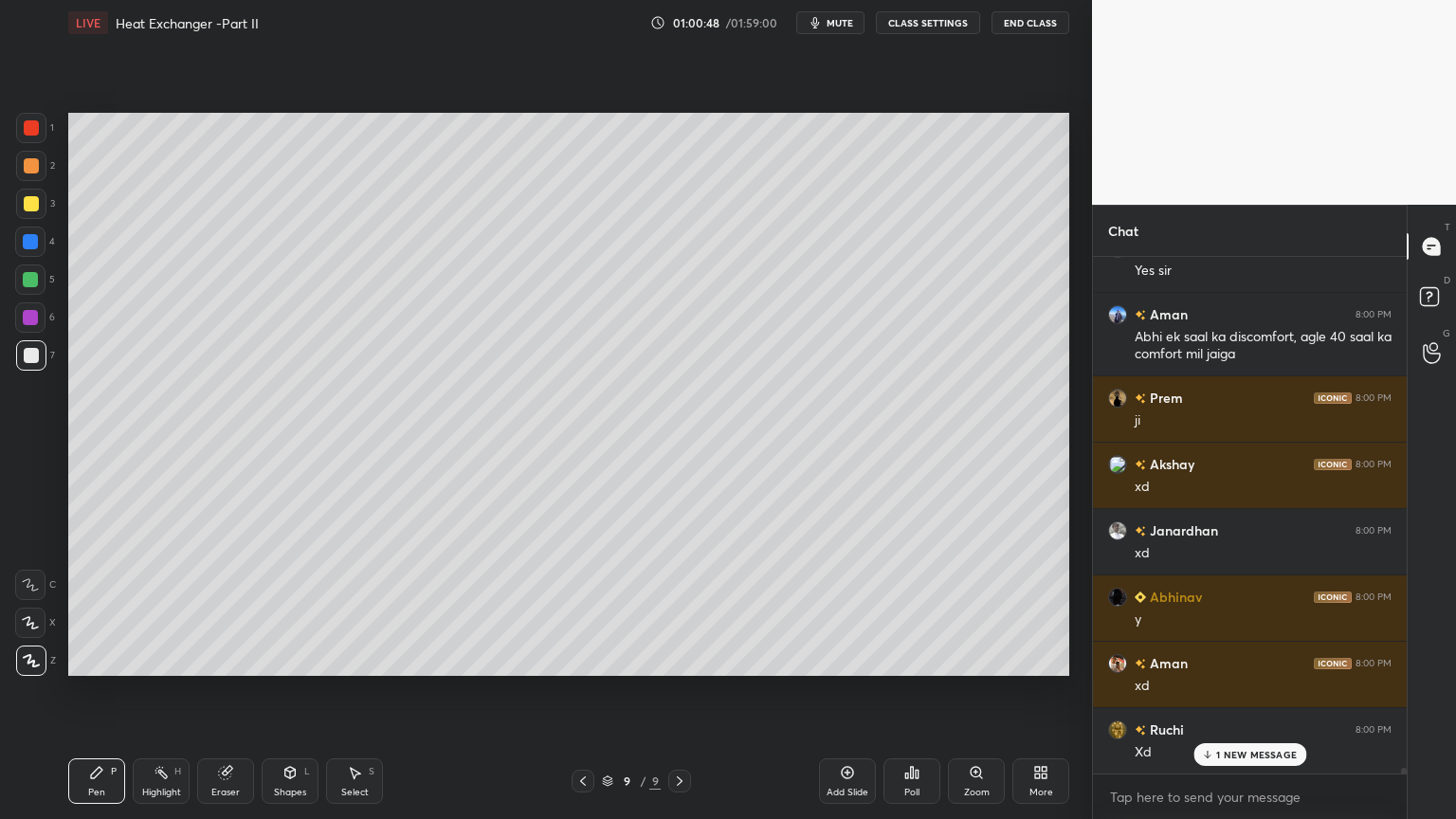 scroll, scrollTop: 44984, scrollLeft: 0, axis: vertical 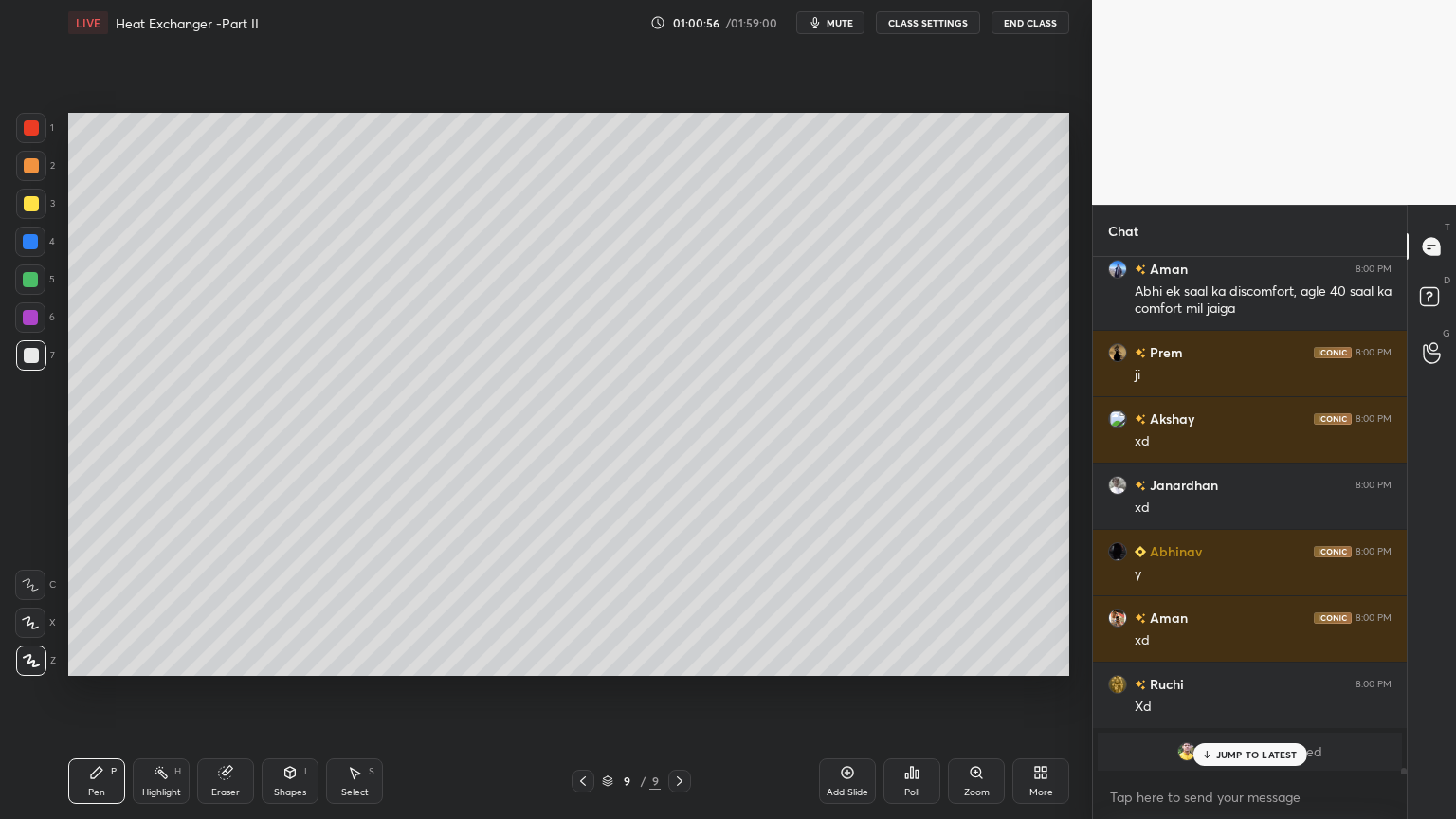 click on "JUMP TO LATEST" at bounding box center (1257, 755) 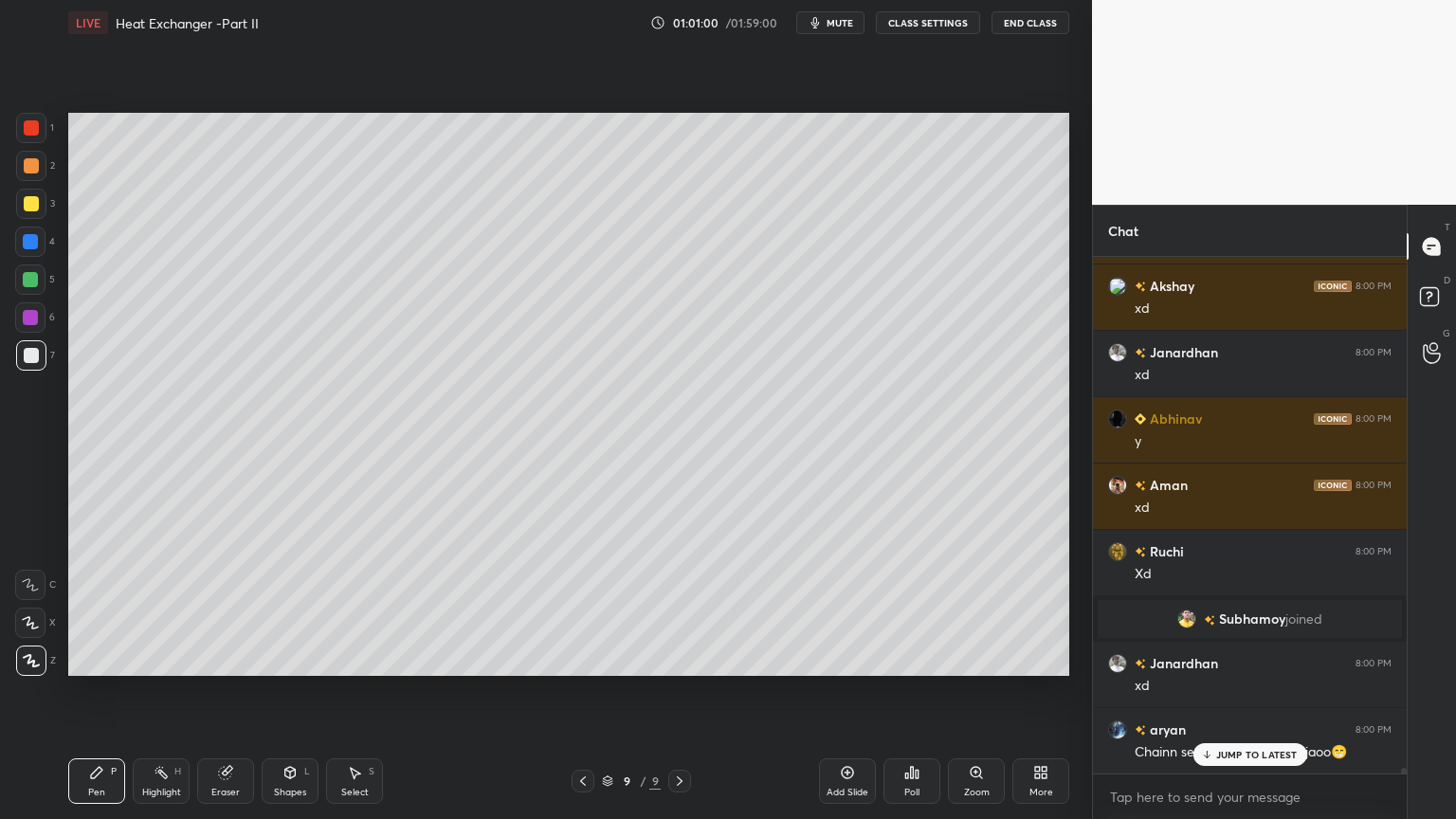 scroll, scrollTop: 45184, scrollLeft: 0, axis: vertical 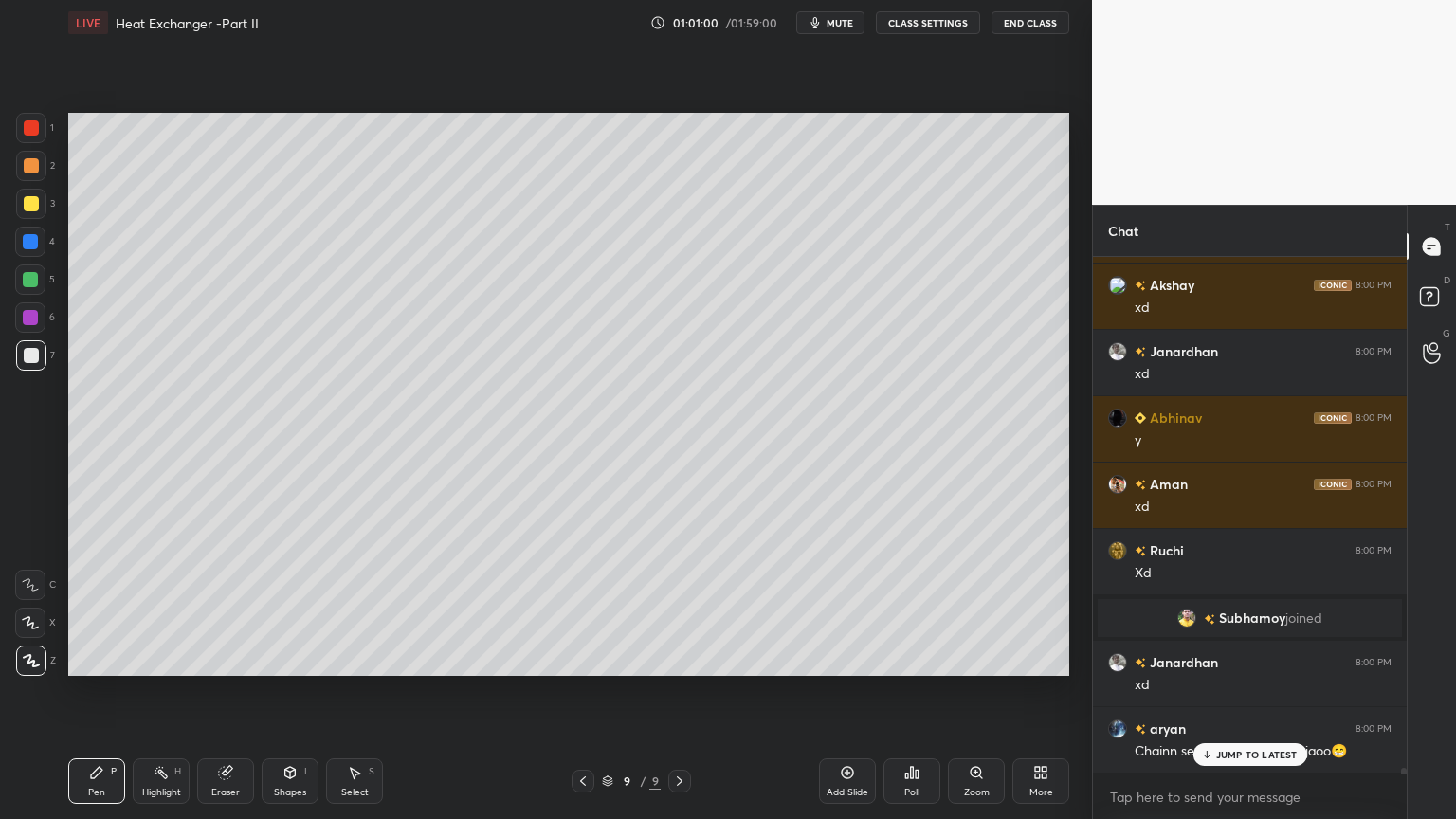 click on "aryan 7:58 PM Equilibrium se durr ho jao👍 Prem 7:58 PM true Ruchi 7:58 PM Ji Nitin 7:59 PM Haan Abhinav 7:59 PM y Nitin 7:59 PM Struggle ek time pr Krna hi pdega , ya phle kr lo , ya baad main Ruchi 7:59 PM Yy true Janardhan 8:00 PM y jeel 8:00 PM Yes sir Aman 8:00 PM Abhi ek saal ka discomfort, agle 40 saal ka comfort mil jaiga Prem 8:00 PM ji Akshay 8:00 PM xd Janardhan 8:00 PM xd Abhinav 8:00 PM y Aman 8:00 PM xd Ruchi 8:00 PM Xd Subhamoy  joined Janardhan 8:00 PM xd aryan 8:00 PM Chainn se sona hai too jaag jaoo😁" at bounding box center (1249, 515) 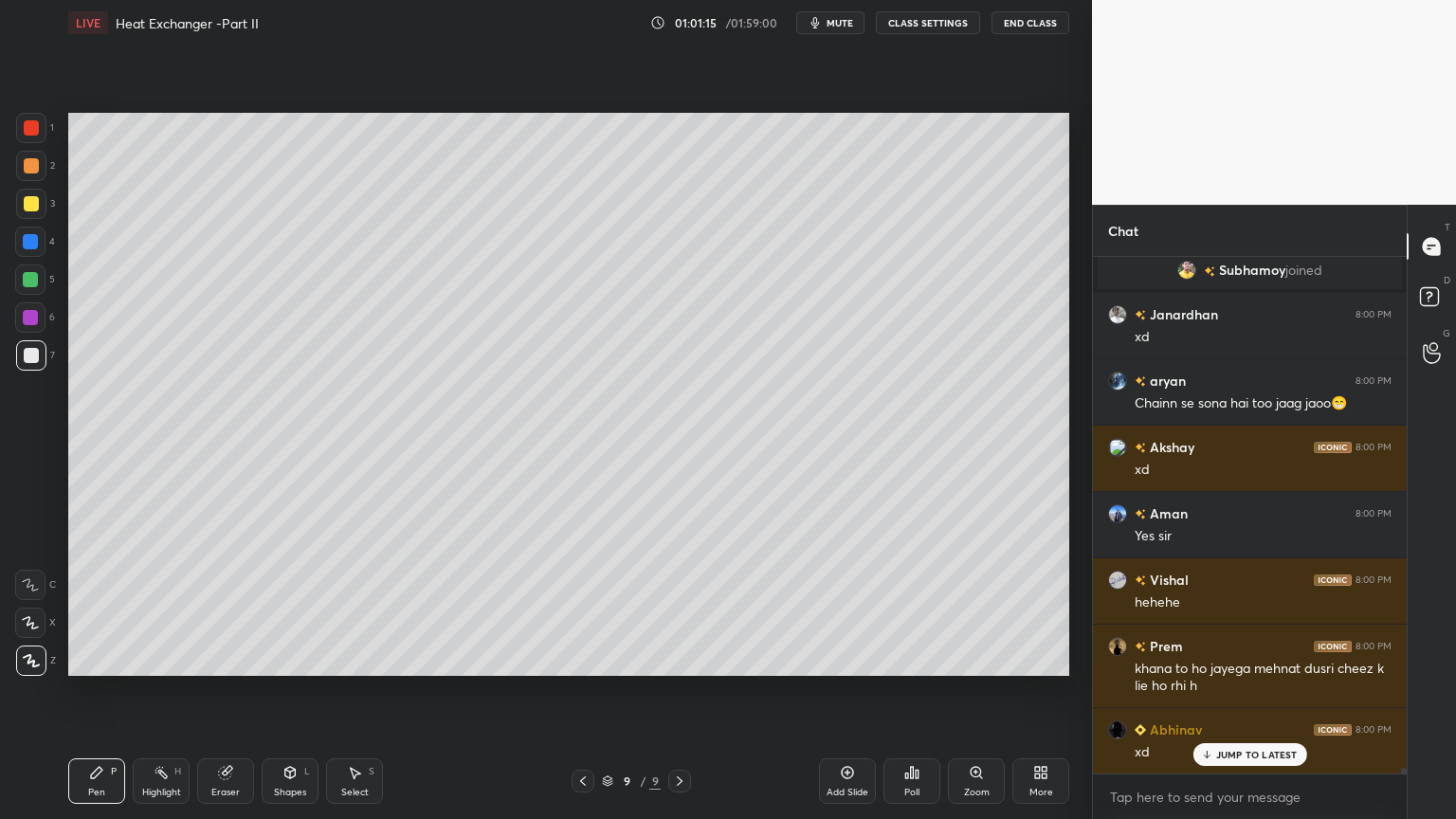 scroll, scrollTop: 45533, scrollLeft: 0, axis: vertical 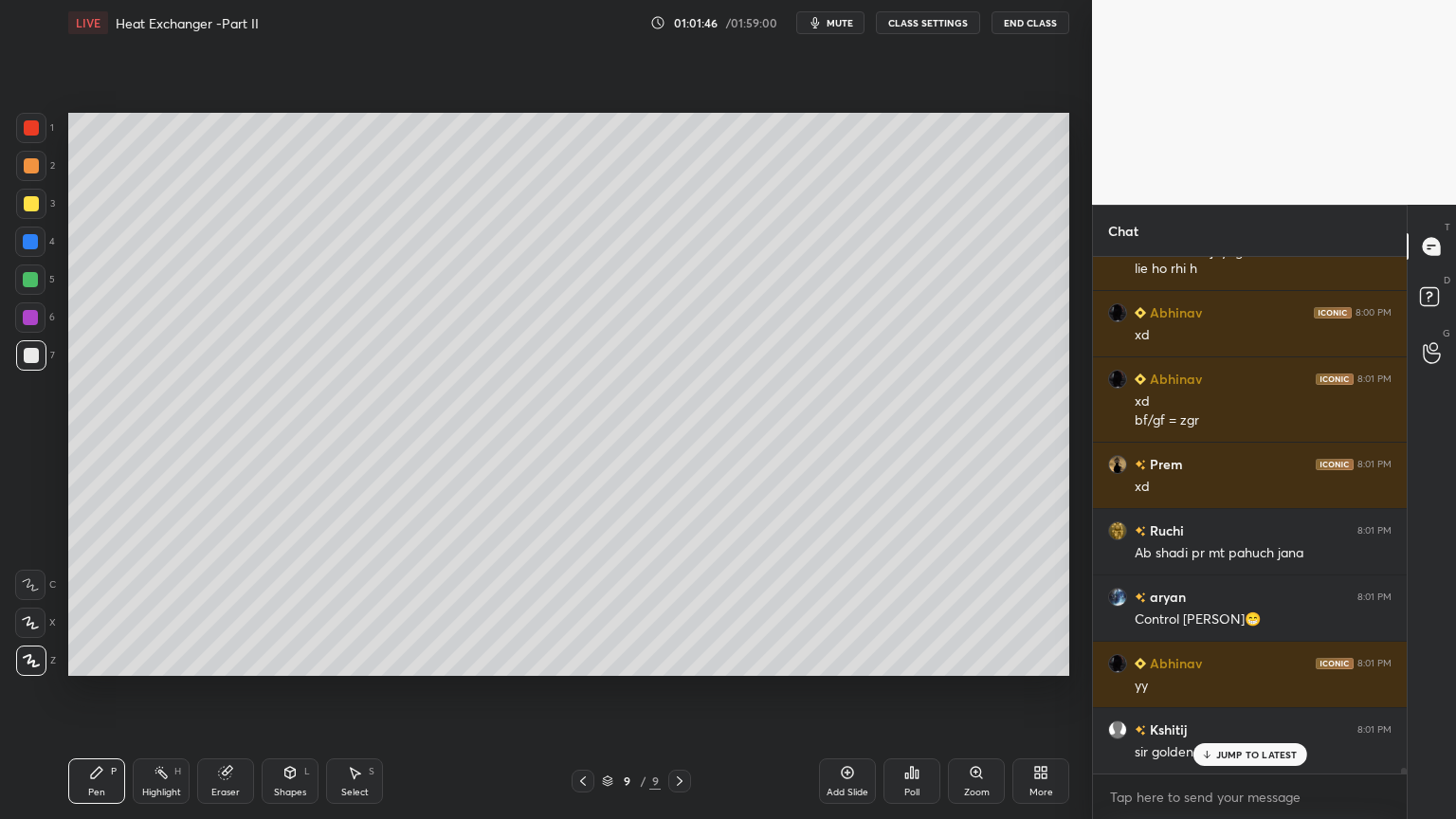 click on "JUMP TO LATEST" at bounding box center (1249, 755) 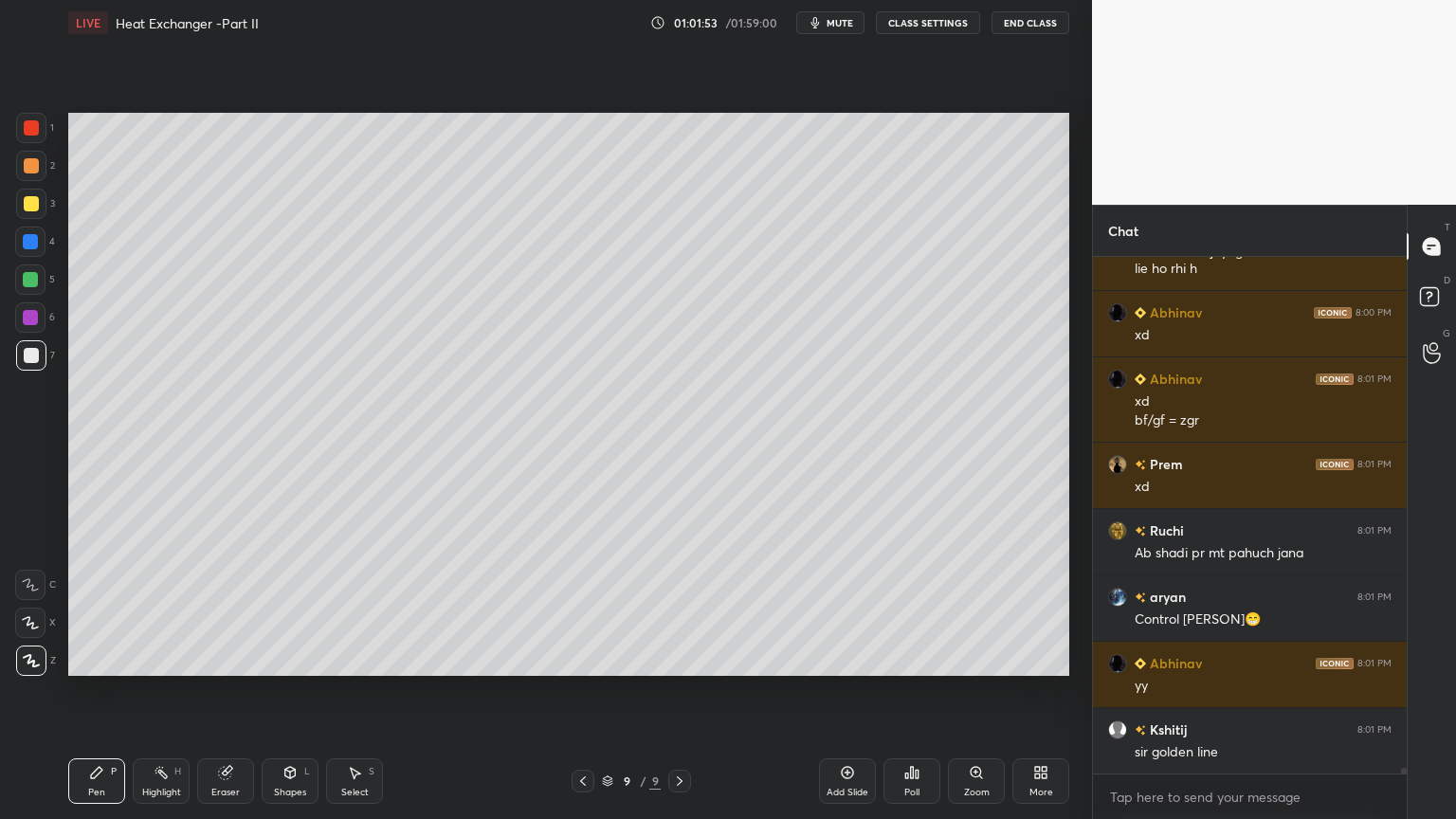 click on "Shapes L" at bounding box center [290, 781] 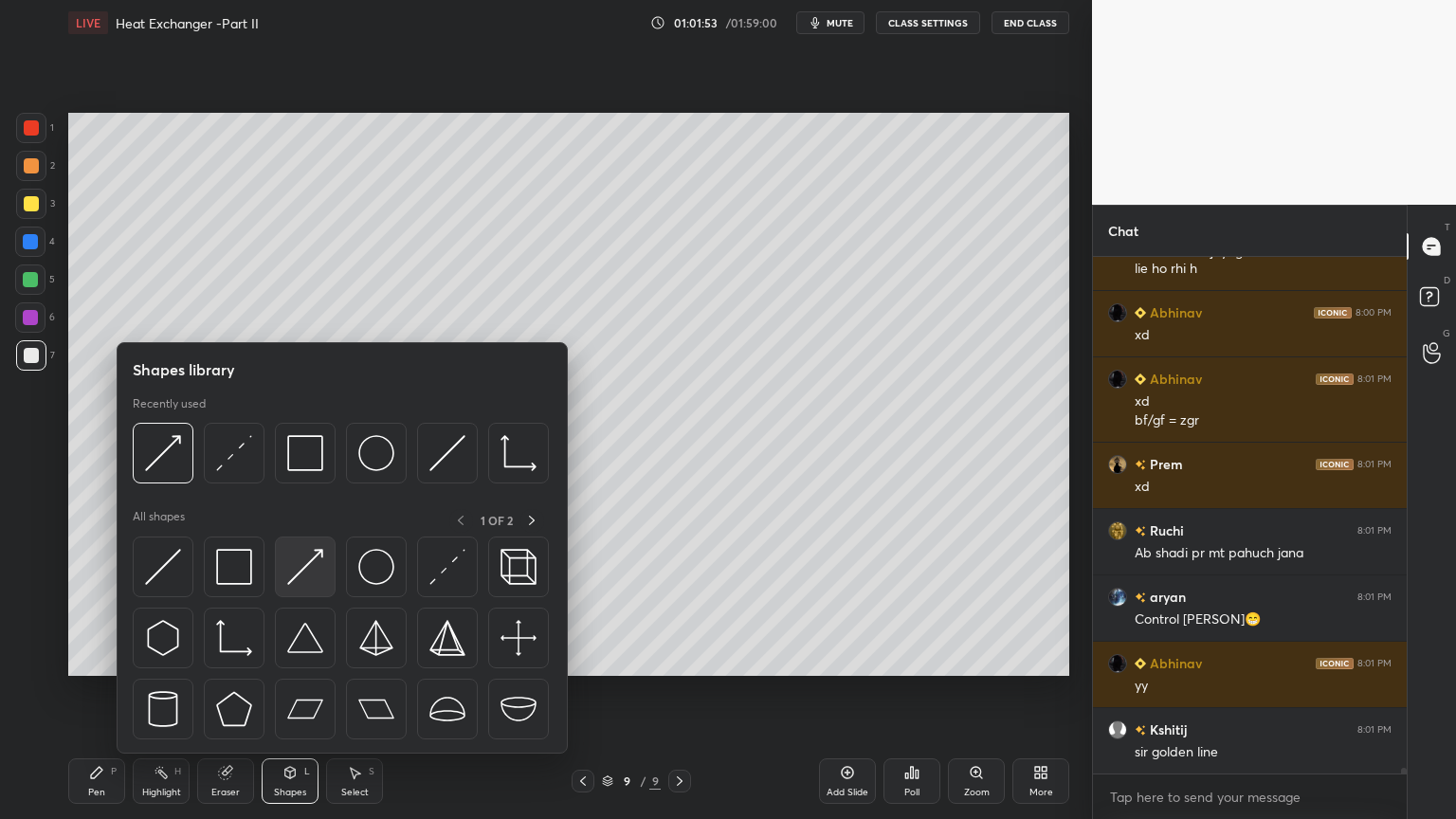 click at bounding box center [305, 567] 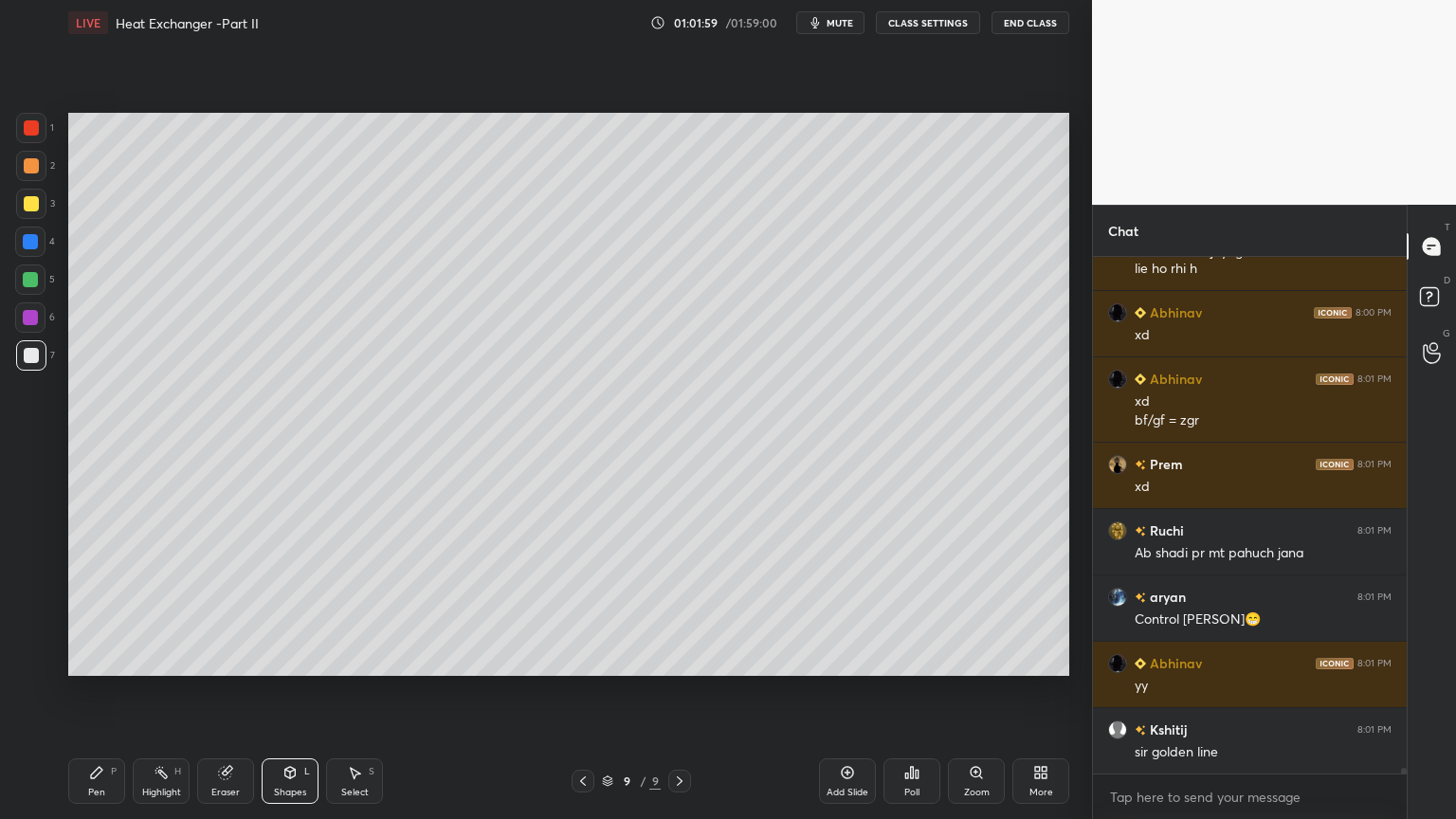 scroll, scrollTop: 45950, scrollLeft: 0, axis: vertical 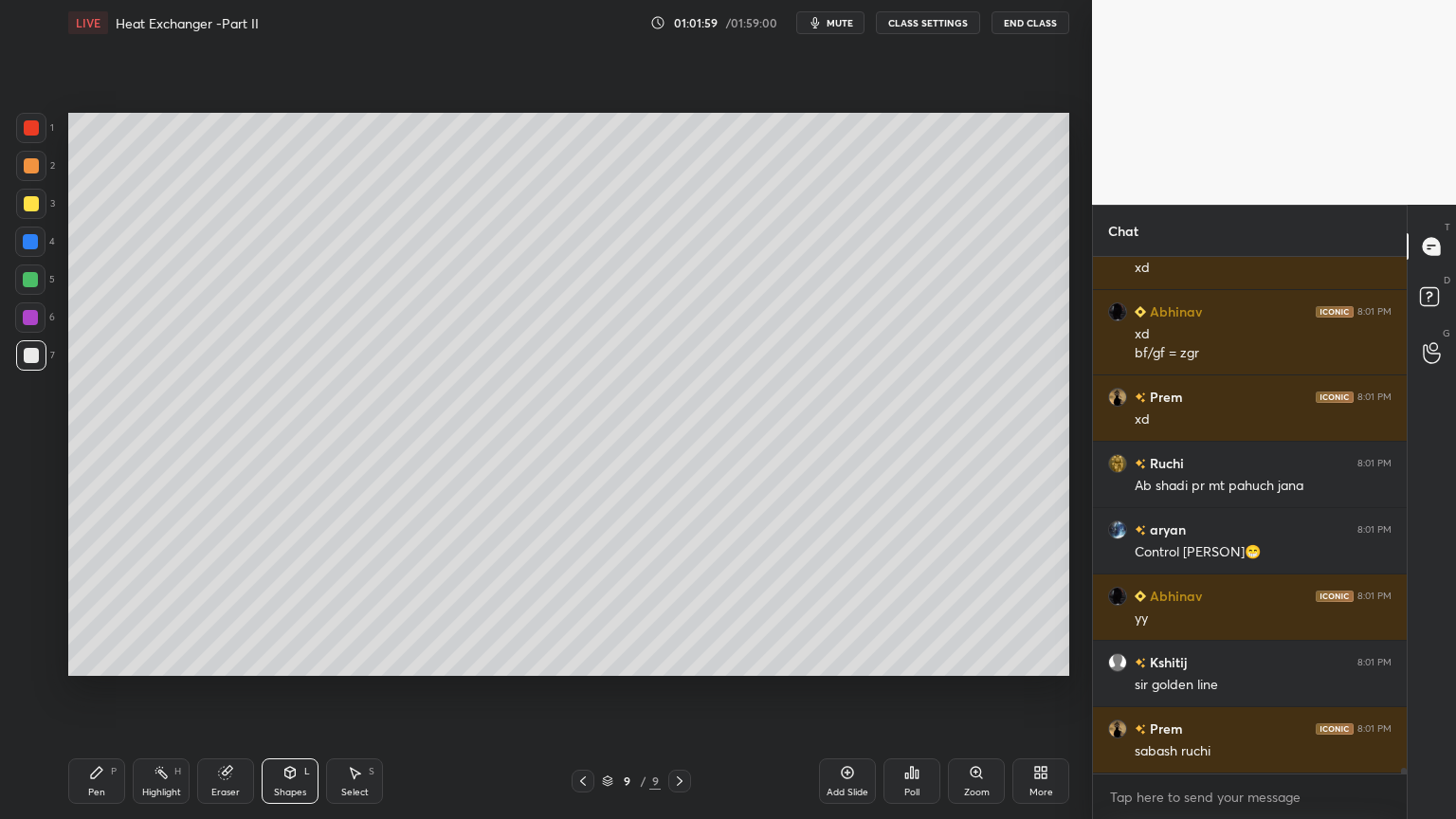 click 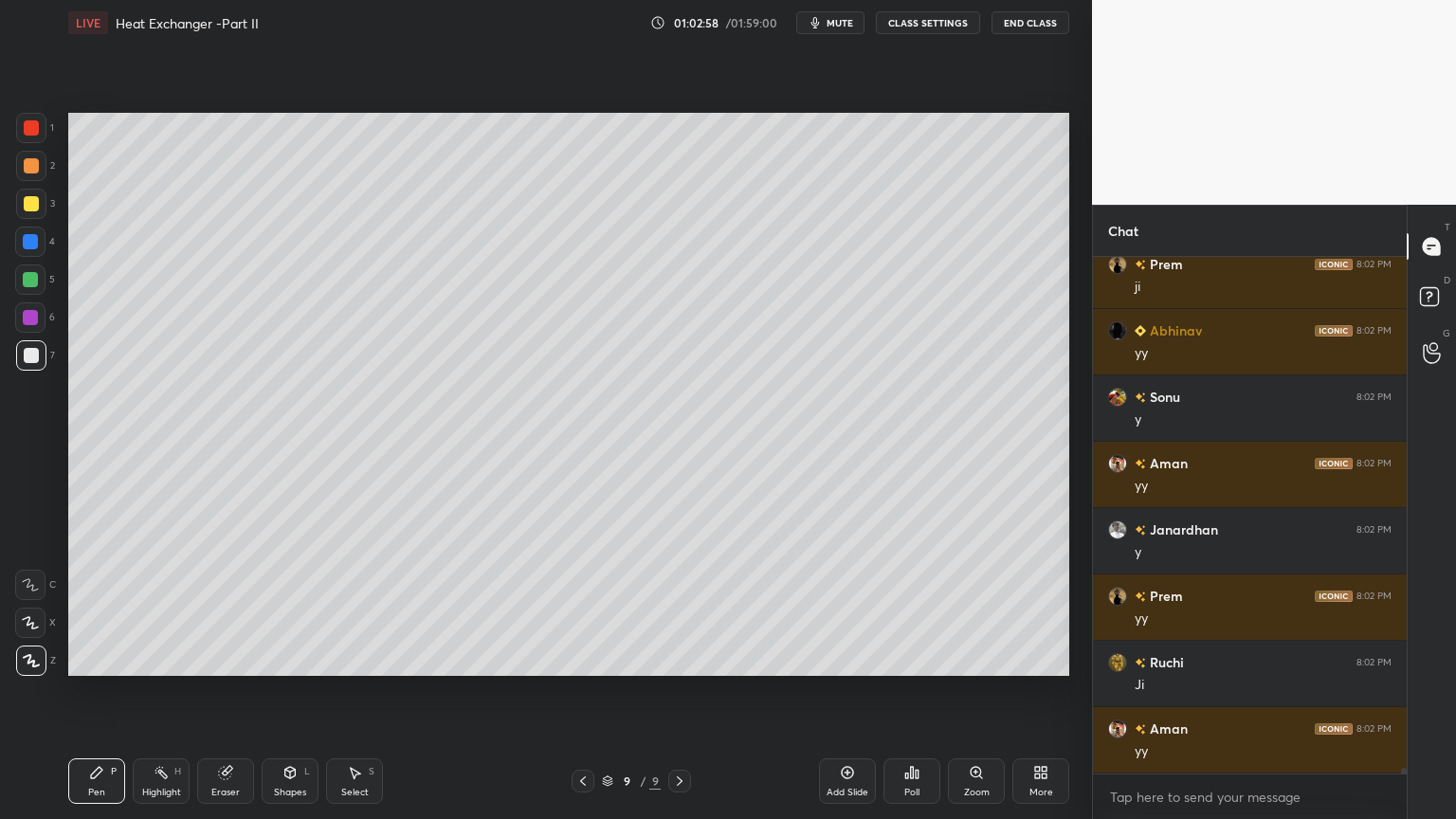 scroll, scrollTop: 45204, scrollLeft: 0, axis: vertical 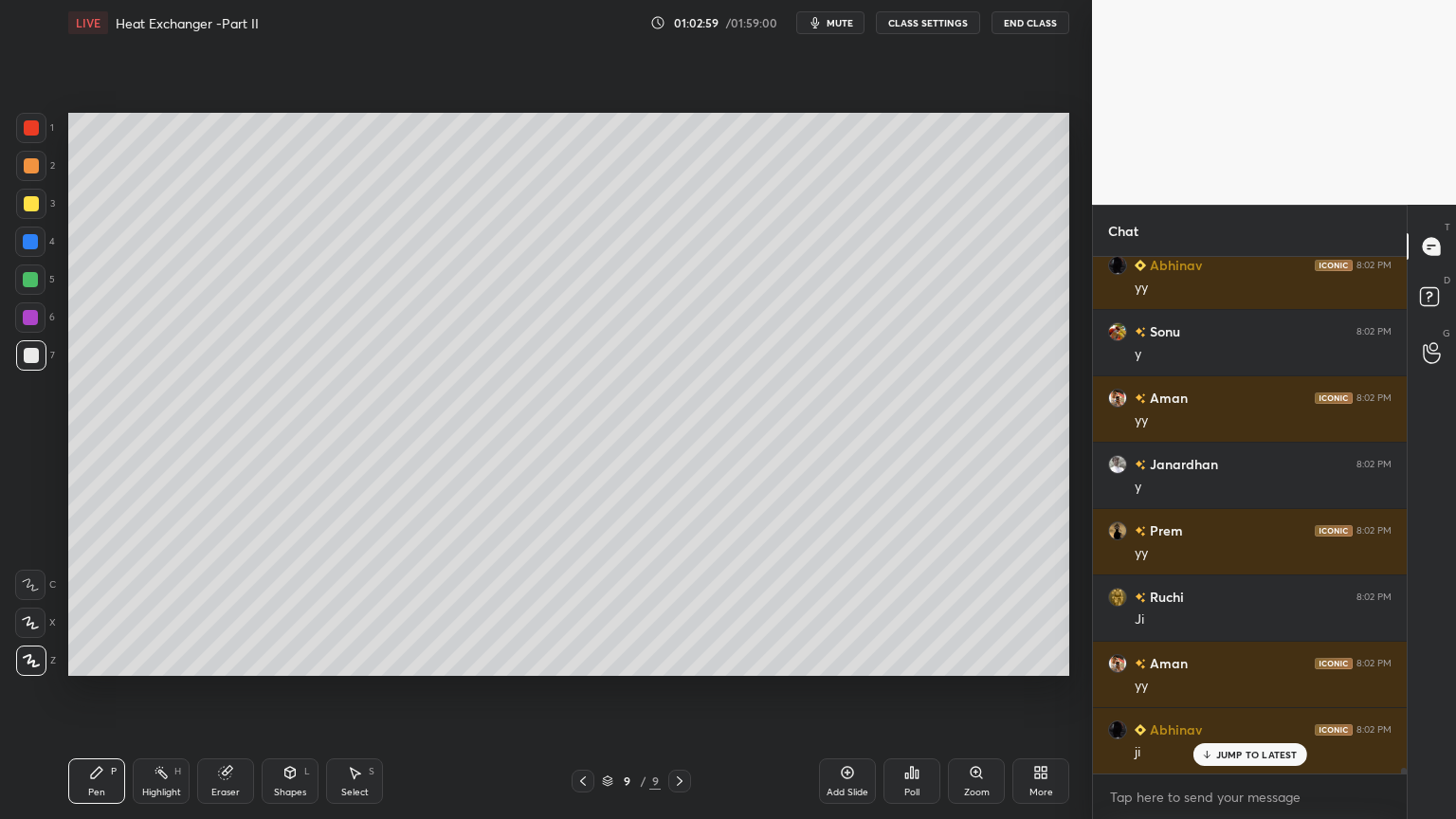 click on "Shapes" at bounding box center (290, 792) 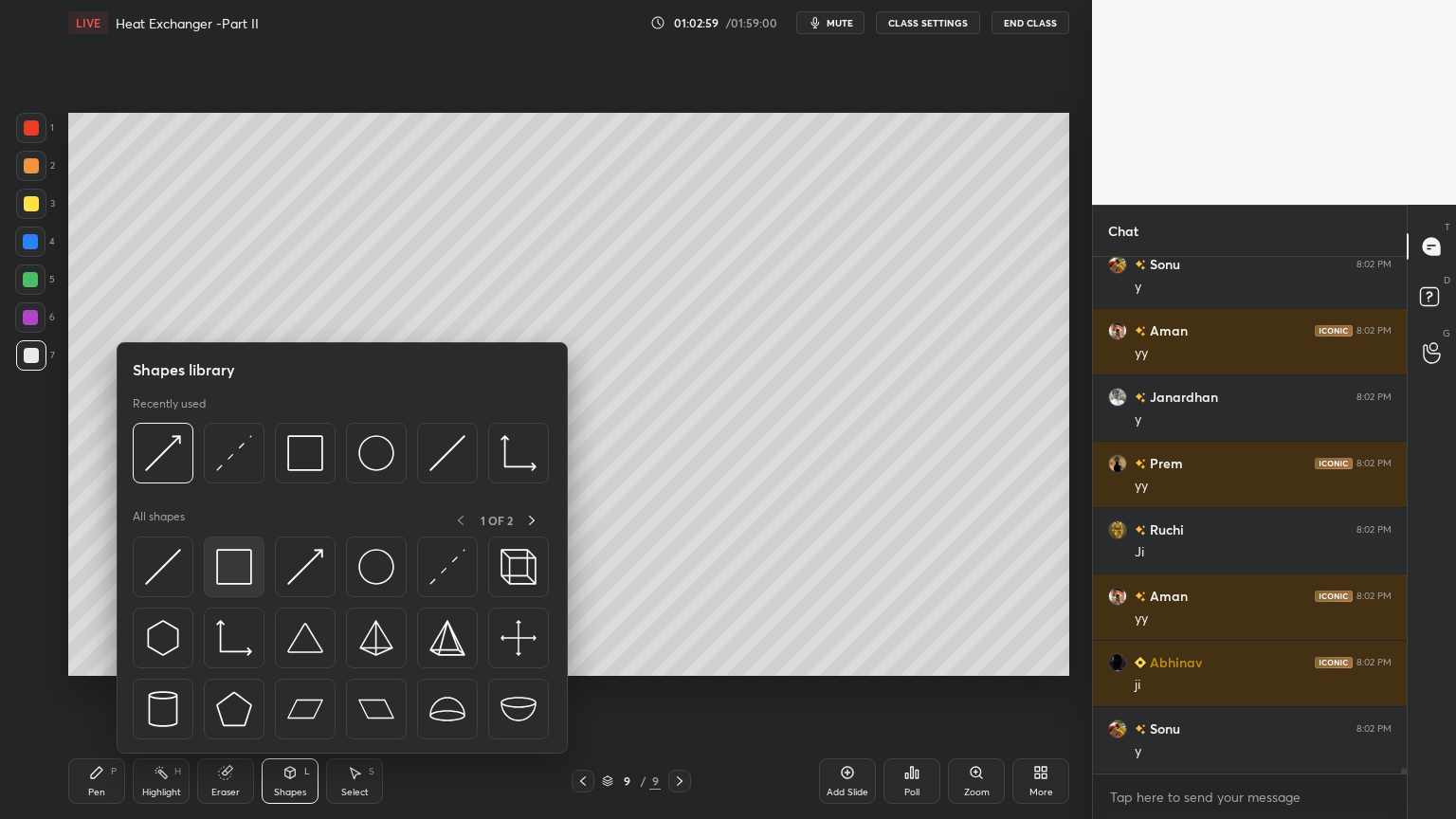 click at bounding box center [234, 567] 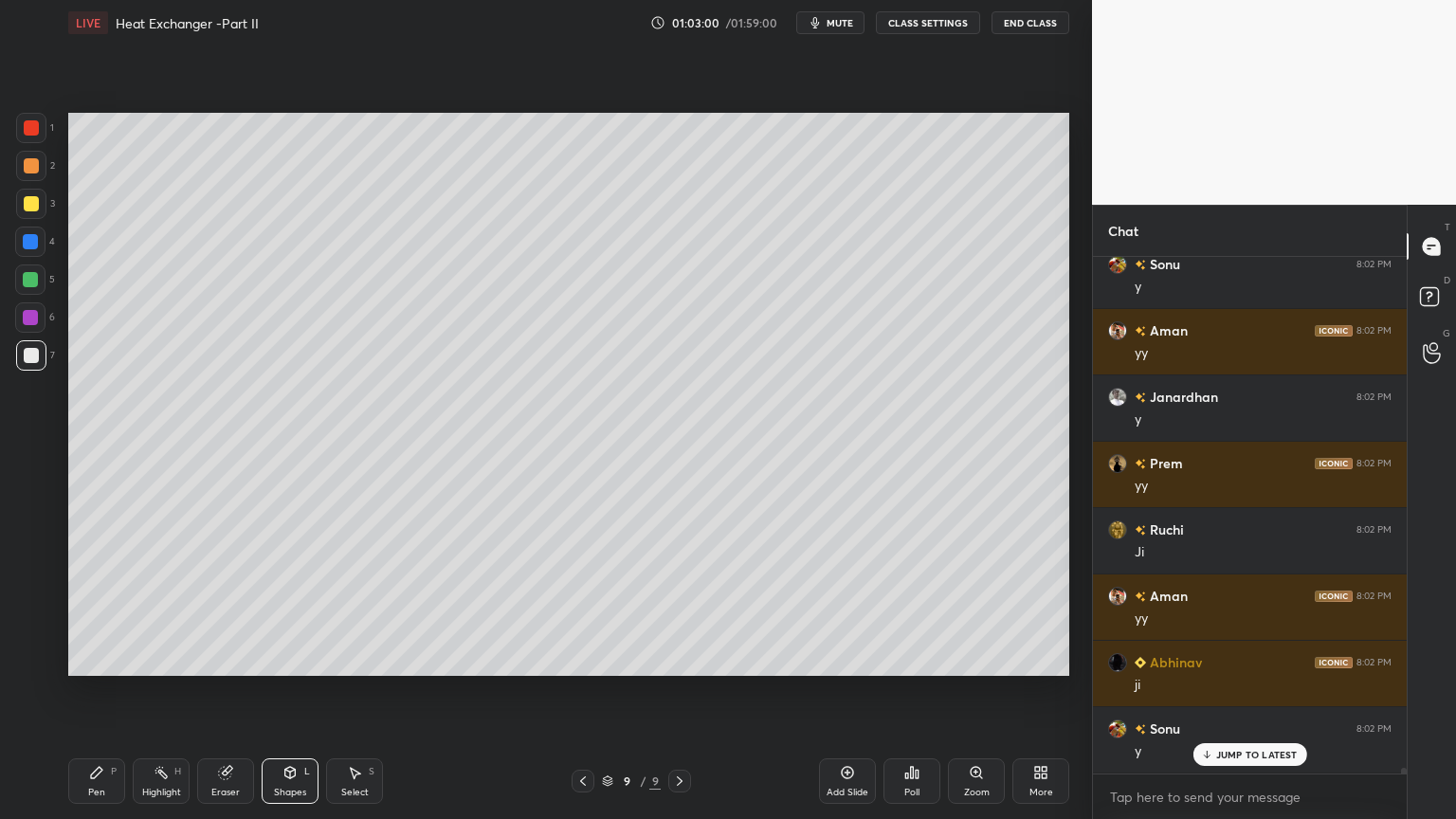 scroll, scrollTop: 45470, scrollLeft: 0, axis: vertical 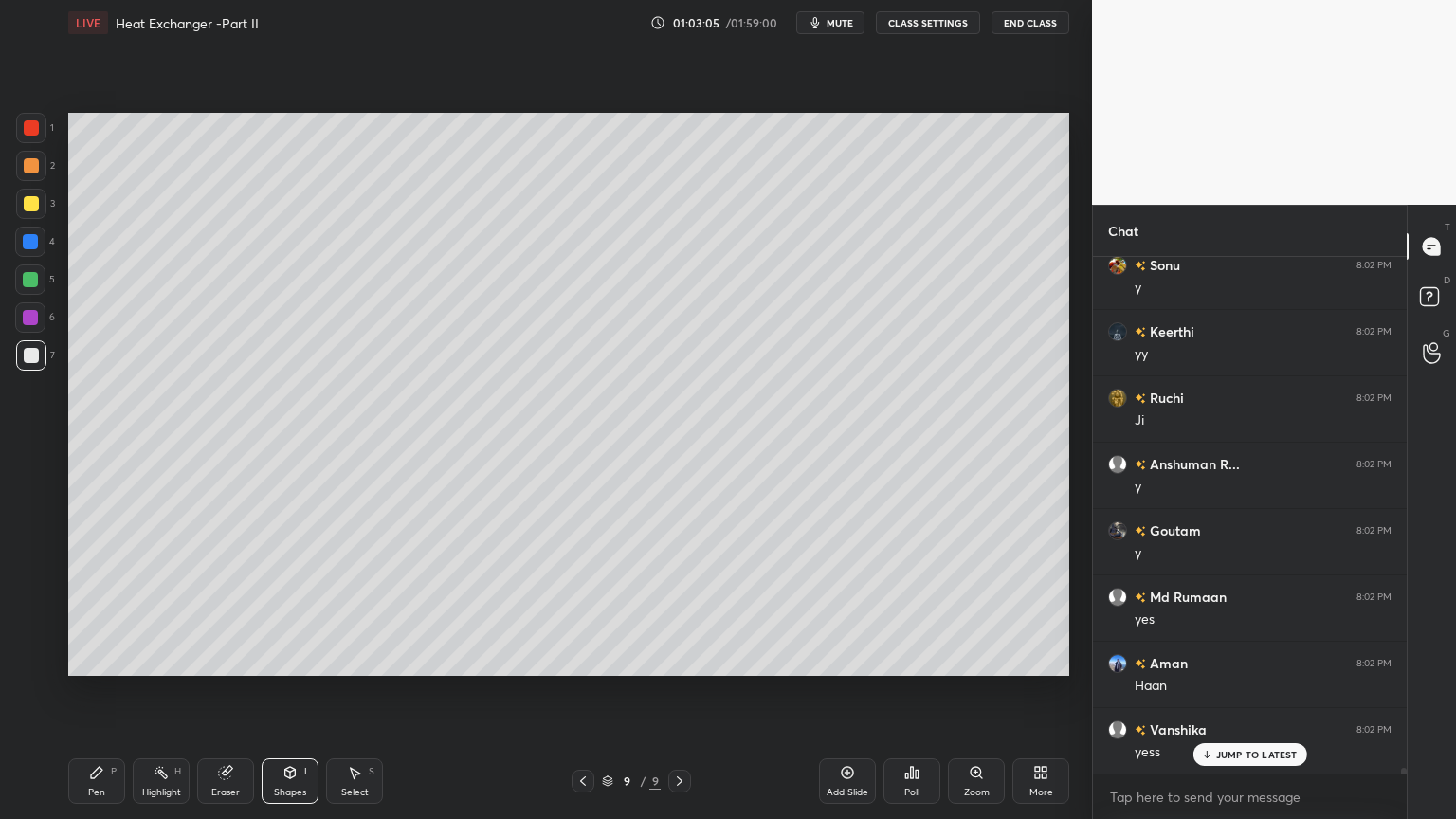 click on "Shapes L" at bounding box center [290, 781] 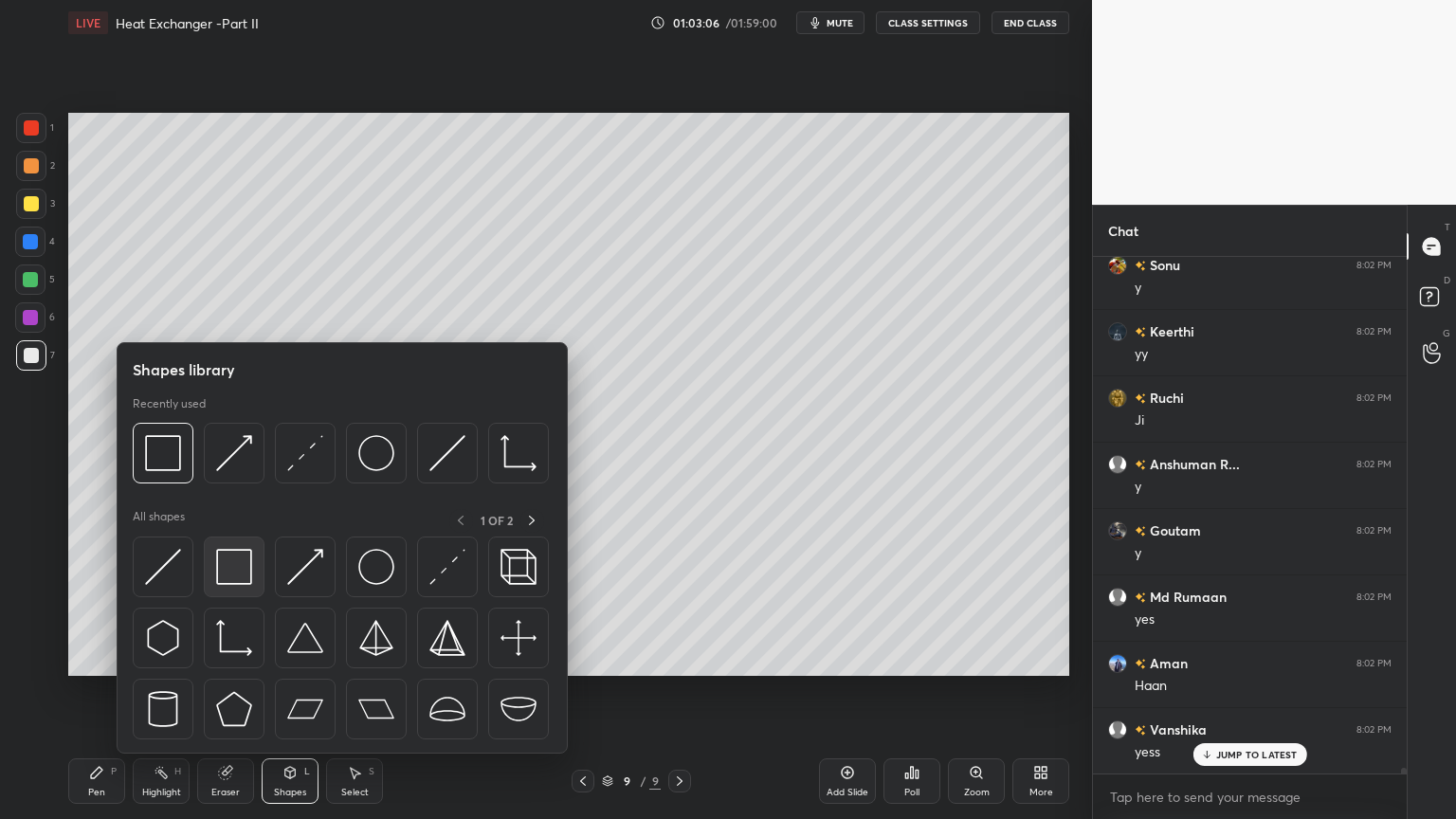 click at bounding box center [234, 567] 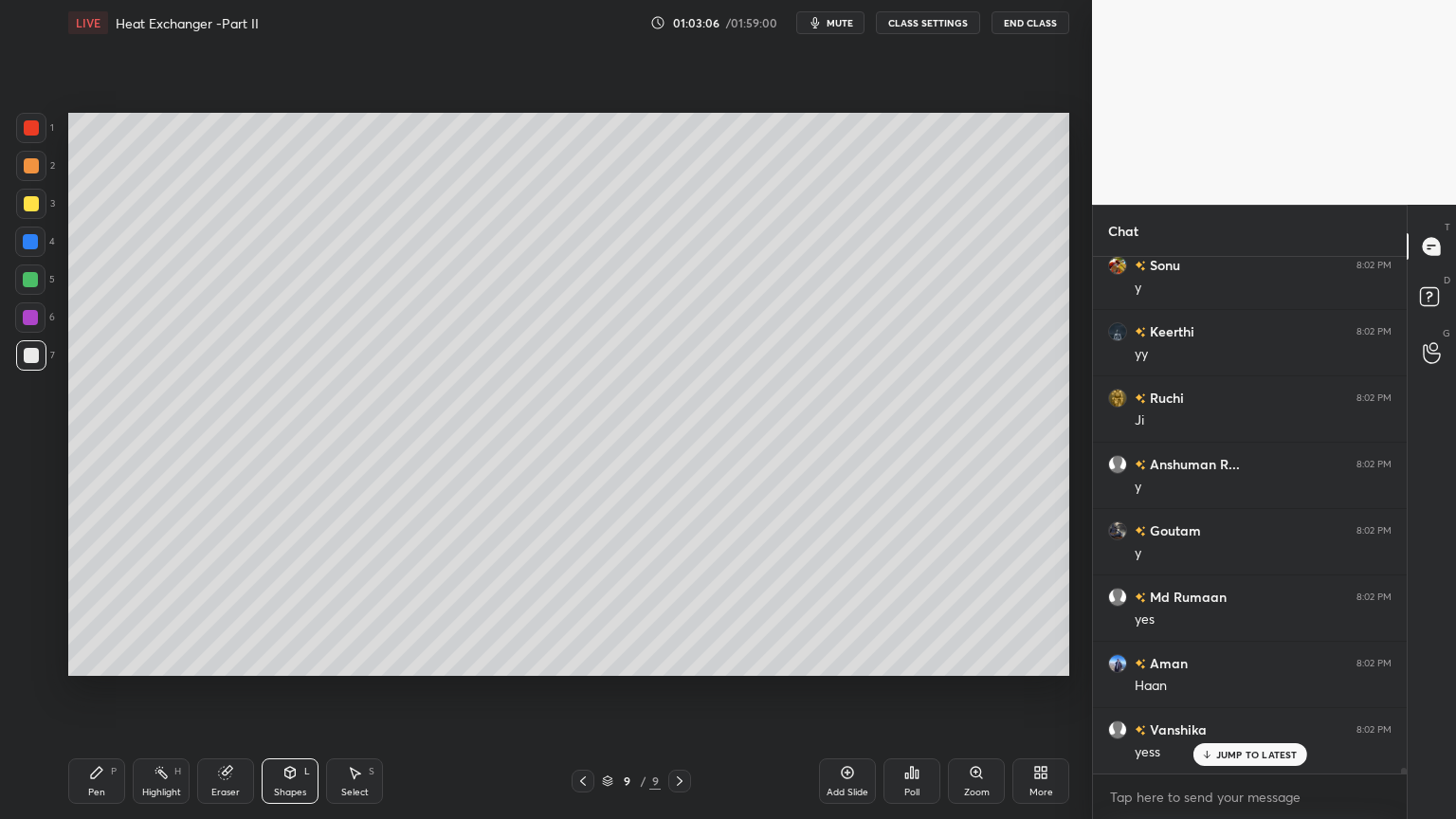 drag, startPoint x: 33, startPoint y: 322, endPoint x: 46, endPoint y: 322, distance: 13 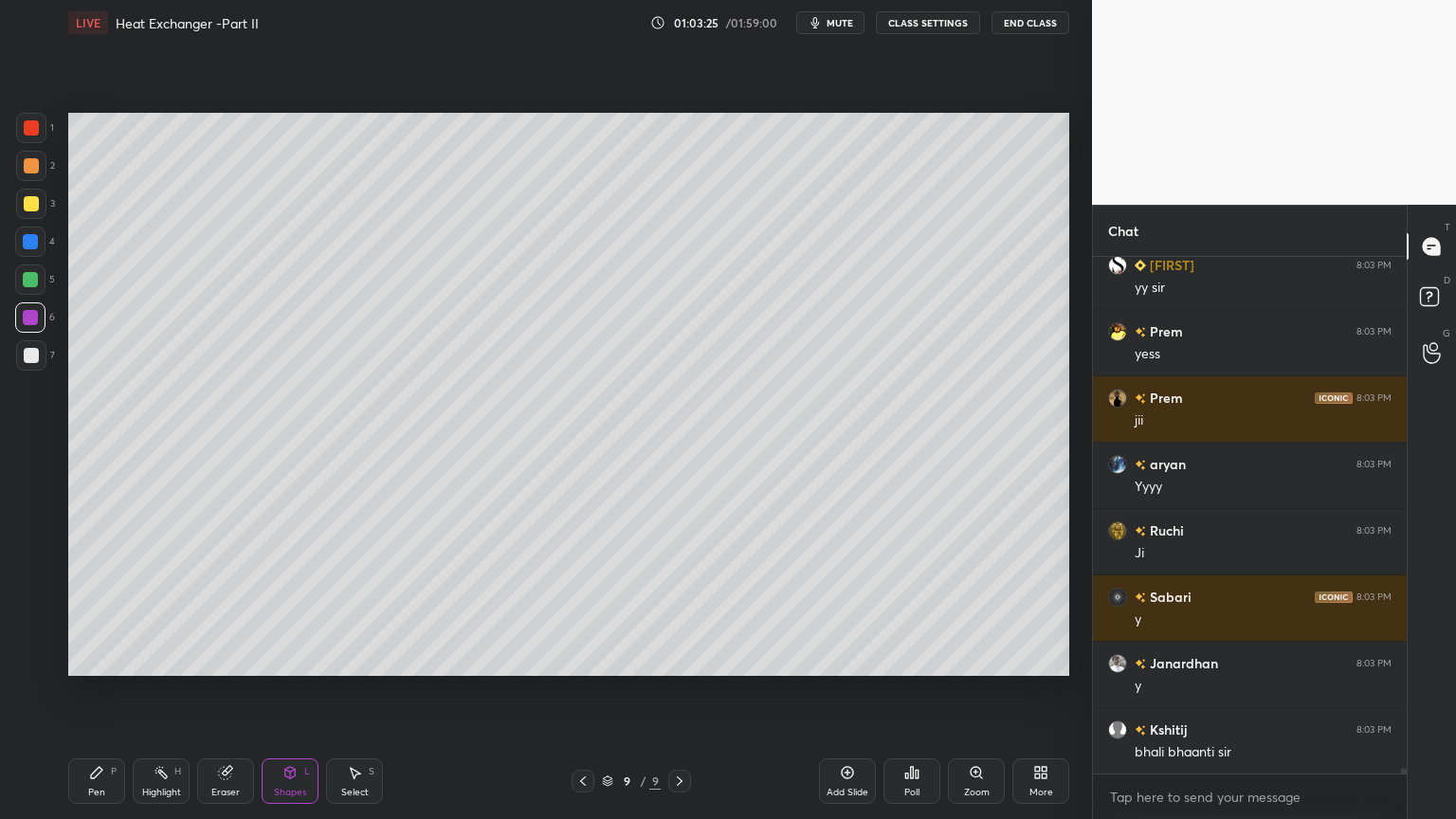 scroll, scrollTop: 46466, scrollLeft: 0, axis: vertical 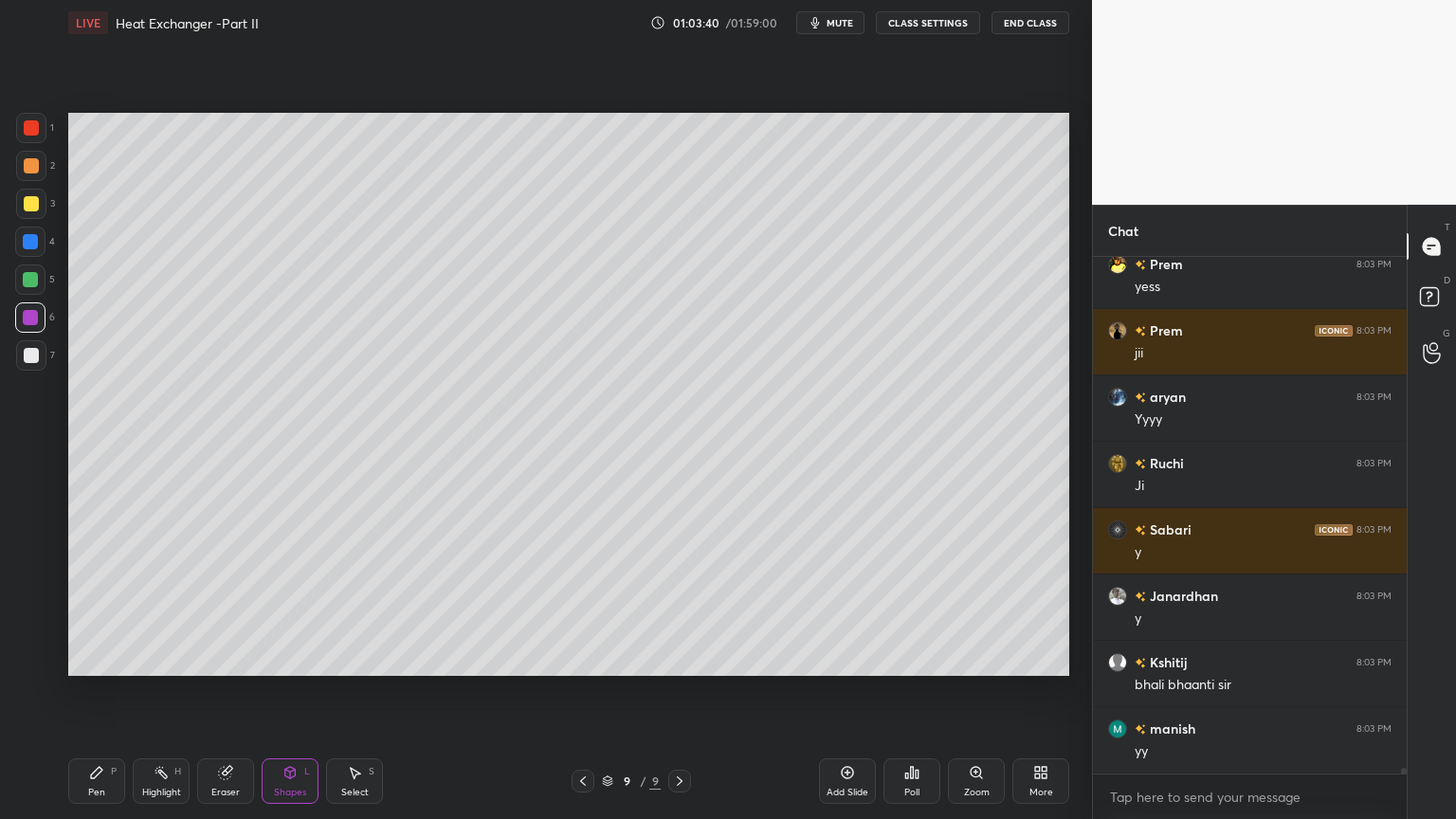 click on "Shapes L" at bounding box center (290, 781) 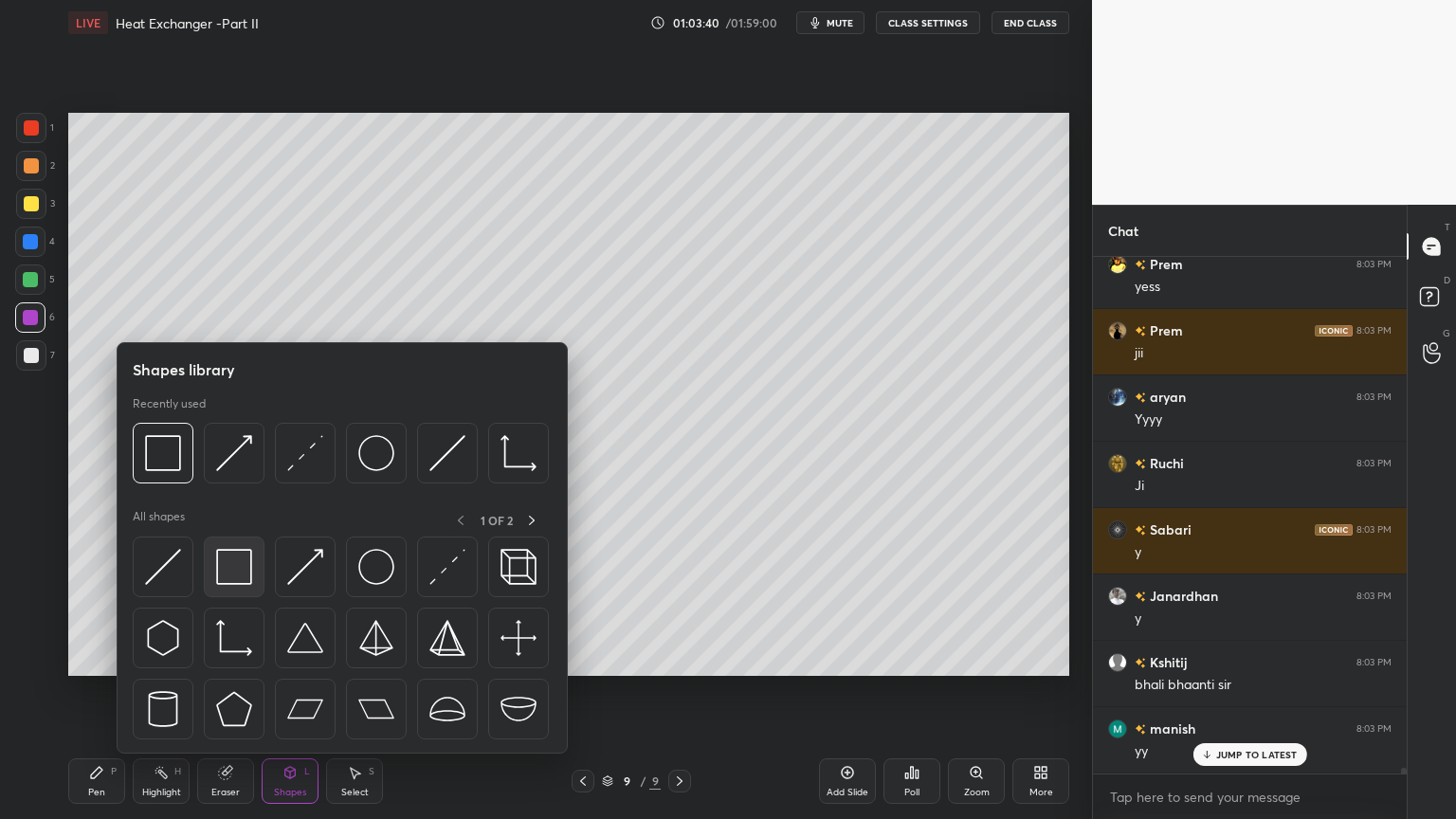 scroll, scrollTop: 46531, scrollLeft: 0, axis: vertical 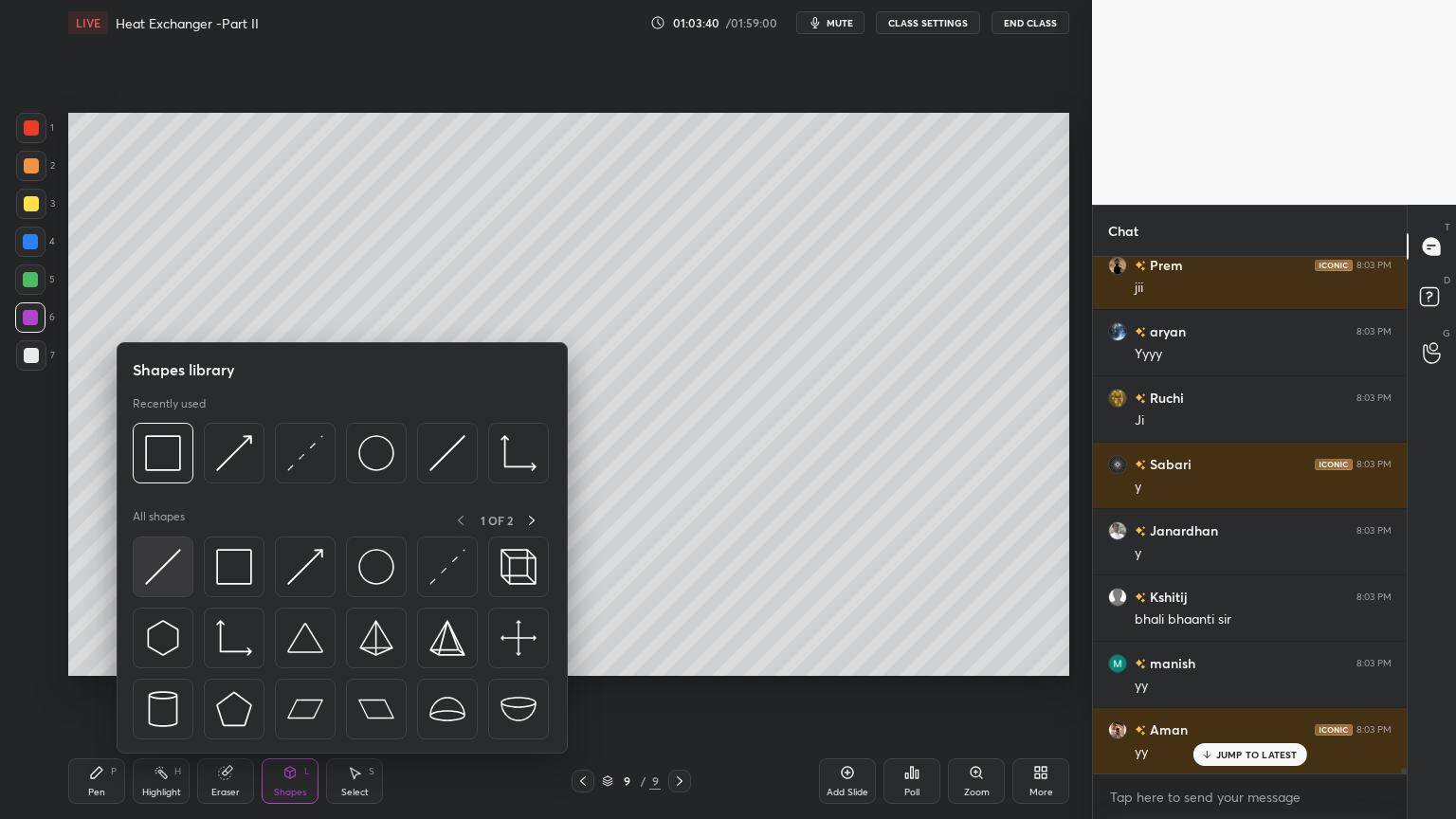 click at bounding box center [163, 567] 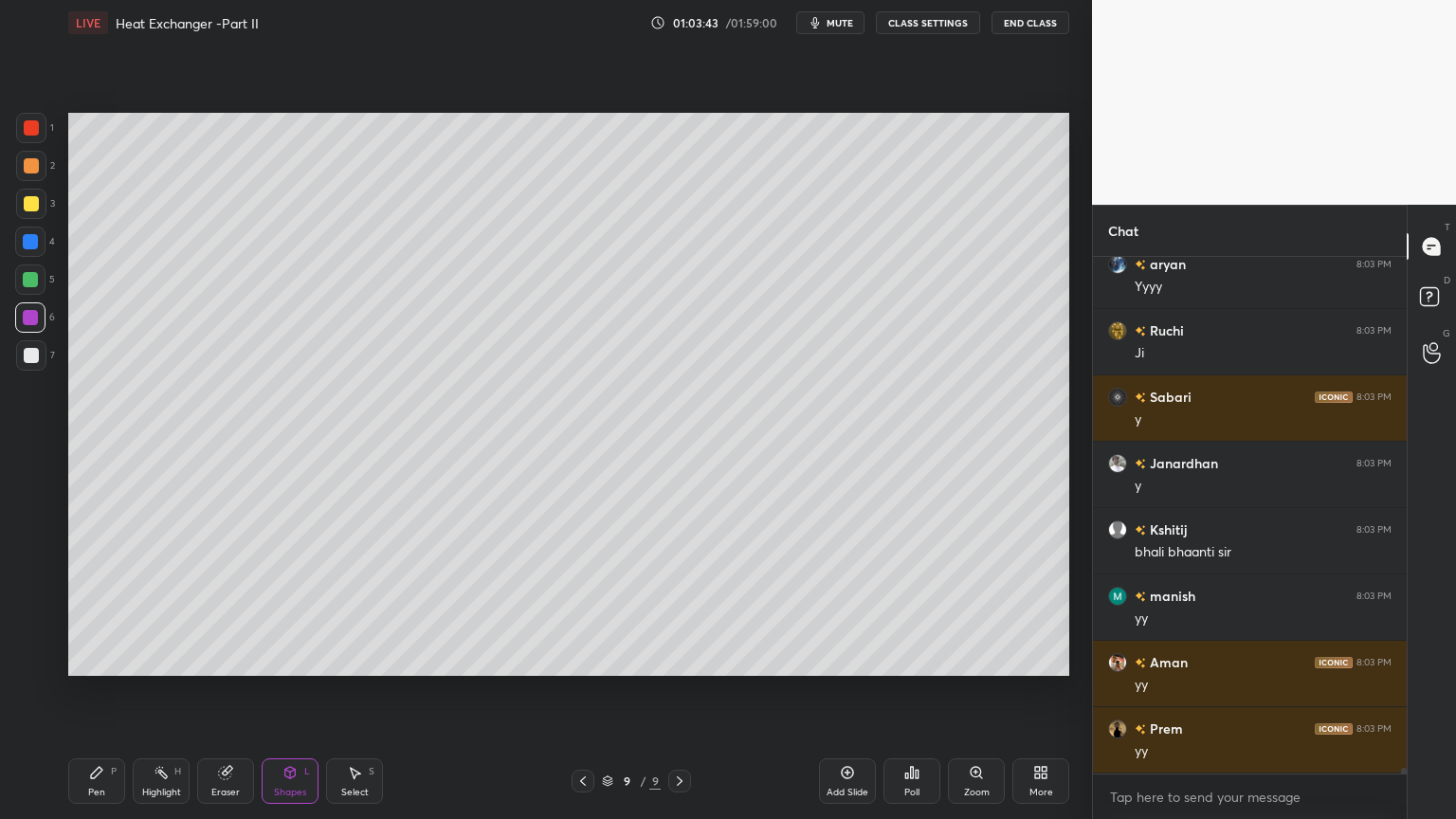 scroll, scrollTop: 46731, scrollLeft: 0, axis: vertical 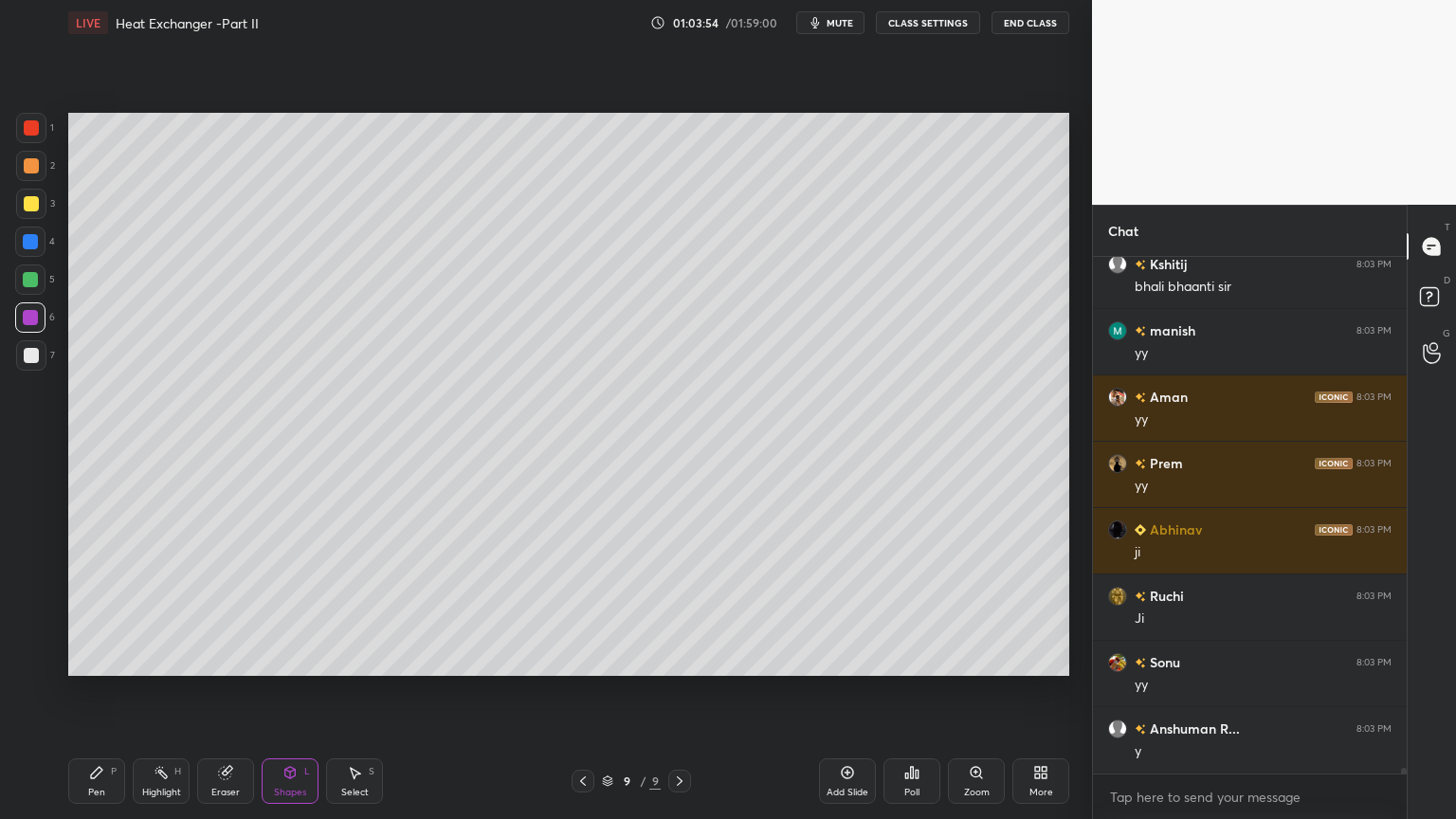 click on "Select" at bounding box center (355, 792) 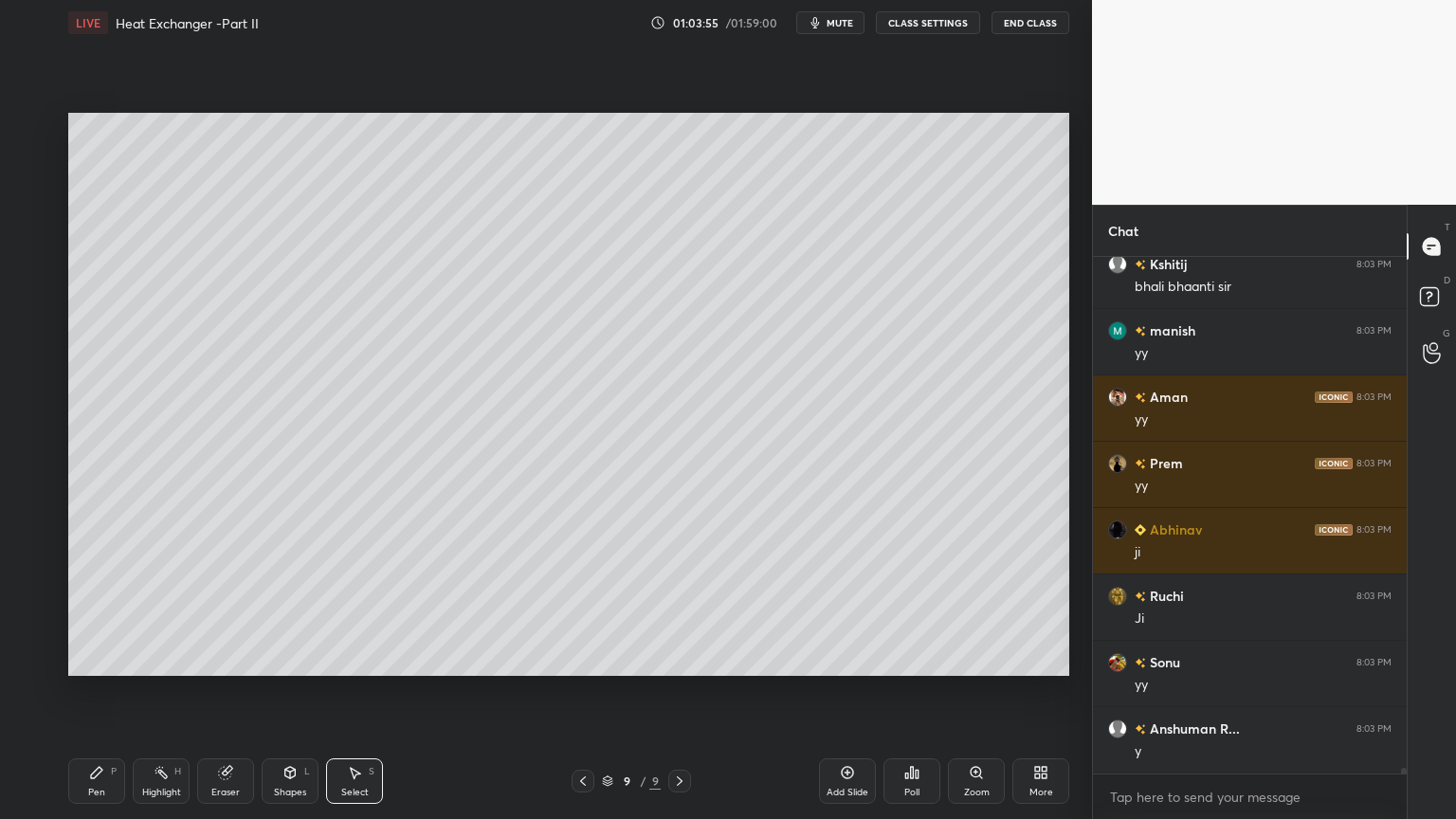 scroll, scrollTop: 46929, scrollLeft: 0, axis: vertical 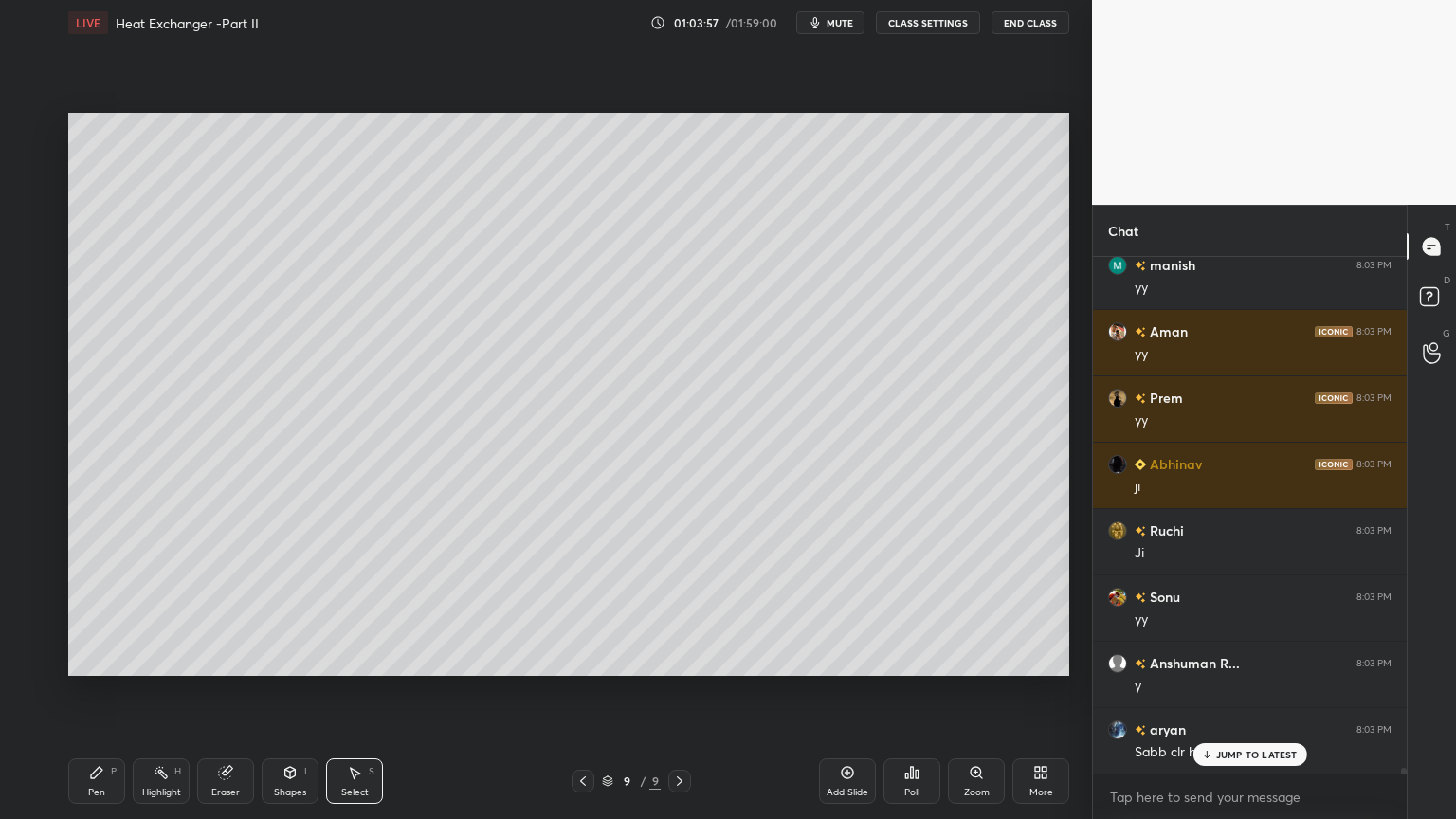 click on "JUMP TO LATEST" at bounding box center [1257, 755] 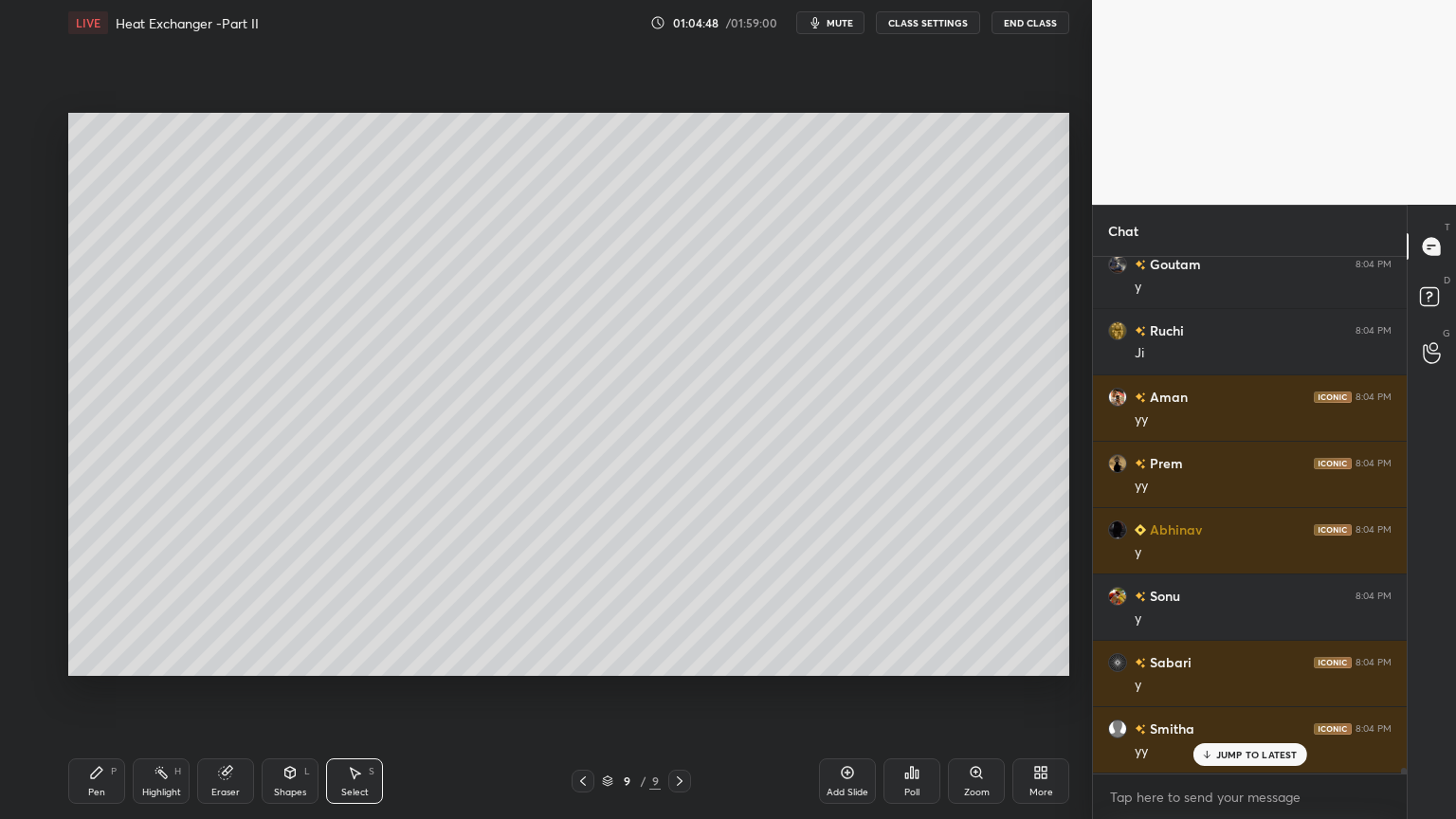 scroll, scrollTop: 48257, scrollLeft: 0, axis: vertical 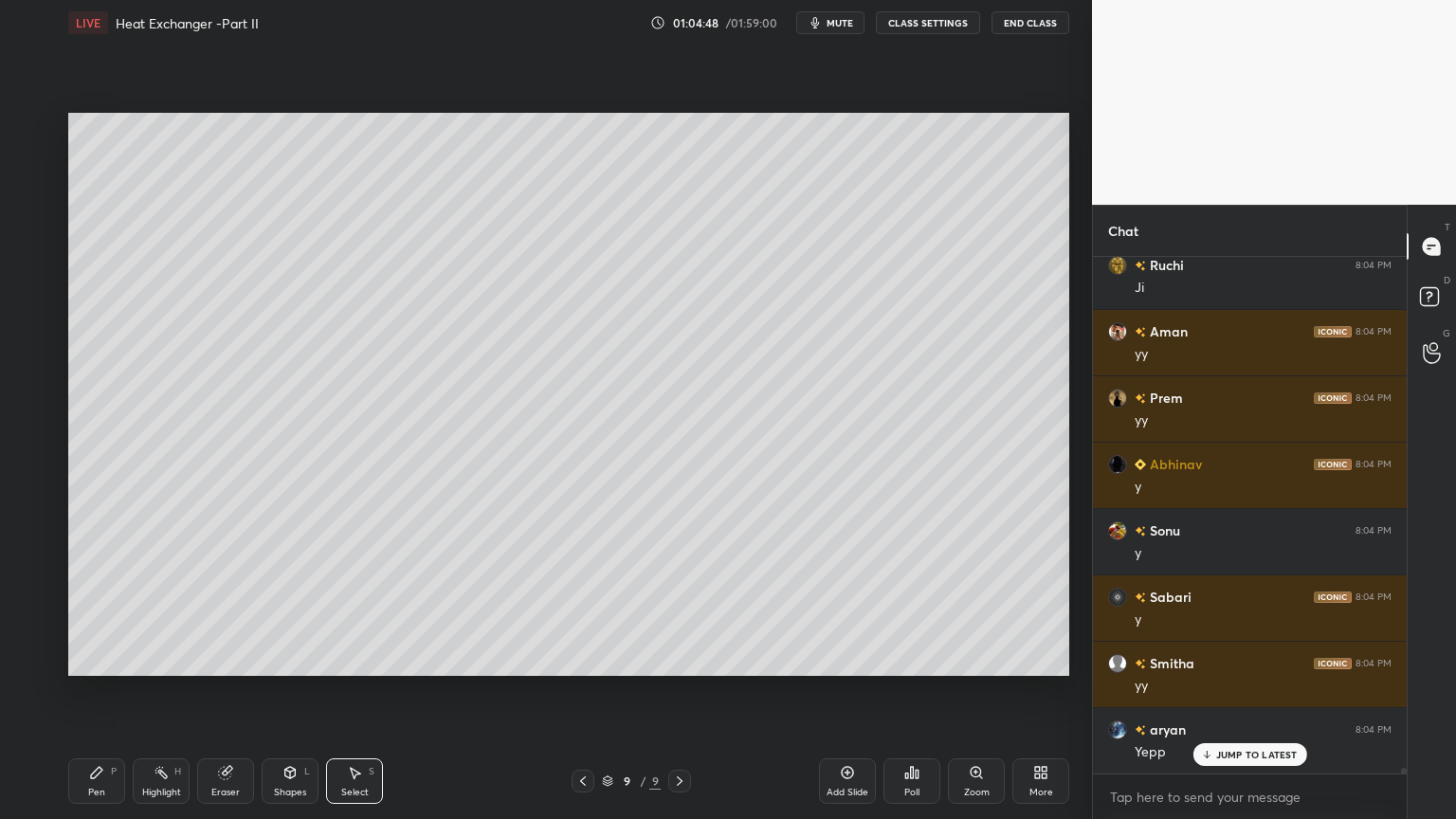 click 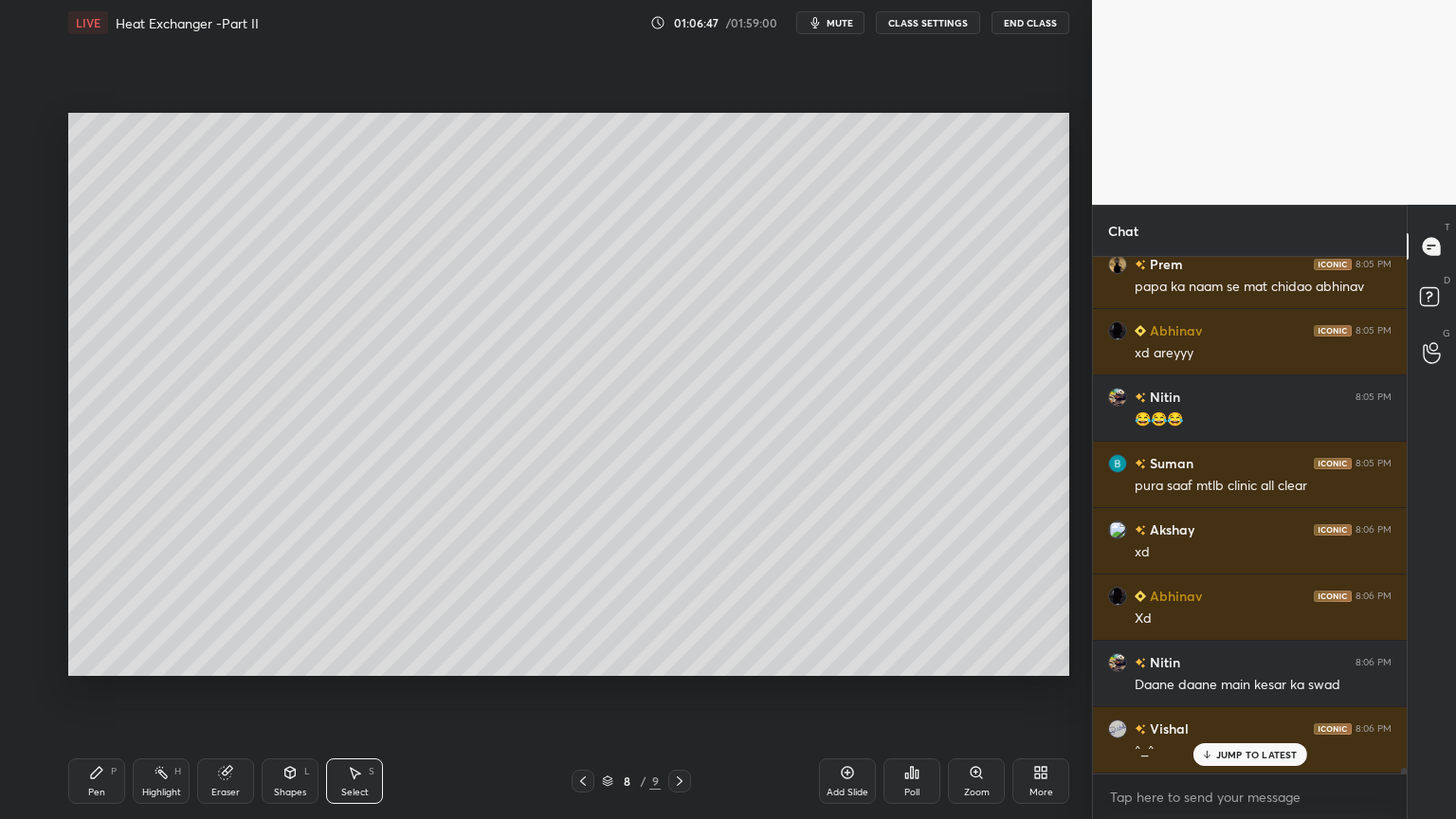 scroll, scrollTop: 49982, scrollLeft: 0, axis: vertical 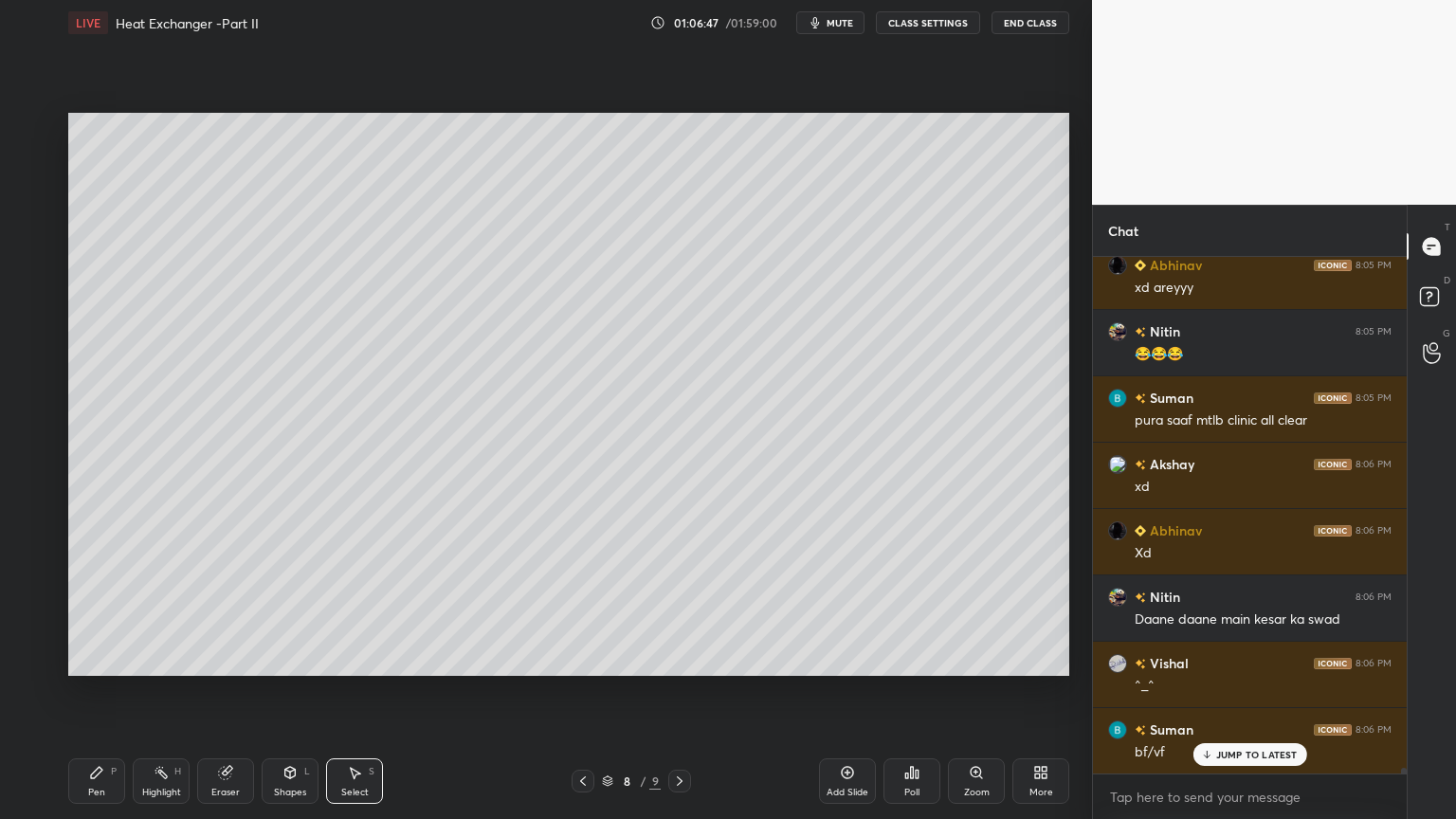 click on "Pen" at bounding box center [97, 792] 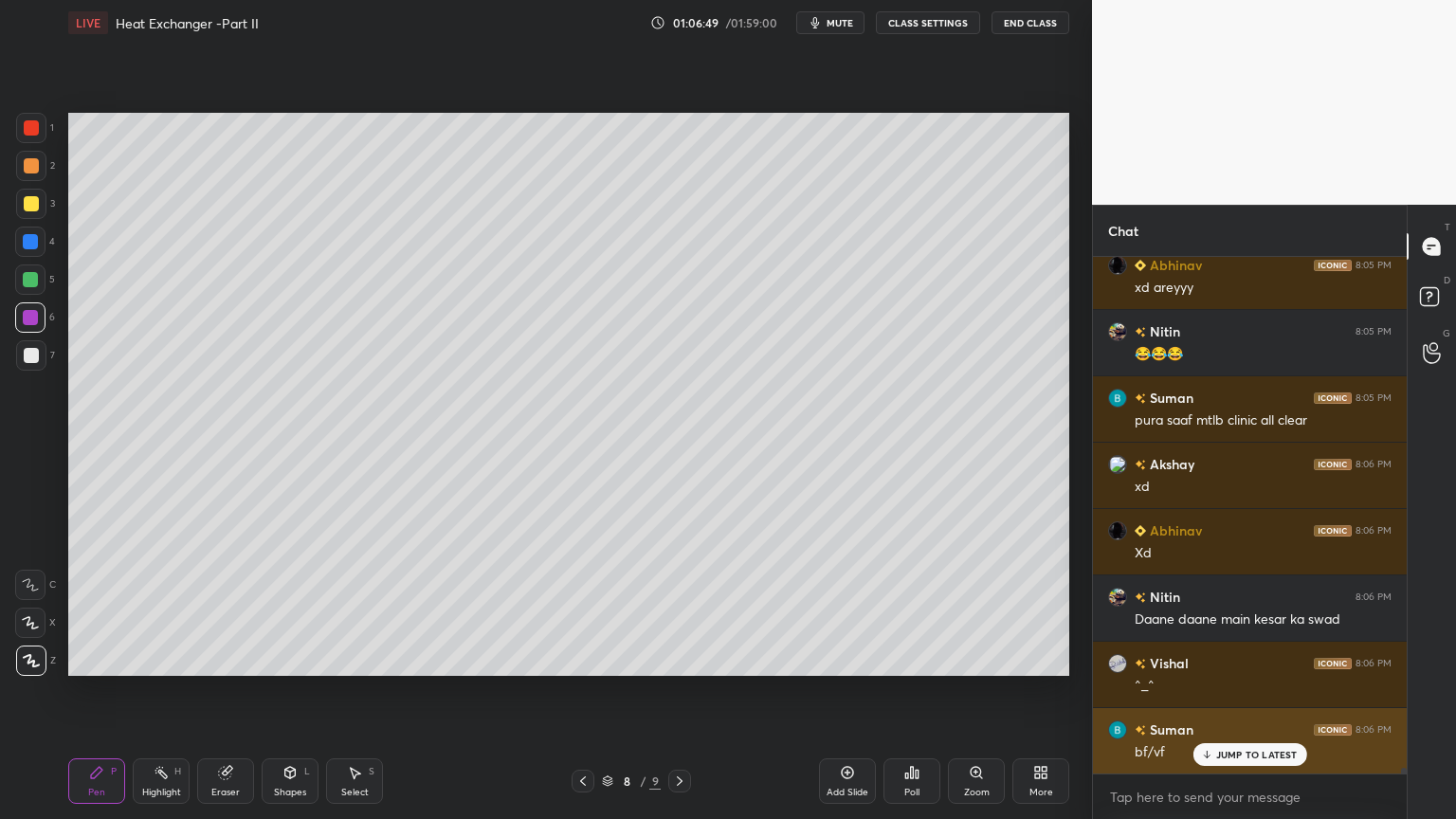 click on "JUMP TO LATEST" at bounding box center [1257, 755] 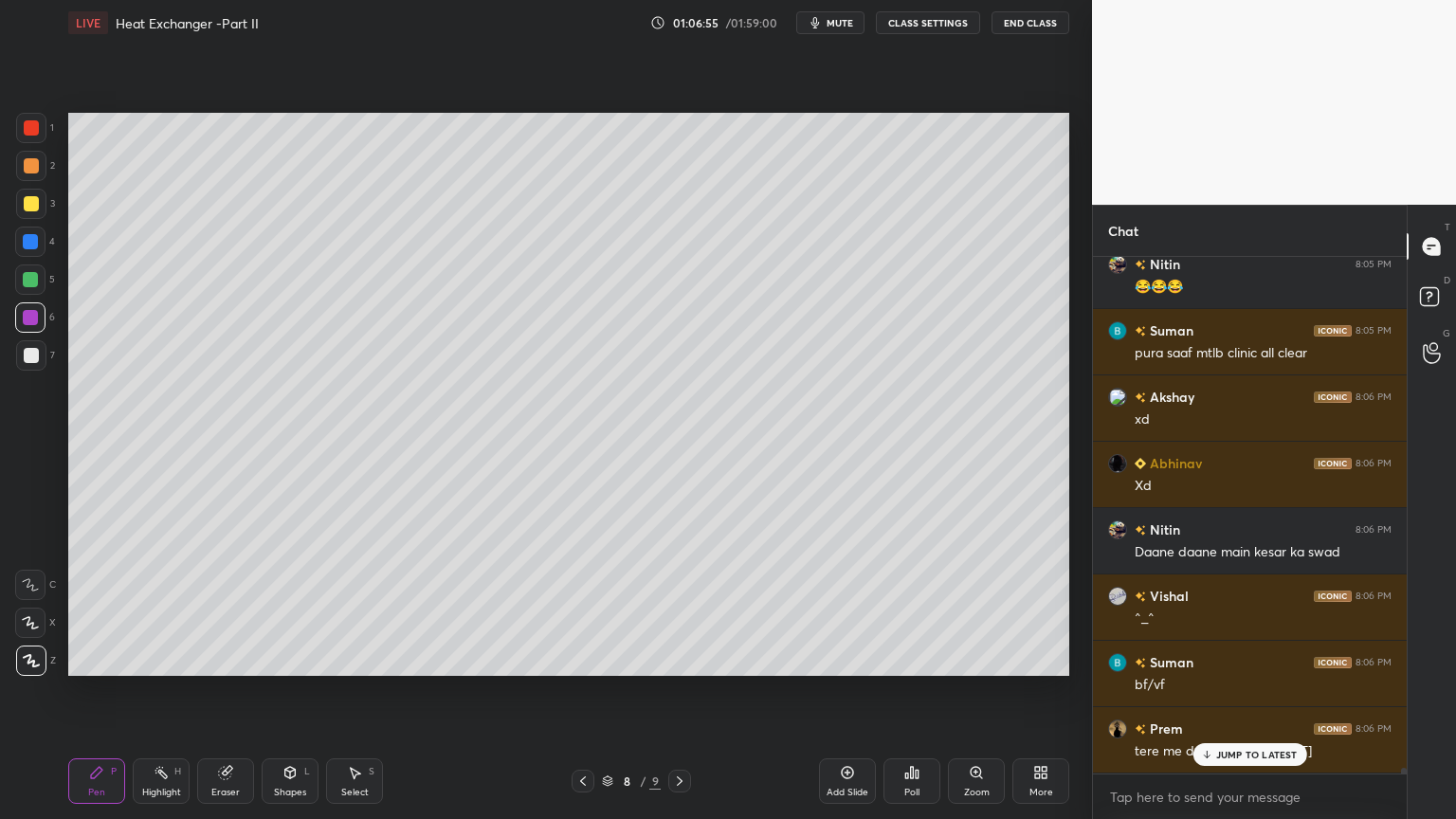 scroll, scrollTop: 50114, scrollLeft: 0, axis: vertical 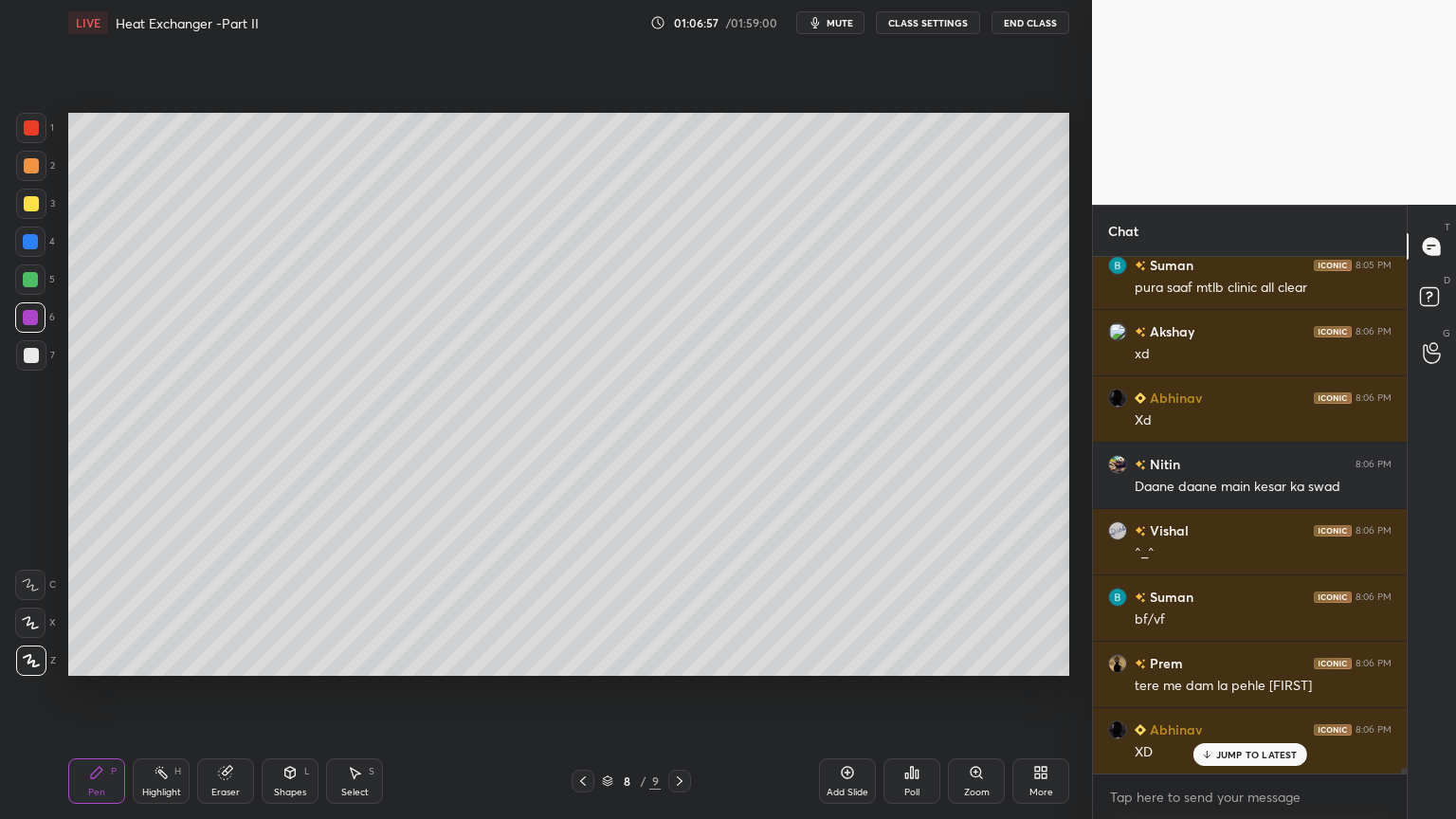 click at bounding box center [31, 355] 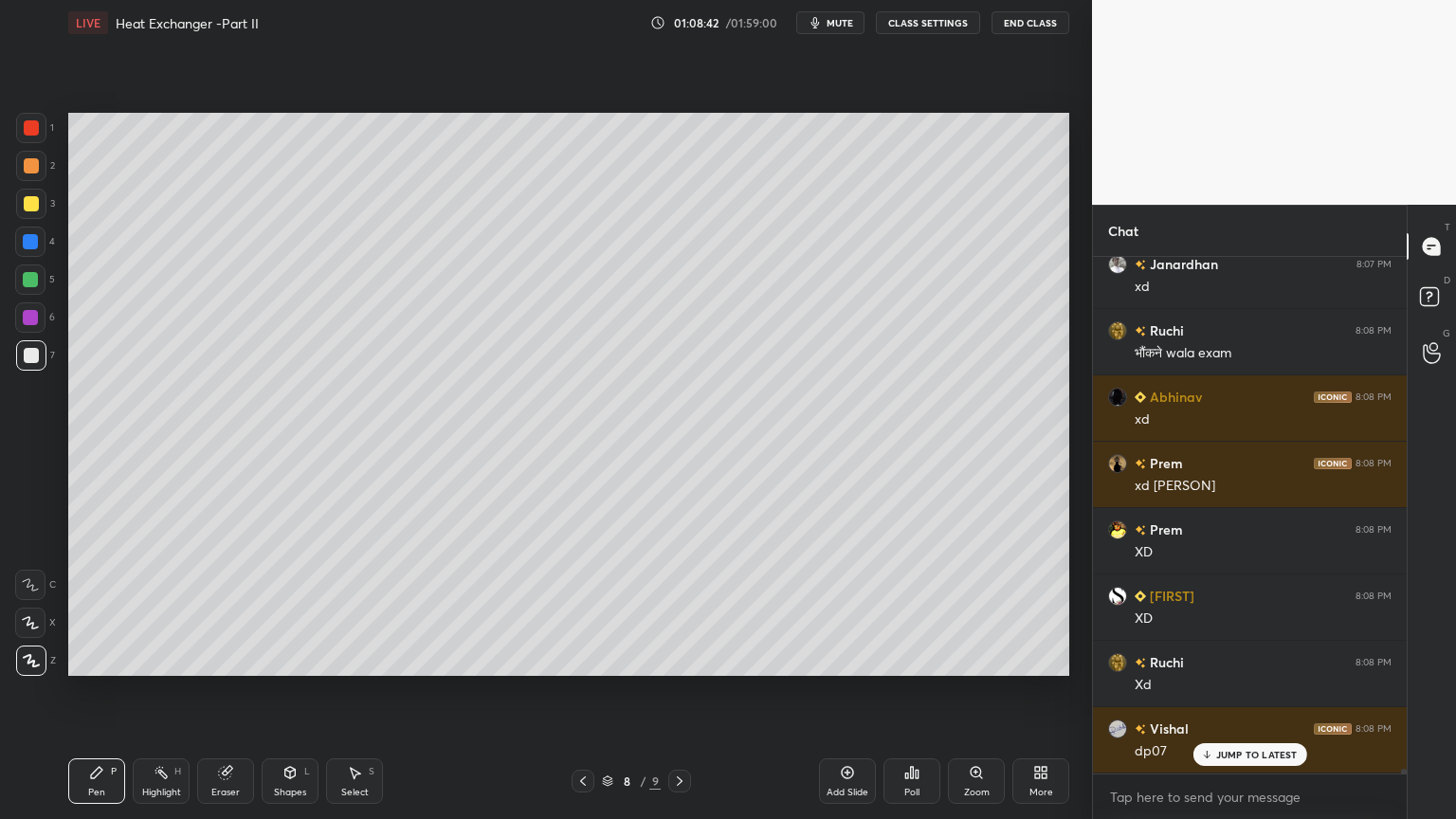 scroll, scrollTop: 51593, scrollLeft: 0, axis: vertical 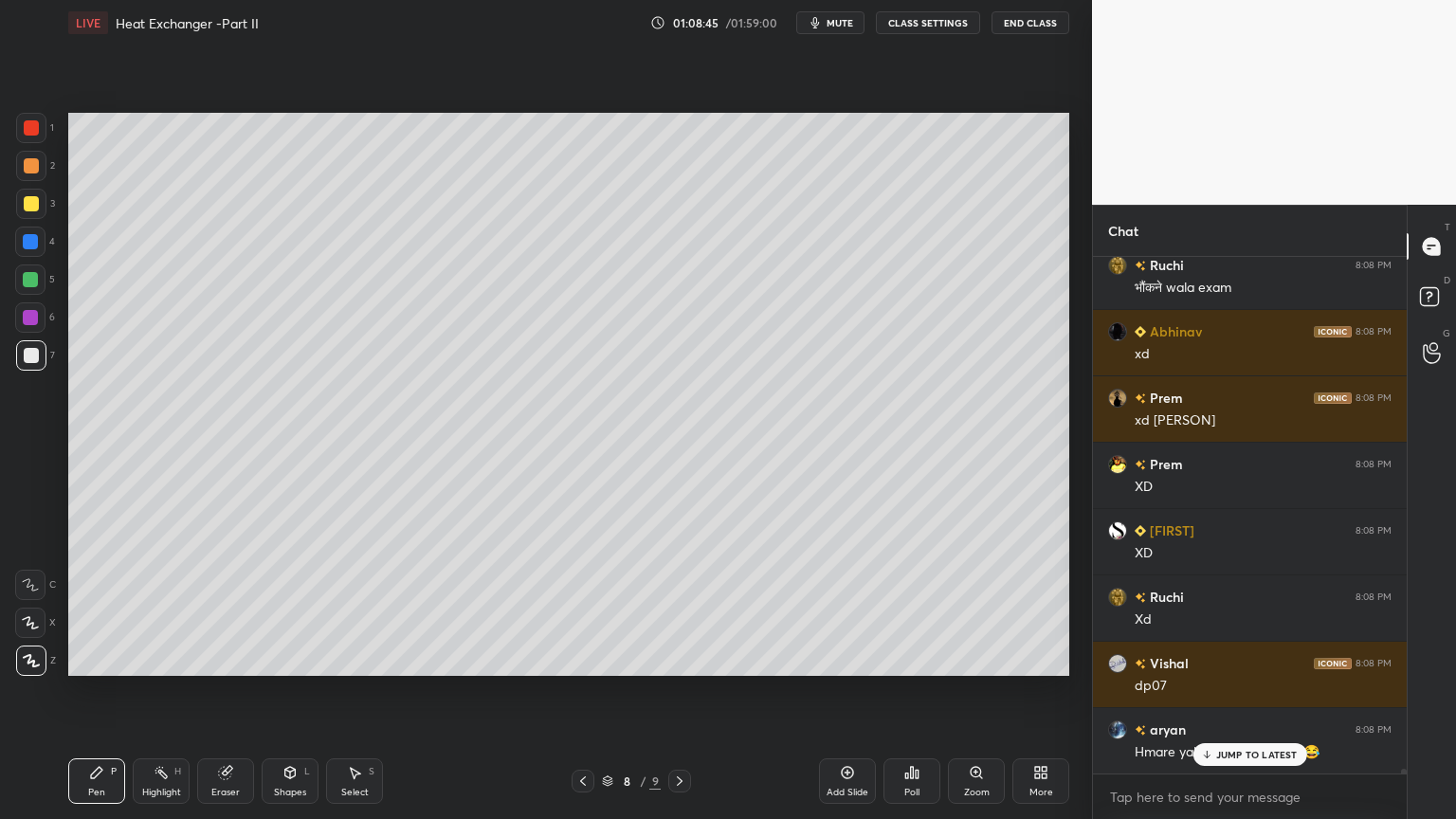 click 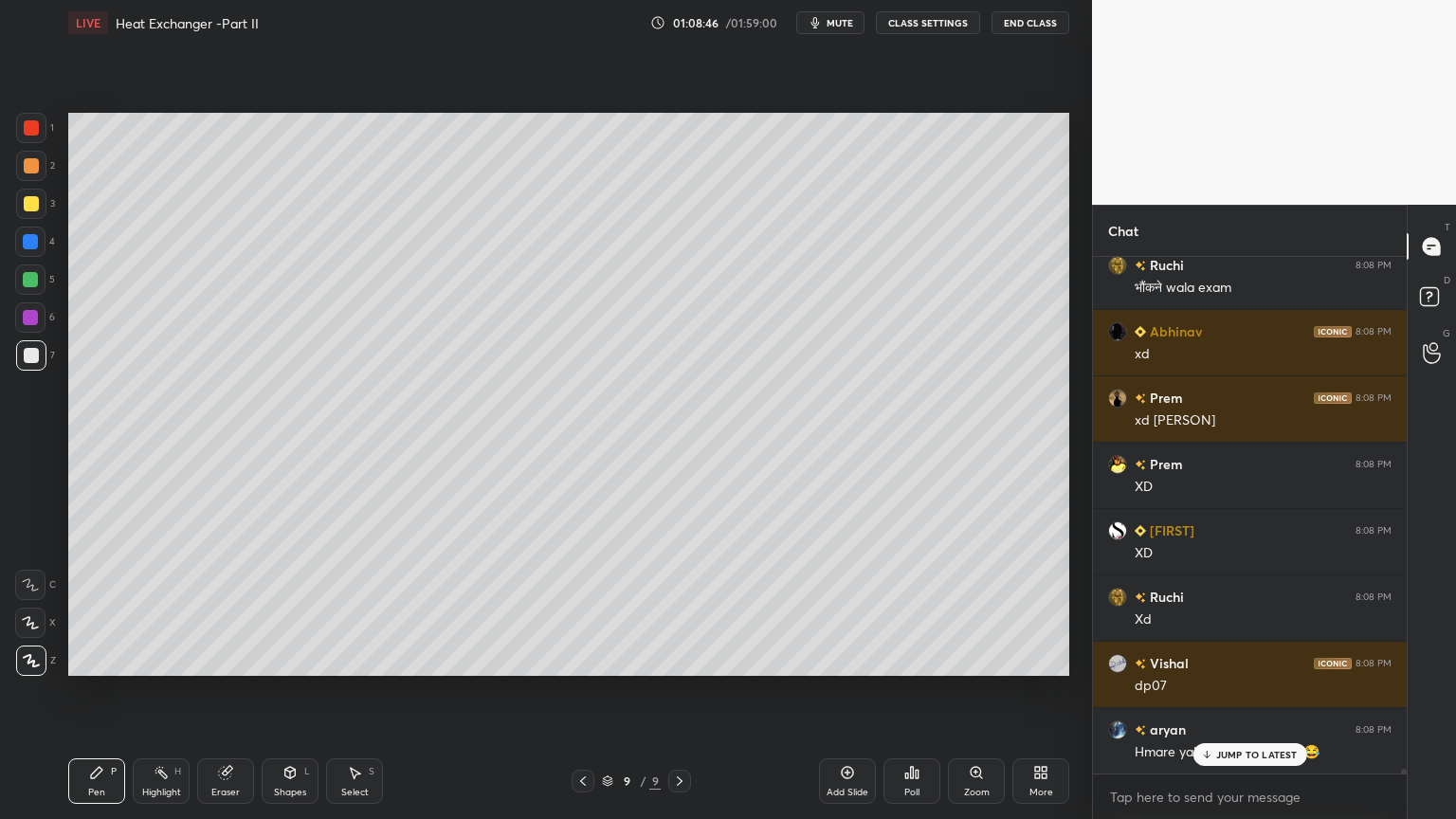 click 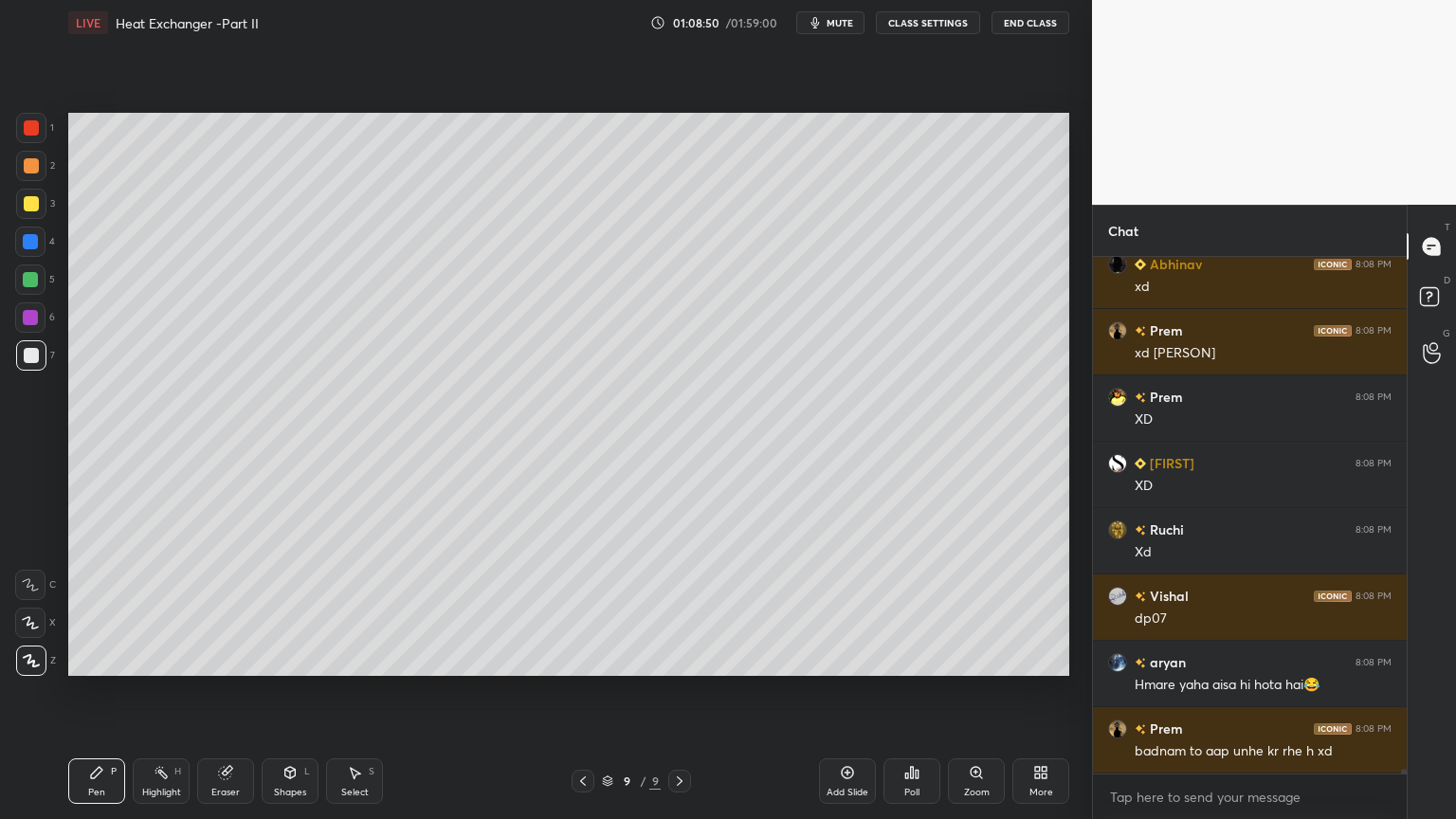 scroll, scrollTop: 51726, scrollLeft: 0, axis: vertical 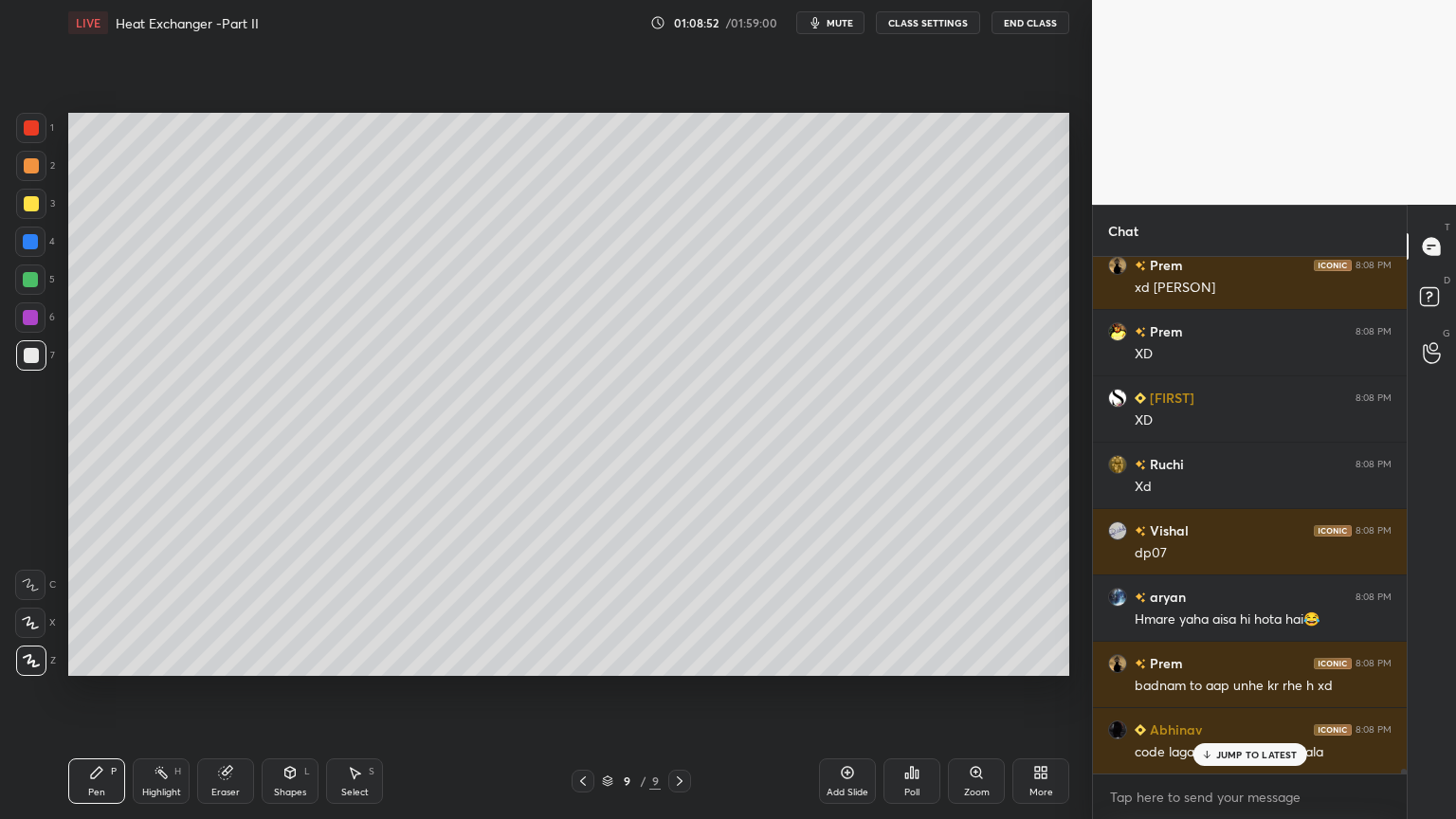 click 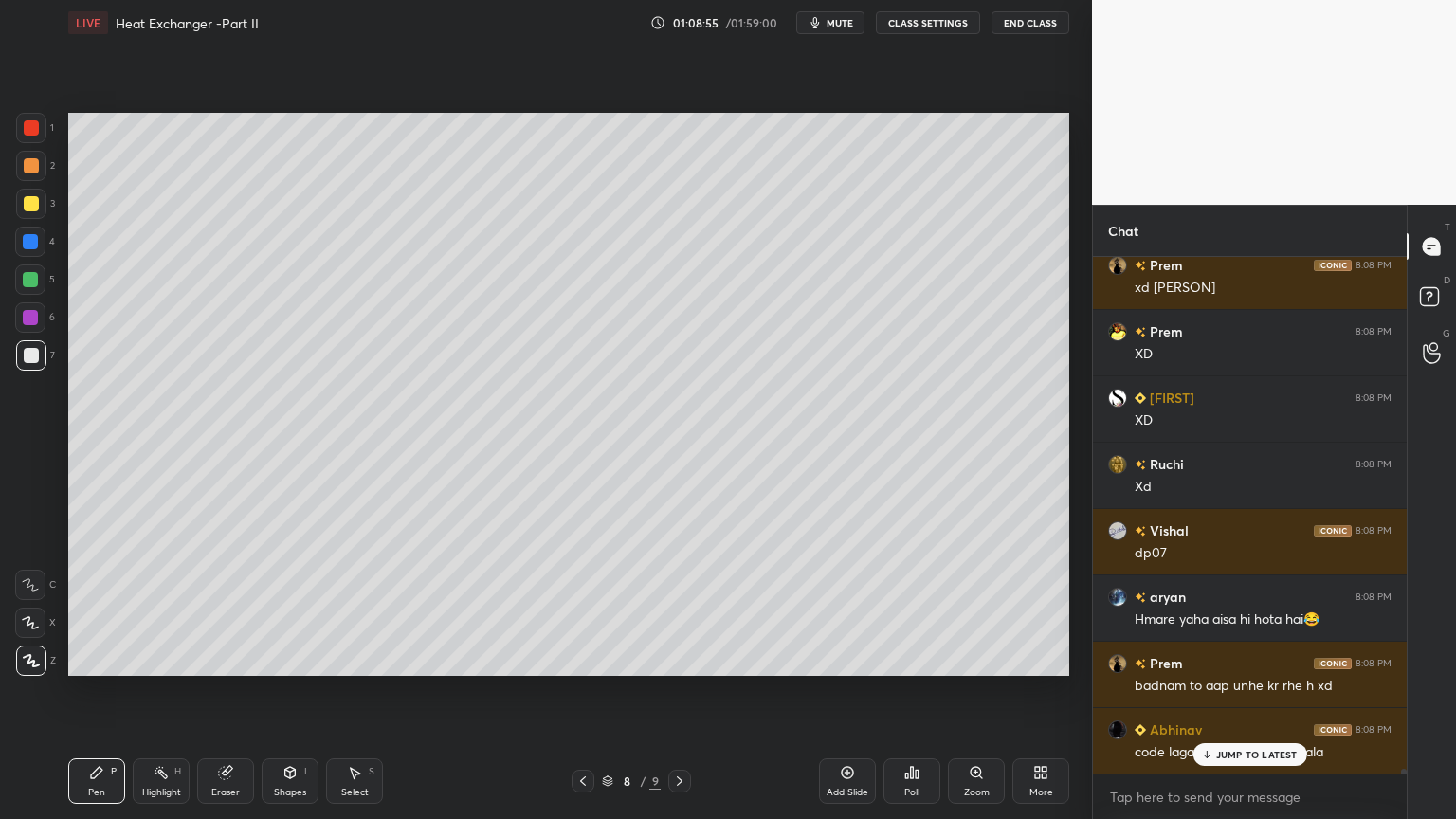 click 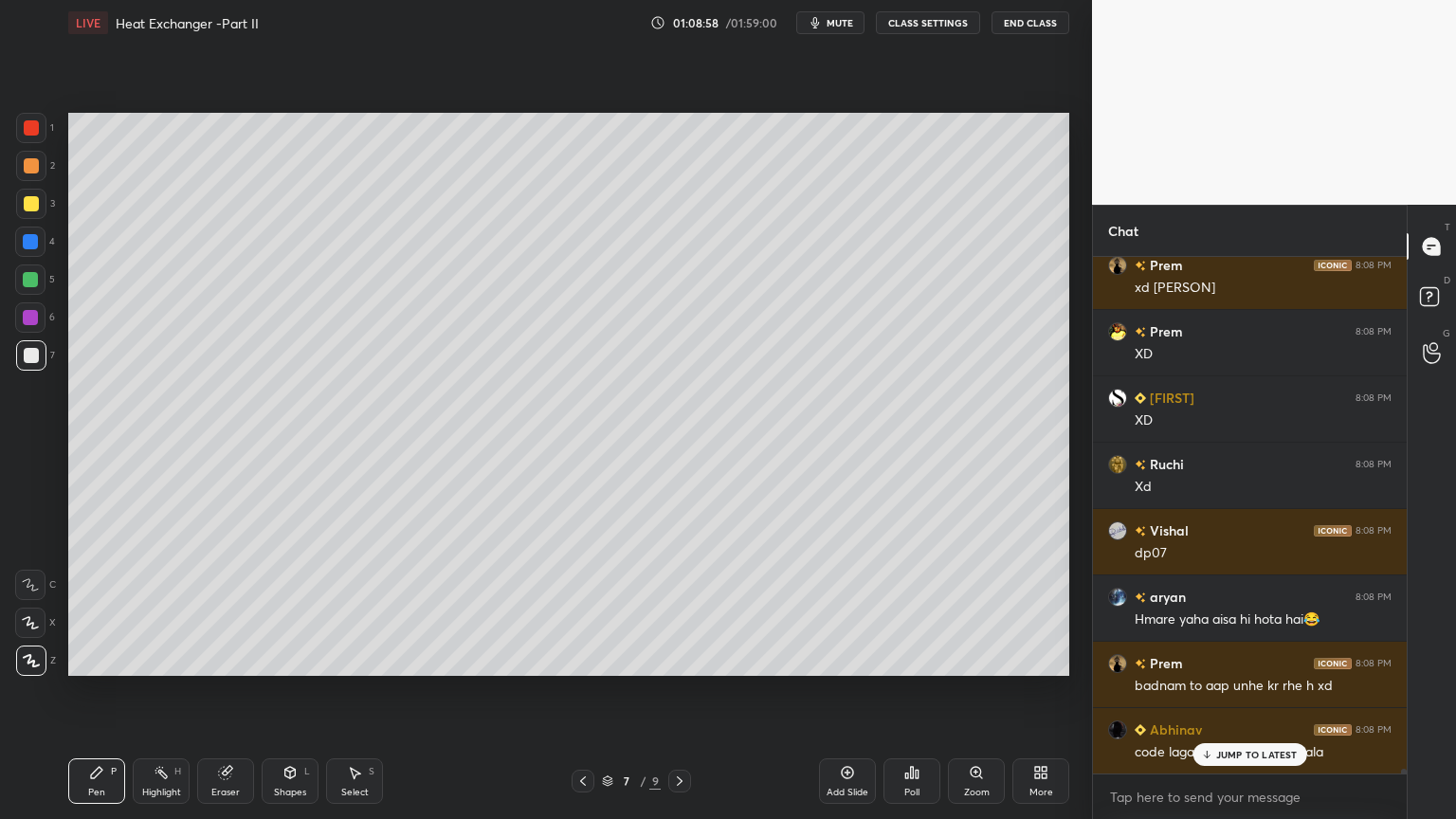 click 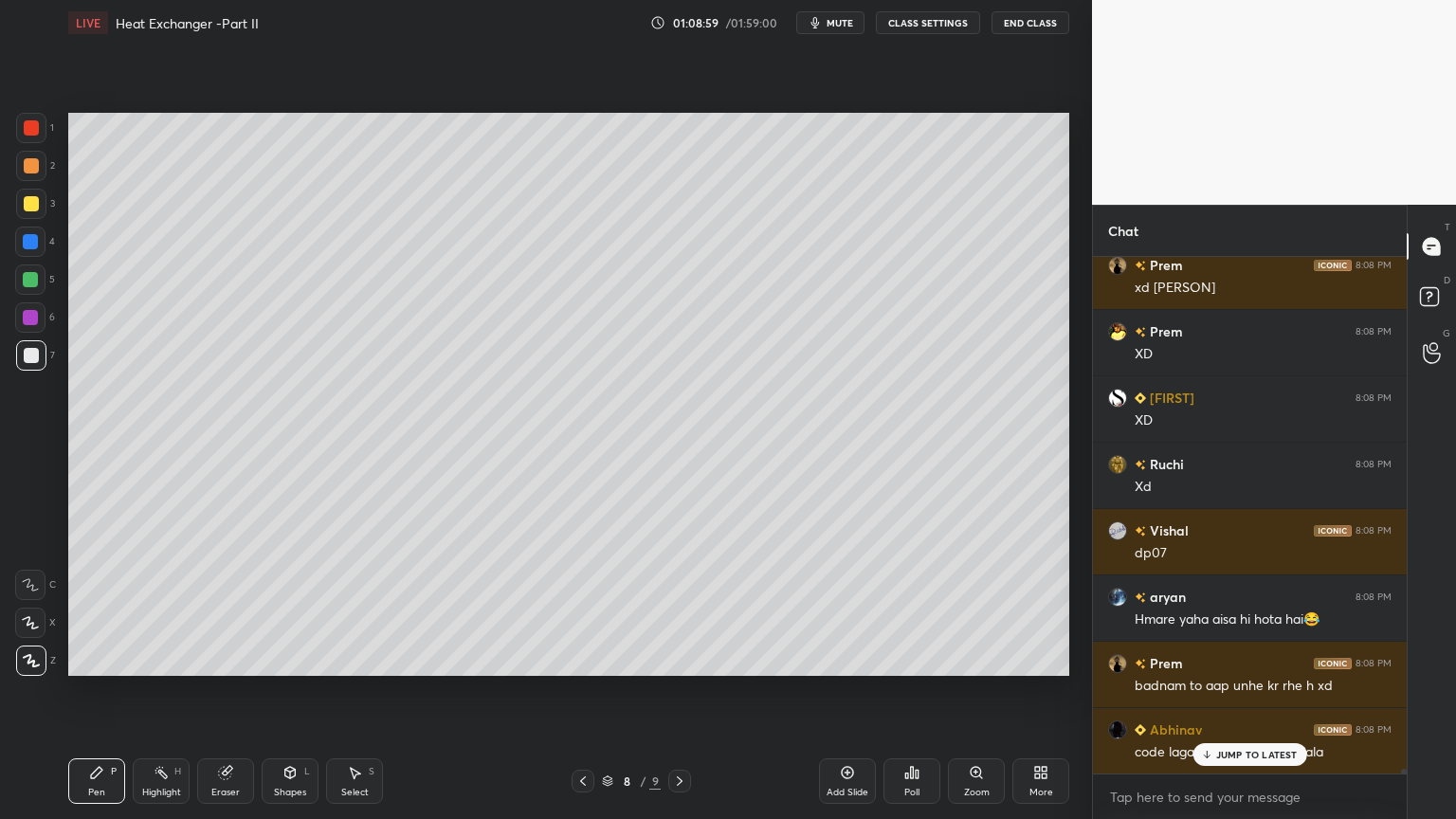 scroll, scrollTop: 51793, scrollLeft: 0, axis: vertical 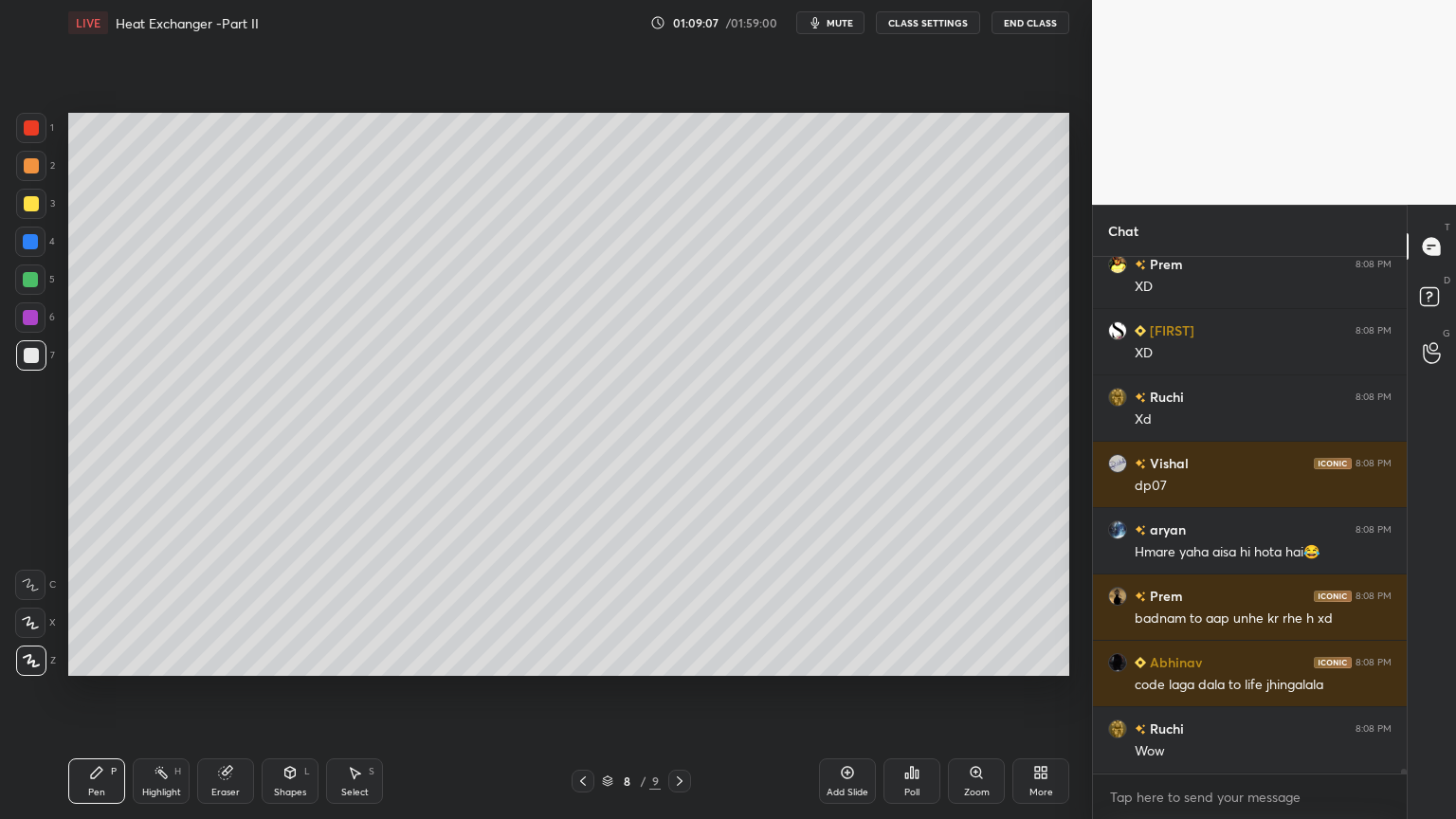 click on "Shapes L" at bounding box center [290, 781] 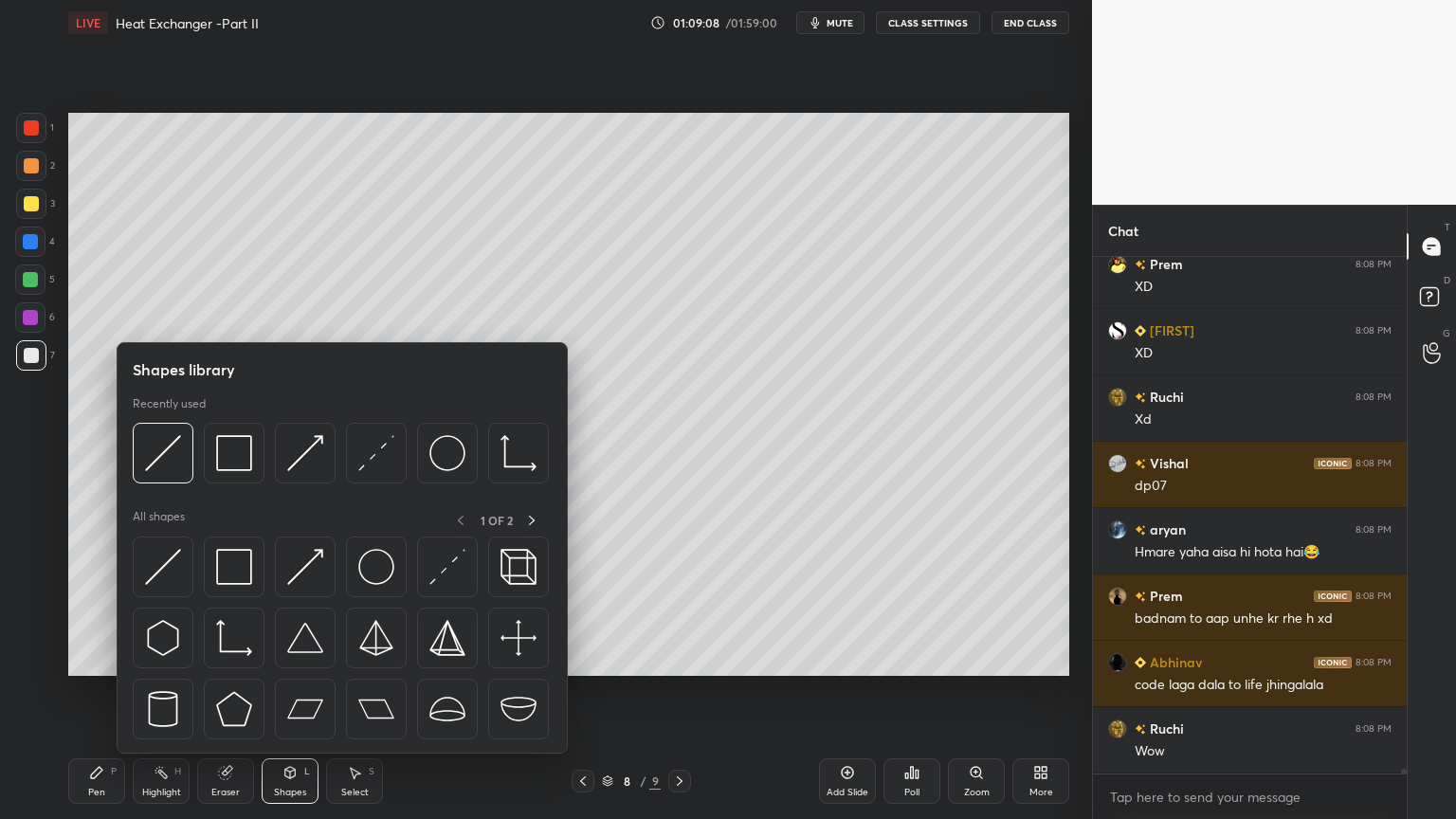 scroll, scrollTop: 51859, scrollLeft: 0, axis: vertical 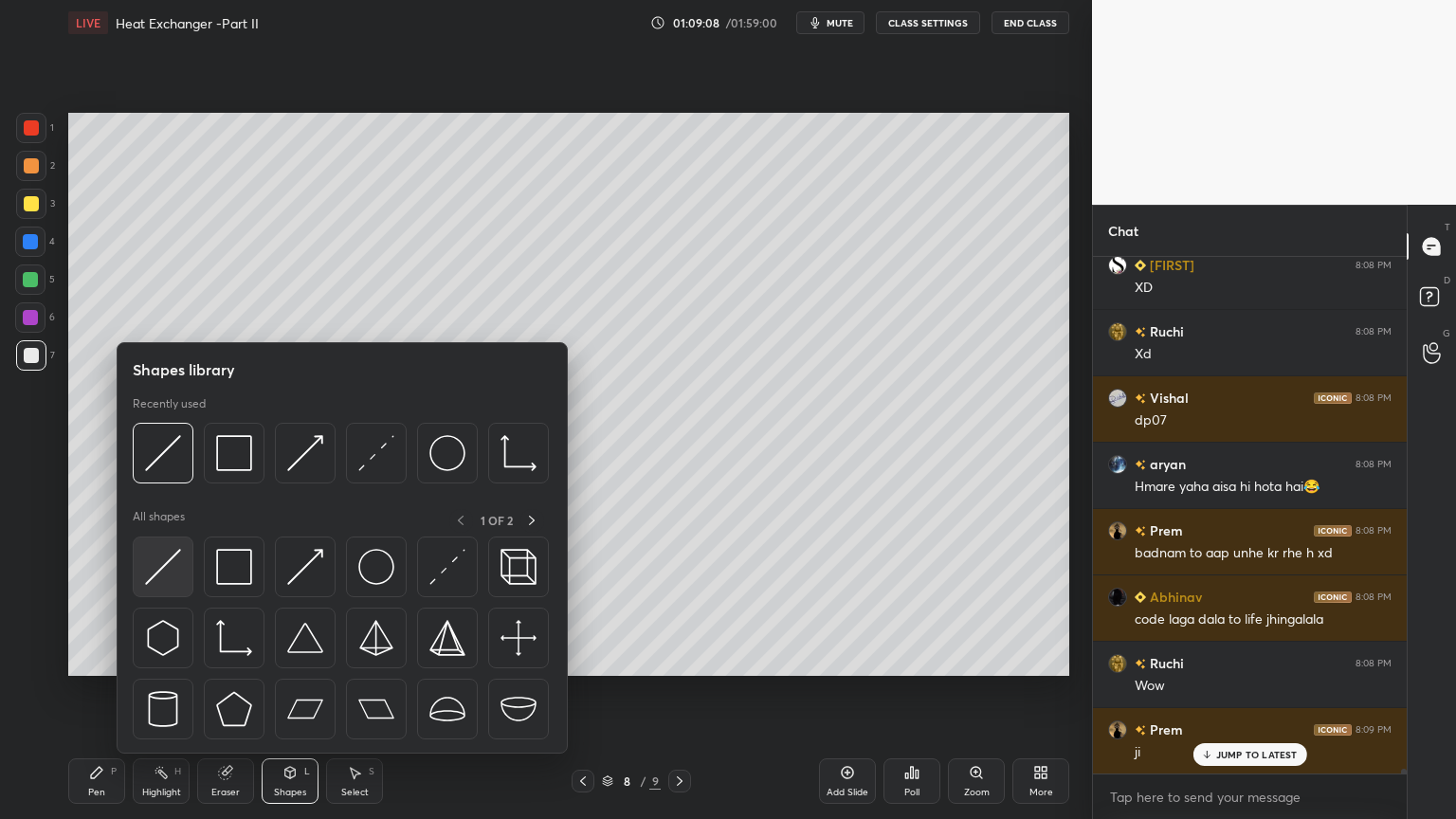 click at bounding box center [163, 567] 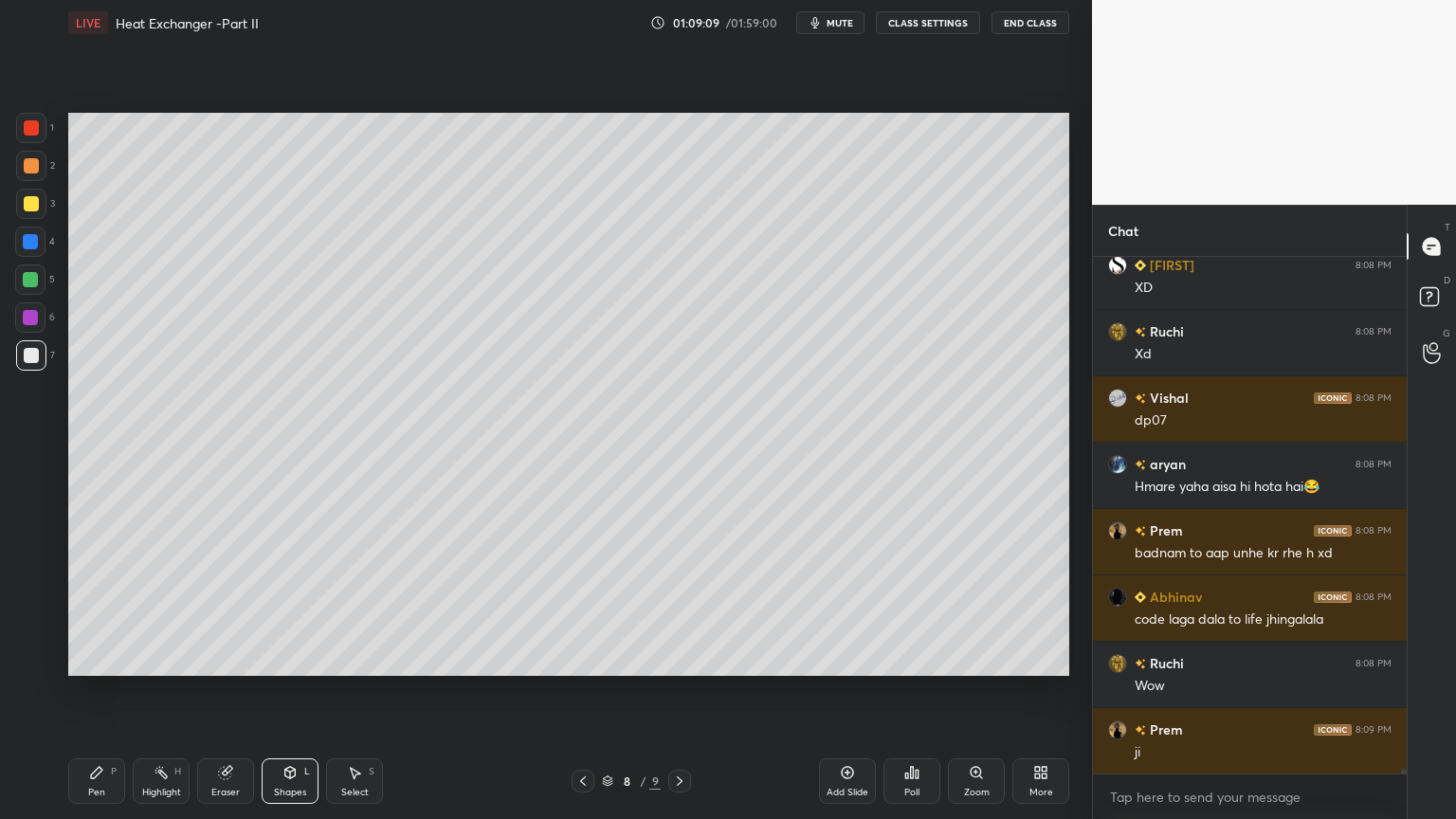 scroll, scrollTop: 51926, scrollLeft: 0, axis: vertical 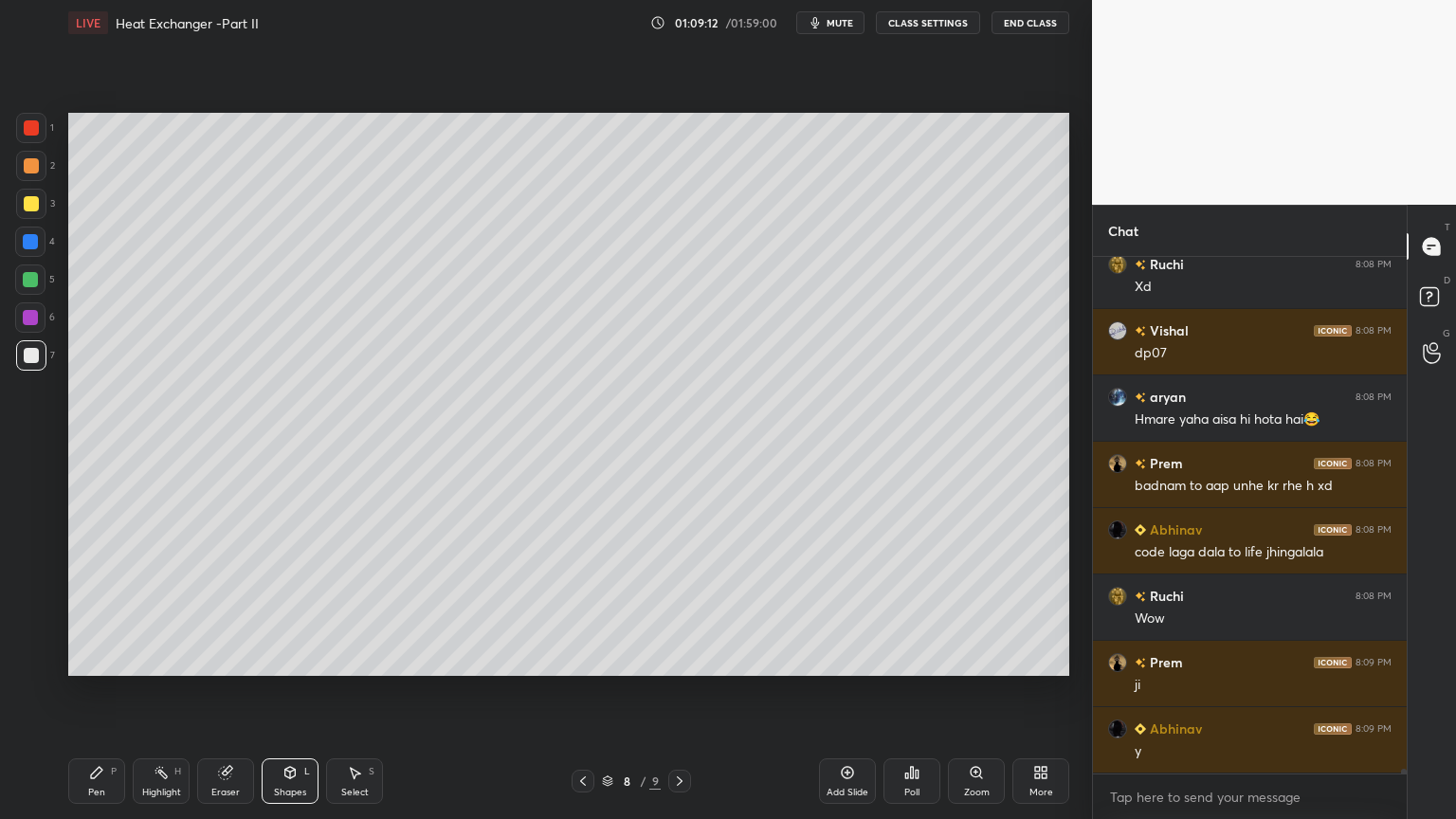 click on "Pen P" at bounding box center (97, 781) 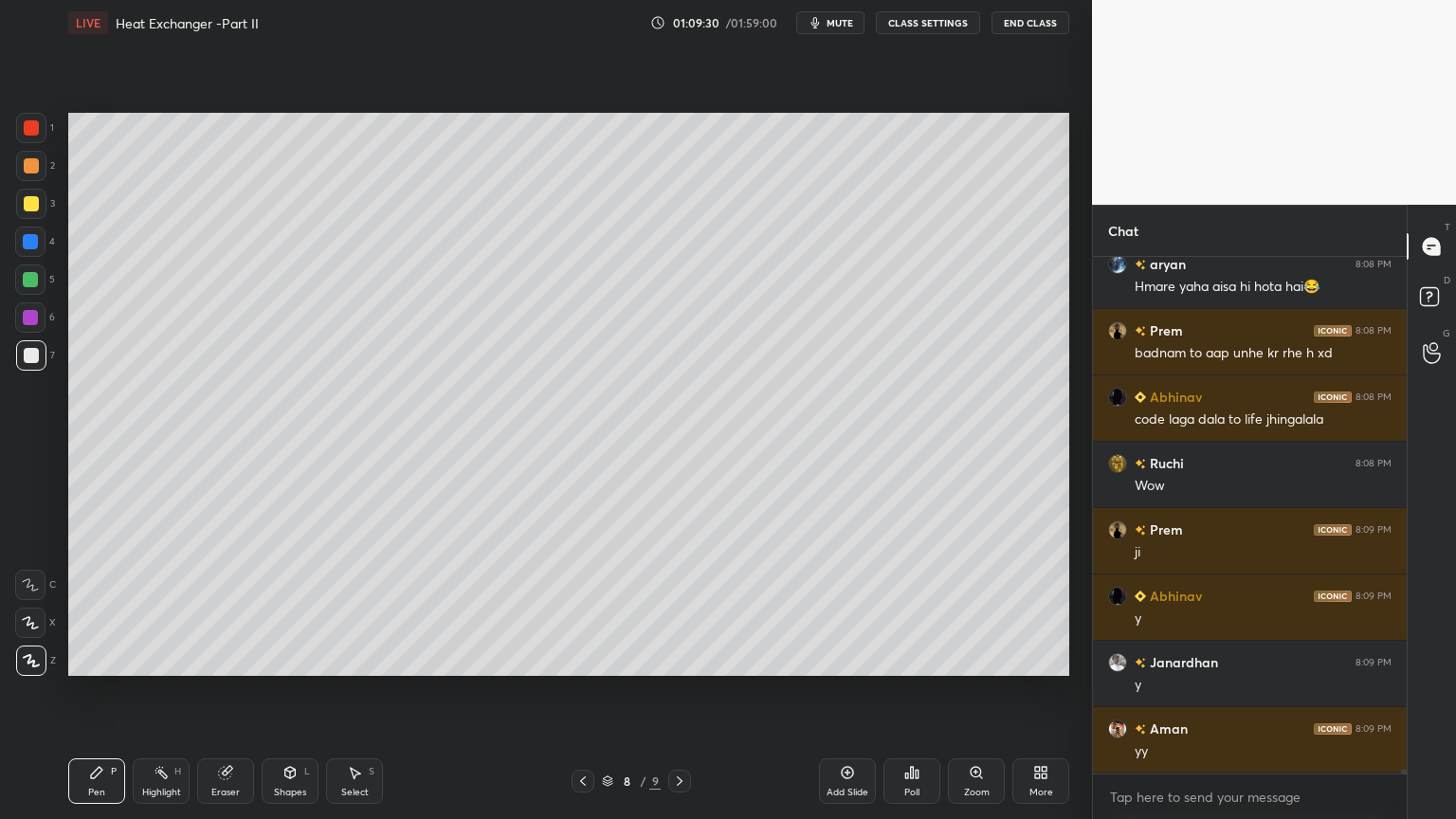 scroll, scrollTop: 52124, scrollLeft: 0, axis: vertical 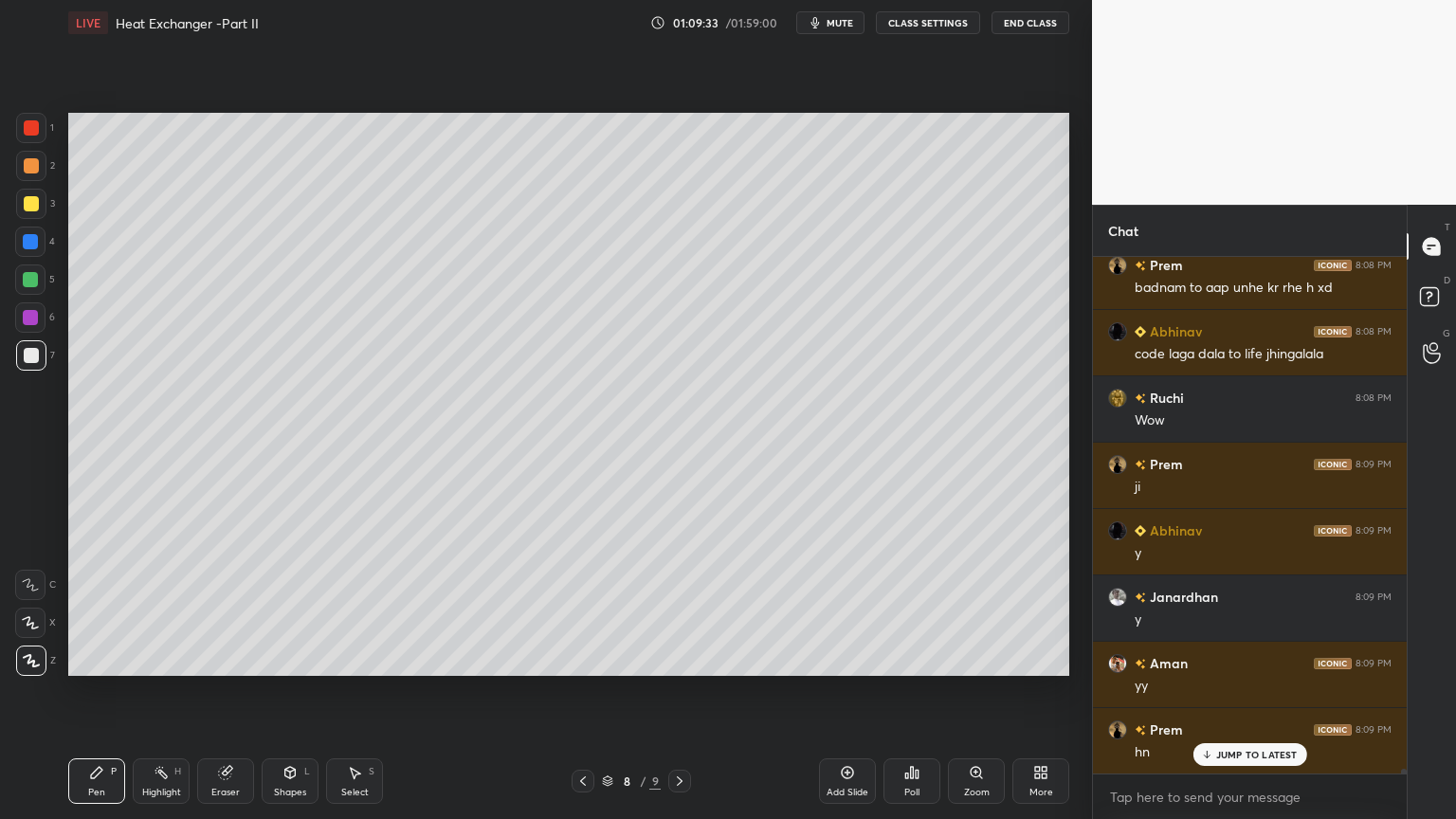 click 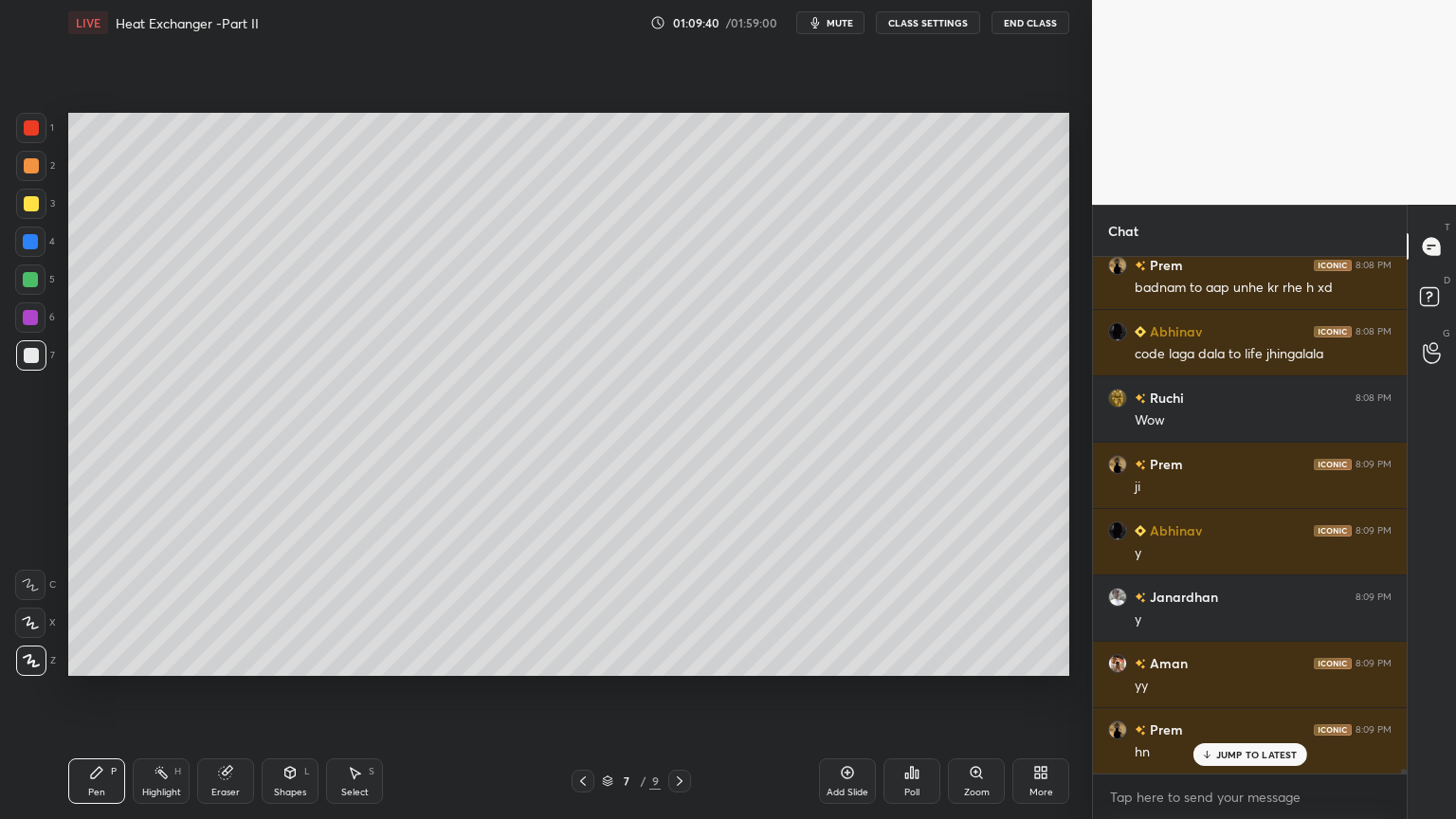 click at bounding box center (680, 781) 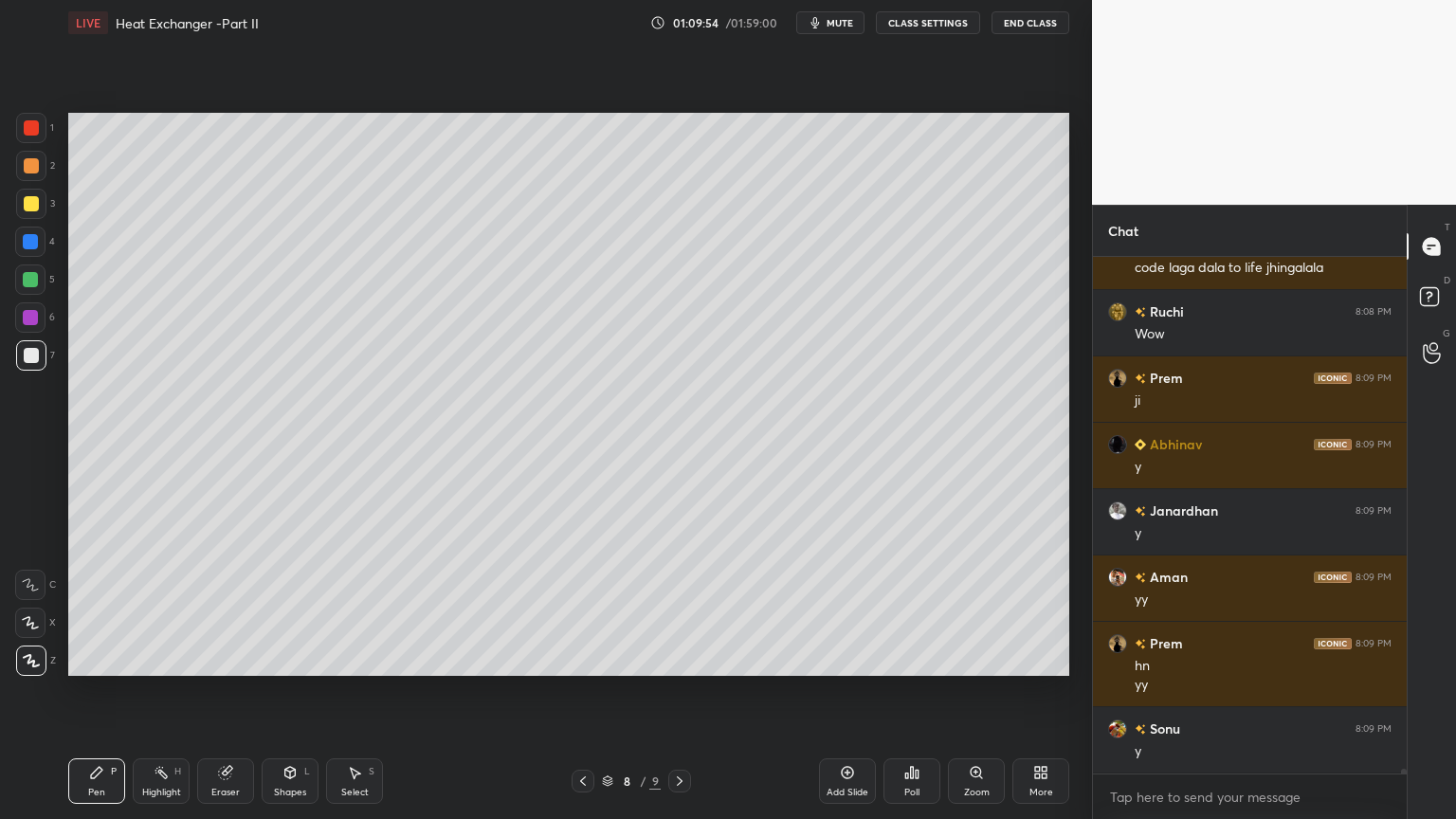 scroll, scrollTop: 52276, scrollLeft: 0, axis: vertical 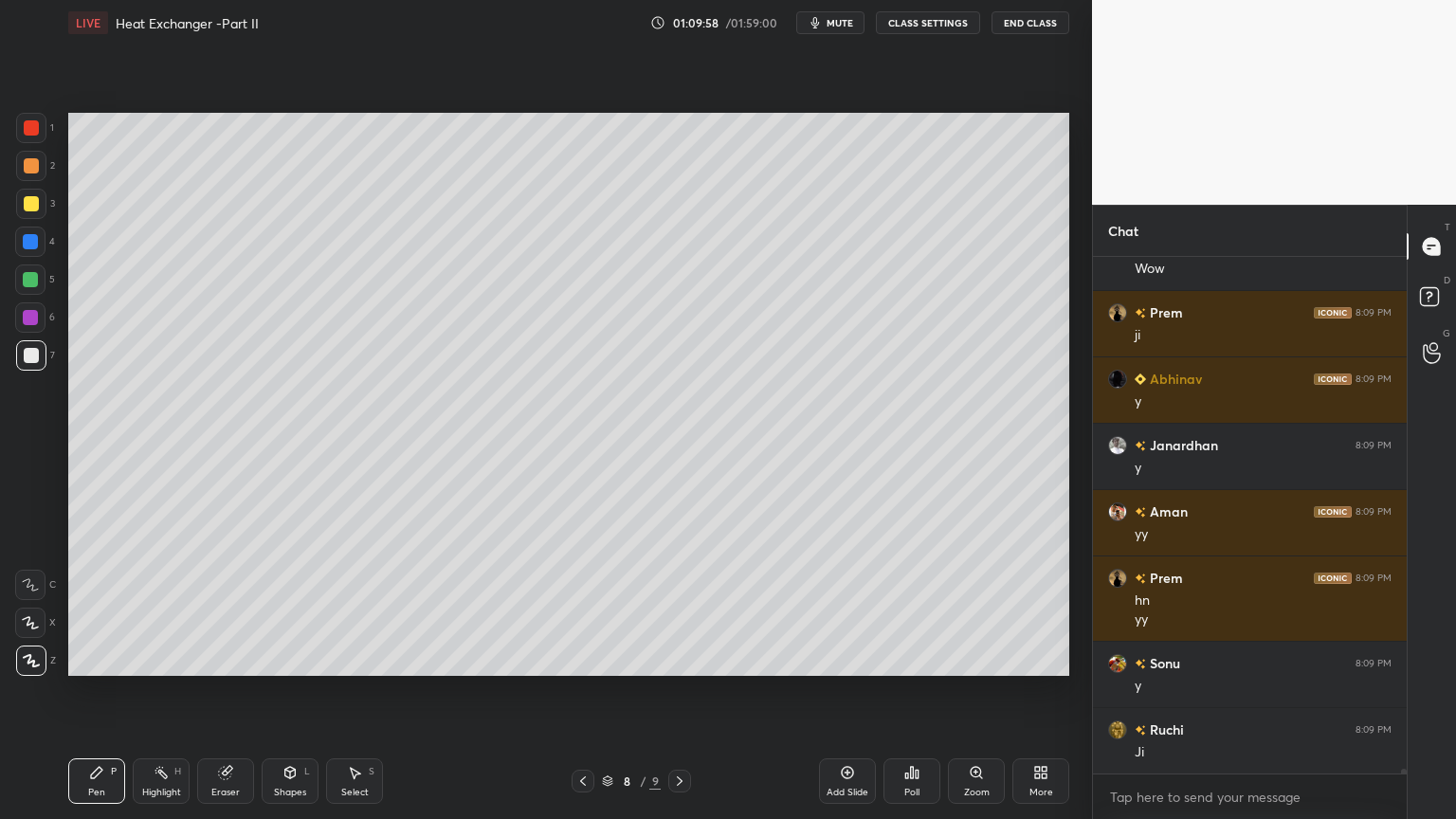 click on "Shapes L" at bounding box center (290, 781) 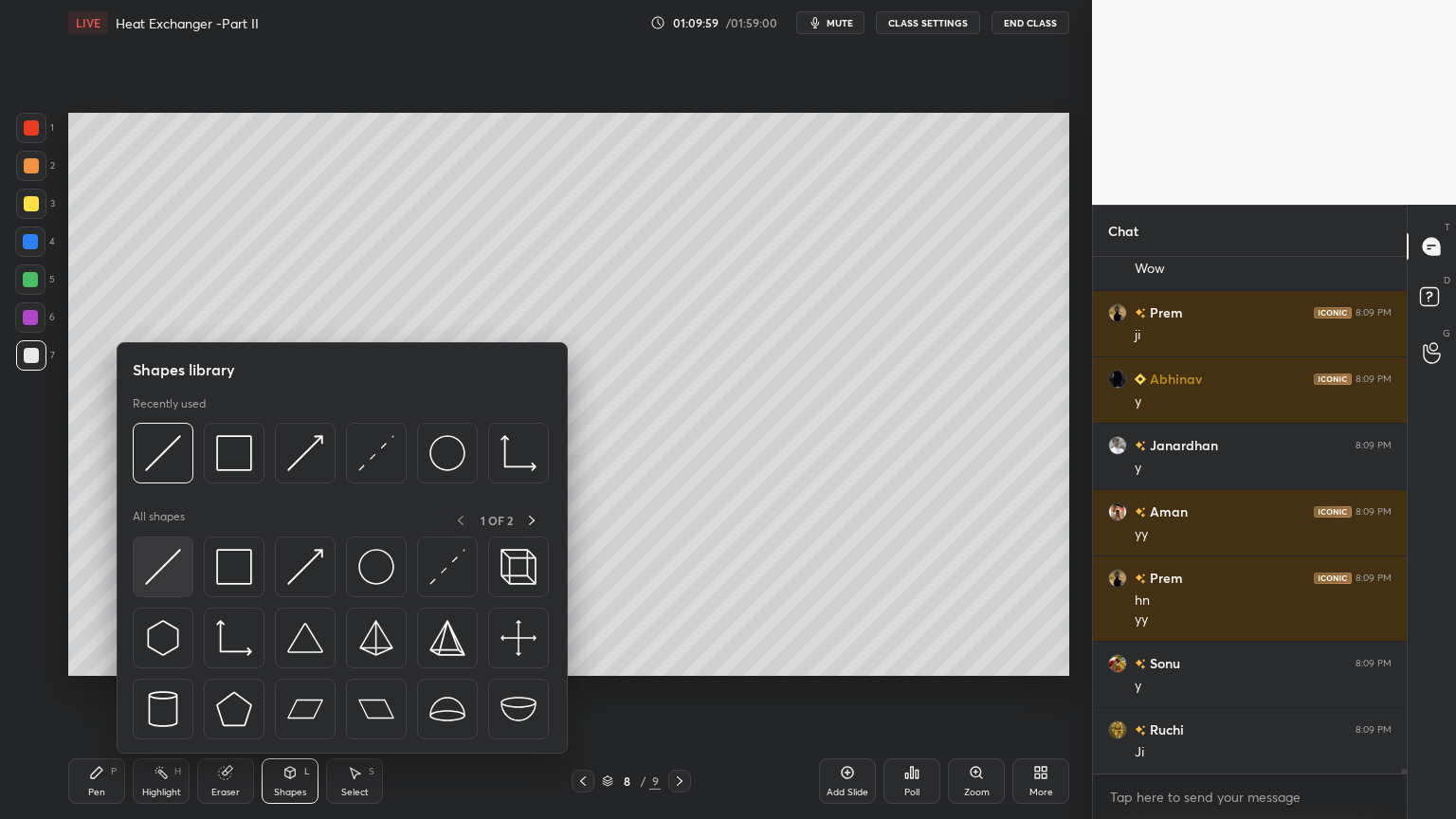 click at bounding box center [163, 567] 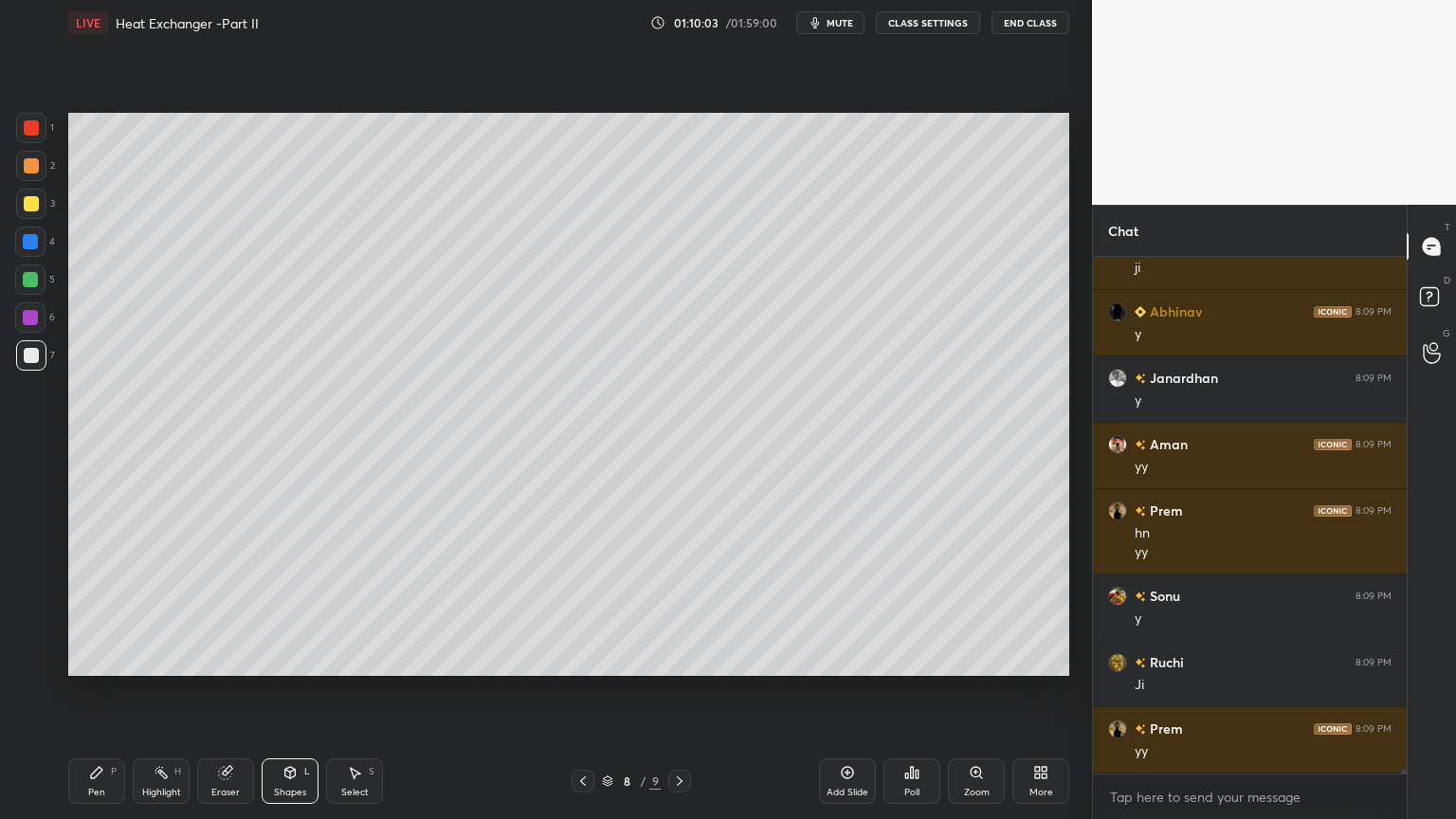 click on "Pen" at bounding box center (97, 792) 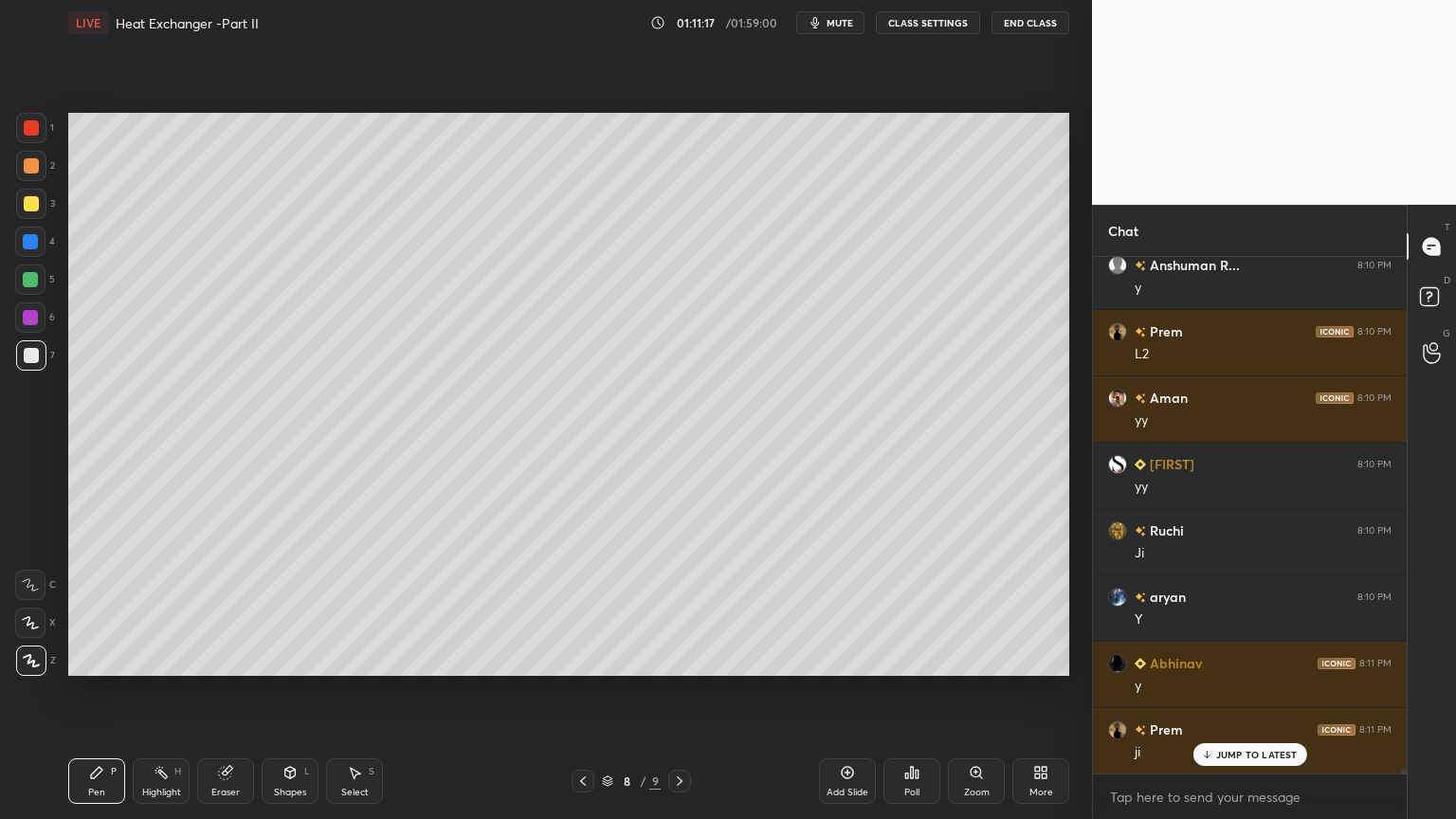 scroll, scrollTop: 53139, scrollLeft: 0, axis: vertical 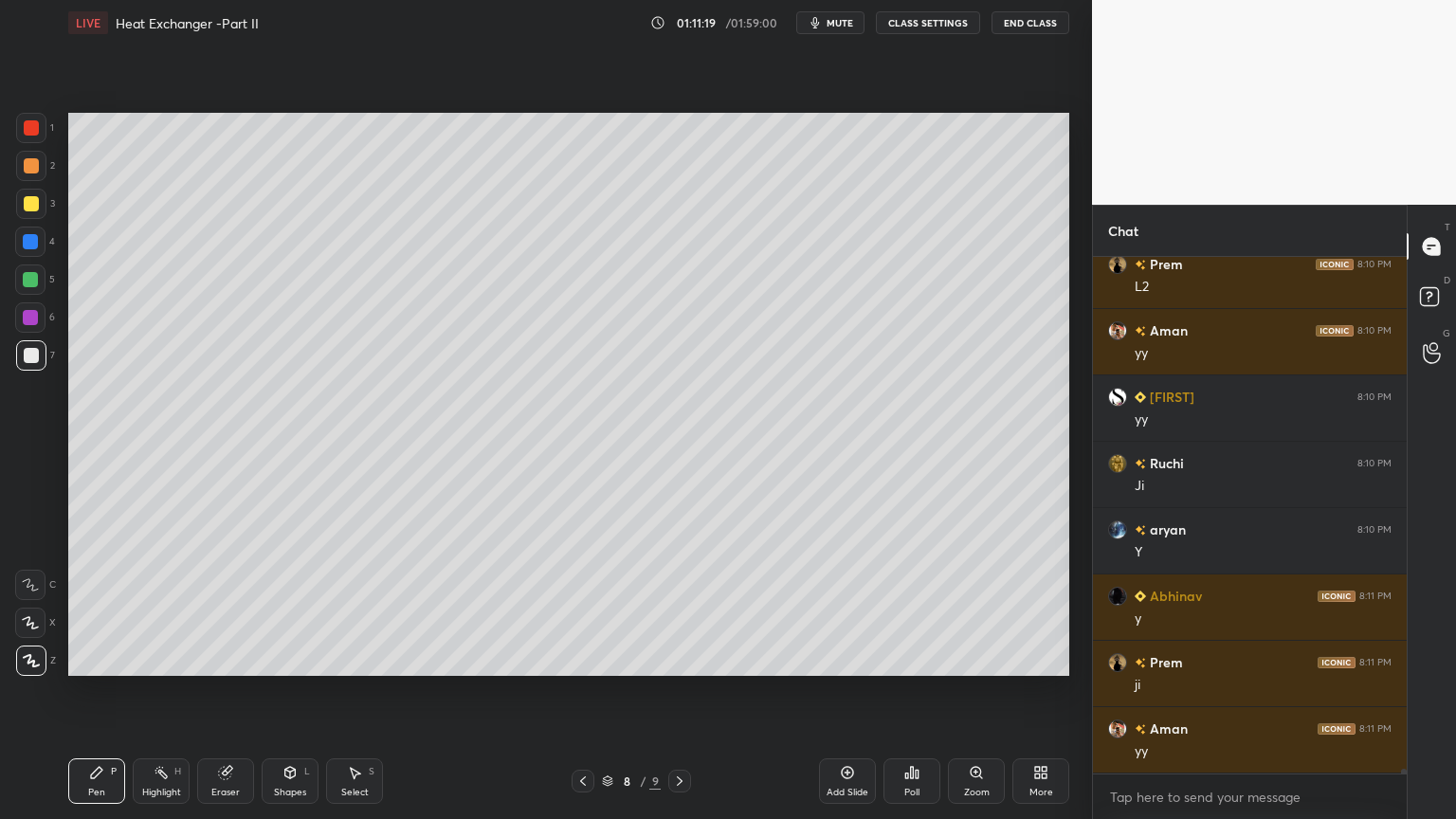 click at bounding box center [30, 280] 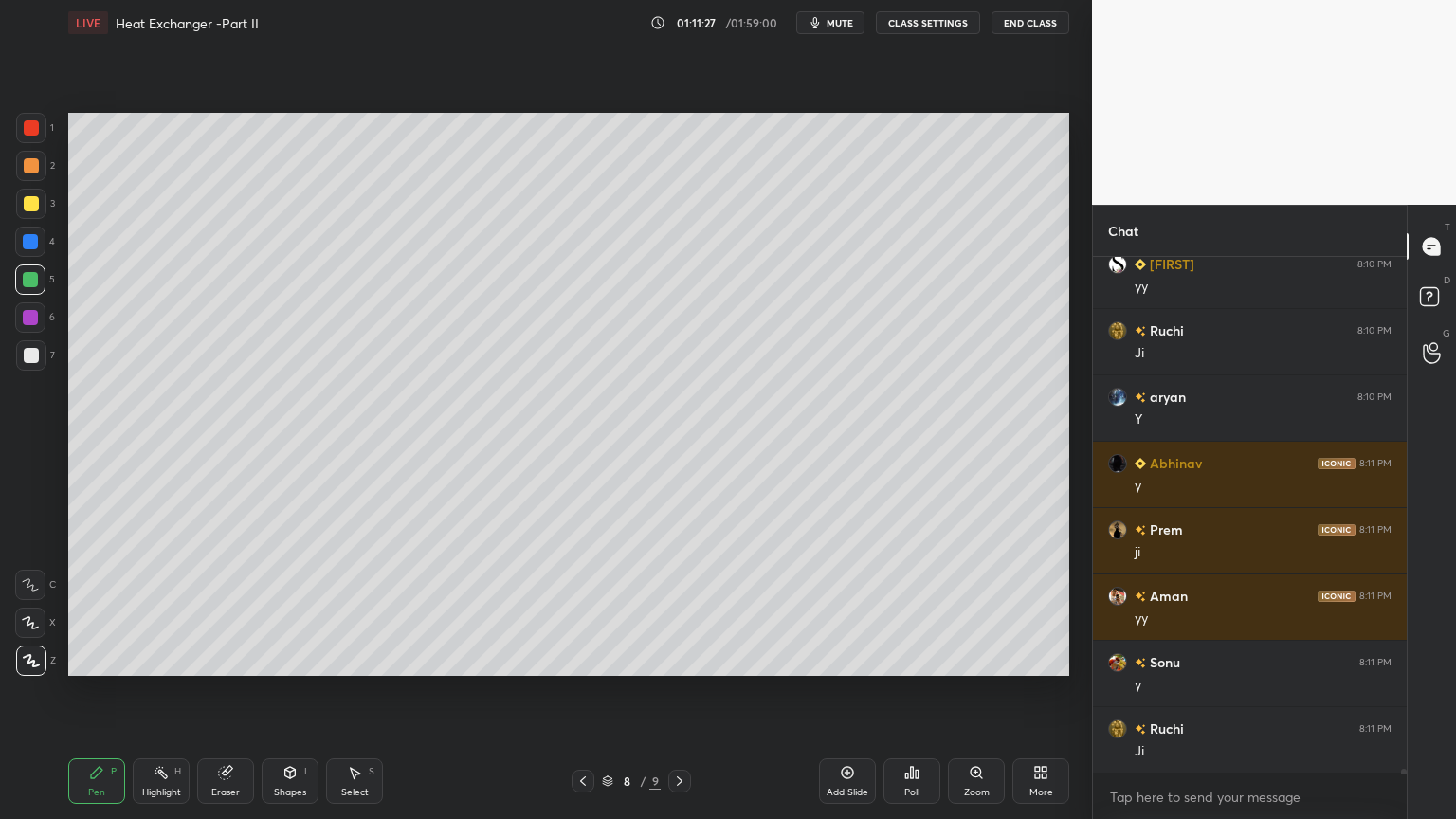 scroll, scrollTop: 53337, scrollLeft: 0, axis: vertical 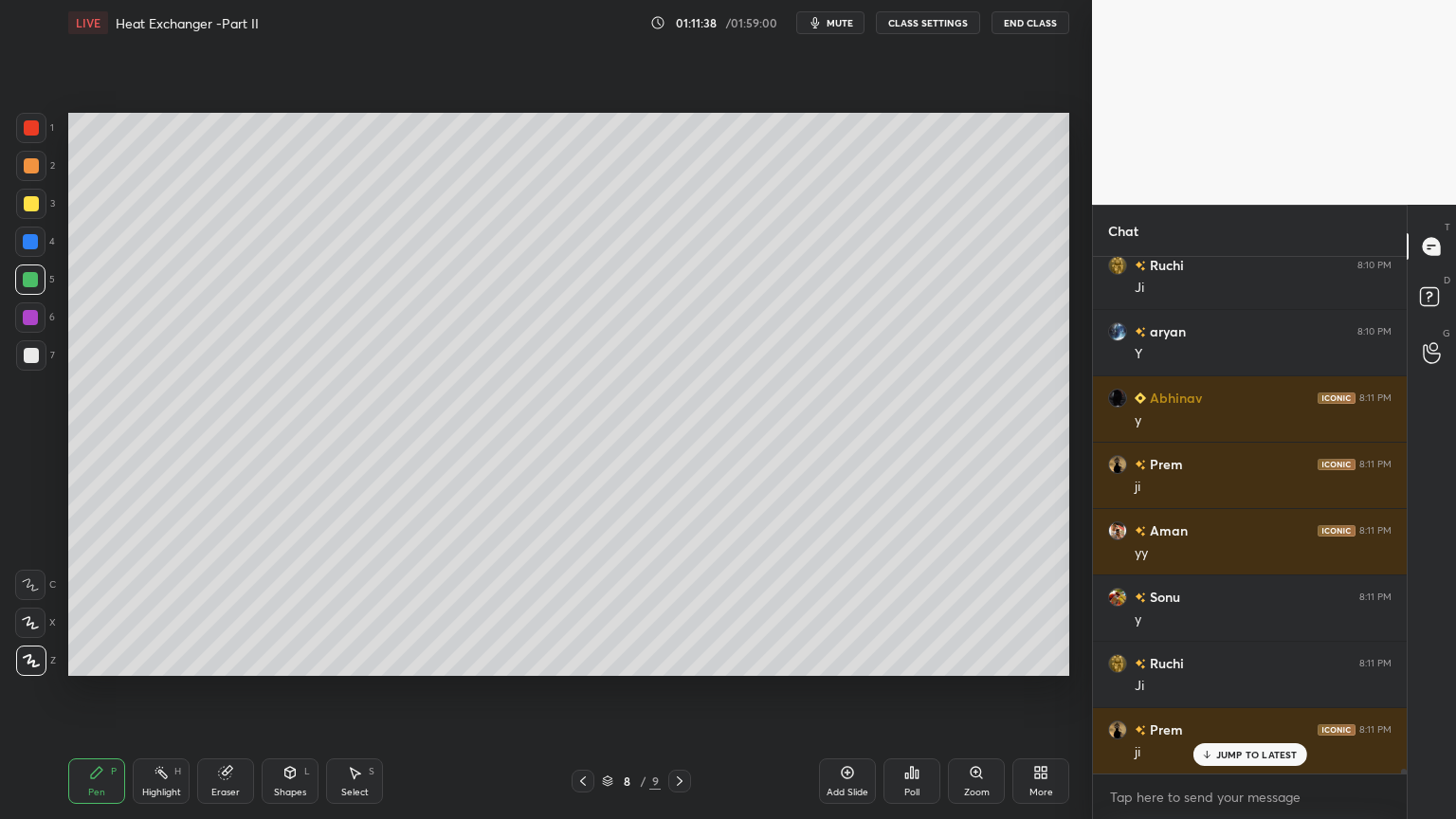 click at bounding box center [31, 355] 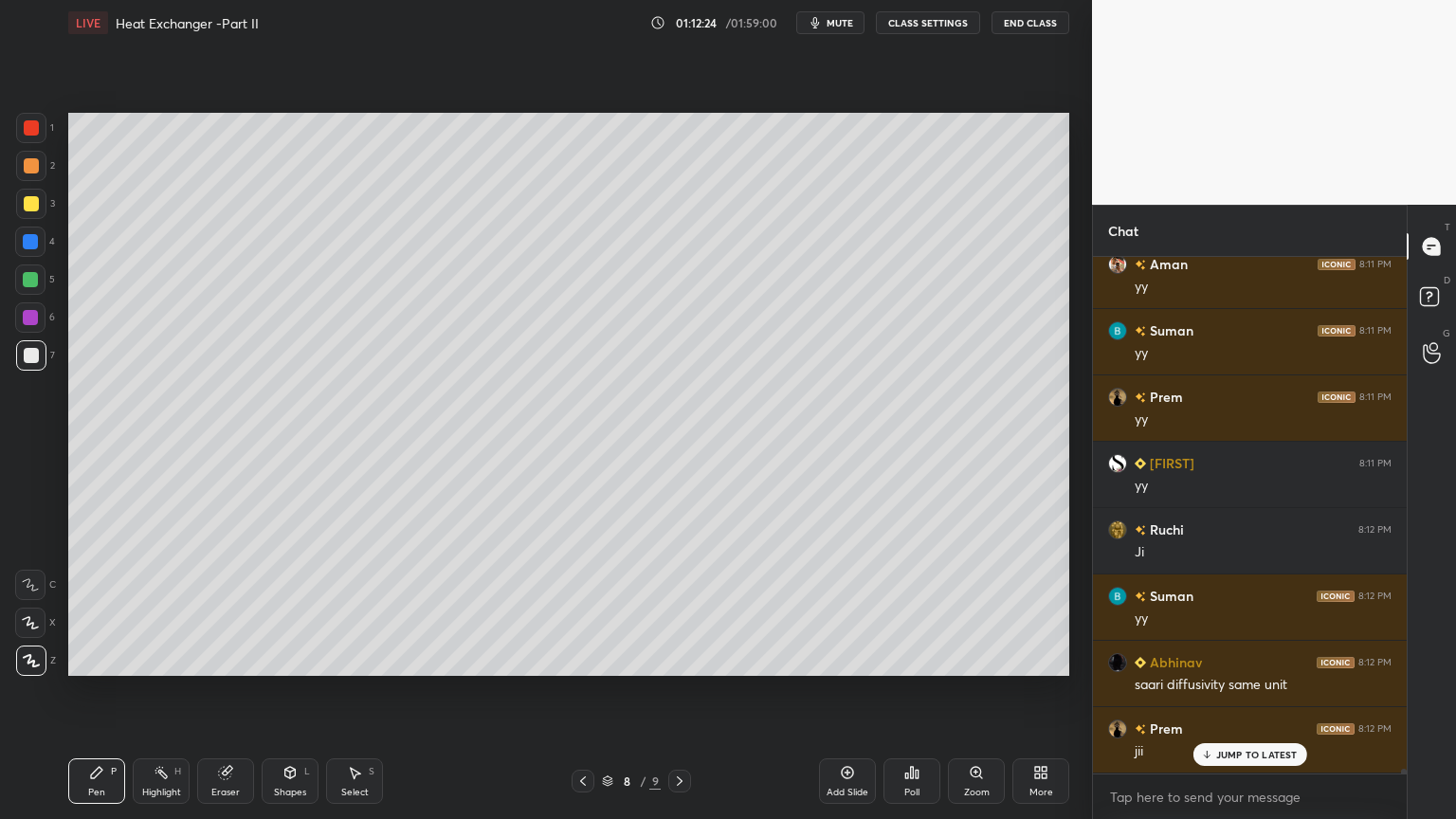 scroll, scrollTop: 55195, scrollLeft: 0, axis: vertical 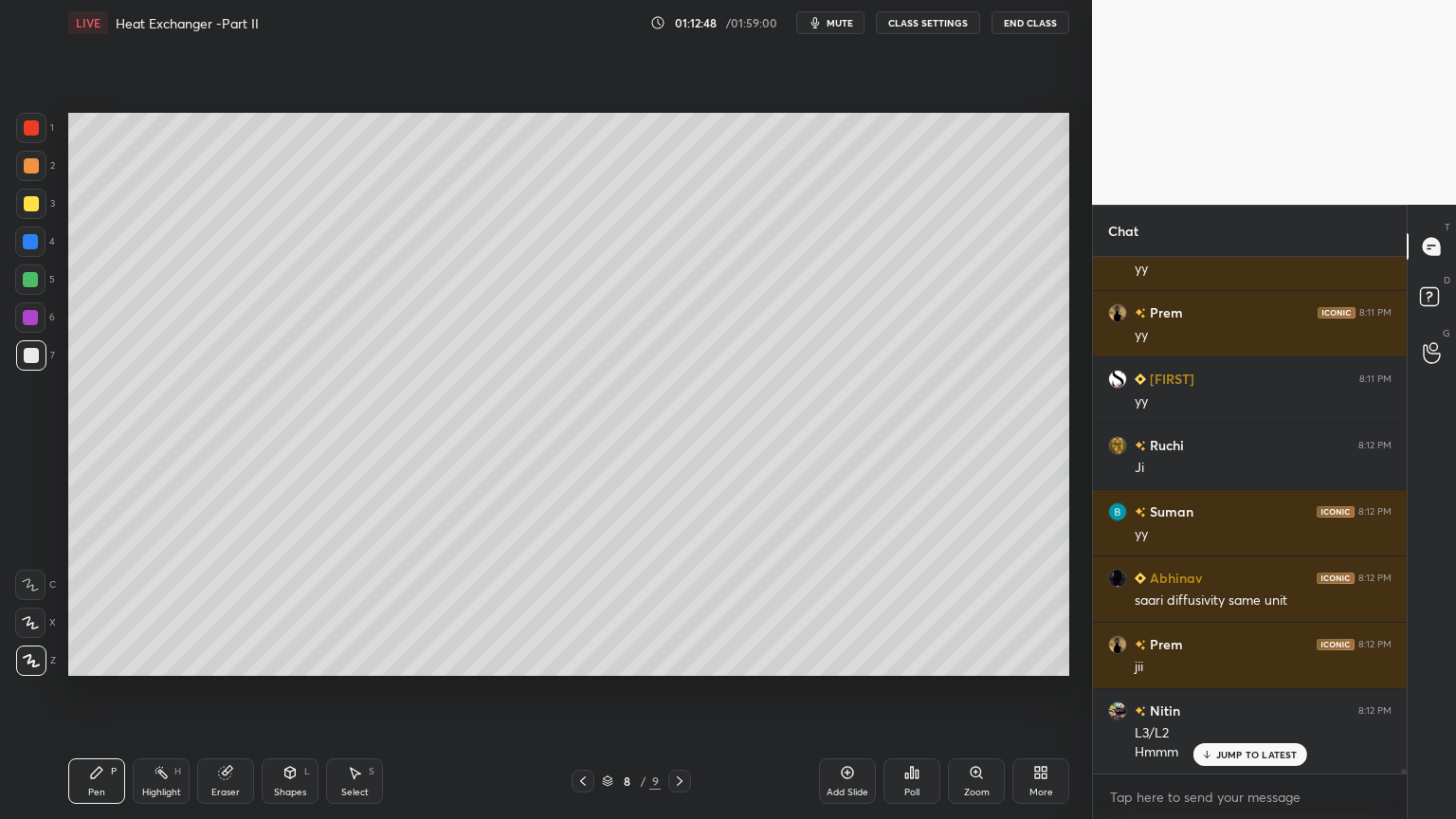 click on "Select S" at bounding box center [355, 781] 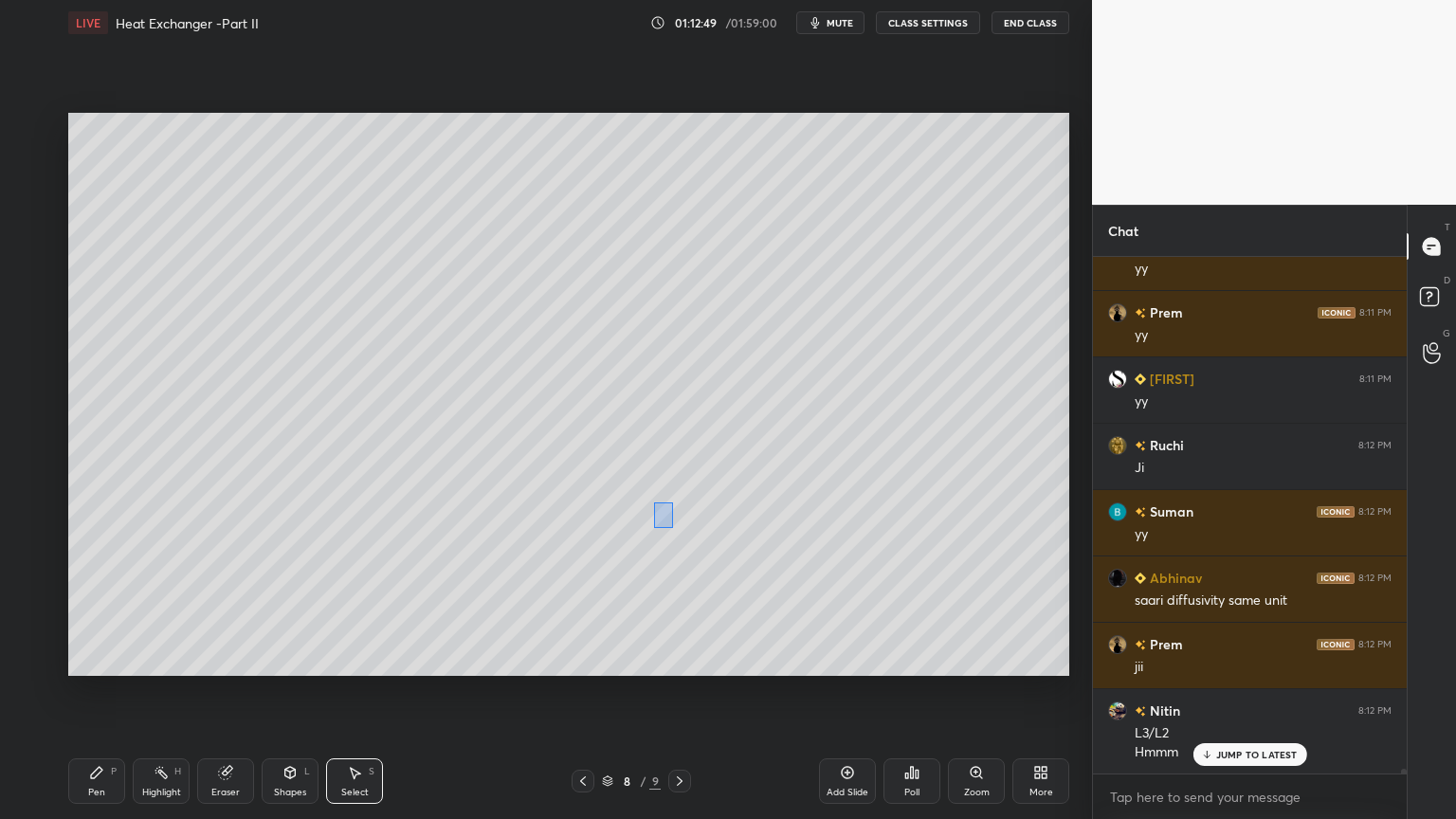 scroll, scrollTop: 55282, scrollLeft: 0, axis: vertical 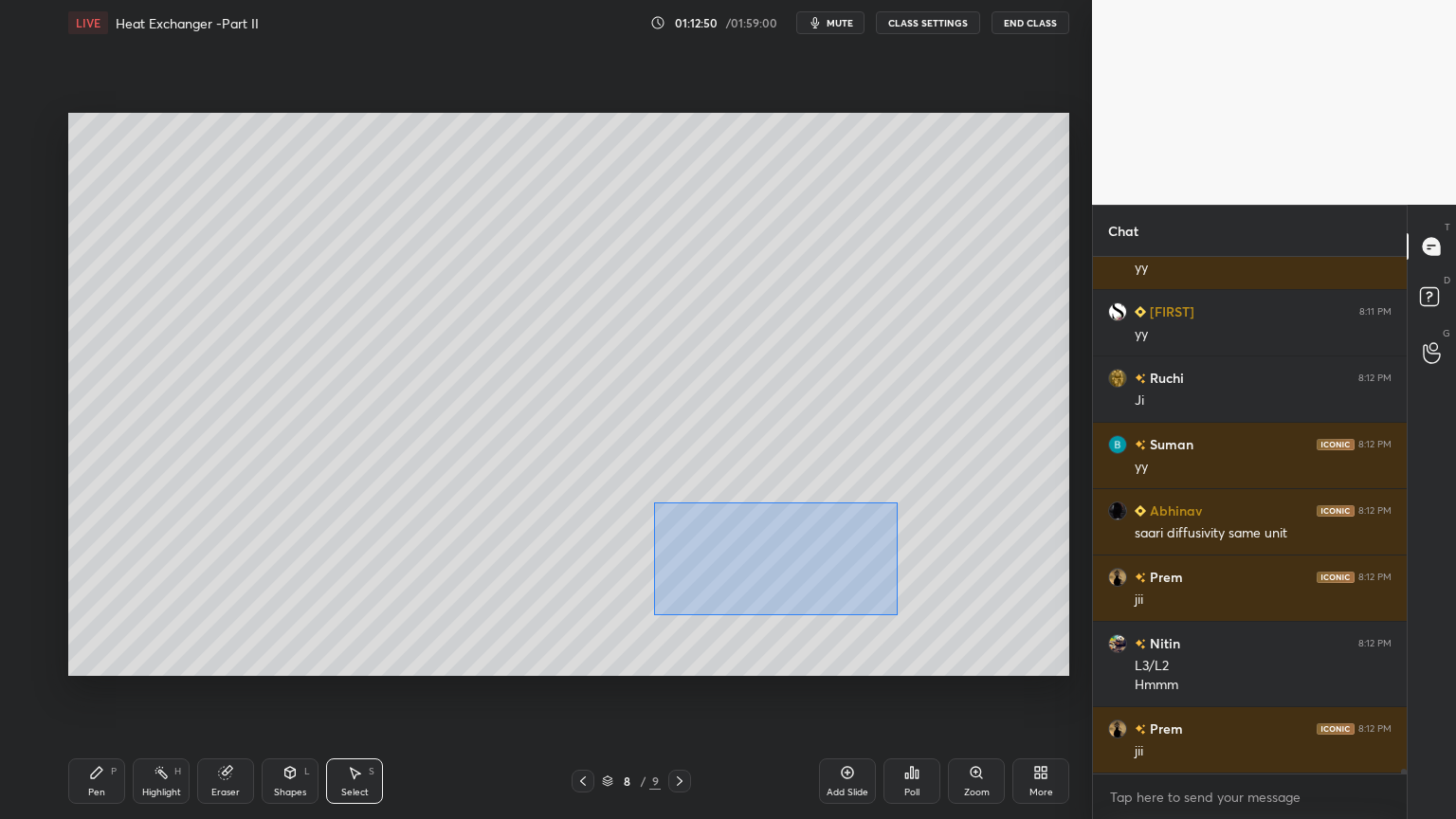 drag, startPoint x: 653, startPoint y: 501, endPoint x: 896, endPoint y: 614, distance: 267.98881 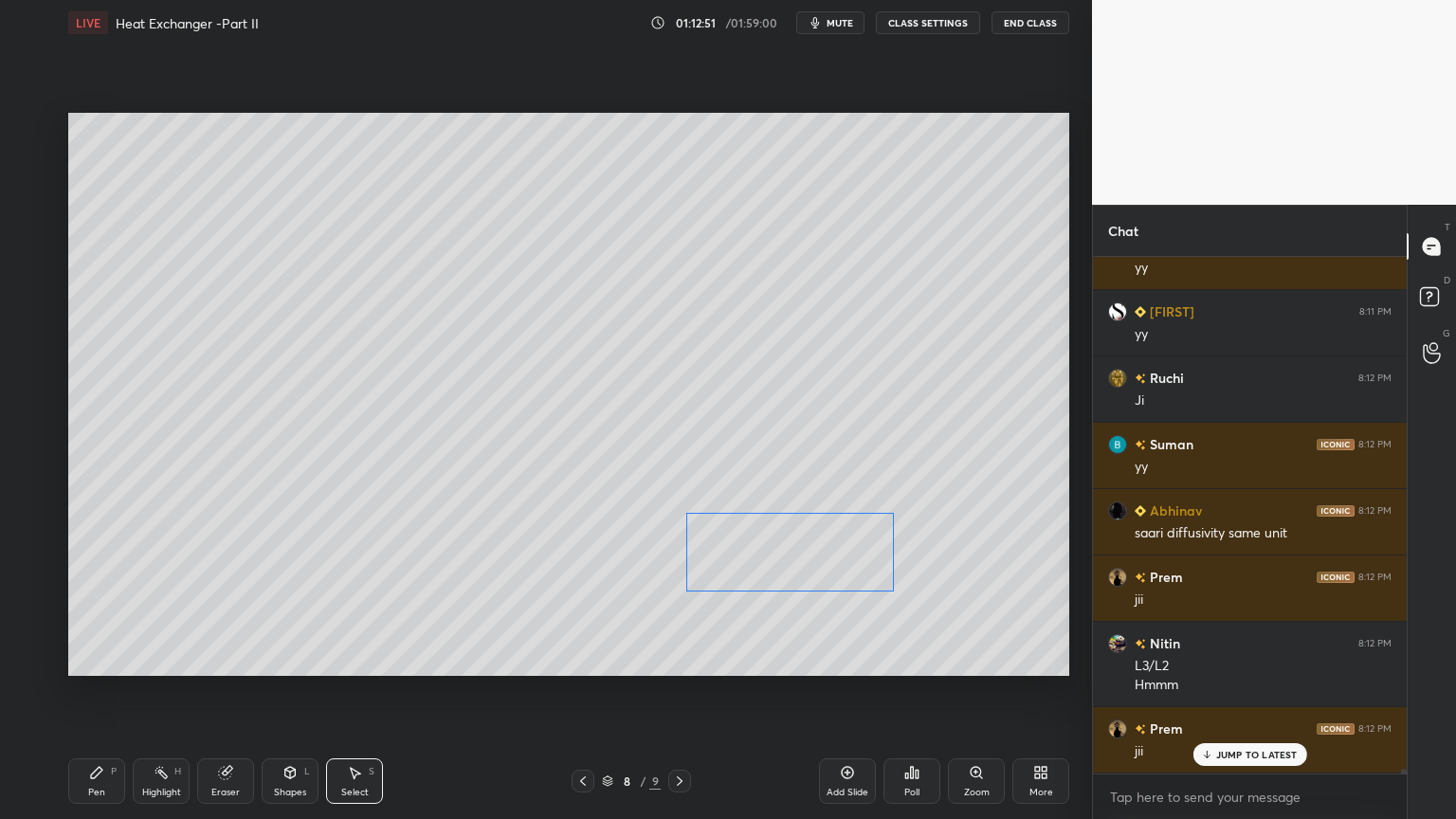 scroll, scrollTop: 55347, scrollLeft: 0, axis: vertical 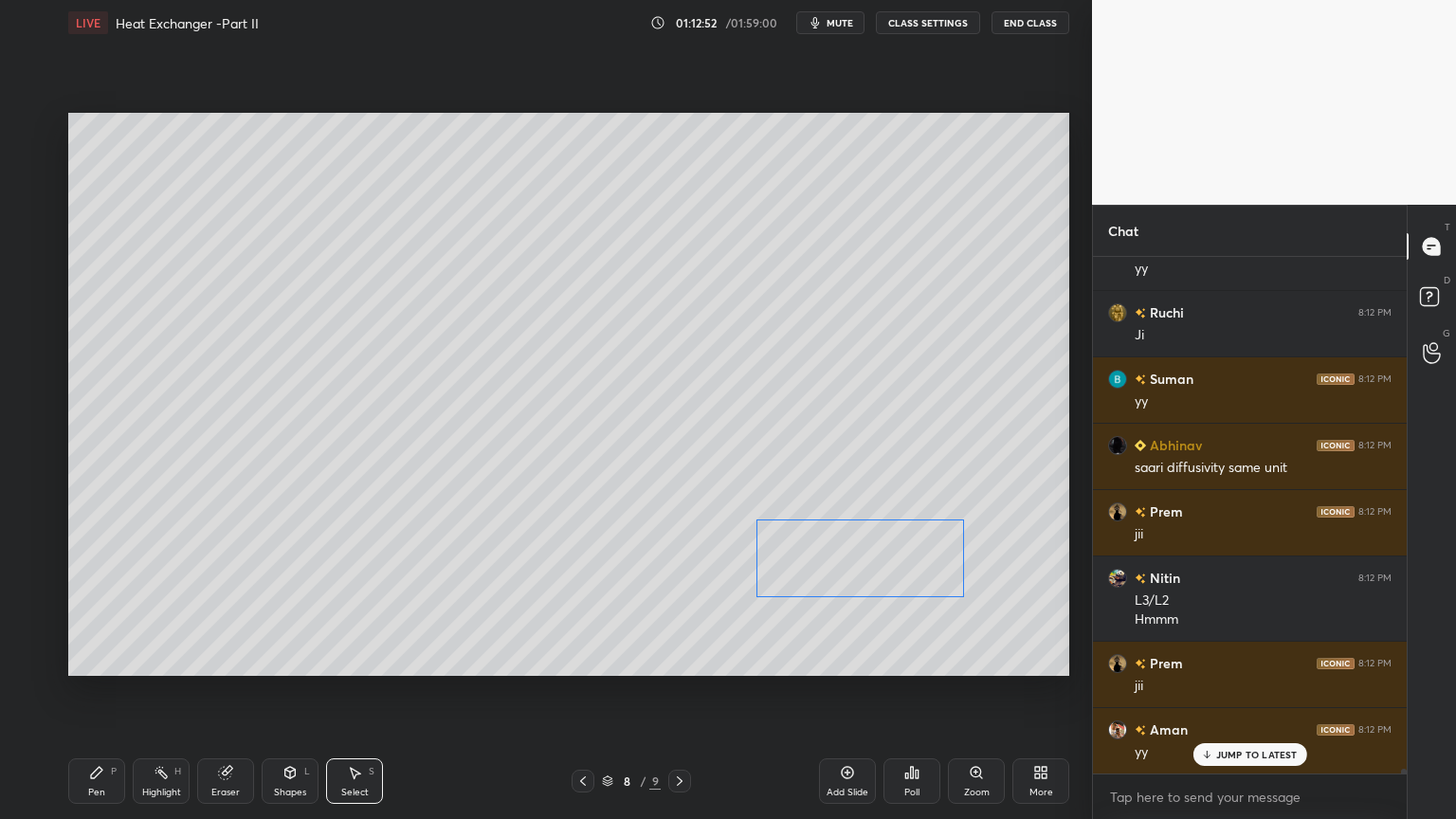 drag, startPoint x: 808, startPoint y: 560, endPoint x: 905, endPoint y: 569, distance: 97.416631 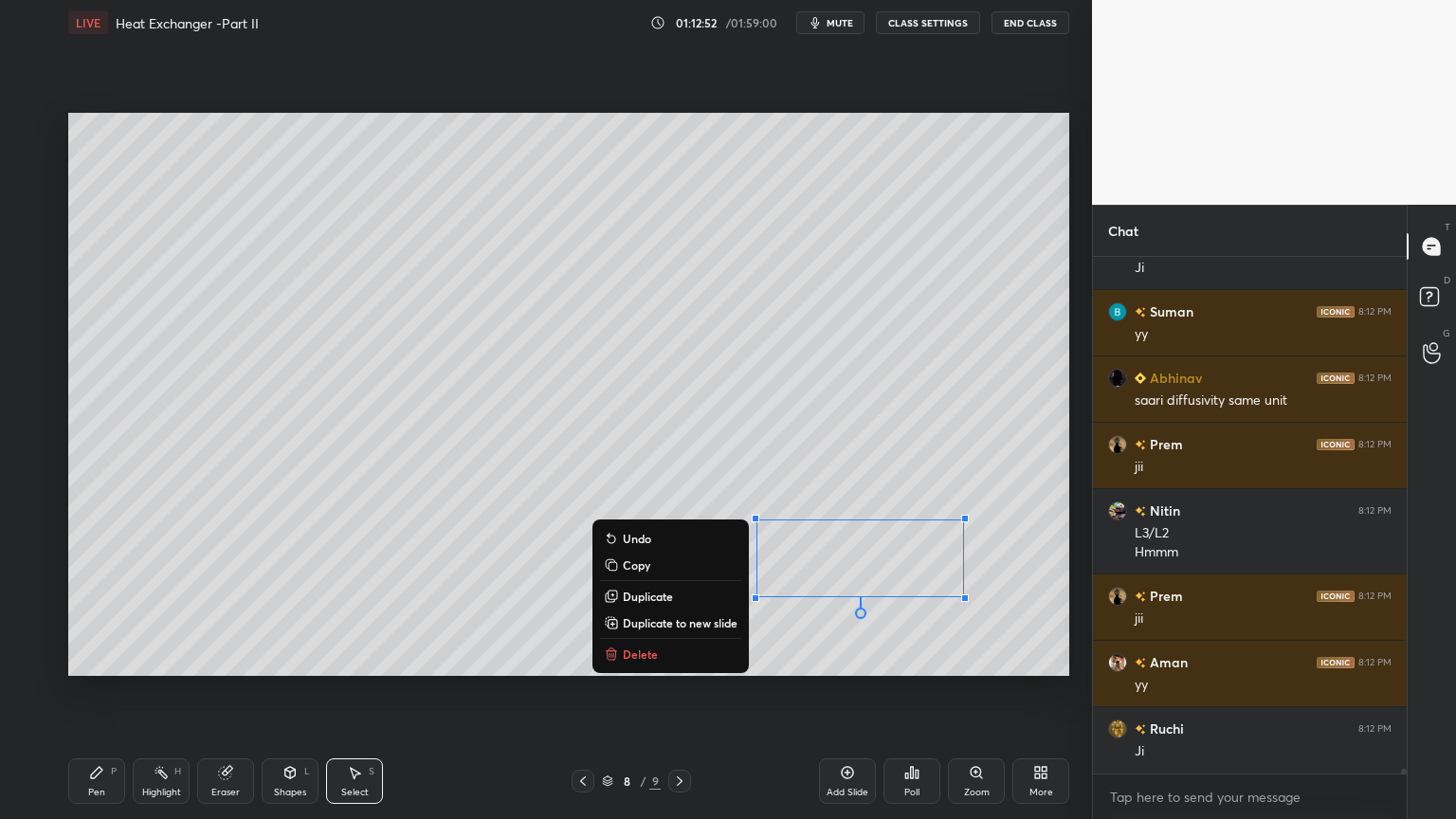 click 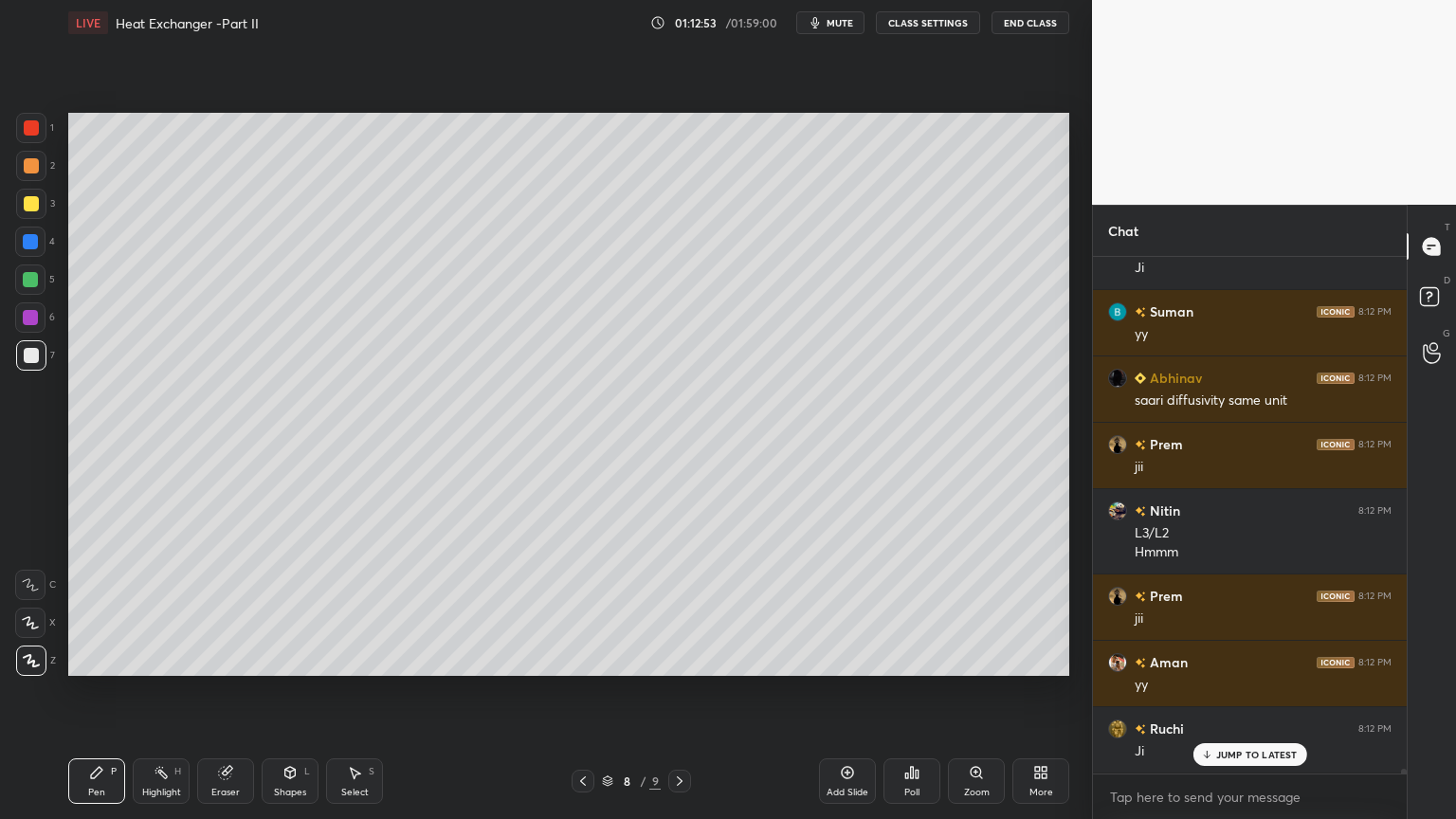 scroll, scrollTop: 55480, scrollLeft: 0, axis: vertical 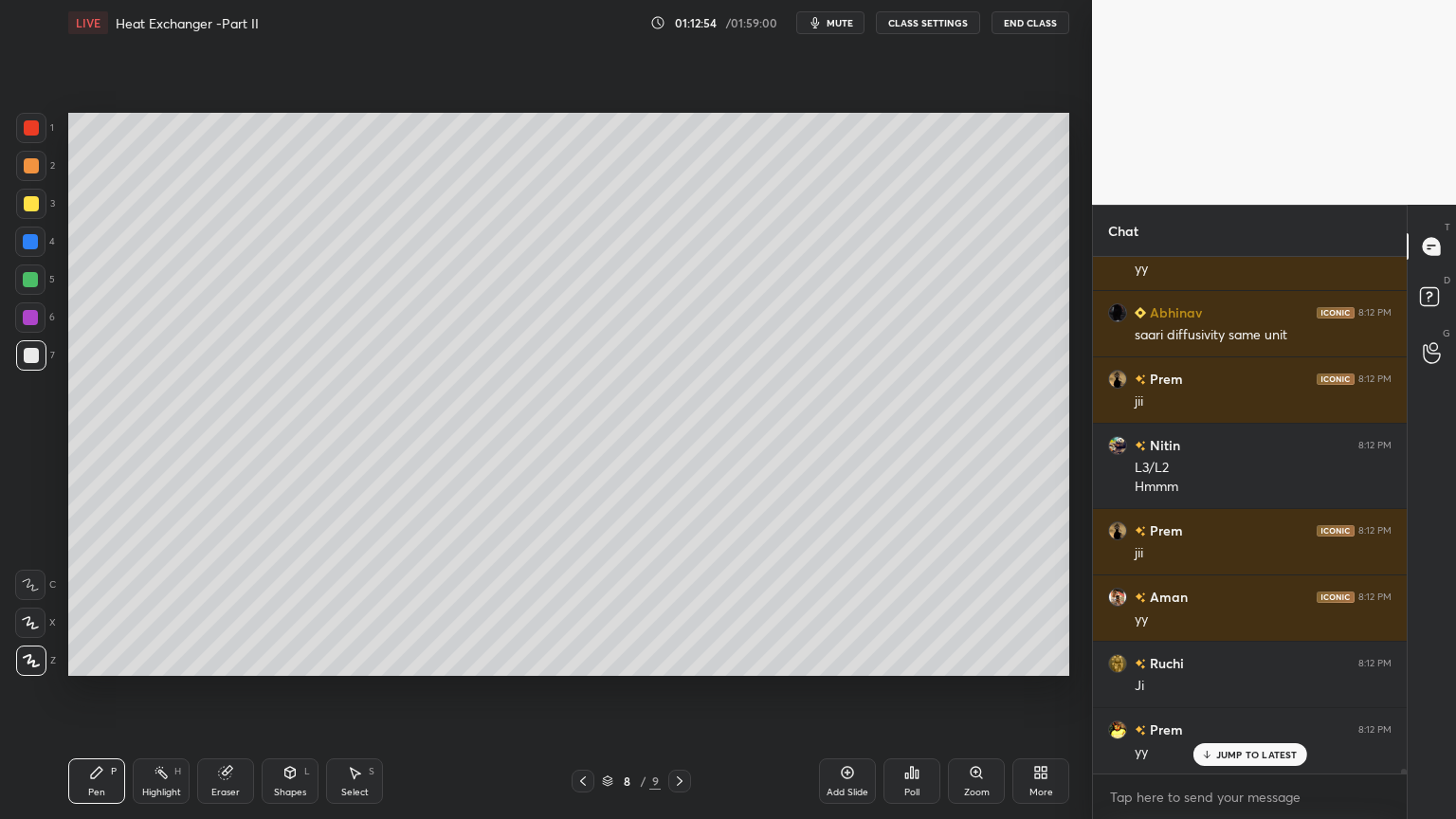 click on "Select S" at bounding box center [355, 781] 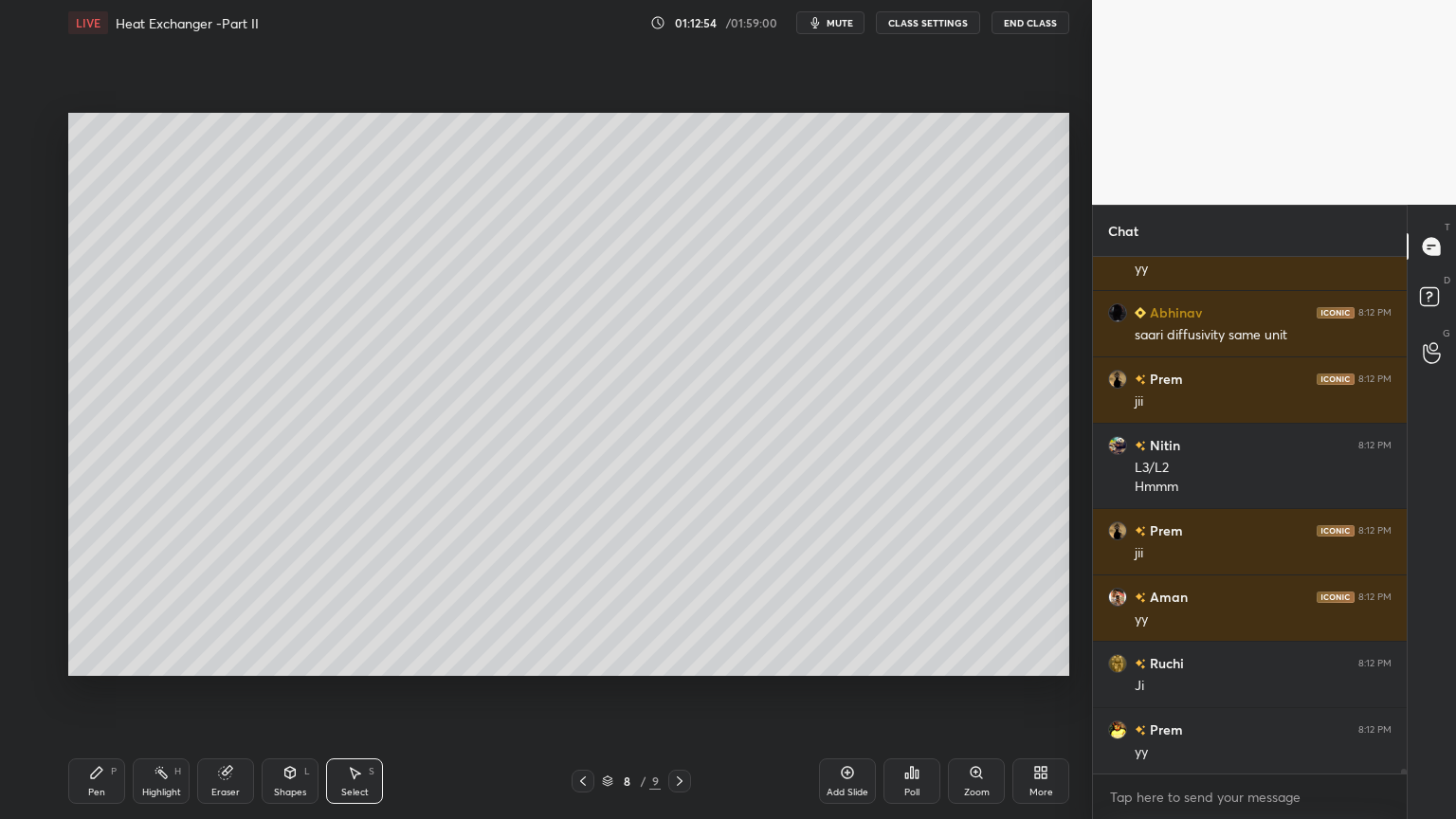 scroll, scrollTop: 55547, scrollLeft: 0, axis: vertical 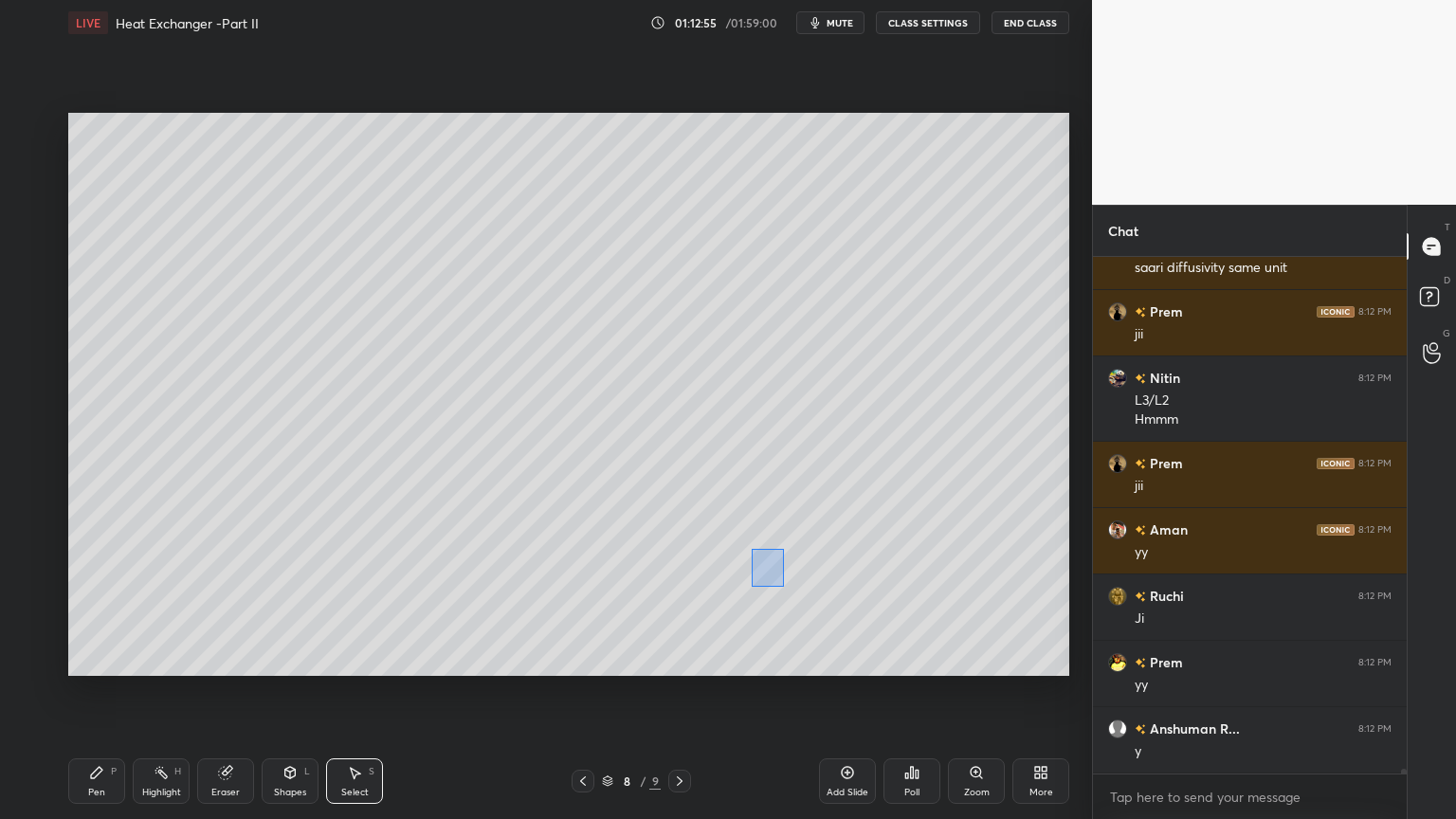 drag, startPoint x: 752, startPoint y: 550, endPoint x: 782, endPoint y: 587, distance: 47.634021 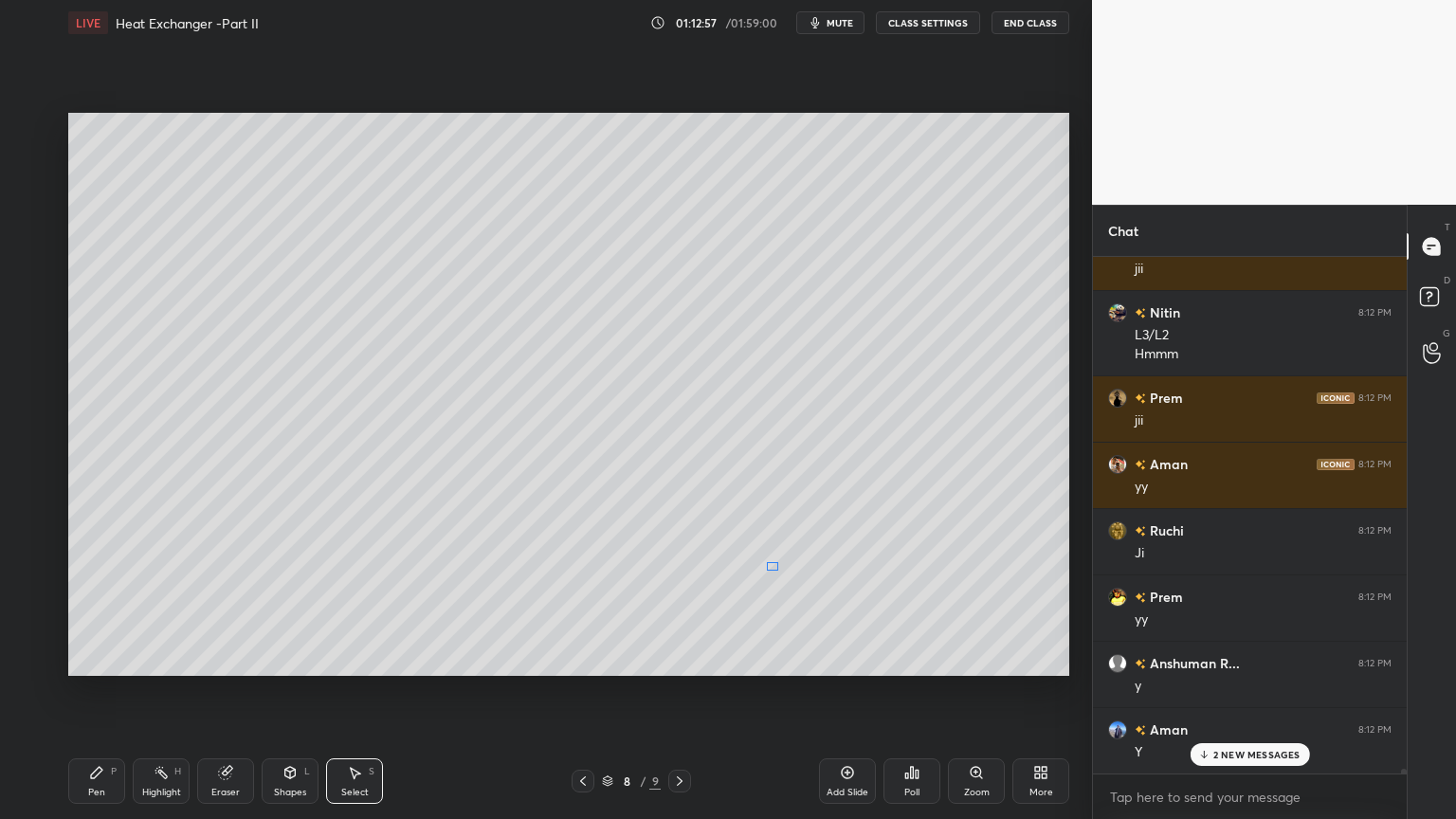 scroll, scrollTop: 55745, scrollLeft: 0, axis: vertical 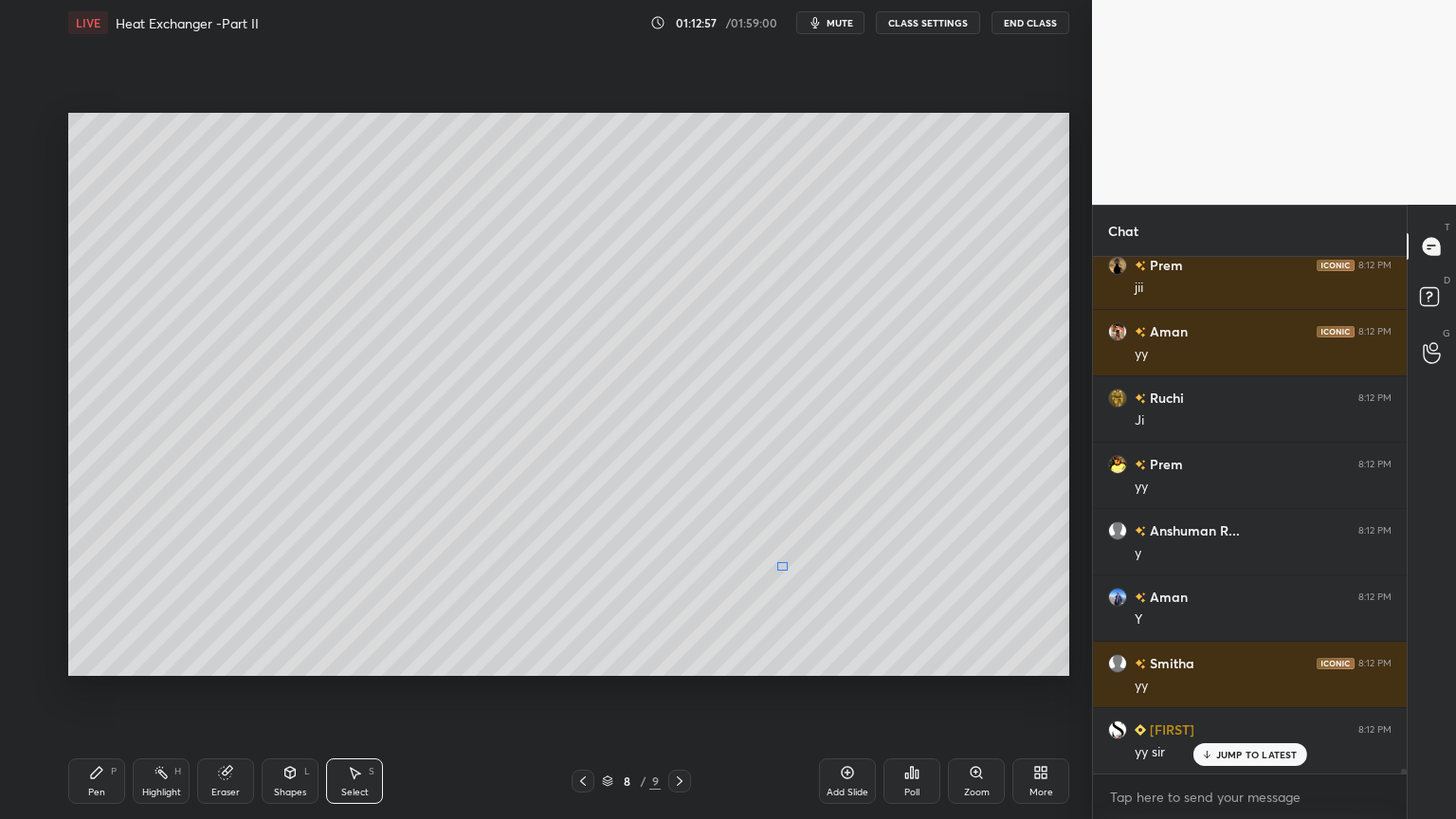 drag, startPoint x: 761, startPoint y: 569, endPoint x: 783, endPoint y: 568, distance: 22.022716 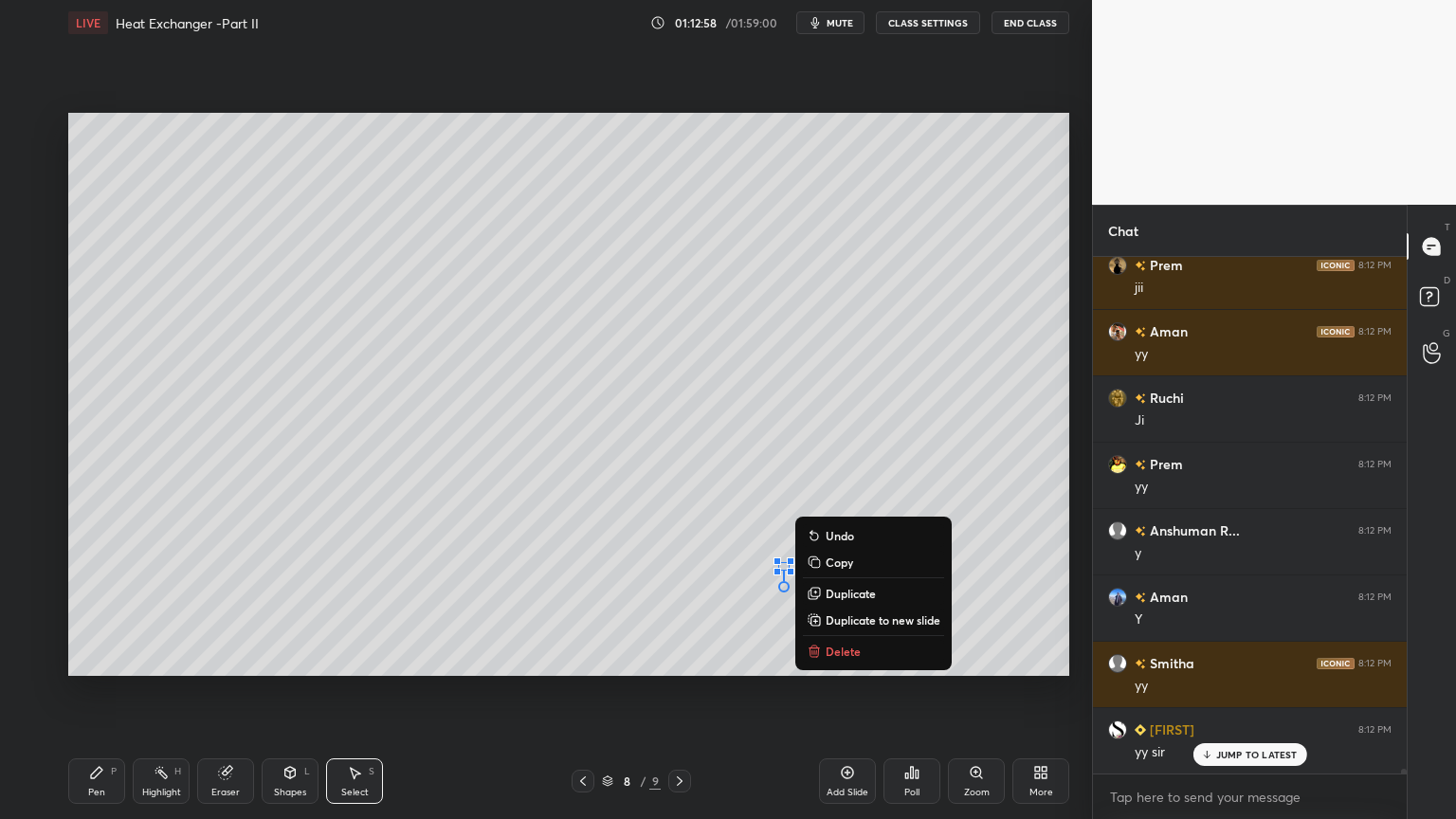 click on "Pen P" at bounding box center [97, 781] 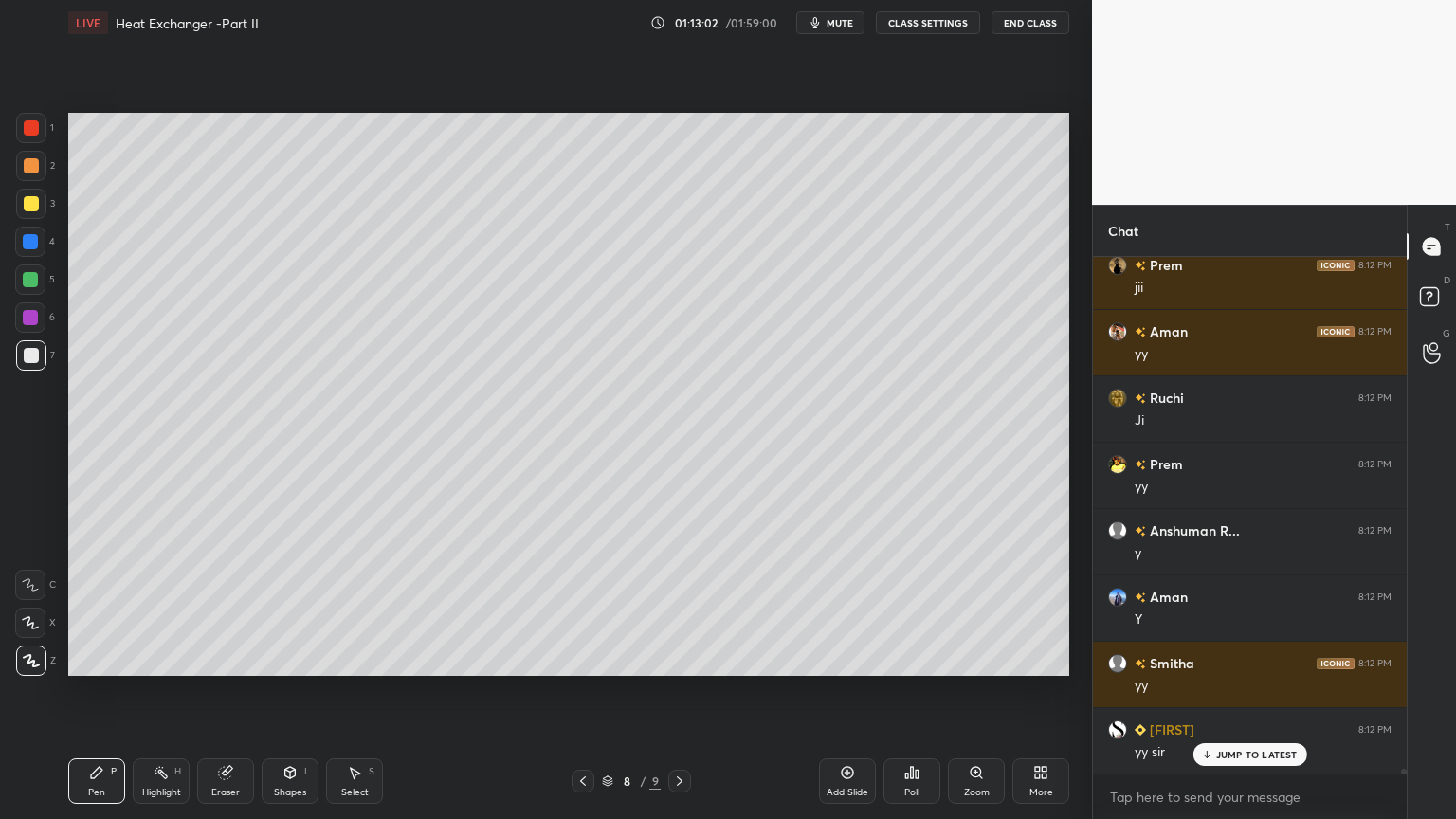 click 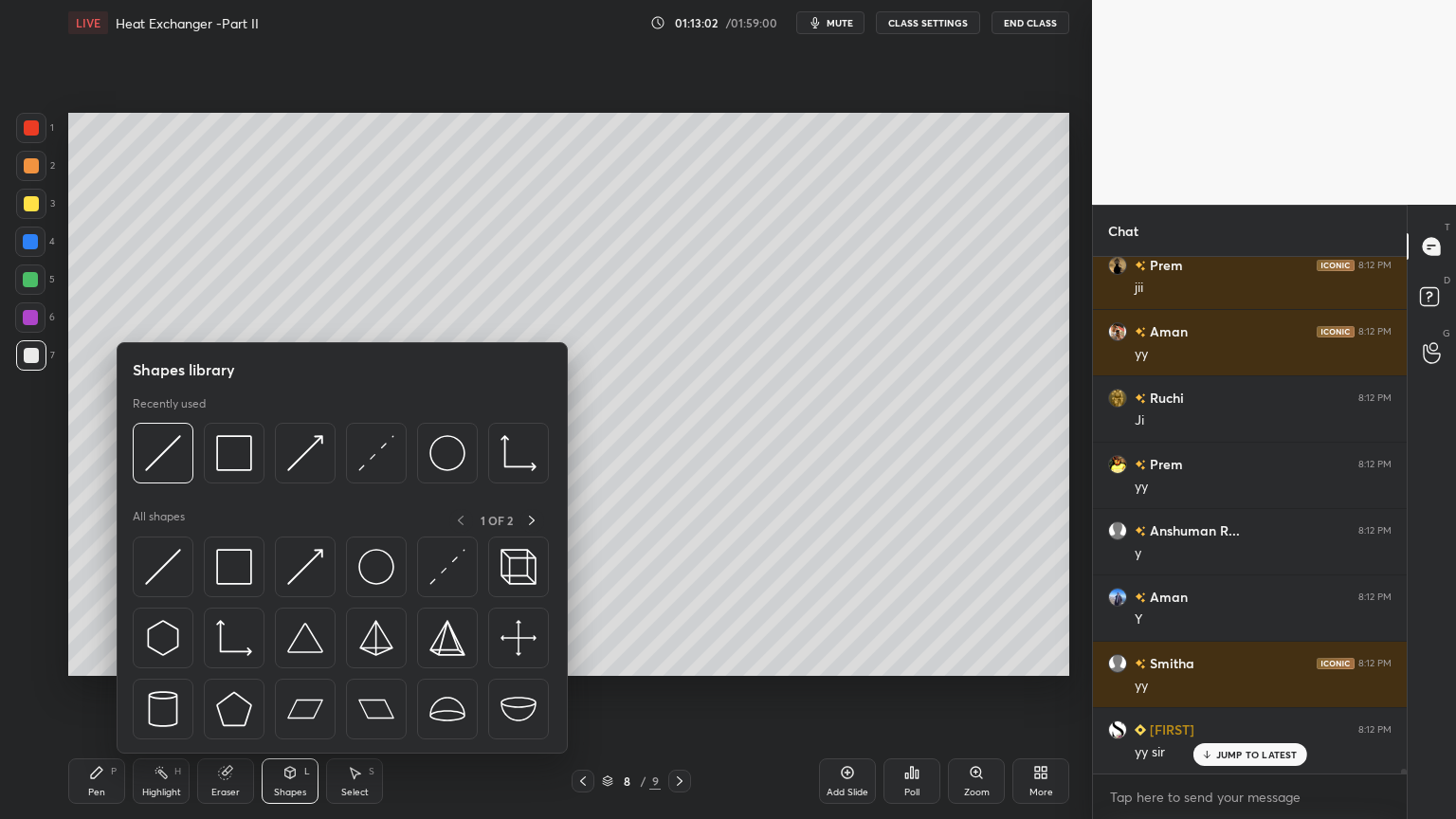 scroll, scrollTop: 55812, scrollLeft: 0, axis: vertical 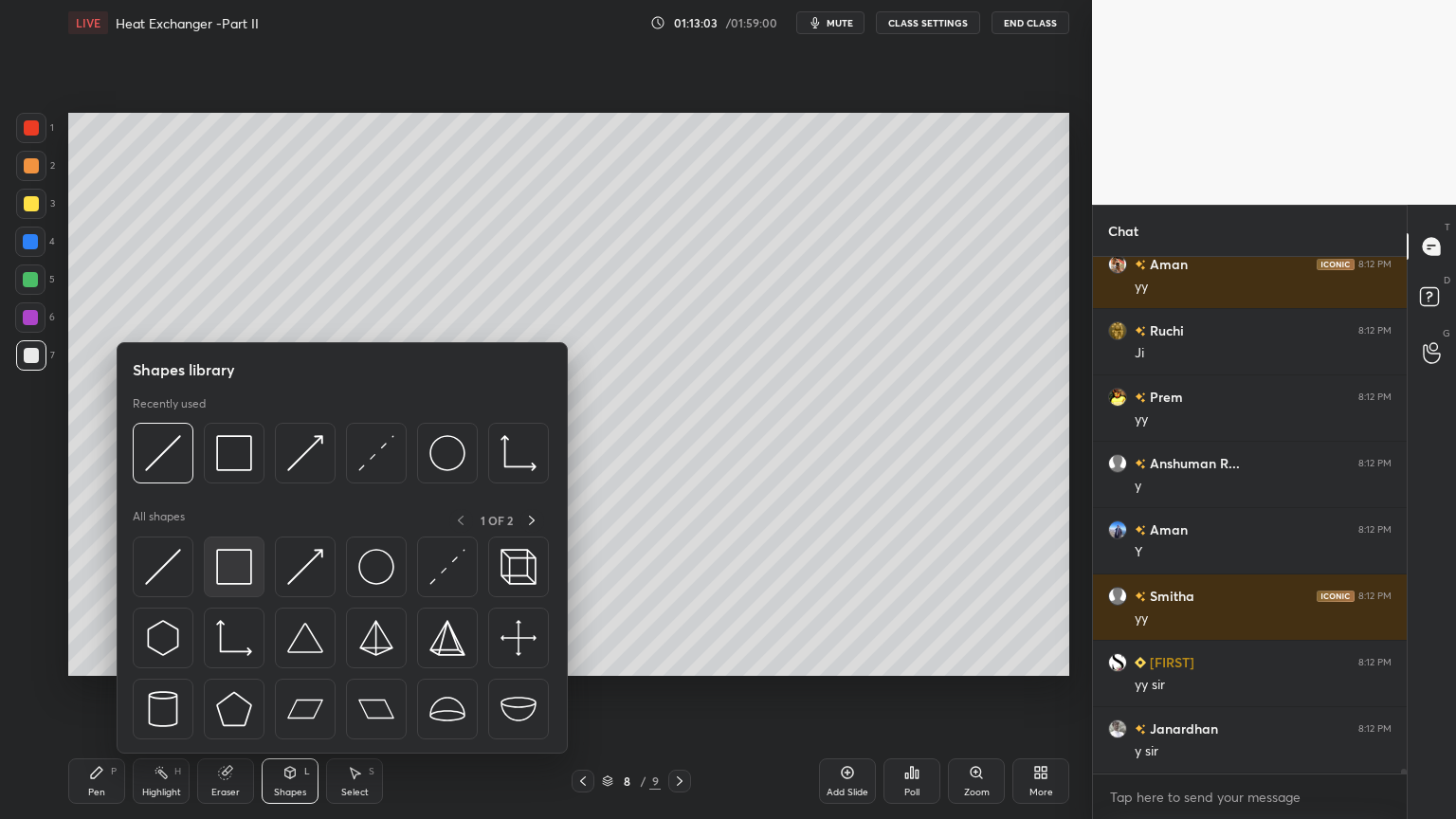 click at bounding box center [234, 567] 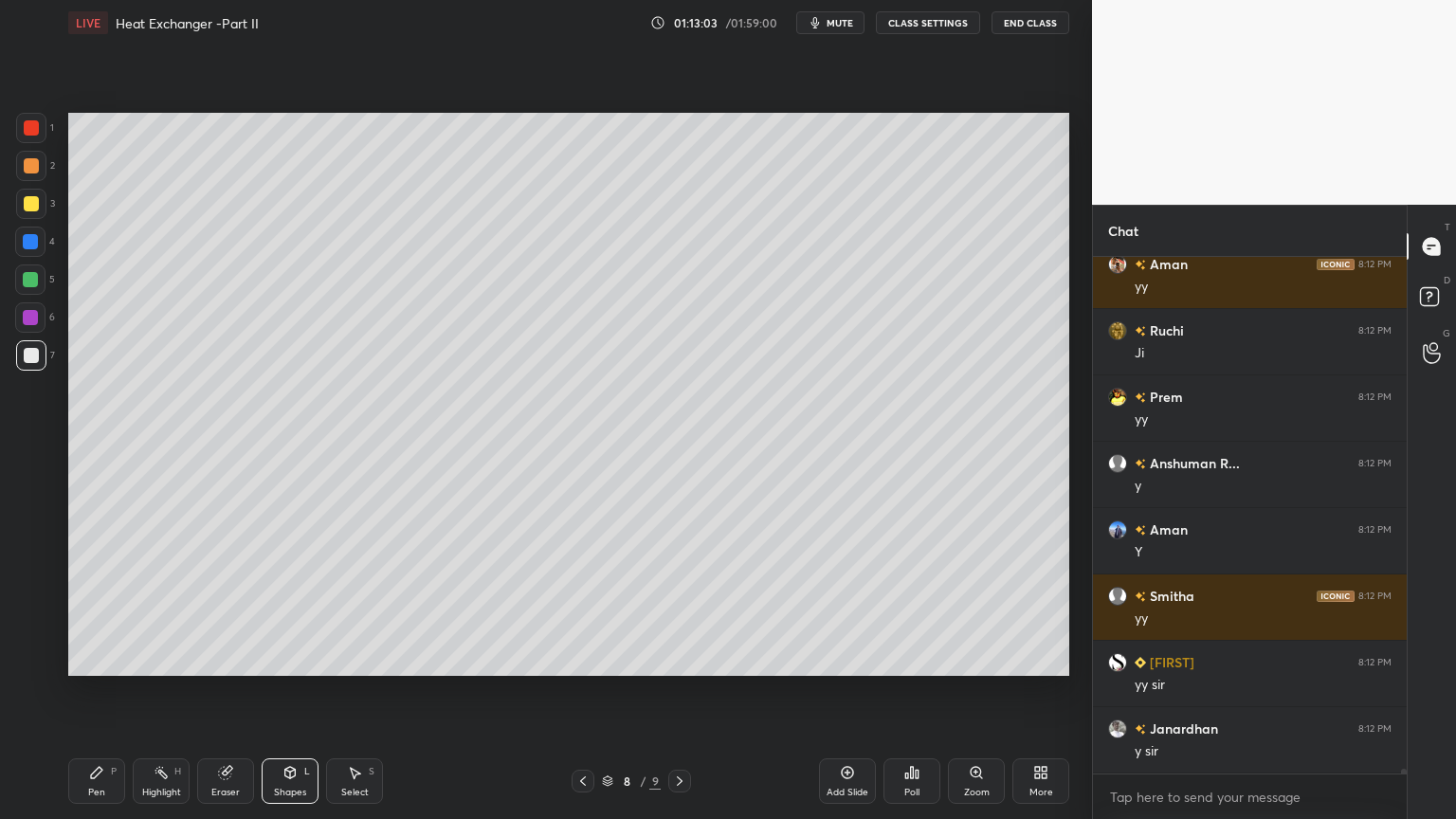 scroll, scrollTop: 55878, scrollLeft: 0, axis: vertical 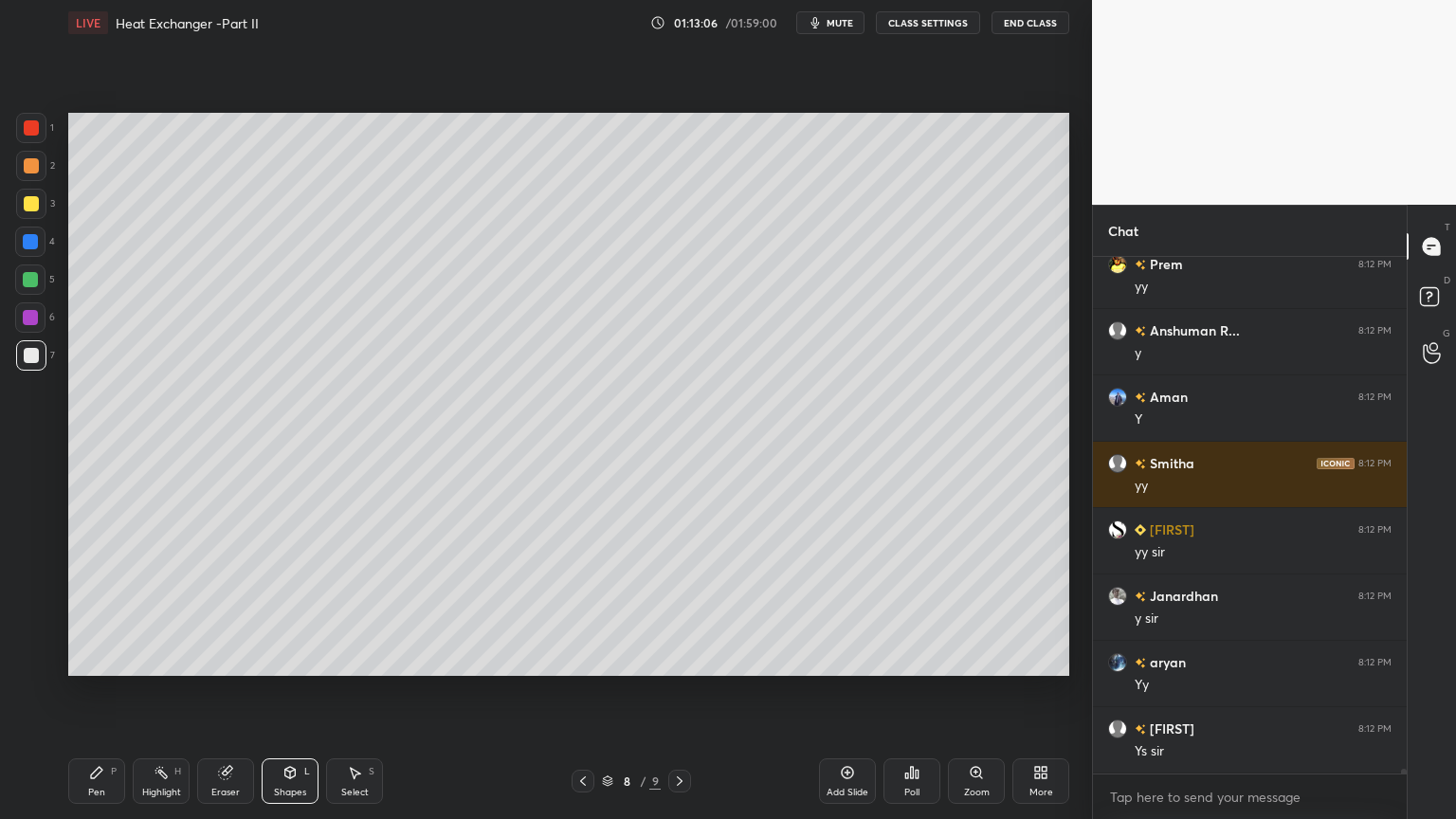 click on "Shapes L" at bounding box center (290, 781) 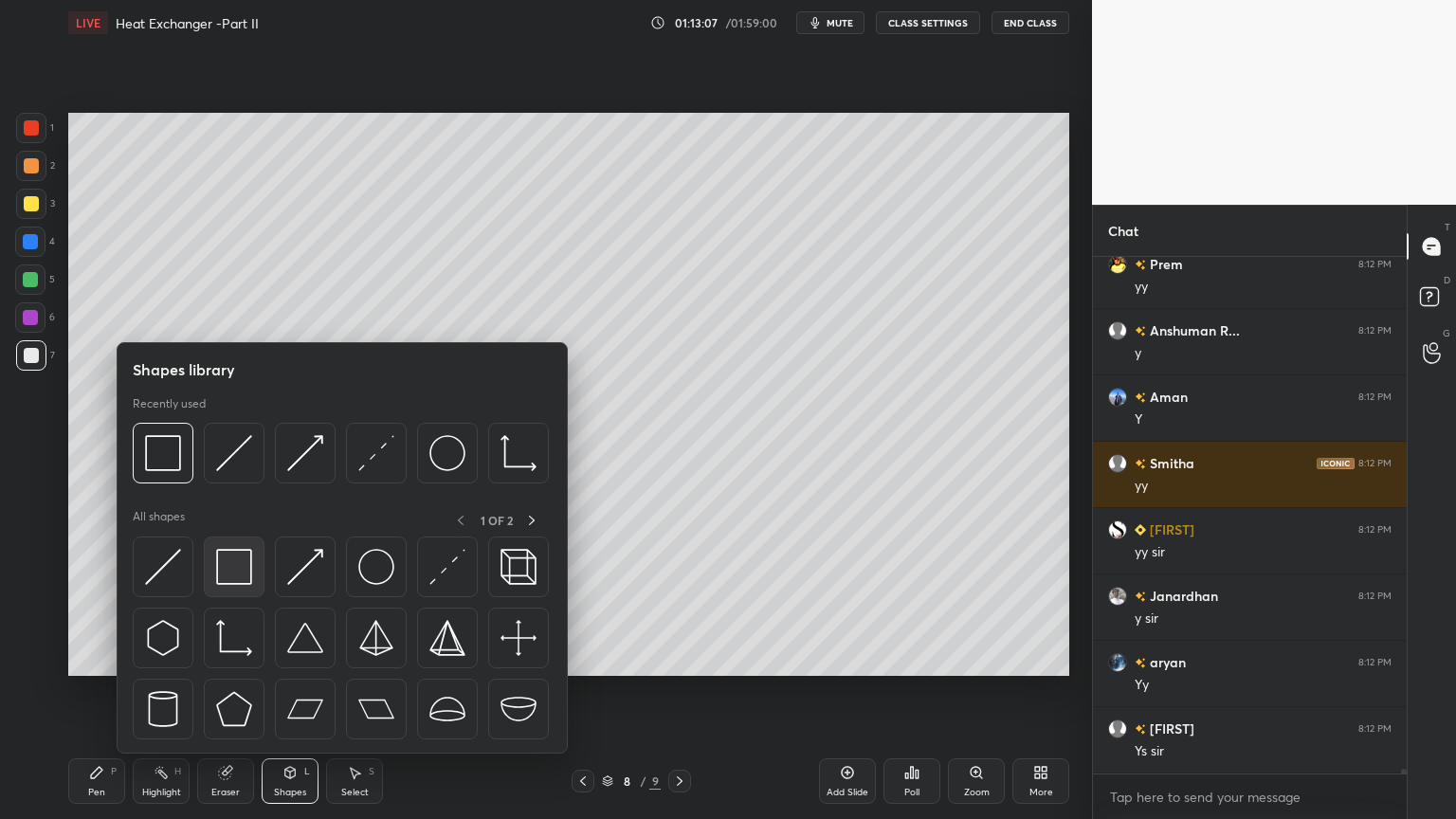 click at bounding box center [234, 567] 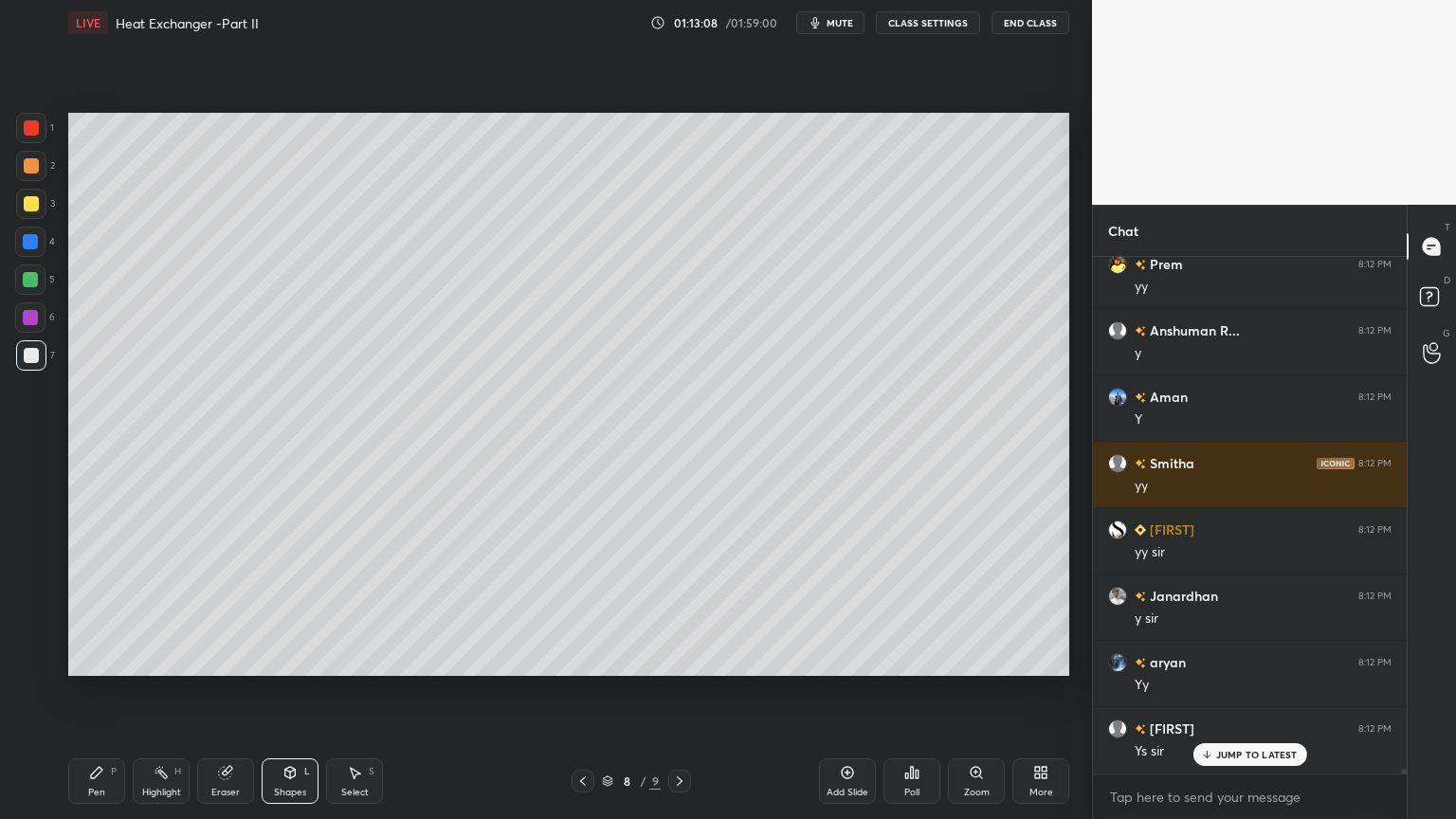click at bounding box center (30, 318) 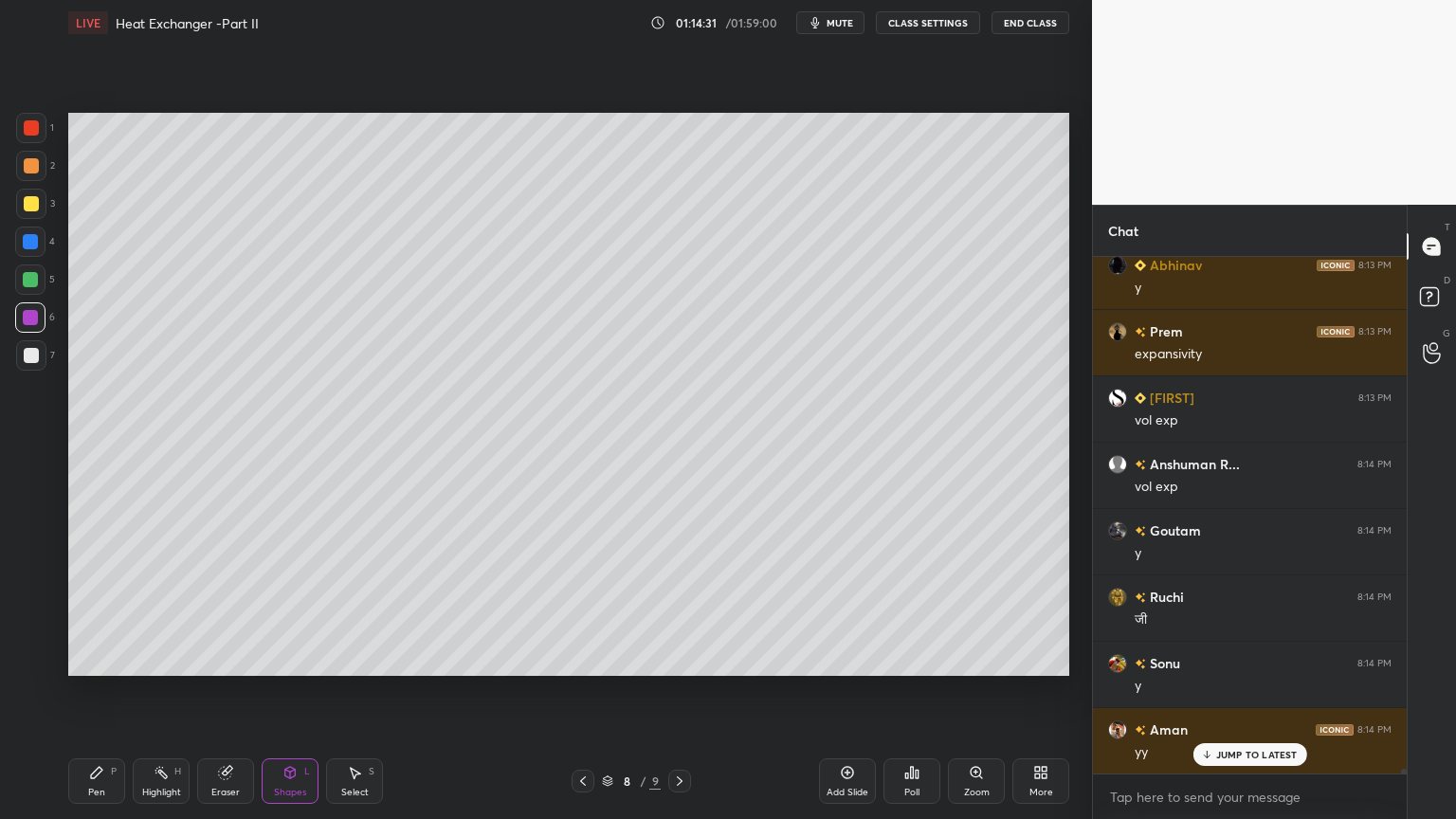 scroll, scrollTop: 57538, scrollLeft: 0, axis: vertical 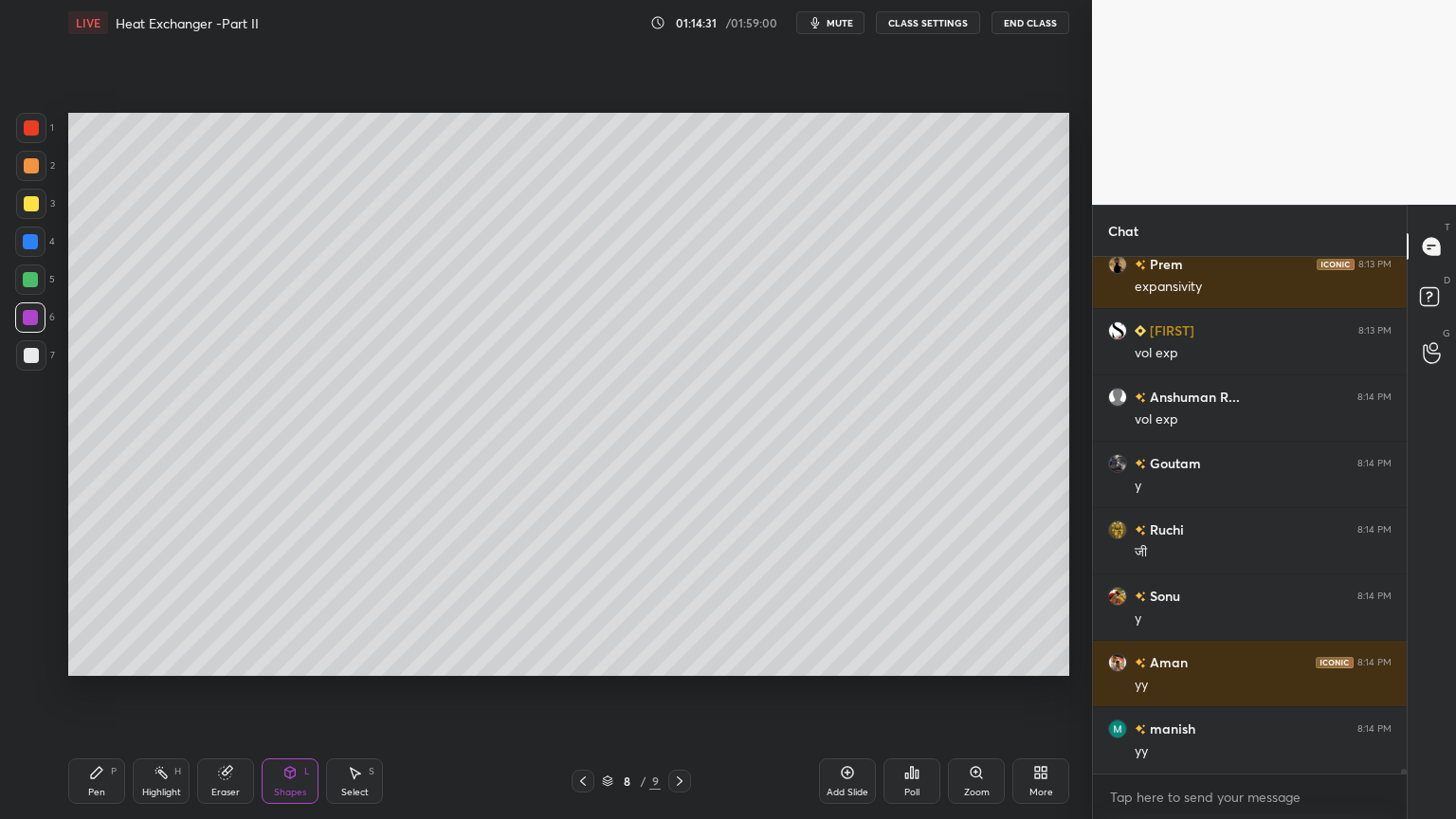 click 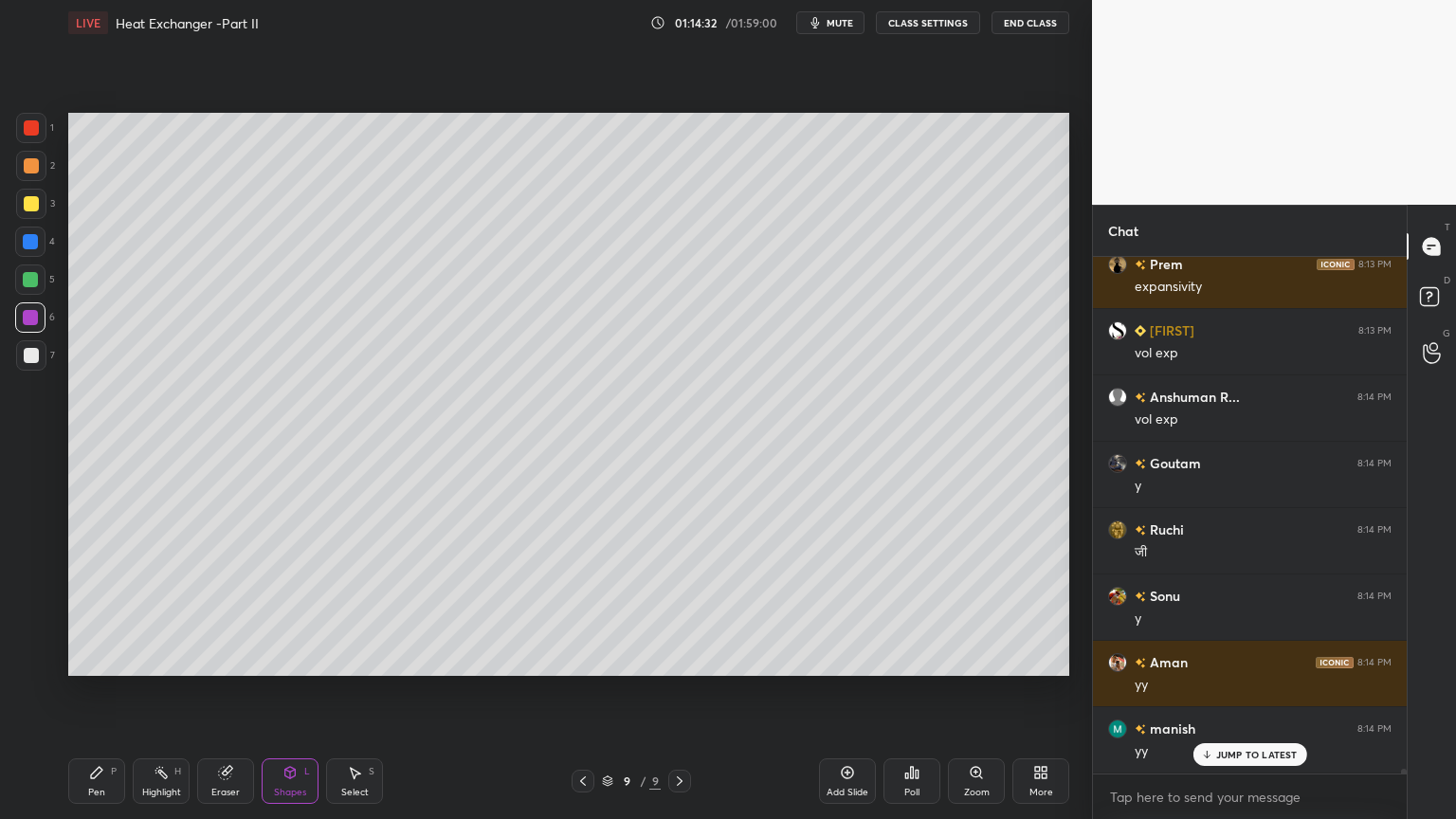scroll, scrollTop: 57603, scrollLeft: 0, axis: vertical 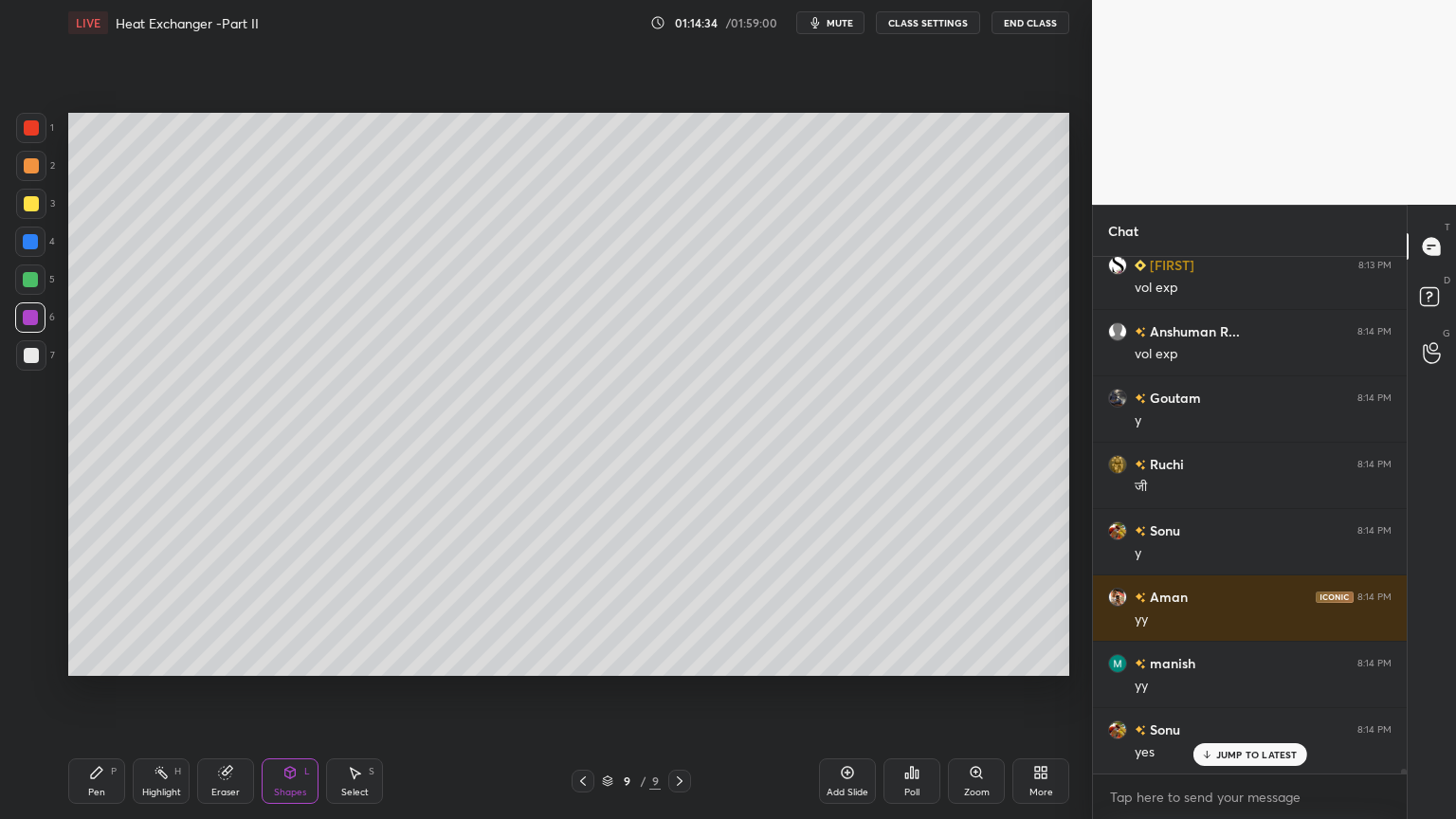 click 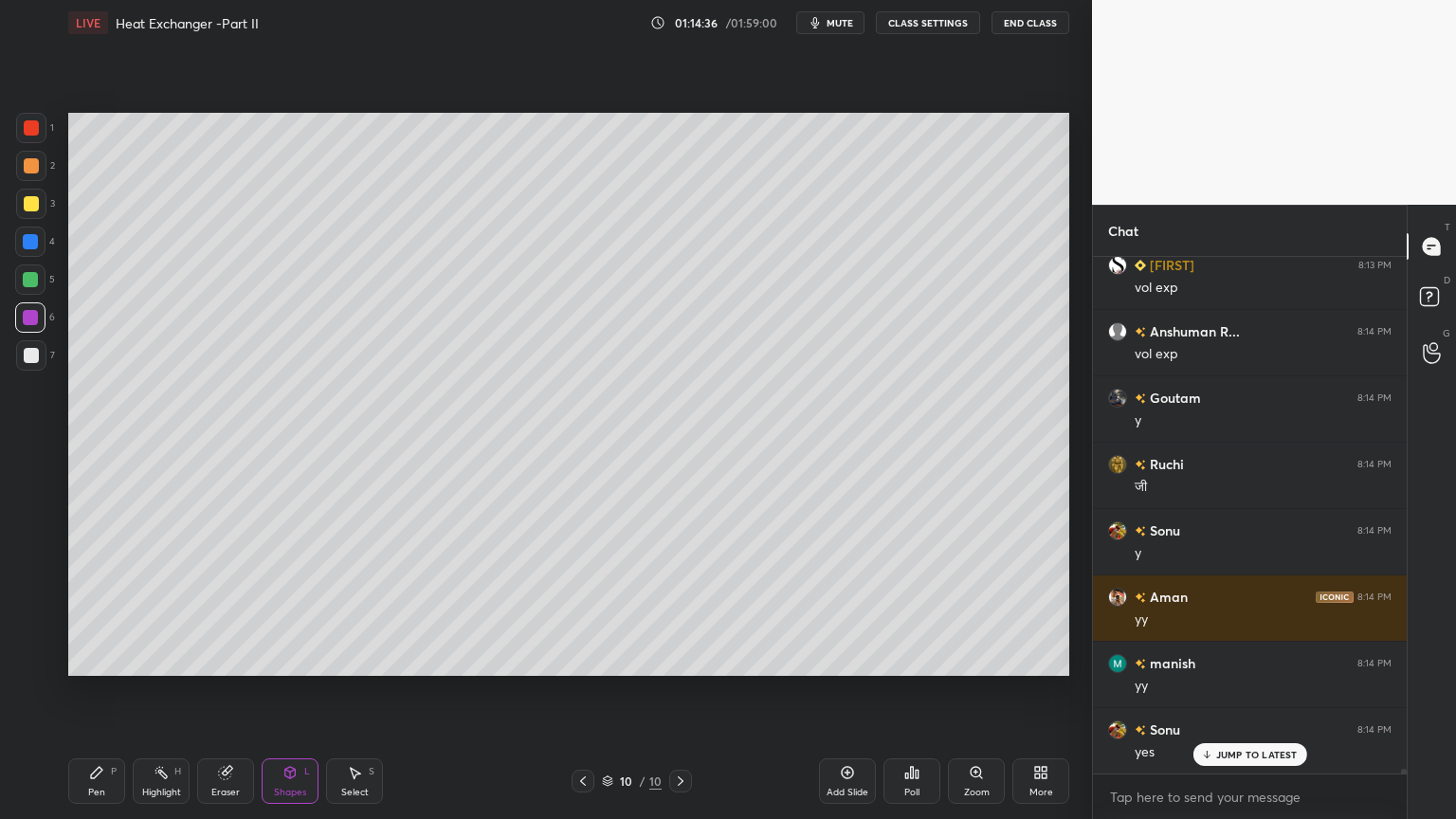 click on "Pen" at bounding box center [97, 792] 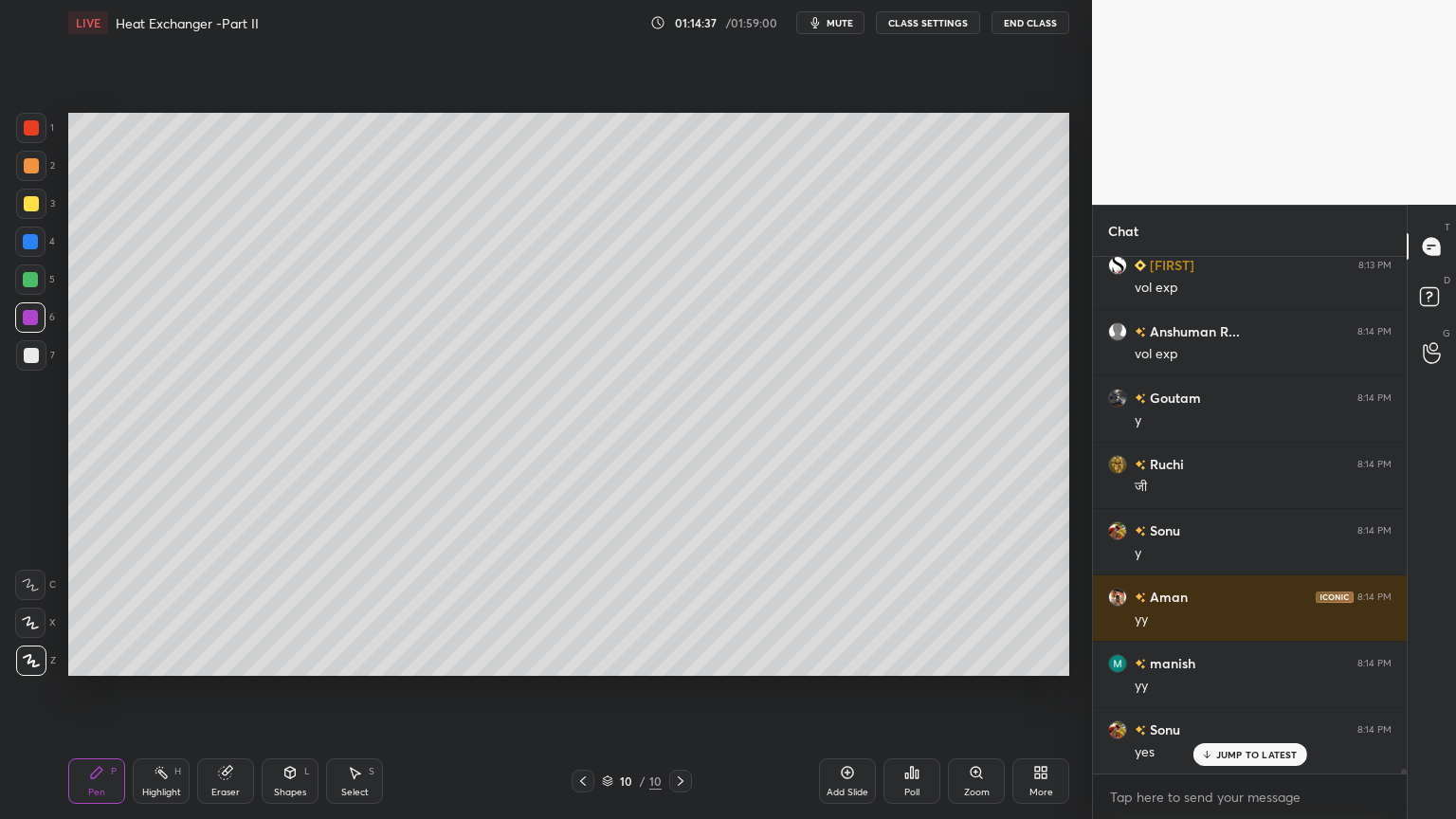 click at bounding box center [31, 204] 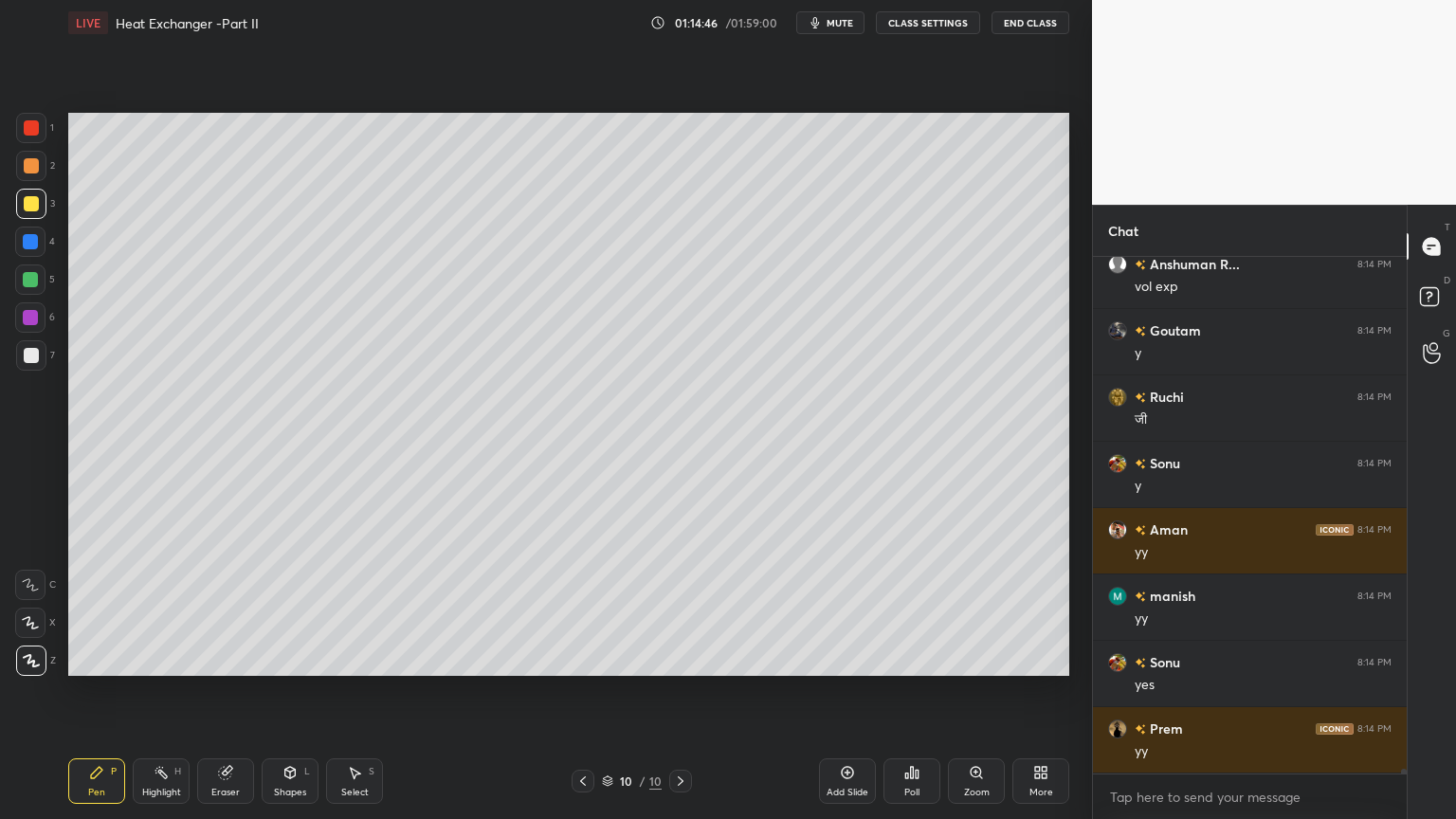 scroll, scrollTop: 57803, scrollLeft: 0, axis: vertical 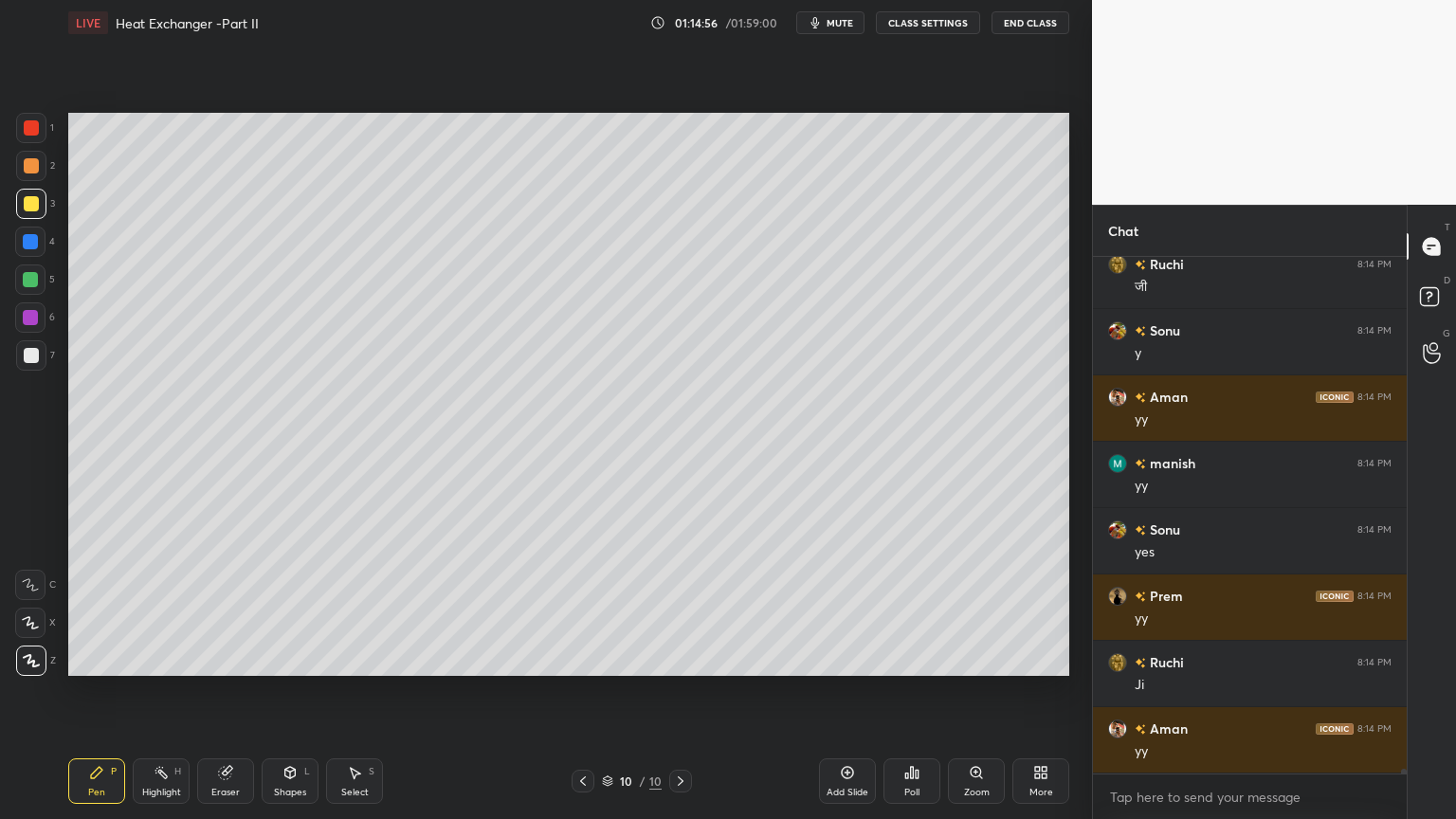 click at bounding box center (31, 355) 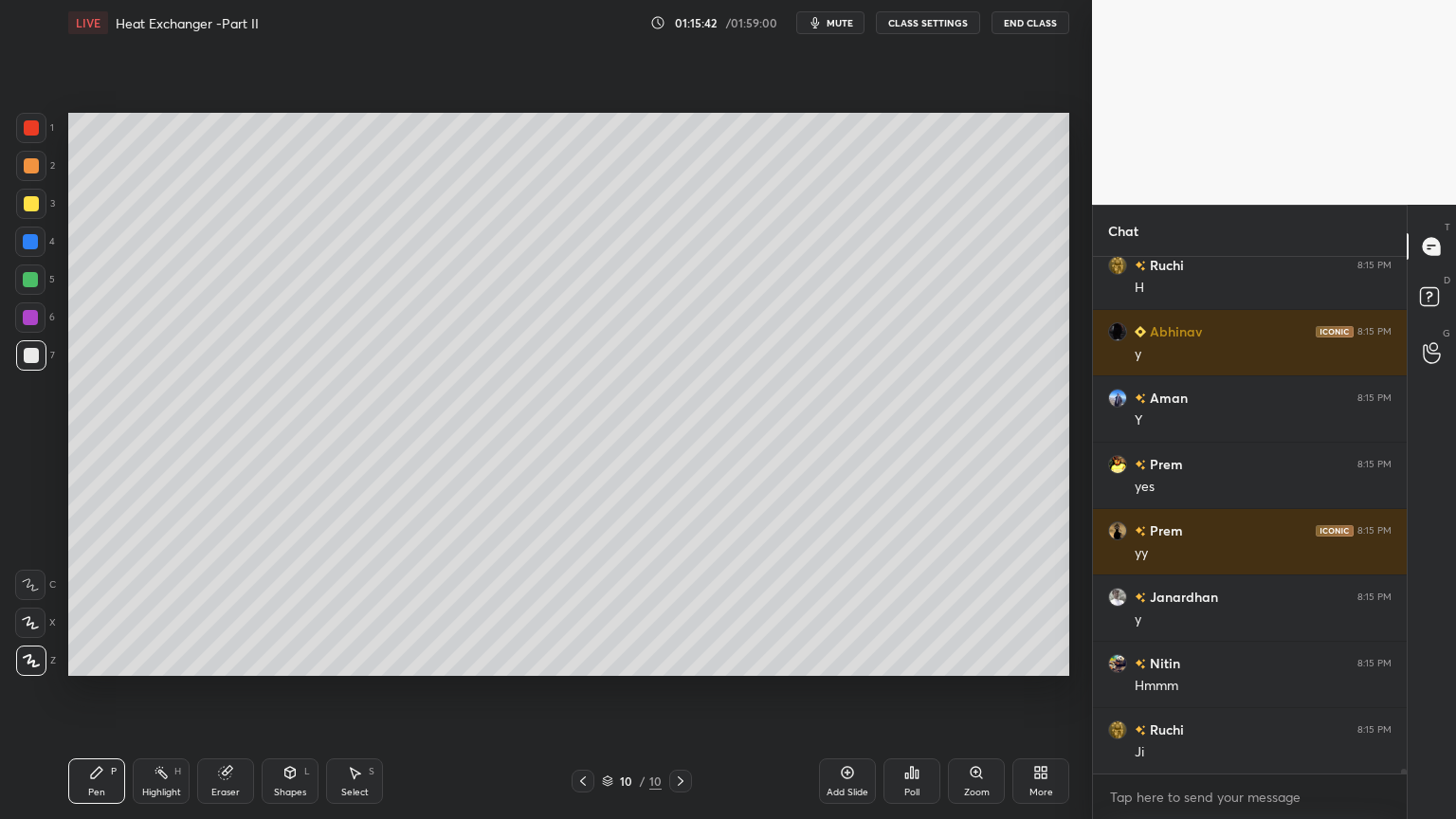 scroll, scrollTop: 58865, scrollLeft: 0, axis: vertical 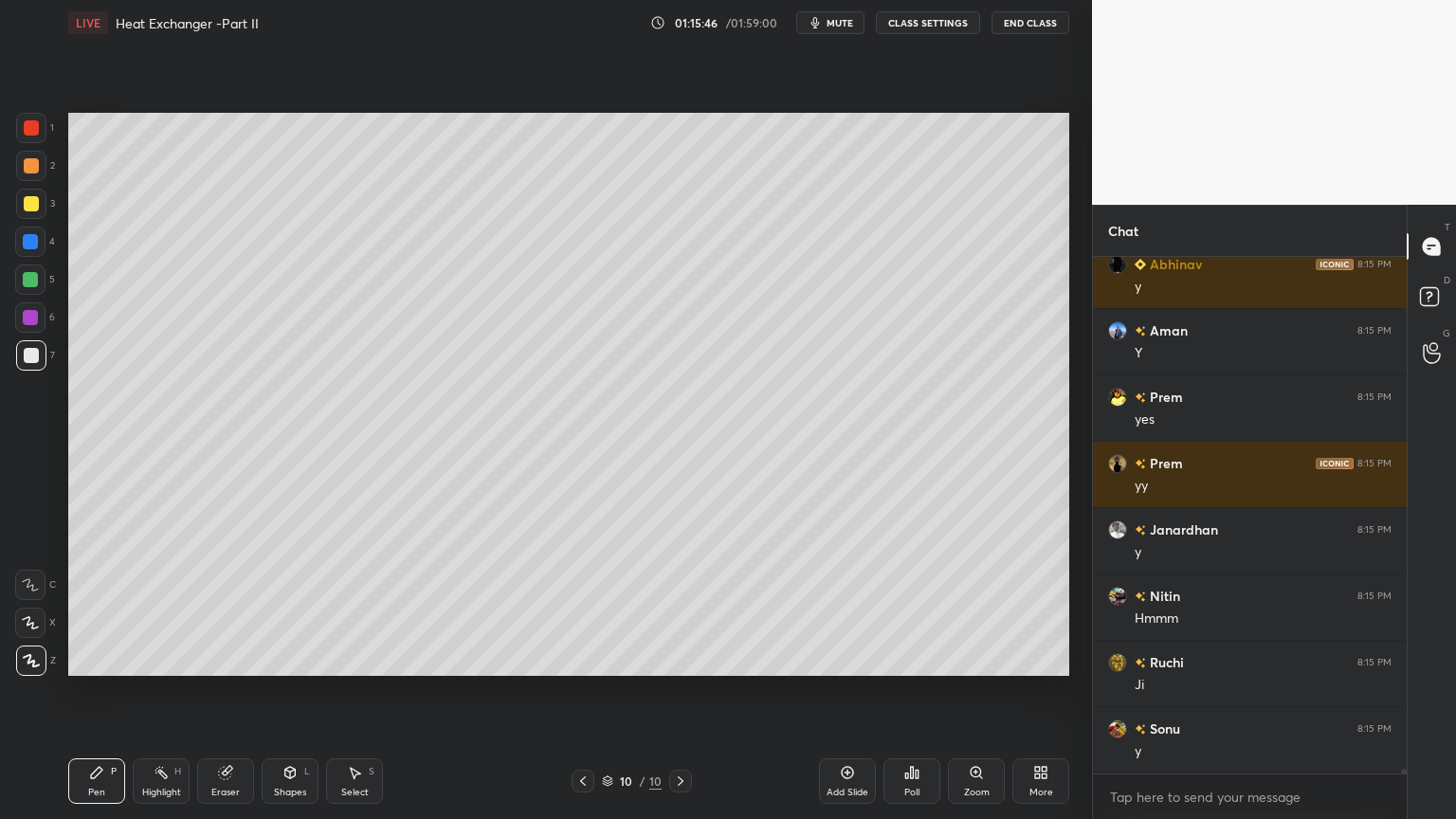 drag, startPoint x: 353, startPoint y: 791, endPoint x: 364, endPoint y: 770, distance: 23.706539 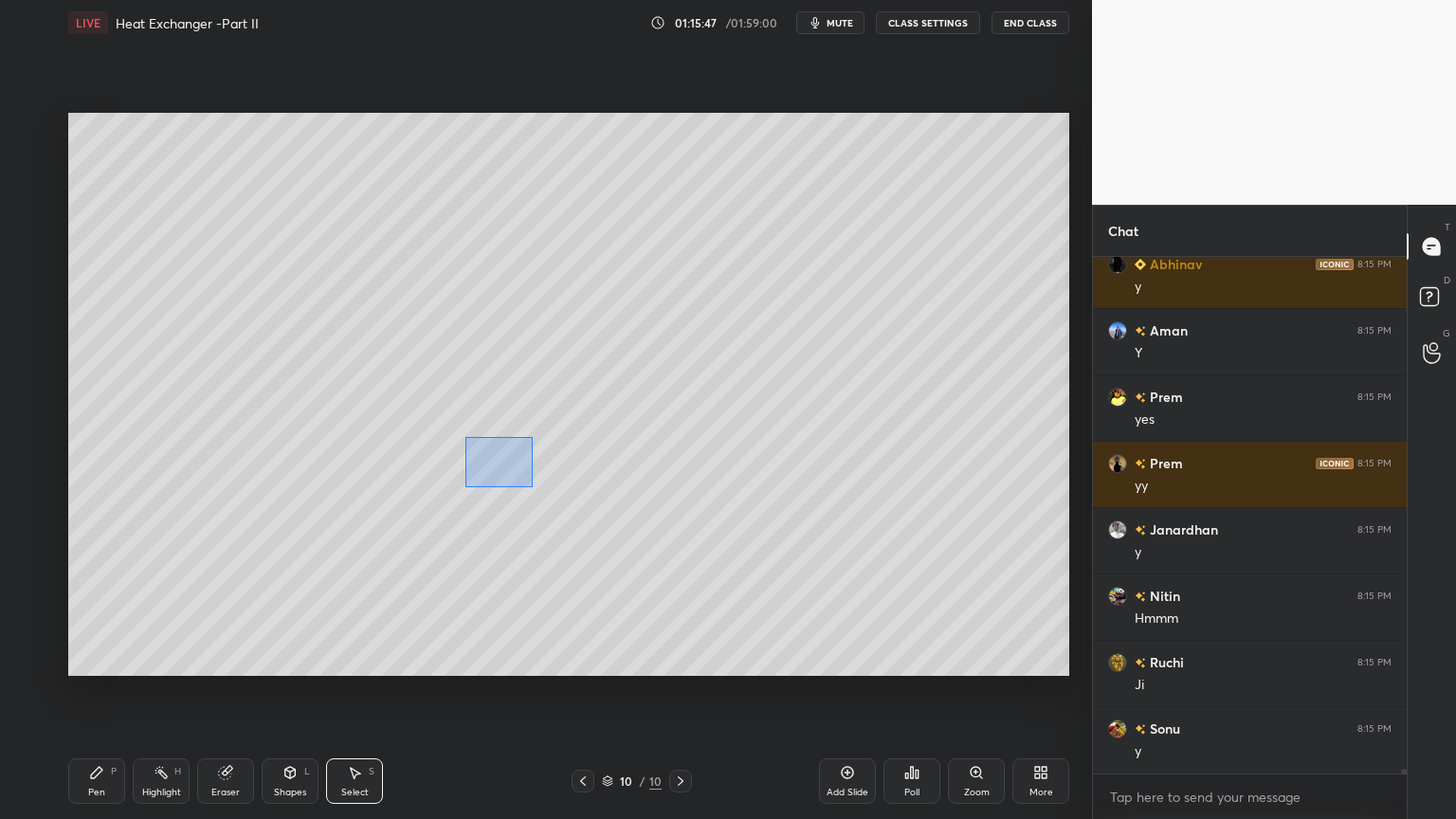 drag, startPoint x: 465, startPoint y: 435, endPoint x: 533, endPoint y: 487, distance: 85.60374 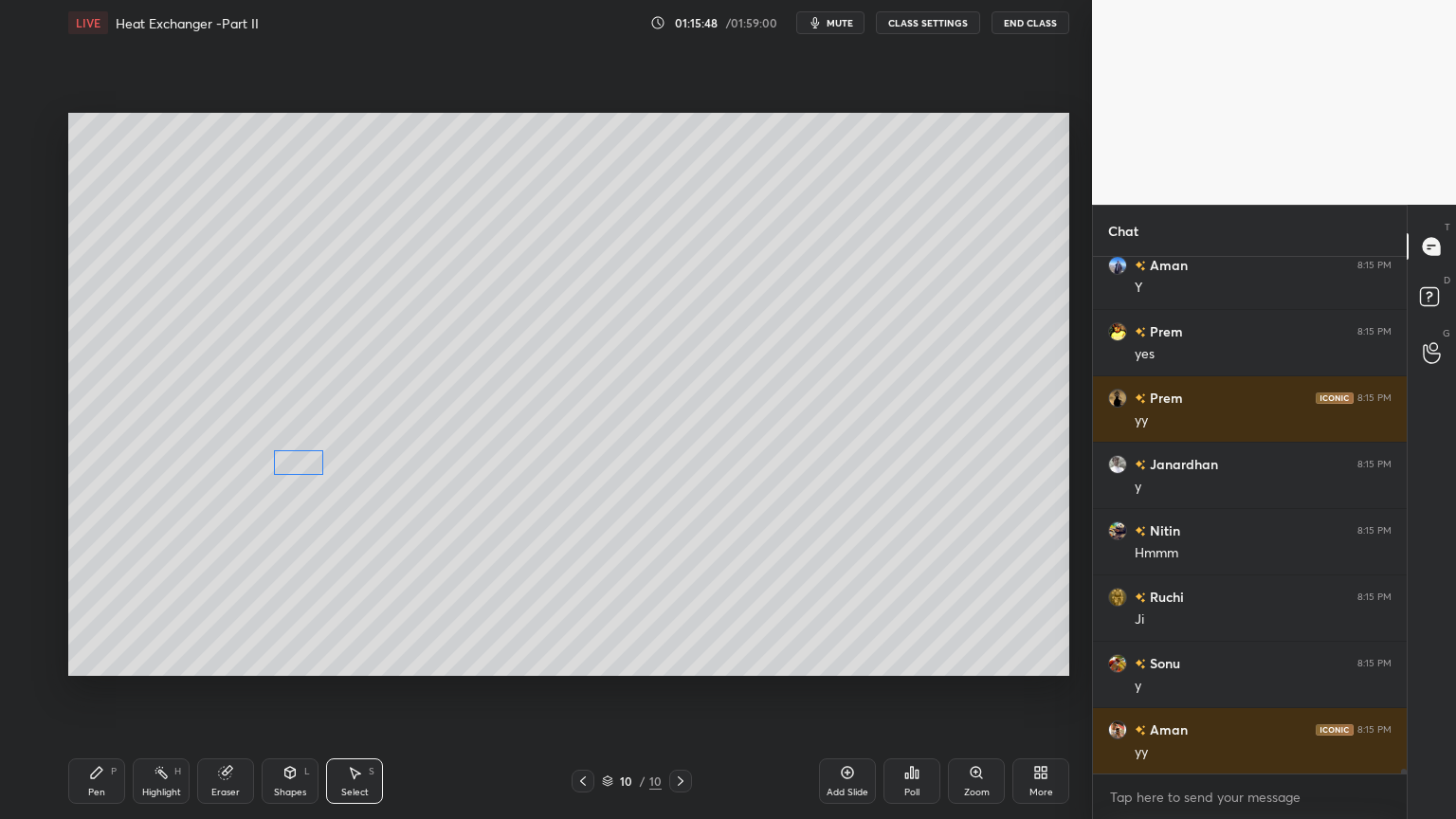 scroll, scrollTop: 58997, scrollLeft: 0, axis: vertical 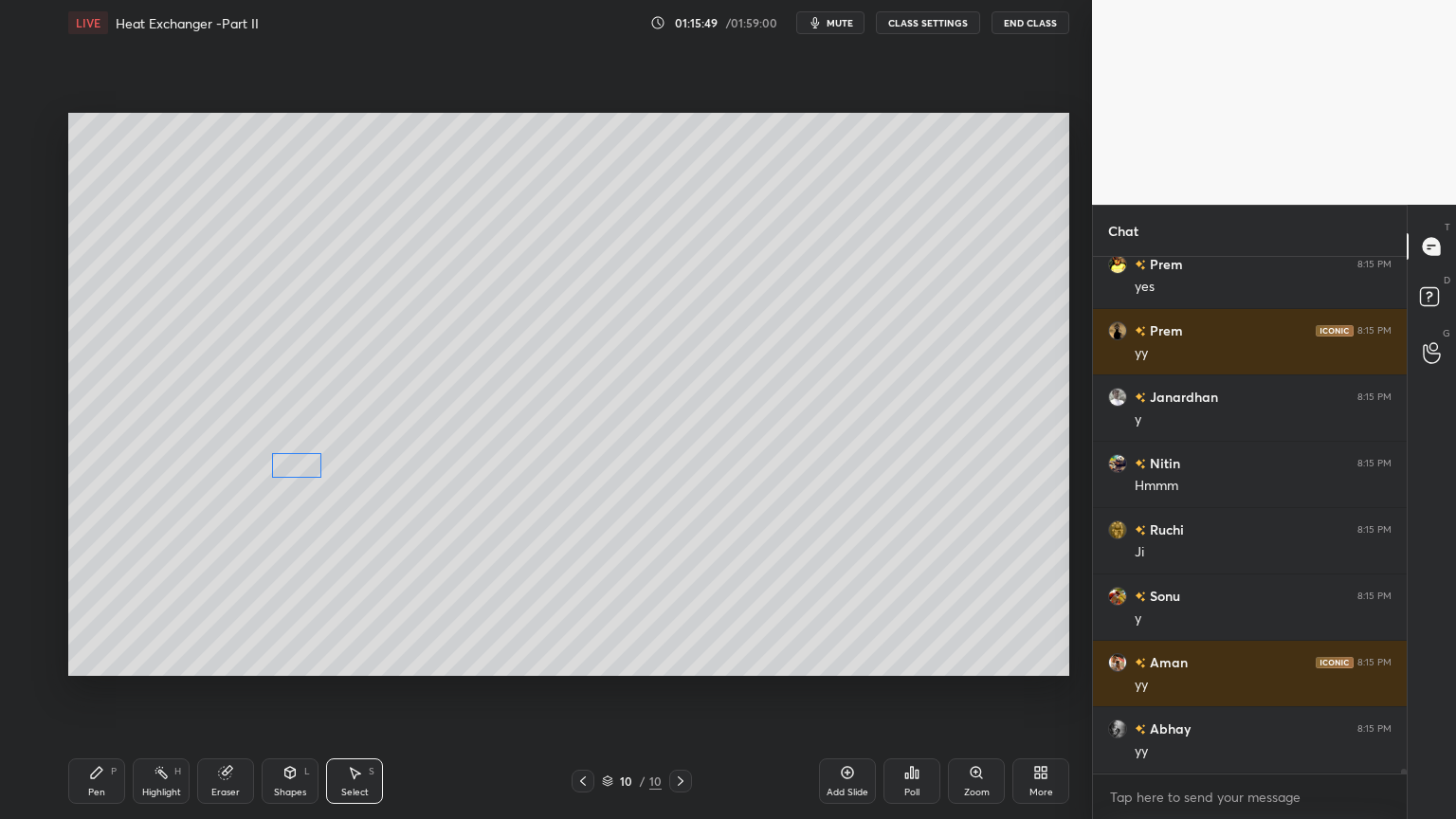 drag, startPoint x: 502, startPoint y: 468, endPoint x: 296, endPoint y: 470, distance: 206.00971 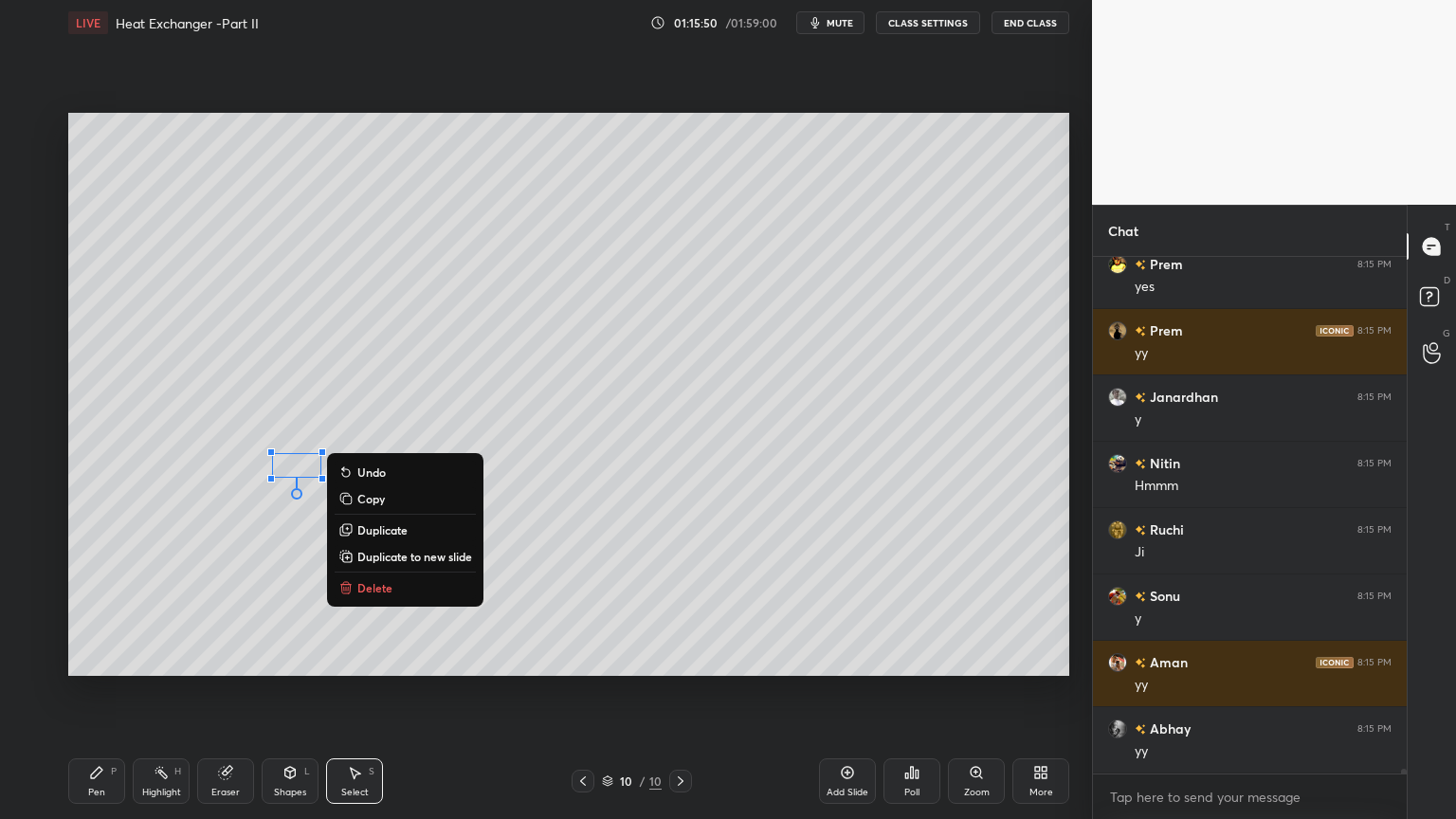 click on "Pen P" at bounding box center [97, 781] 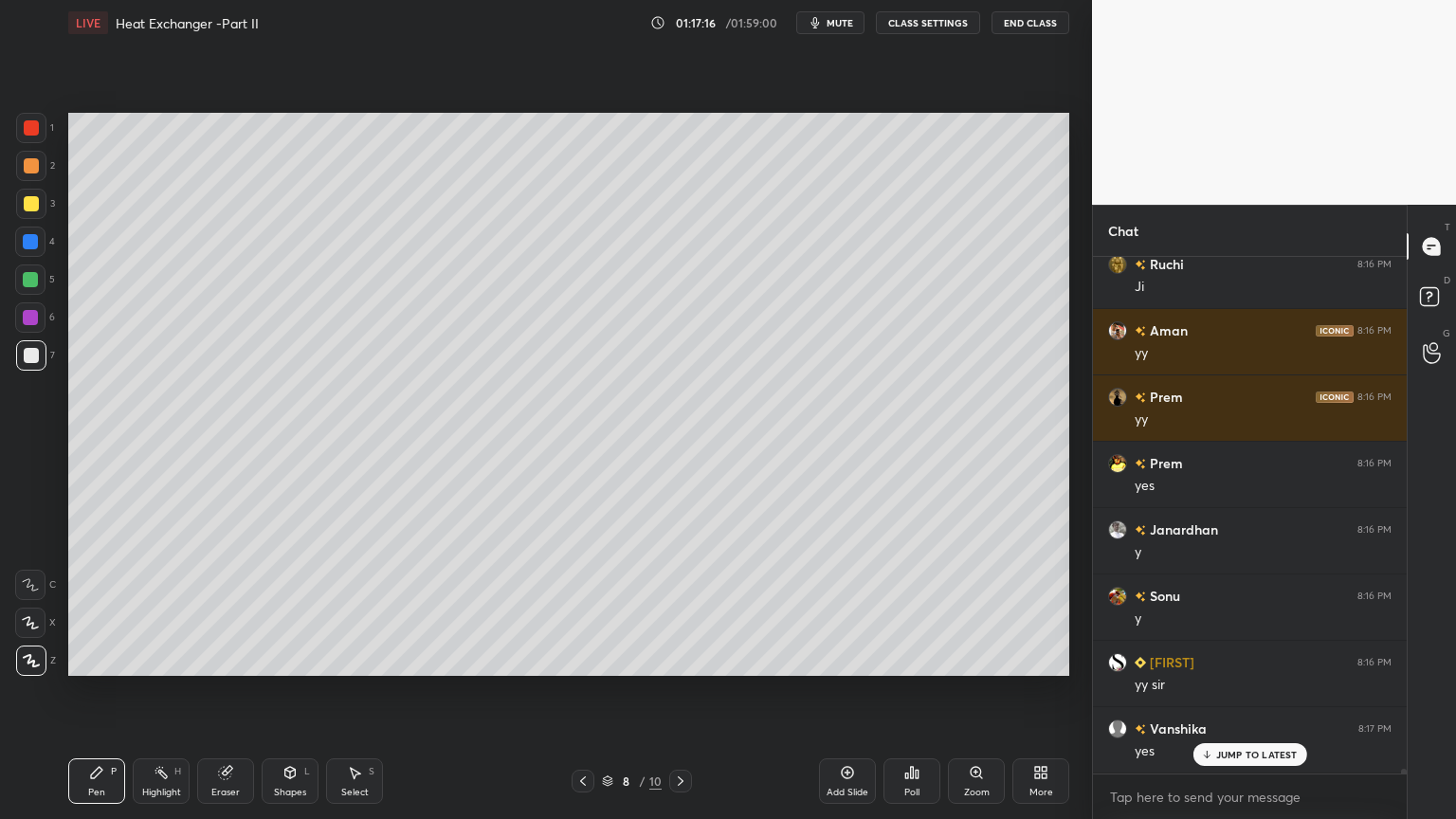 scroll, scrollTop: 60523, scrollLeft: 0, axis: vertical 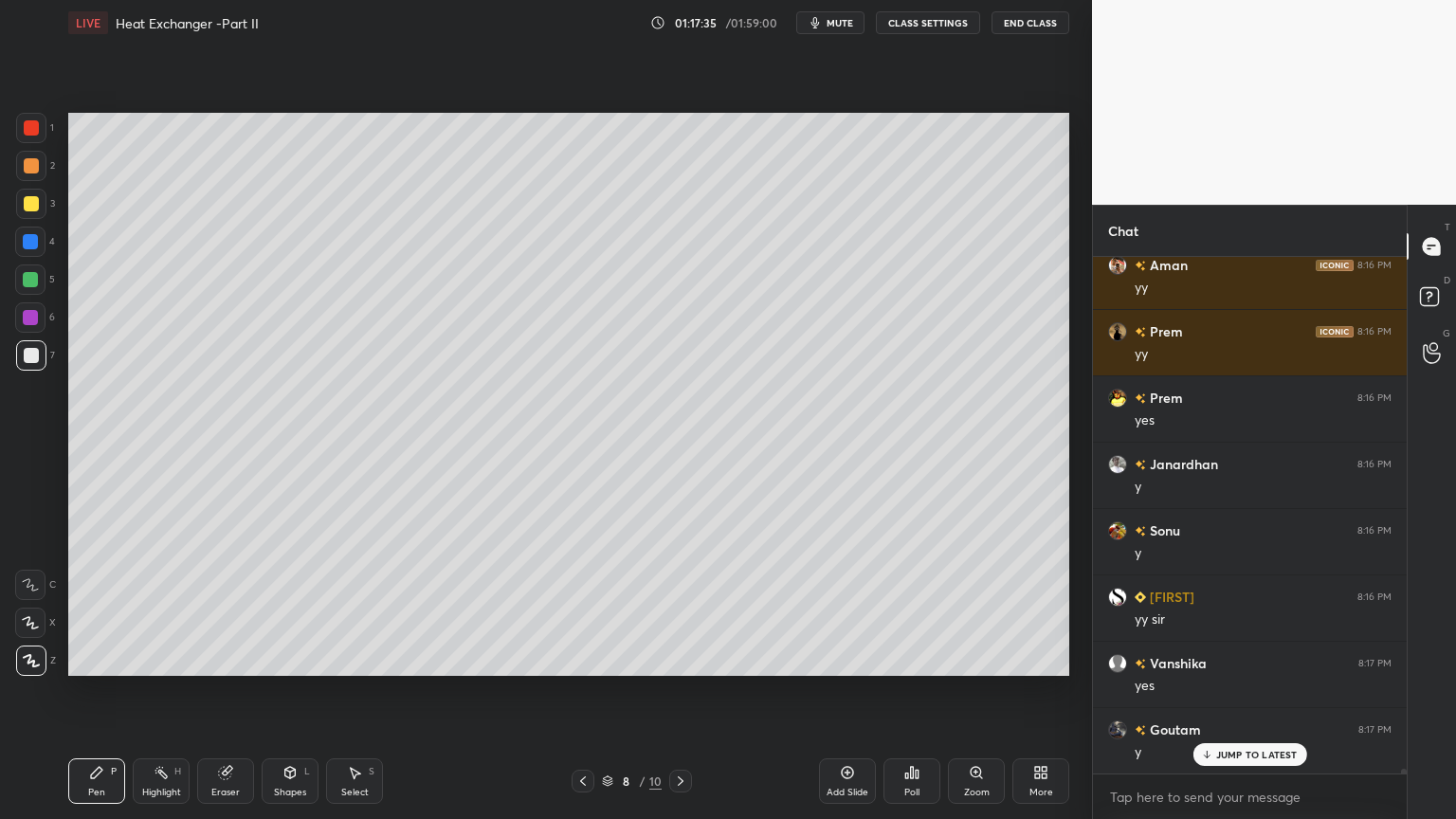 click 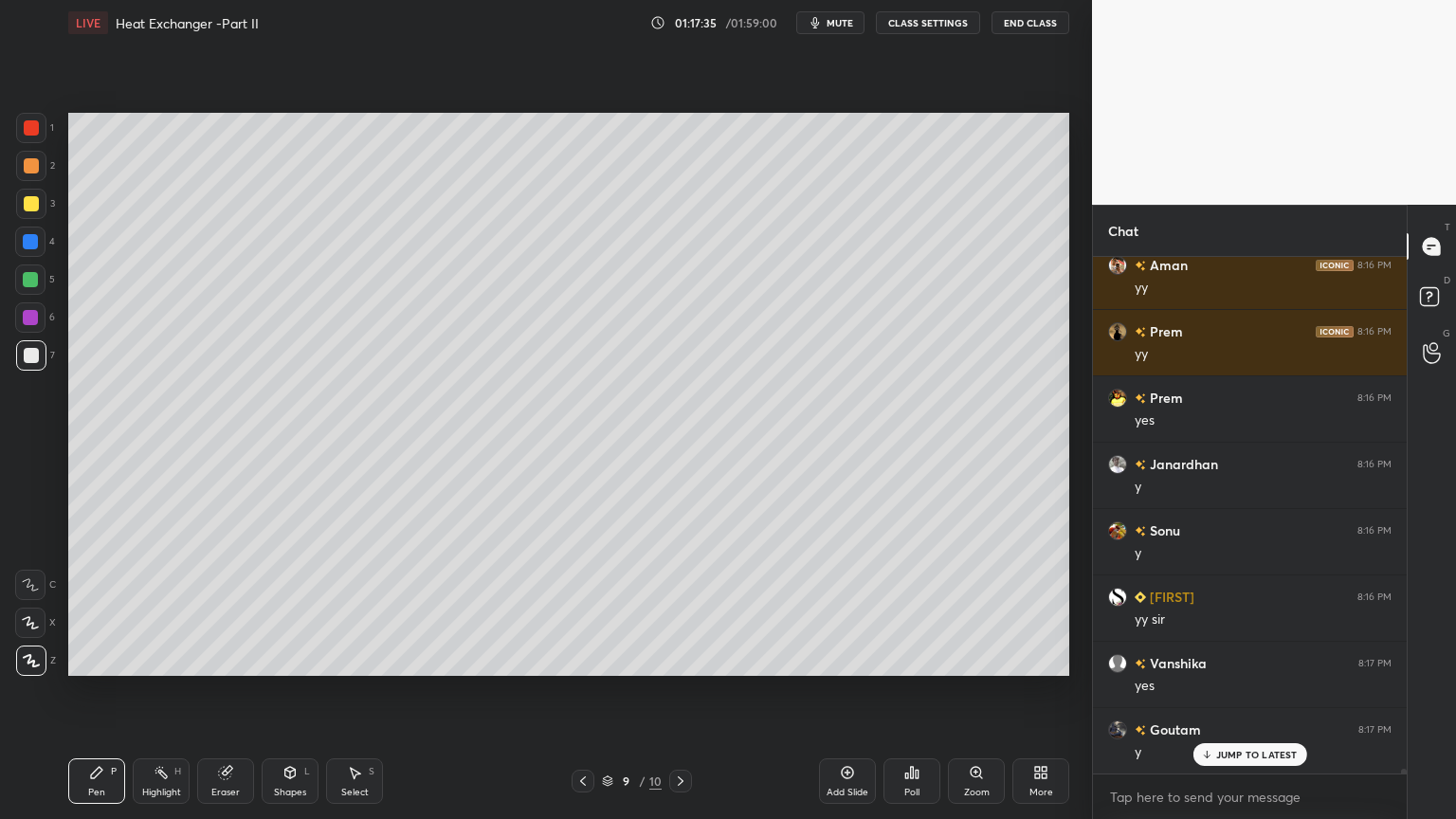 click 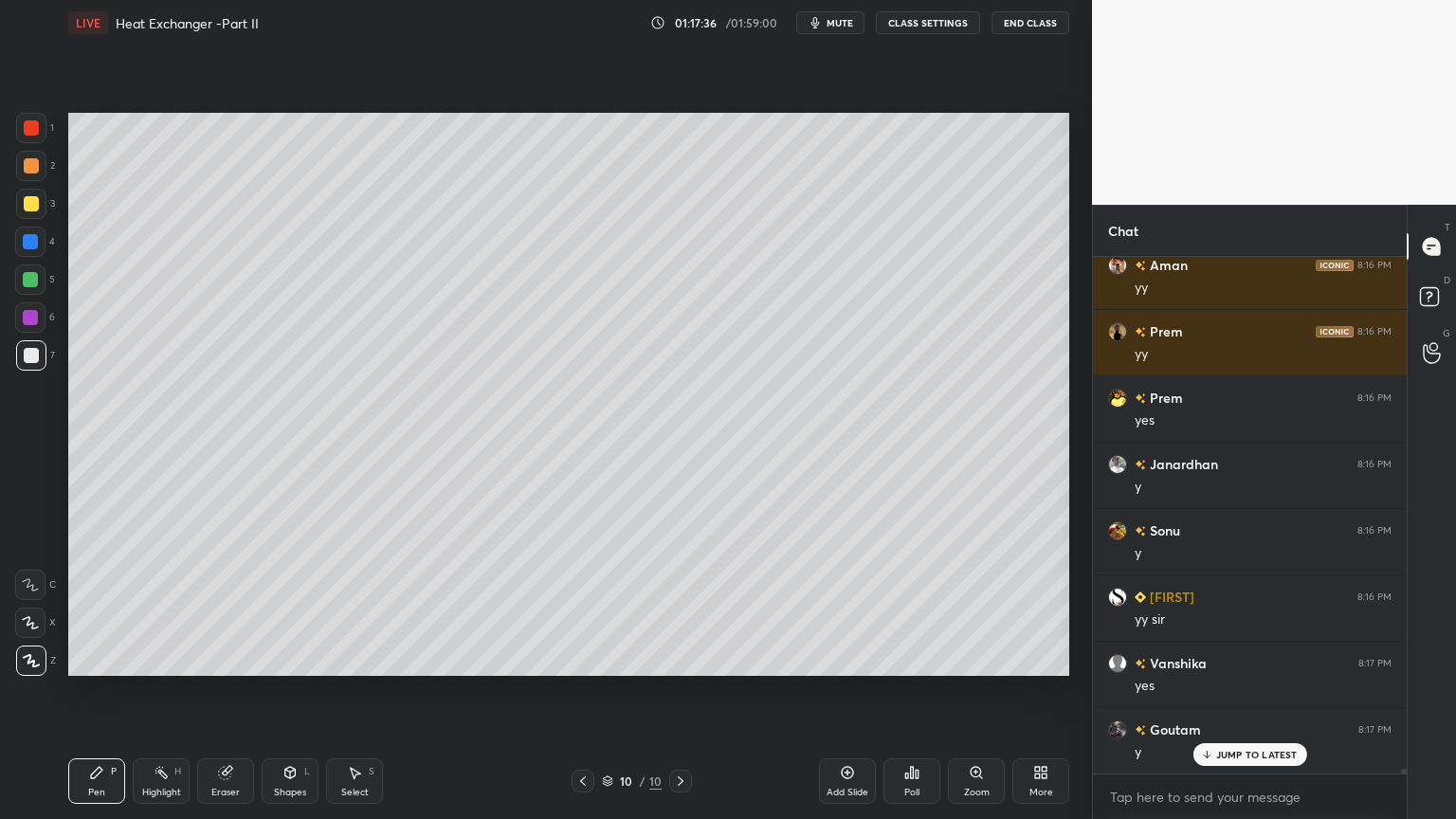 click 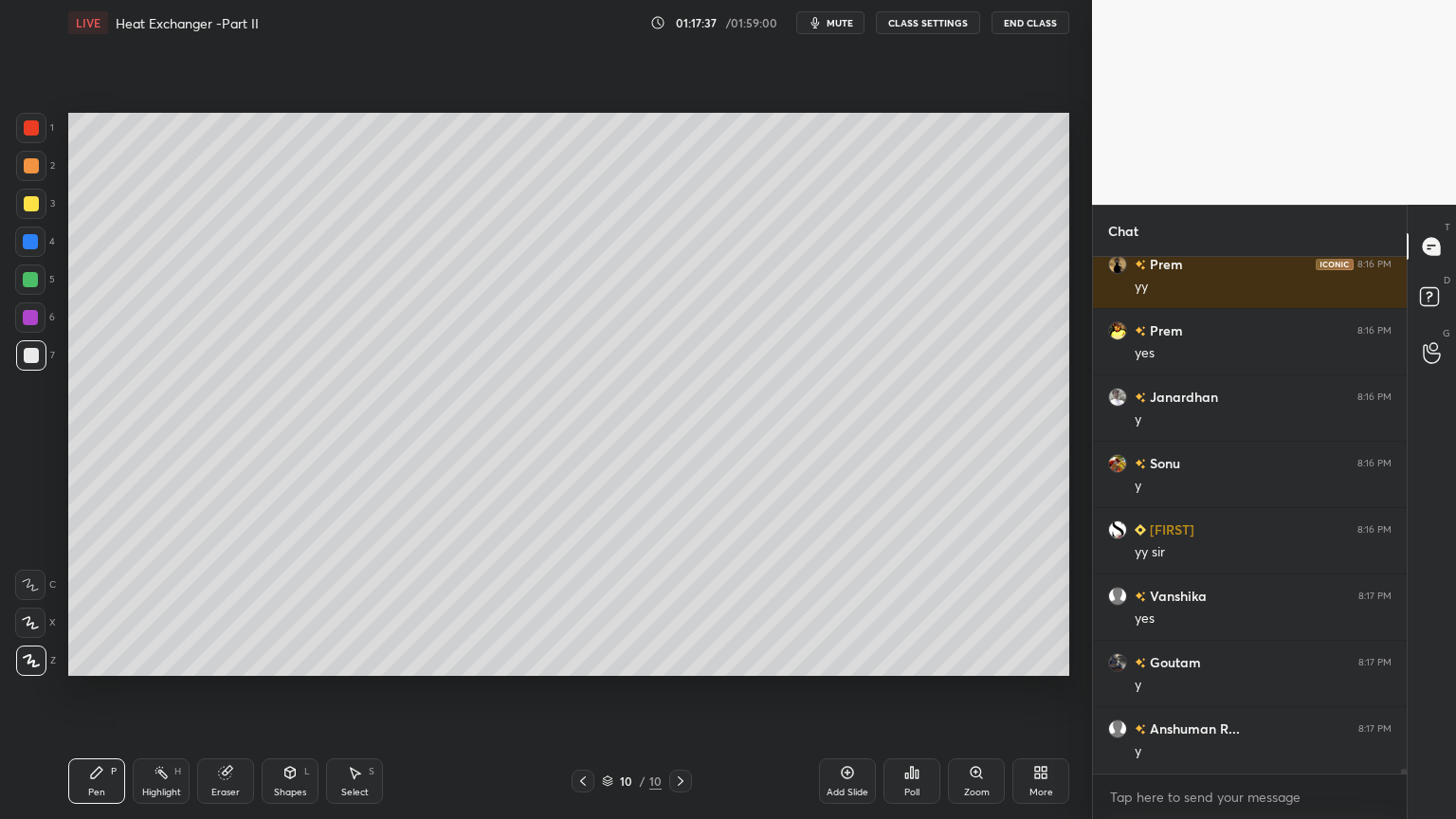 scroll, scrollTop: 60655, scrollLeft: 0, axis: vertical 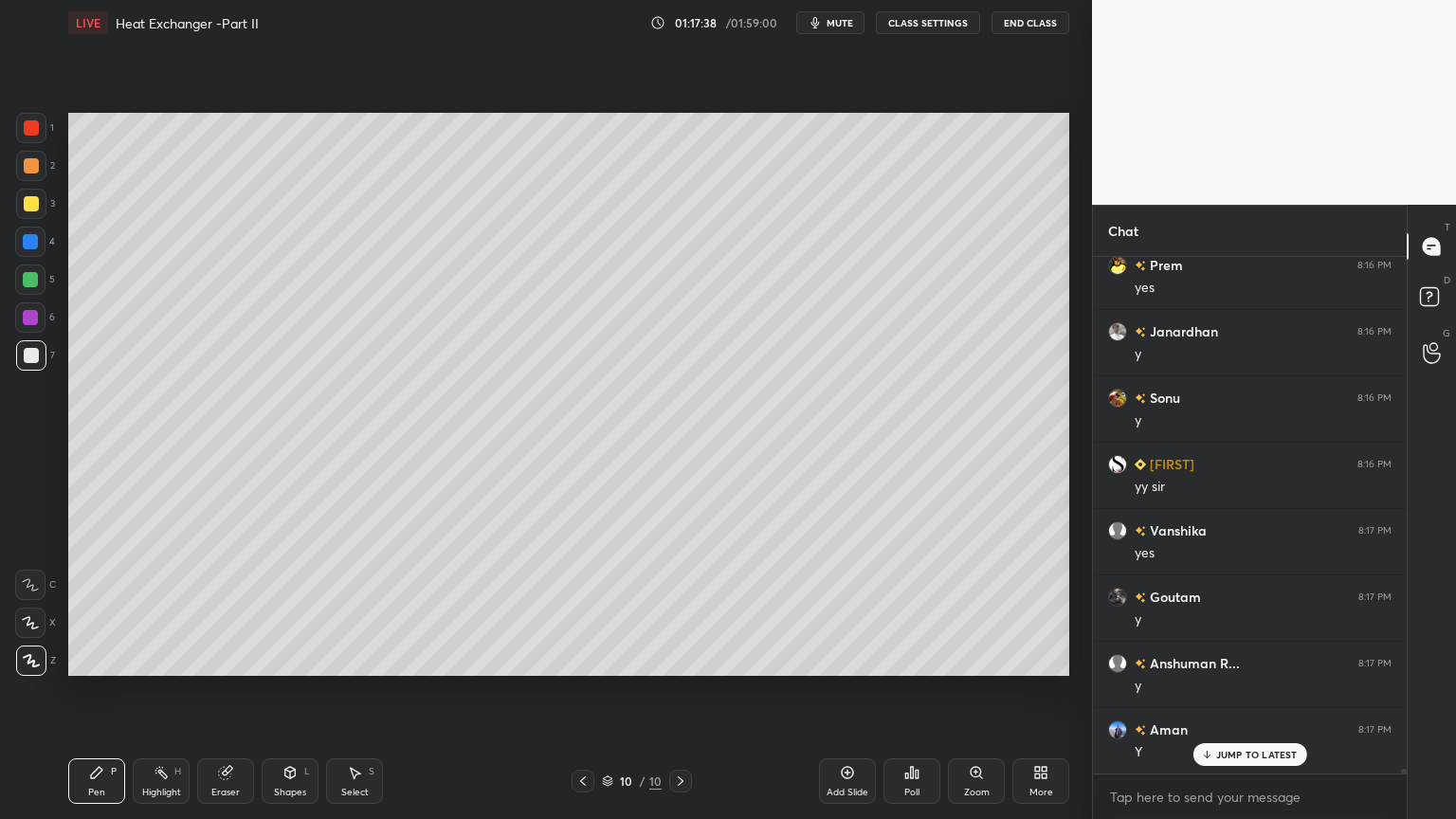 click on "Shapes" at bounding box center (290, 792) 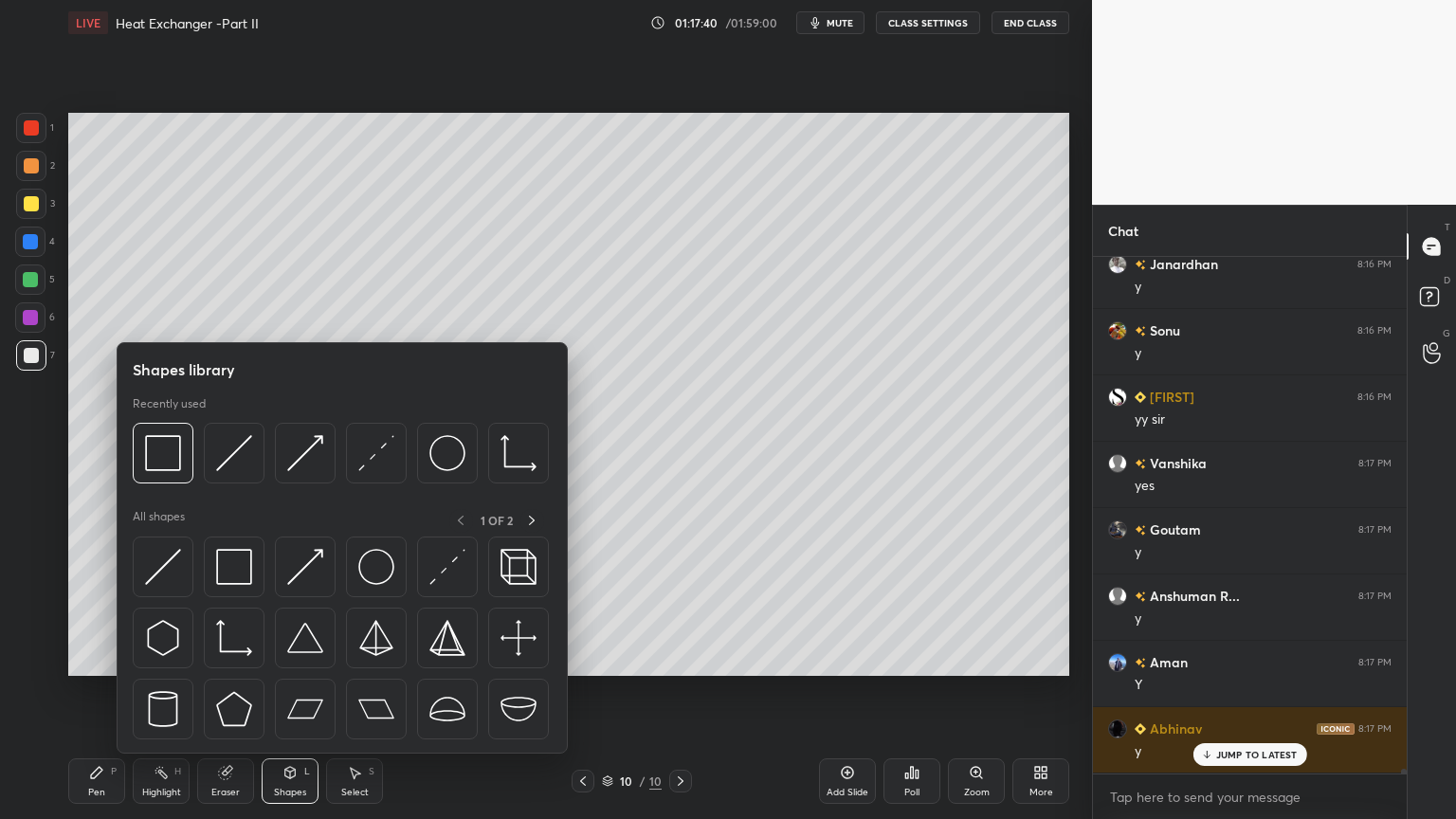 scroll, scrollTop: 60788, scrollLeft: 0, axis: vertical 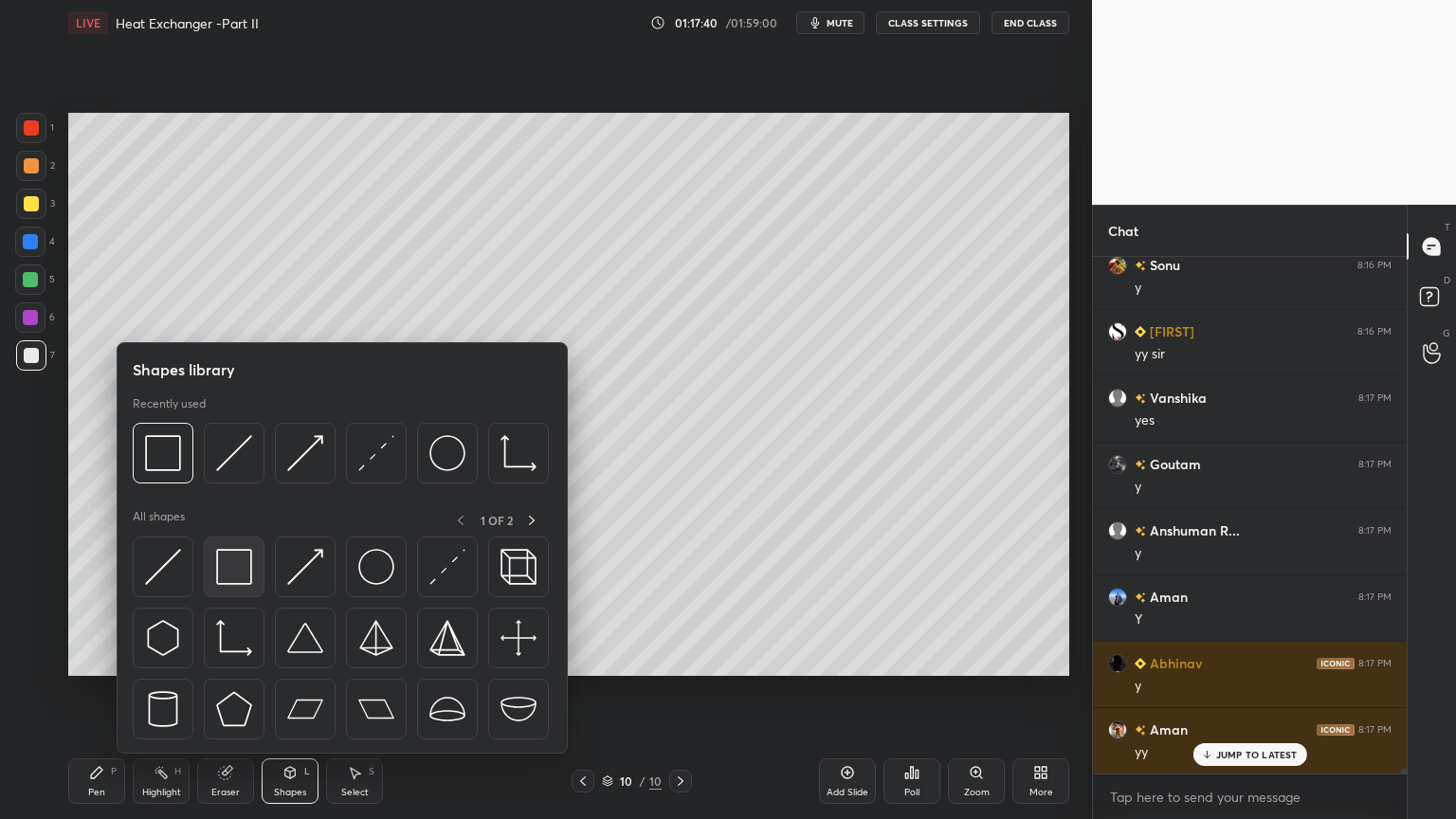 click at bounding box center (234, 567) 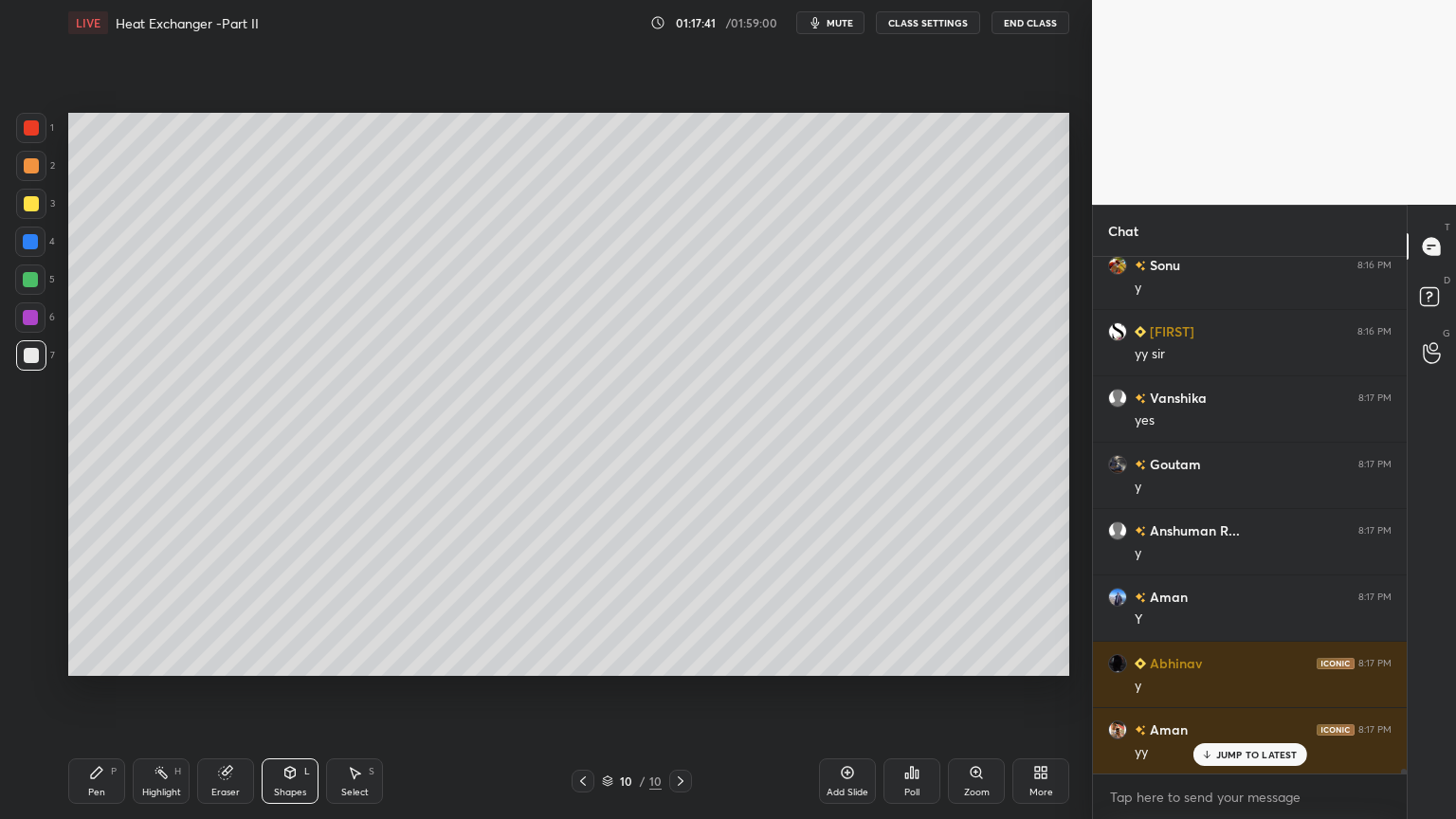 click at bounding box center [30, 318] 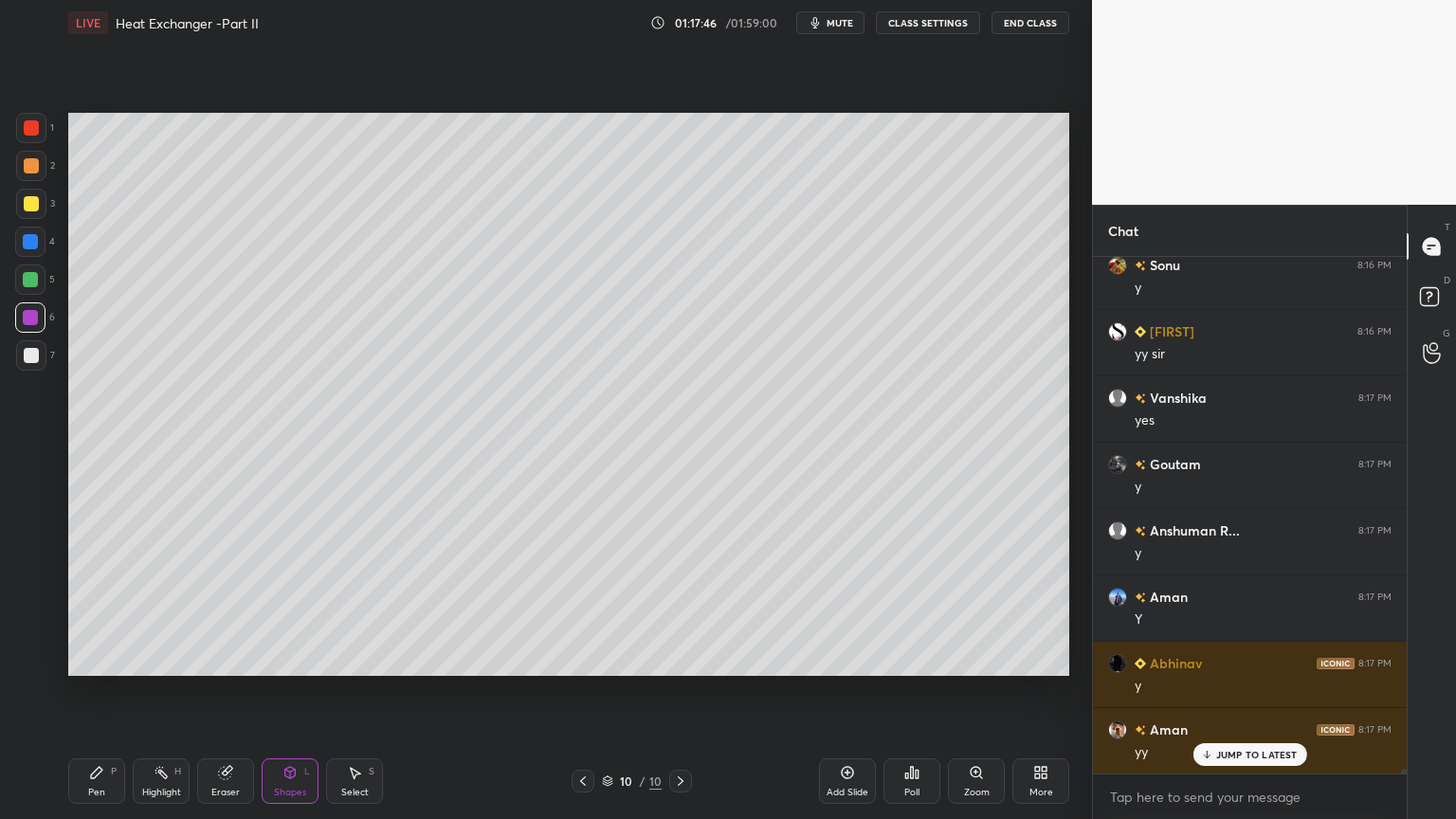 scroll, scrollTop: 60855, scrollLeft: 0, axis: vertical 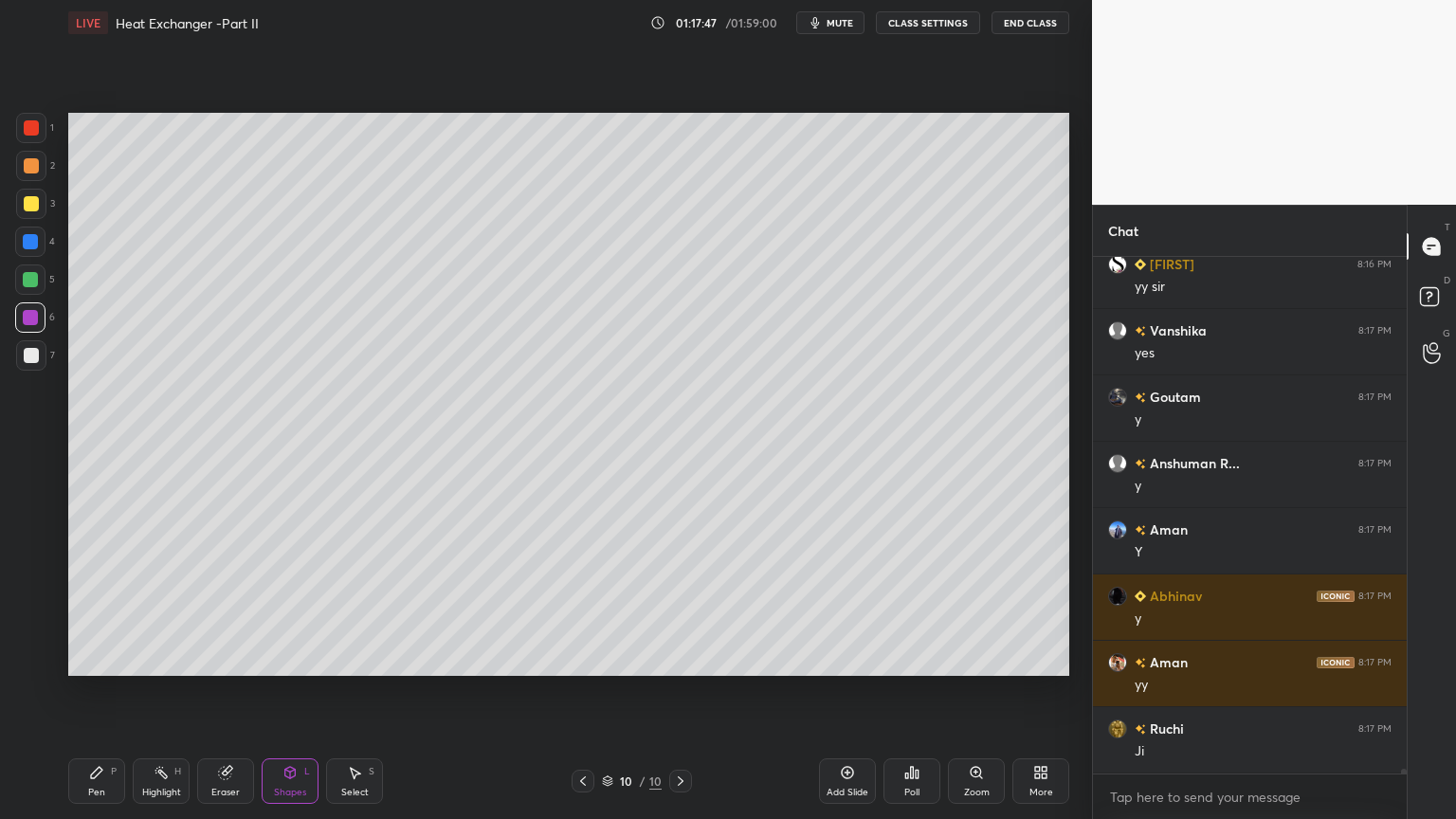 click 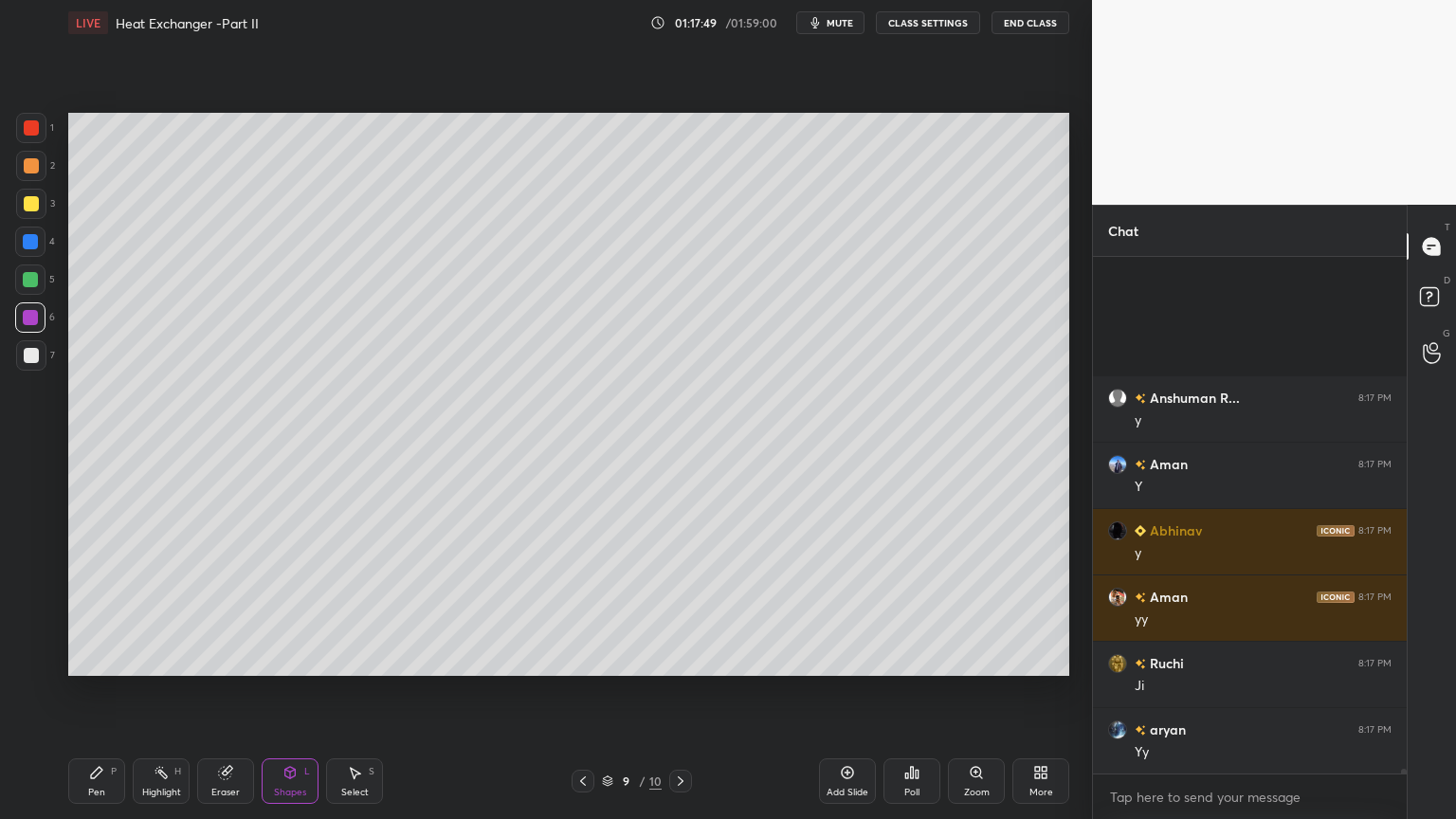 scroll, scrollTop: 61121, scrollLeft: 0, axis: vertical 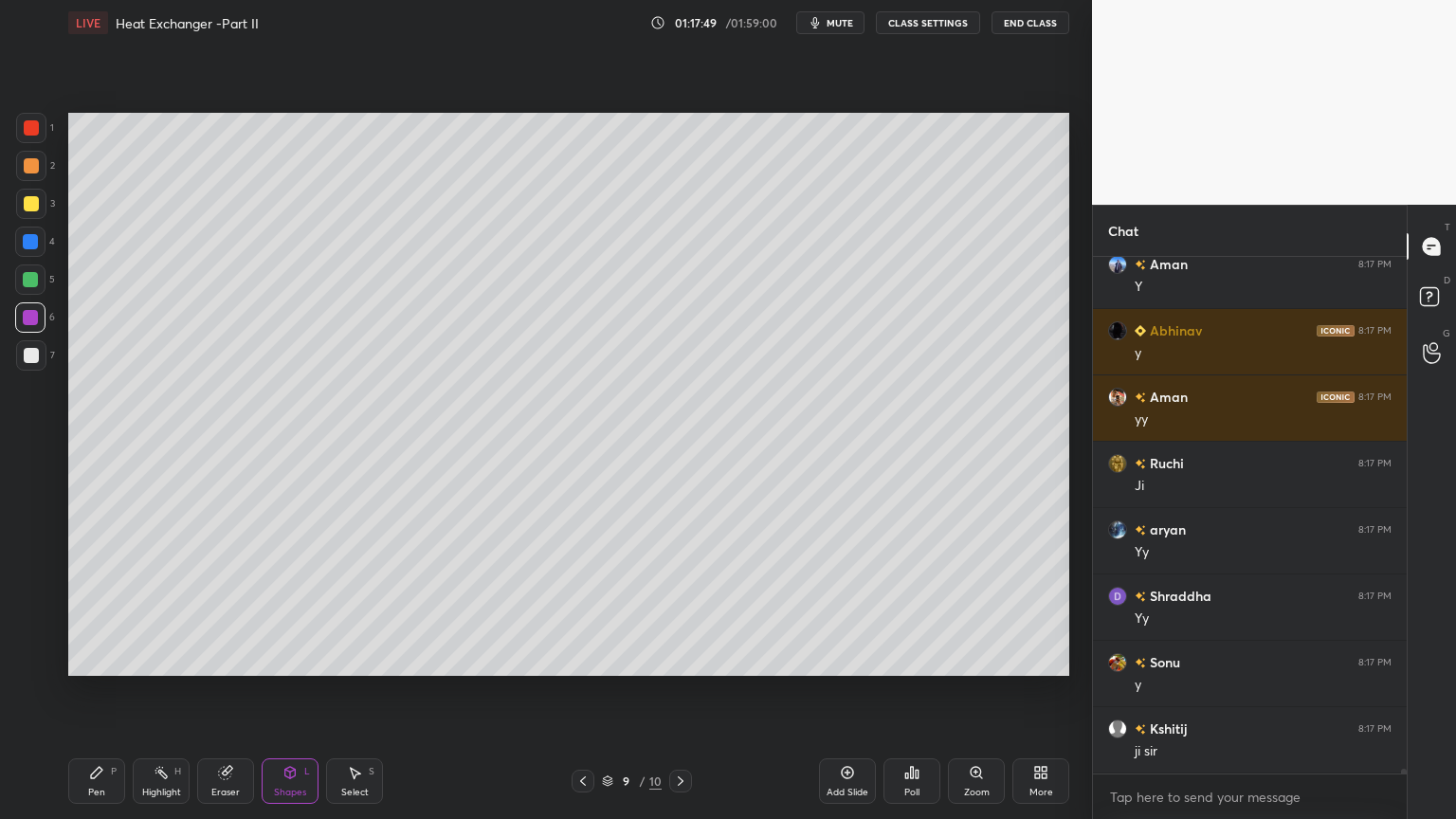 click 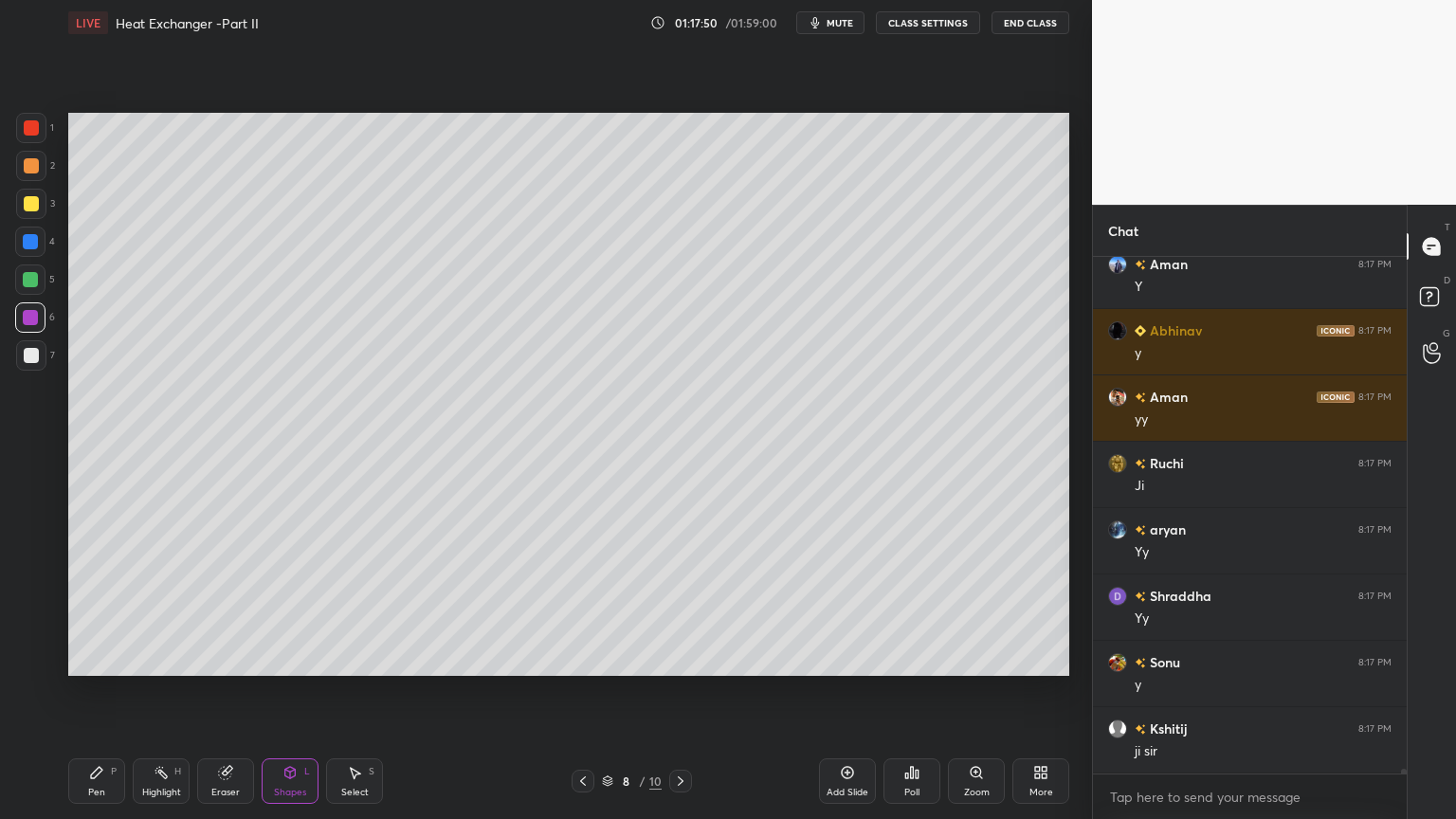 click 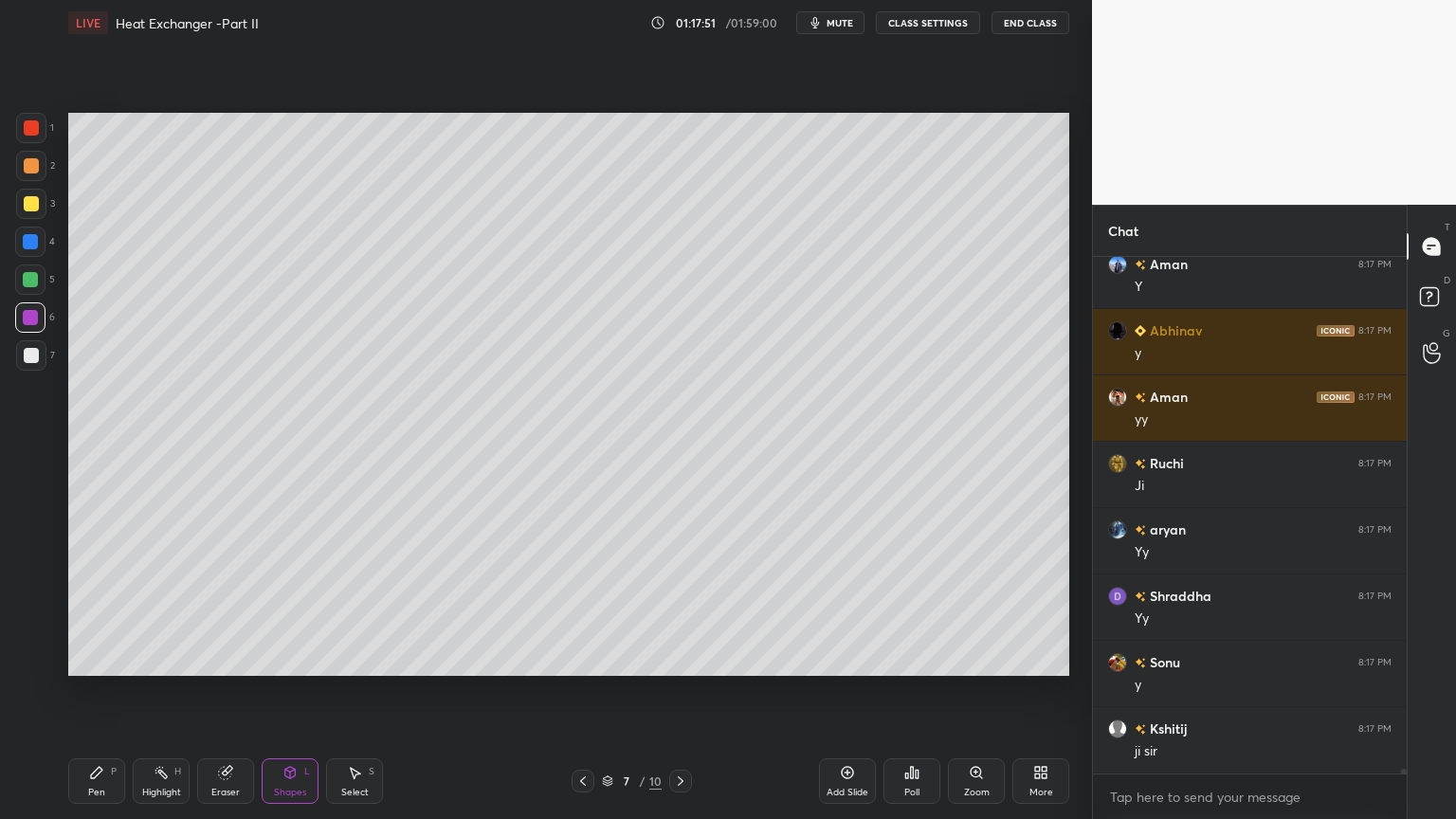 click 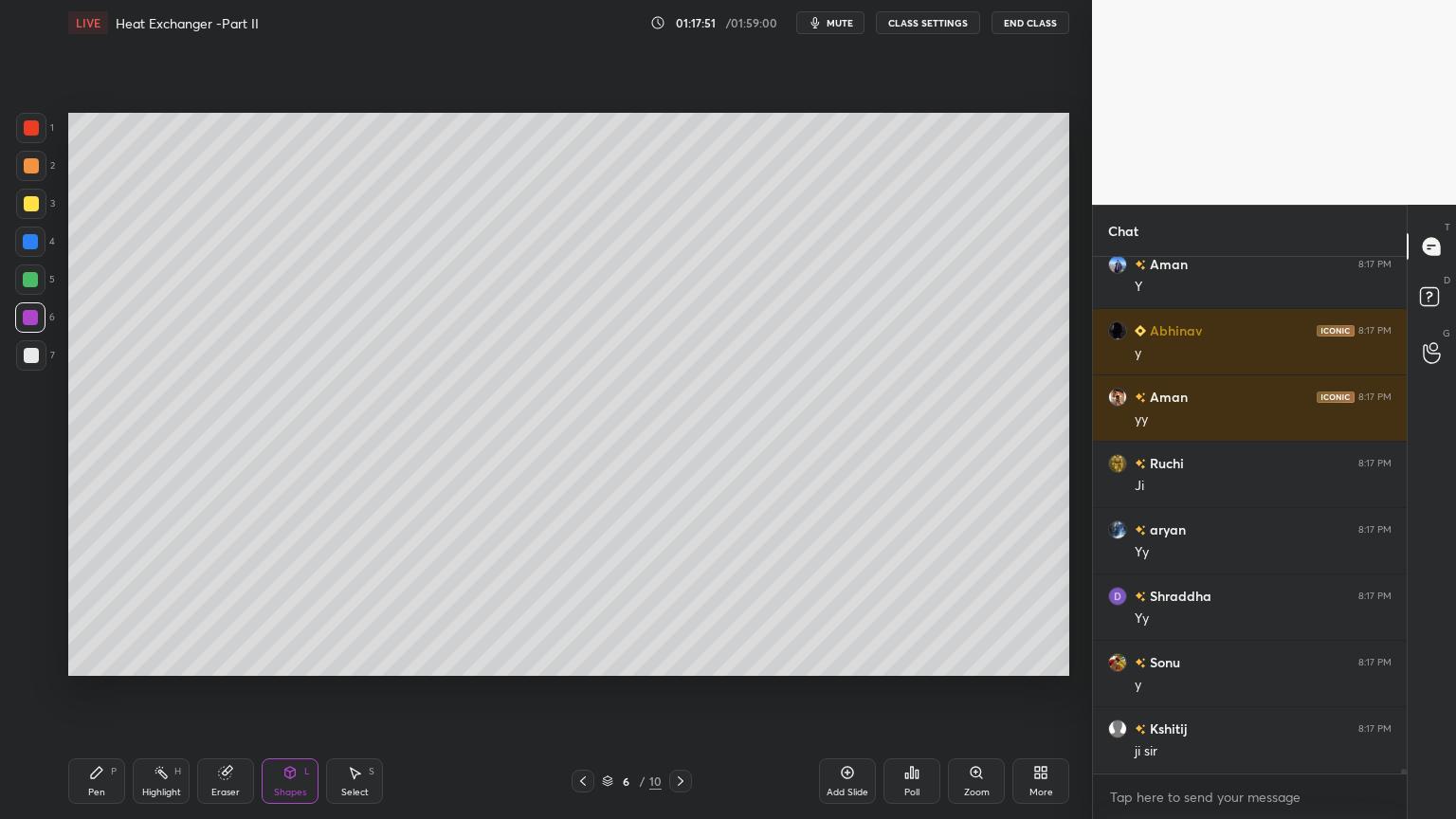 click 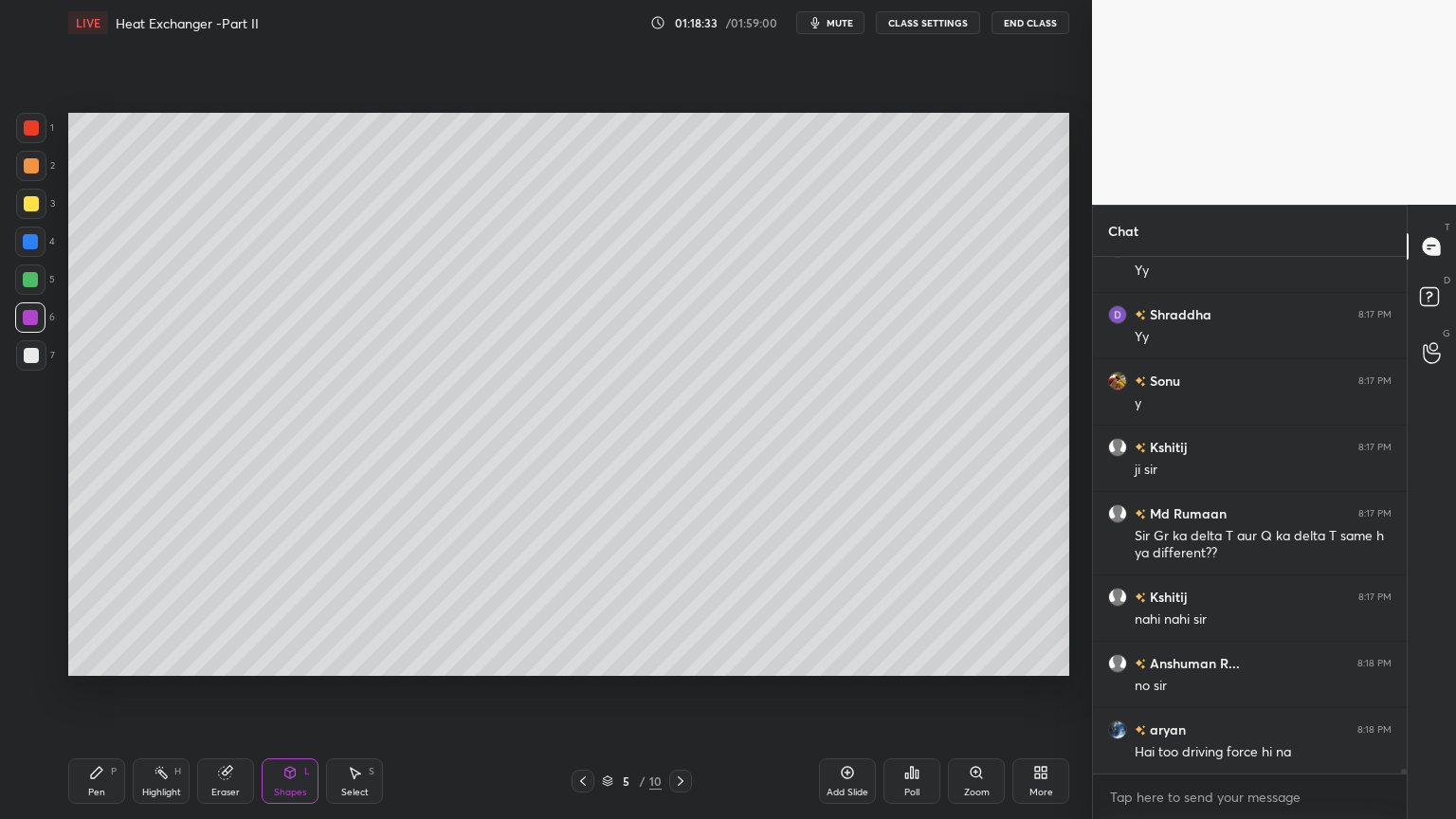 scroll, scrollTop: 61470, scrollLeft: 0, axis: vertical 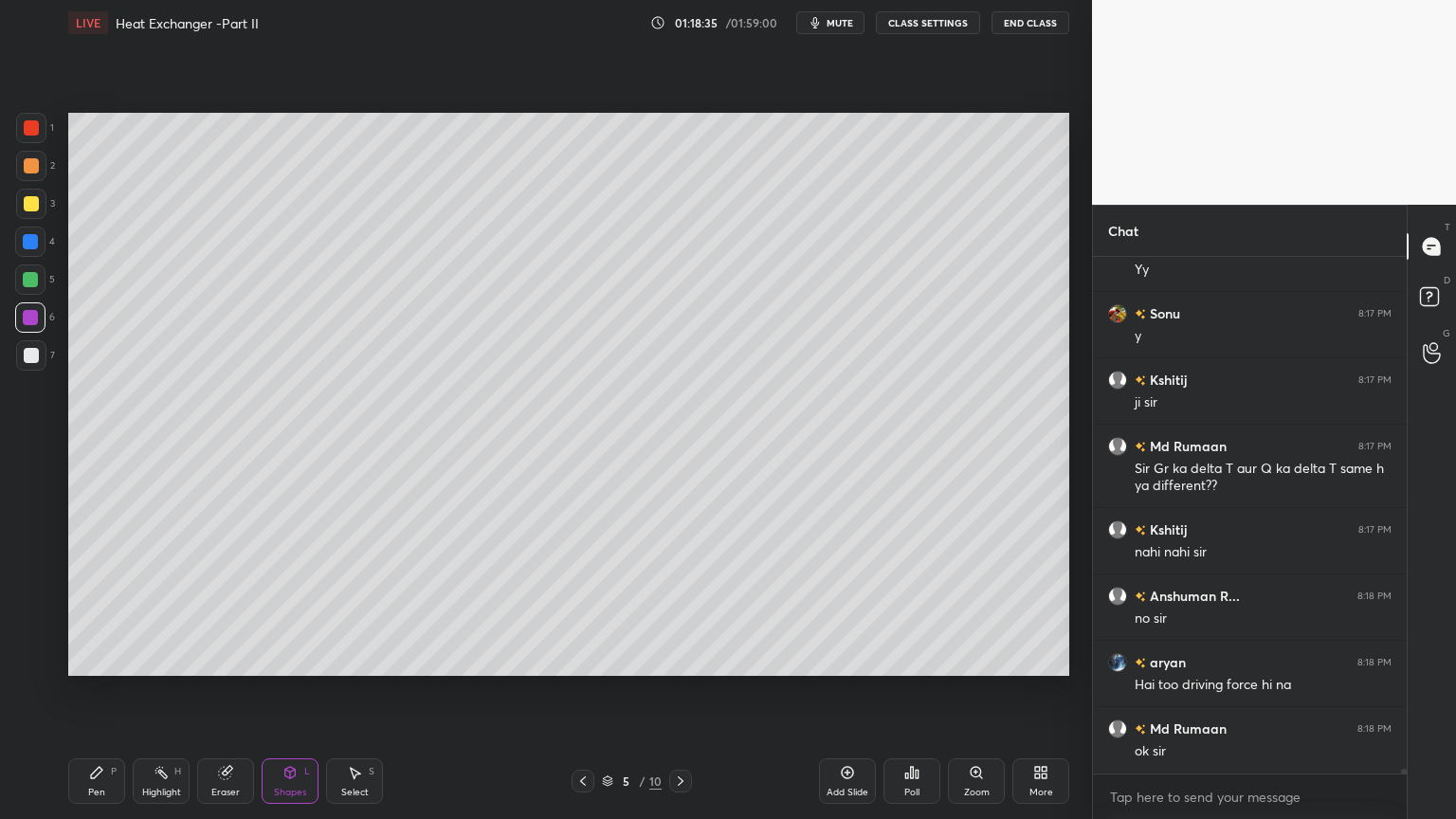 click 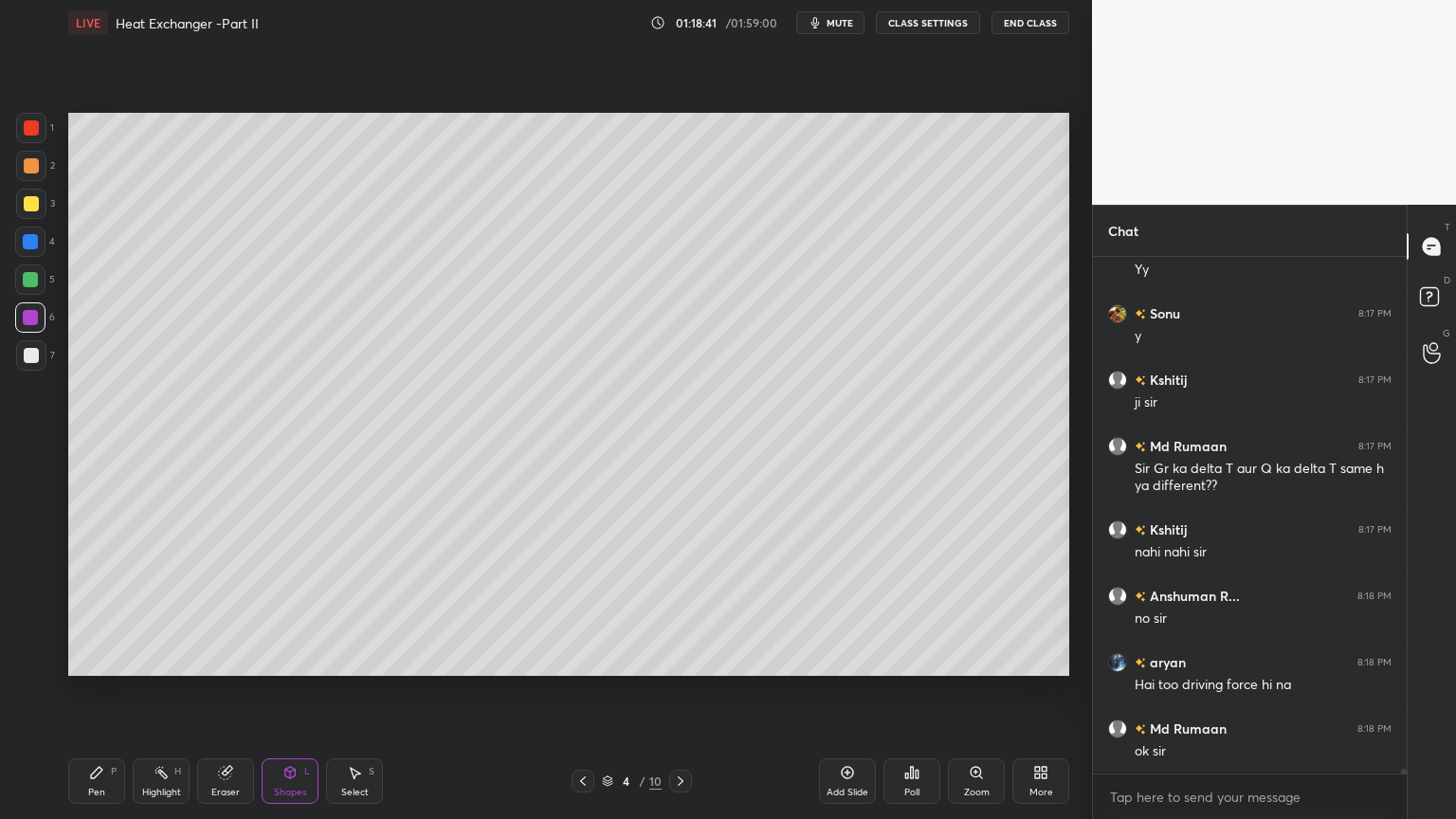 click 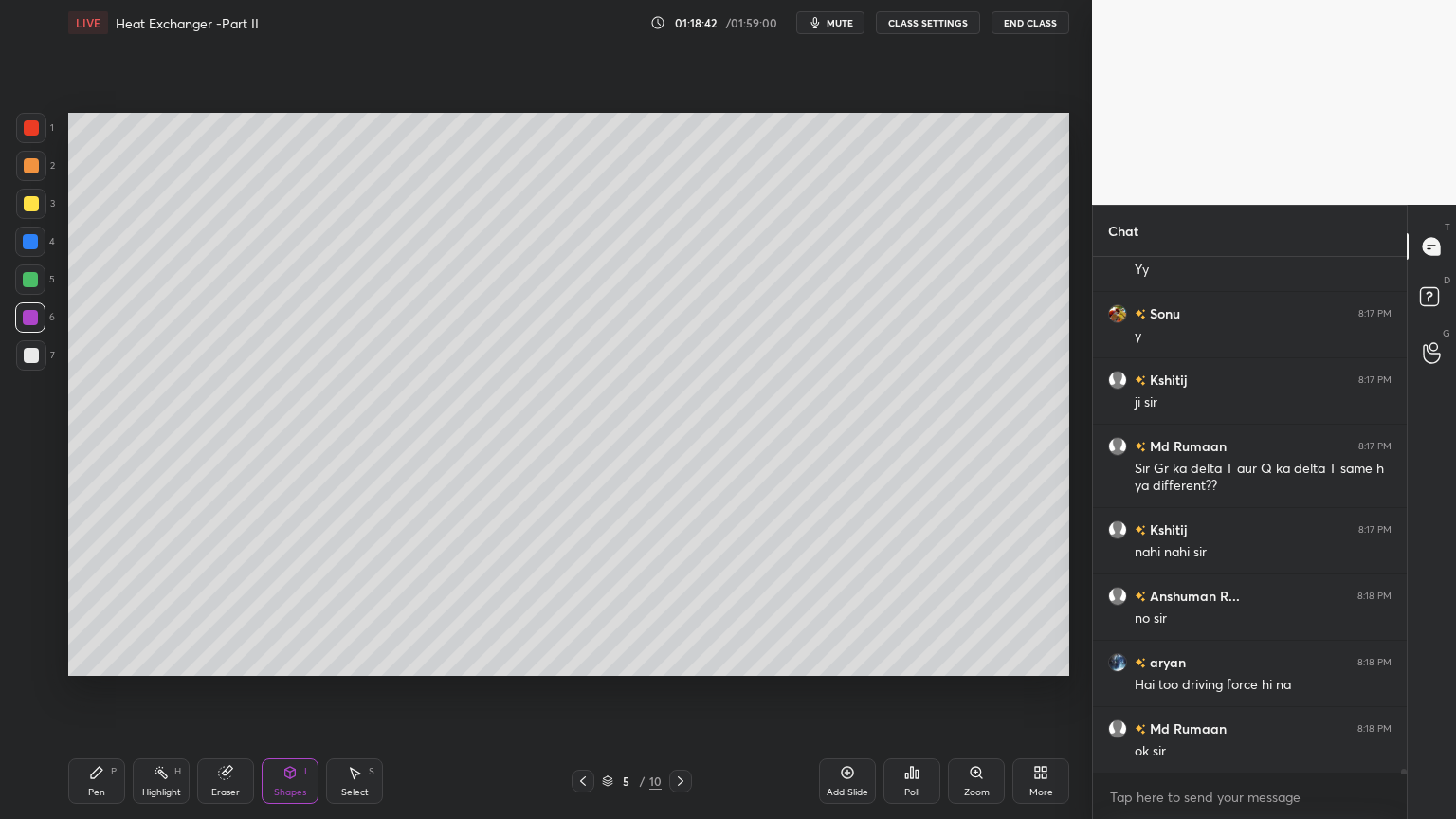 click 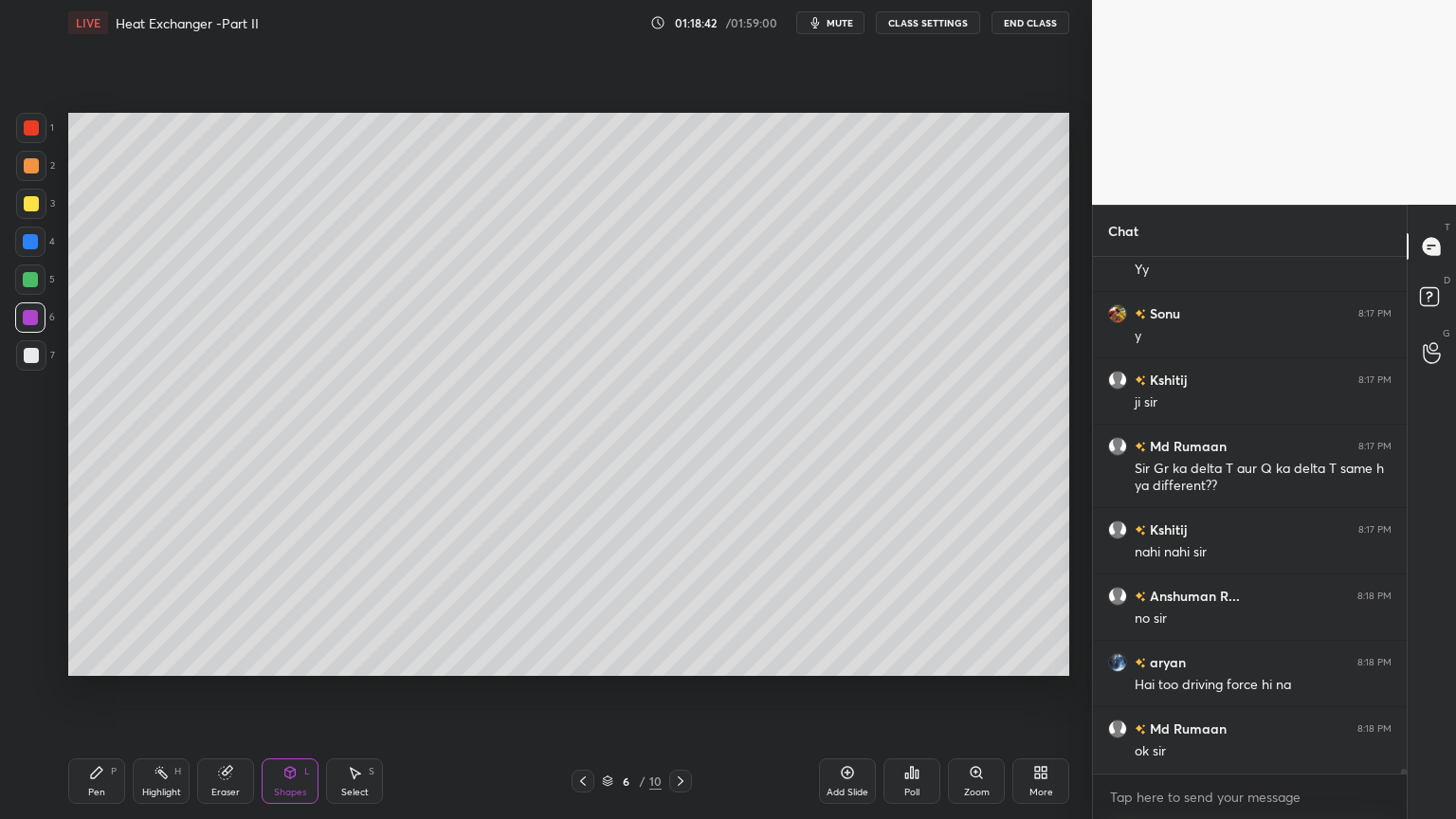 click 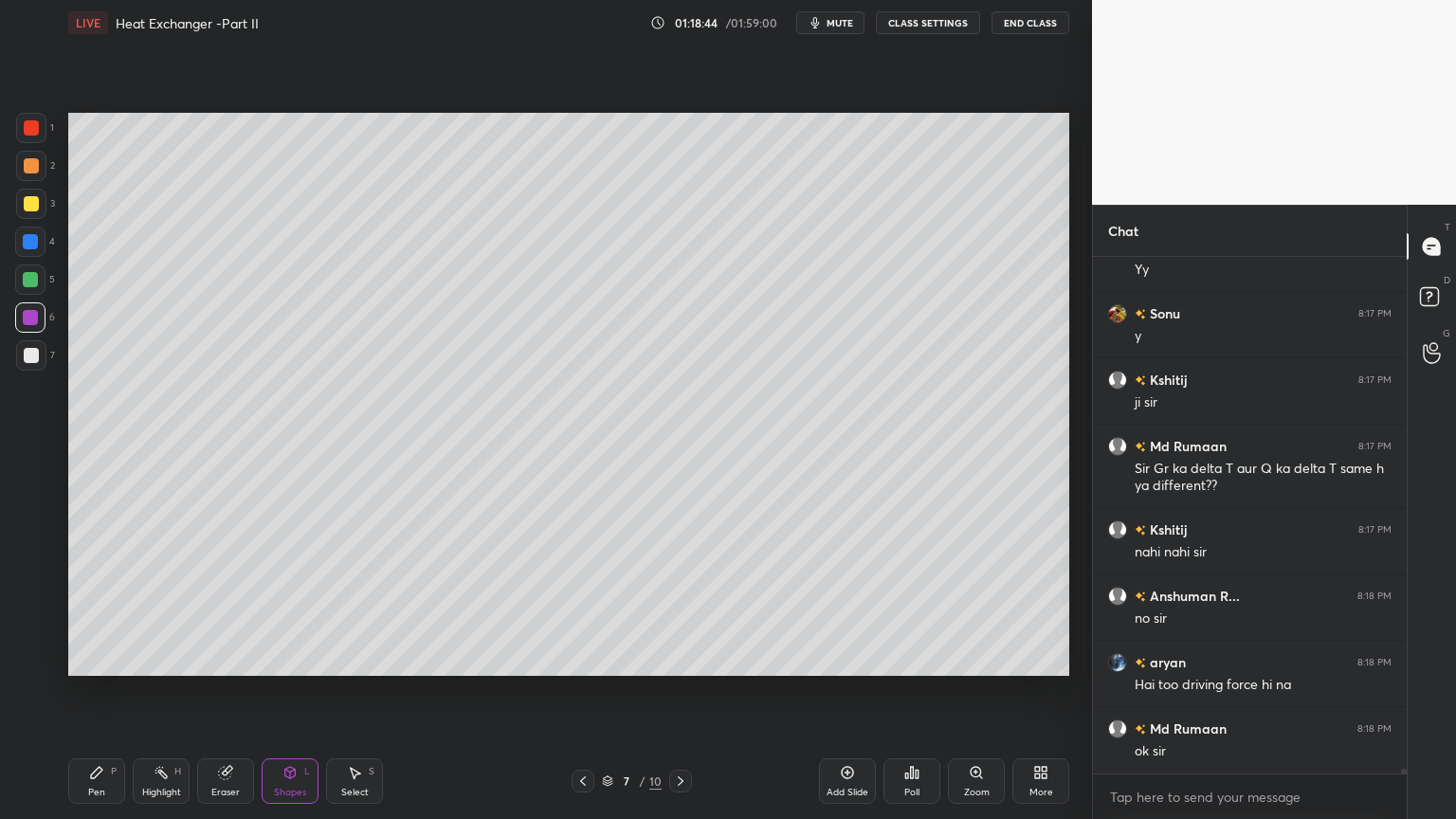 click 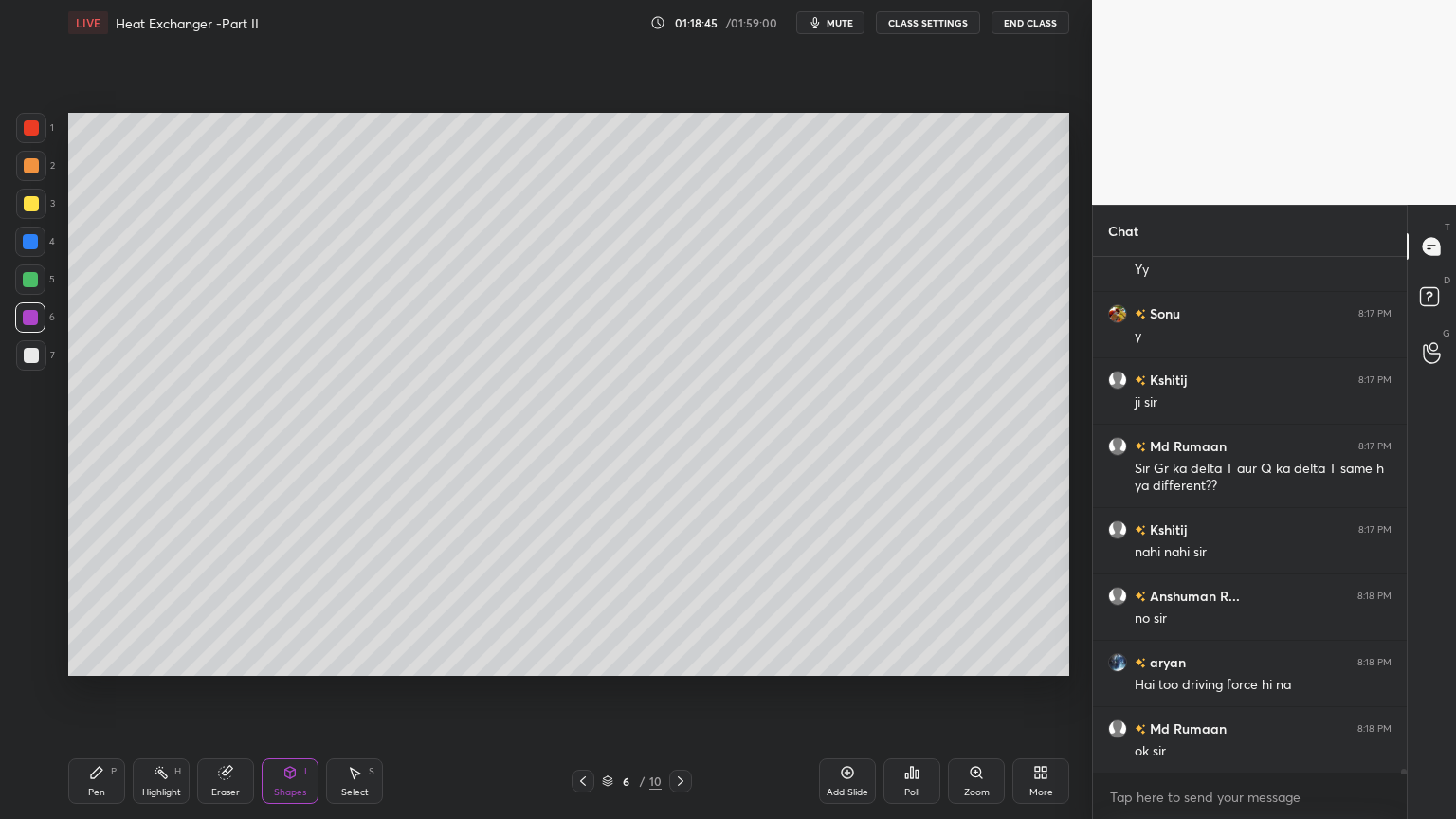 click on "Shapes L" at bounding box center (290, 781) 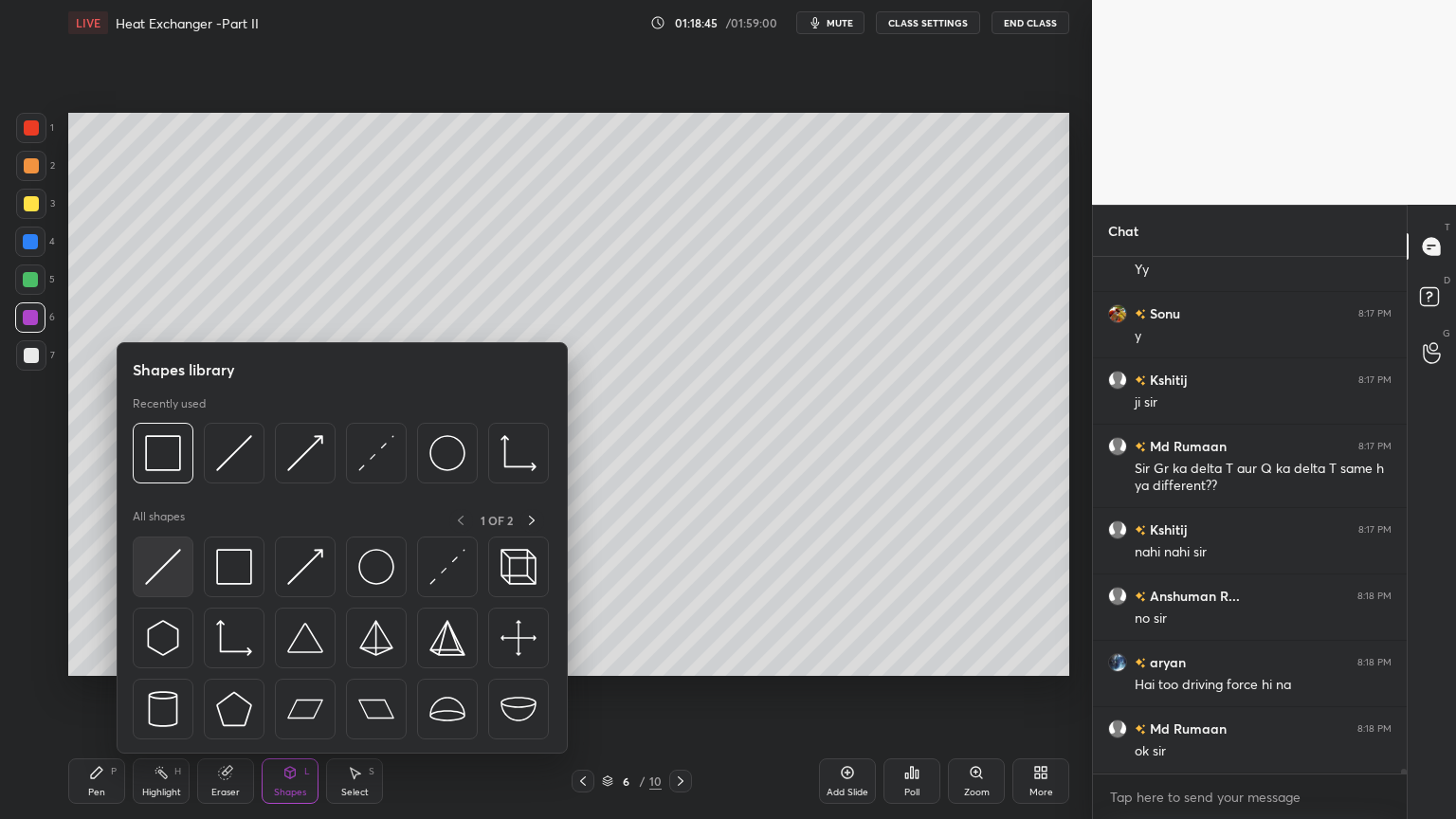 click at bounding box center [163, 567] 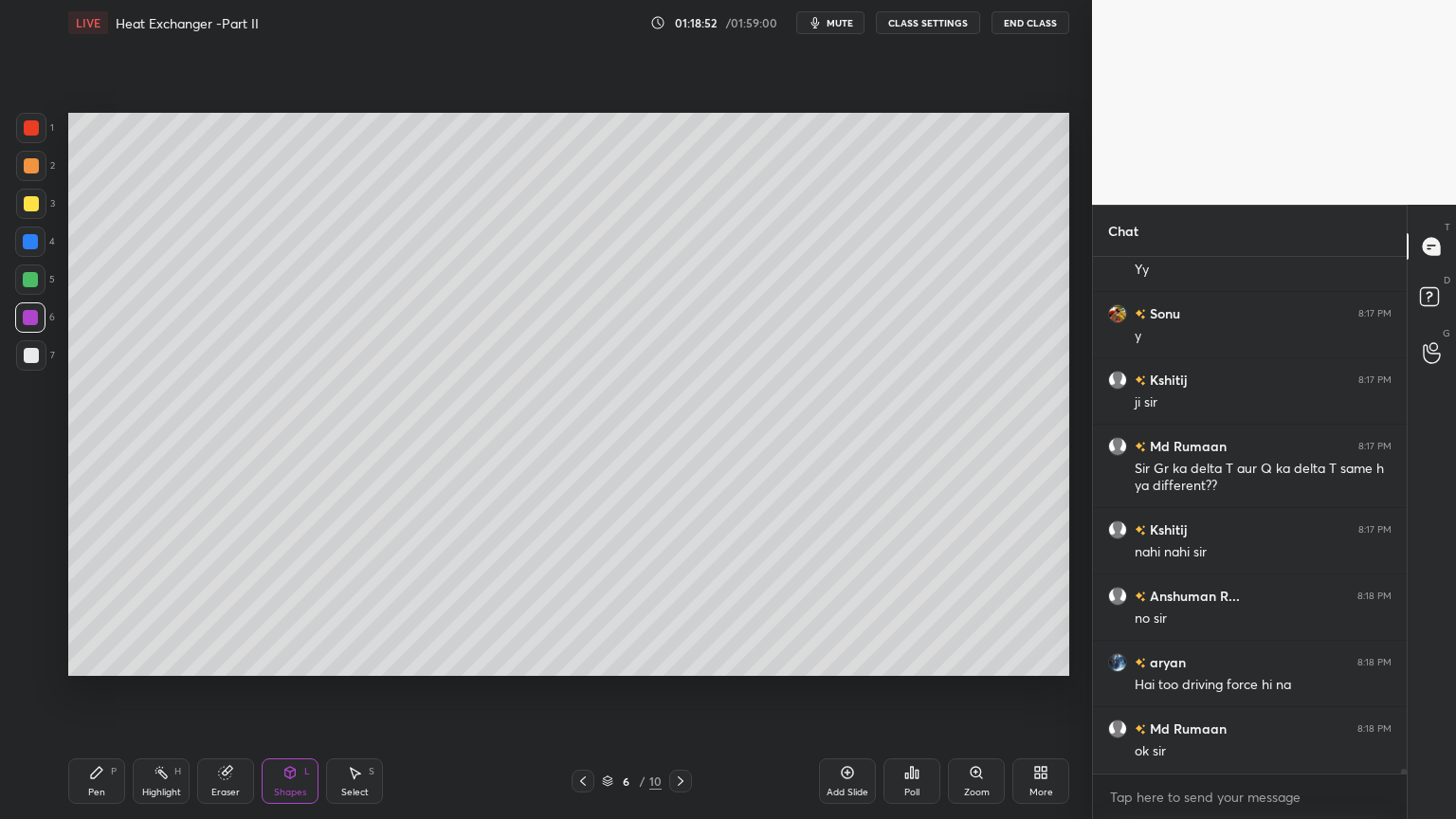 scroll, scrollTop: 61535, scrollLeft: 0, axis: vertical 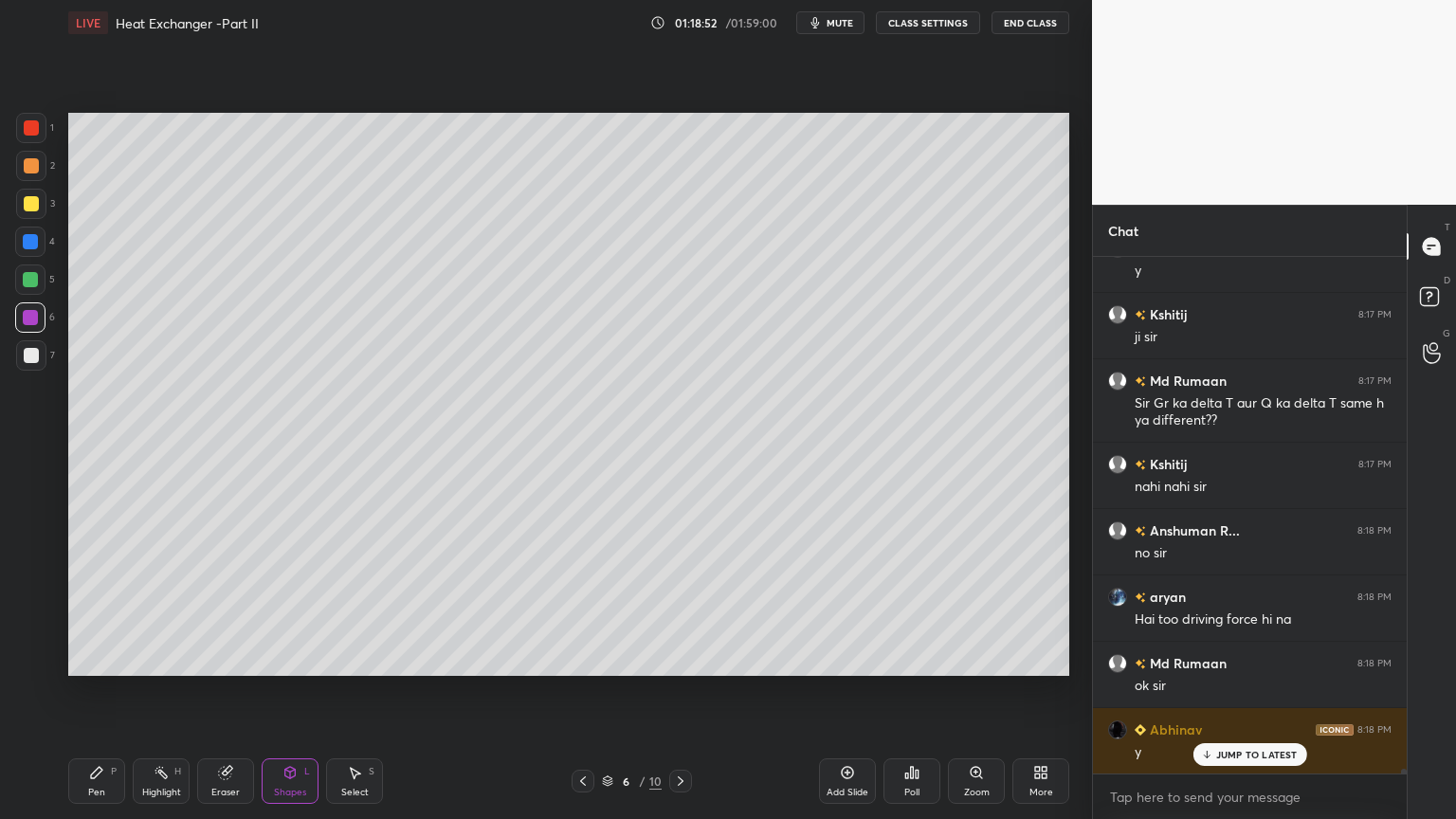 click 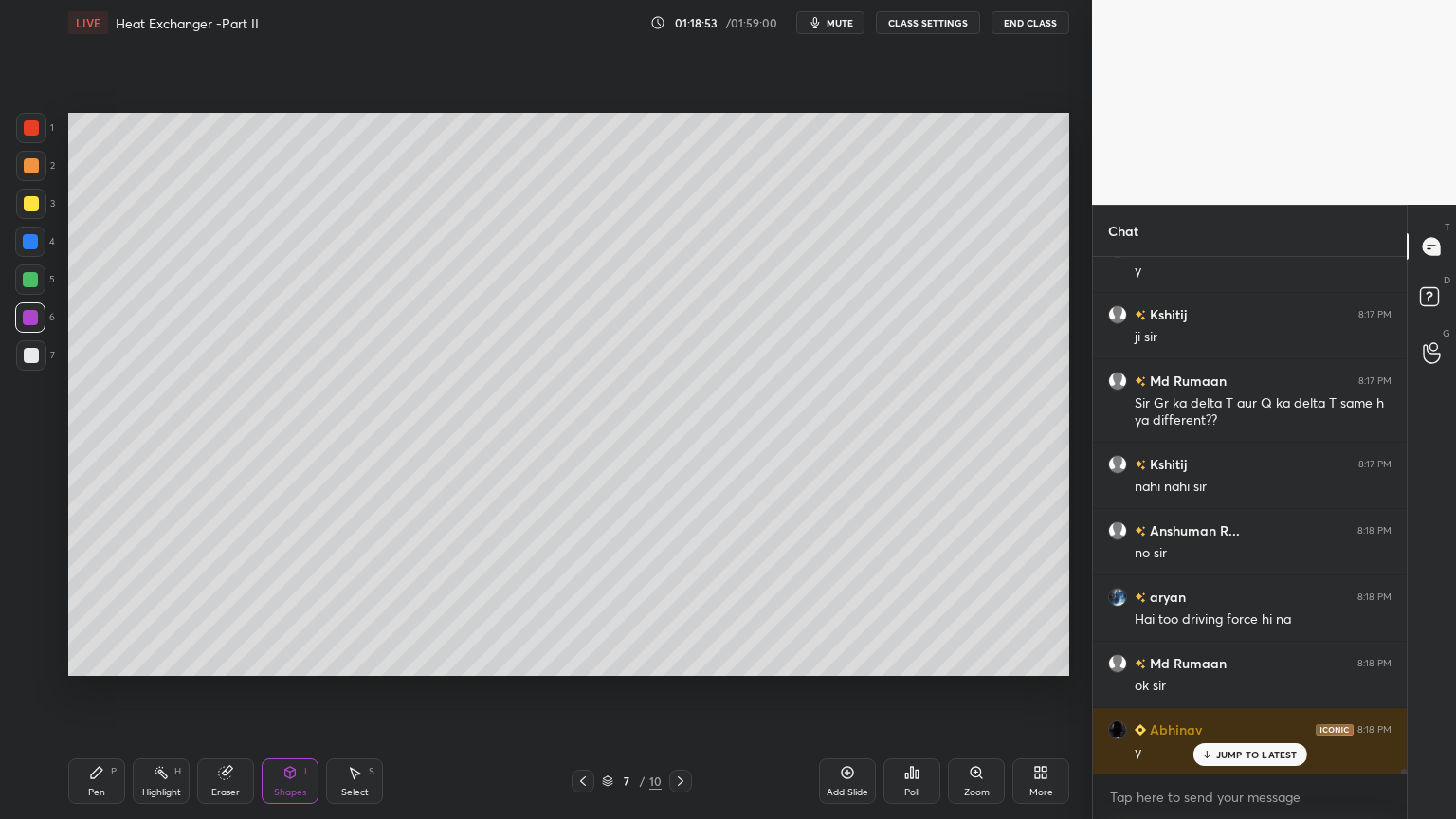 scroll, scrollTop: 61602, scrollLeft: 0, axis: vertical 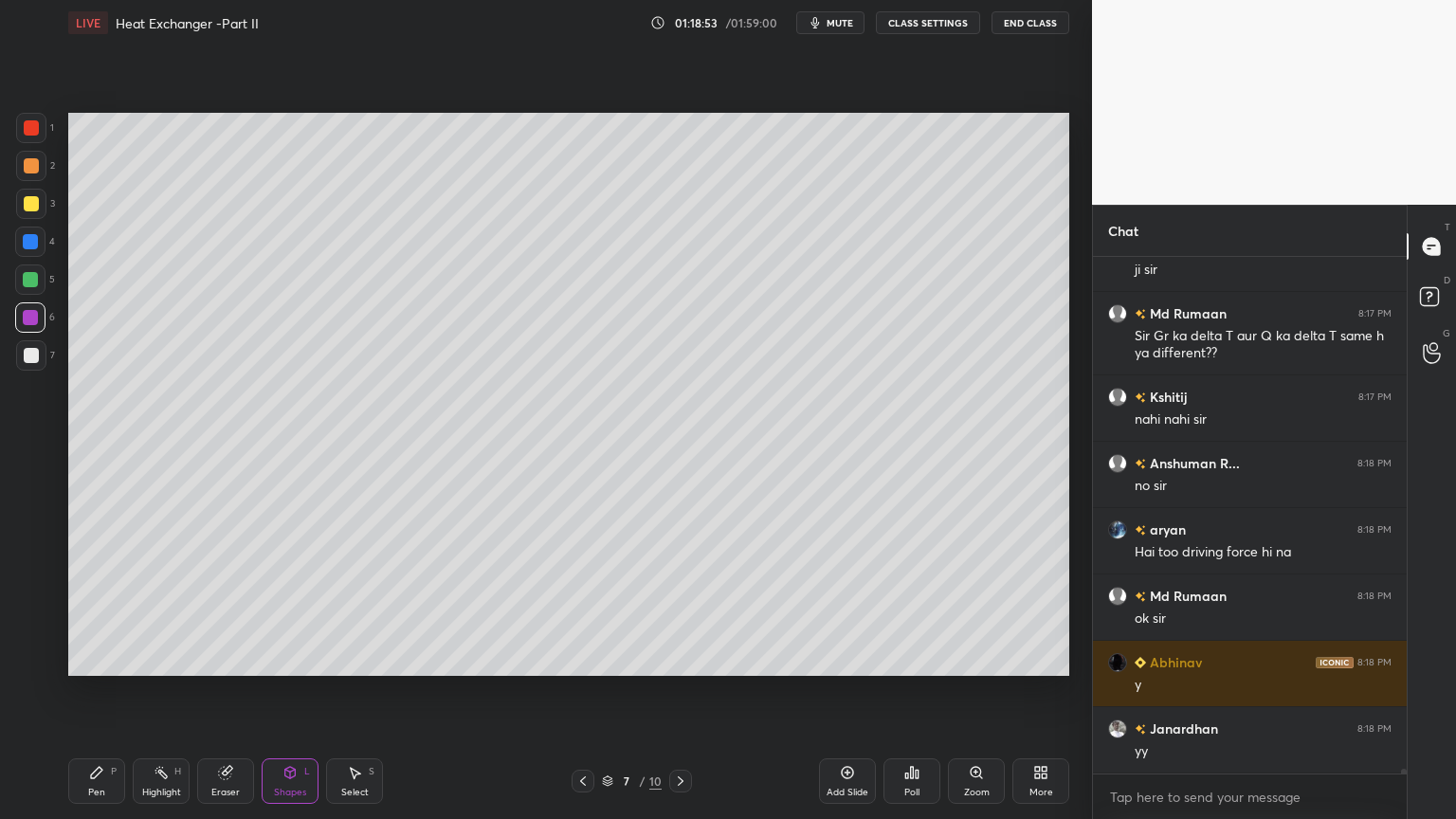 click 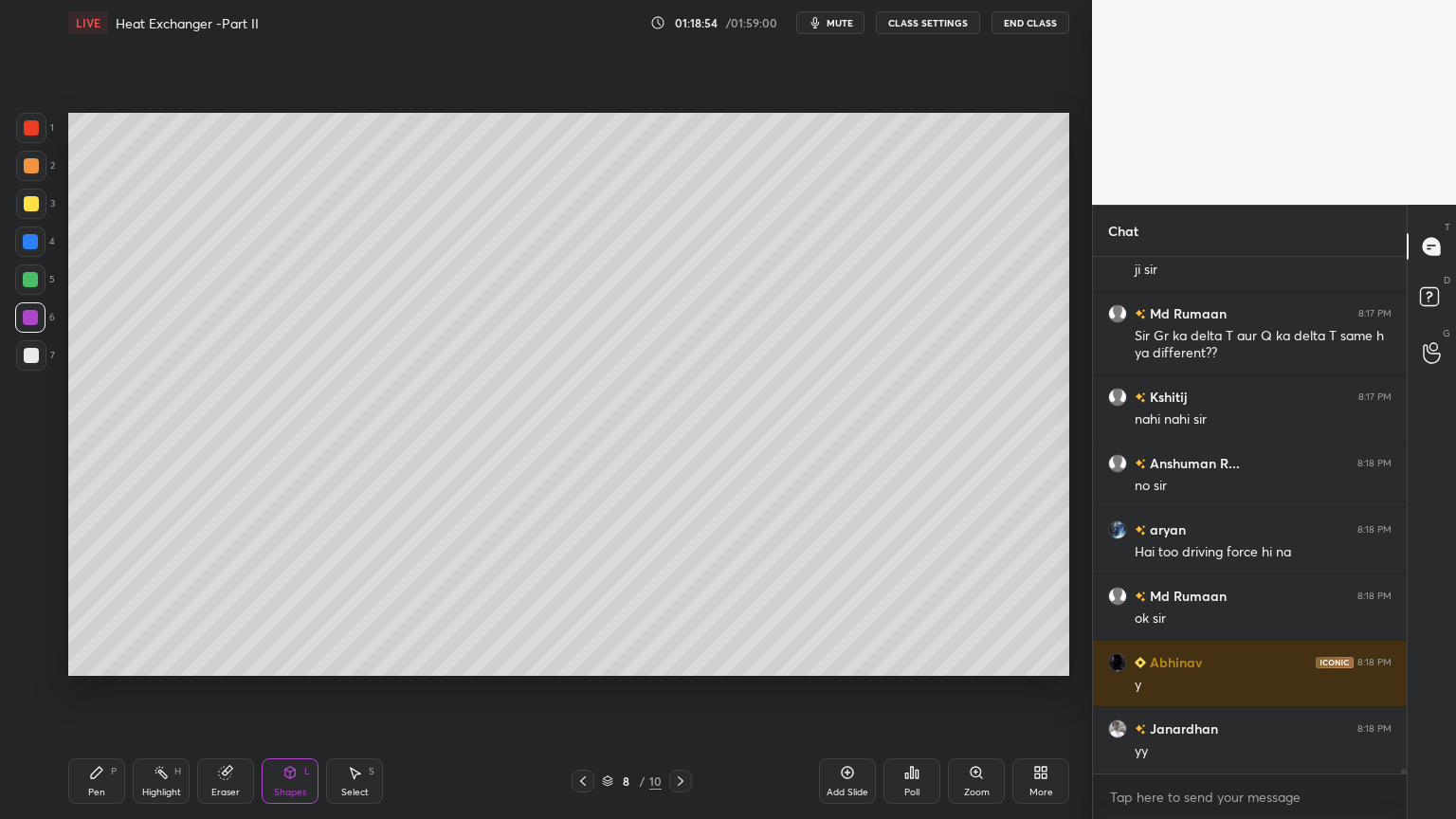 click 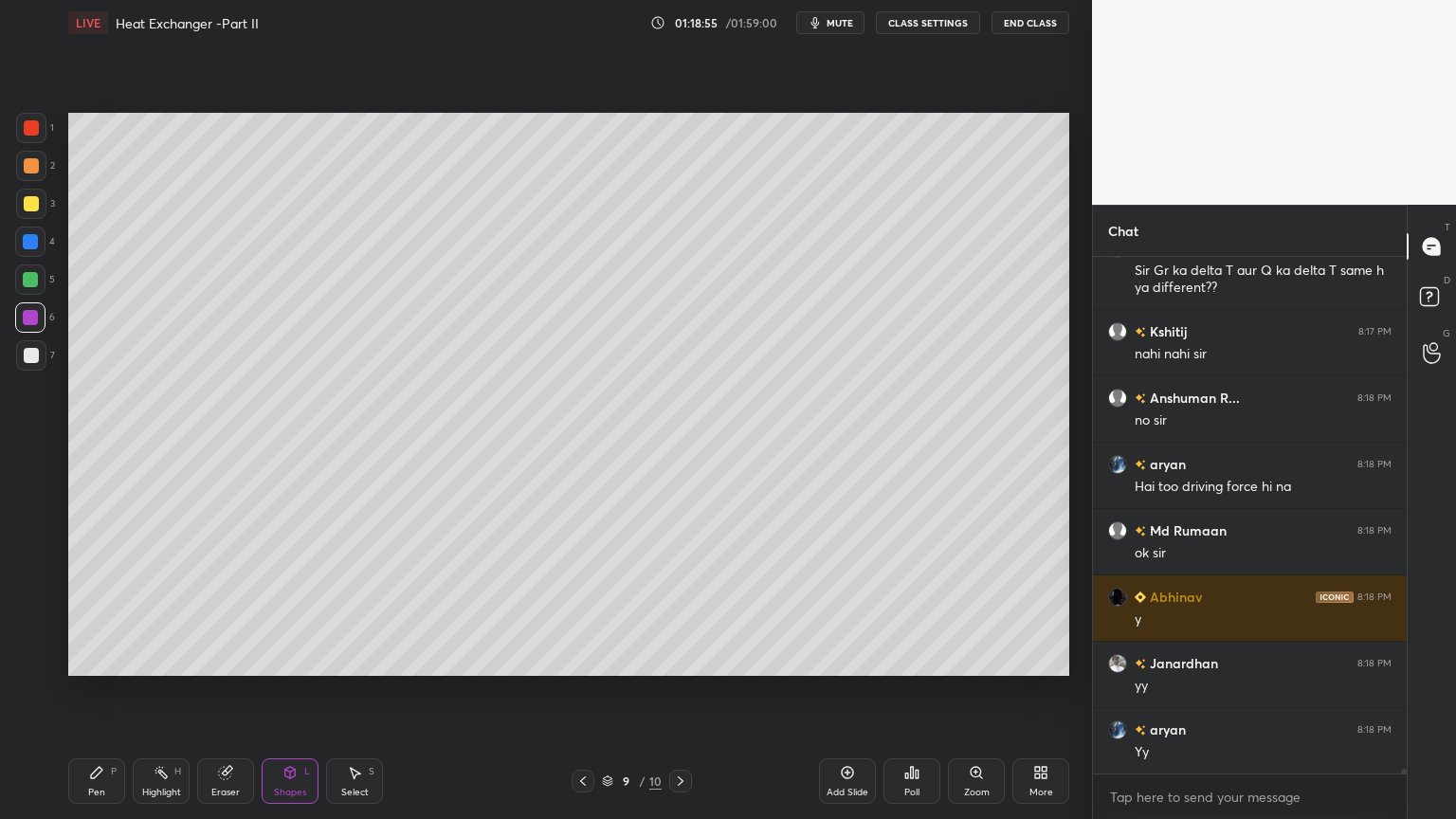 scroll, scrollTop: 61735, scrollLeft: 0, axis: vertical 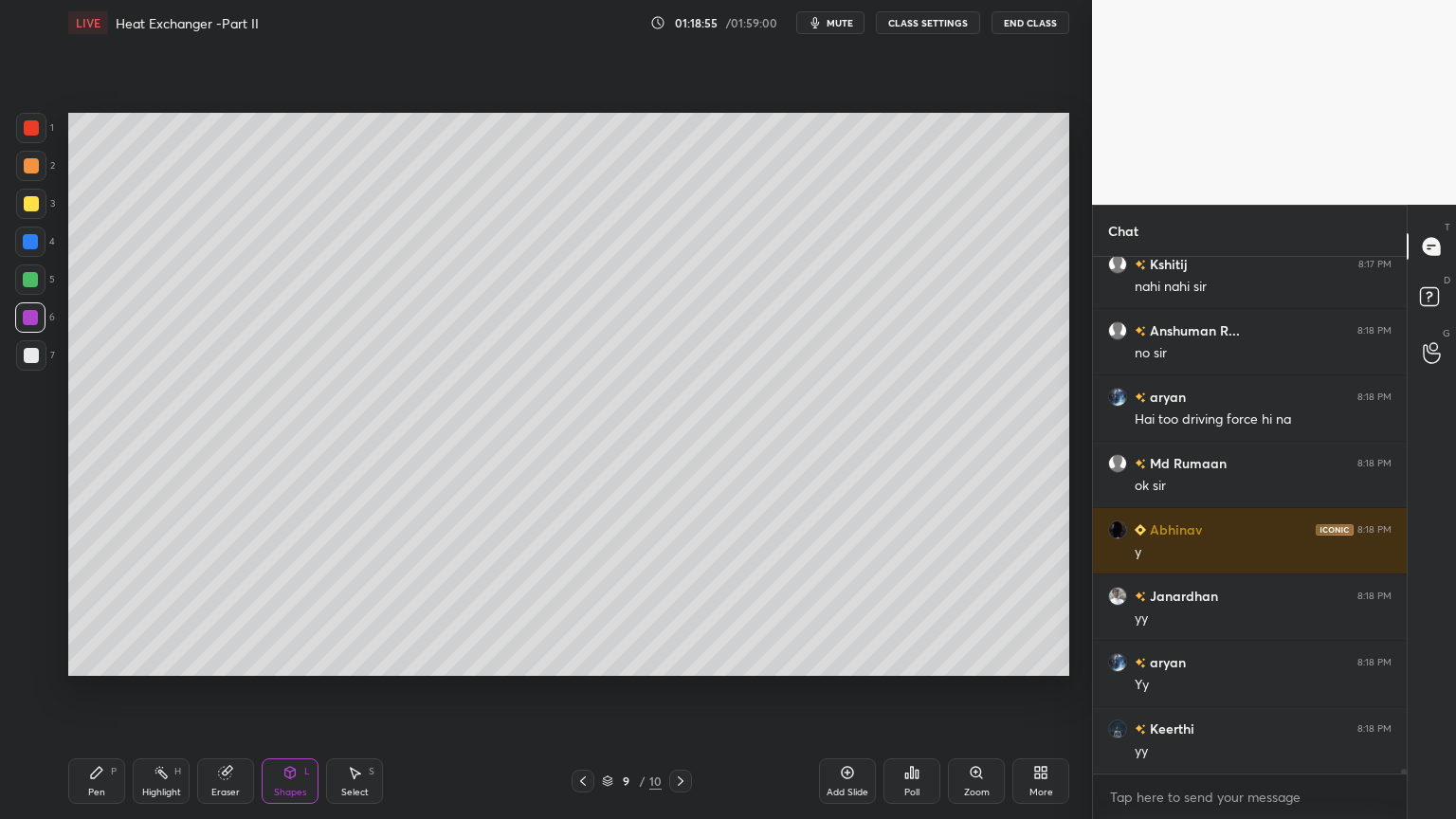 click 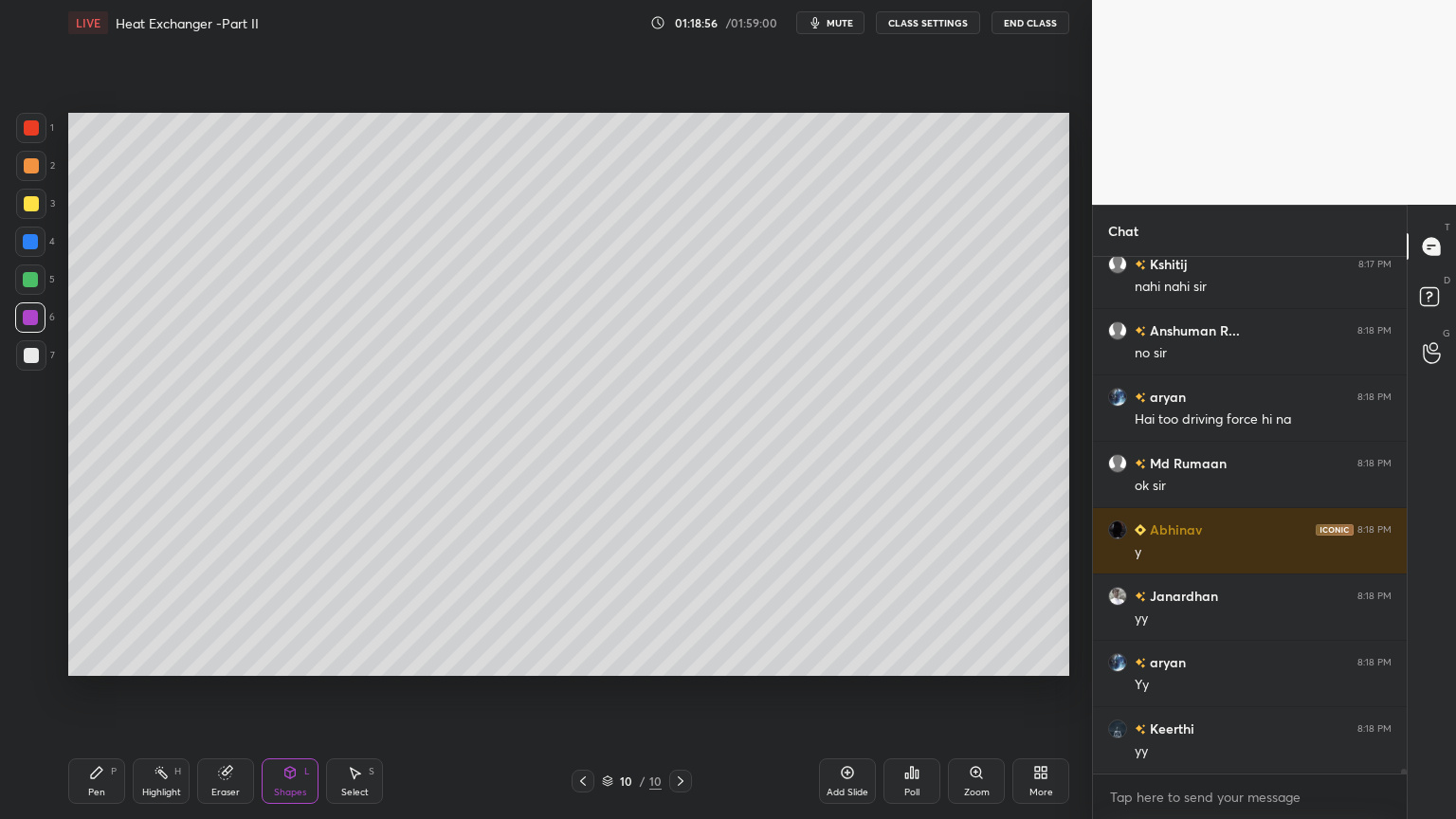 click 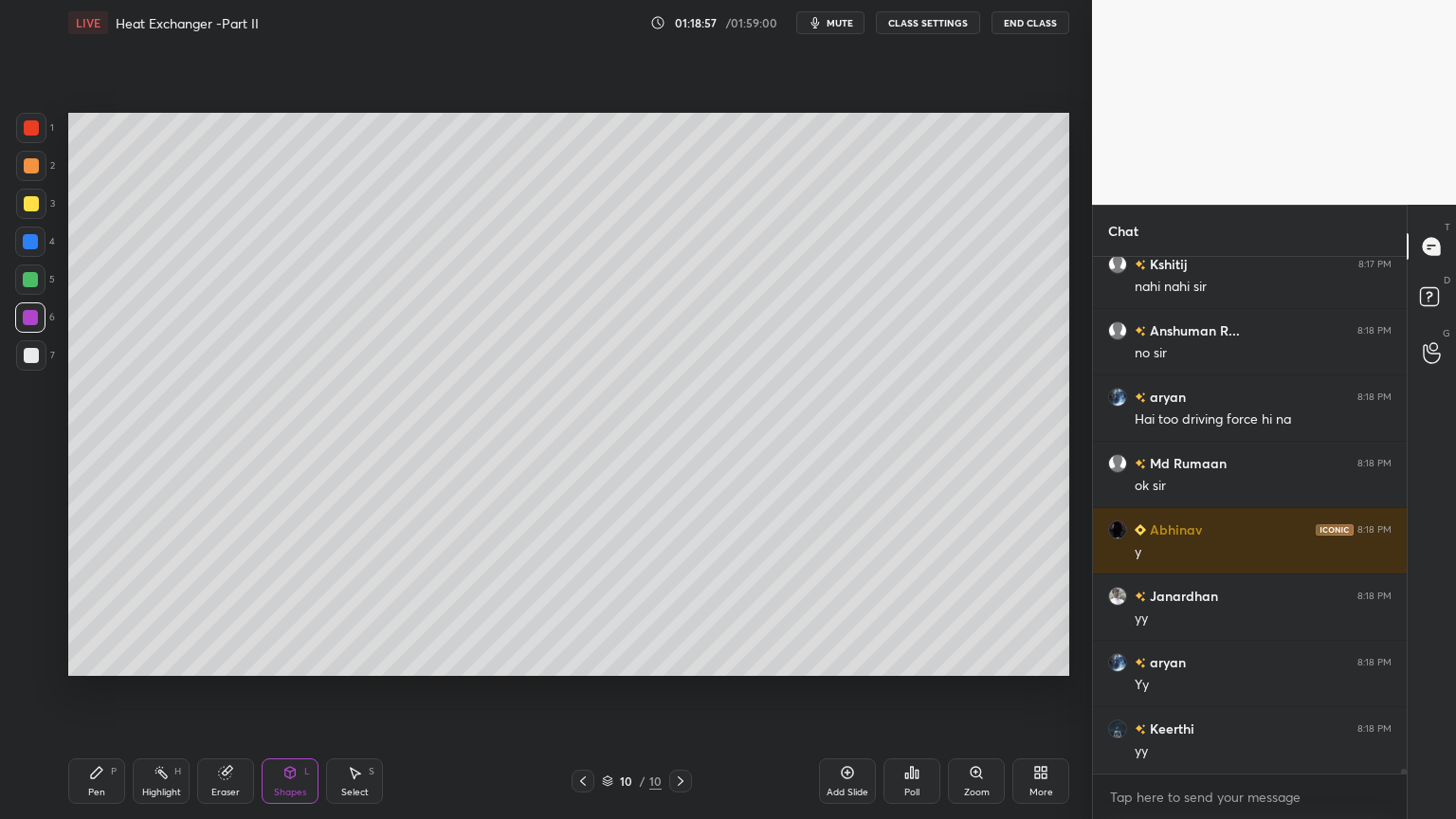 click 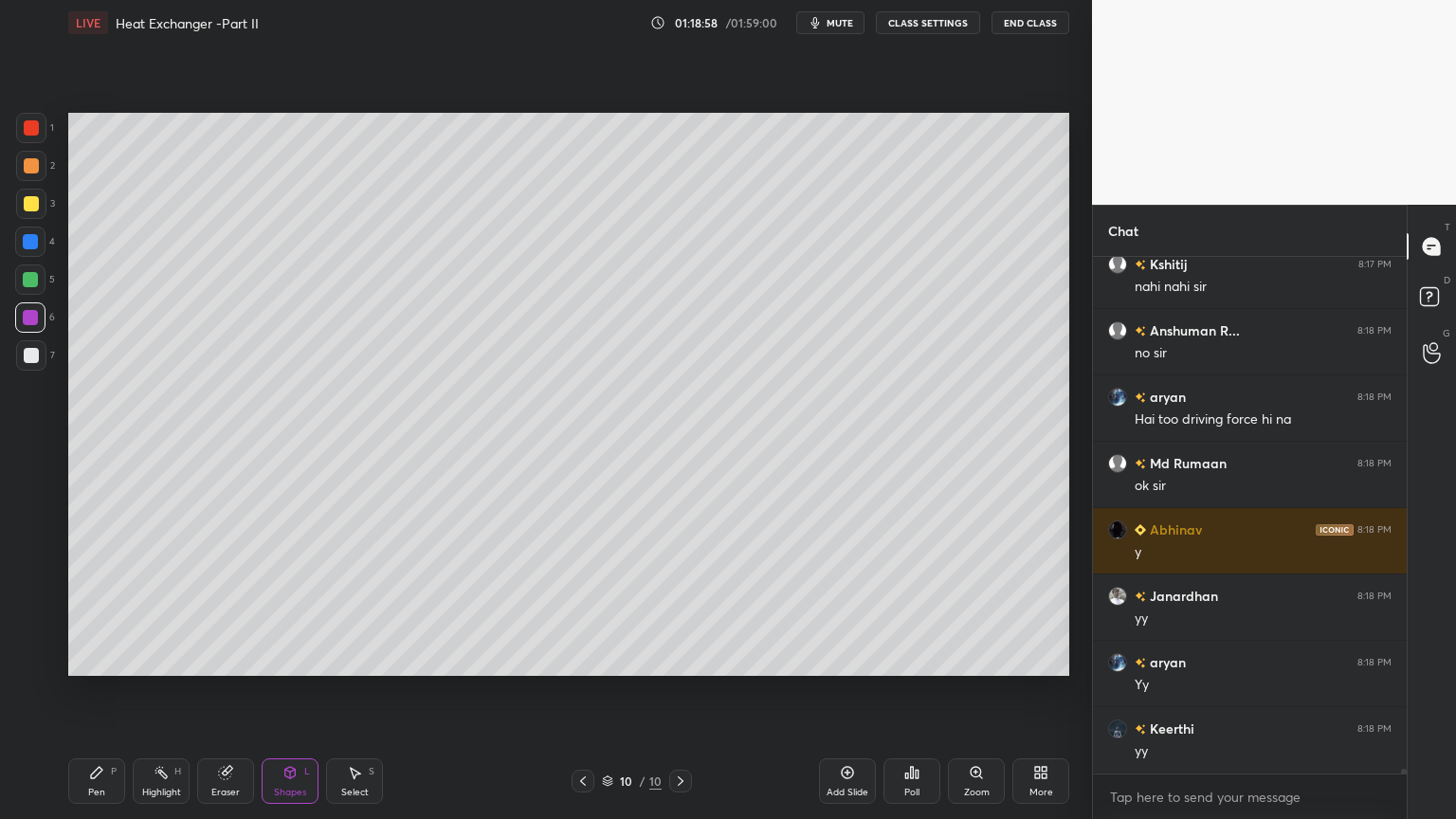 click on "More" at bounding box center (1041, 781) 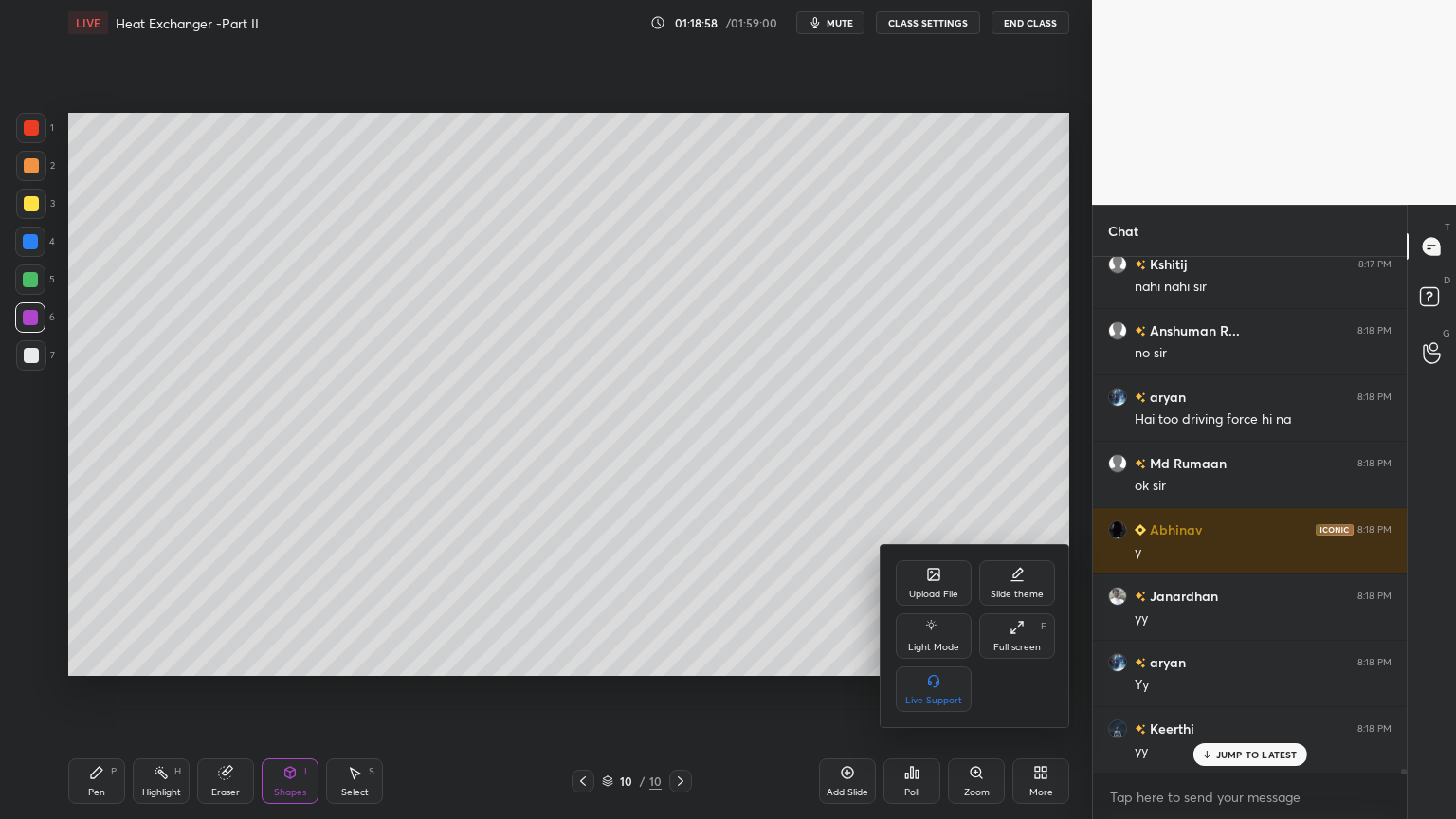 scroll, scrollTop: 61800, scrollLeft: 0, axis: vertical 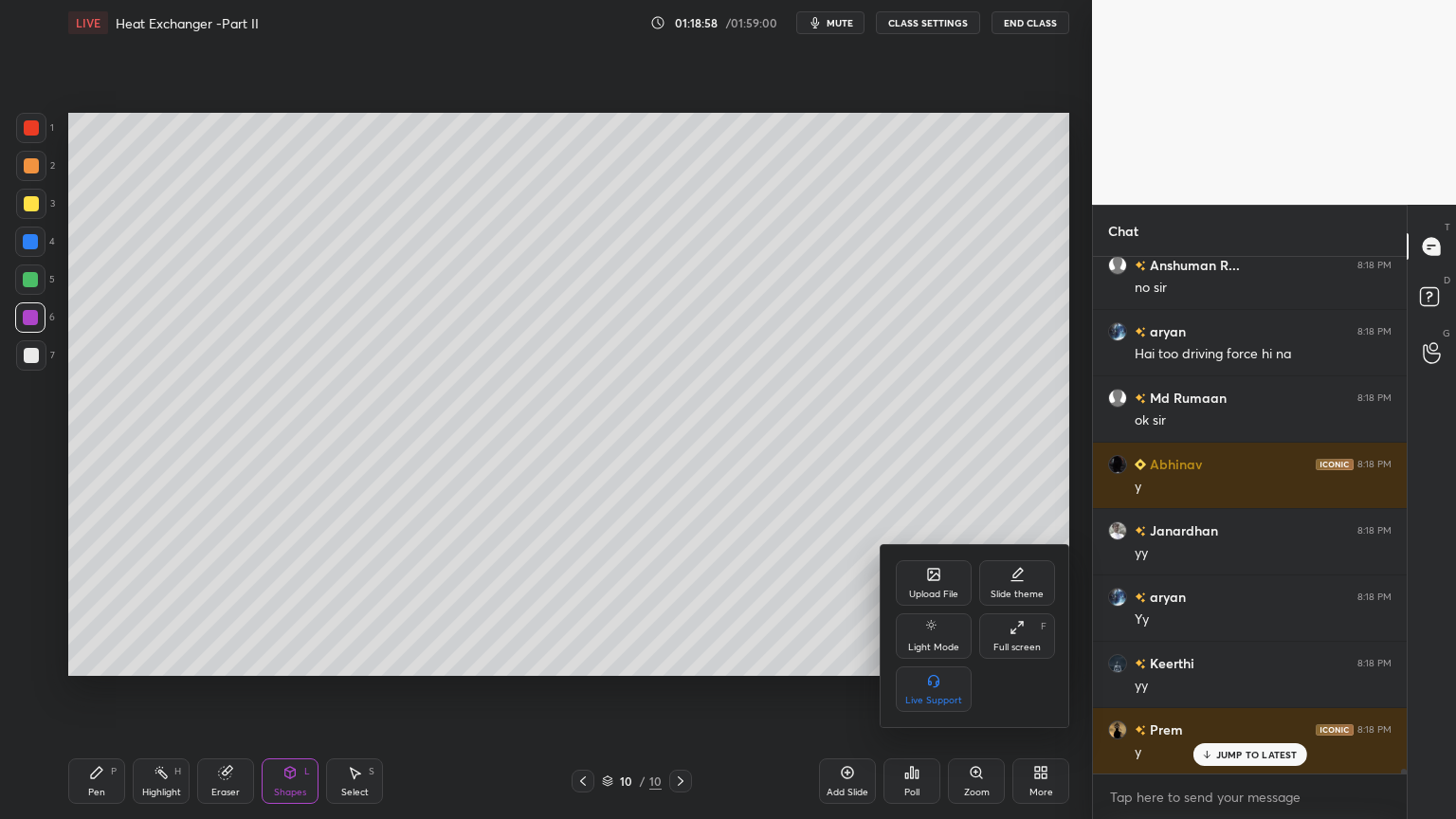 click on "Upload File" at bounding box center (934, 594) 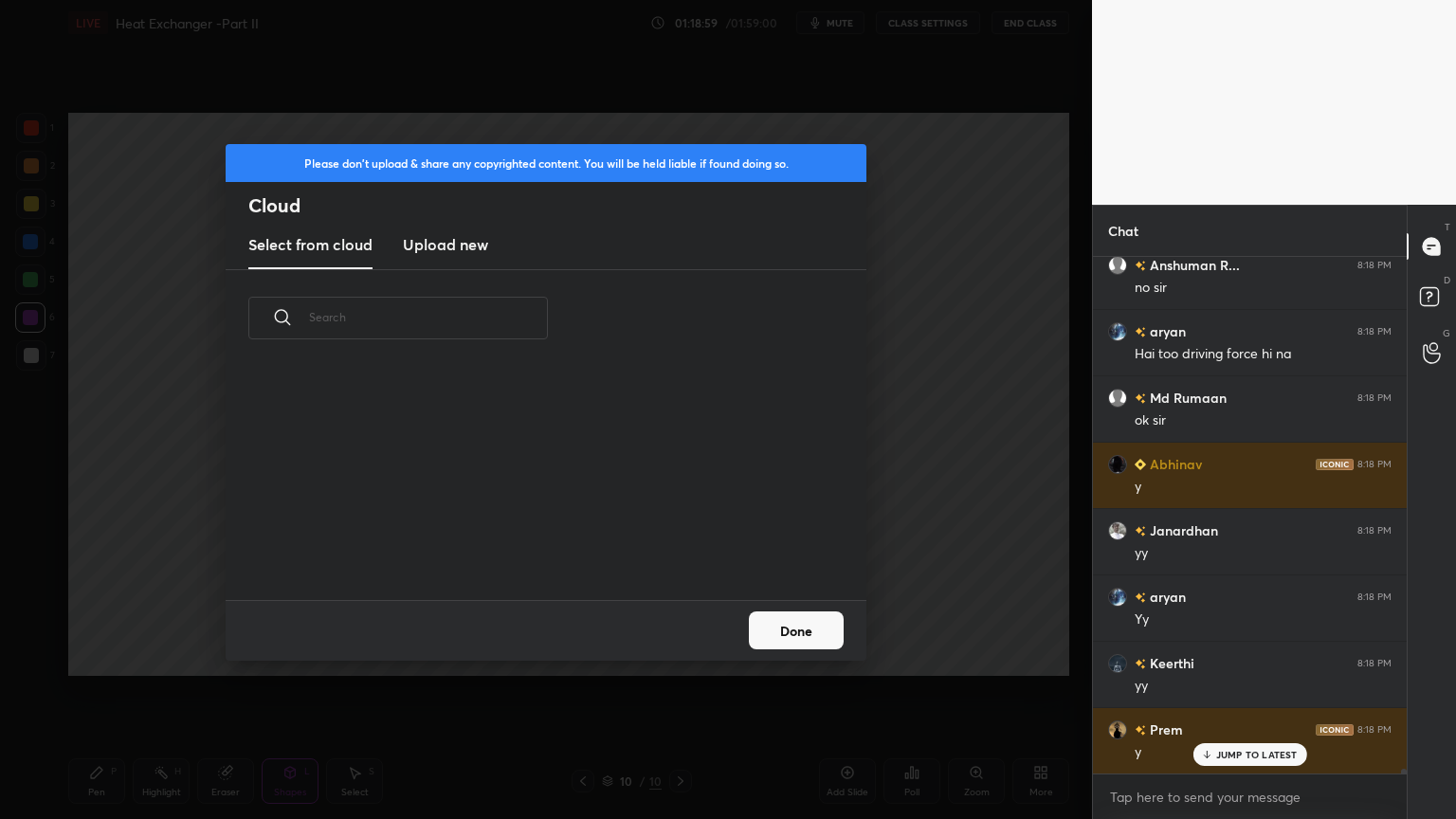 scroll, scrollTop: 5, scrollLeft: 9, axis: both 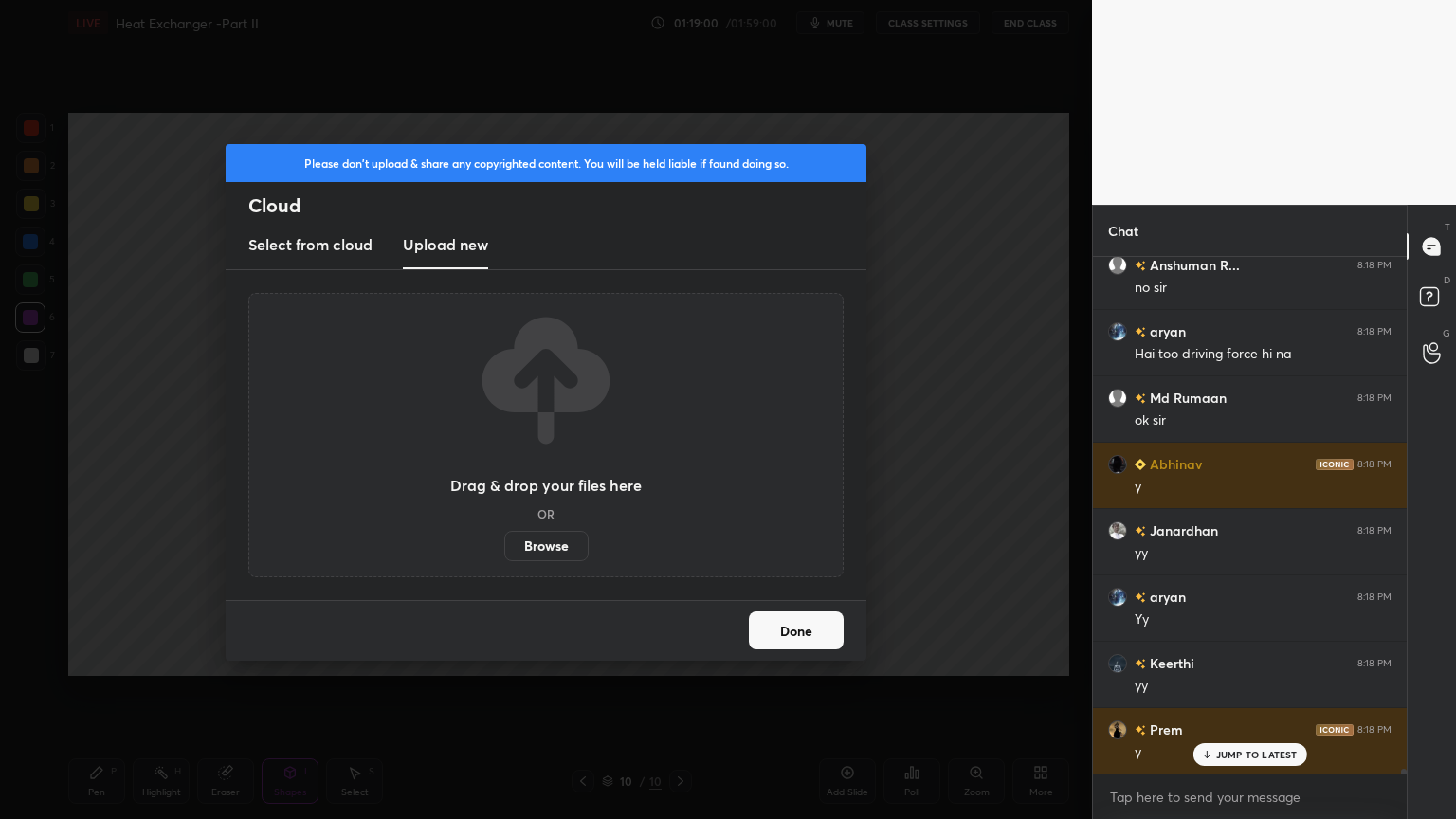 click on "Browse" at bounding box center [546, 546] 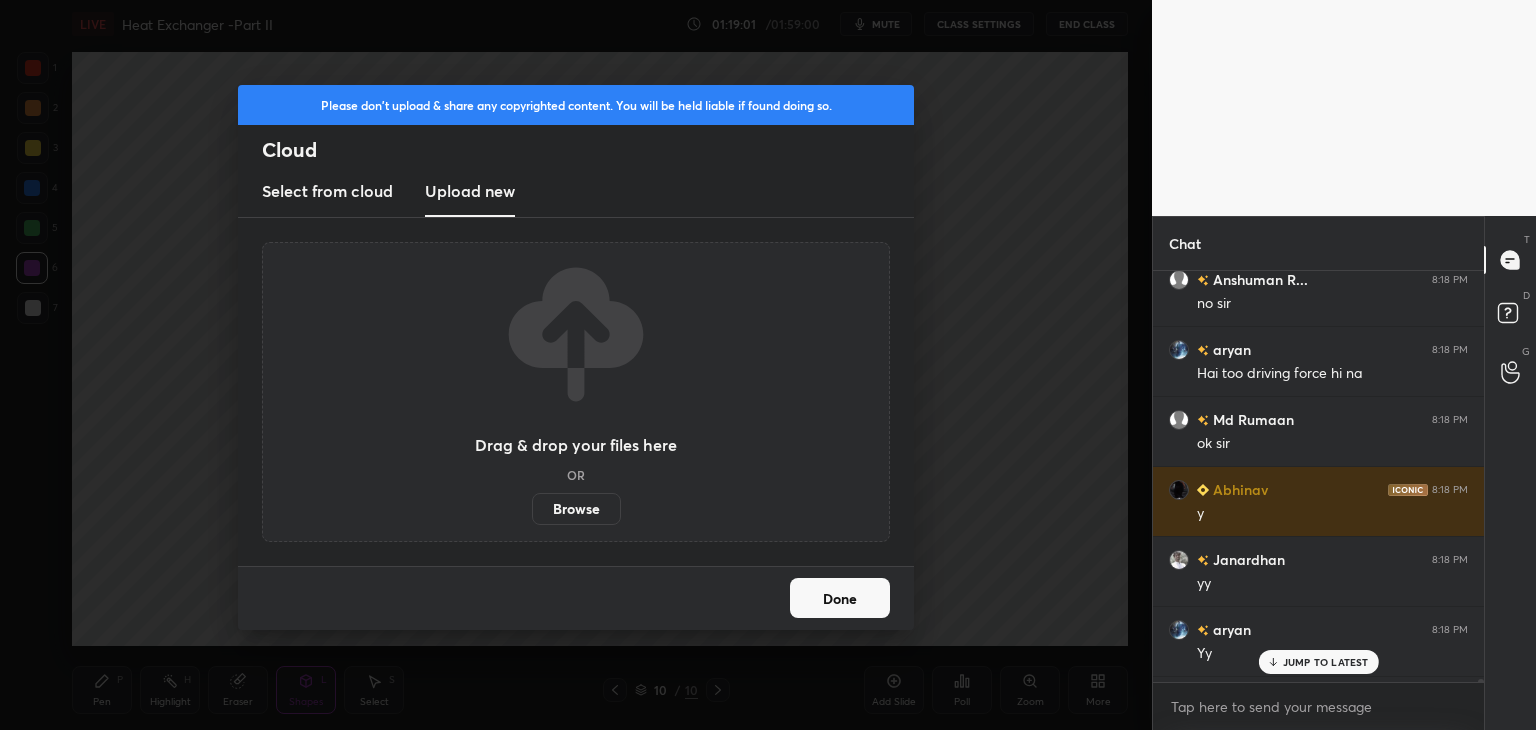 scroll, scrollTop: 602, scrollLeft: 1072, axis: both 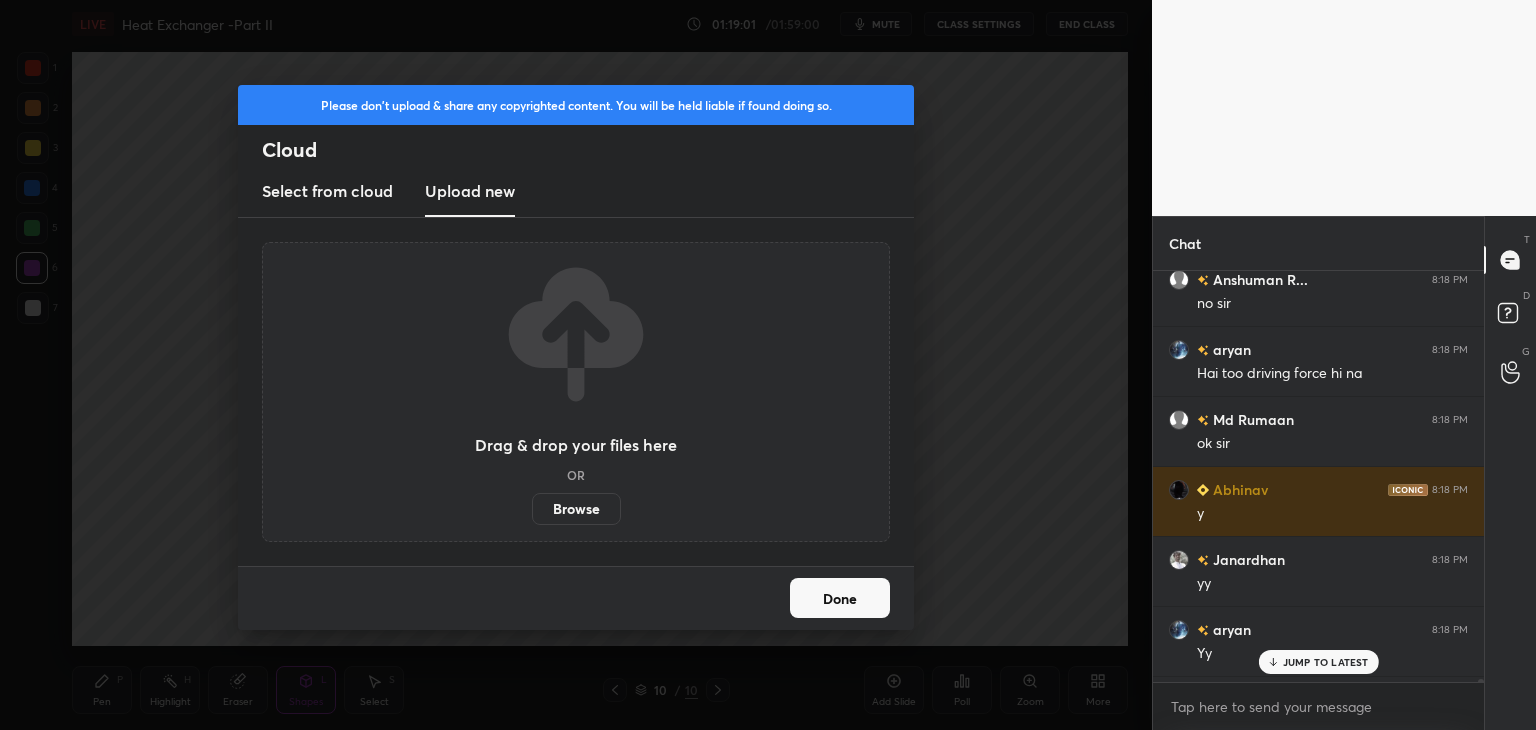 type on "x" 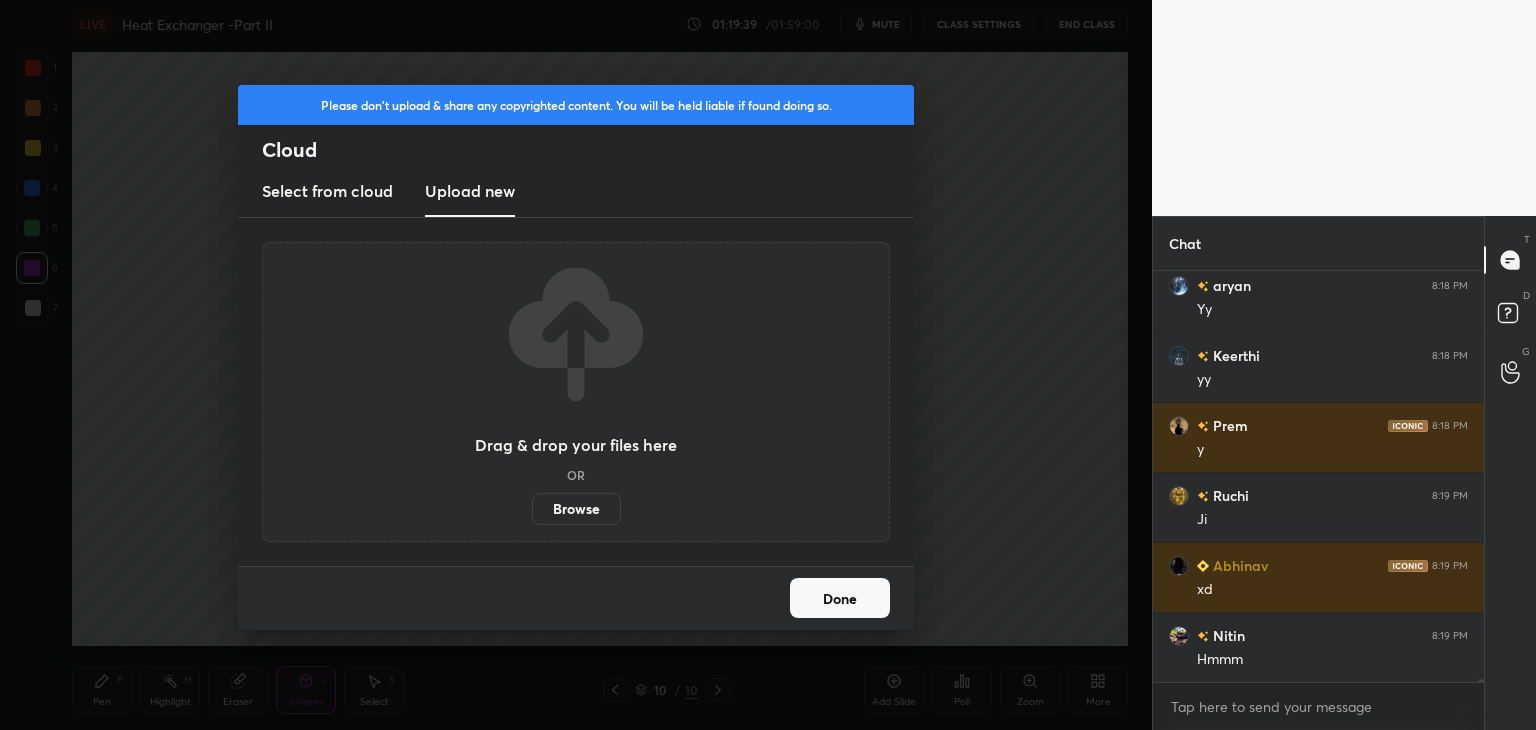 scroll, scrollTop: 65610, scrollLeft: 0, axis: vertical 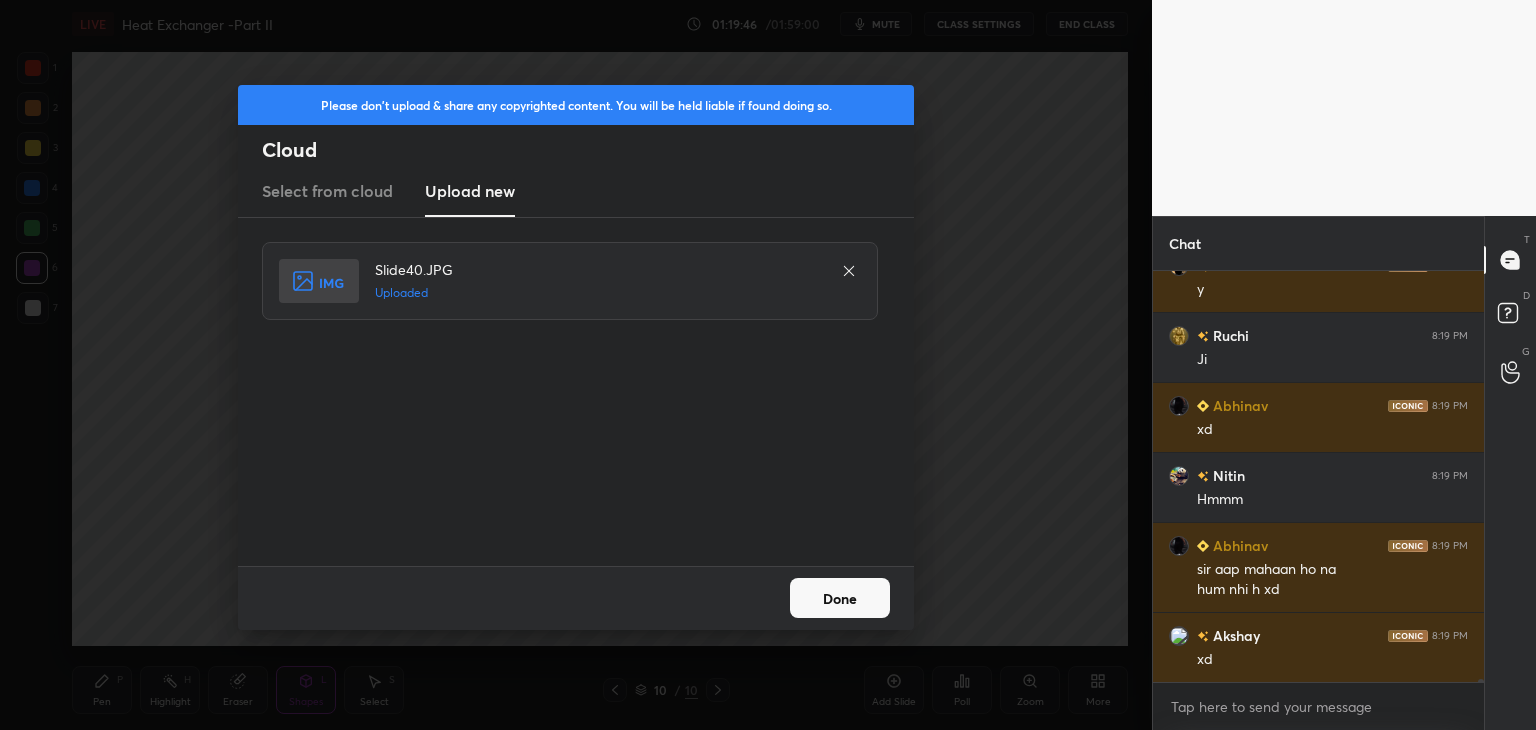 click on "Done" at bounding box center [840, 598] 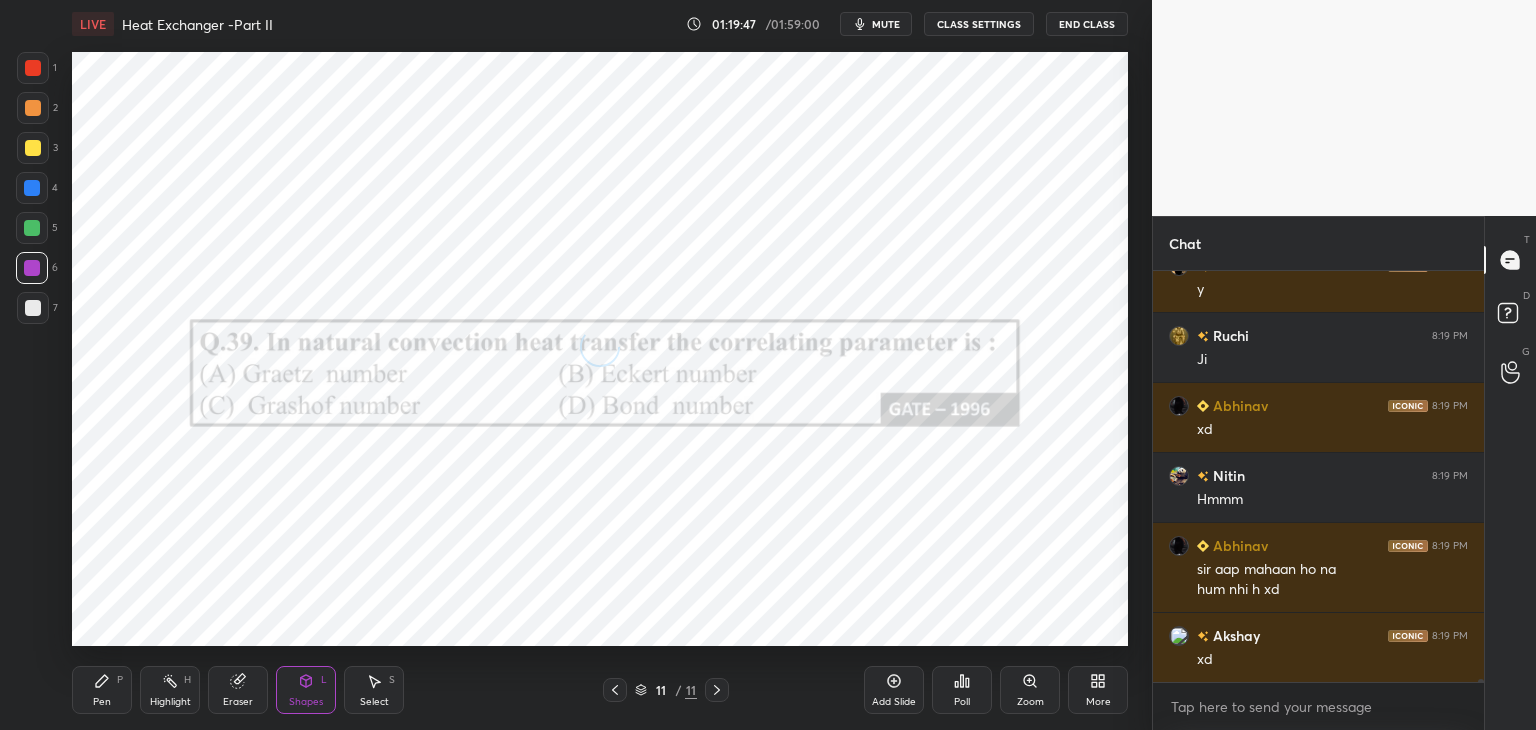 click 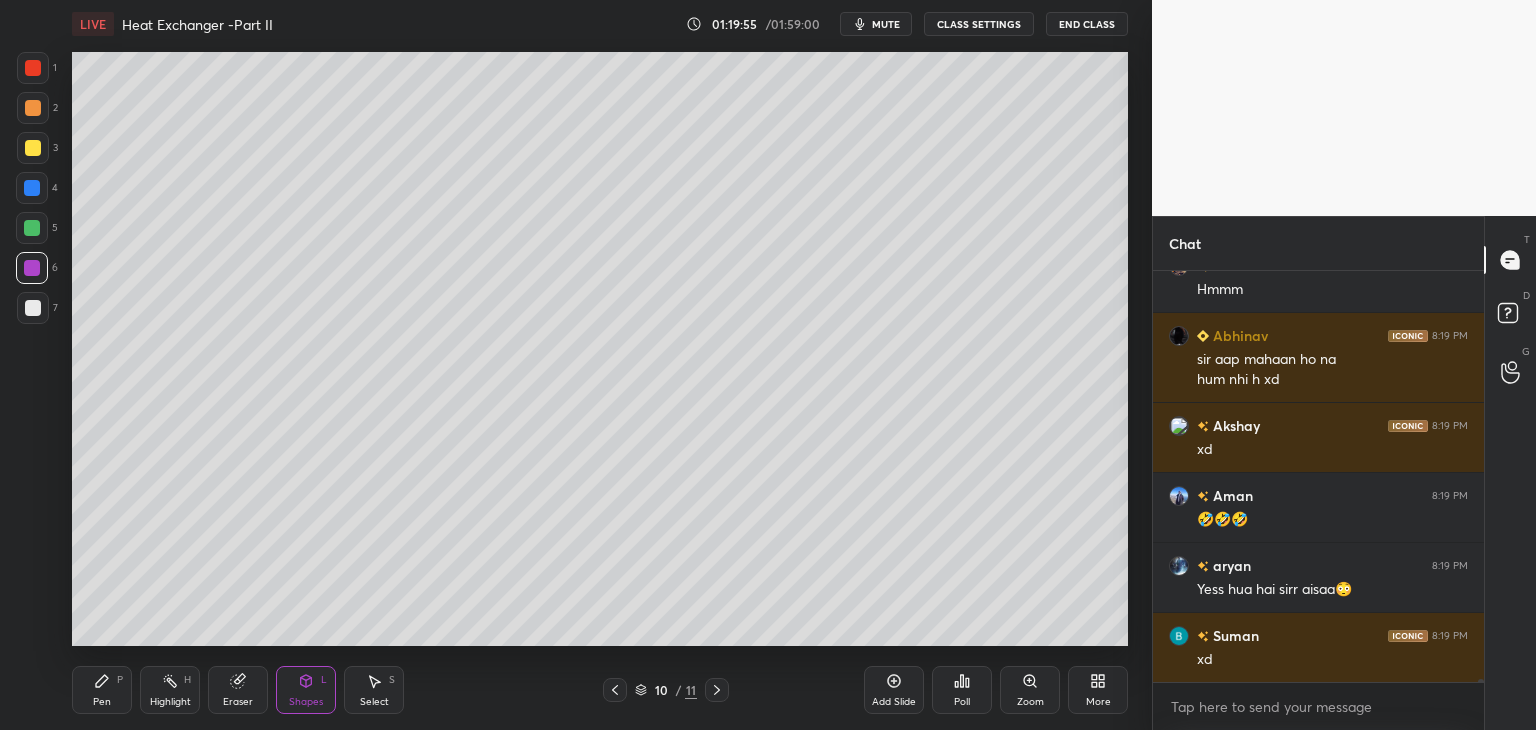 scroll, scrollTop: 65980, scrollLeft: 0, axis: vertical 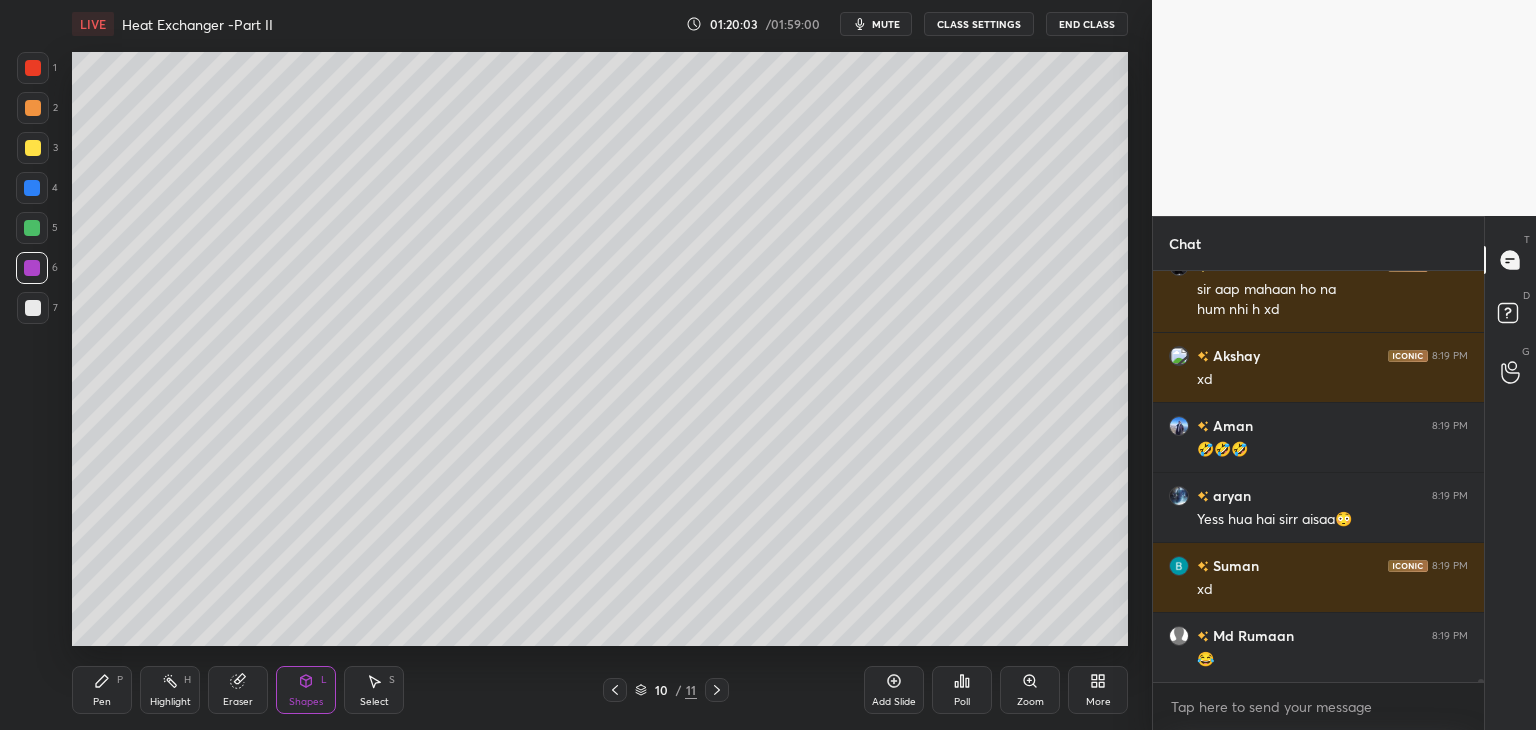 drag, startPoint x: 1480, startPoint y: 680, endPoint x: 1480, endPoint y: 691, distance: 11 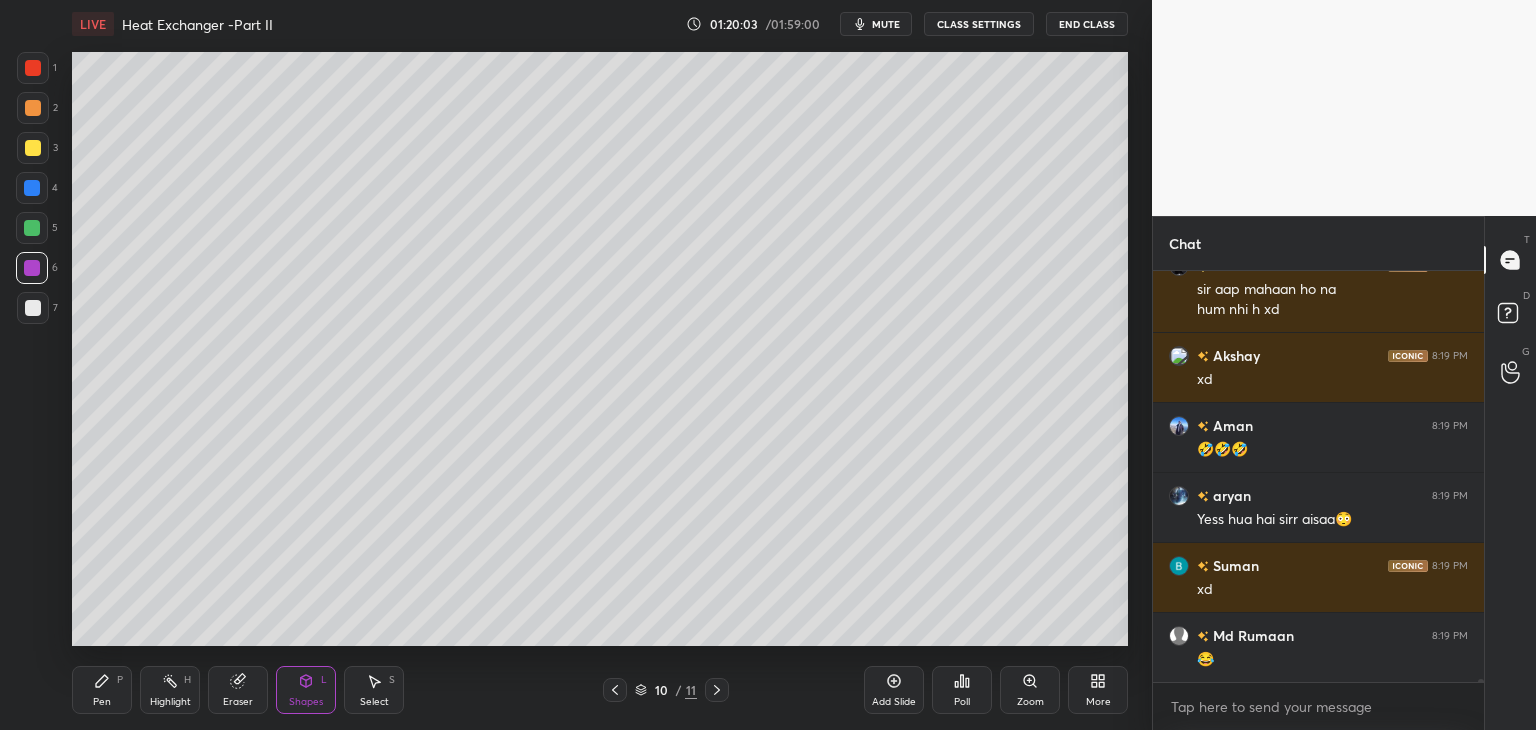 click on "Nitin 8:19 PM Hmmm Abhinav 8:19 PM sir aap mahaan ho na hum nhi h xd Akshay 8:19 PM xd Aman 8:19 PM 🤣🤣🤣 aryan 8:19 PM Yess hua hai sirr aisaa😳 Suman 8:19 PM xd Md Rumaan 8:19 PM 😂 JUMP TO LATEST Enable hand raising Enable raise hand to speak to learners. Once enabled, chat will be turned off temporarily. Enable x" at bounding box center [1318, 500] 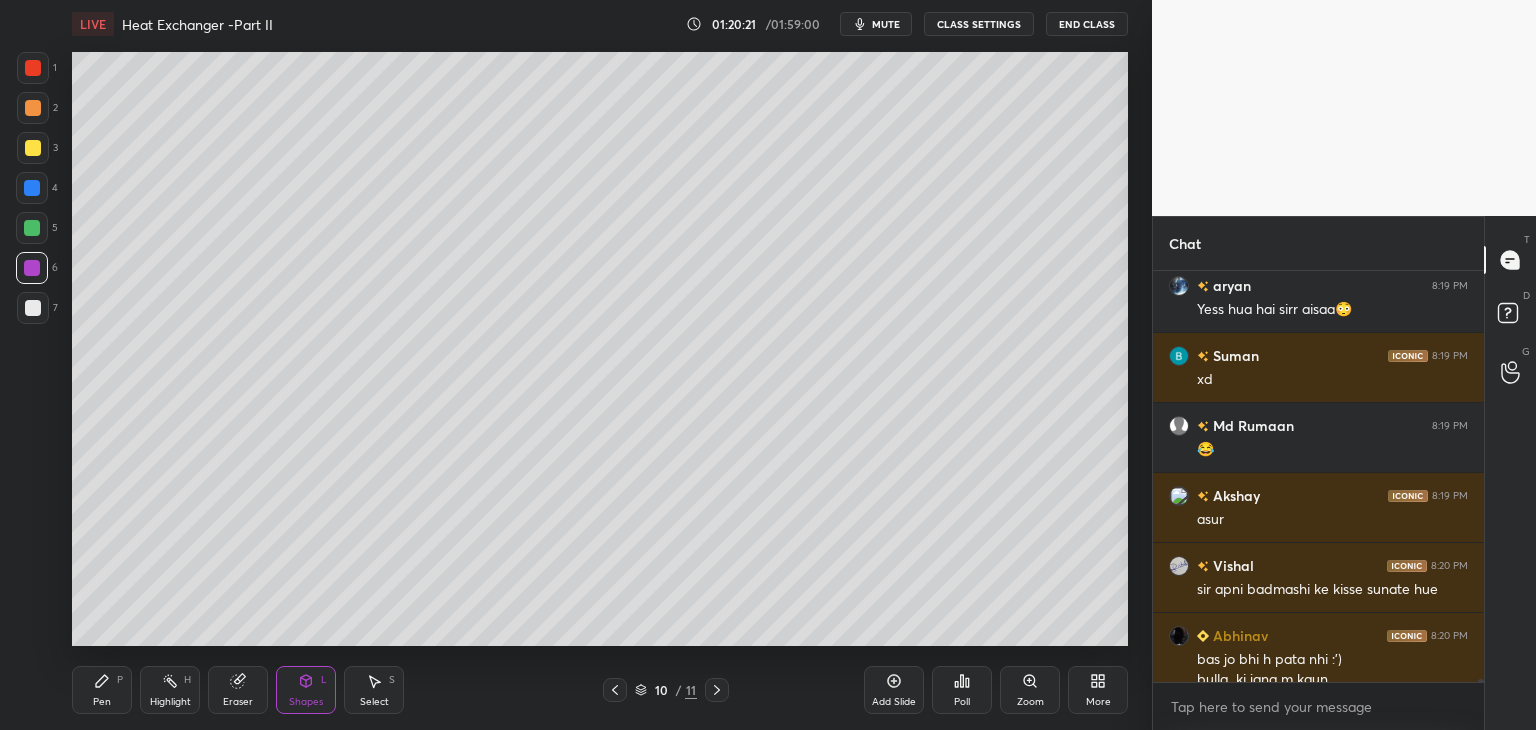 scroll, scrollTop: 66210, scrollLeft: 0, axis: vertical 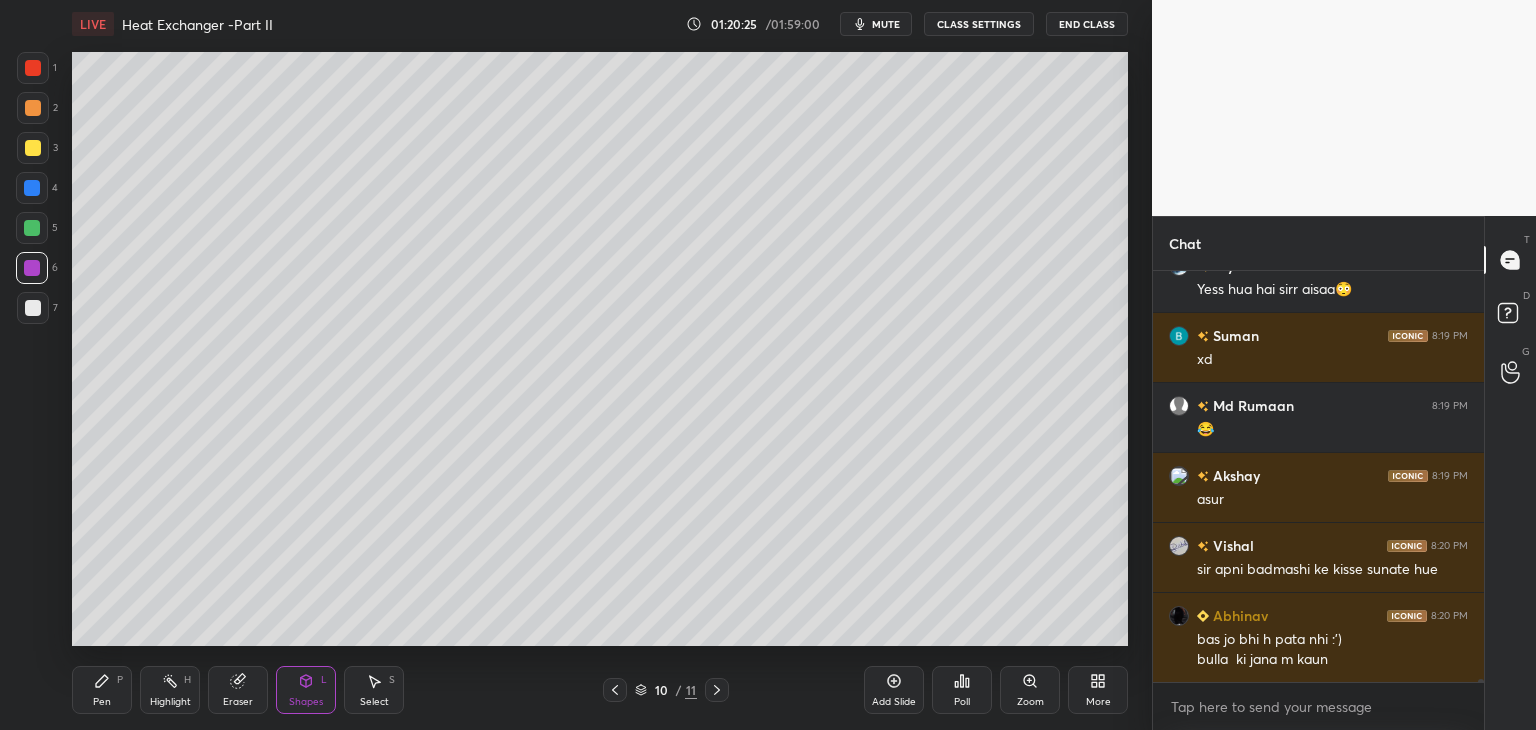 click 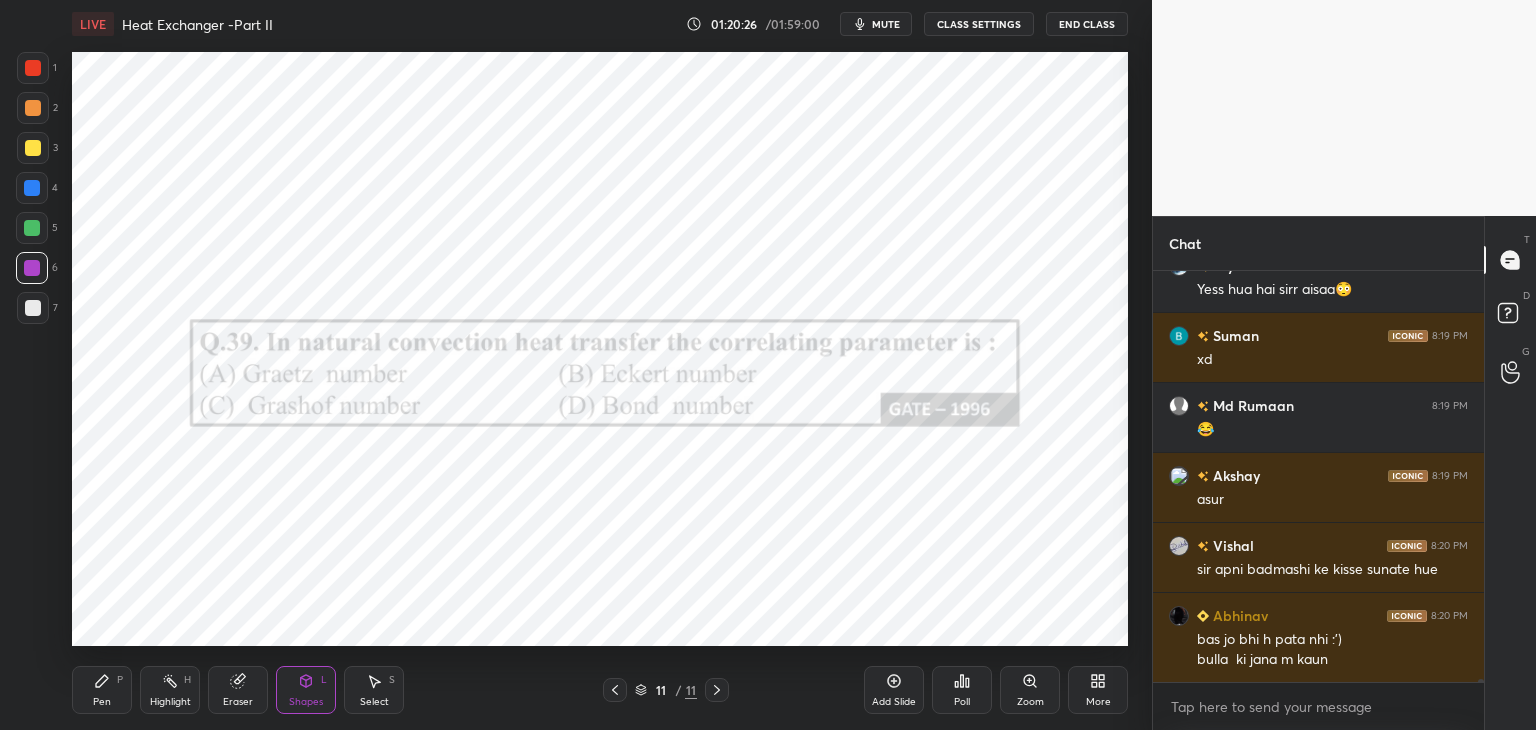 click on "Poll" at bounding box center [962, 702] 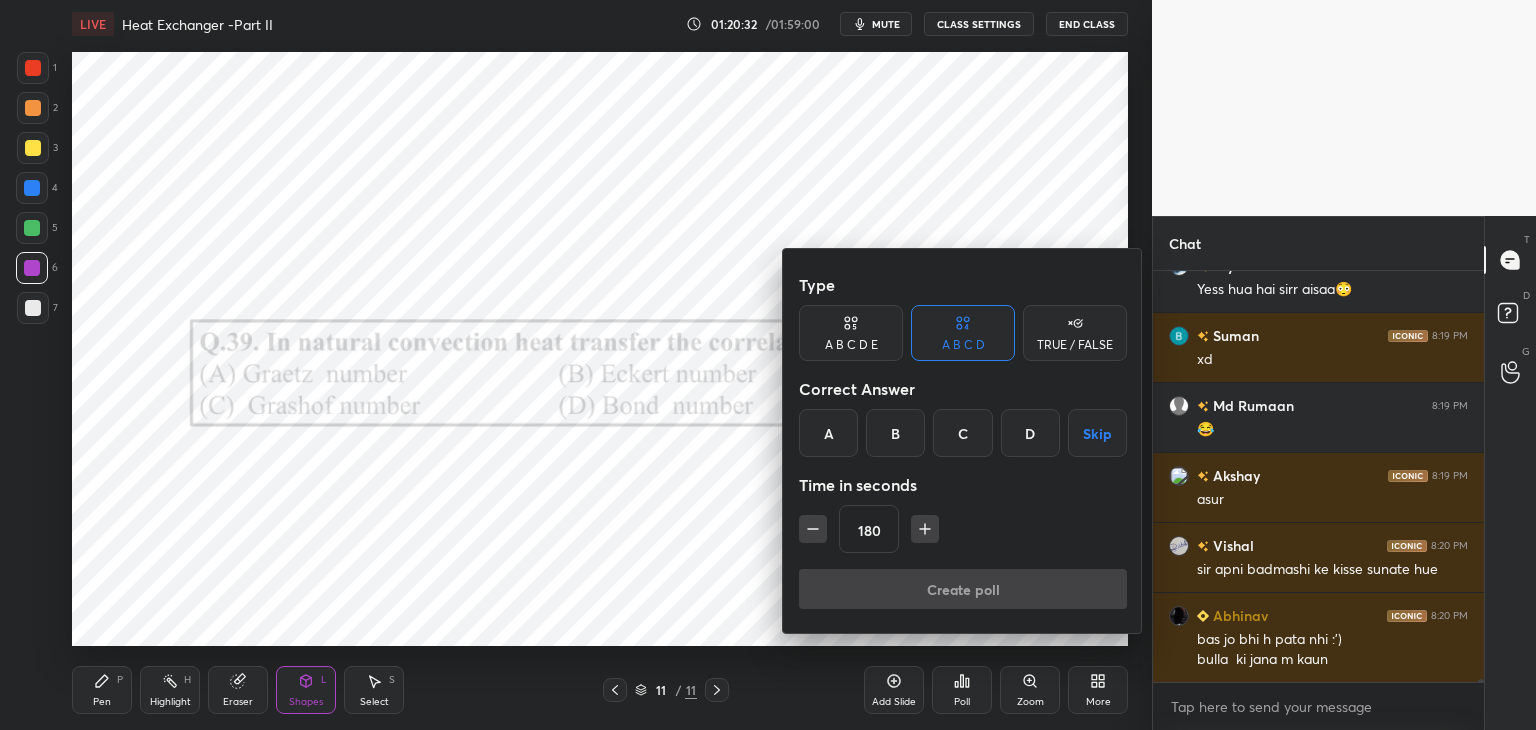 click 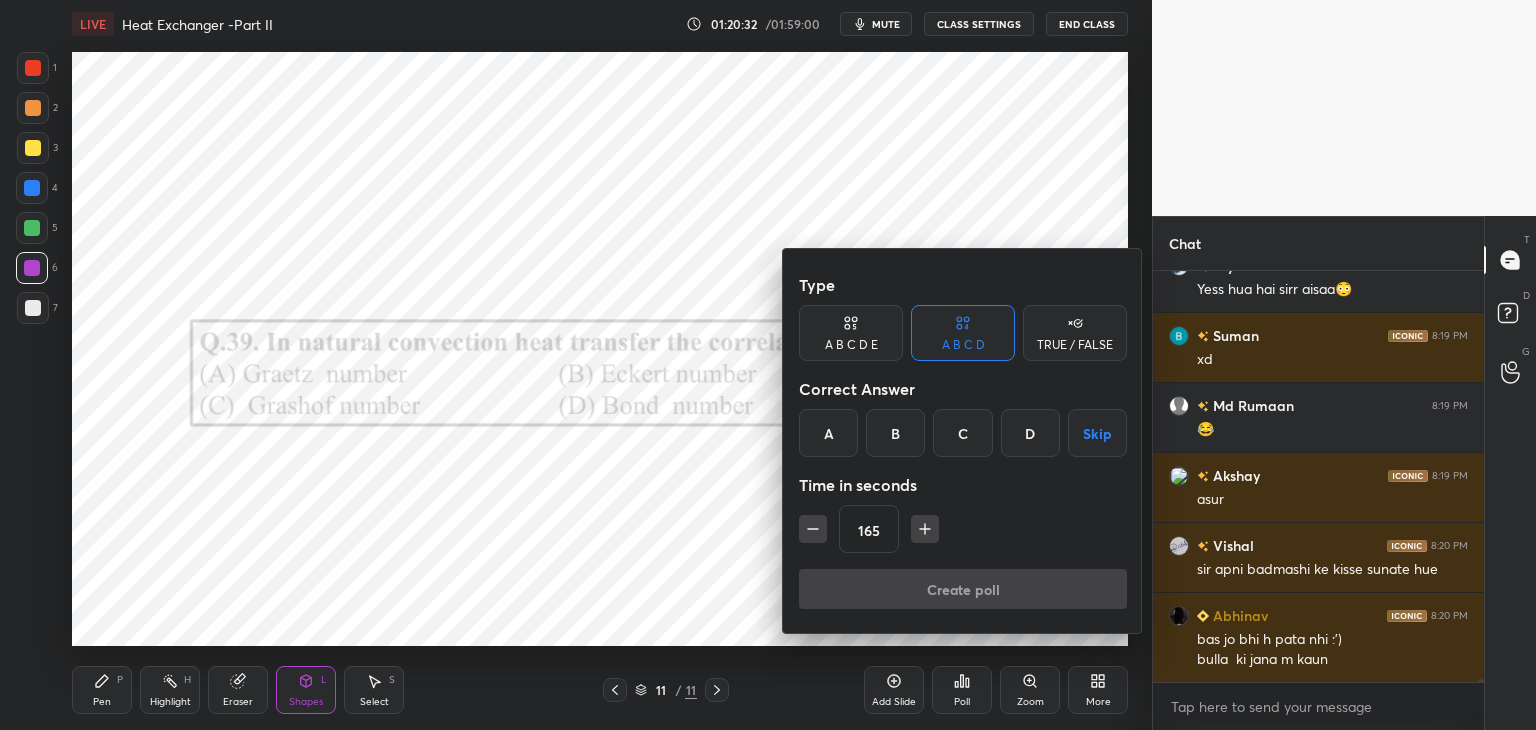 click 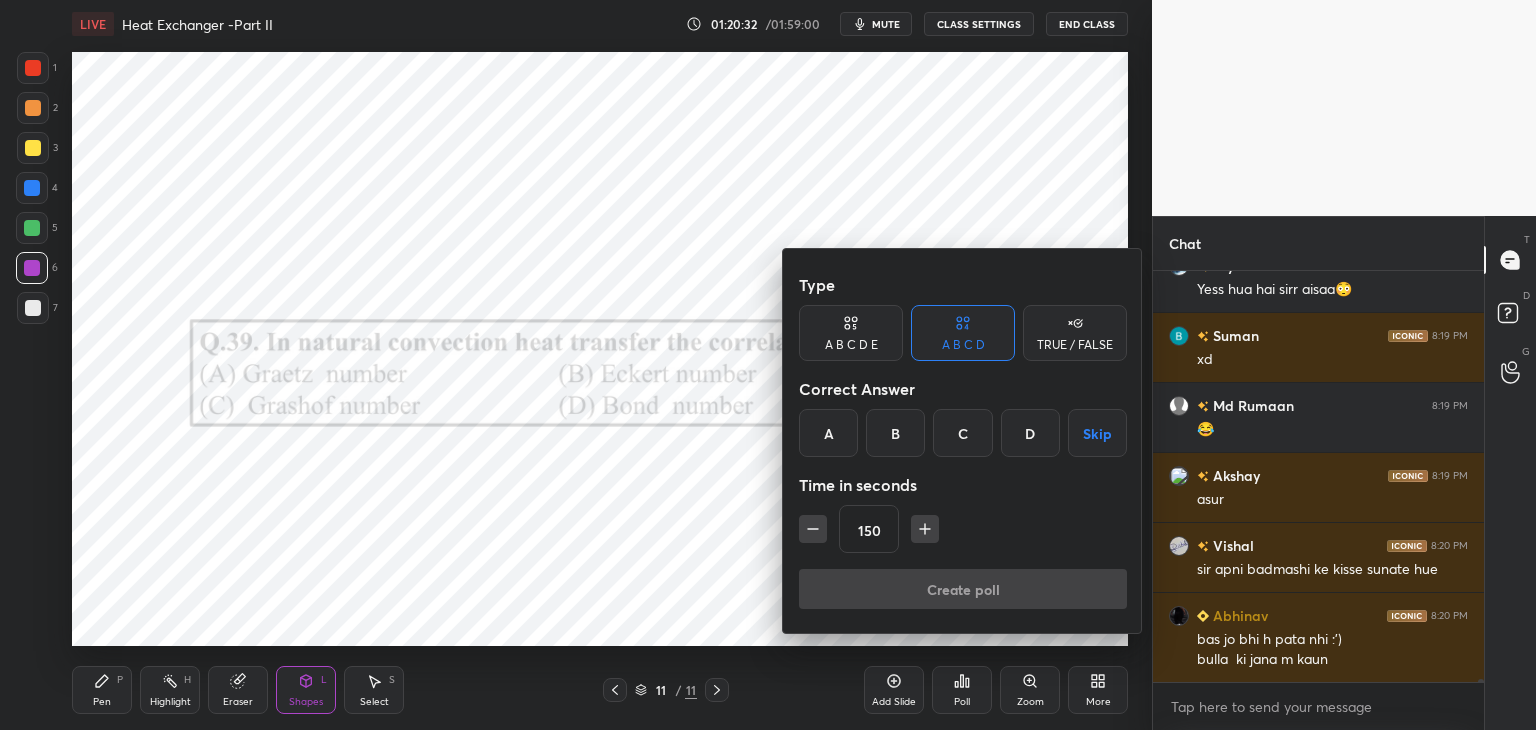 click 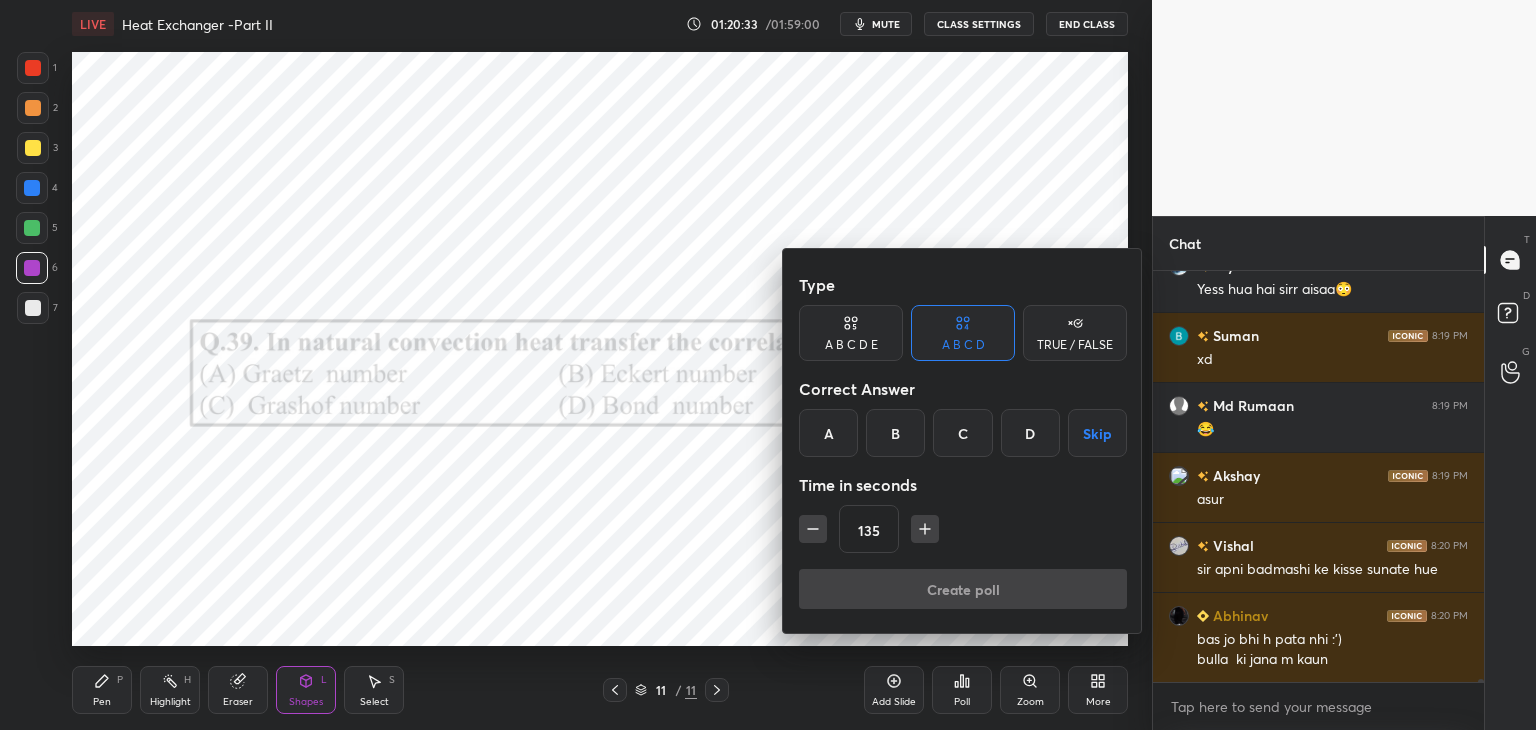 click 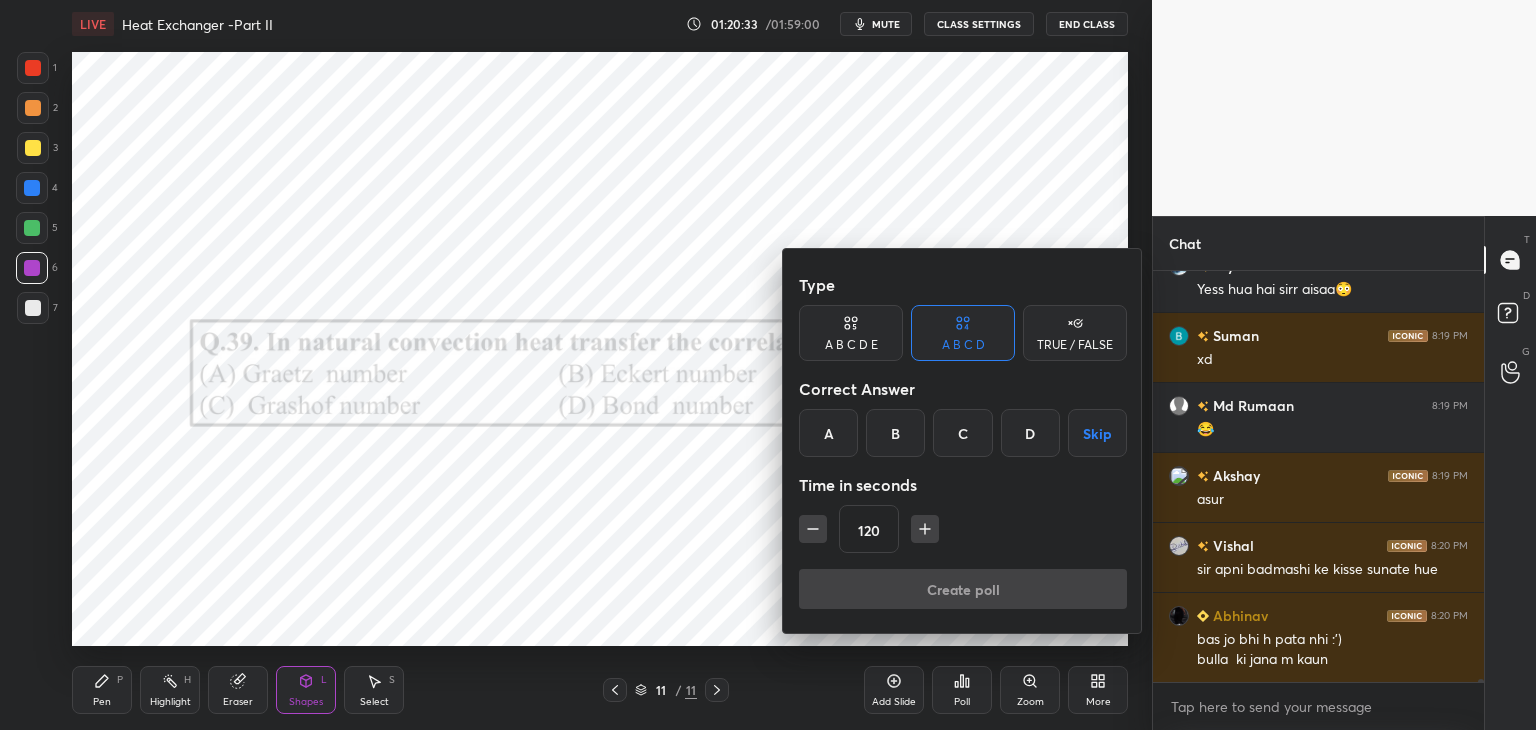 scroll, scrollTop: 66280, scrollLeft: 0, axis: vertical 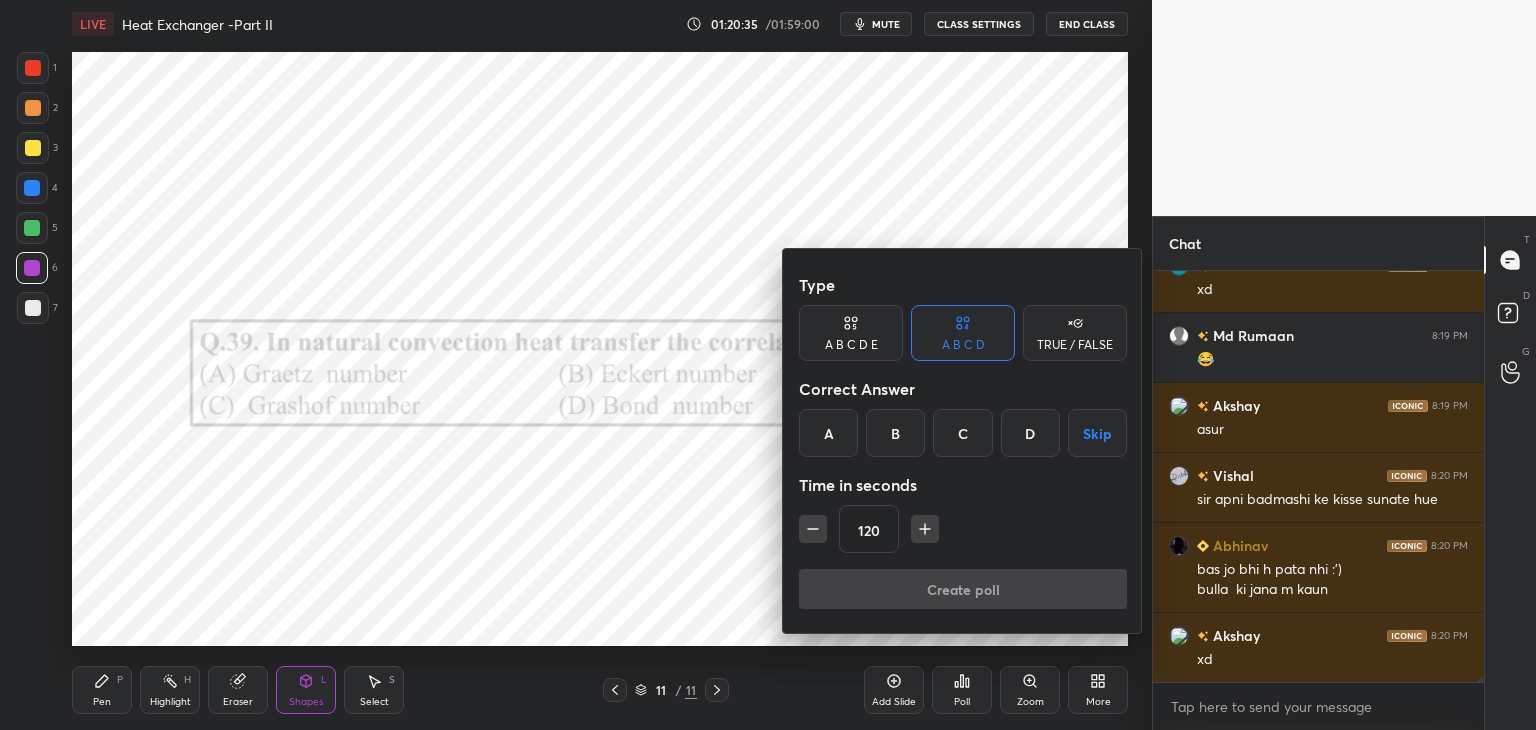 click at bounding box center (768, 365) 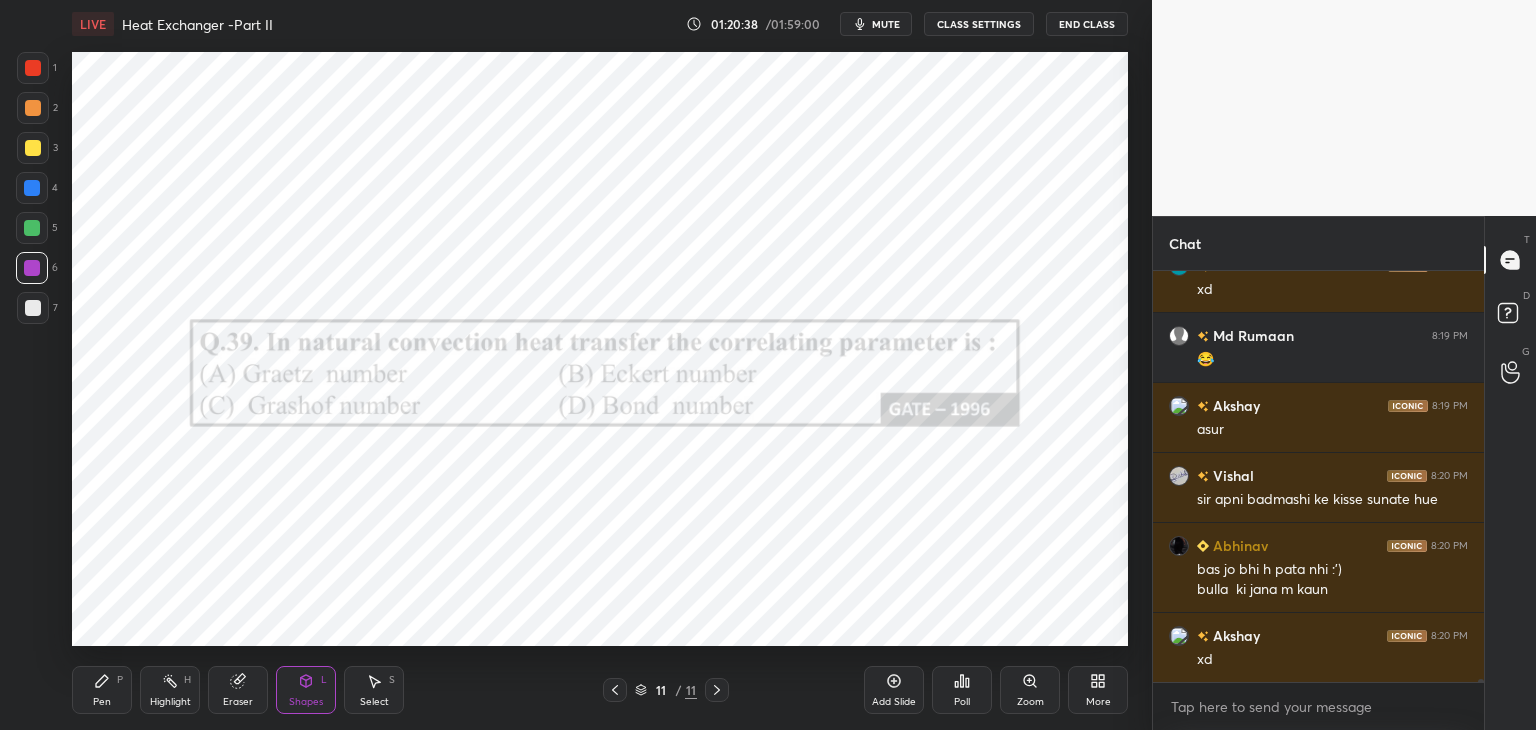 drag, startPoint x: 104, startPoint y: 689, endPoint x: 128, endPoint y: 687, distance: 24.083189 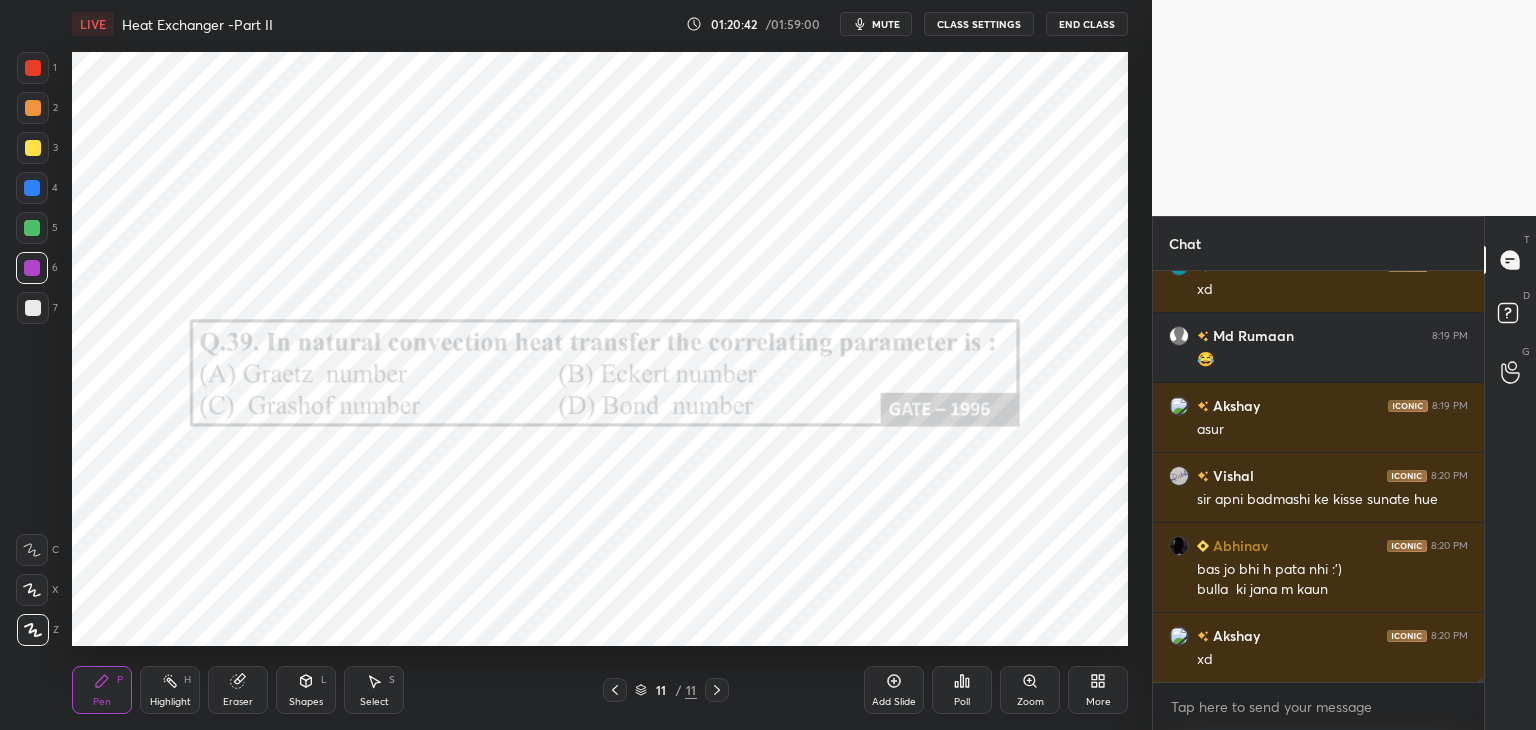 click on "Poll" at bounding box center [962, 690] 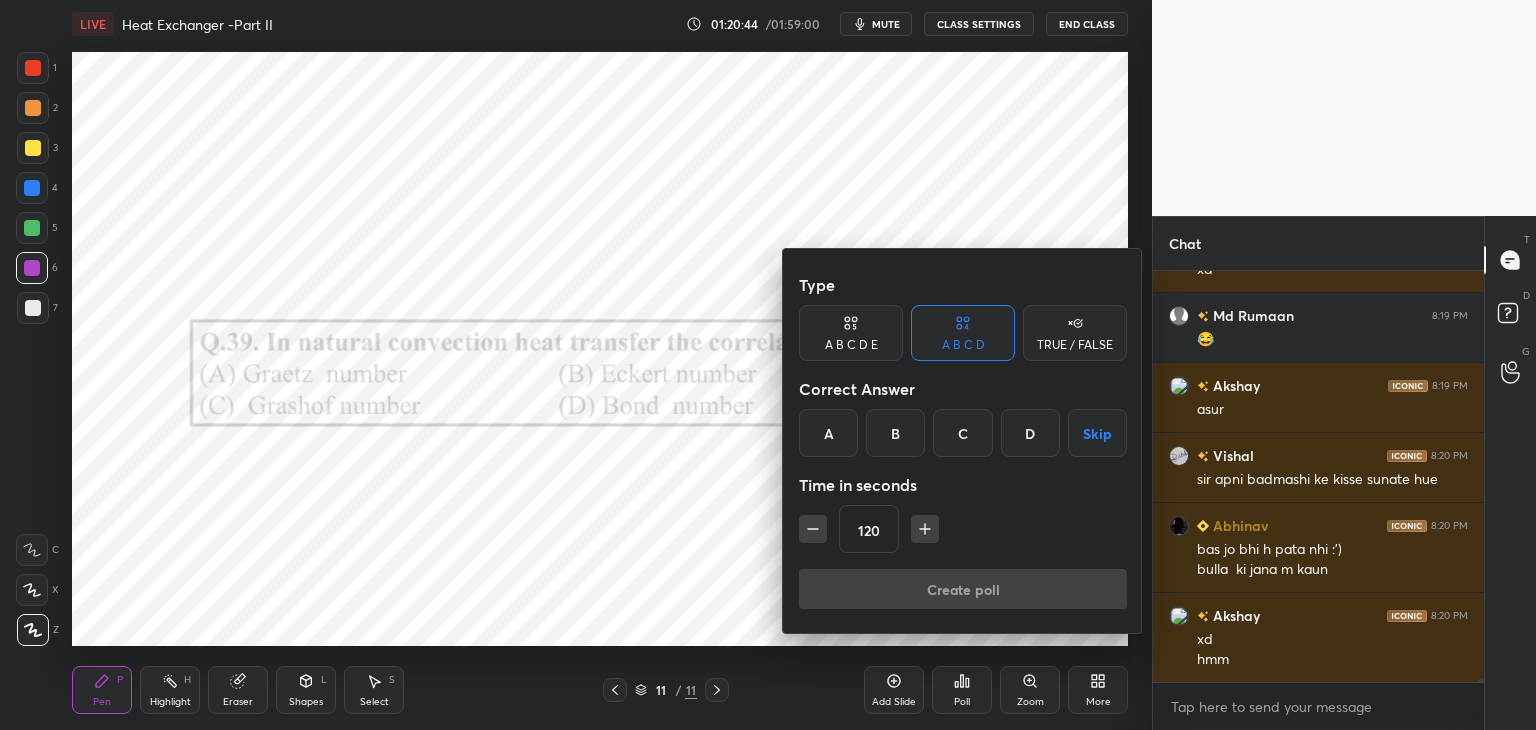 drag, startPoint x: 972, startPoint y: 446, endPoint x: 970, endPoint y: 456, distance: 10.198039 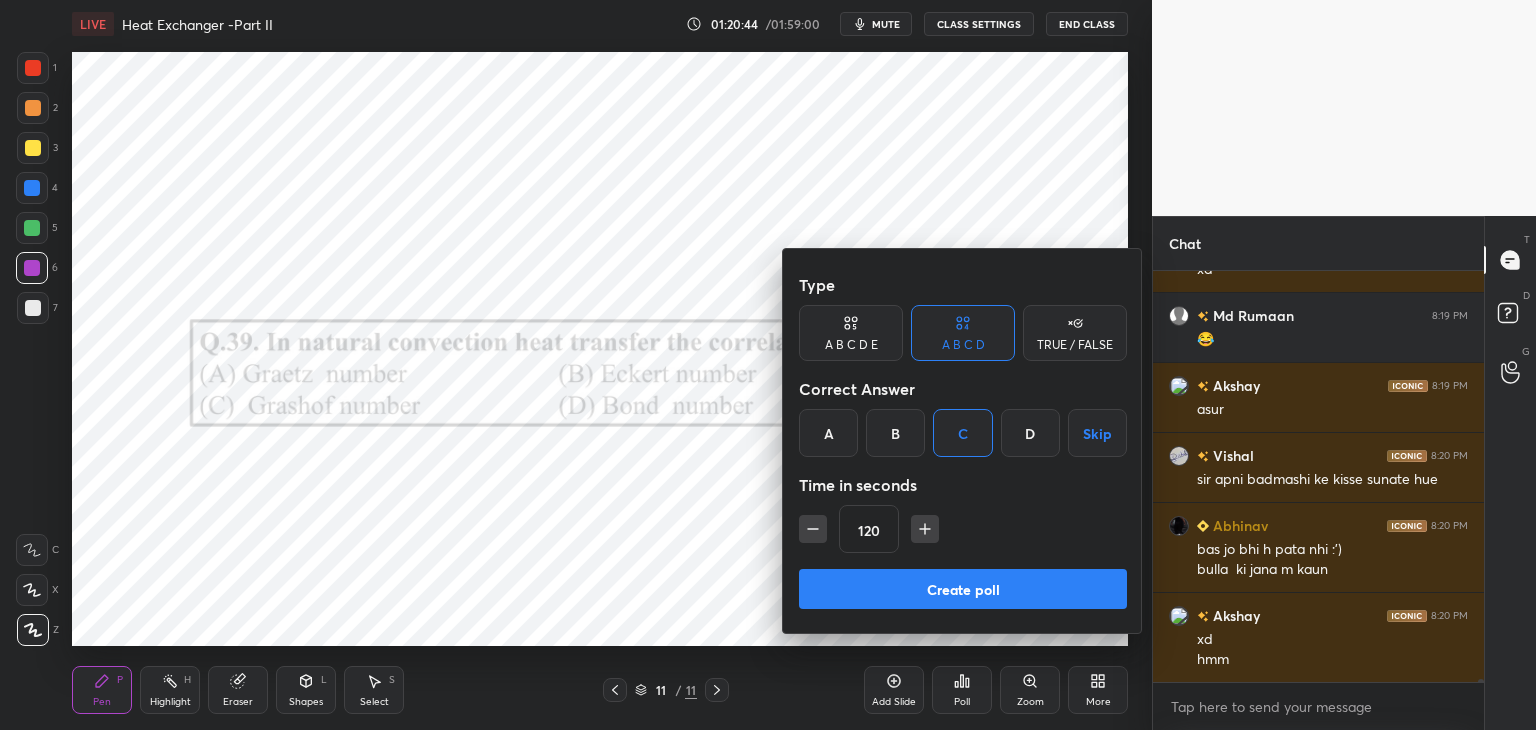 click 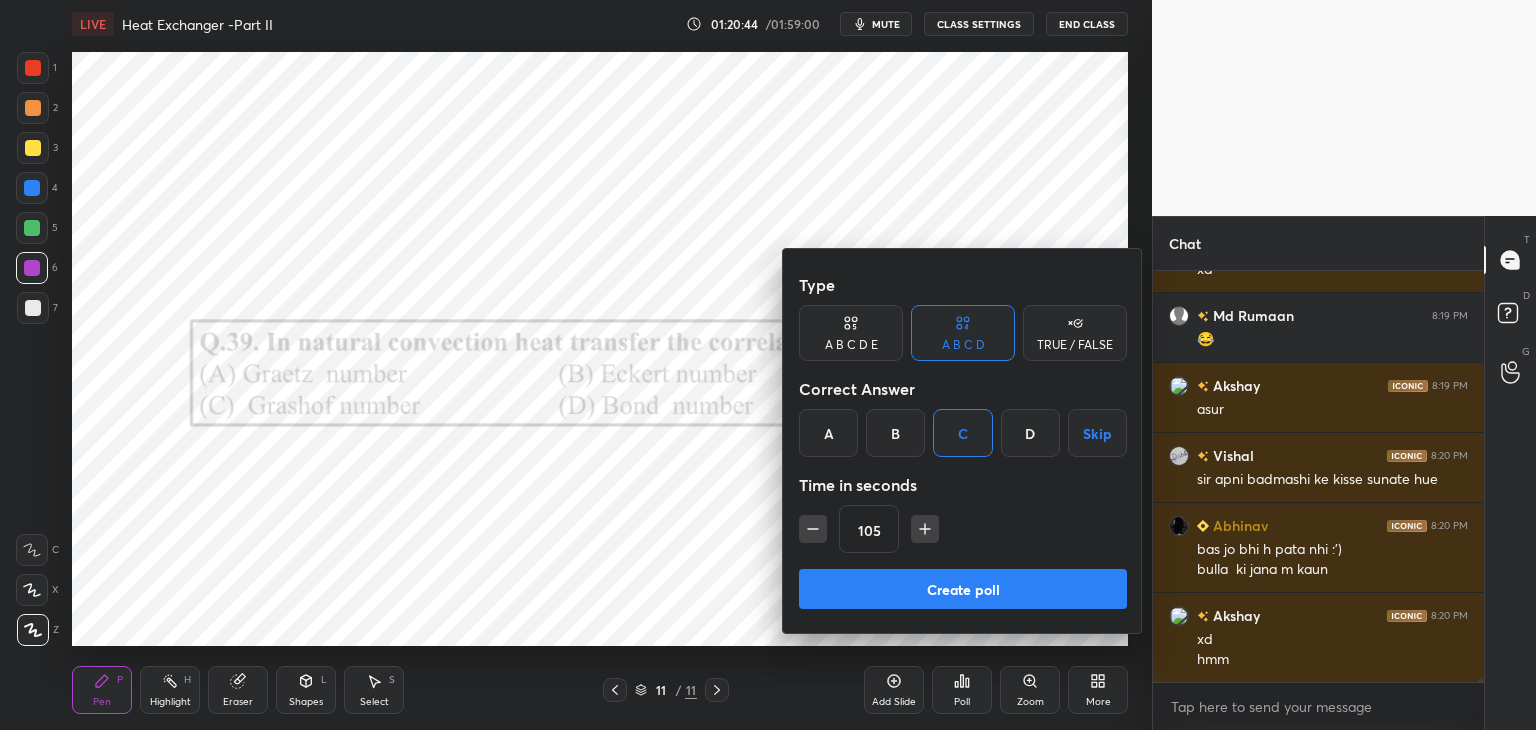 click 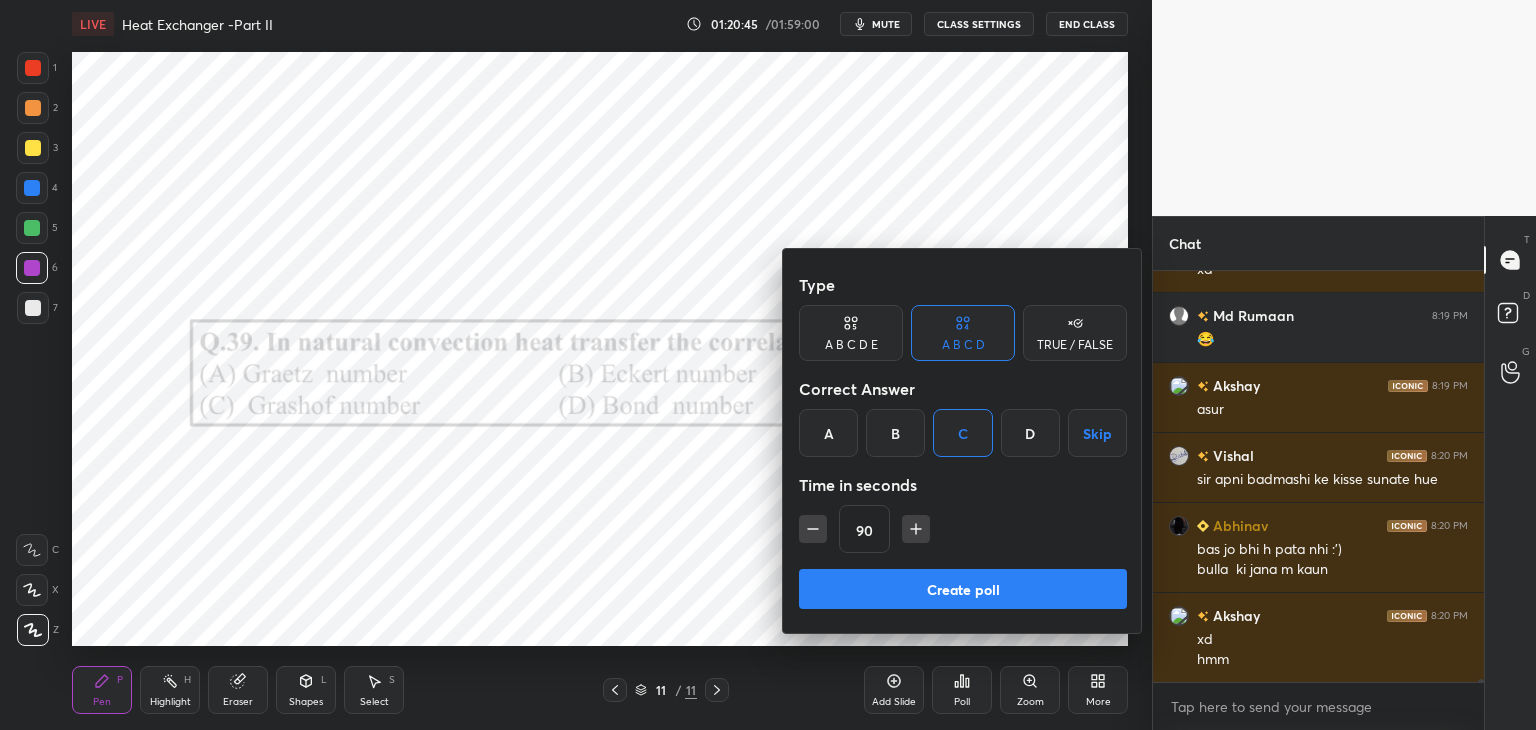 click 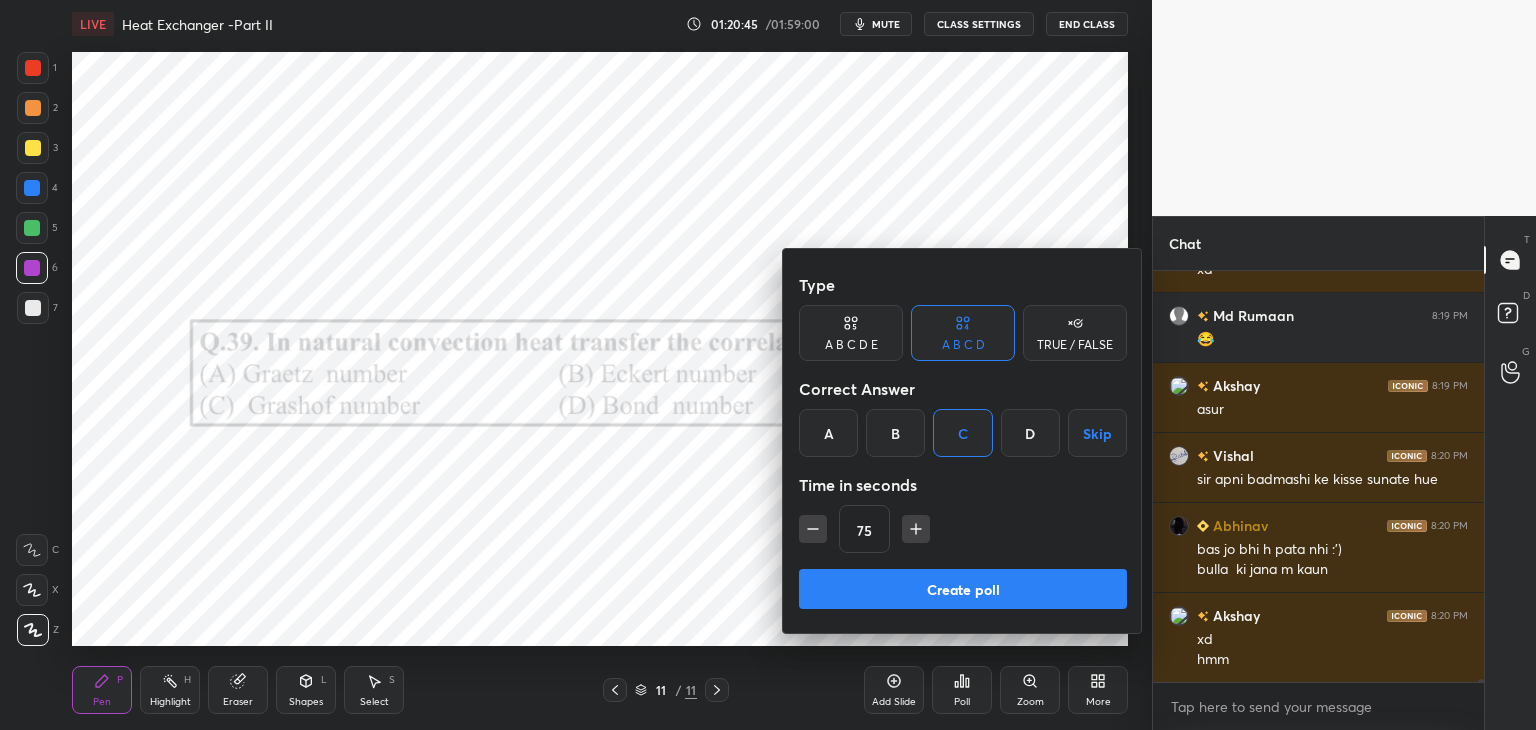 click 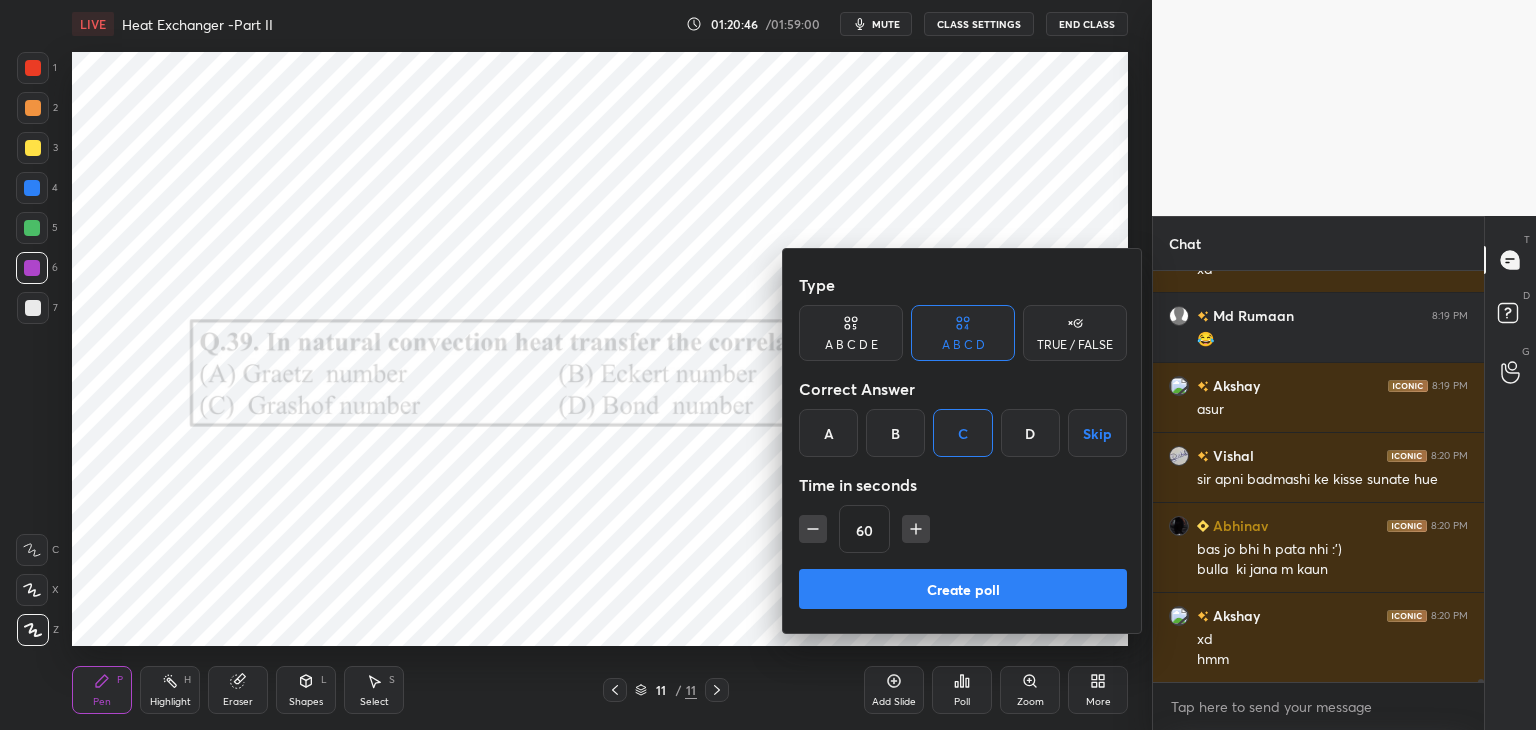 click on "Create poll" at bounding box center [963, 589] 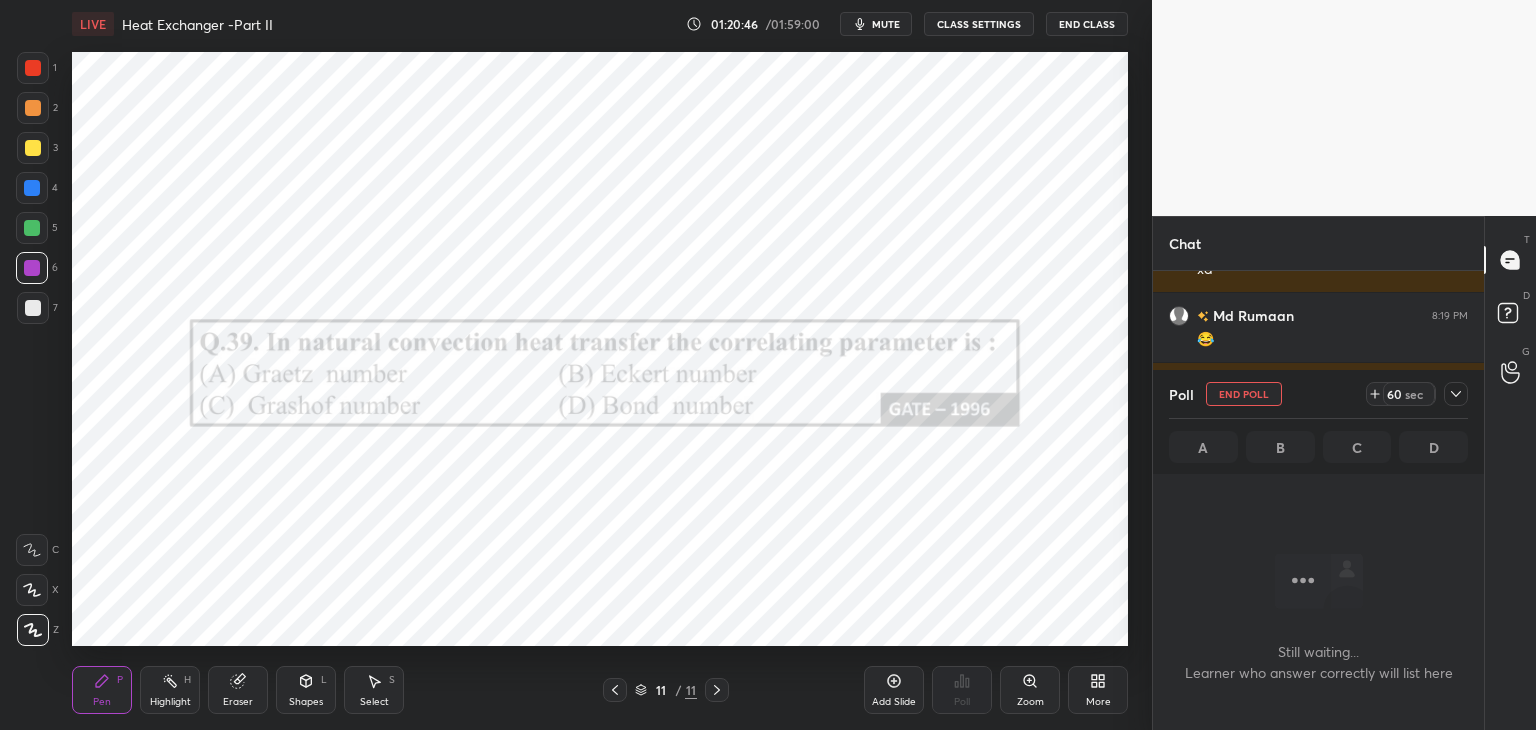 scroll, scrollTop: 319, scrollLeft: 325, axis: both 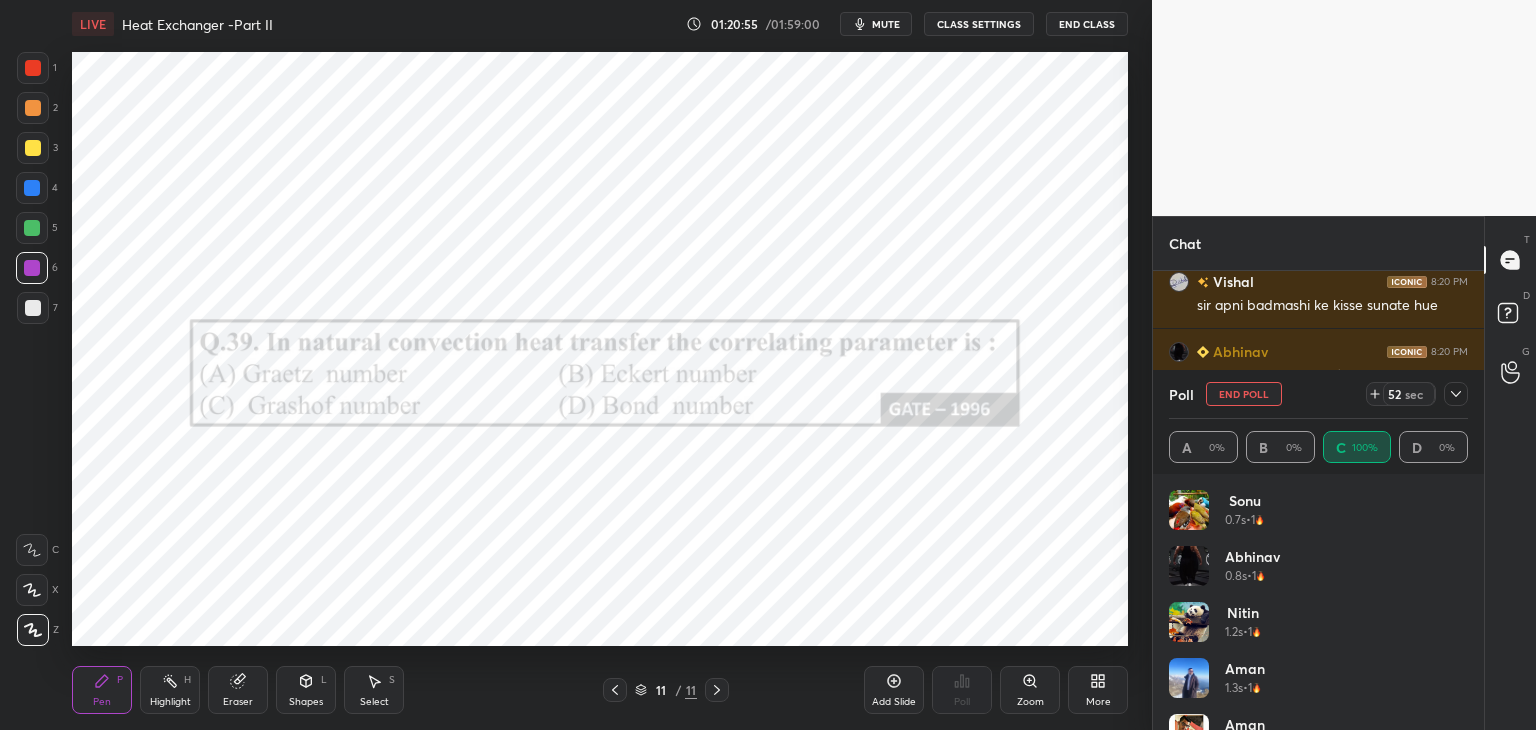 click at bounding box center (1456, 394) 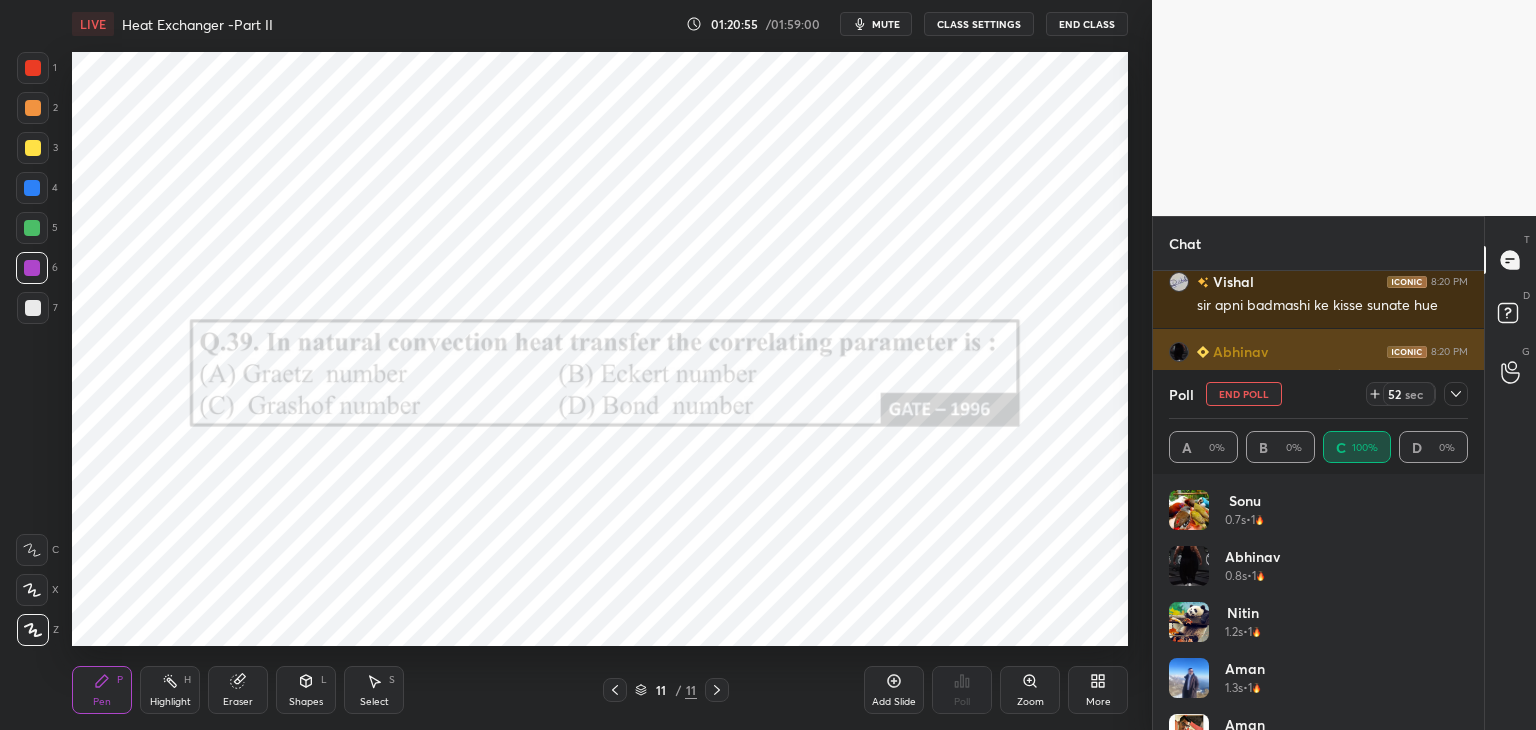 scroll, scrollTop: 131, scrollLeft: 293, axis: both 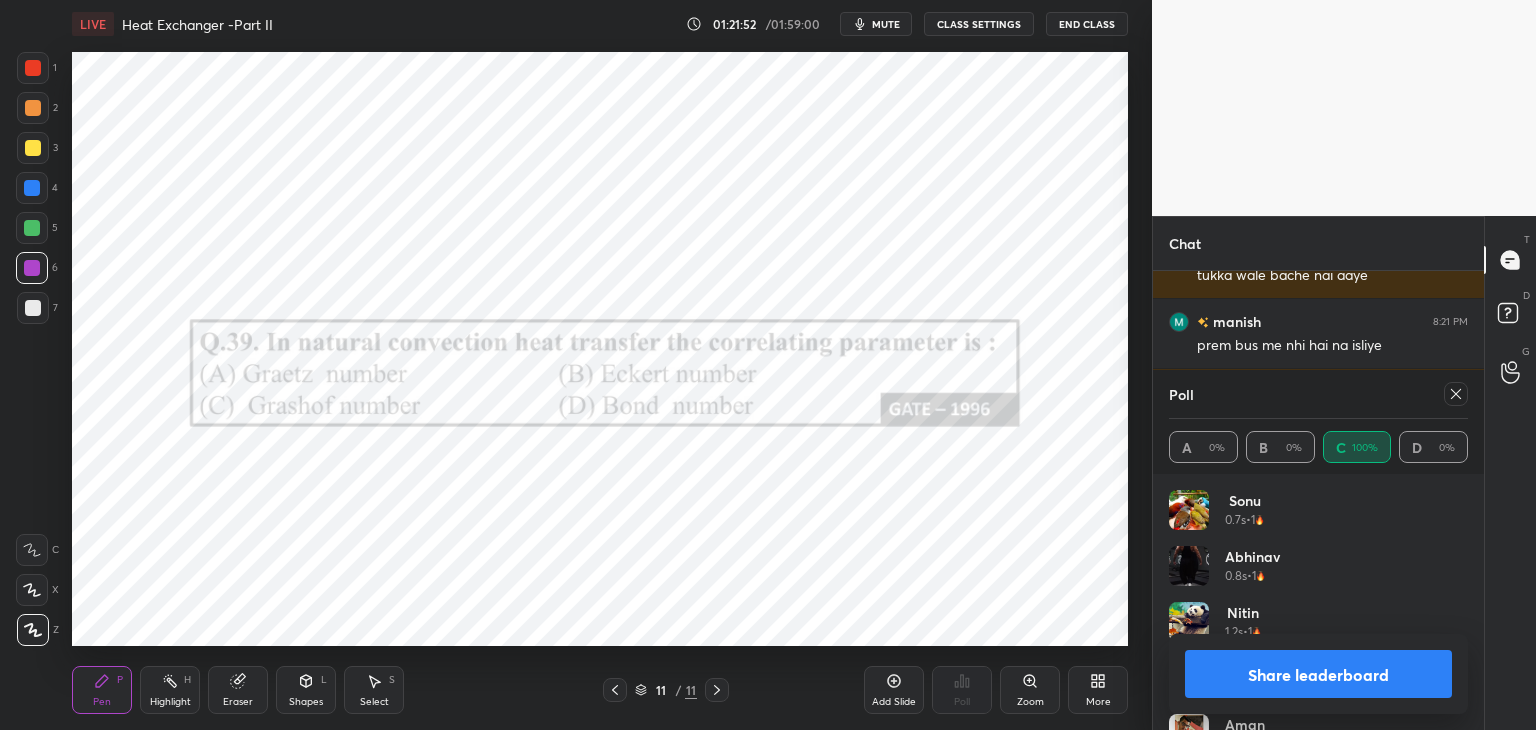 click 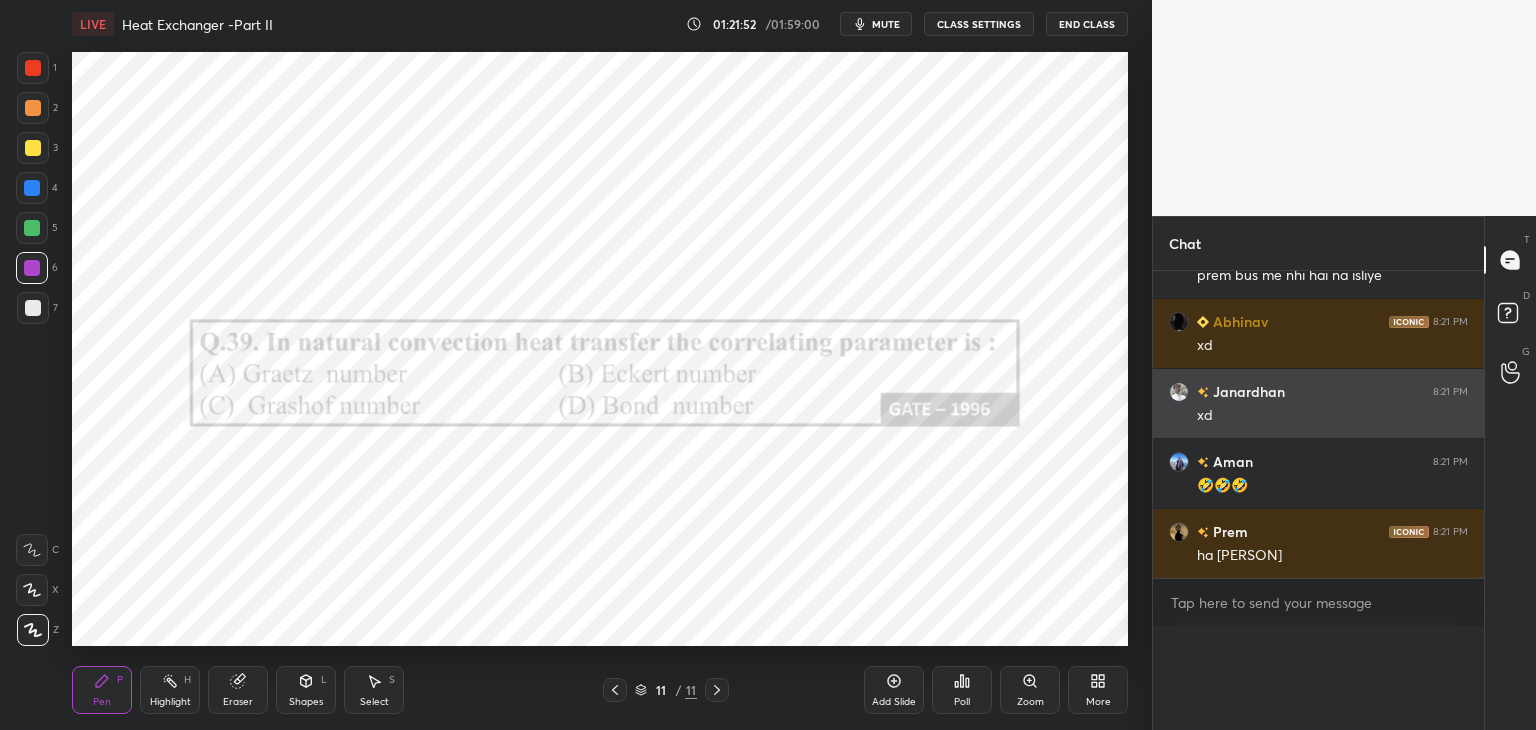 scroll, scrollTop: 88, scrollLeft: 293, axis: both 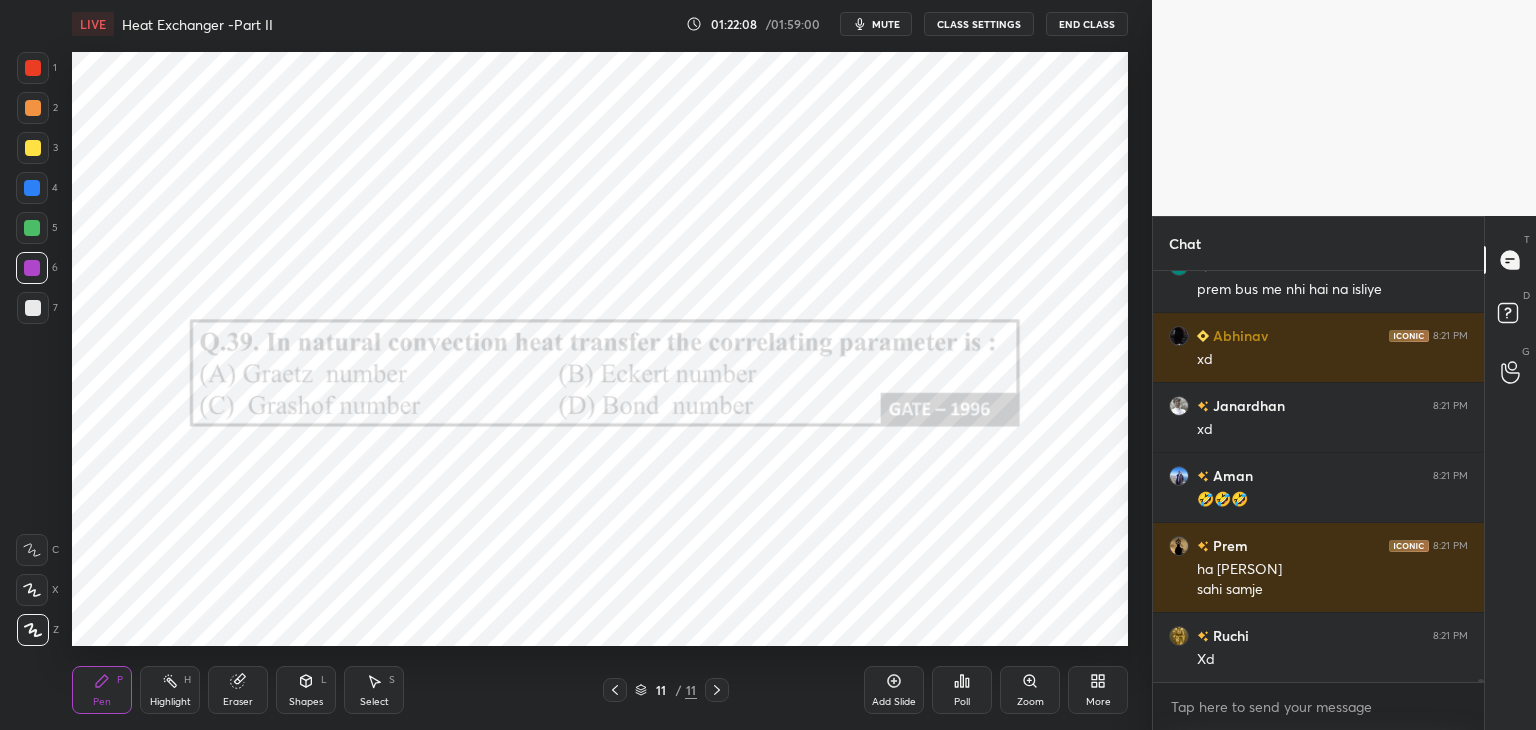 click at bounding box center (32, 268) 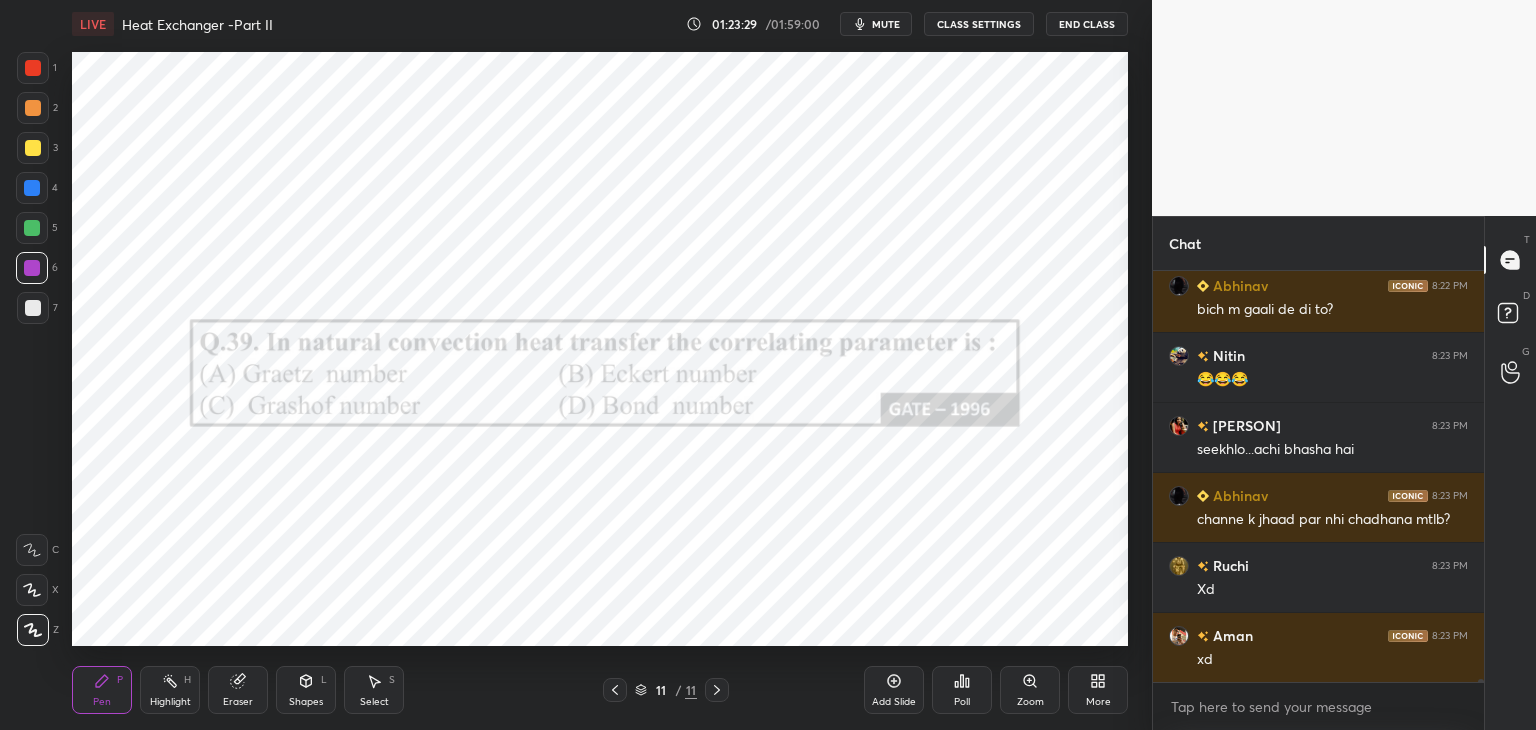 scroll, scrollTop: 62738, scrollLeft: 0, axis: vertical 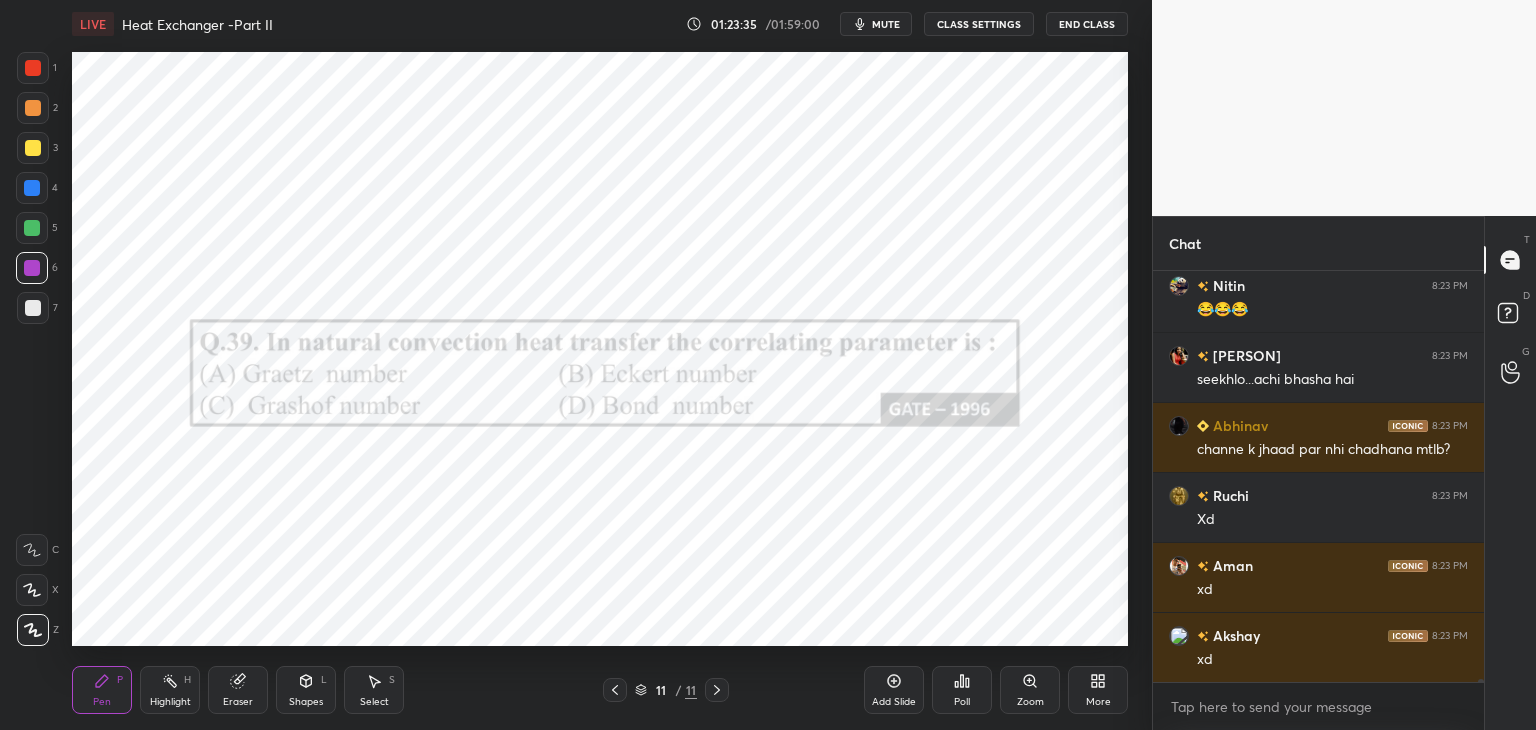 click at bounding box center [32, 268] 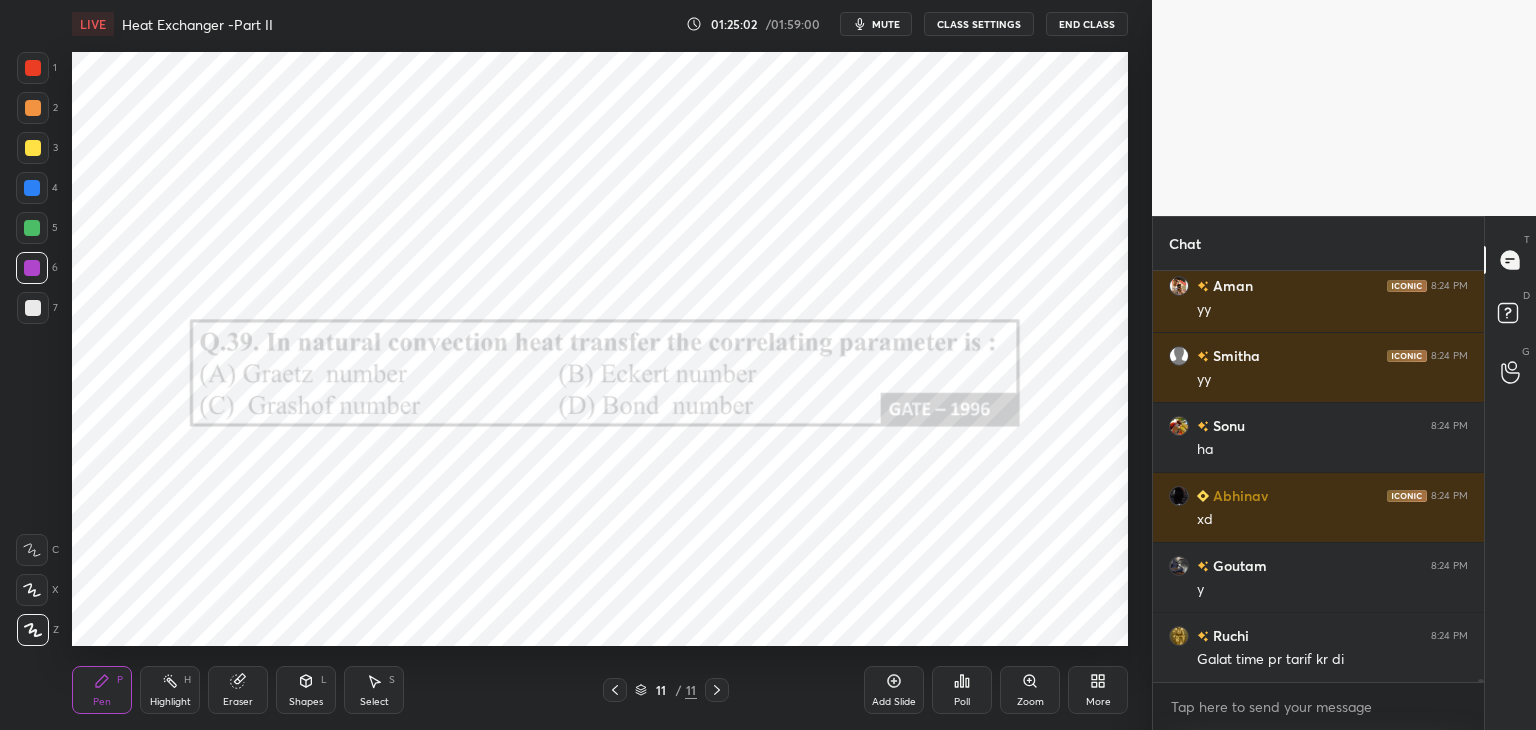 scroll, scrollTop: 64252, scrollLeft: 0, axis: vertical 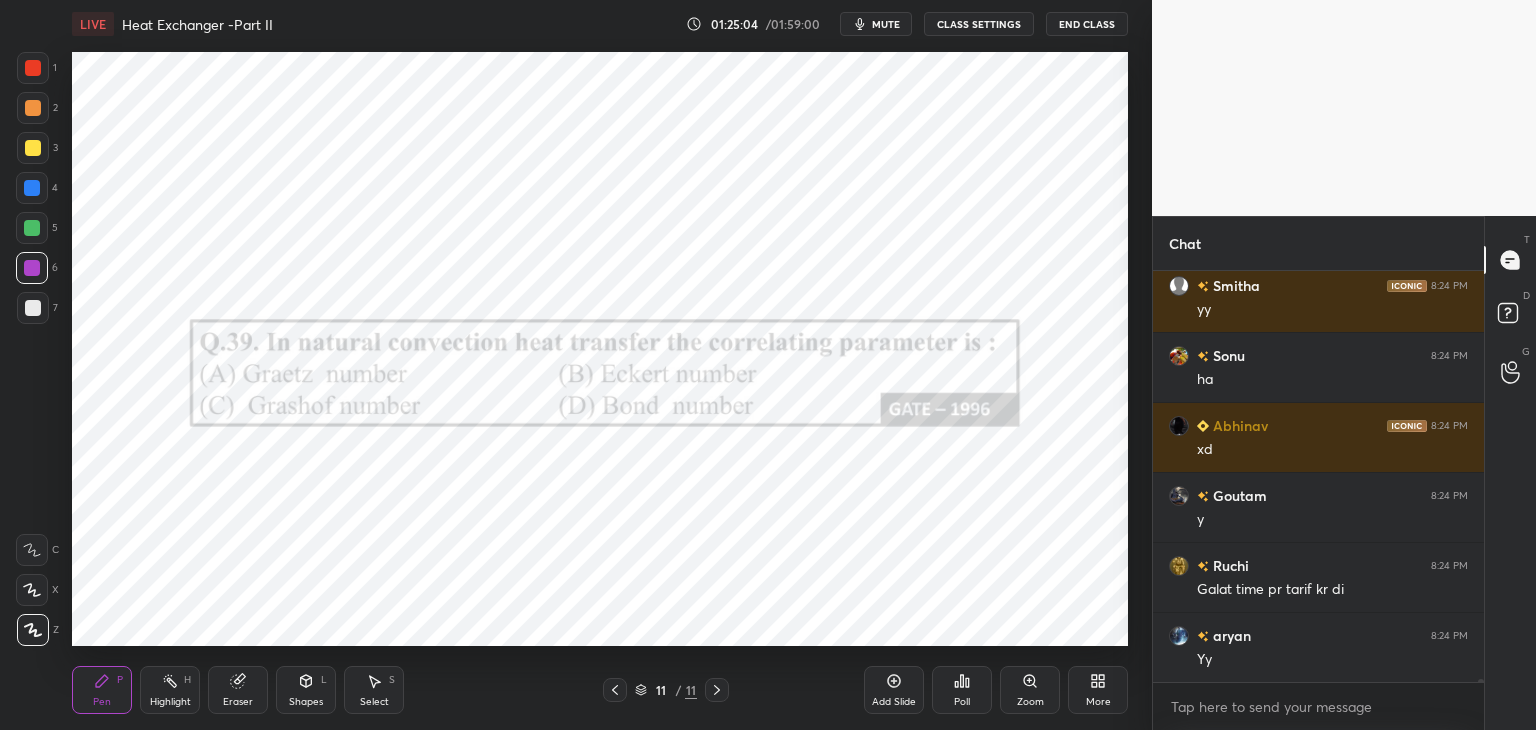 drag, startPoint x: 372, startPoint y: 696, endPoint x: 416, endPoint y: 674, distance: 49.193497 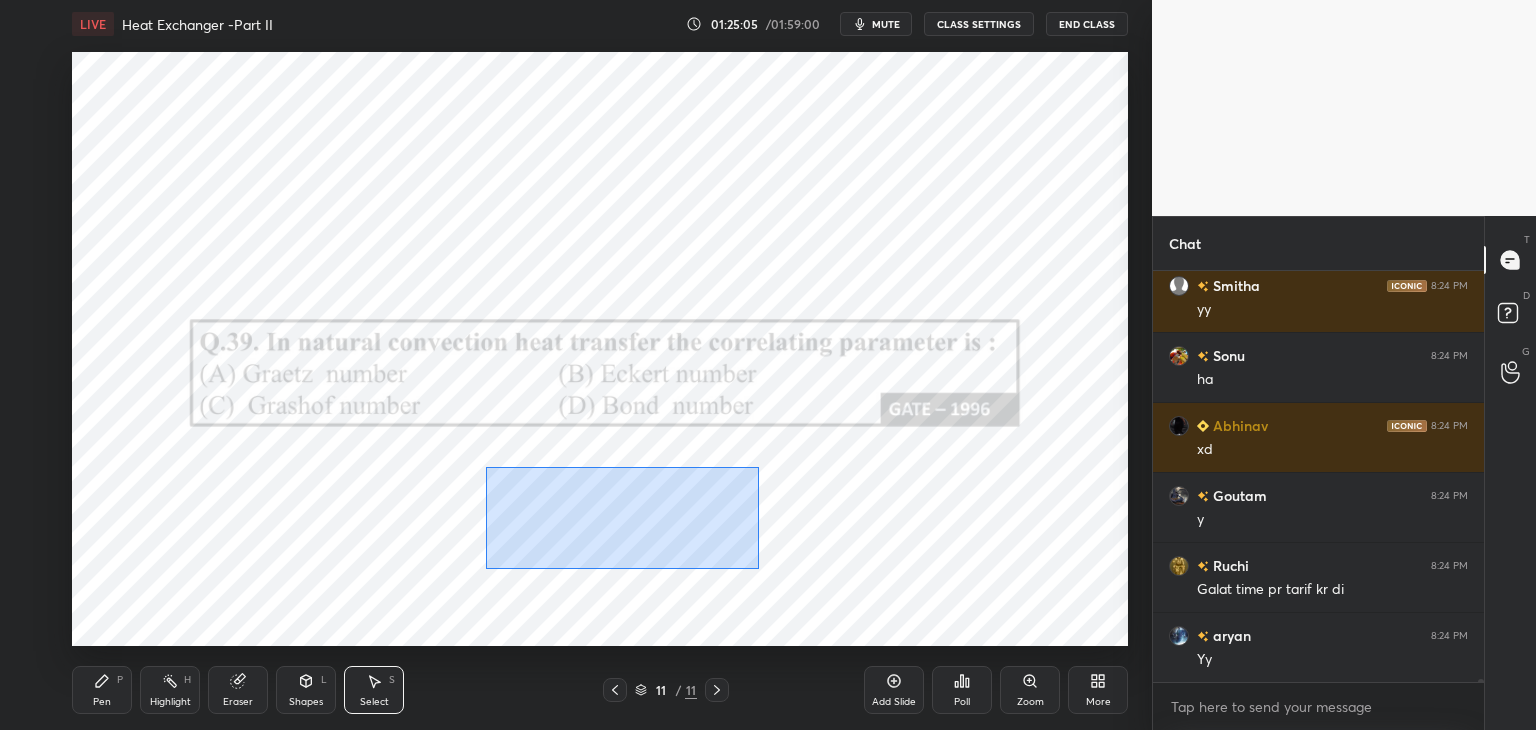 drag, startPoint x: 498, startPoint y: 478, endPoint x: 760, endPoint y: 562, distance: 275.13632 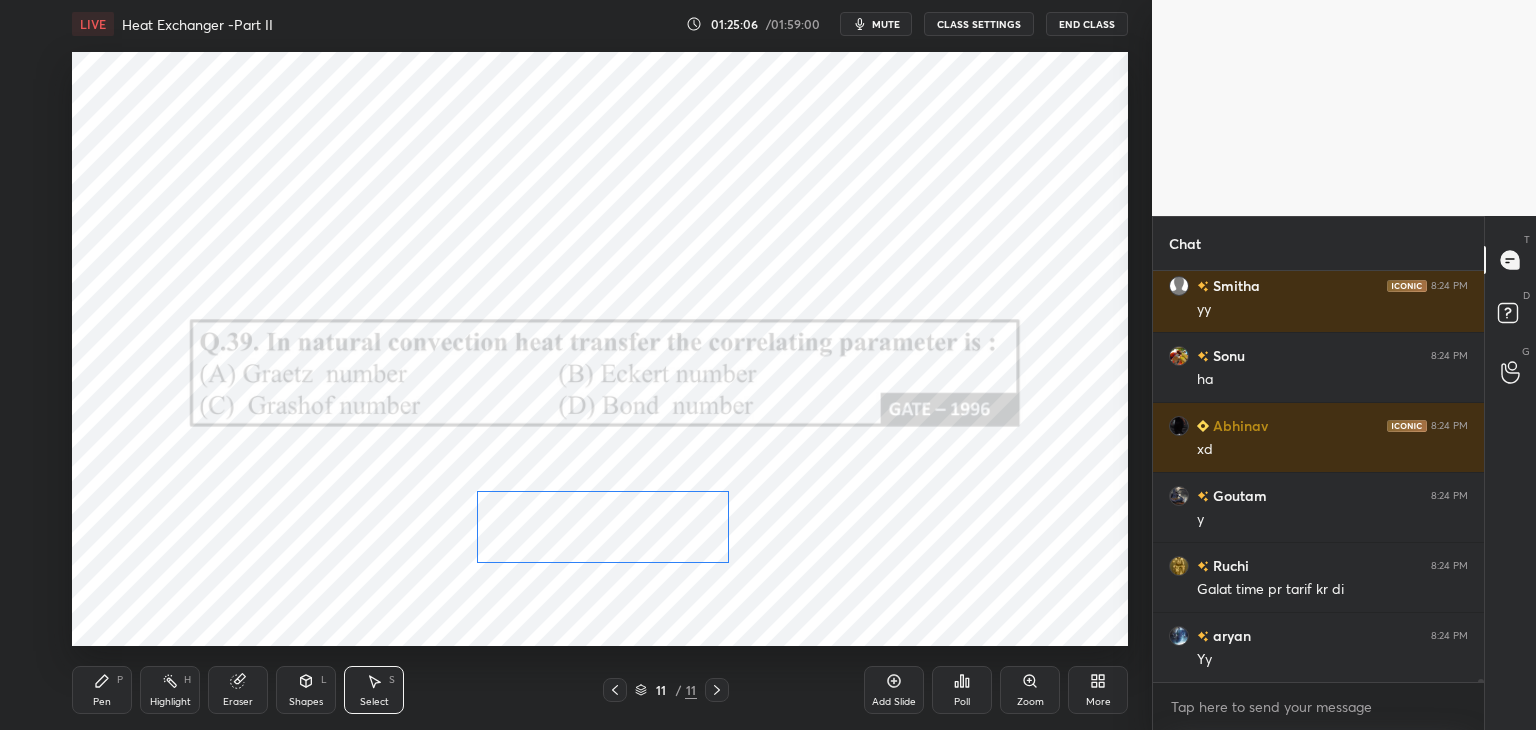 drag, startPoint x: 650, startPoint y: 523, endPoint x: 638, endPoint y: 540, distance: 20.808653 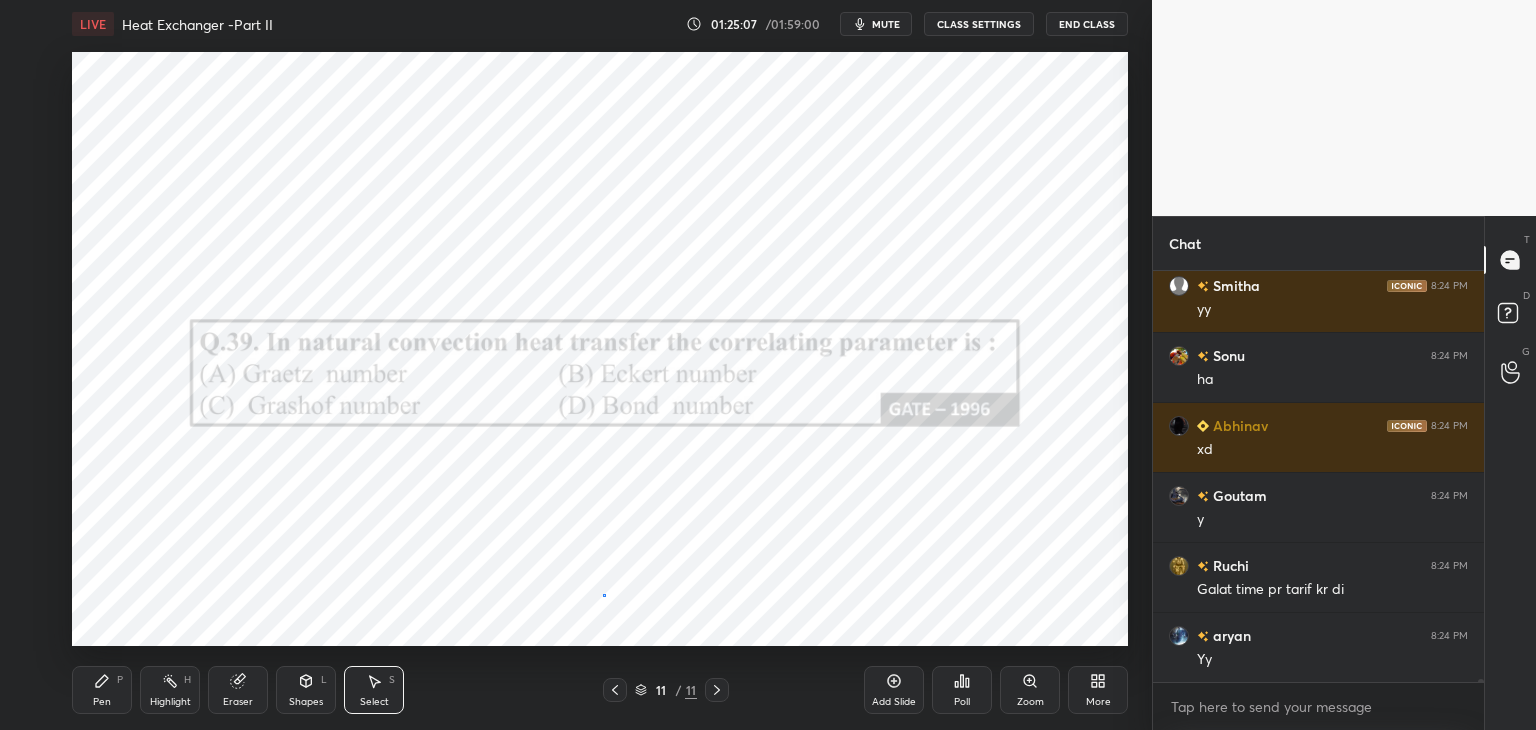 scroll, scrollTop: 64322, scrollLeft: 0, axis: vertical 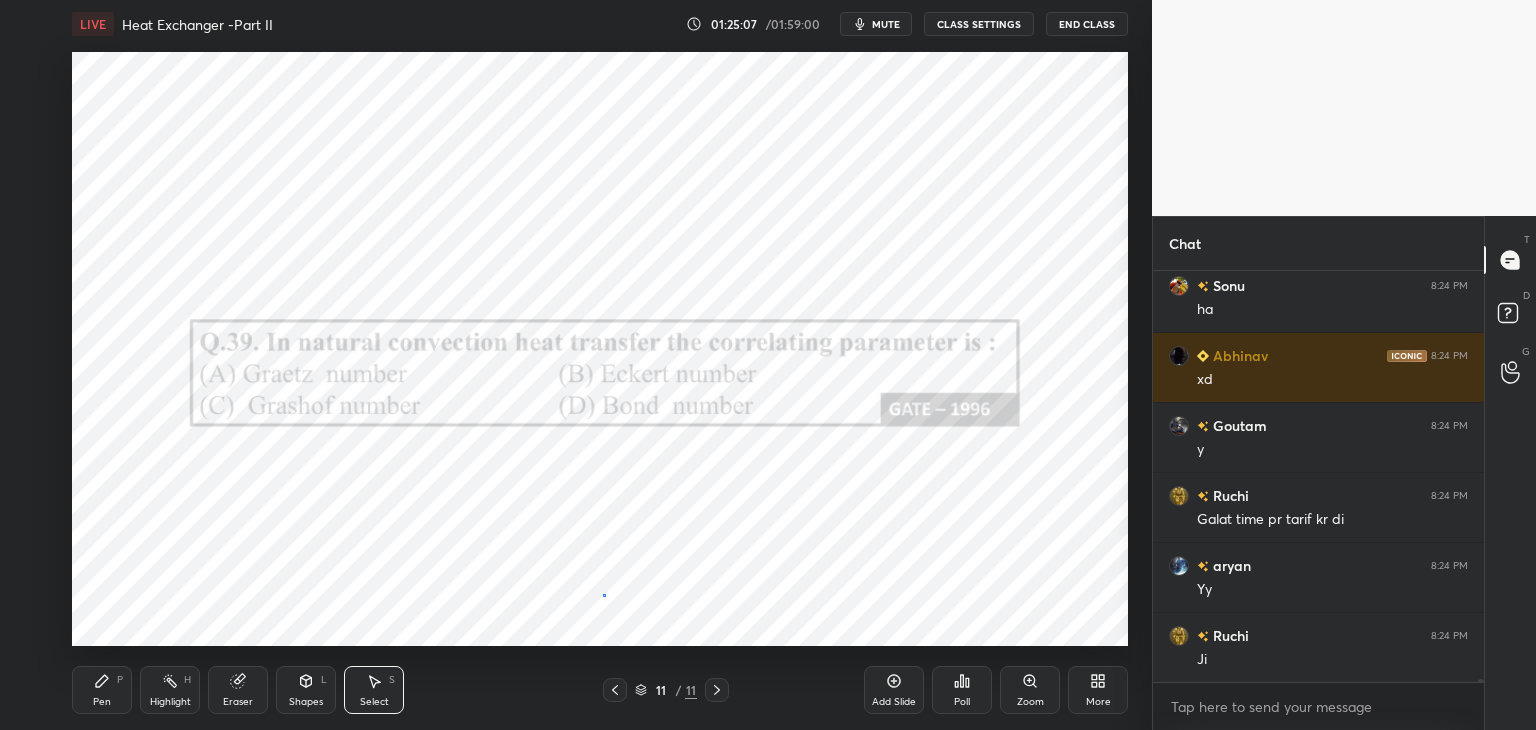 click on "0 ° Undo Copy Duplicate Duplicate to new slide Delete" at bounding box center [600, 349] 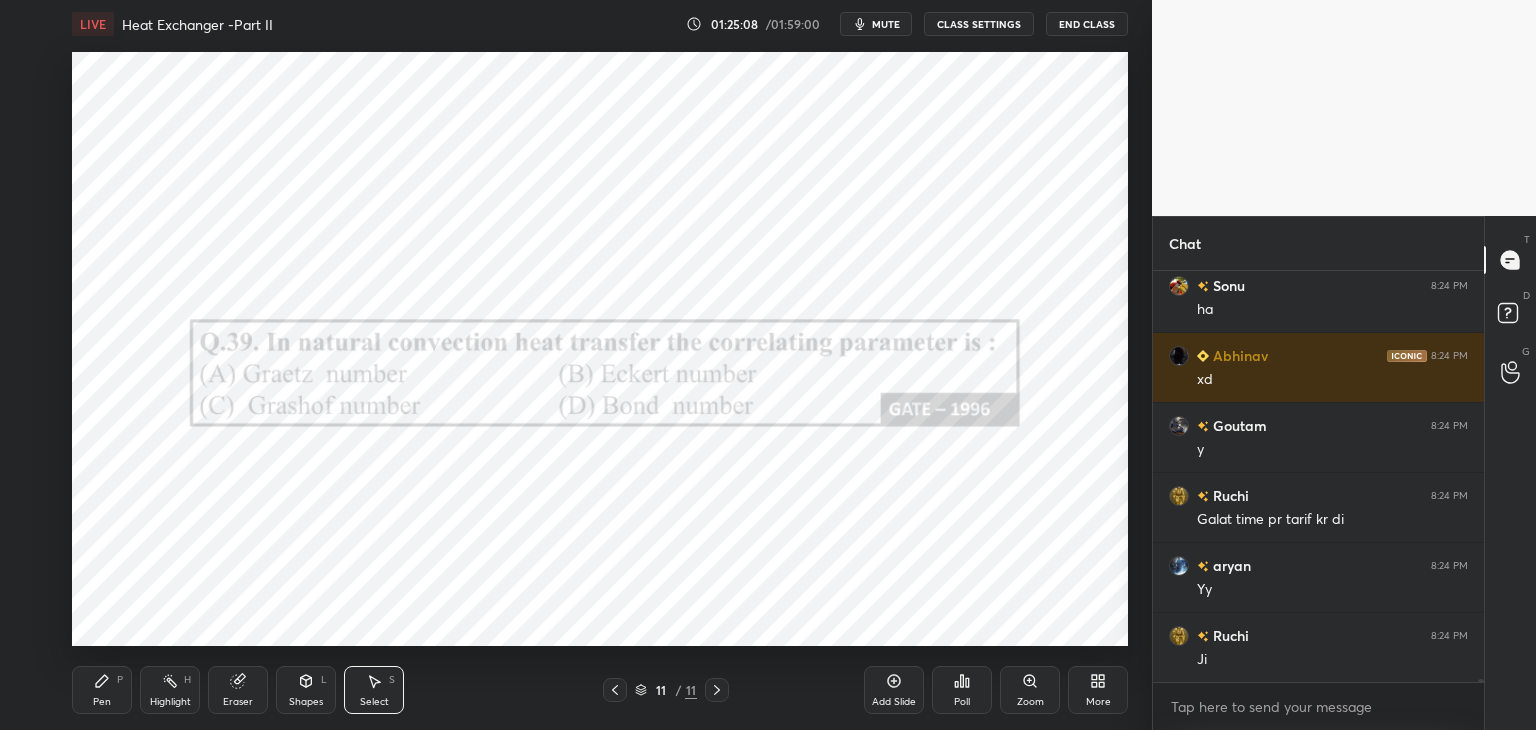 click on "0 ° Undo Copy Duplicate Duplicate to new slide Delete" at bounding box center [600, 349] 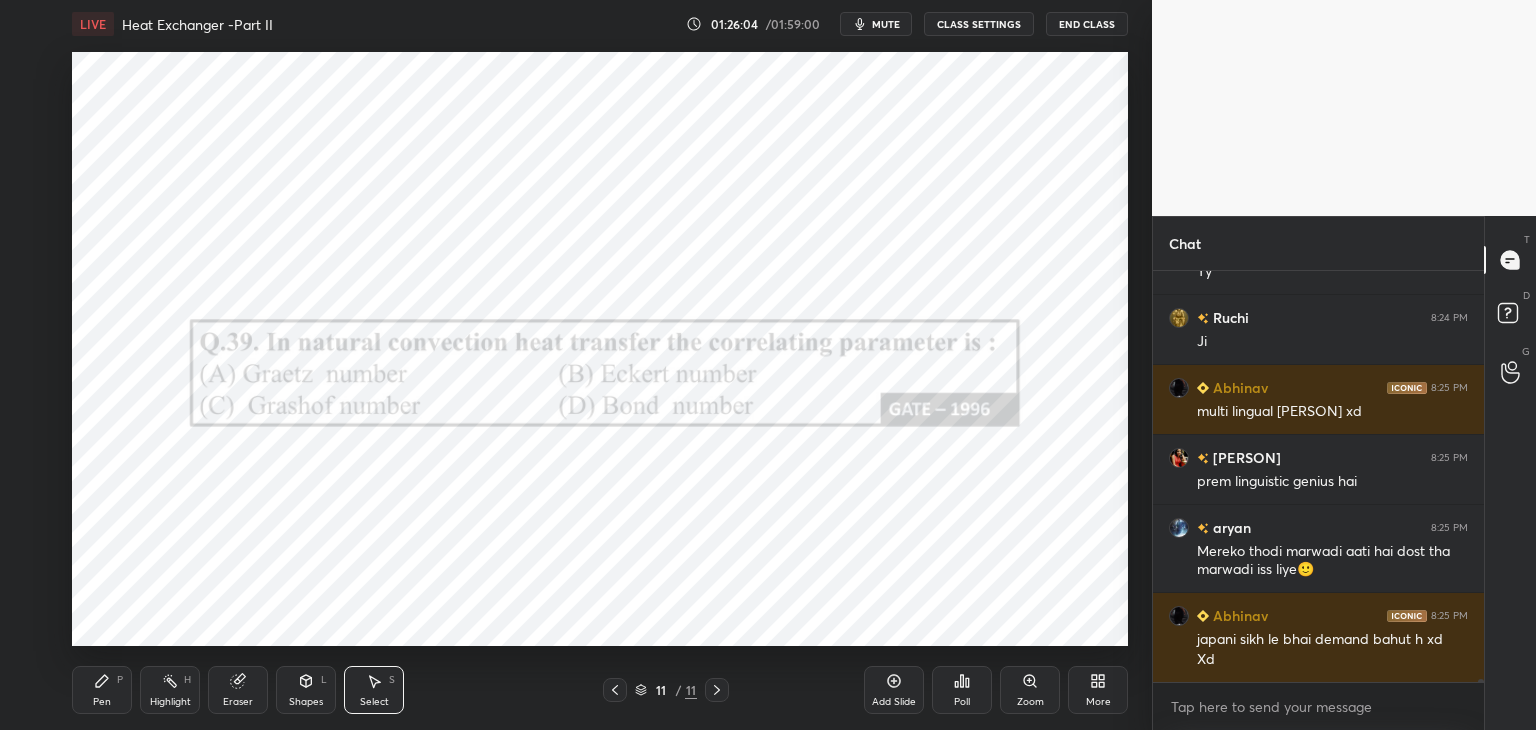 scroll, scrollTop: 64710, scrollLeft: 0, axis: vertical 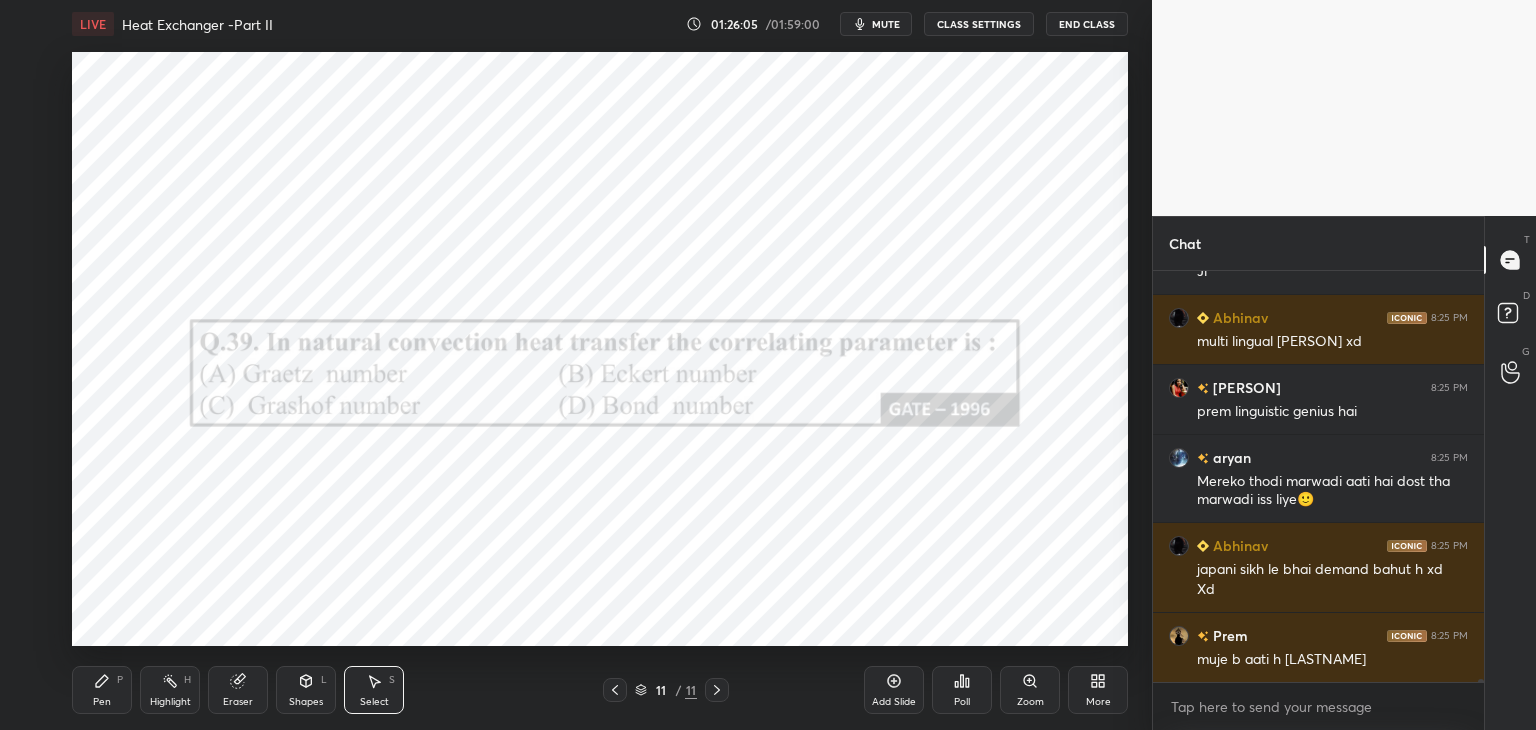 click 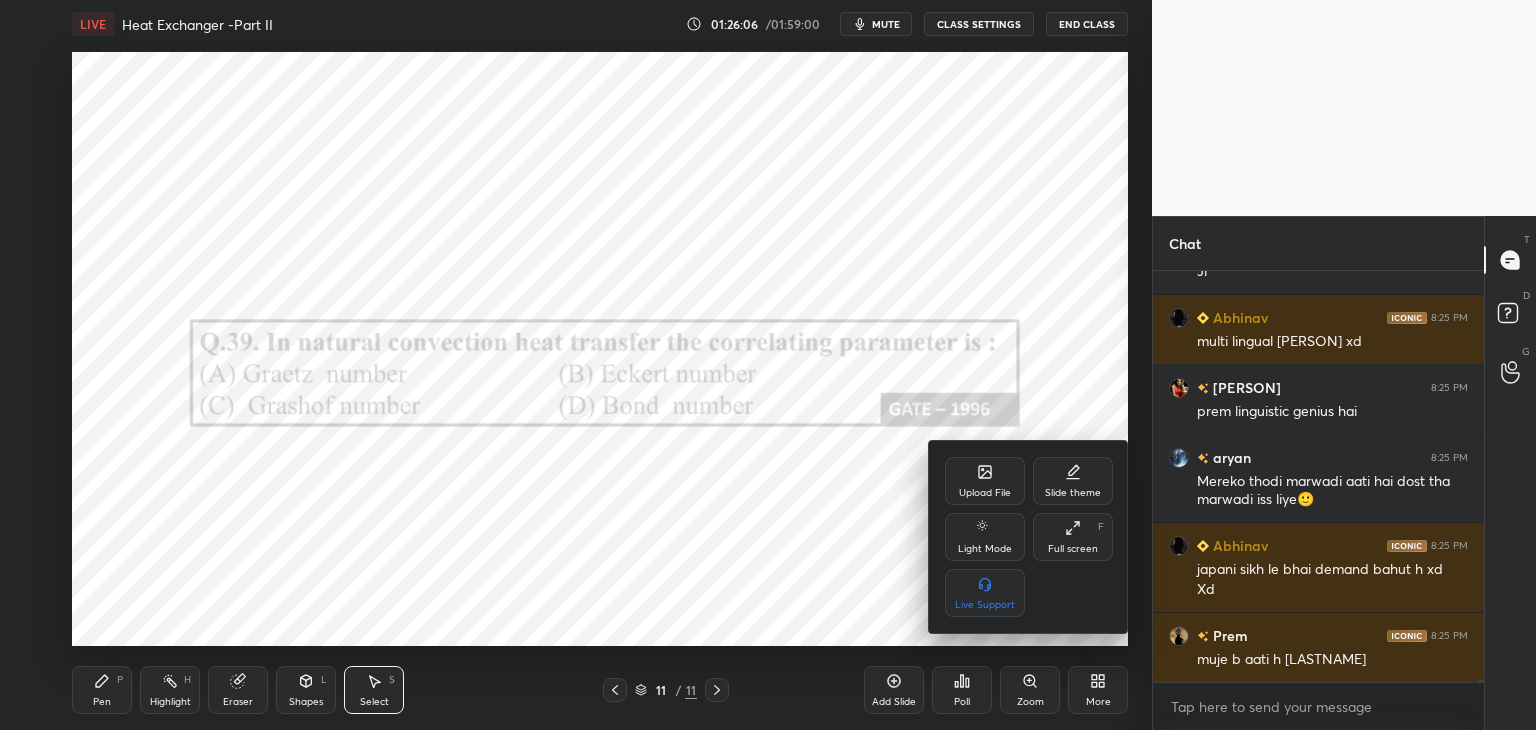click 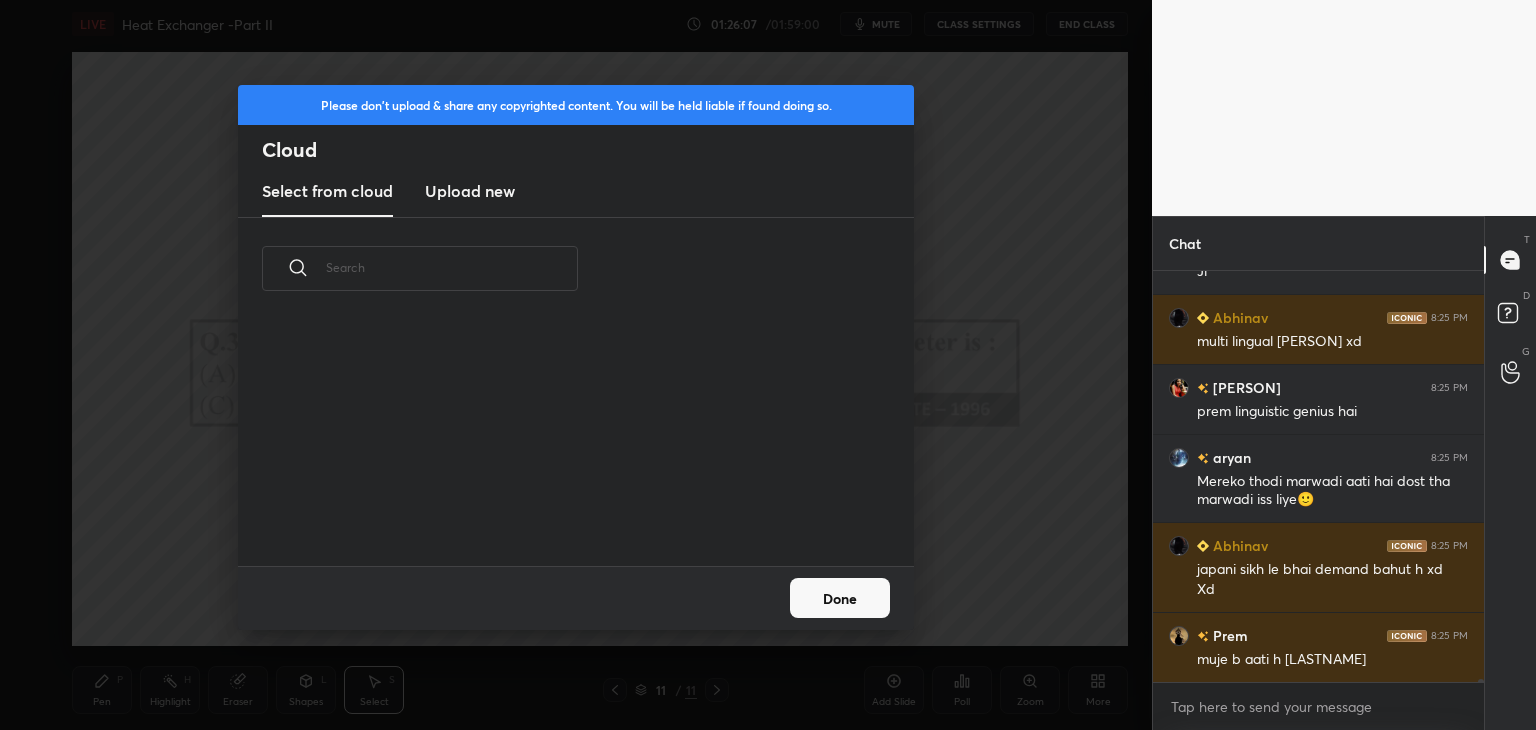 scroll, scrollTop: 5, scrollLeft: 10, axis: both 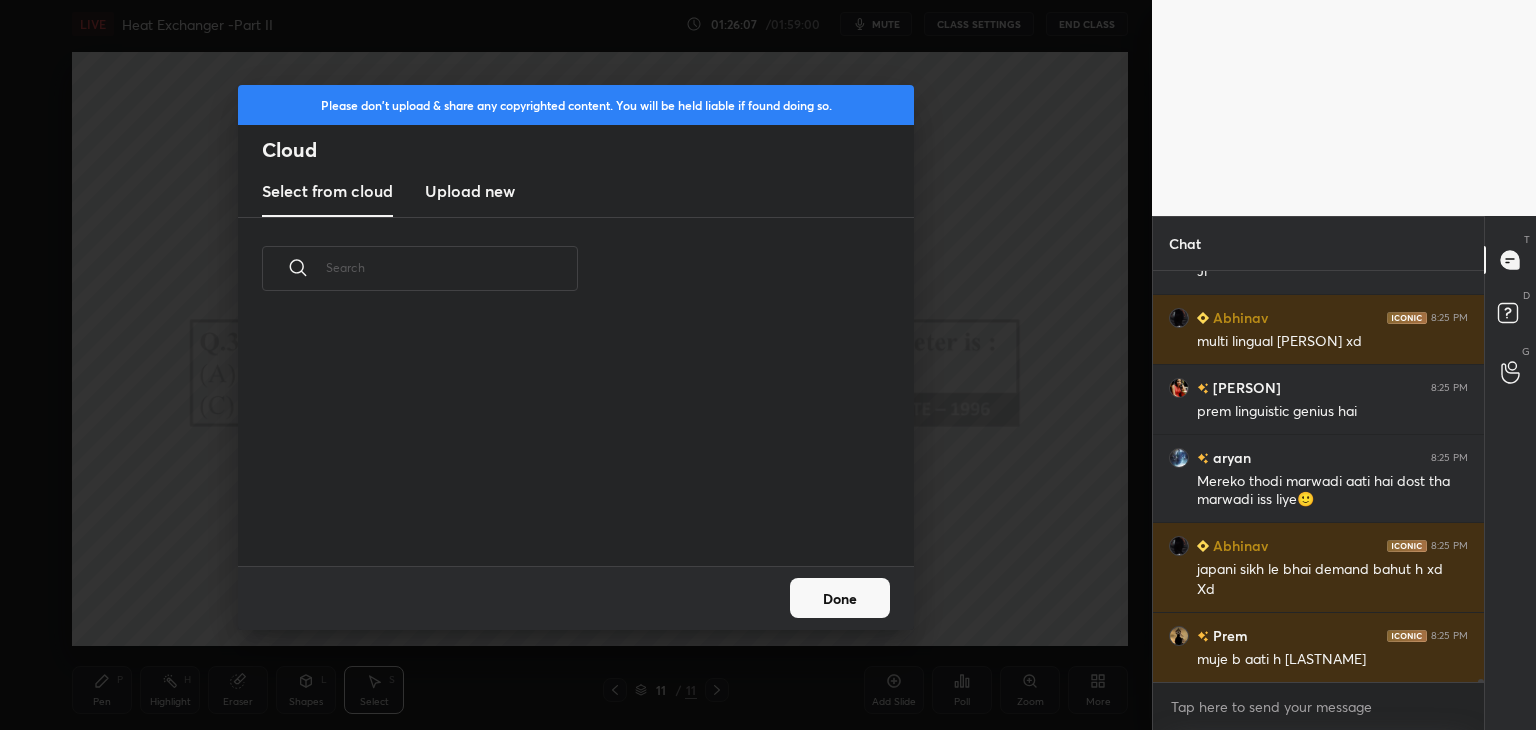 click on "Upload new" at bounding box center [470, 191] 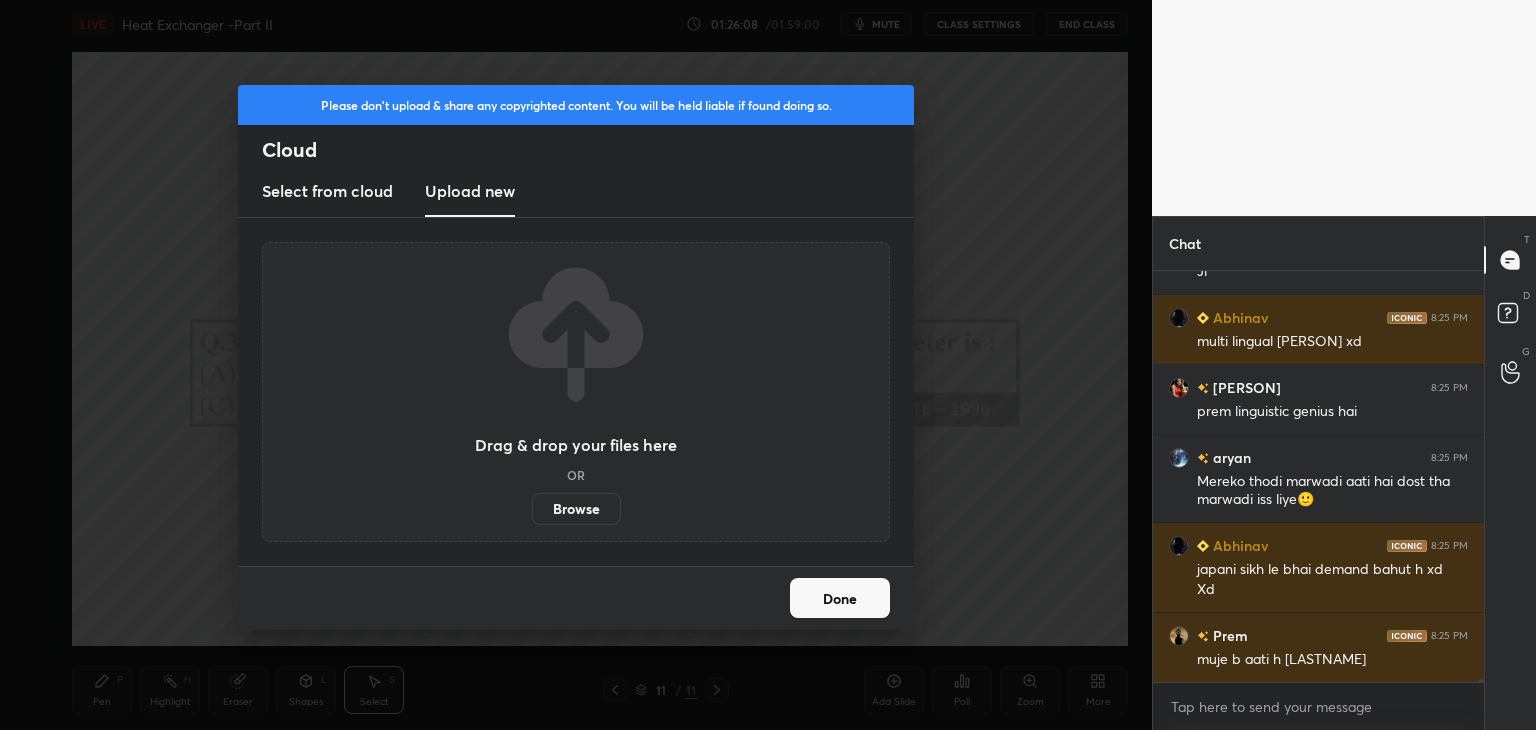click on "Browse" at bounding box center [576, 509] 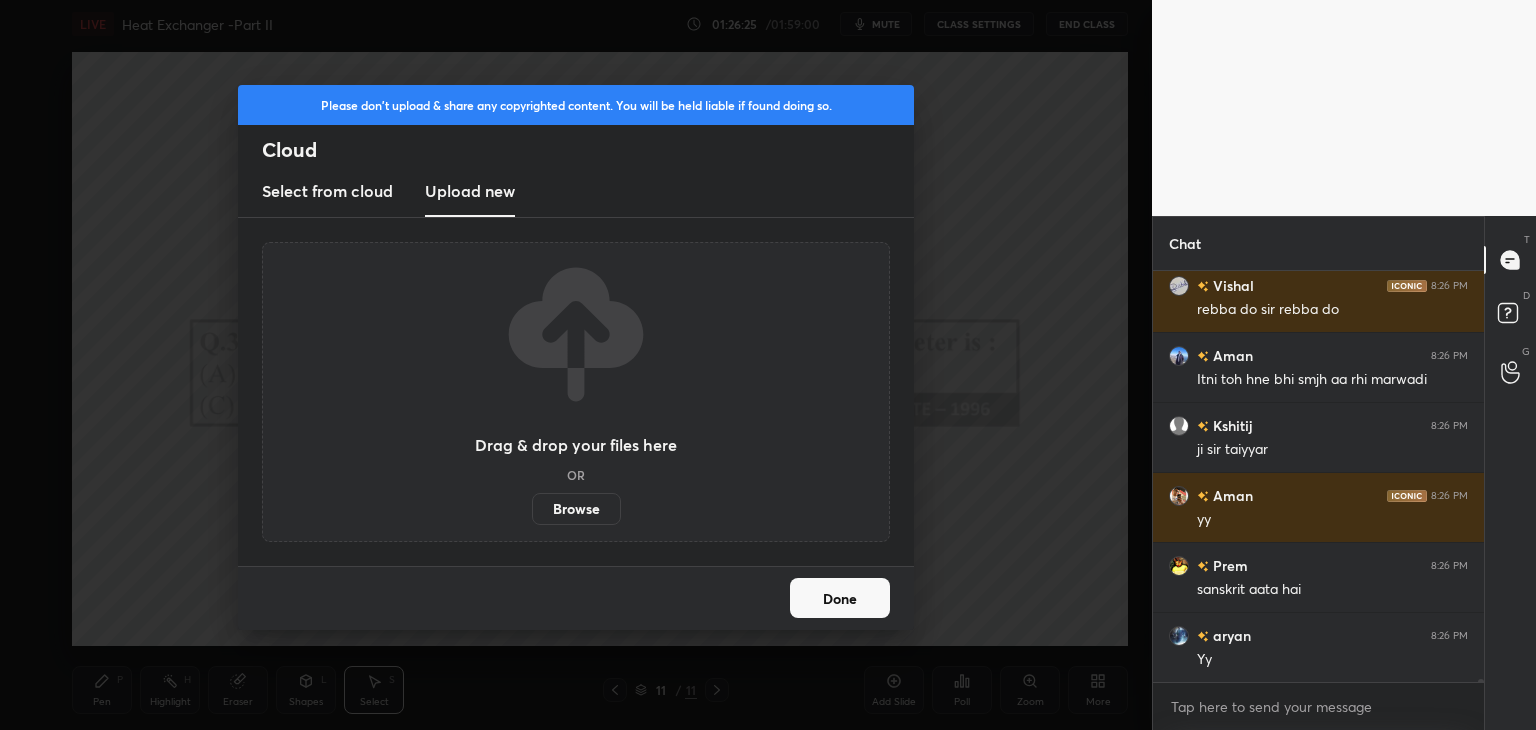 scroll, scrollTop: 65620, scrollLeft: 0, axis: vertical 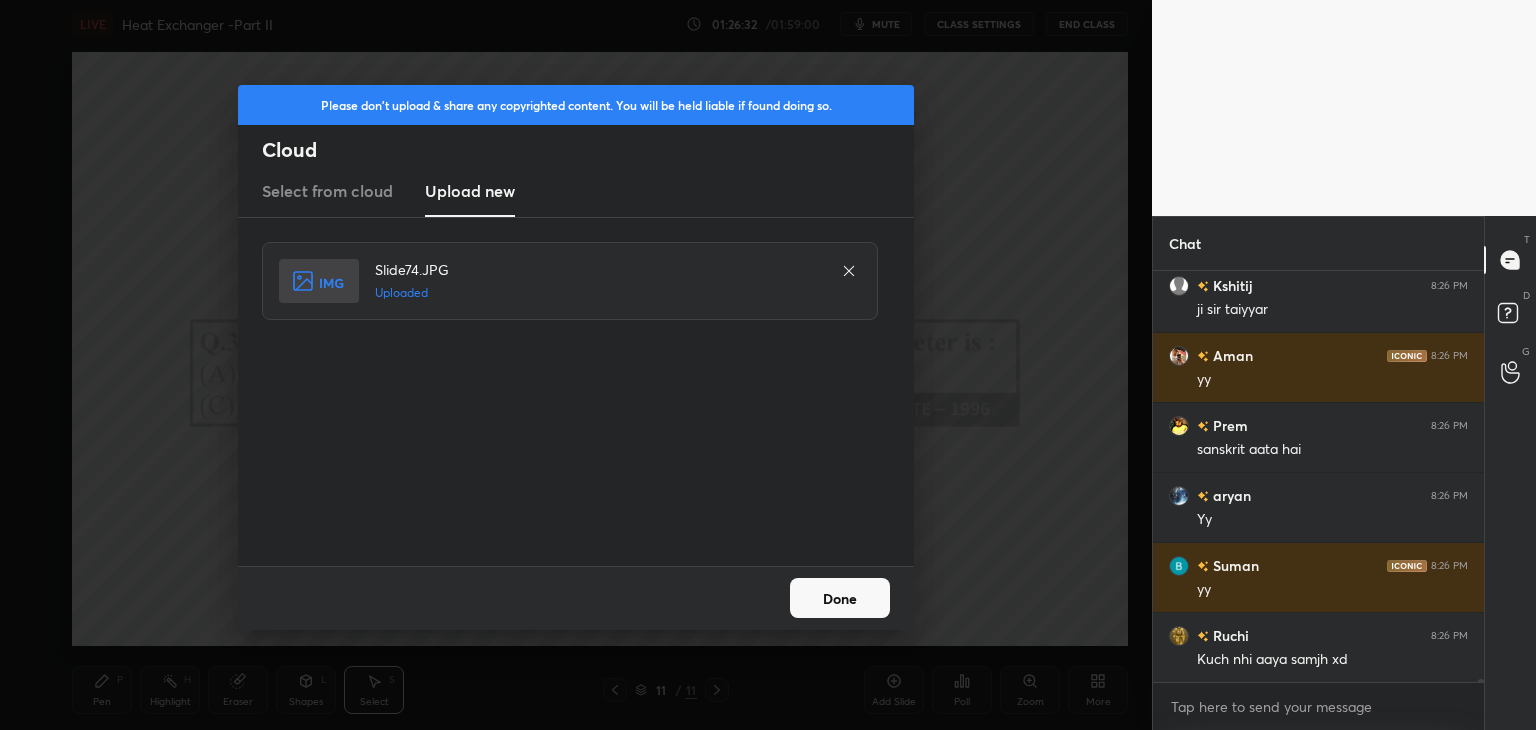 click on "Done" at bounding box center (840, 598) 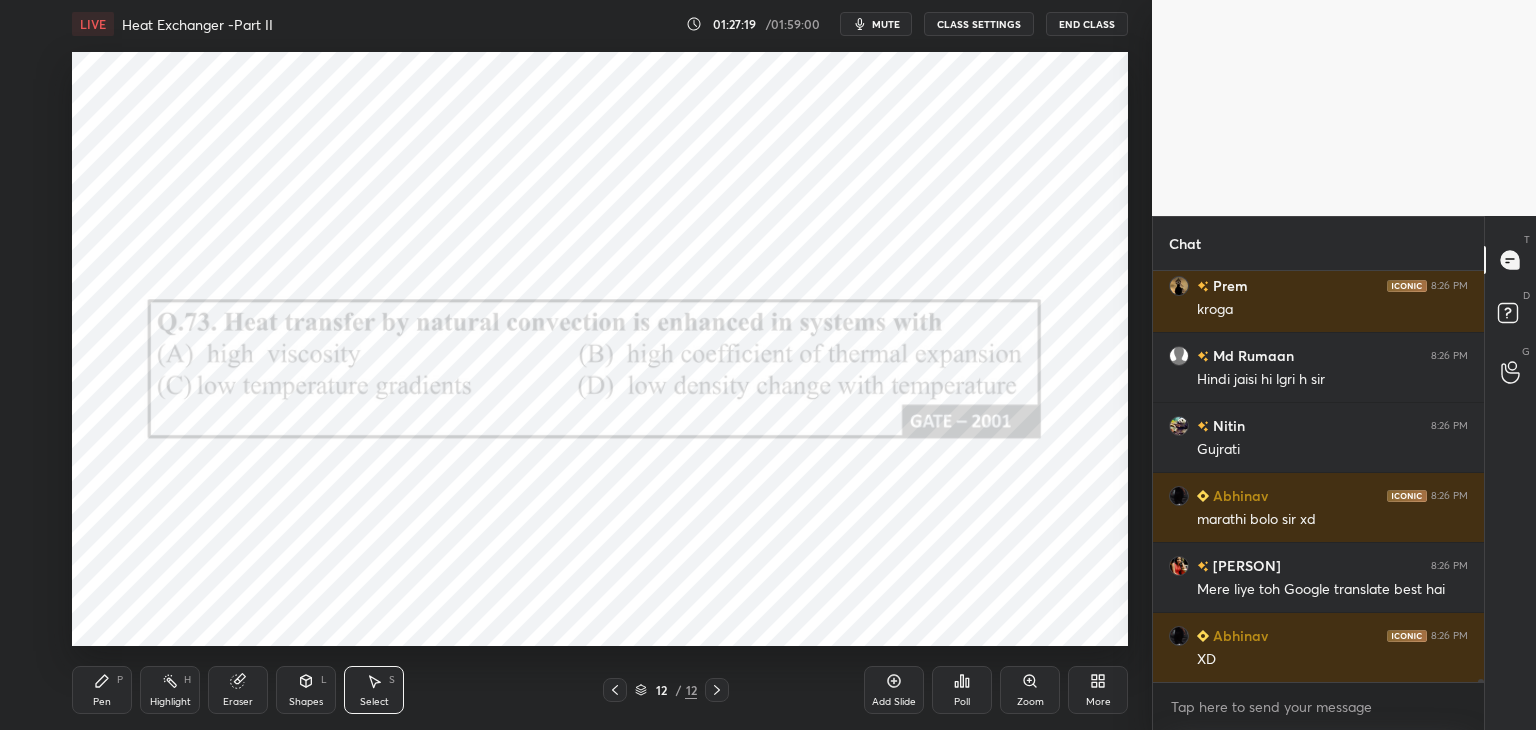 scroll, scrollTop: 66180, scrollLeft: 0, axis: vertical 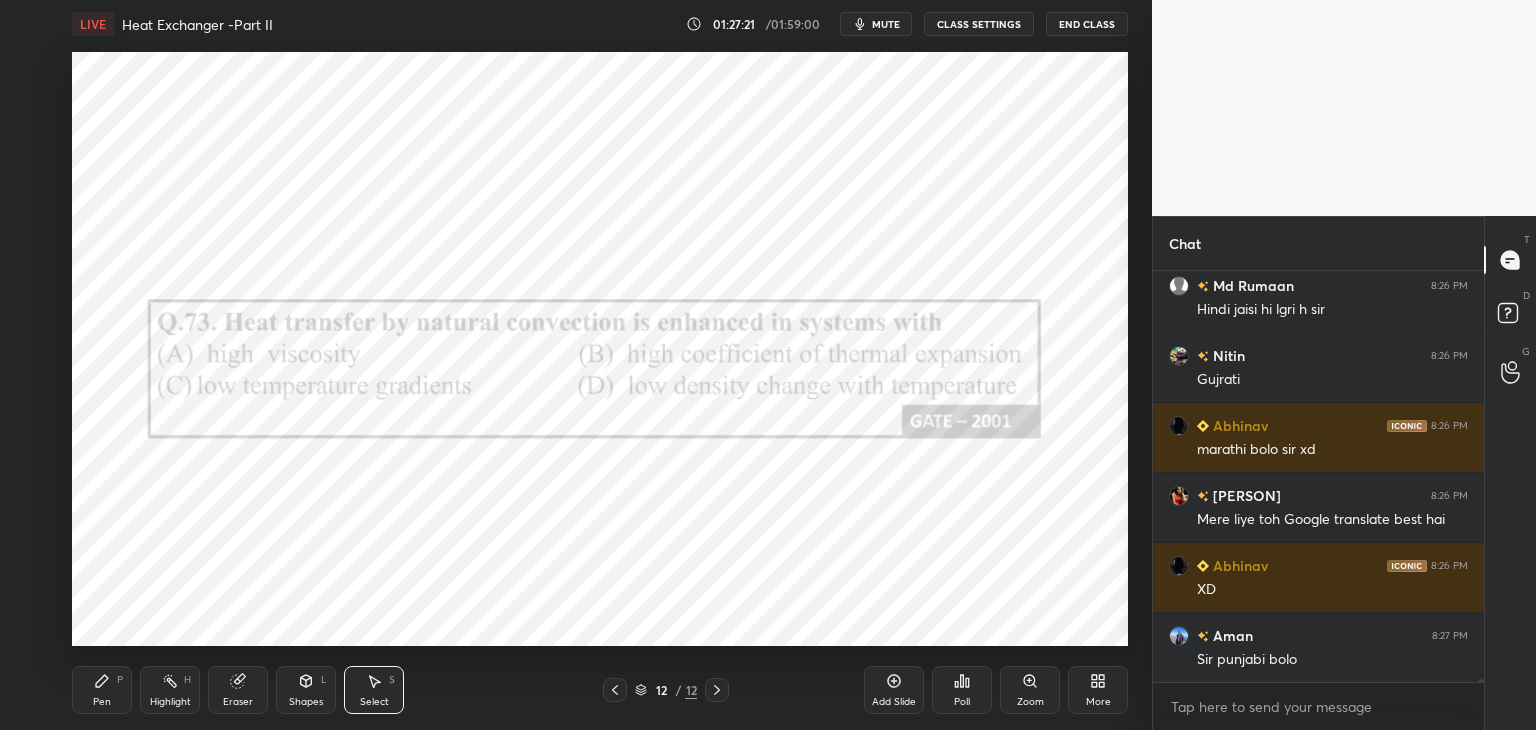 click on "Poll" at bounding box center (962, 702) 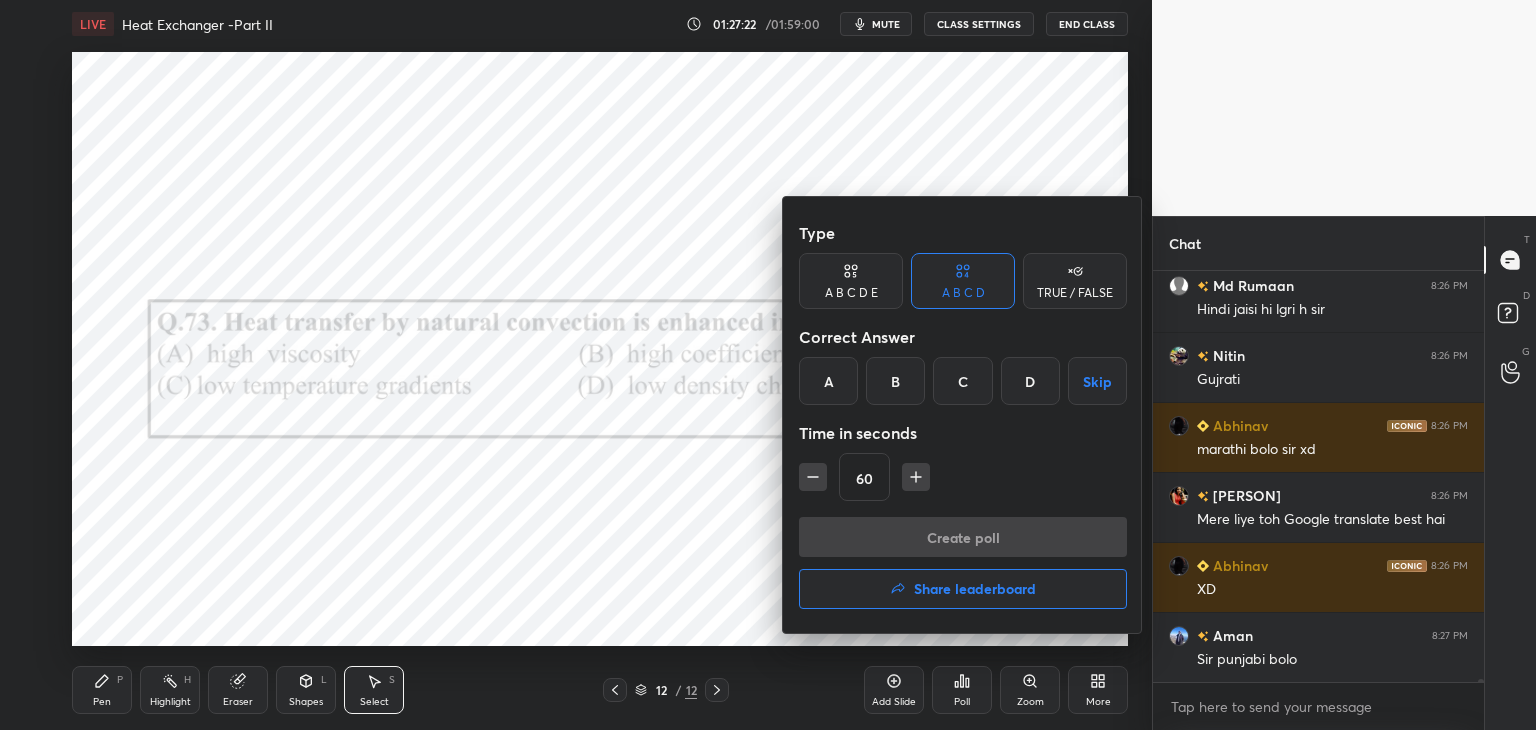 click on "B" at bounding box center [895, 381] 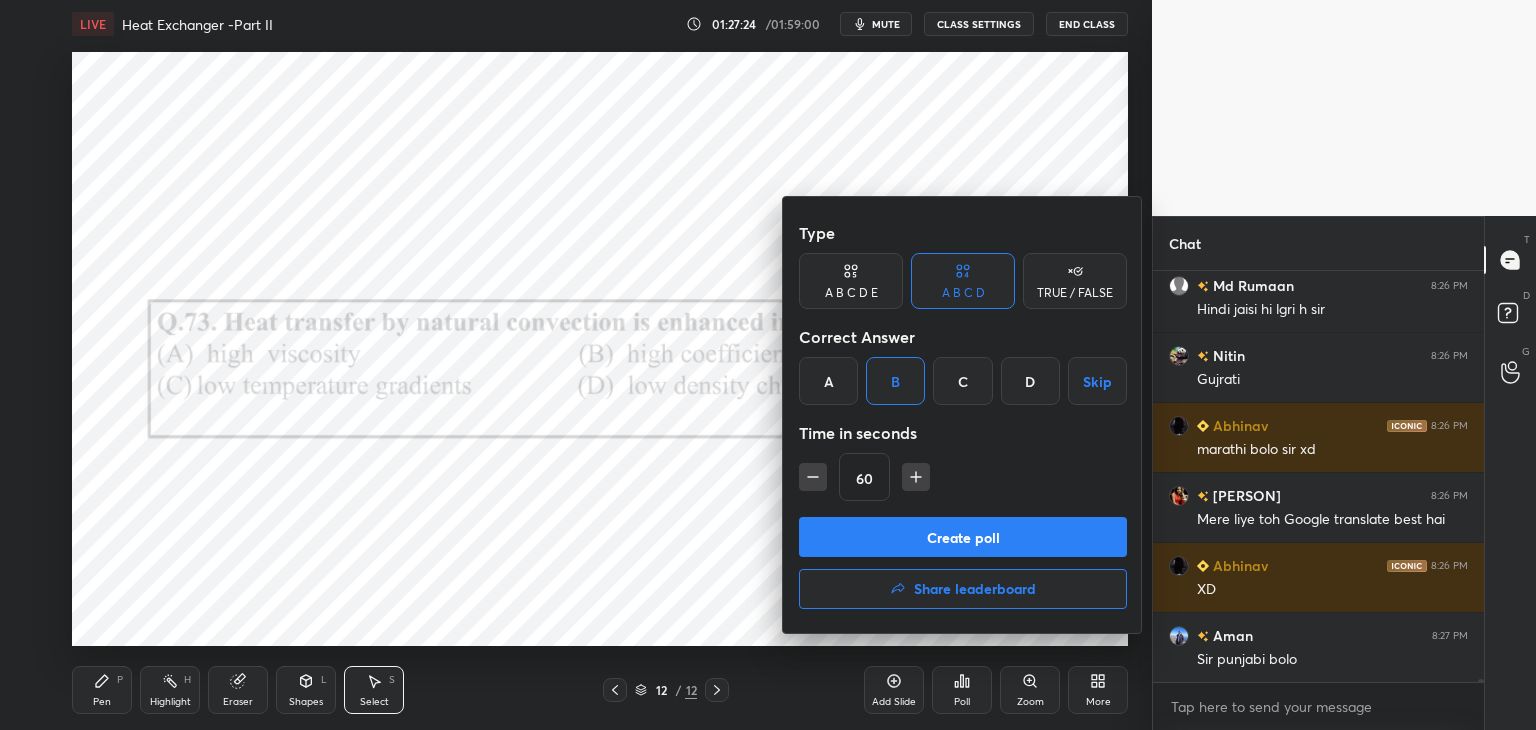 click 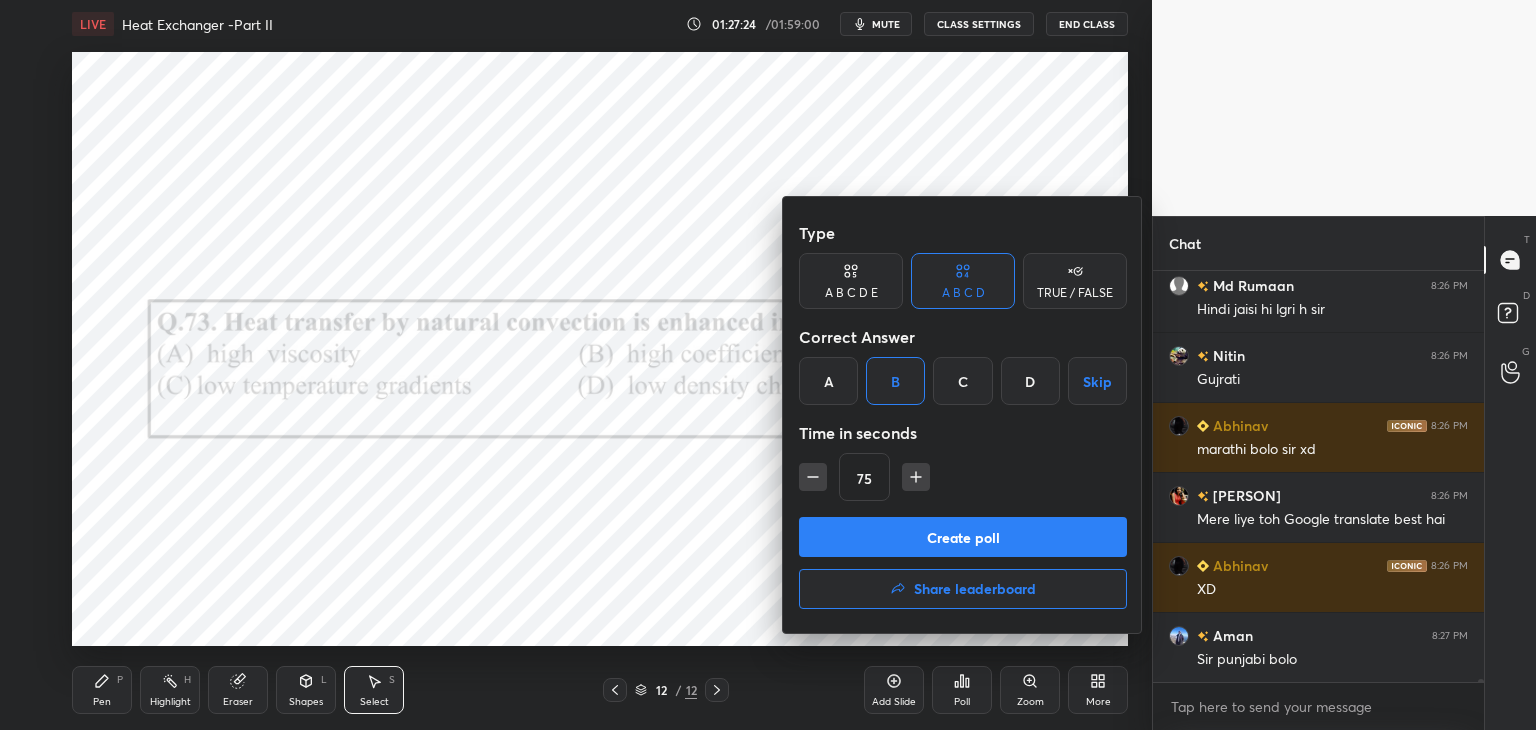 click 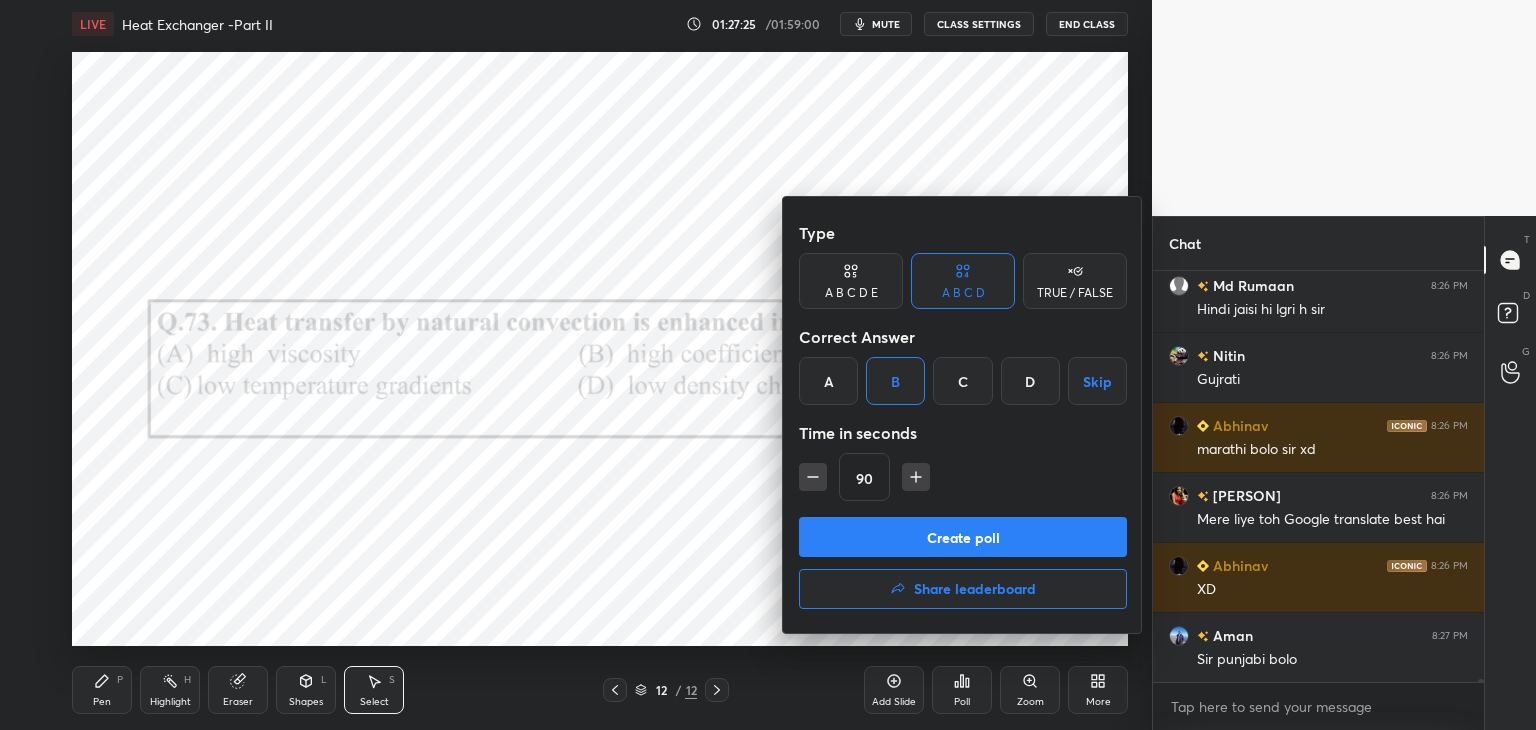 click 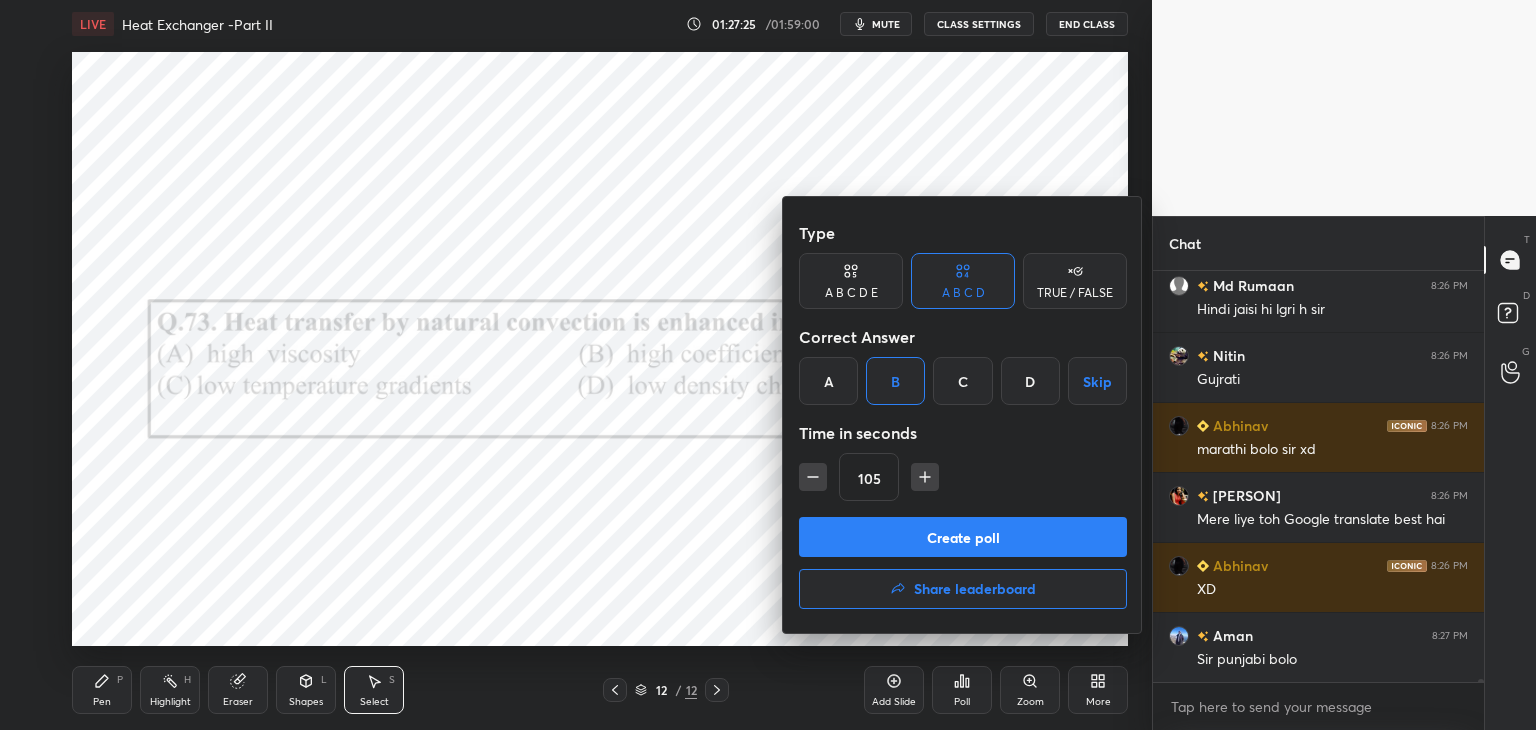 click 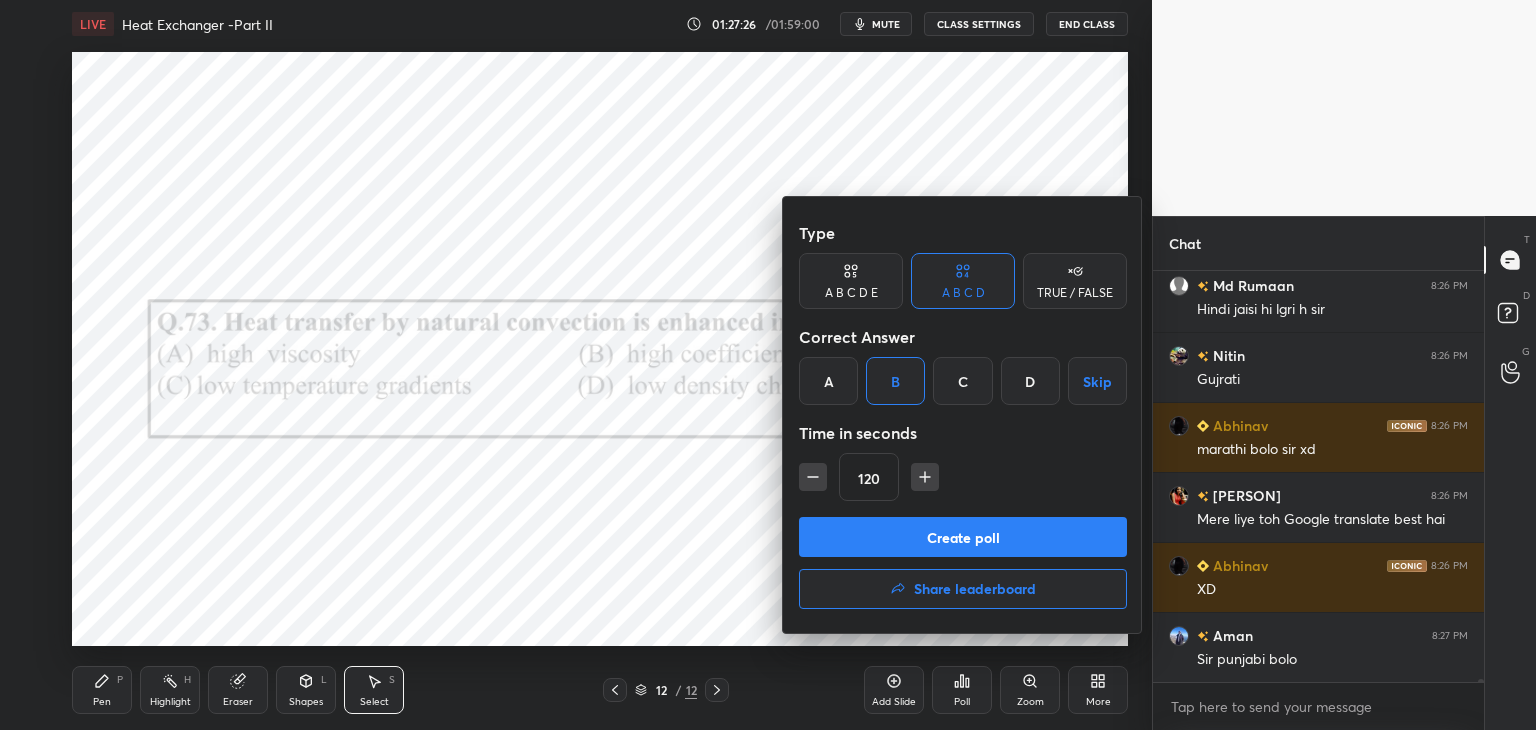 click 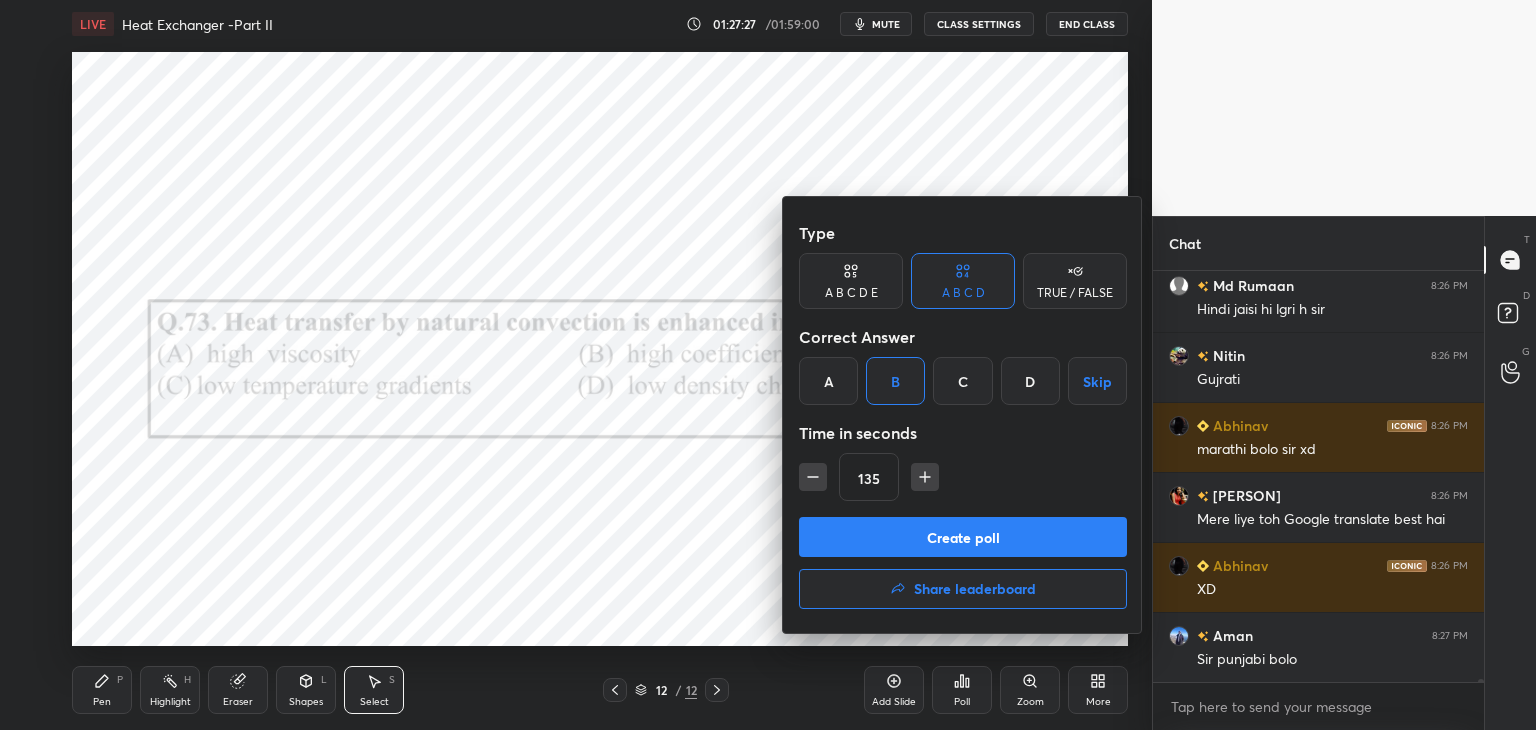 click 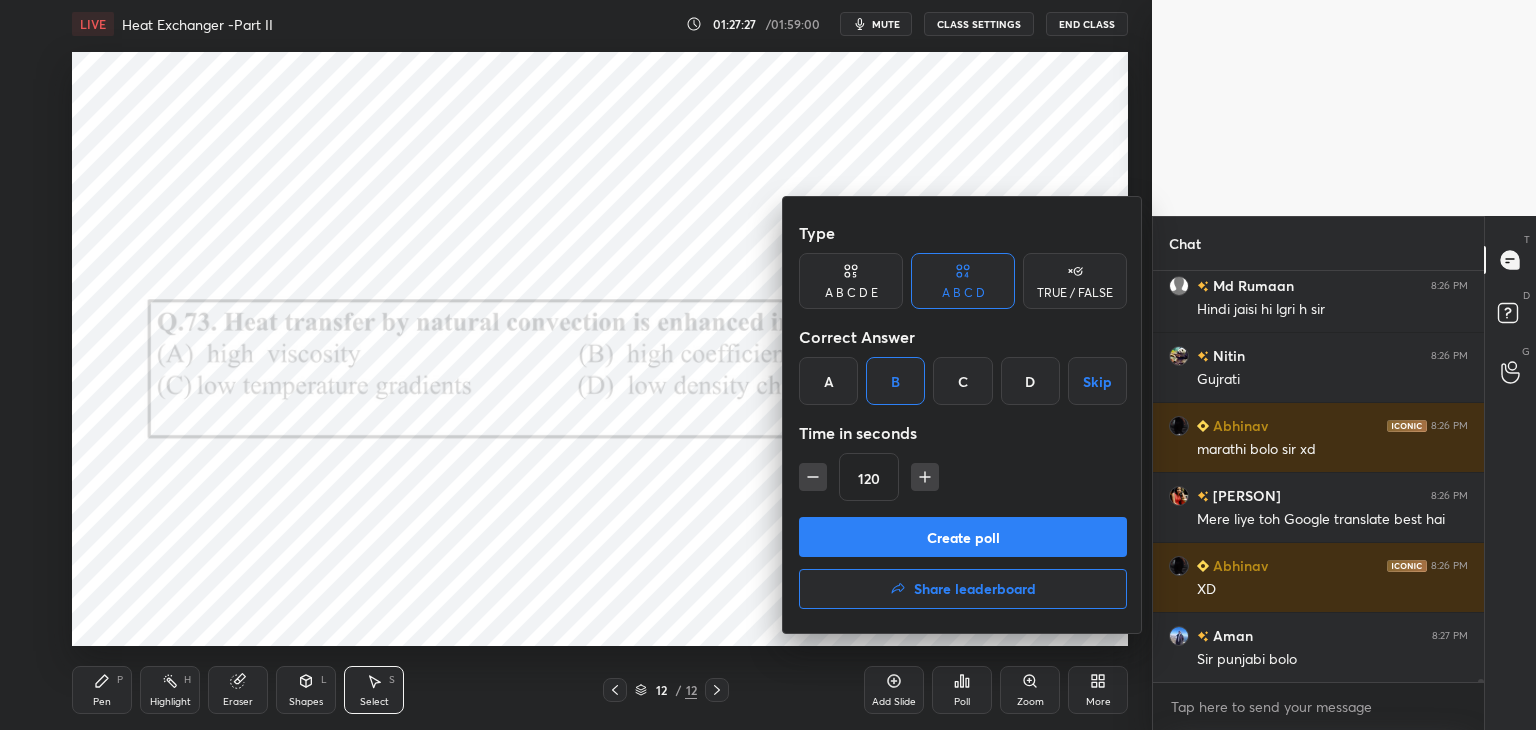 click on "Create poll" at bounding box center (963, 537) 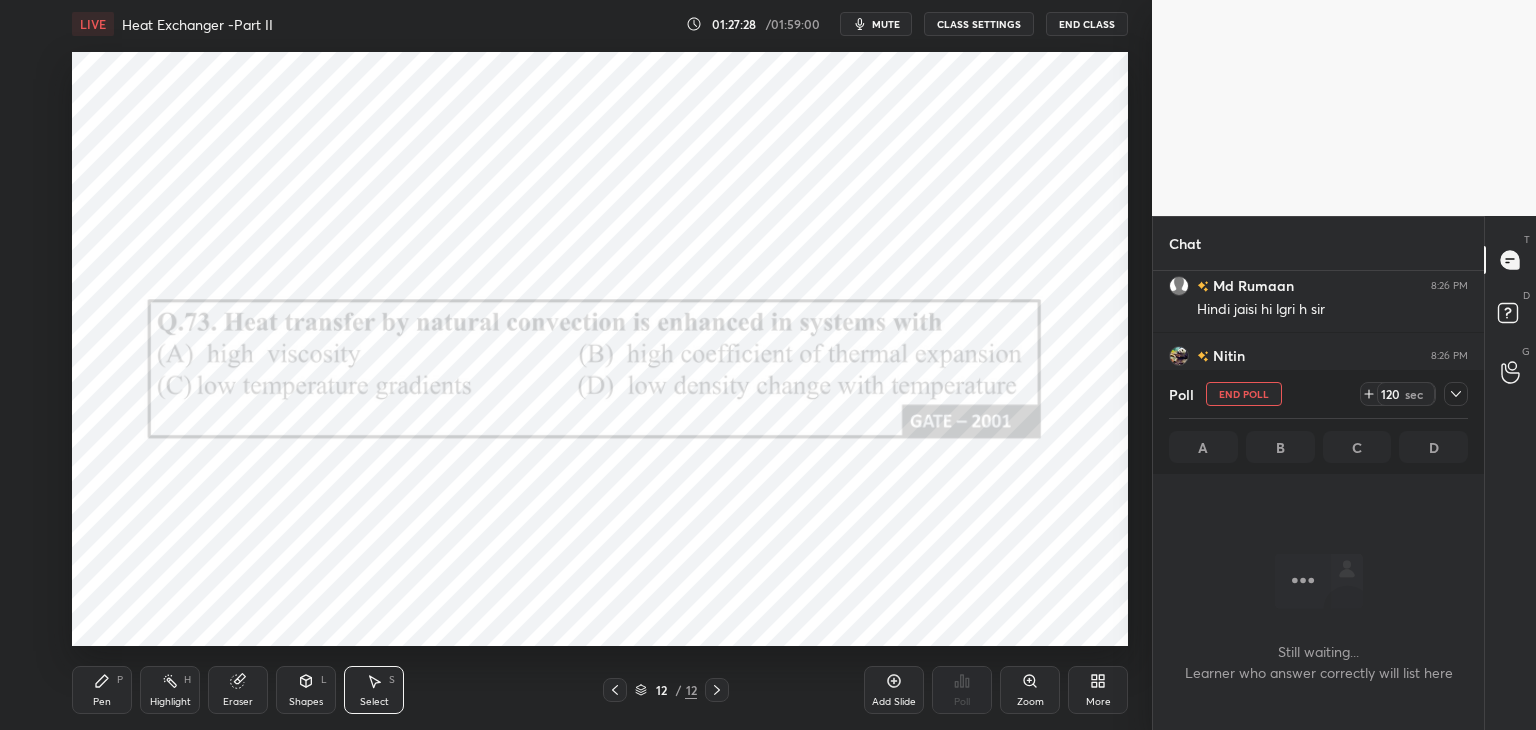 scroll, scrollTop: 364, scrollLeft: 325, axis: both 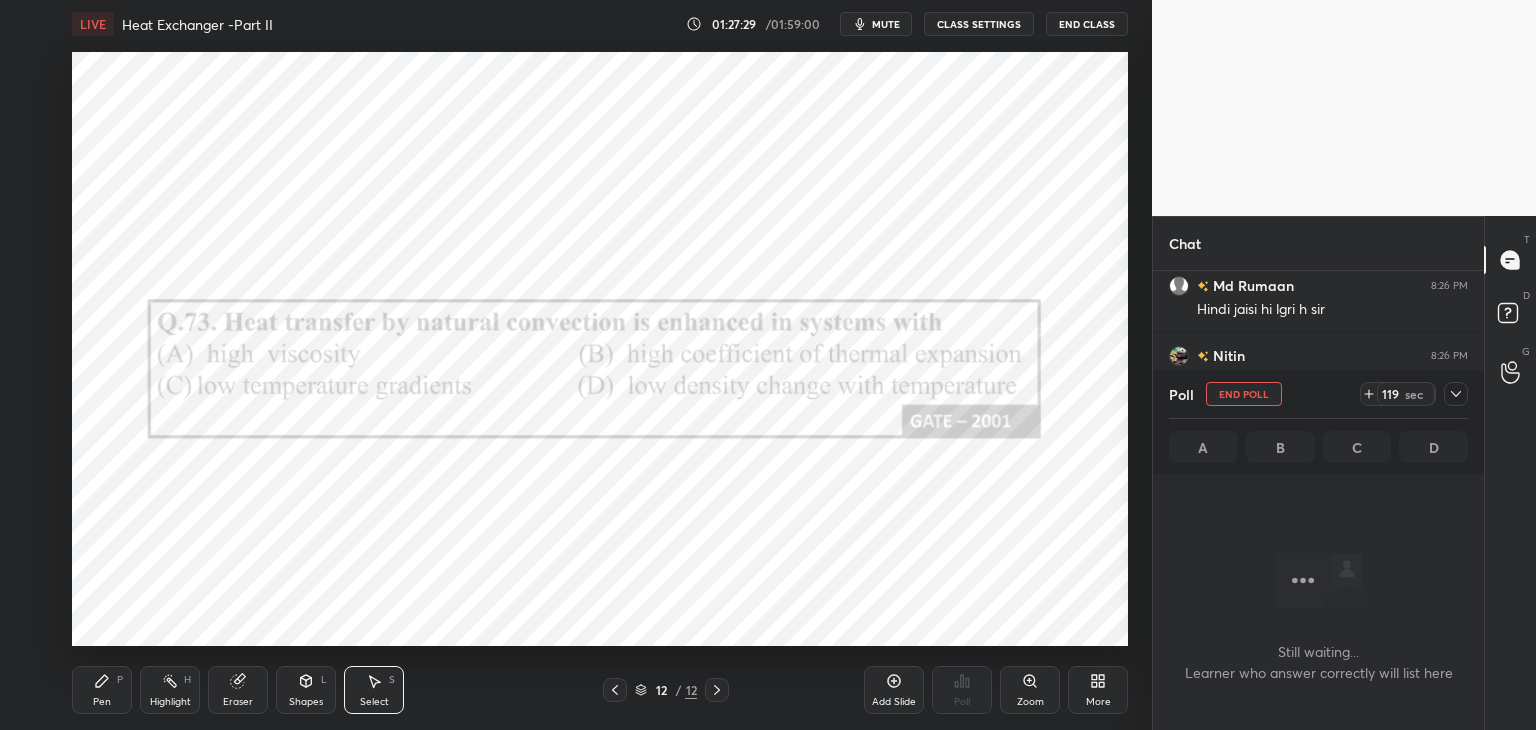 click 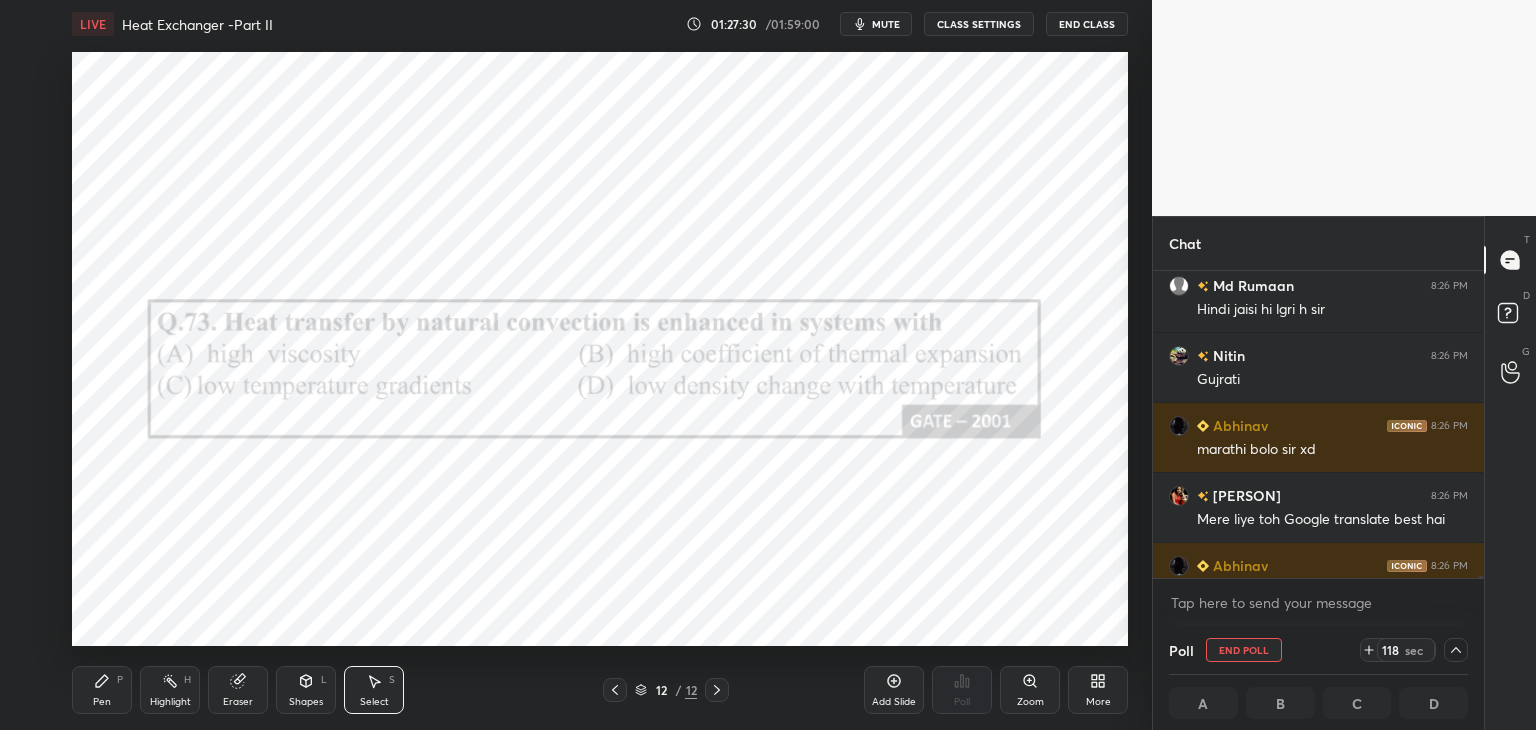 scroll, scrollTop: 0, scrollLeft: 6, axis: horizontal 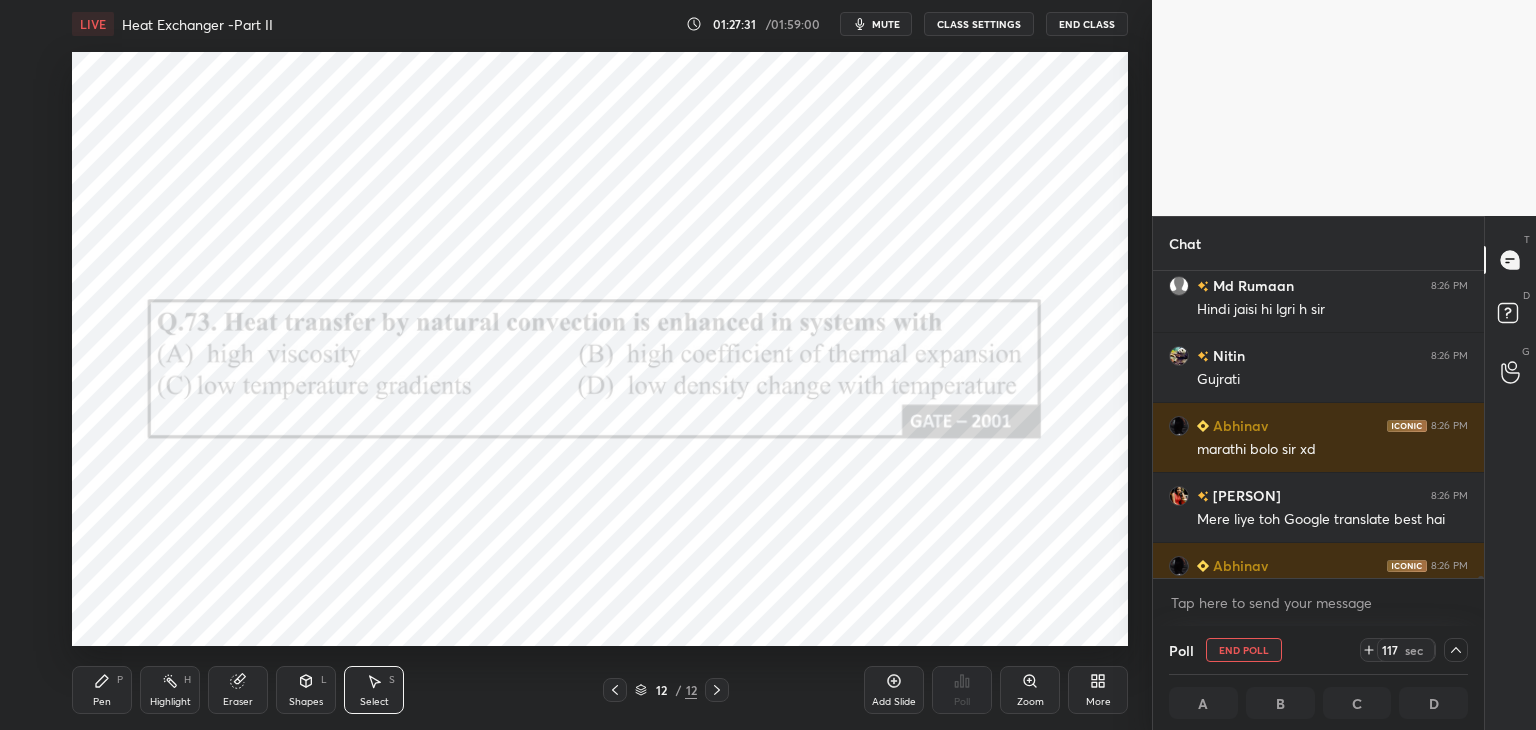 drag, startPoint x: 1480, startPoint y: 574, endPoint x: 1480, endPoint y: 589, distance: 15 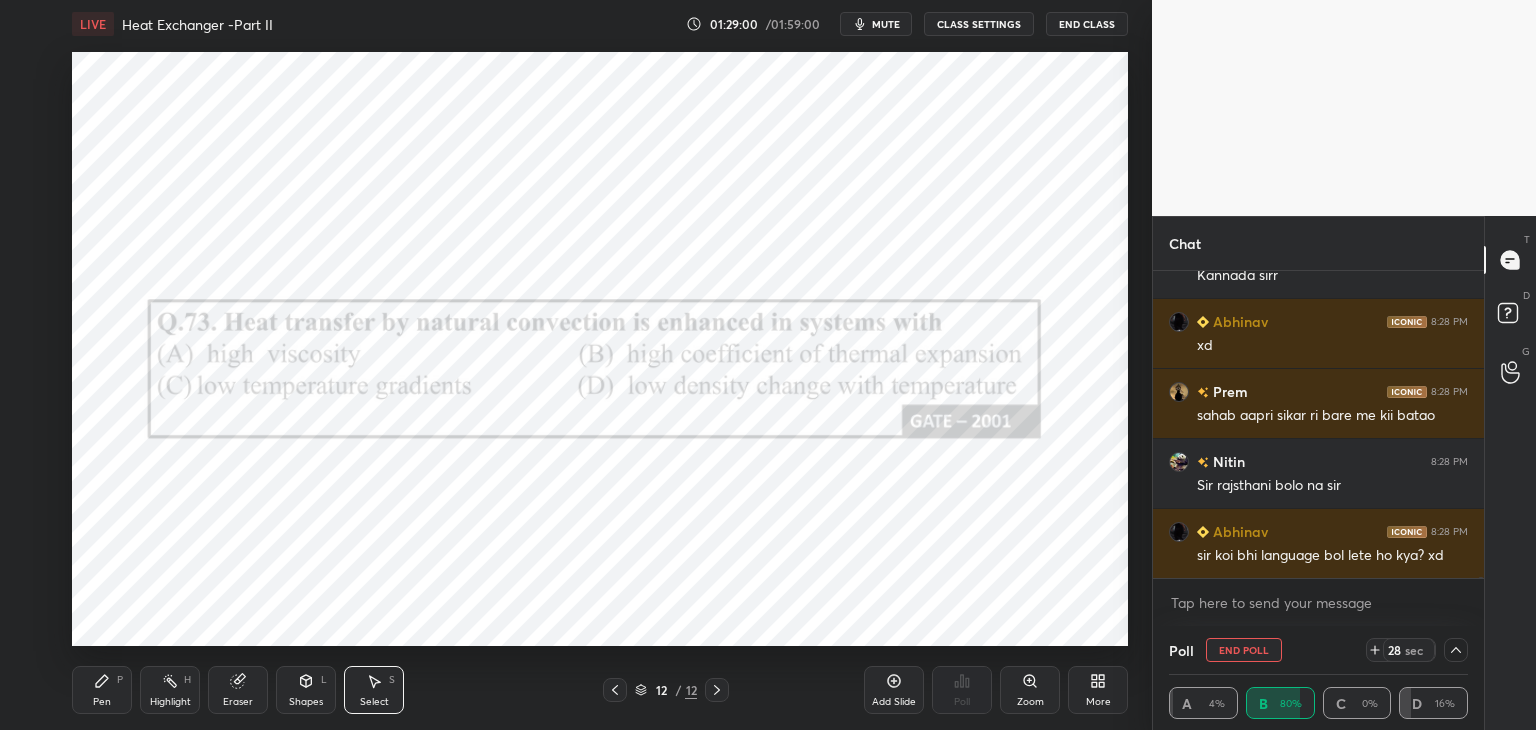 scroll, scrollTop: 68244, scrollLeft: 0, axis: vertical 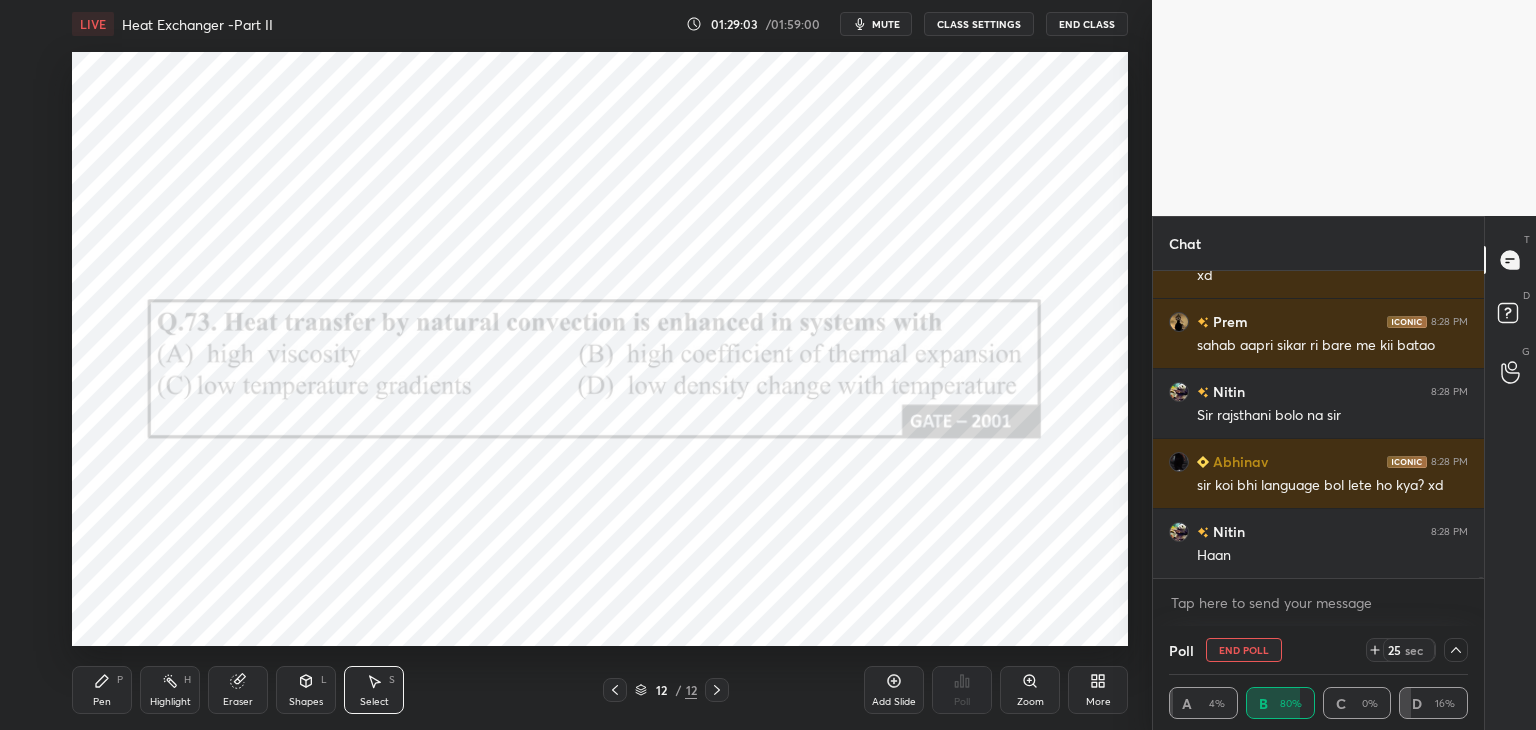 click 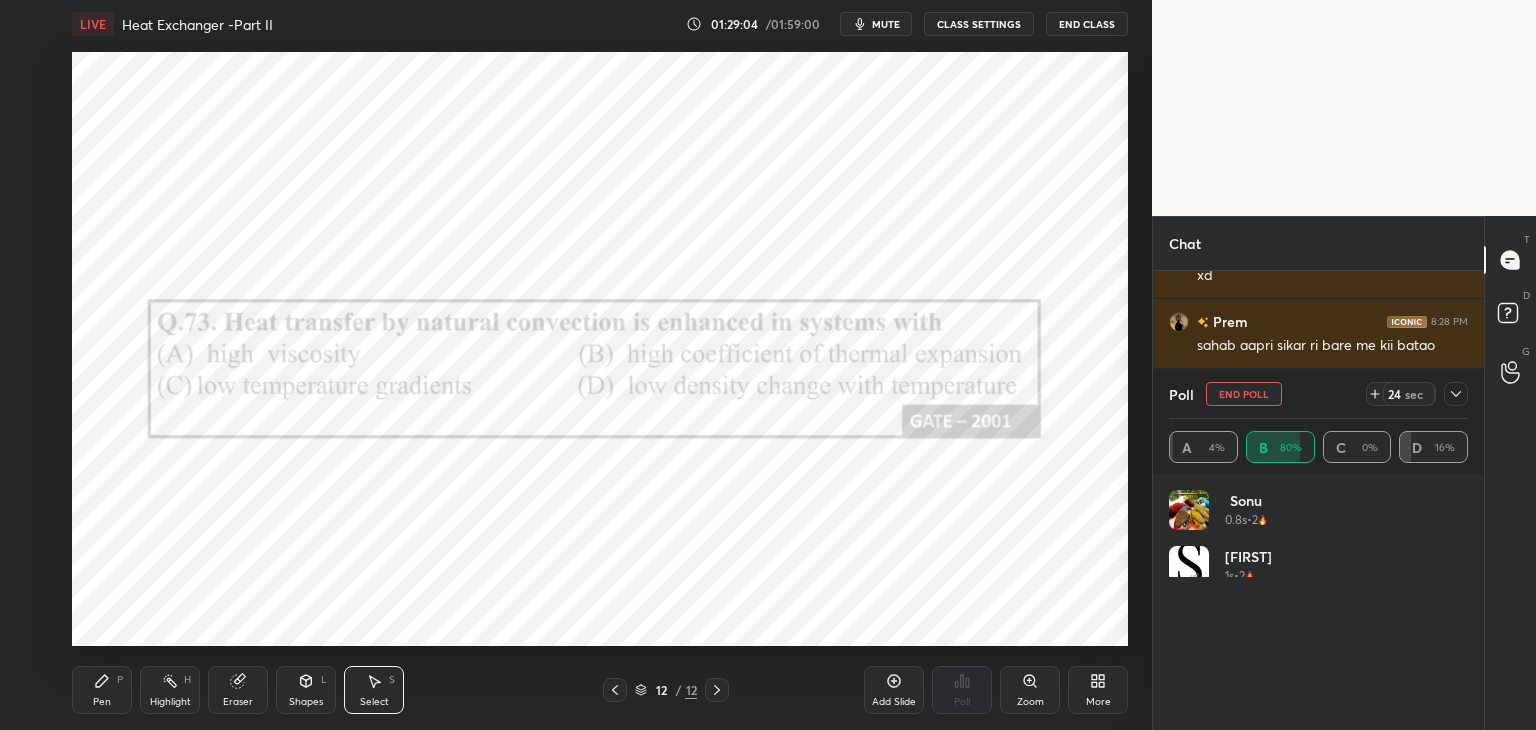 scroll, scrollTop: 68264, scrollLeft: 0, axis: vertical 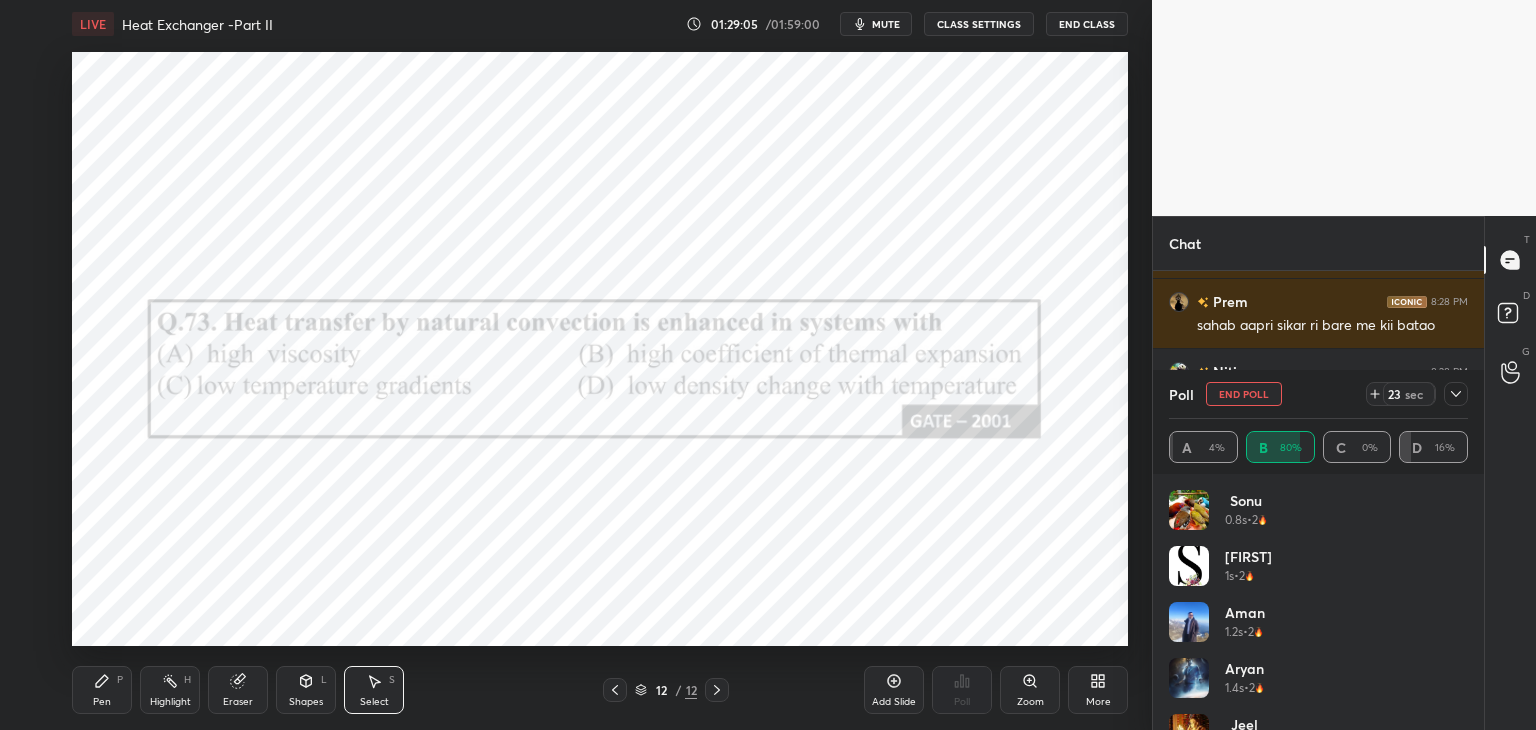 click at bounding box center (1456, 394) 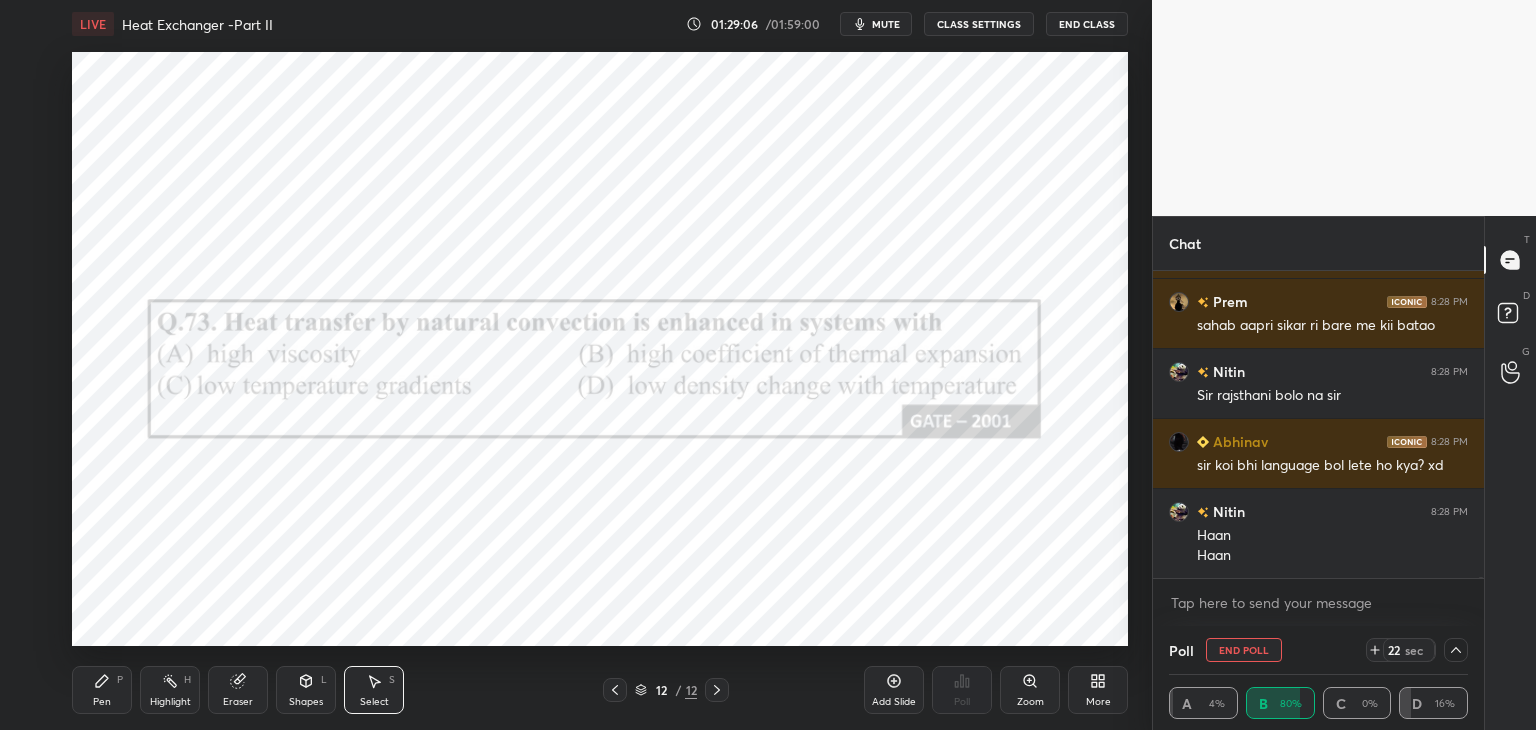 scroll, scrollTop: 6, scrollLeft: 6, axis: both 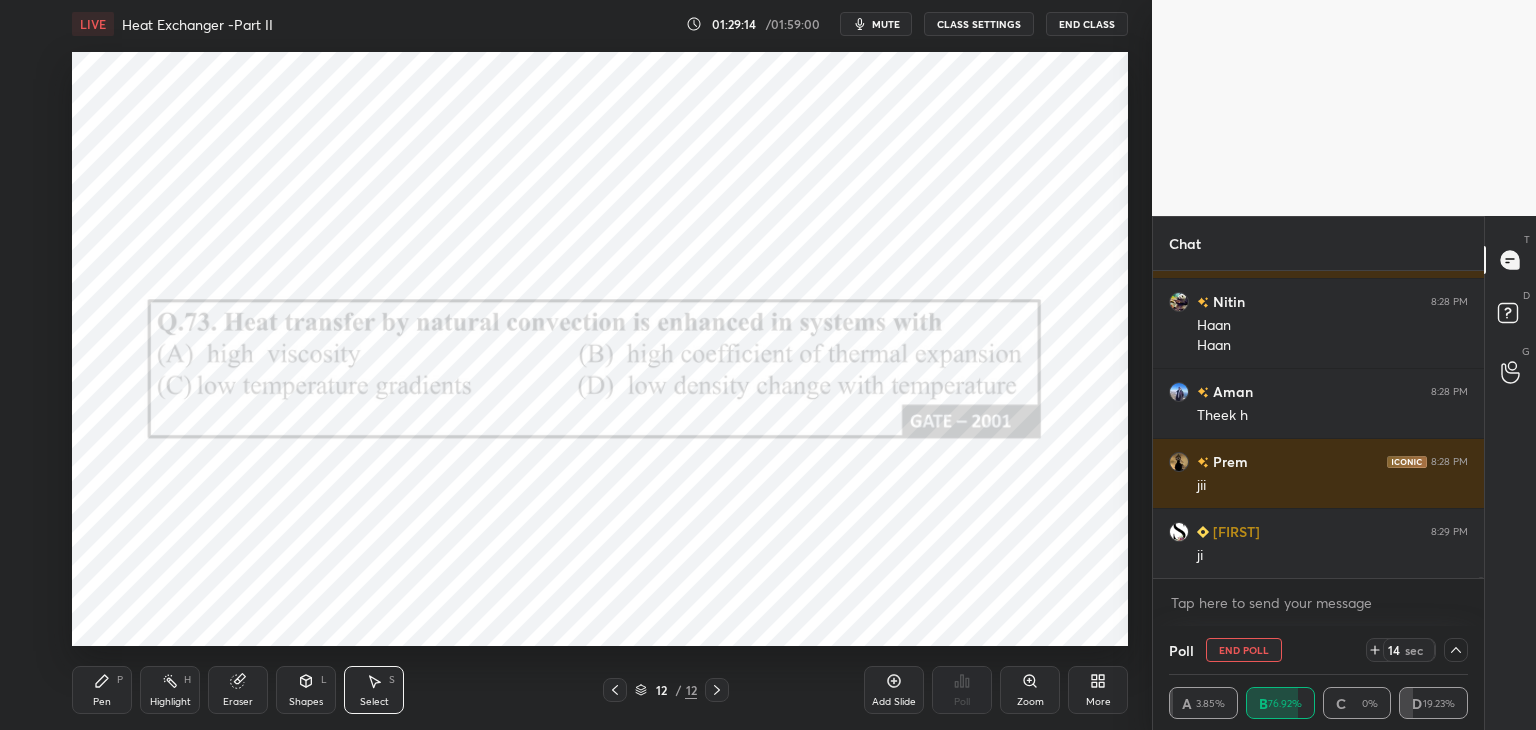 click on "Pen" at bounding box center (102, 702) 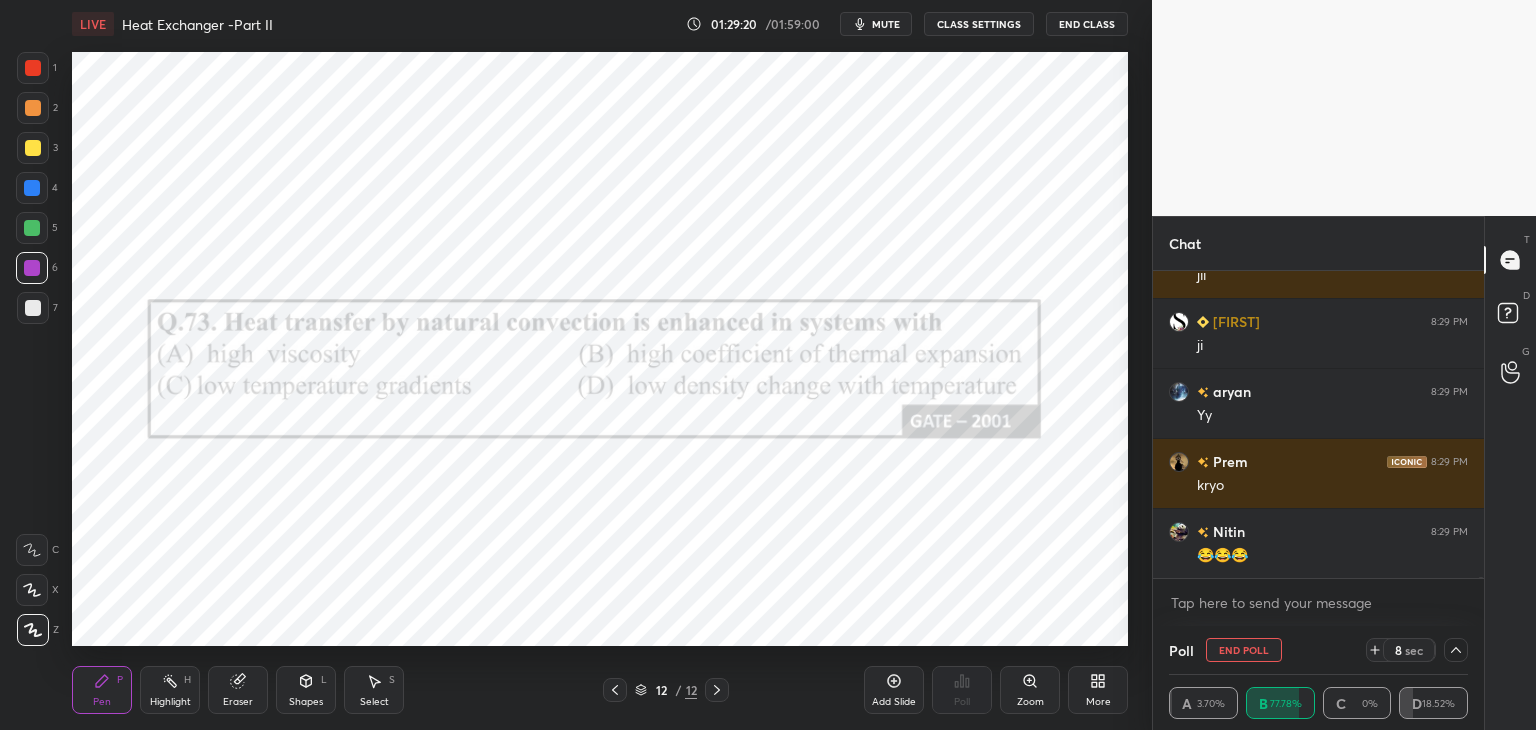 scroll, scrollTop: 68754, scrollLeft: 0, axis: vertical 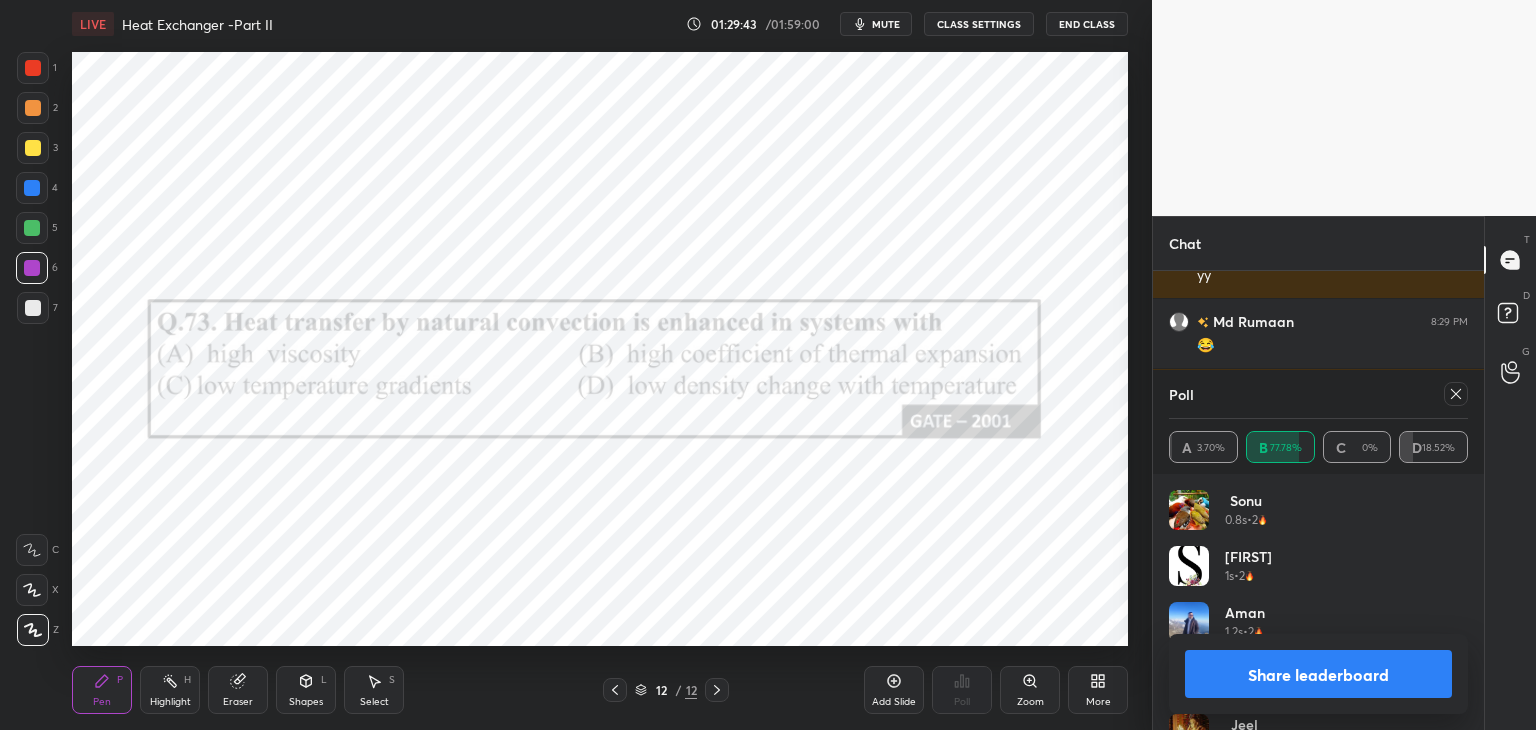 click 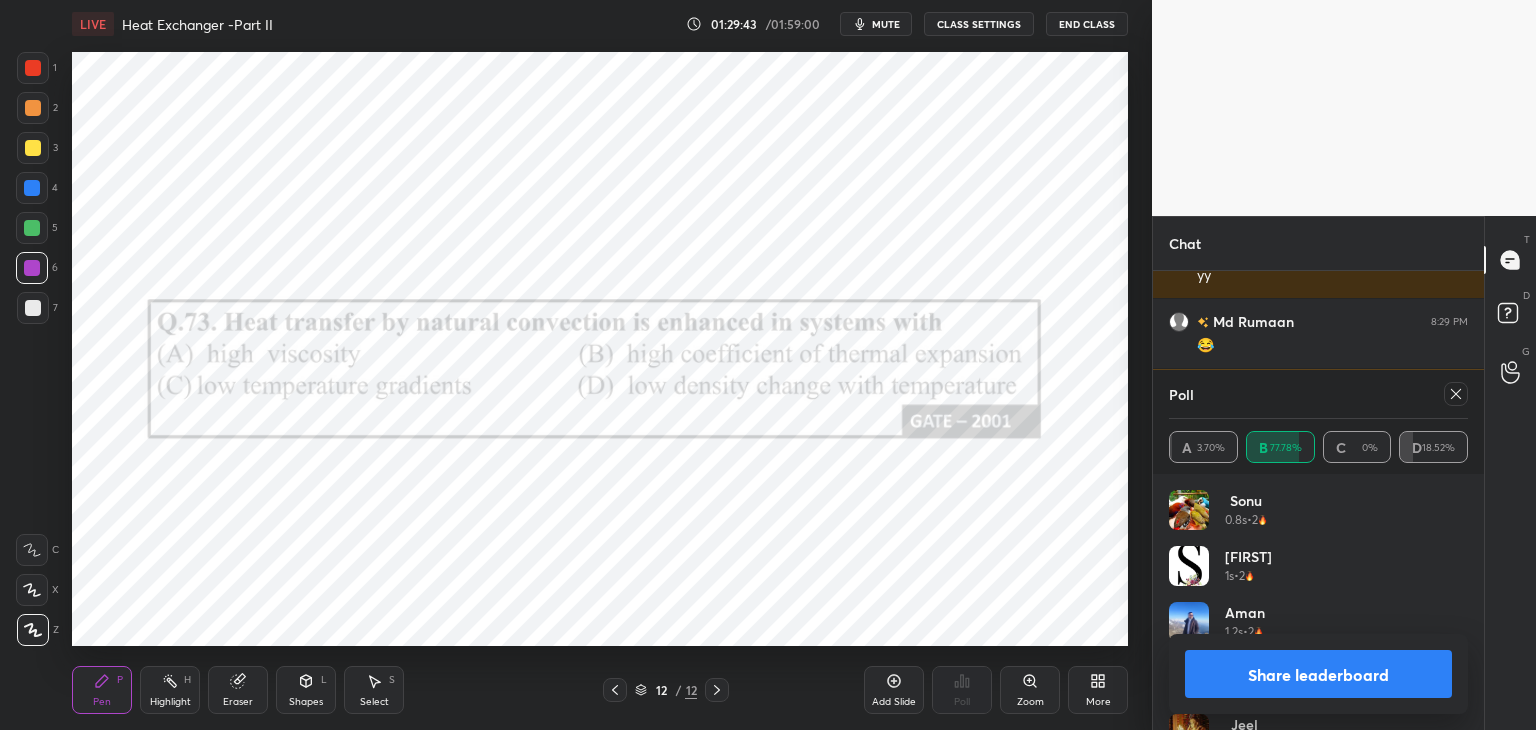scroll, scrollTop: 121, scrollLeft: 293, axis: both 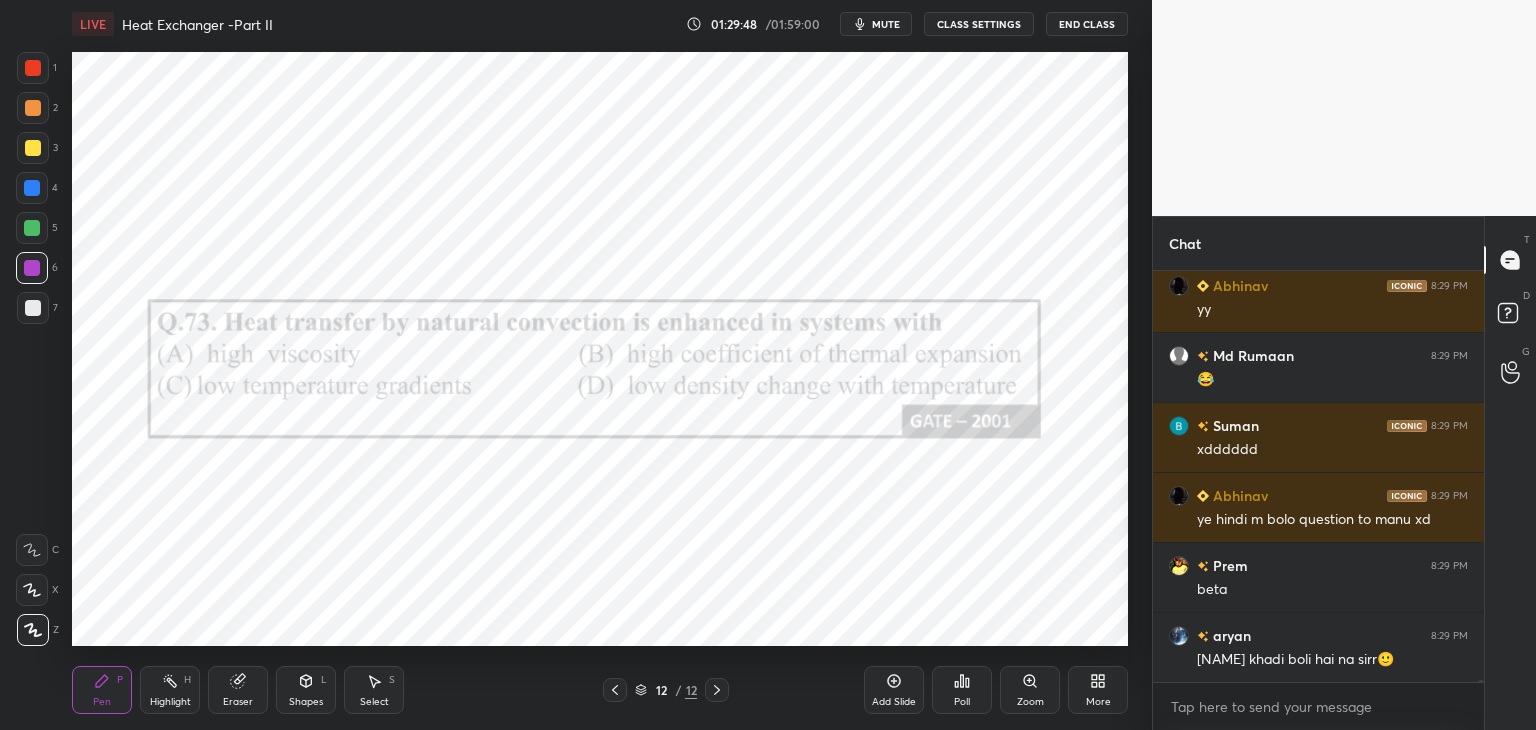 click at bounding box center [32, 228] 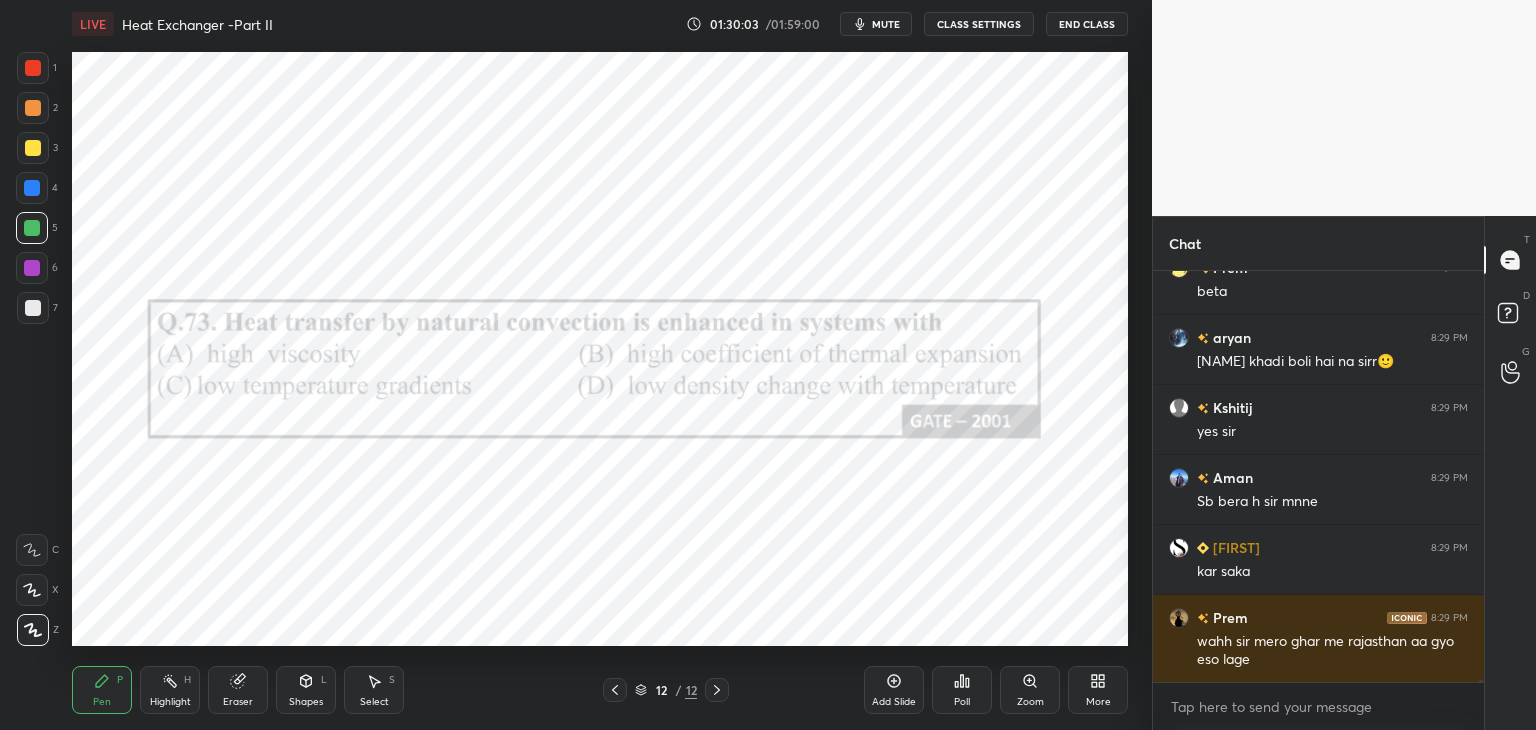 click on "Pen P" at bounding box center [102, 690] 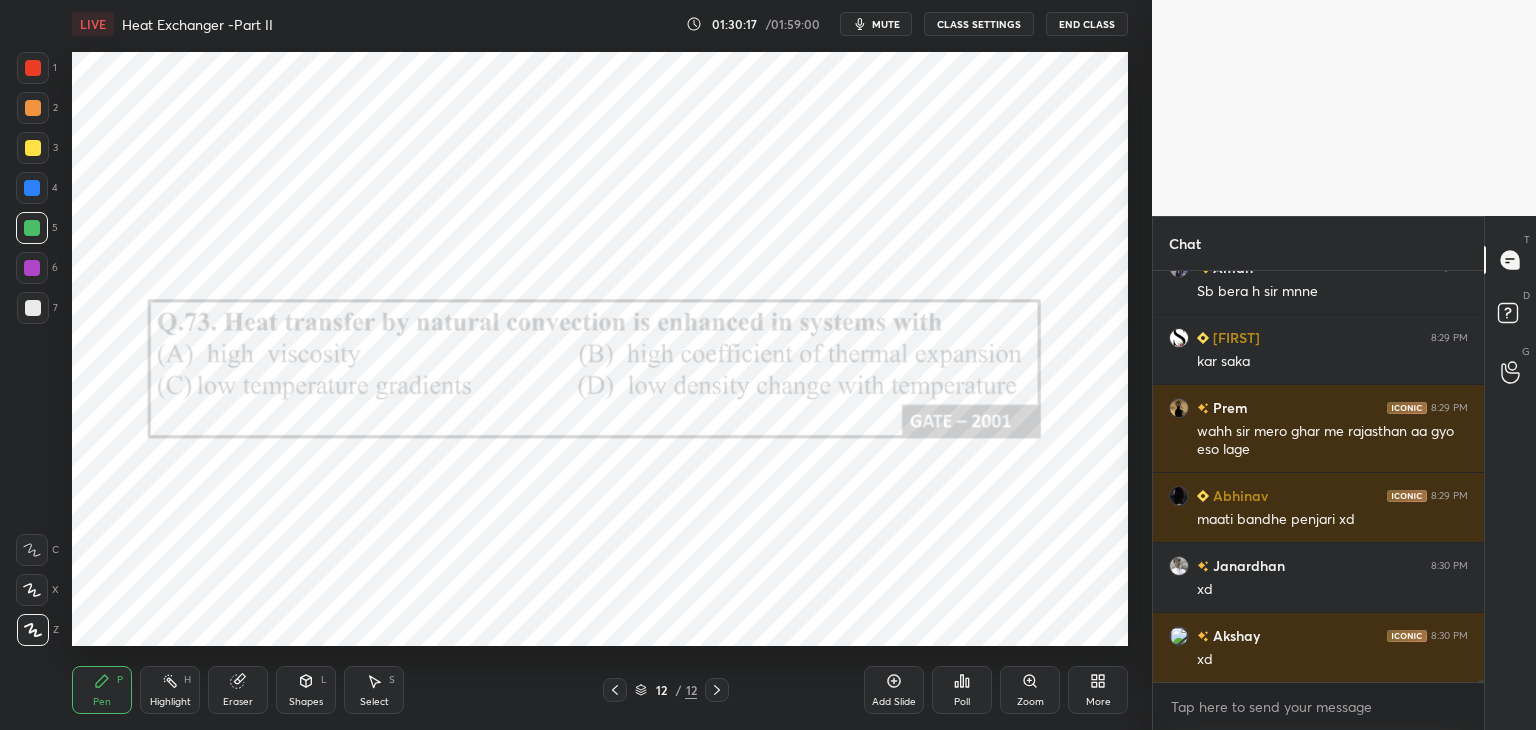 click at bounding box center (32, 268) 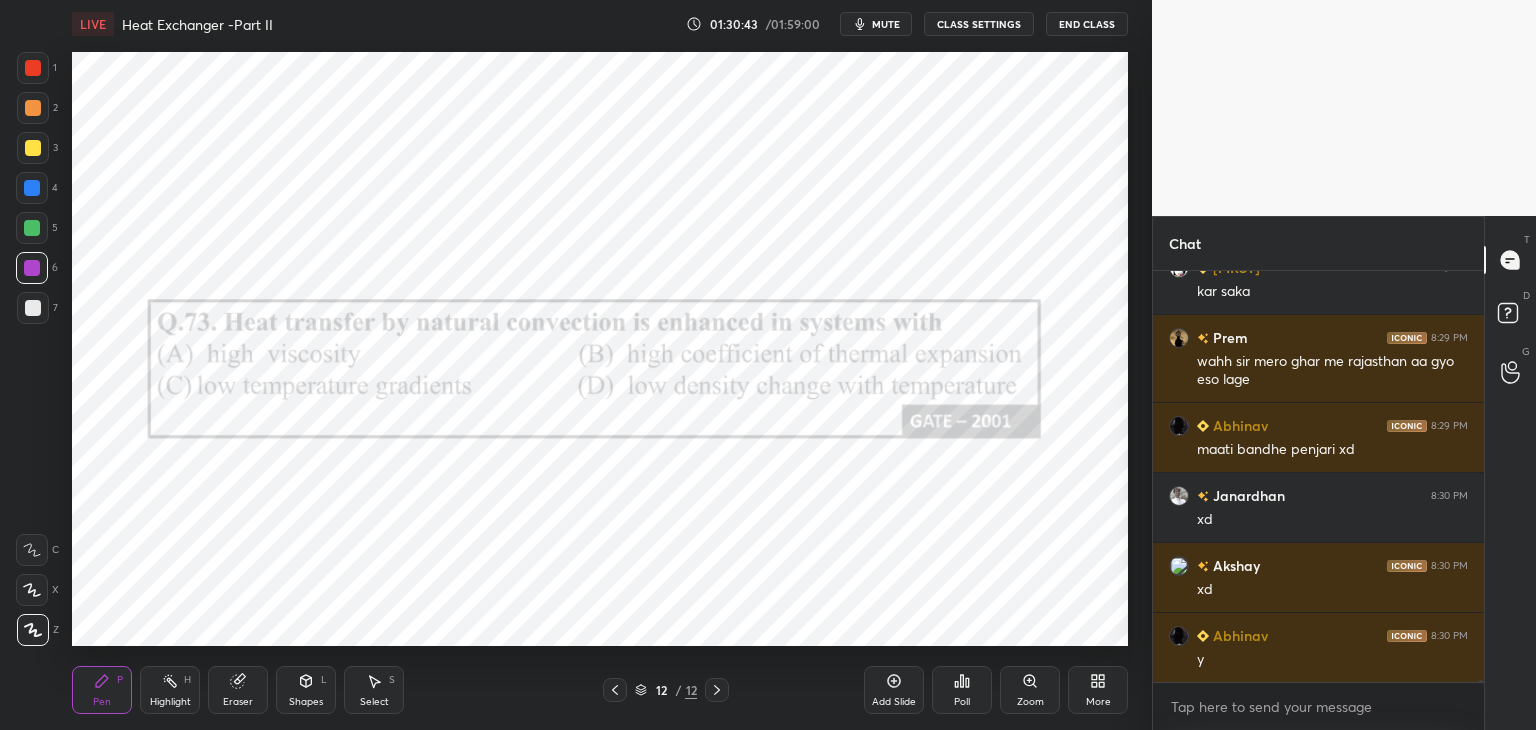 scroll, scrollTop: 69648, scrollLeft: 0, axis: vertical 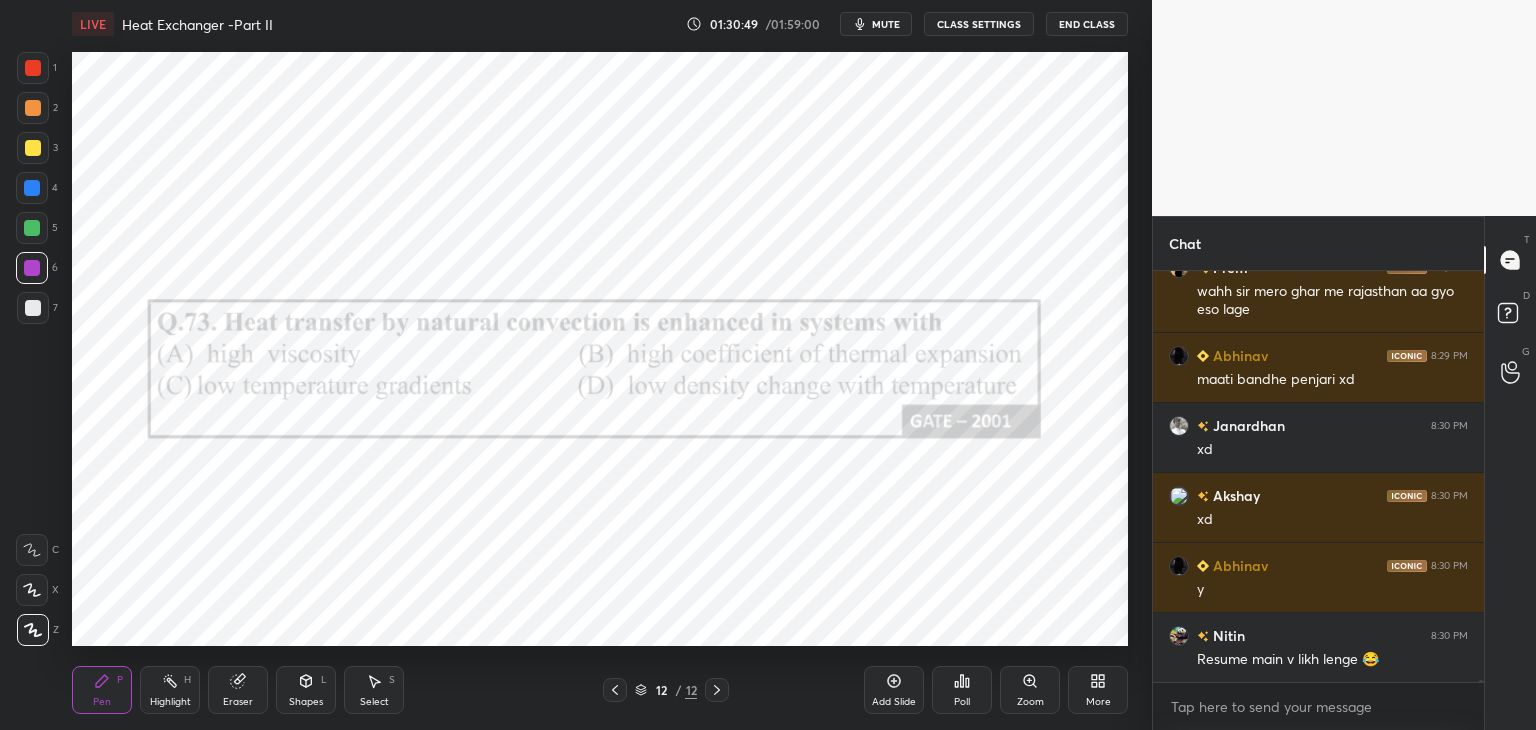 click on "Add Slide" at bounding box center [894, 690] 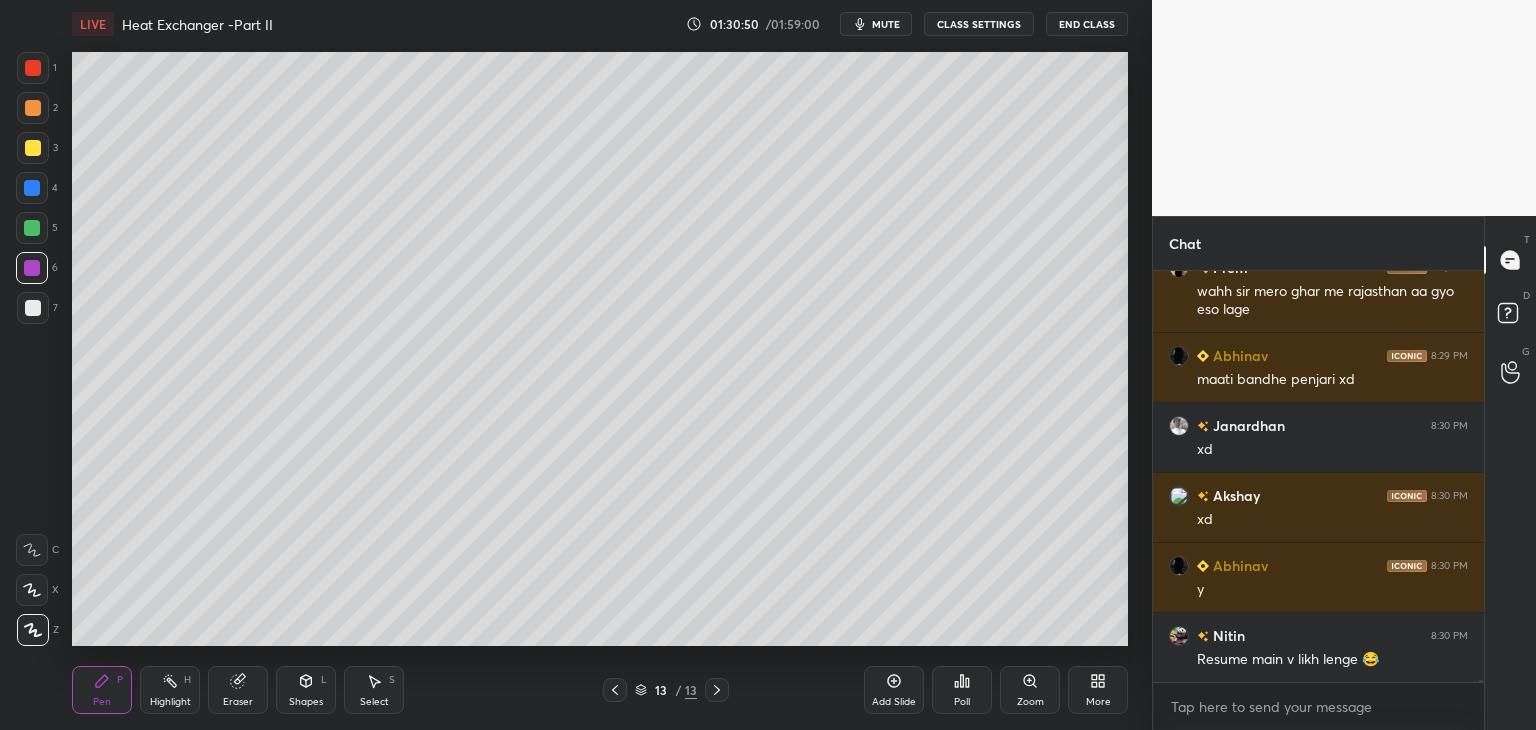 click at bounding box center (33, 308) 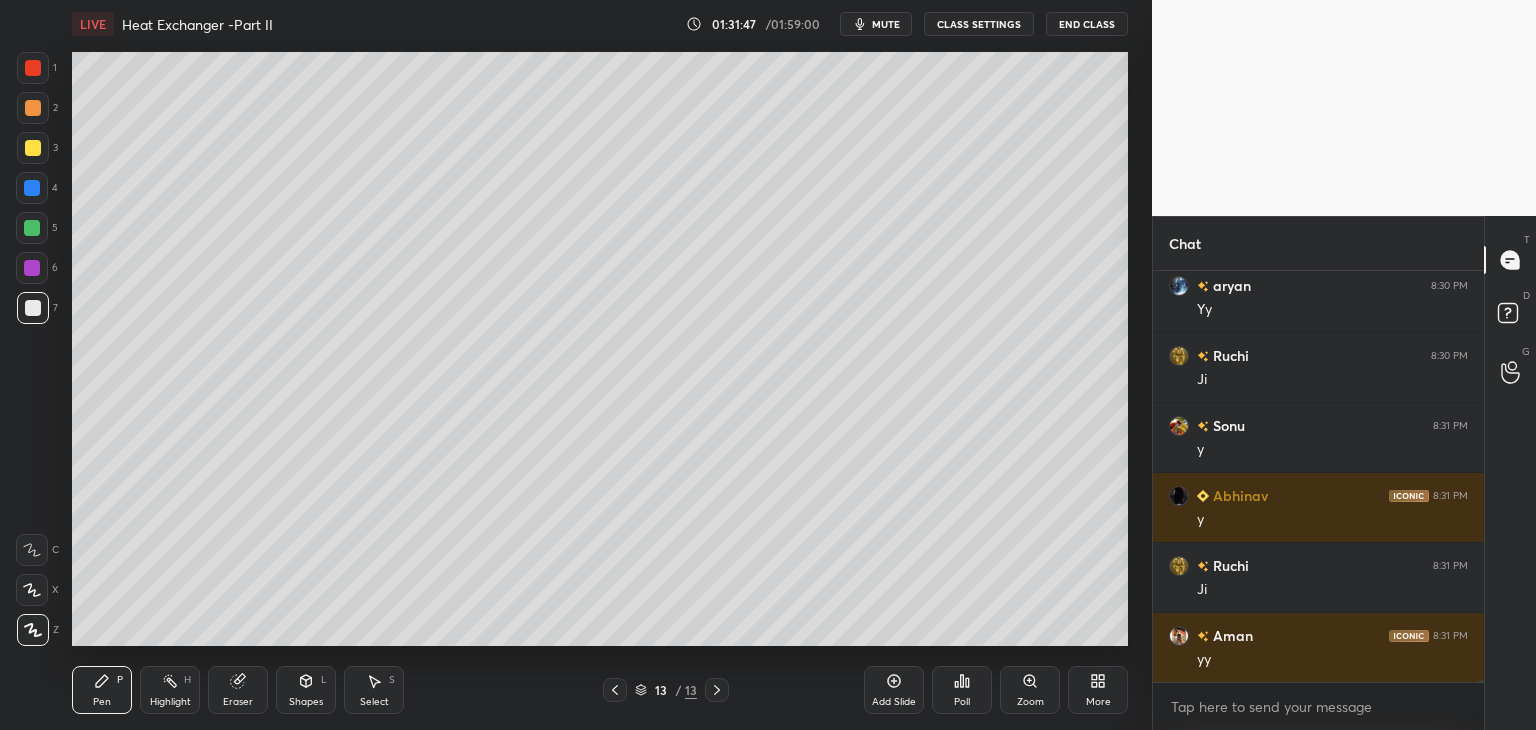 scroll, scrollTop: 70208, scrollLeft: 0, axis: vertical 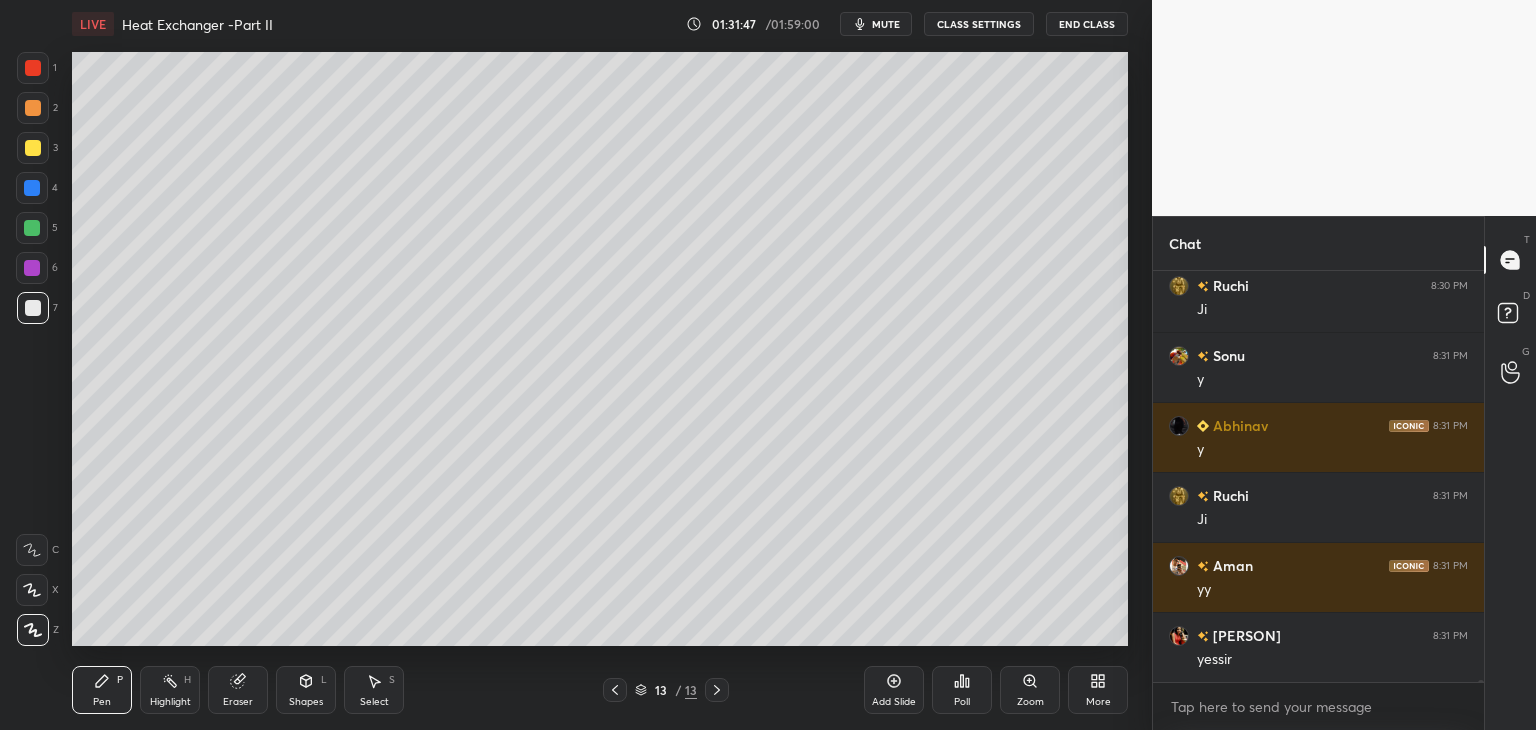 click 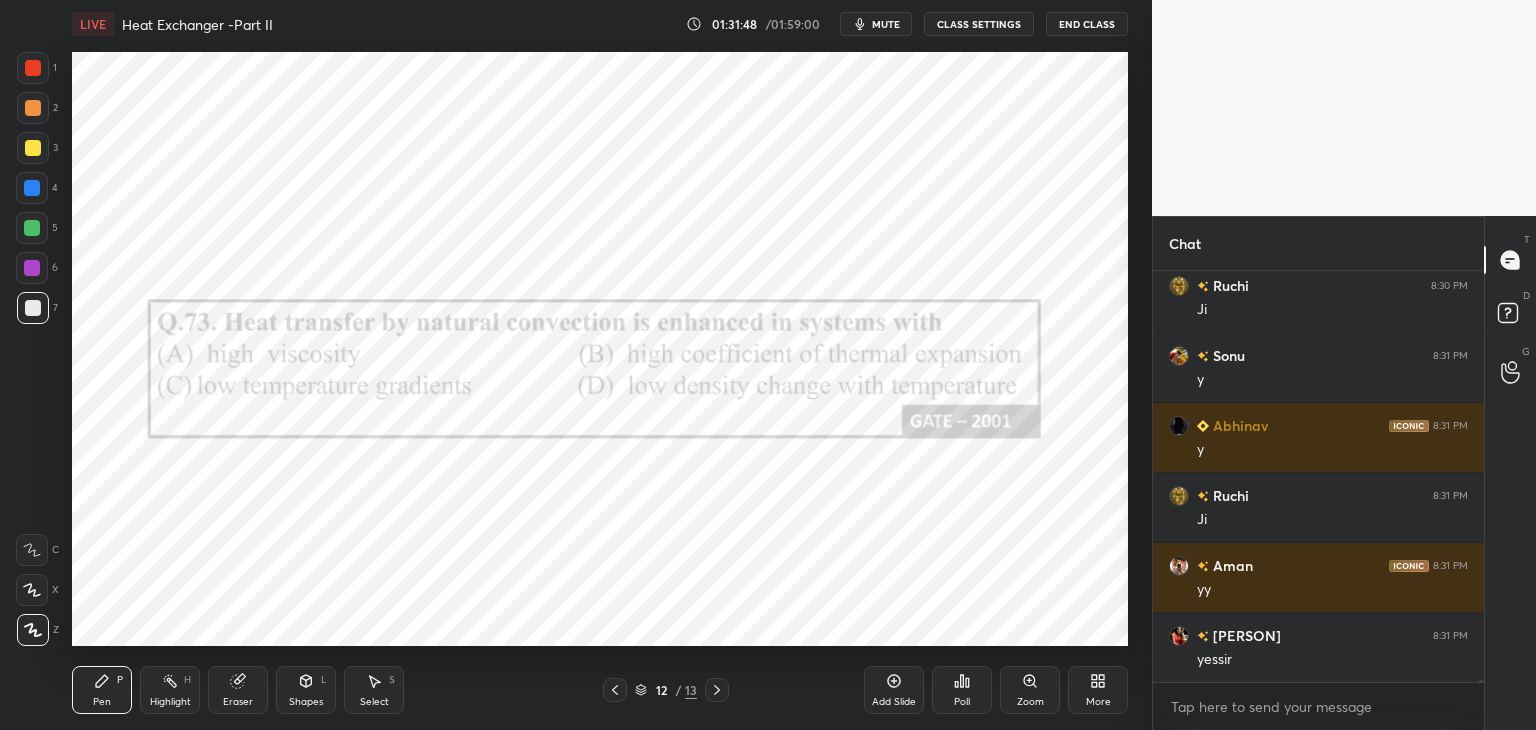 scroll, scrollTop: 70278, scrollLeft: 0, axis: vertical 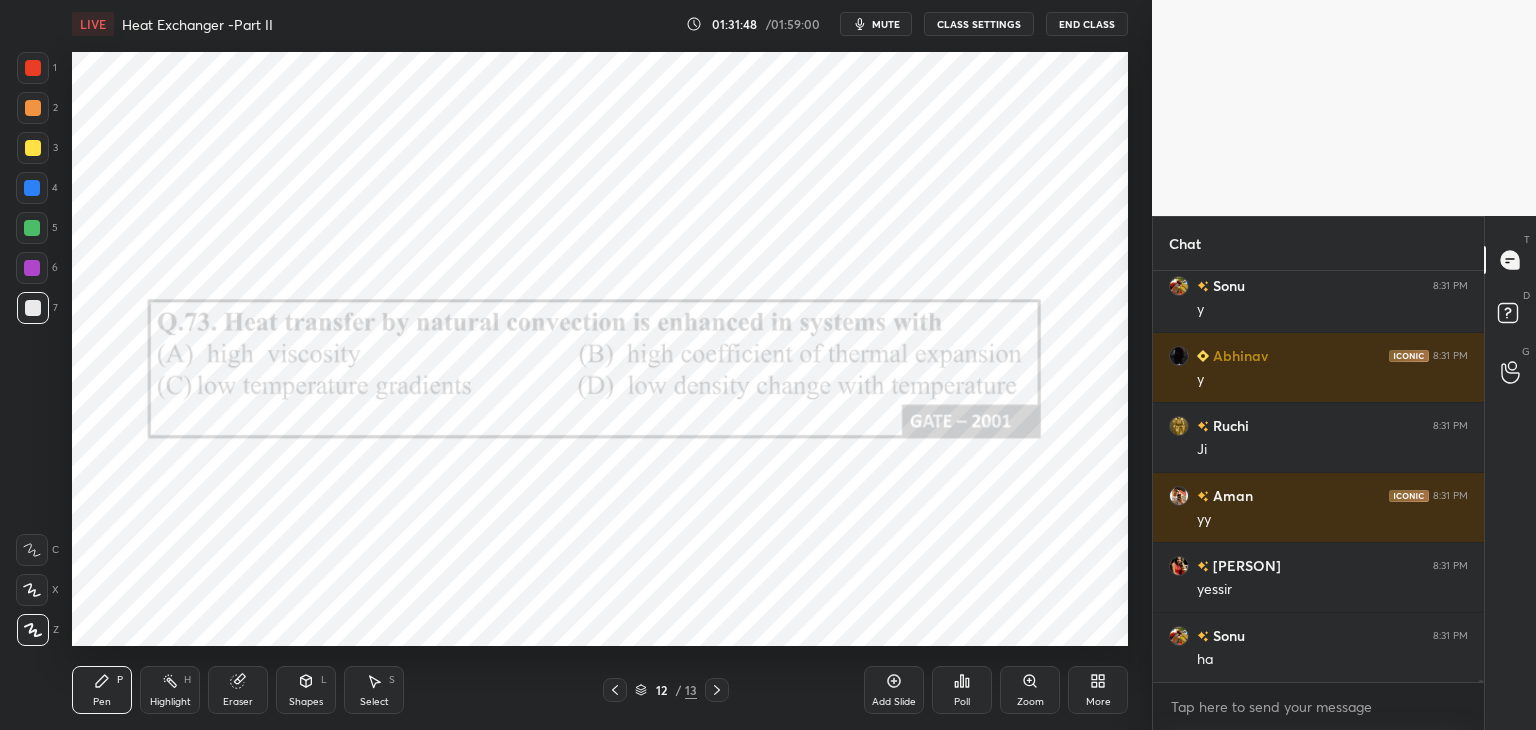click 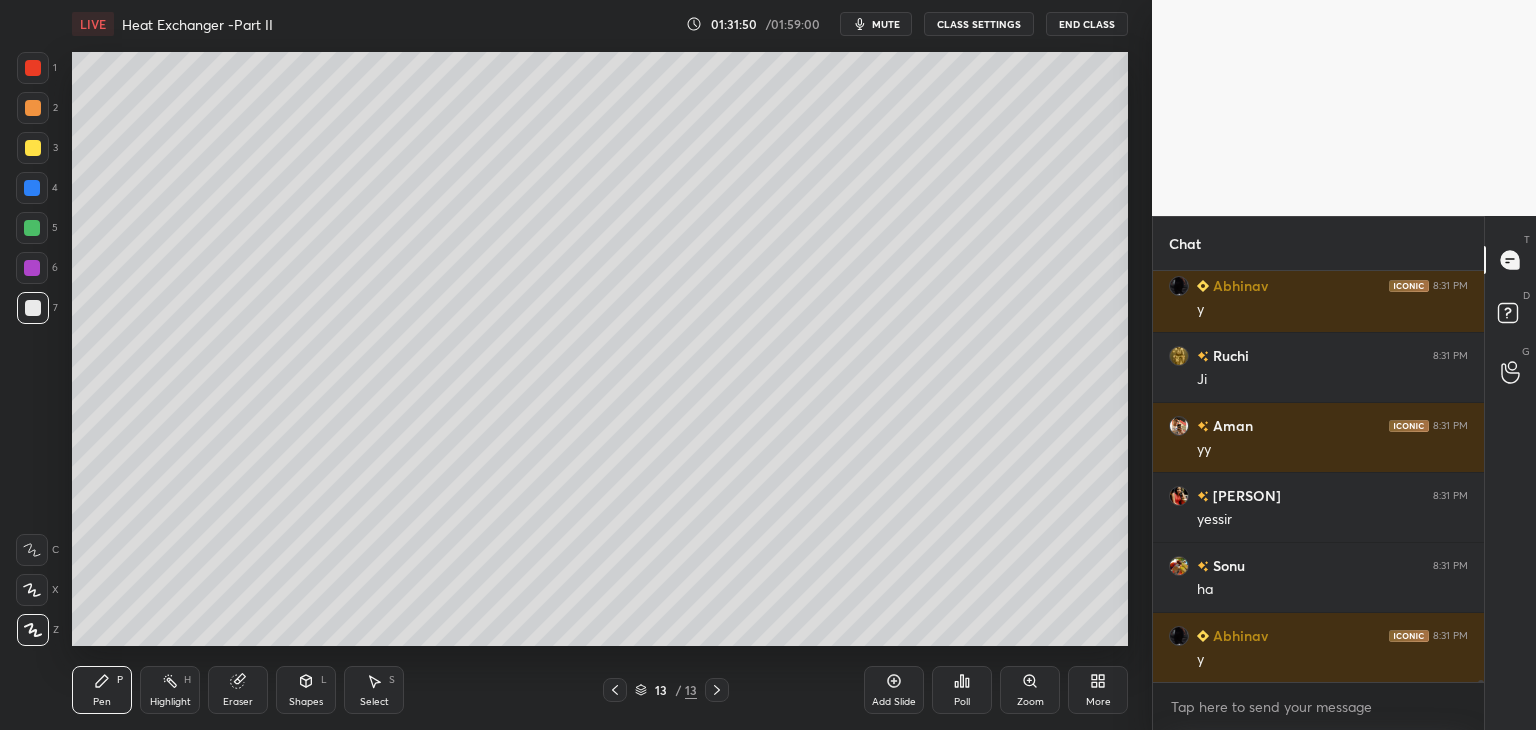 scroll, scrollTop: 70418, scrollLeft: 0, axis: vertical 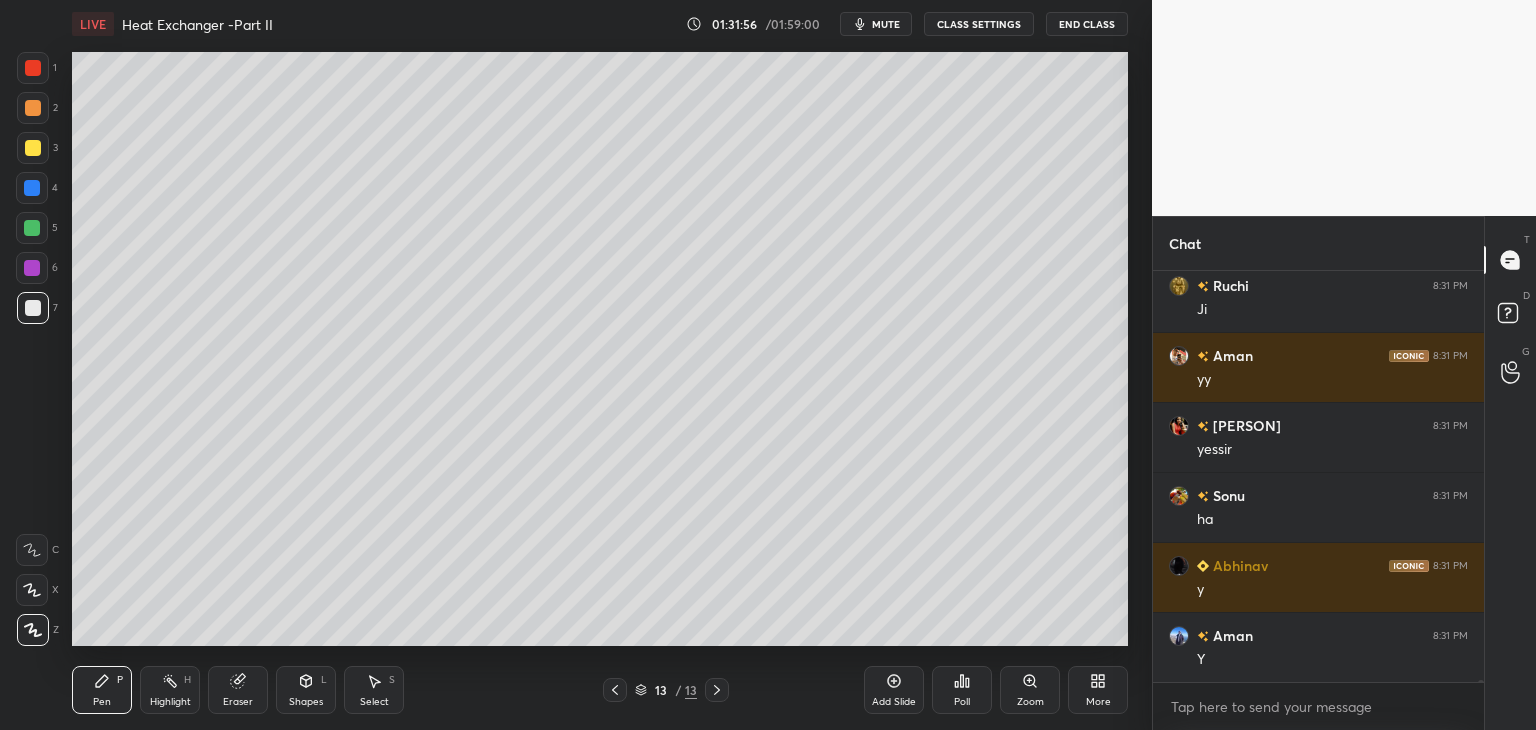 click 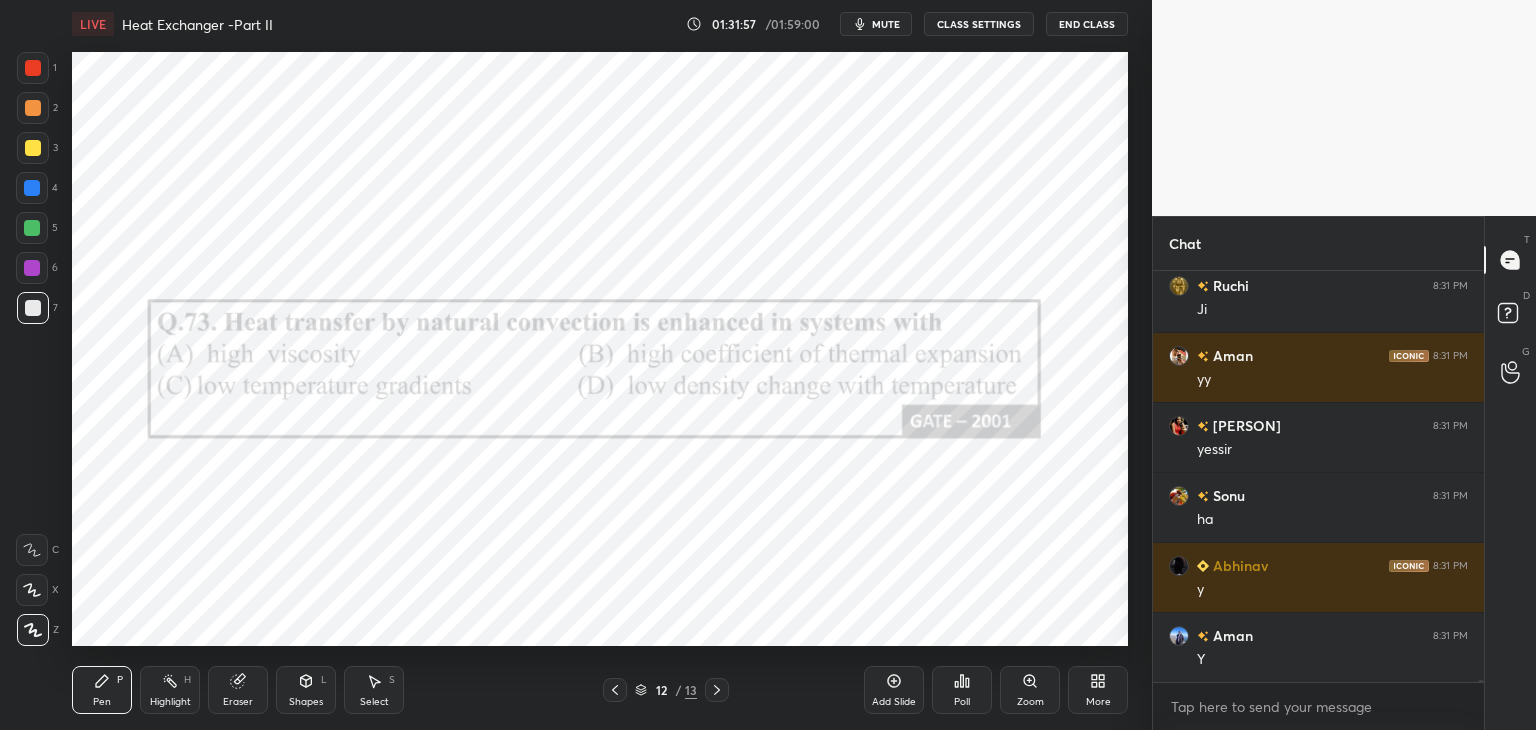 click at bounding box center [717, 690] 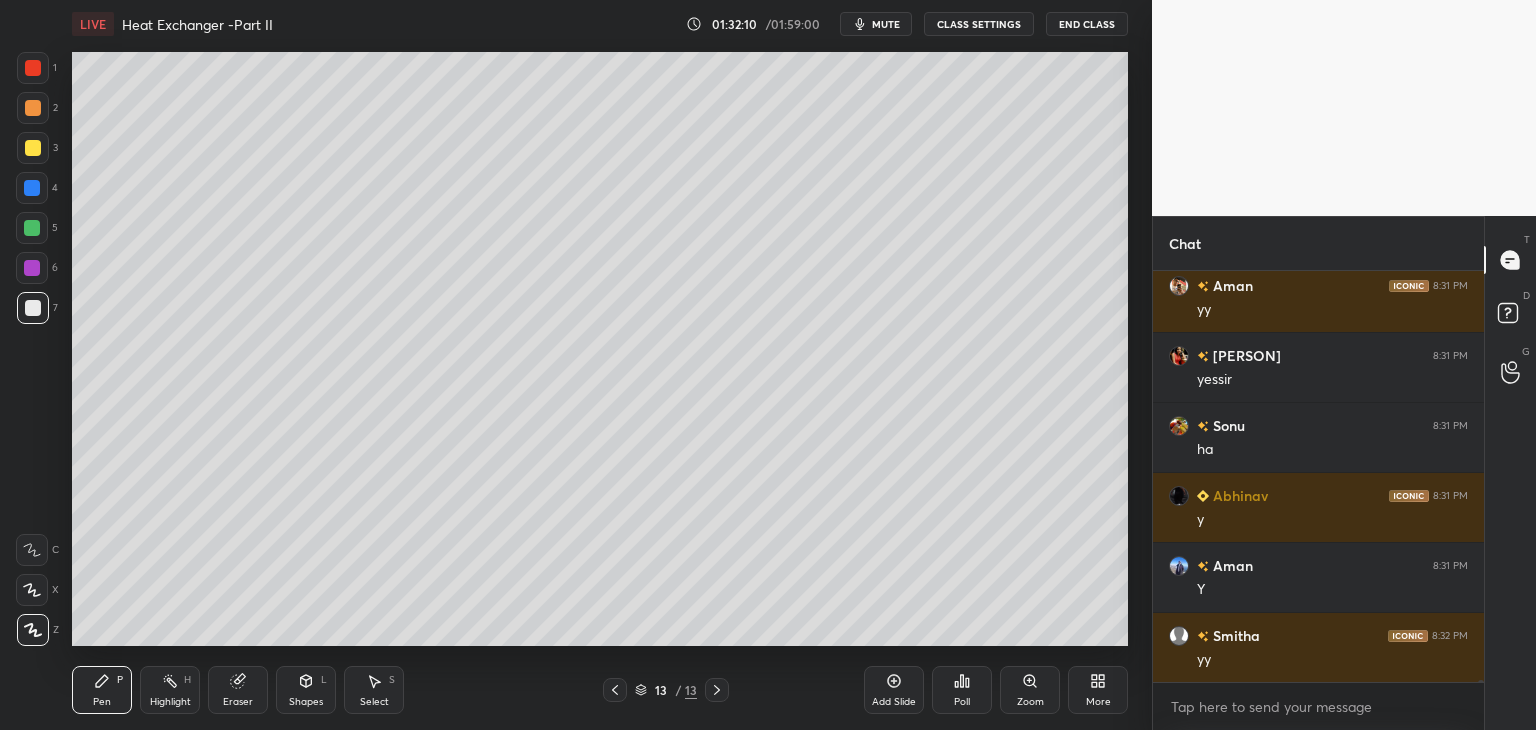 scroll, scrollTop: 70558, scrollLeft: 0, axis: vertical 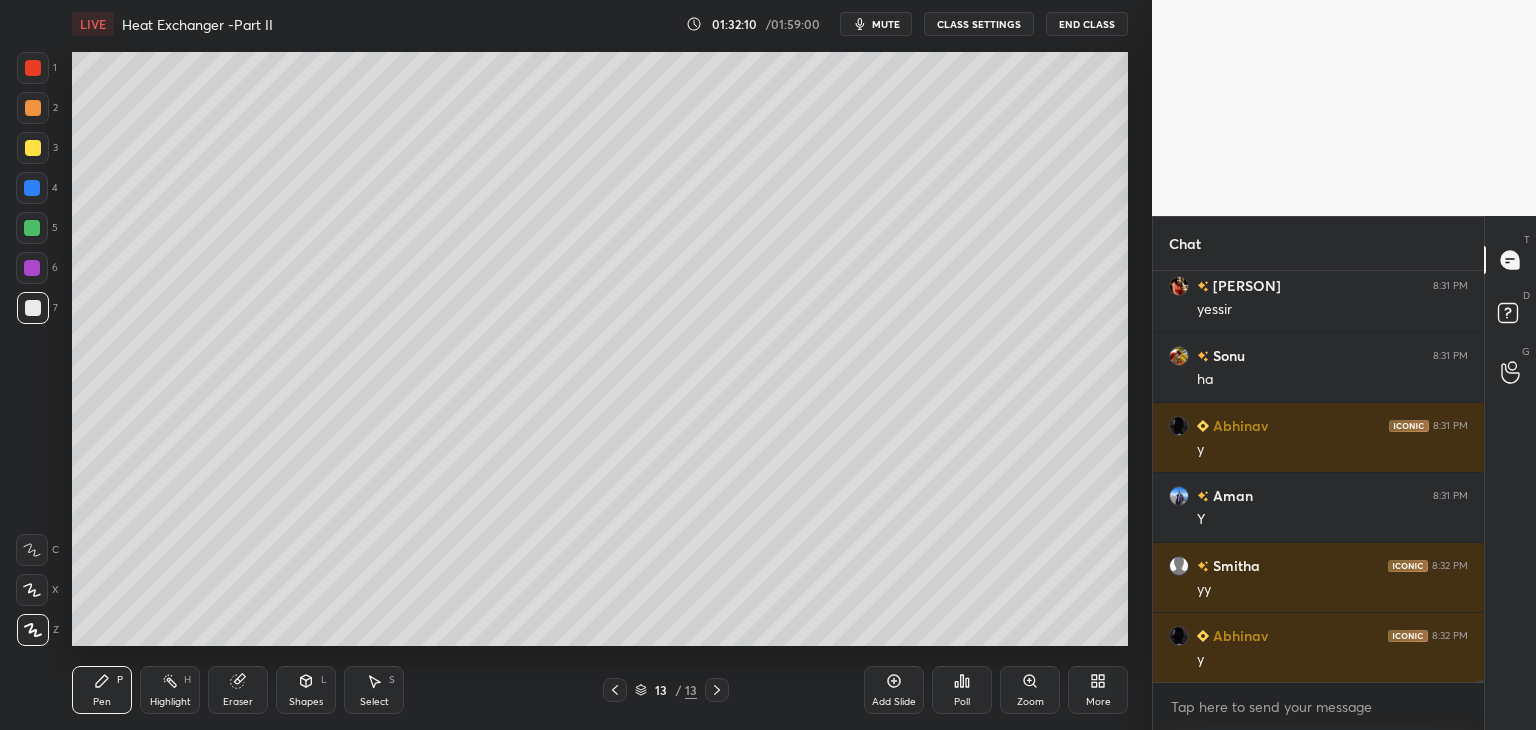 click 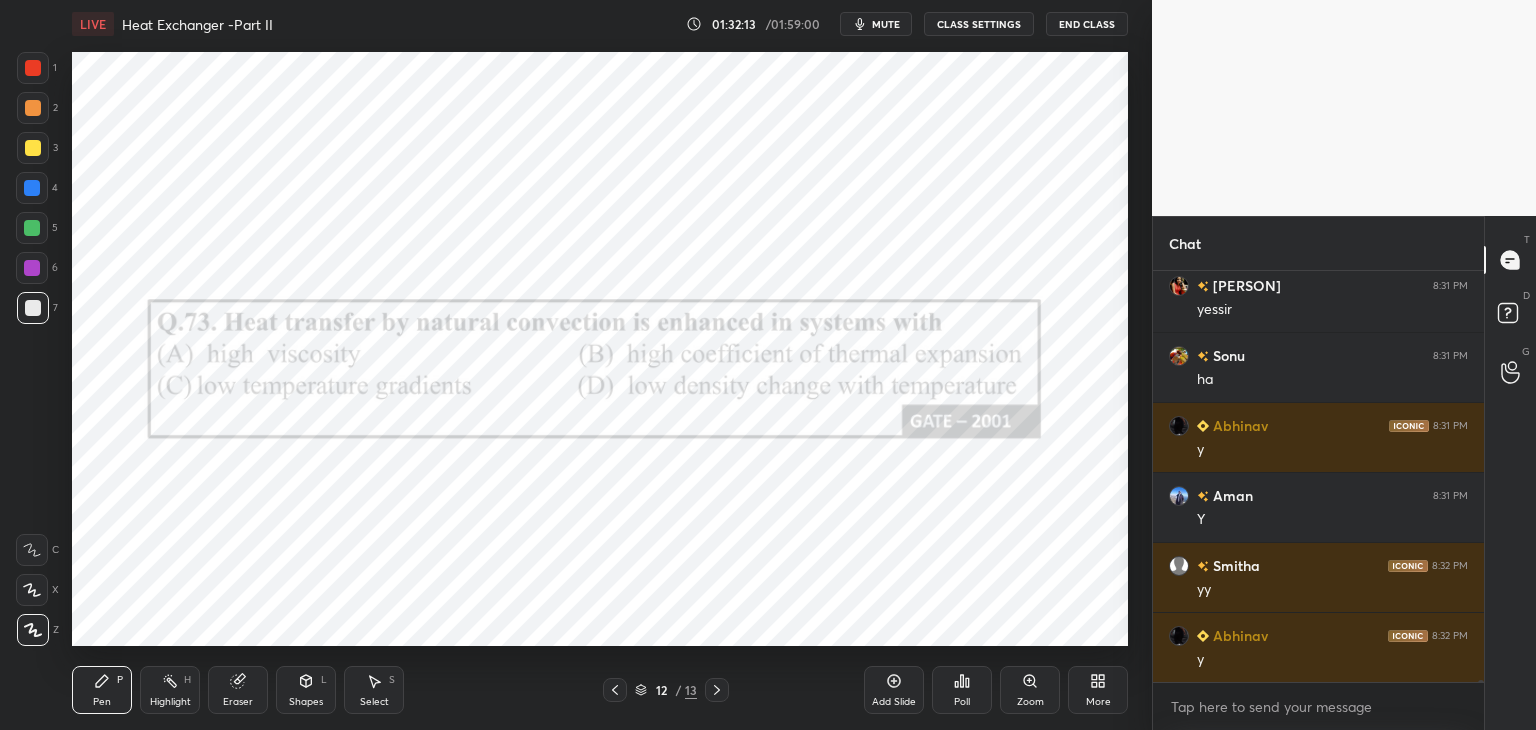 click 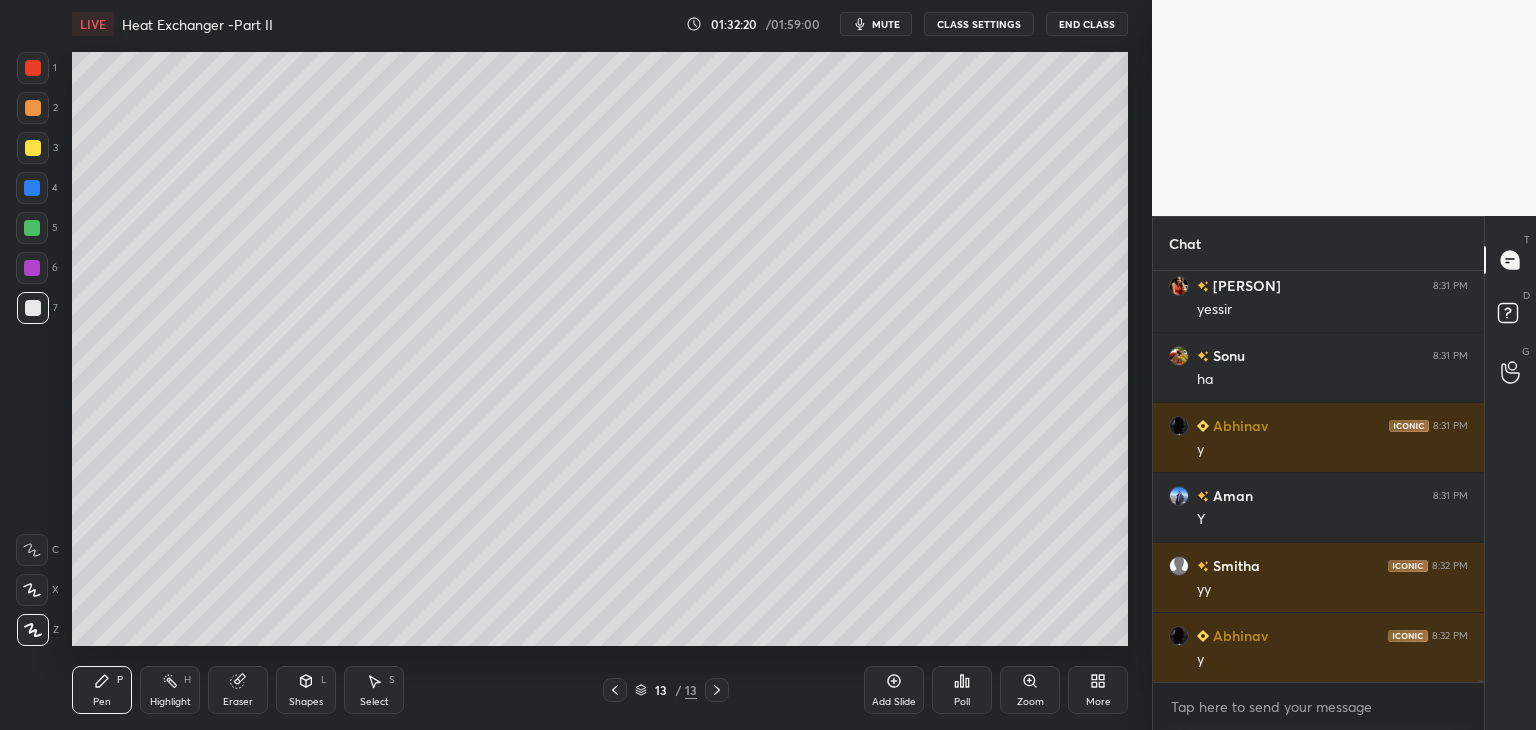 click 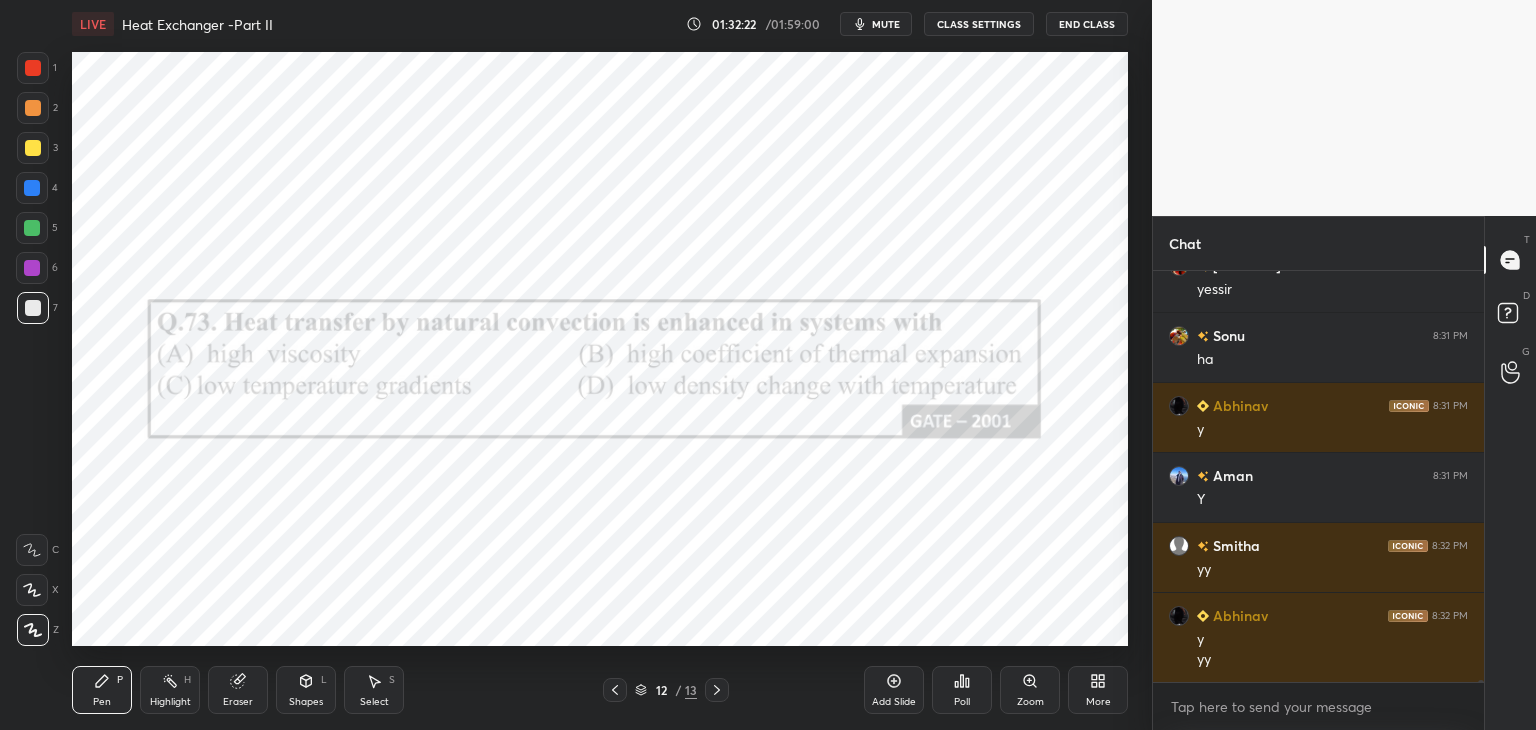 drag, startPoint x: 720, startPoint y: 689, endPoint x: 745, endPoint y: 669, distance: 32.01562 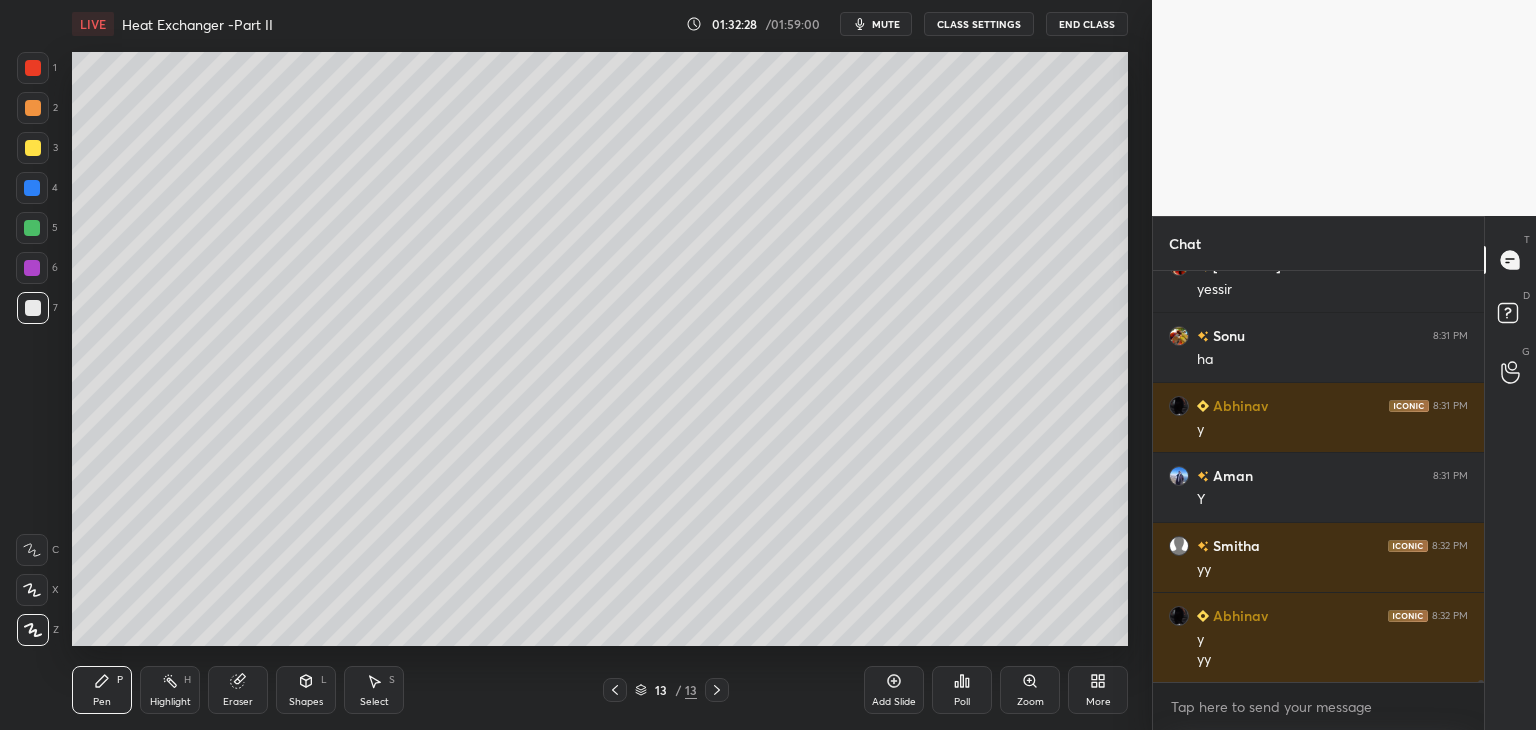 scroll, scrollTop: 70648, scrollLeft: 0, axis: vertical 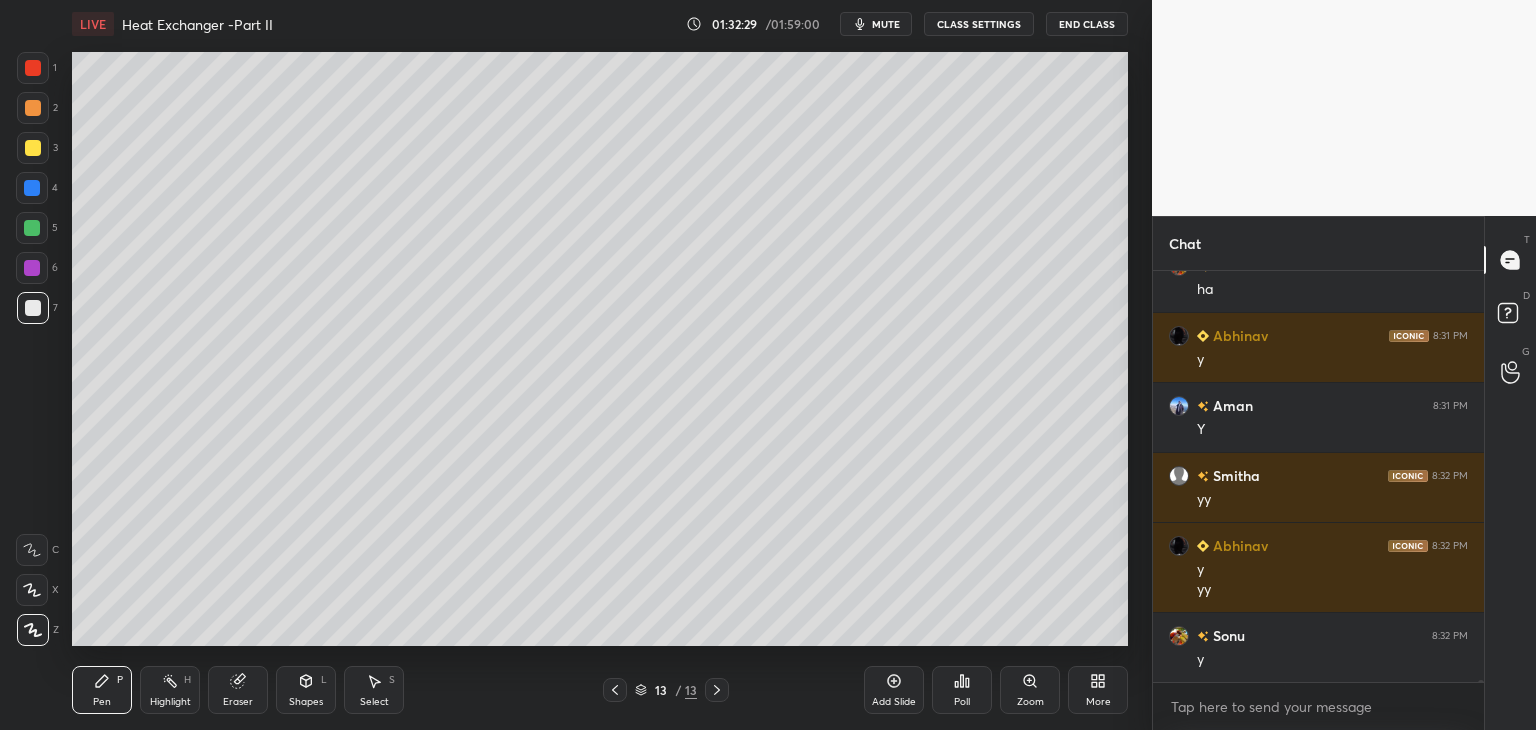 drag, startPoint x: 613, startPoint y: 692, endPoint x: 619, endPoint y: 680, distance: 13.416408 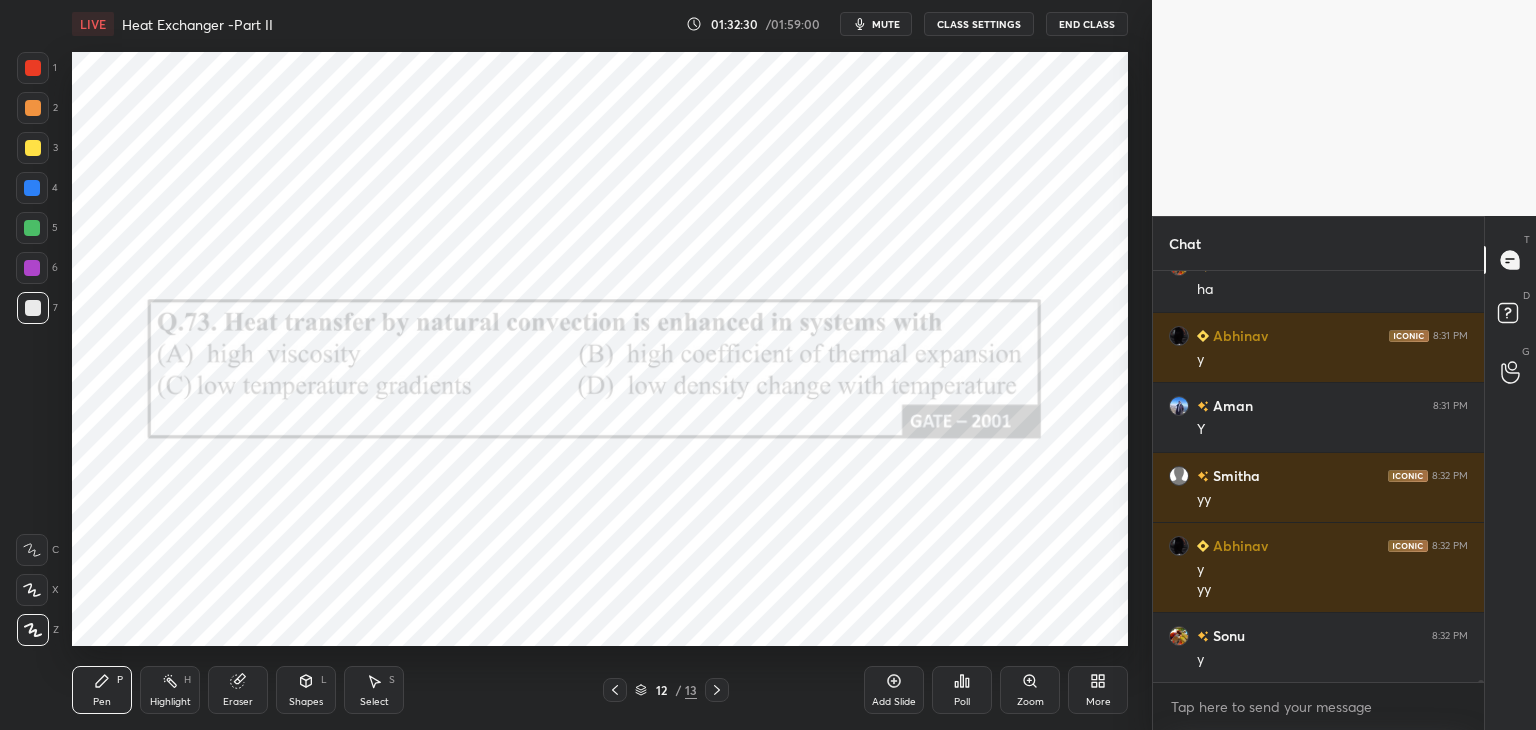scroll, scrollTop: 70718, scrollLeft: 0, axis: vertical 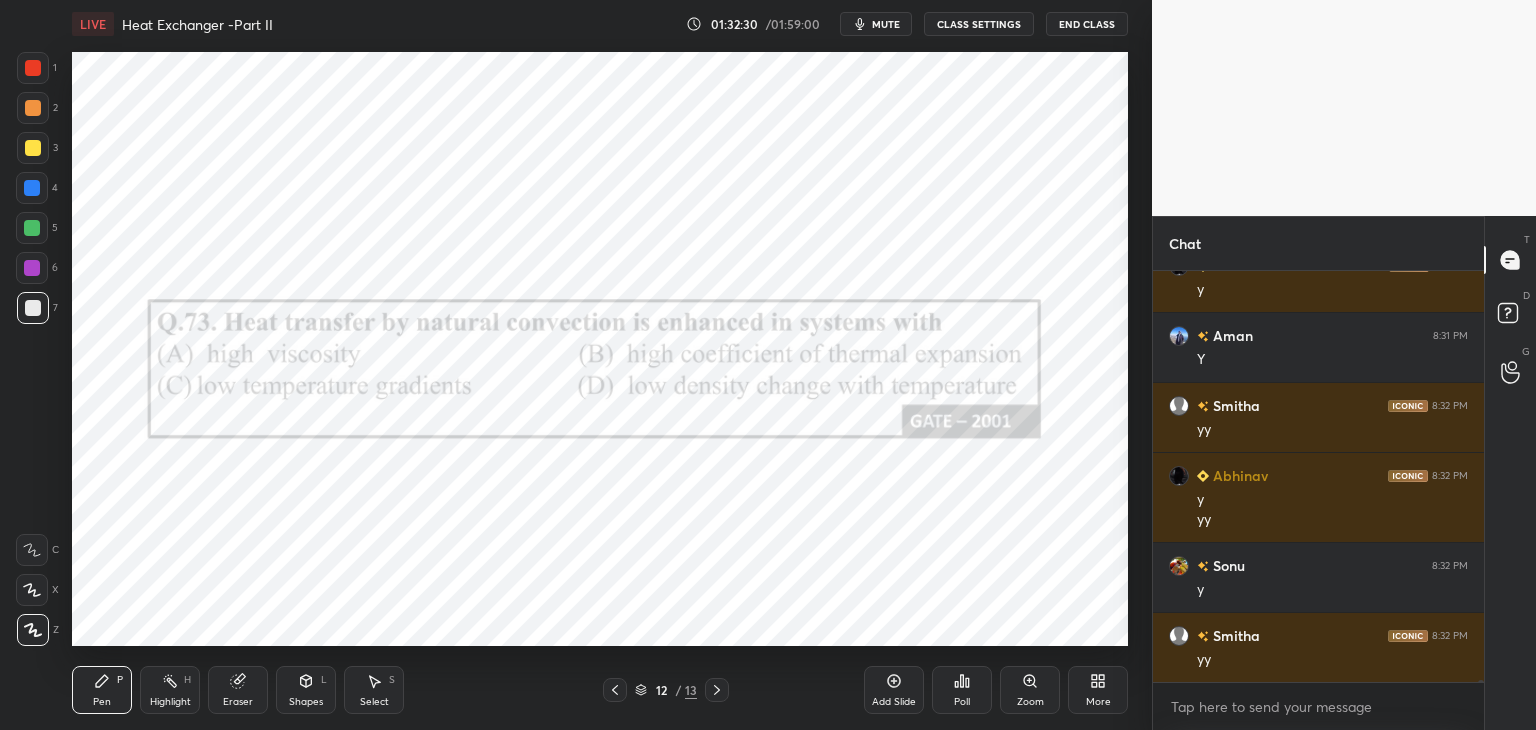drag, startPoint x: 33, startPoint y: 278, endPoint x: 70, endPoint y: 288, distance: 38.327538 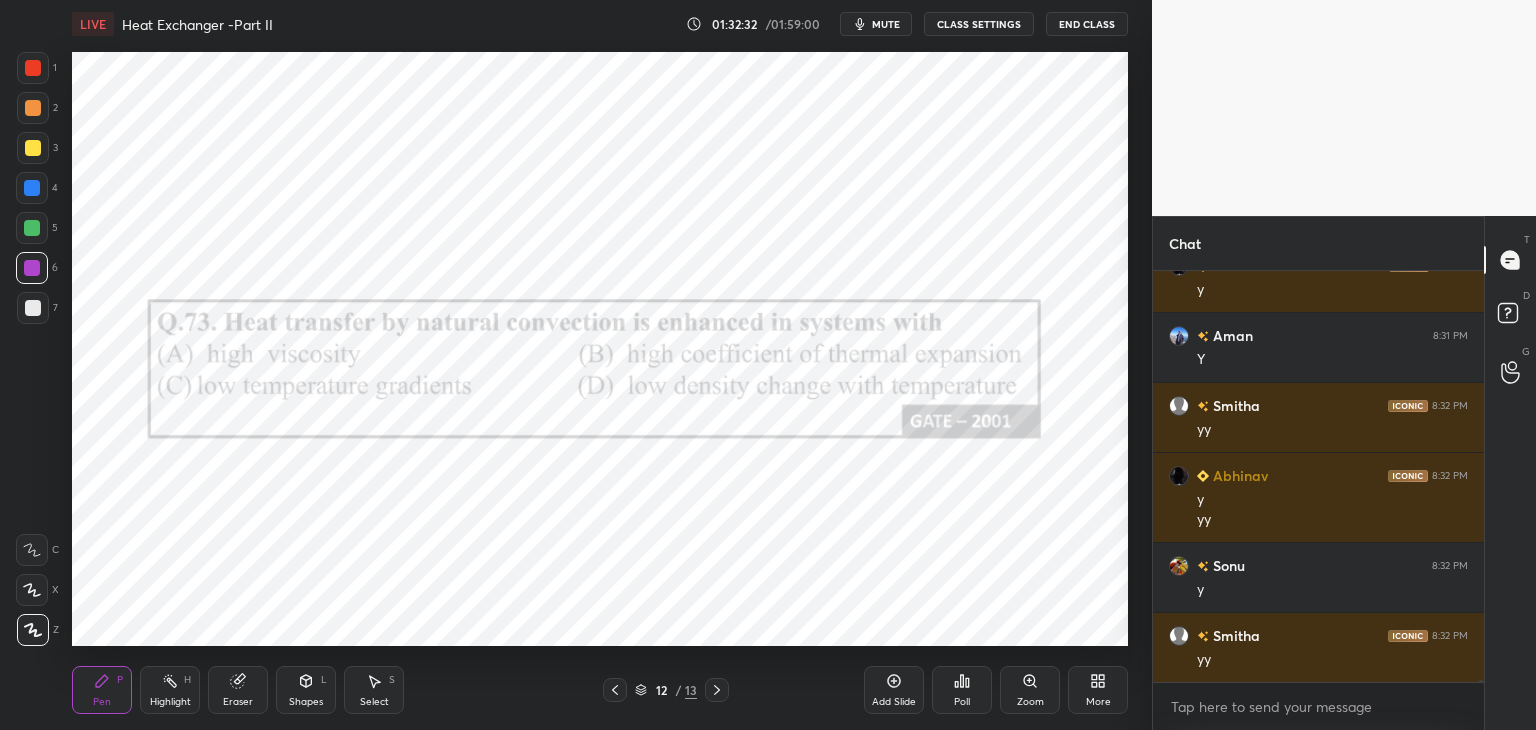 scroll, scrollTop: 70788, scrollLeft: 0, axis: vertical 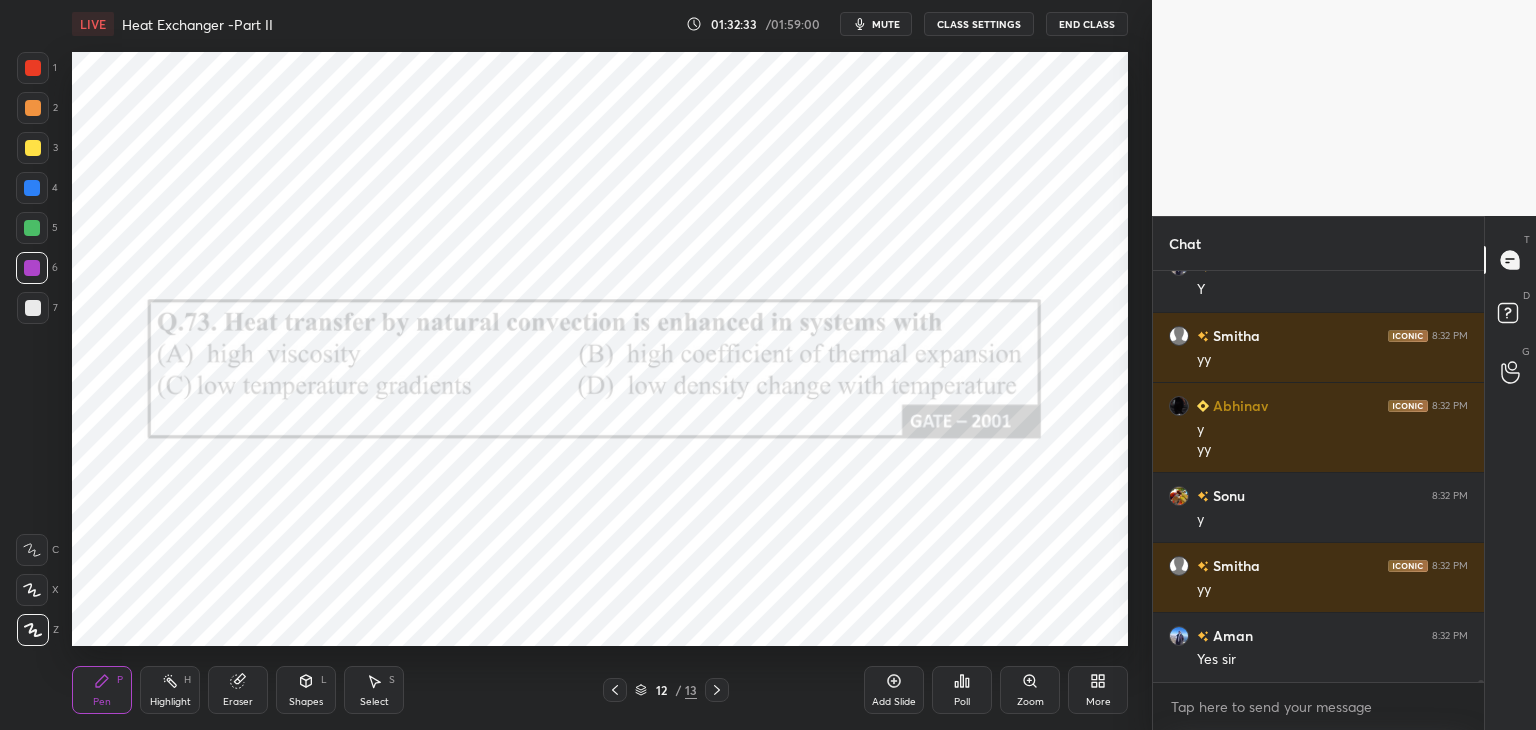 click 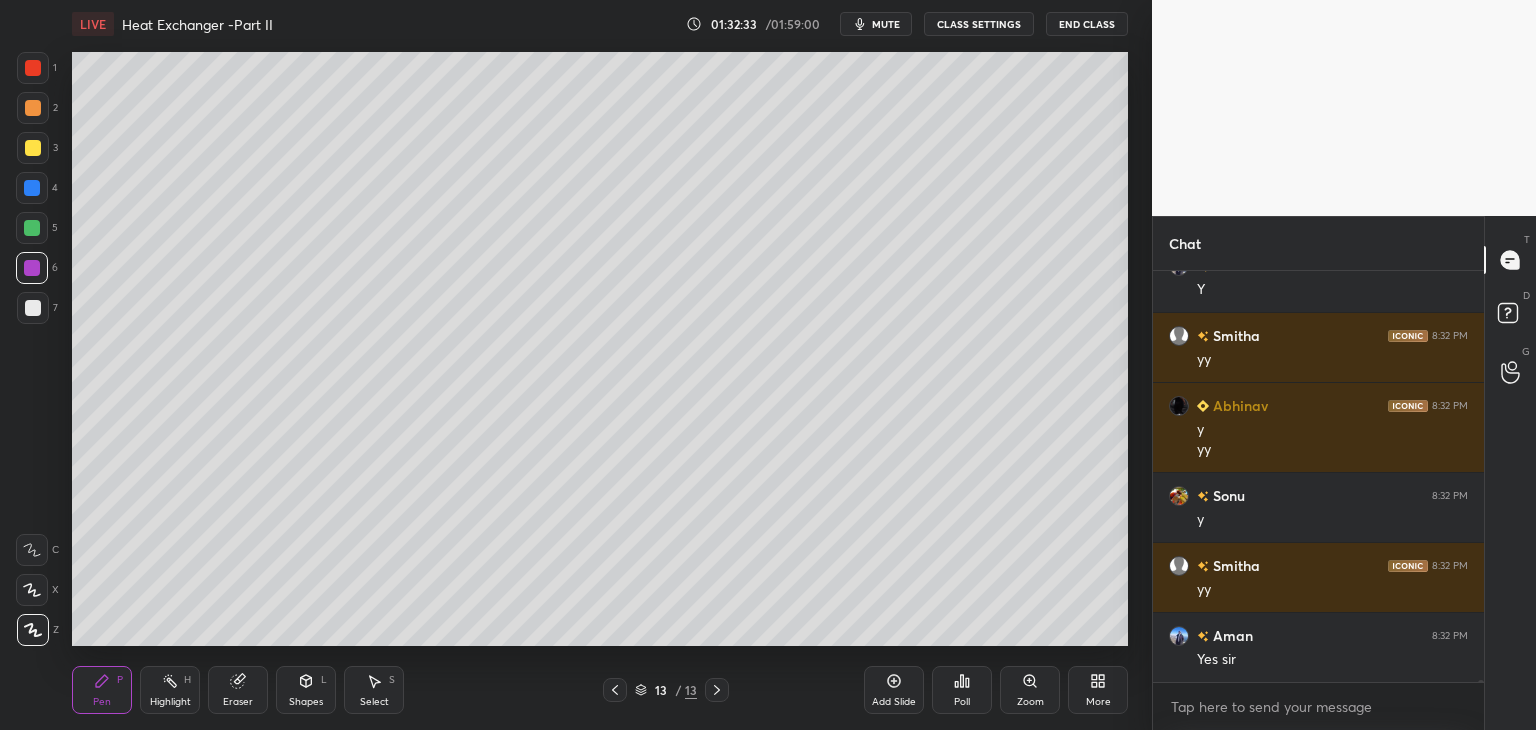 scroll, scrollTop: 70858, scrollLeft: 0, axis: vertical 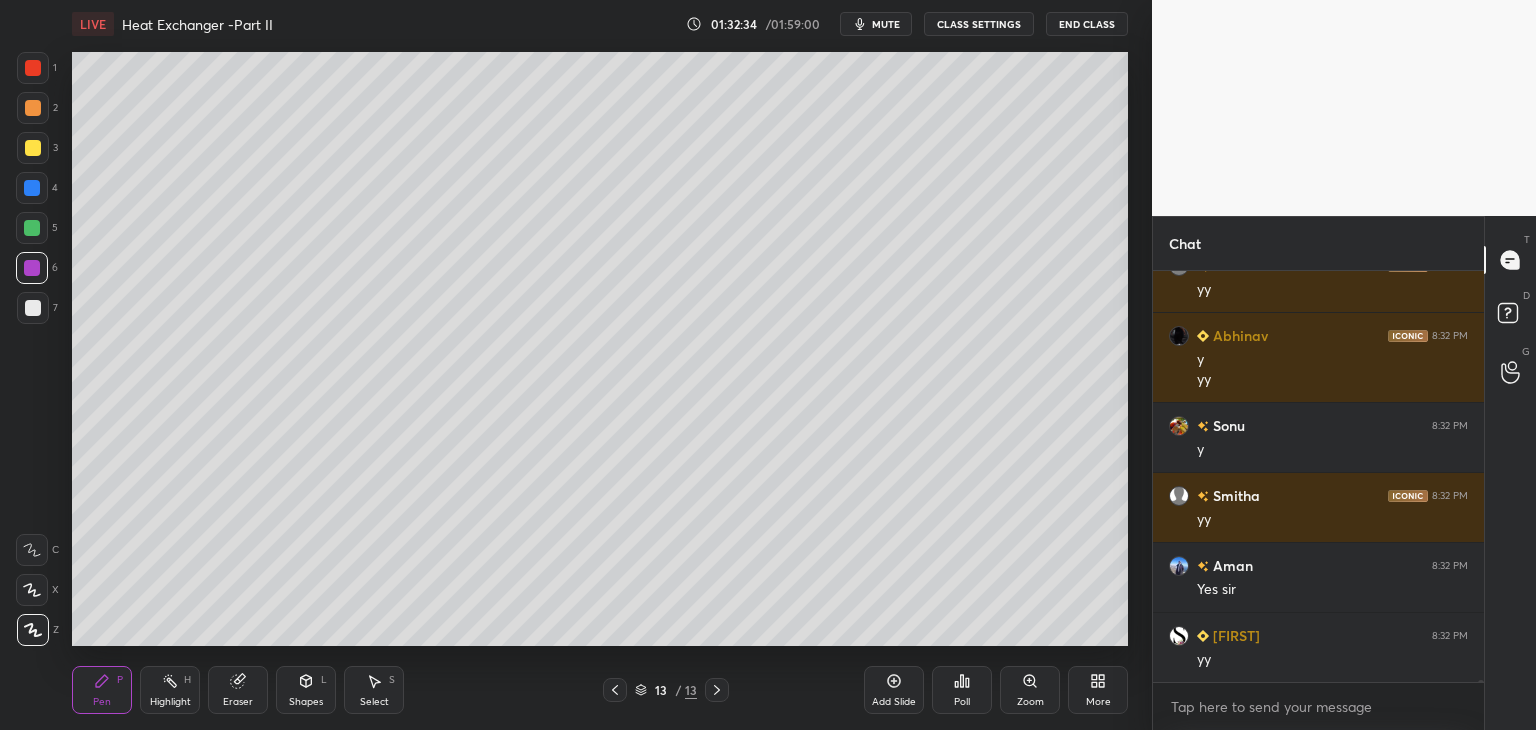 click at bounding box center (33, 308) 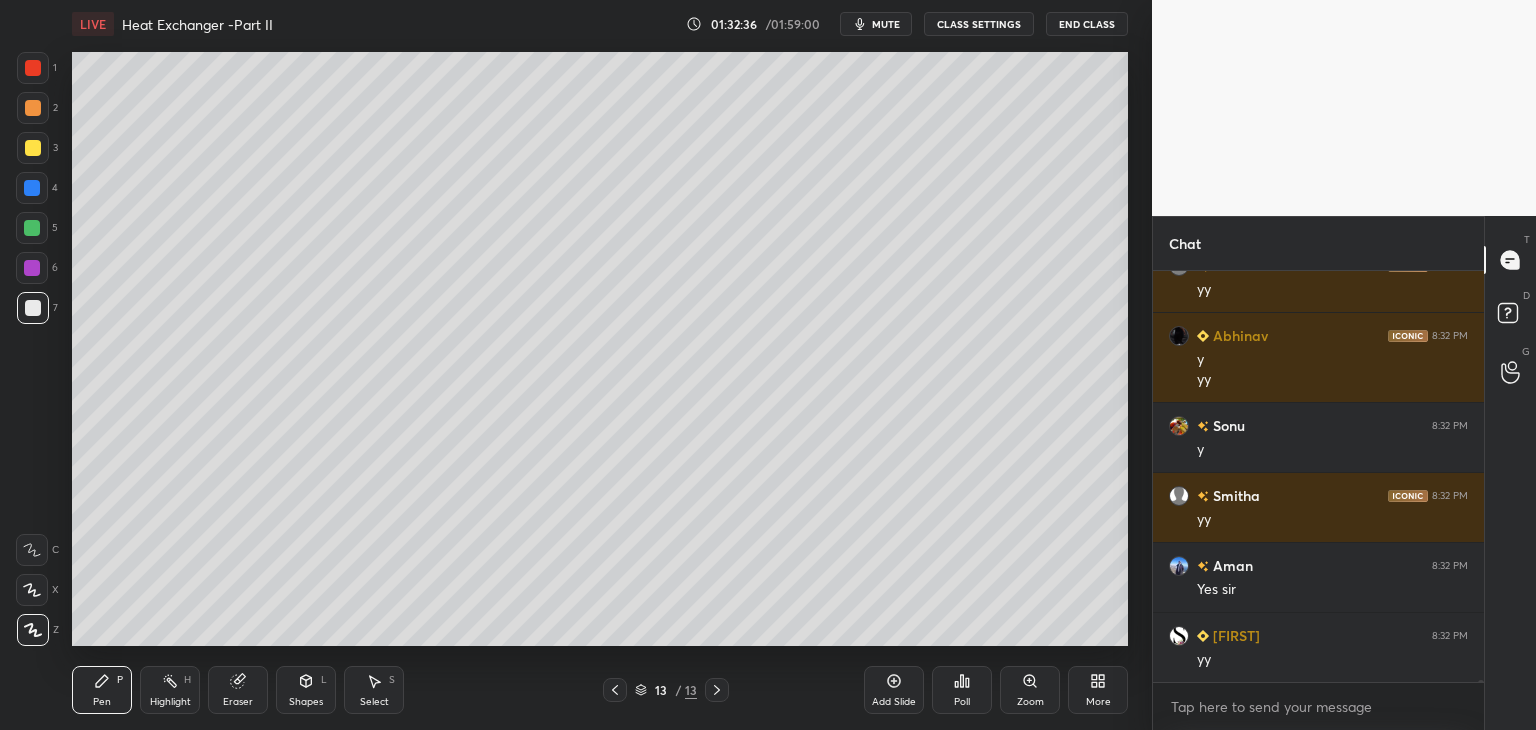 scroll, scrollTop: 70928, scrollLeft: 0, axis: vertical 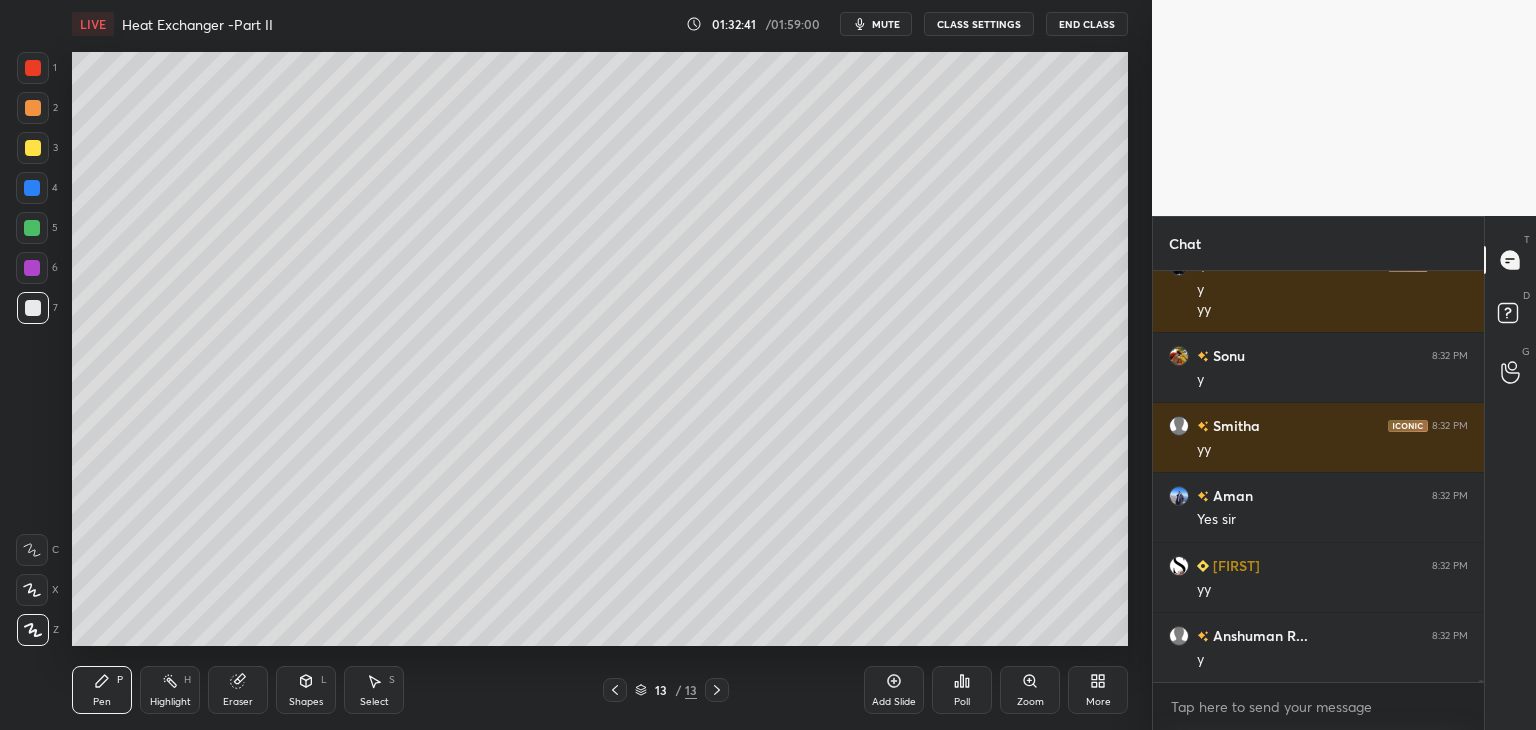 click 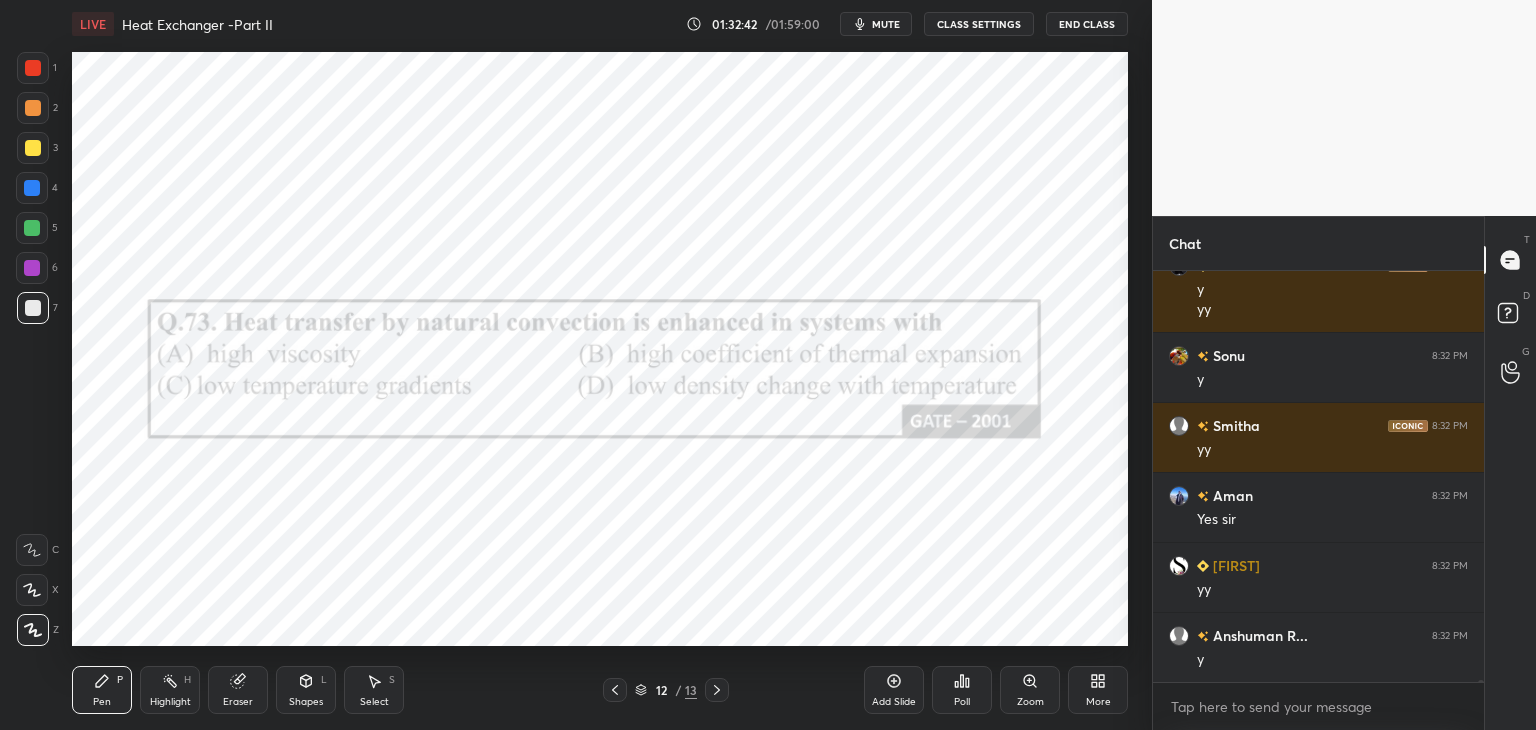 click 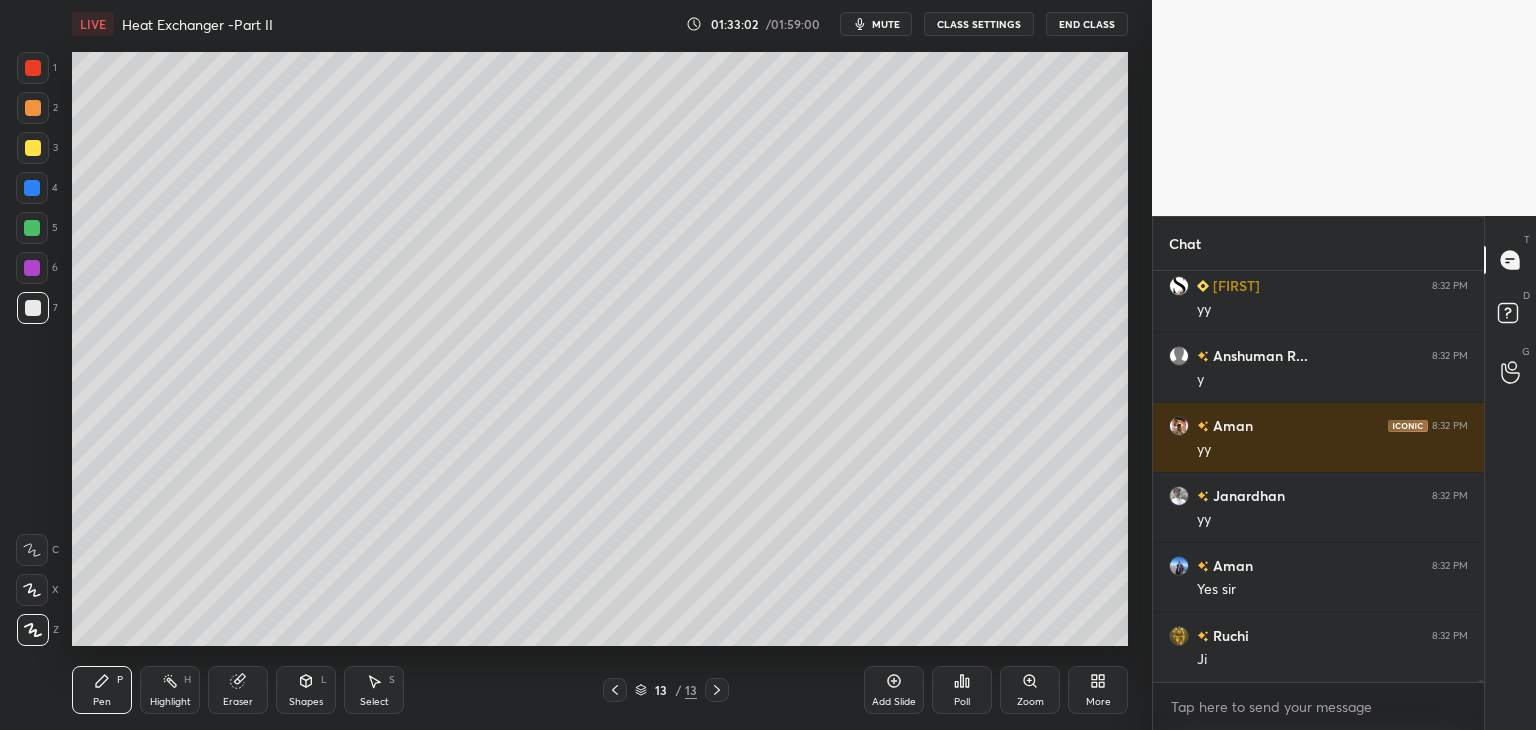 scroll, scrollTop: 71278, scrollLeft: 0, axis: vertical 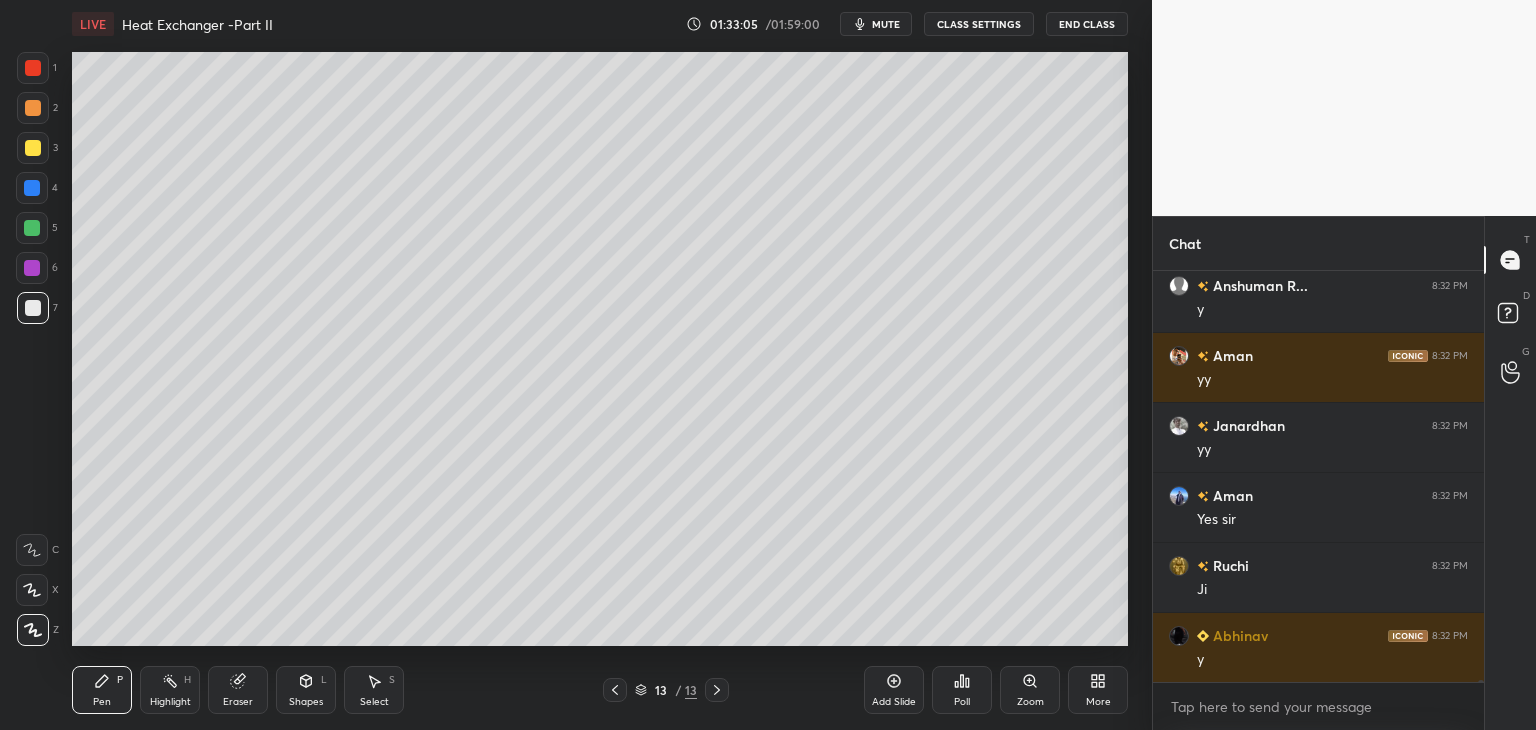 click 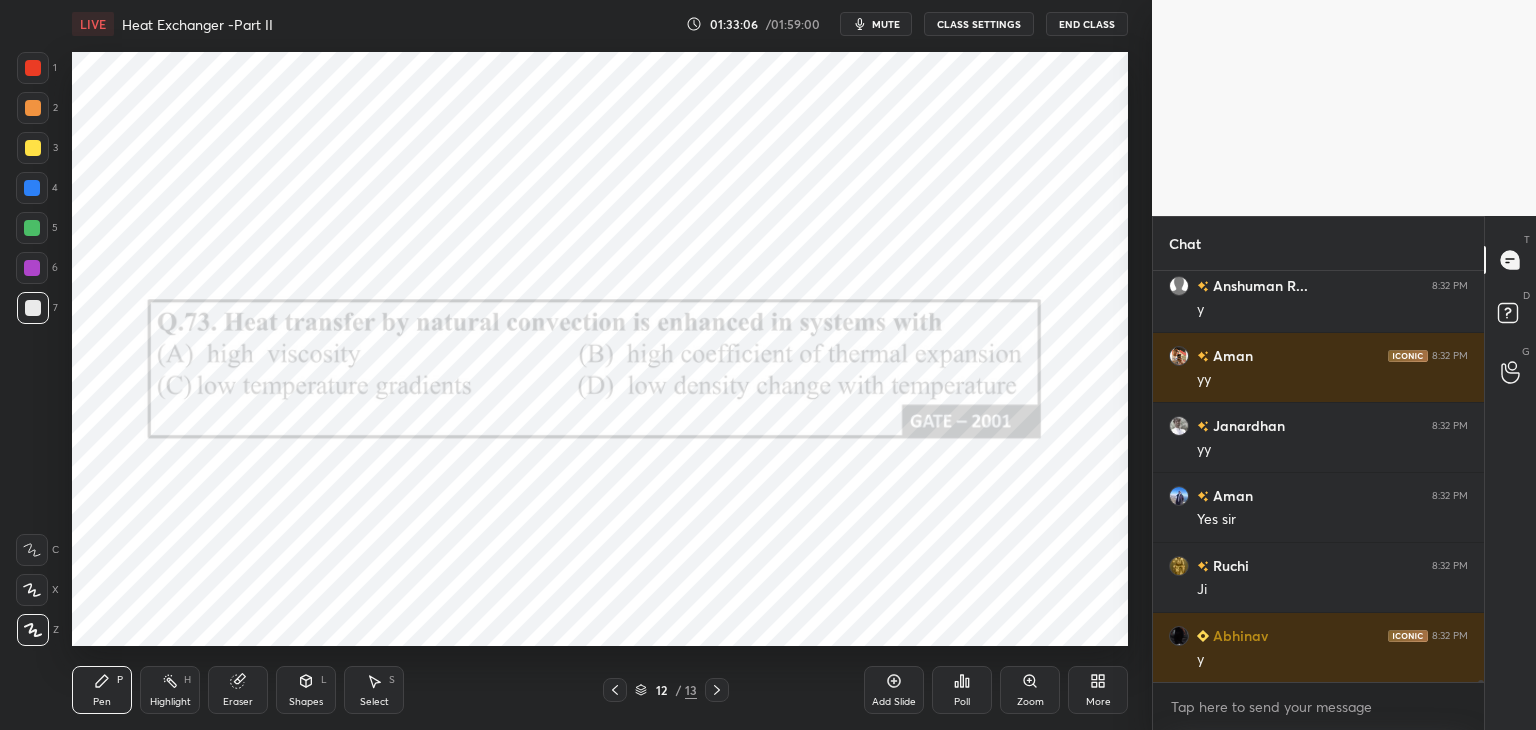 click 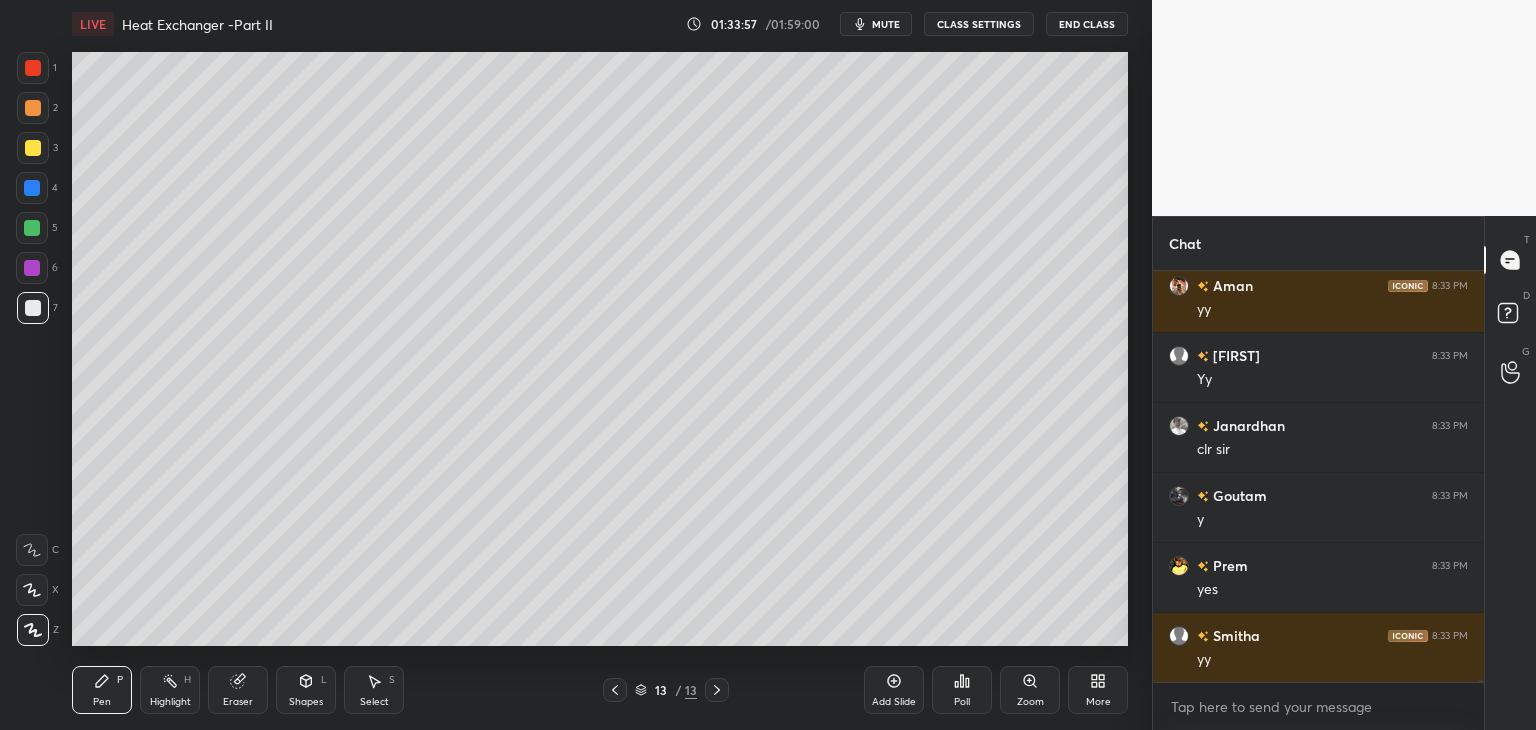 scroll, scrollTop: 72678, scrollLeft: 0, axis: vertical 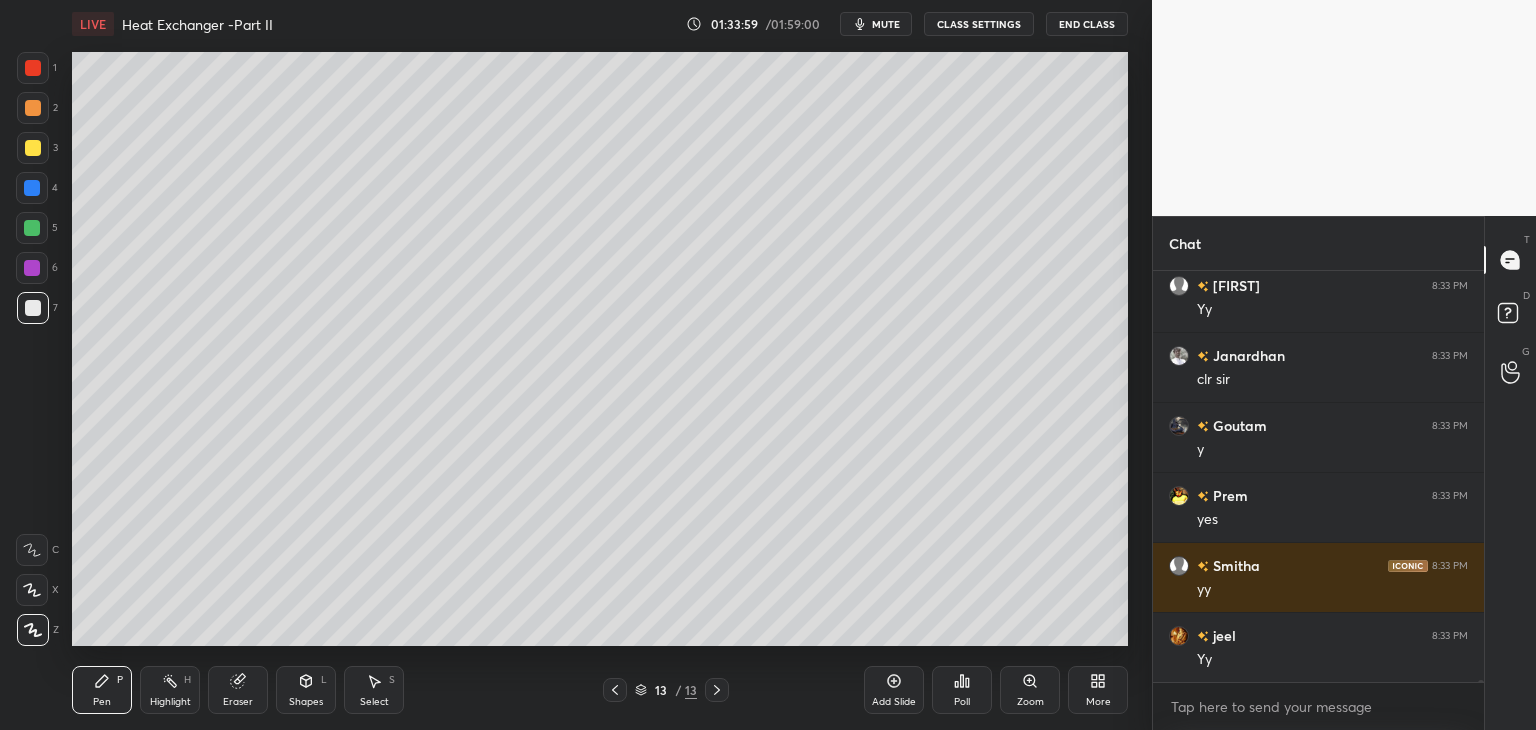 click on "Select S" at bounding box center (374, 690) 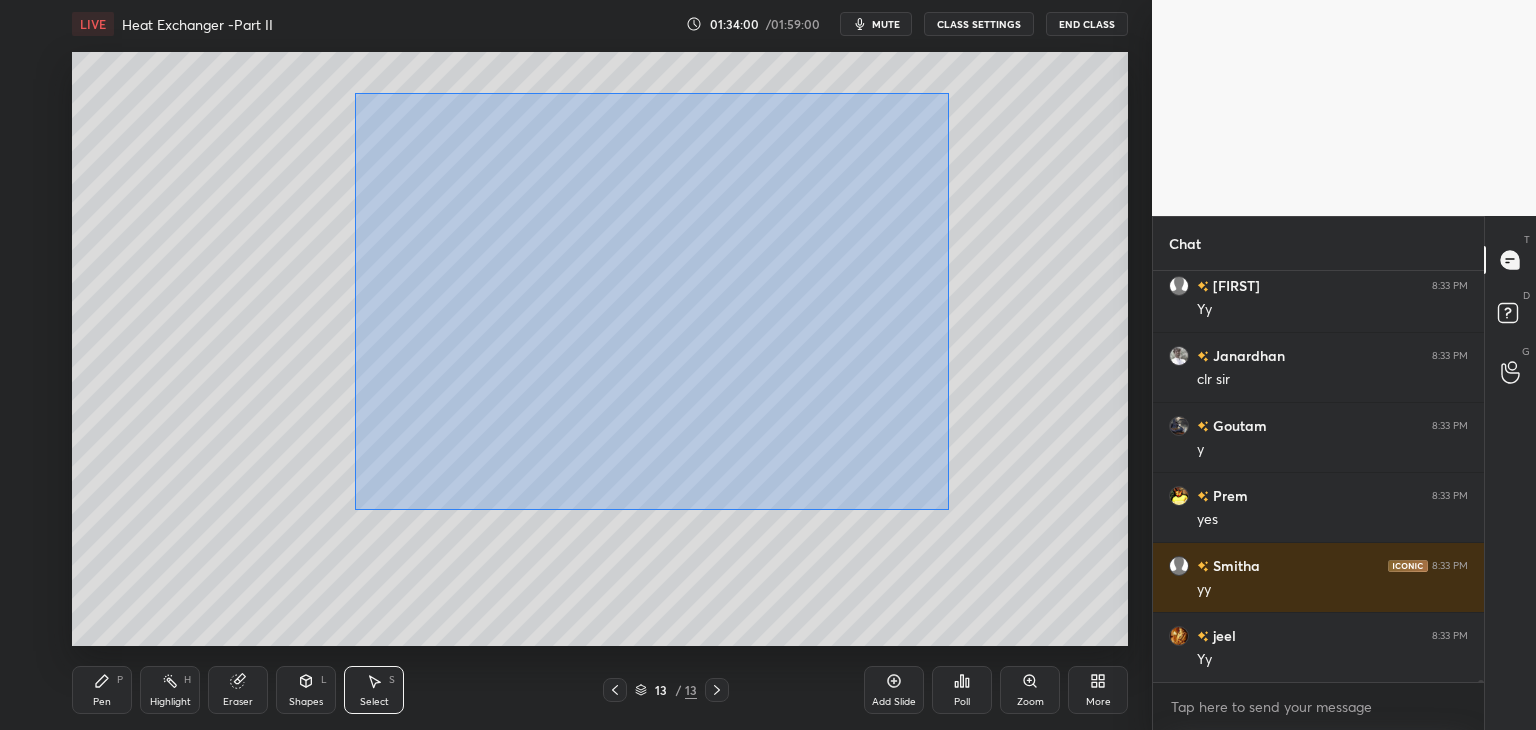 scroll, scrollTop: 72748, scrollLeft: 0, axis: vertical 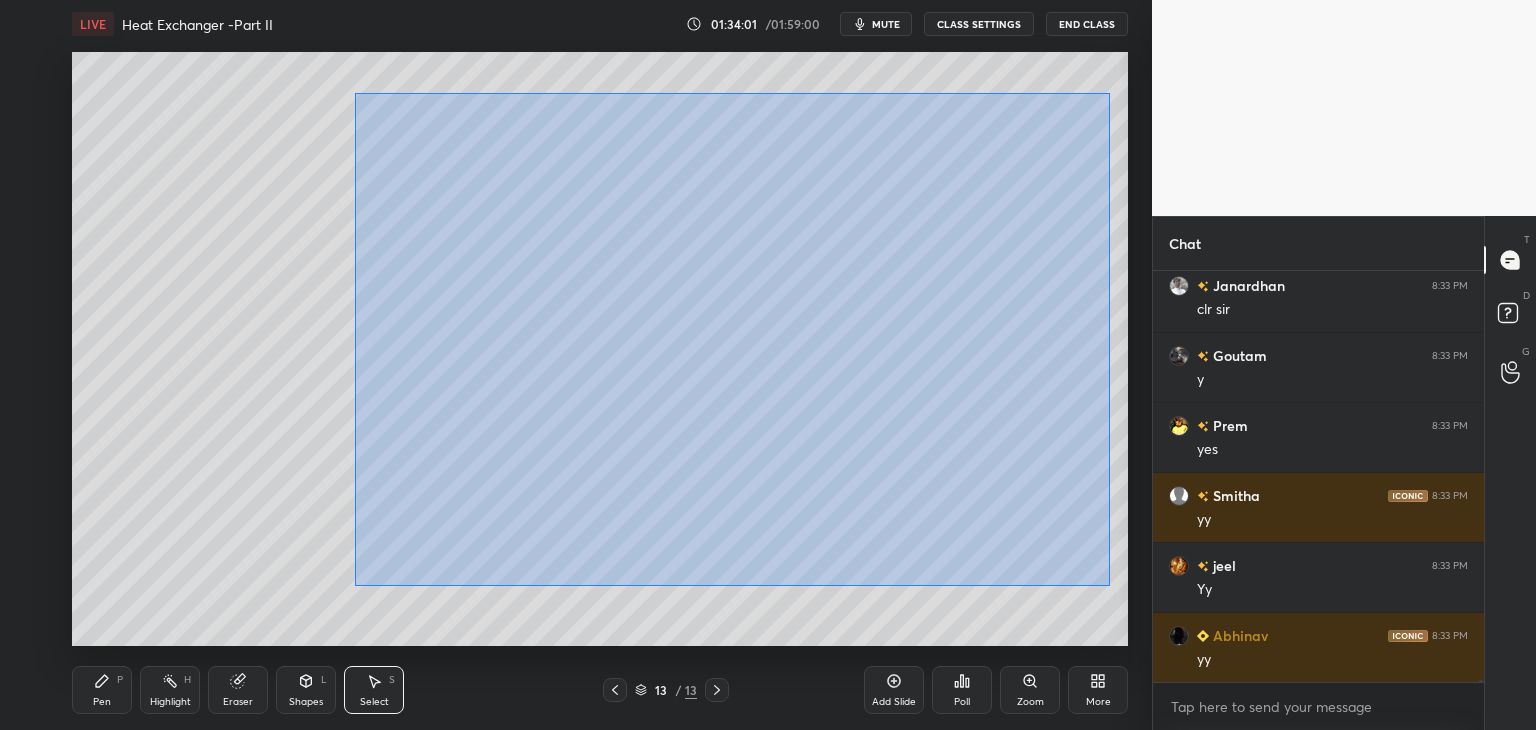 drag, startPoint x: 355, startPoint y: 93, endPoint x: 1110, endPoint y: 586, distance: 901.7062 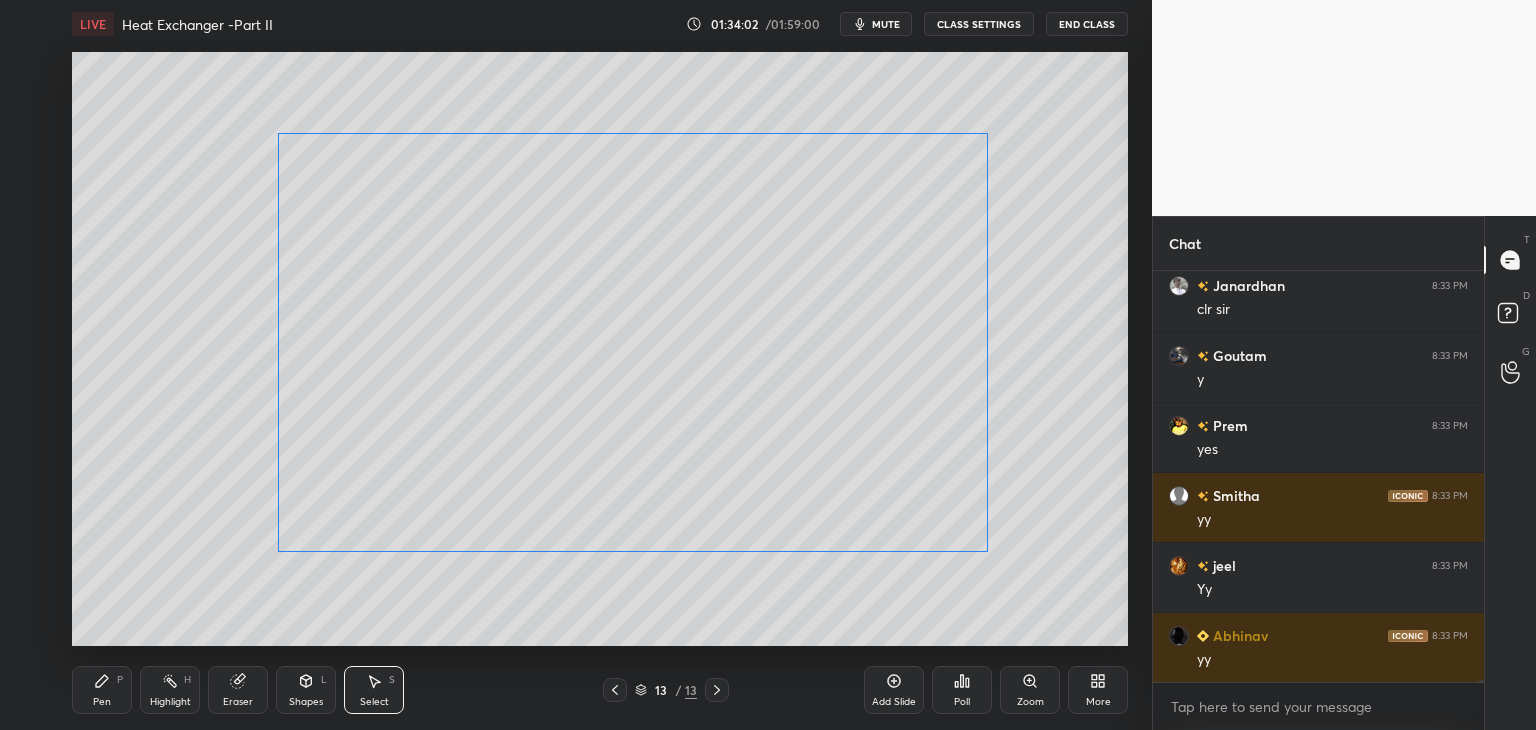 scroll, scrollTop: 72818, scrollLeft: 0, axis: vertical 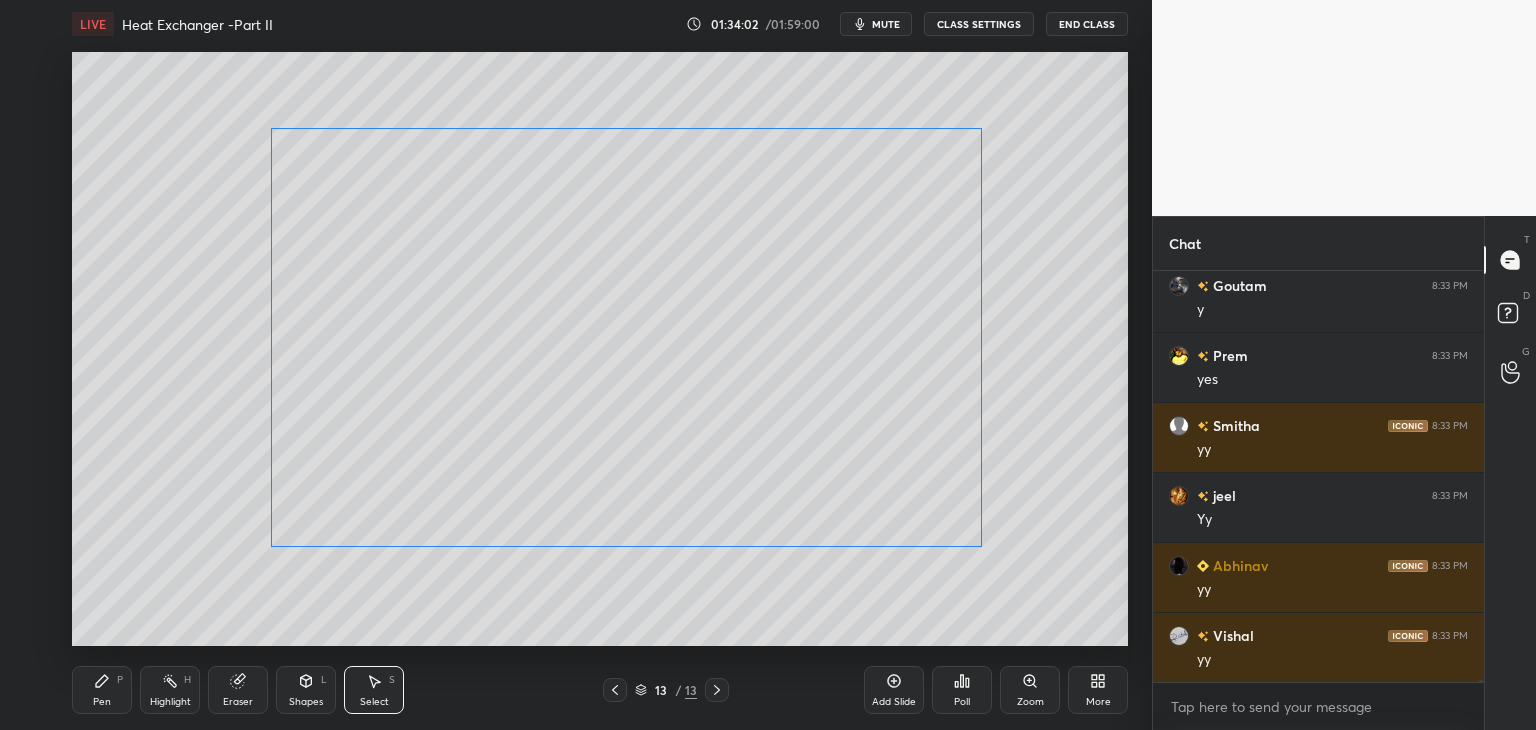 drag, startPoint x: 966, startPoint y: 505, endPoint x: 868, endPoint y: 516, distance: 98.61542 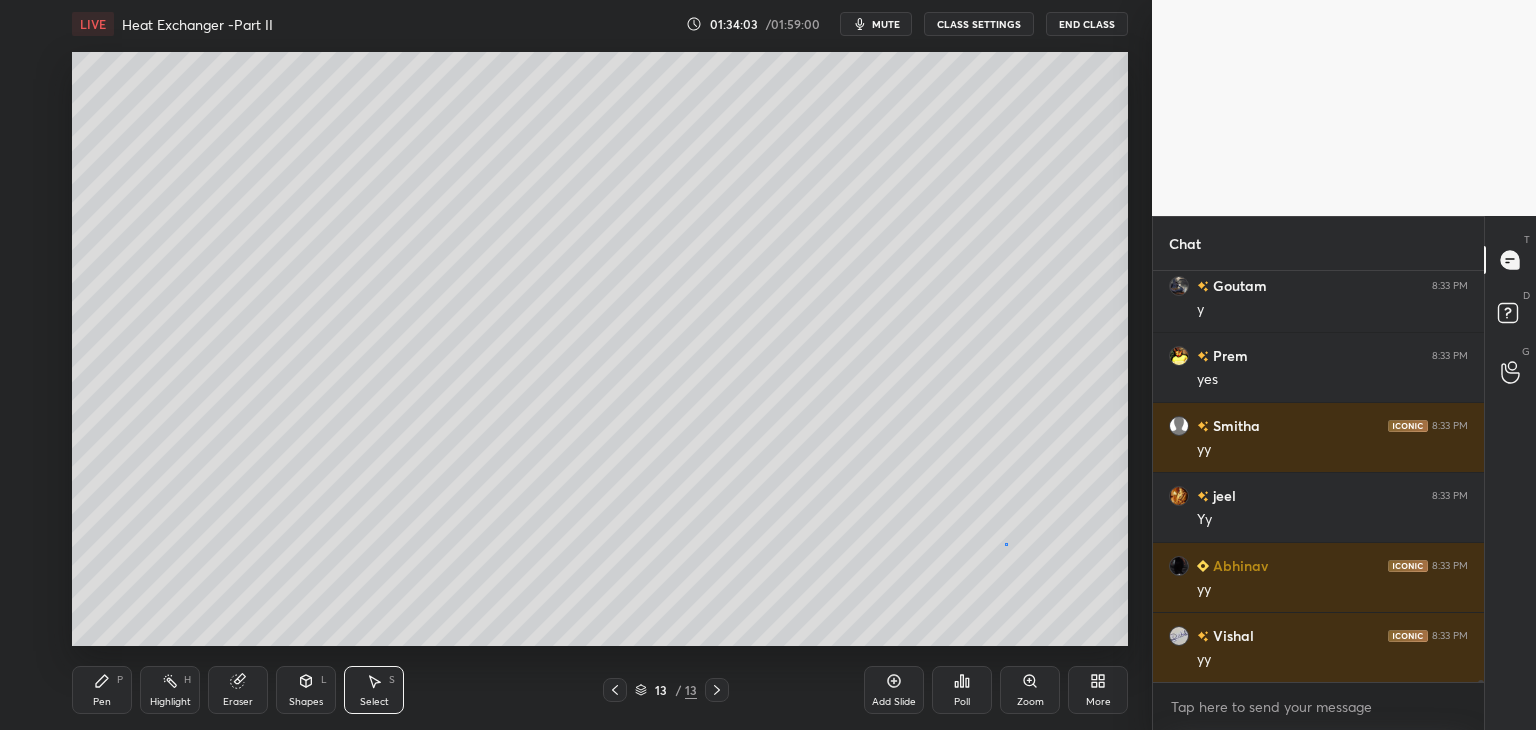 click on "0 ° Undo Copy Duplicate Duplicate to new slide Delete" at bounding box center [600, 349] 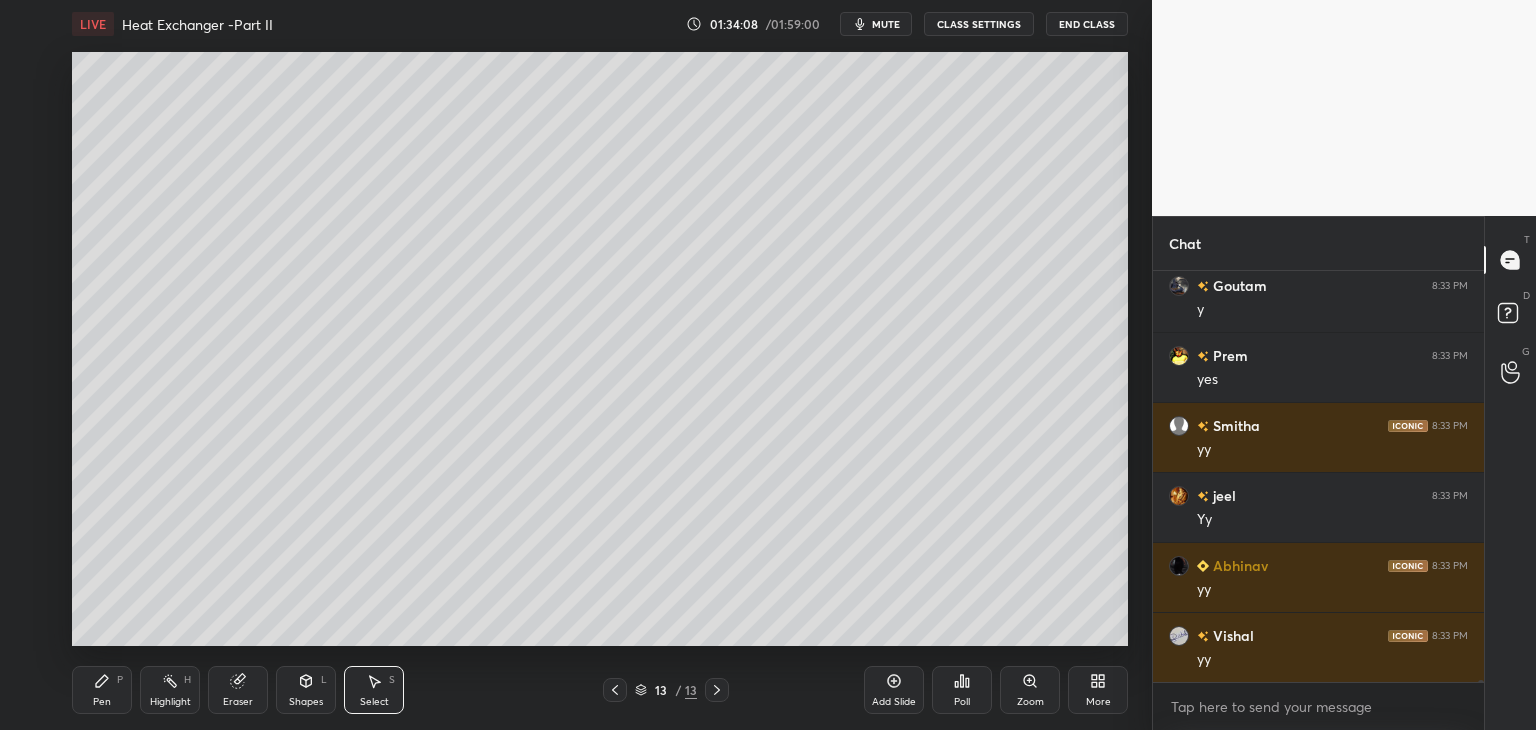 scroll, scrollTop: 72888, scrollLeft: 0, axis: vertical 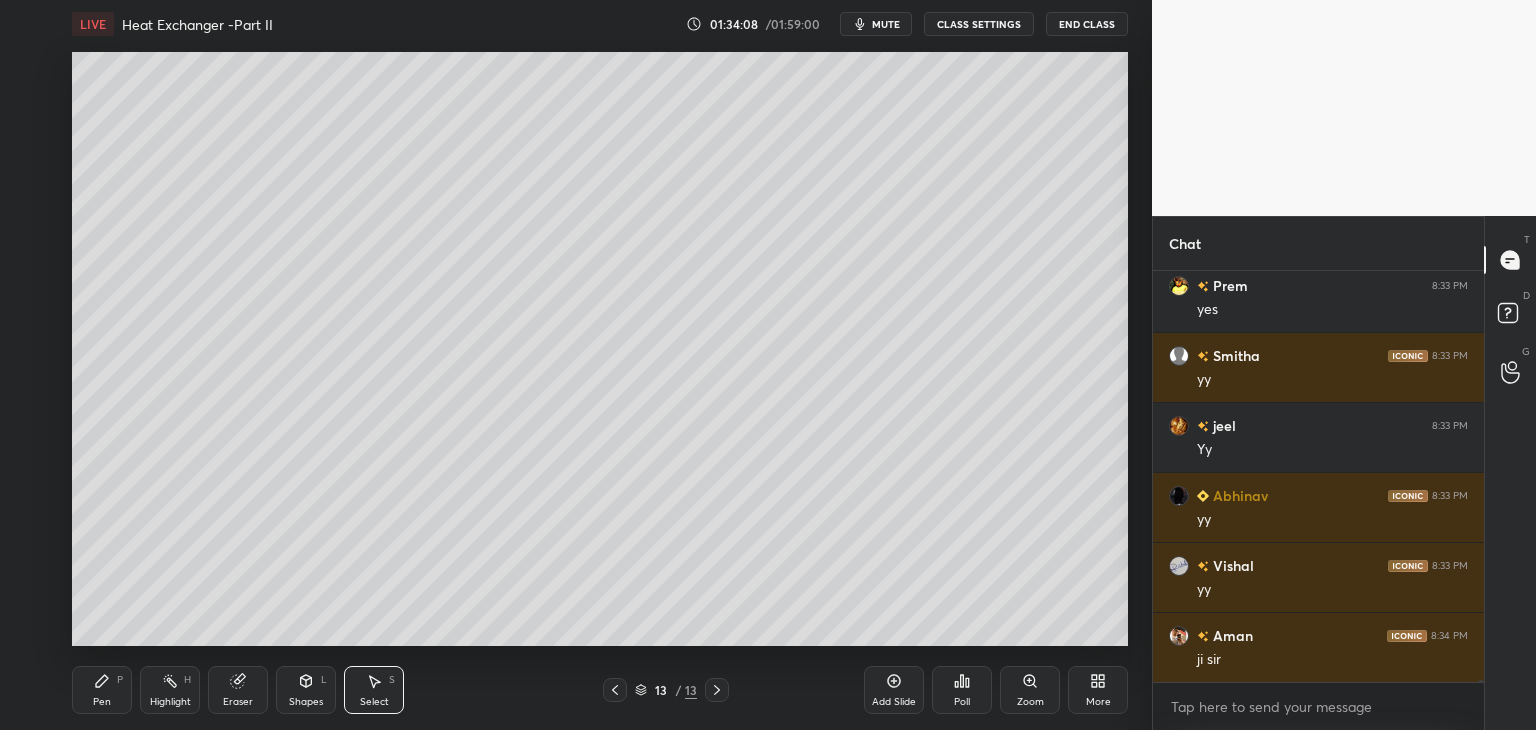 click on "Shapes" at bounding box center [306, 702] 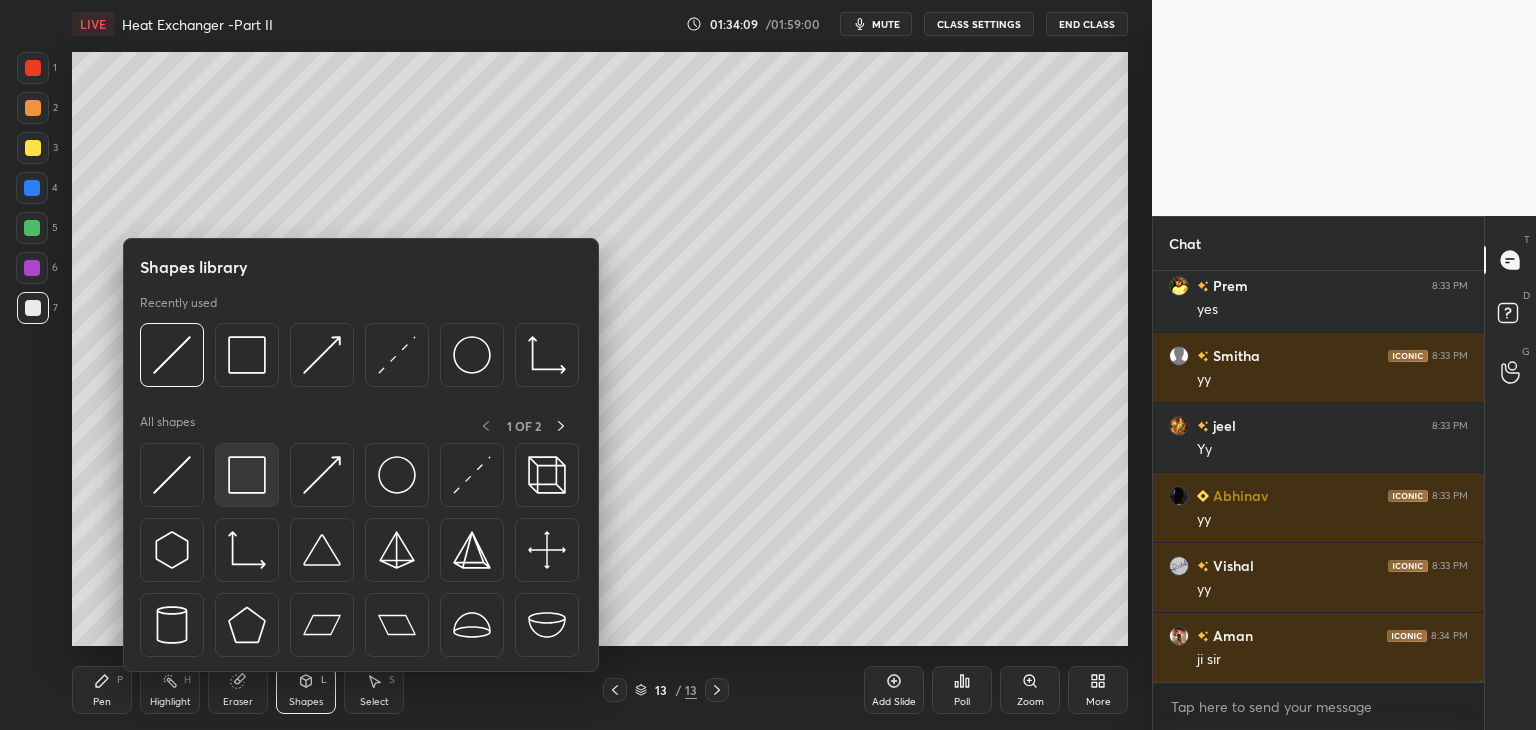 click at bounding box center [247, 475] 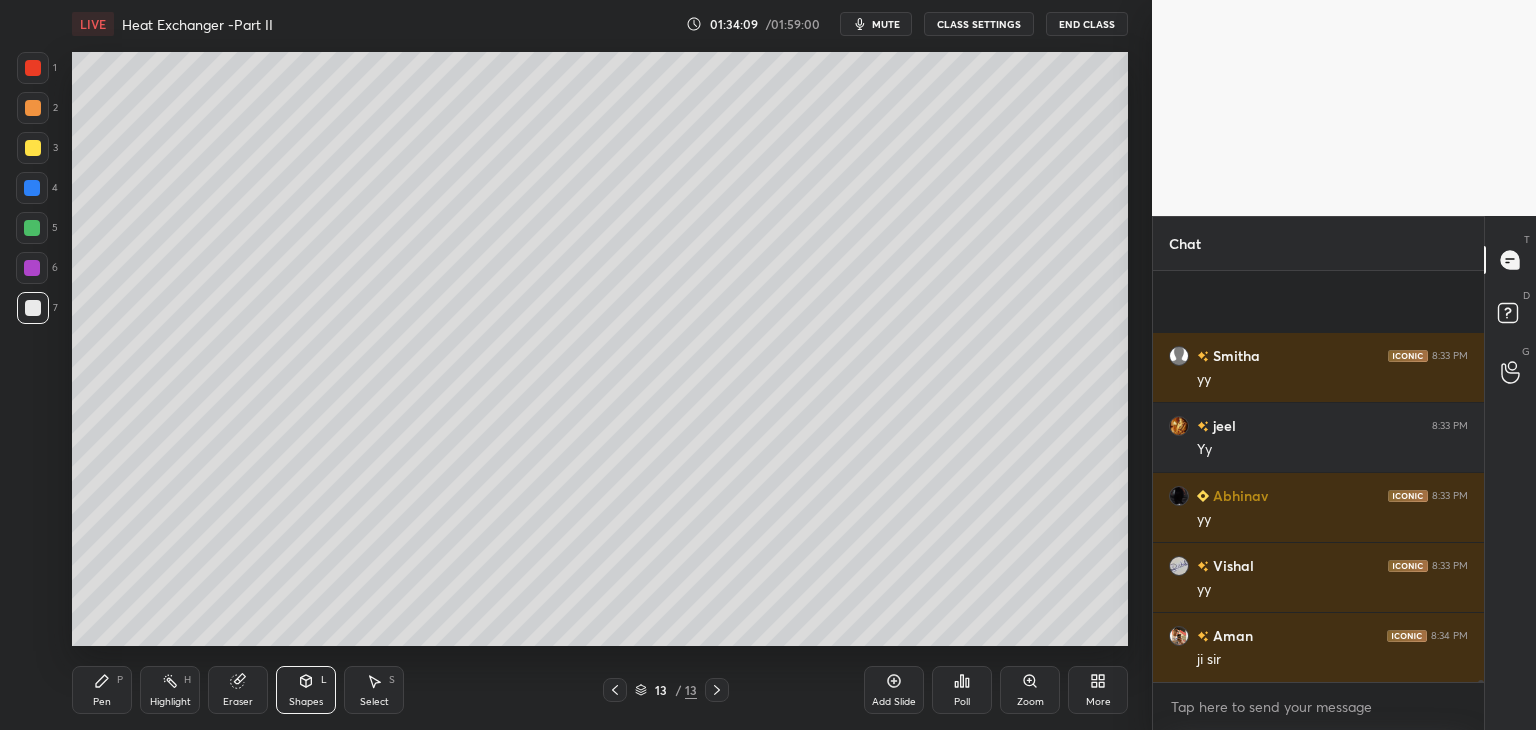 scroll, scrollTop: 73028, scrollLeft: 0, axis: vertical 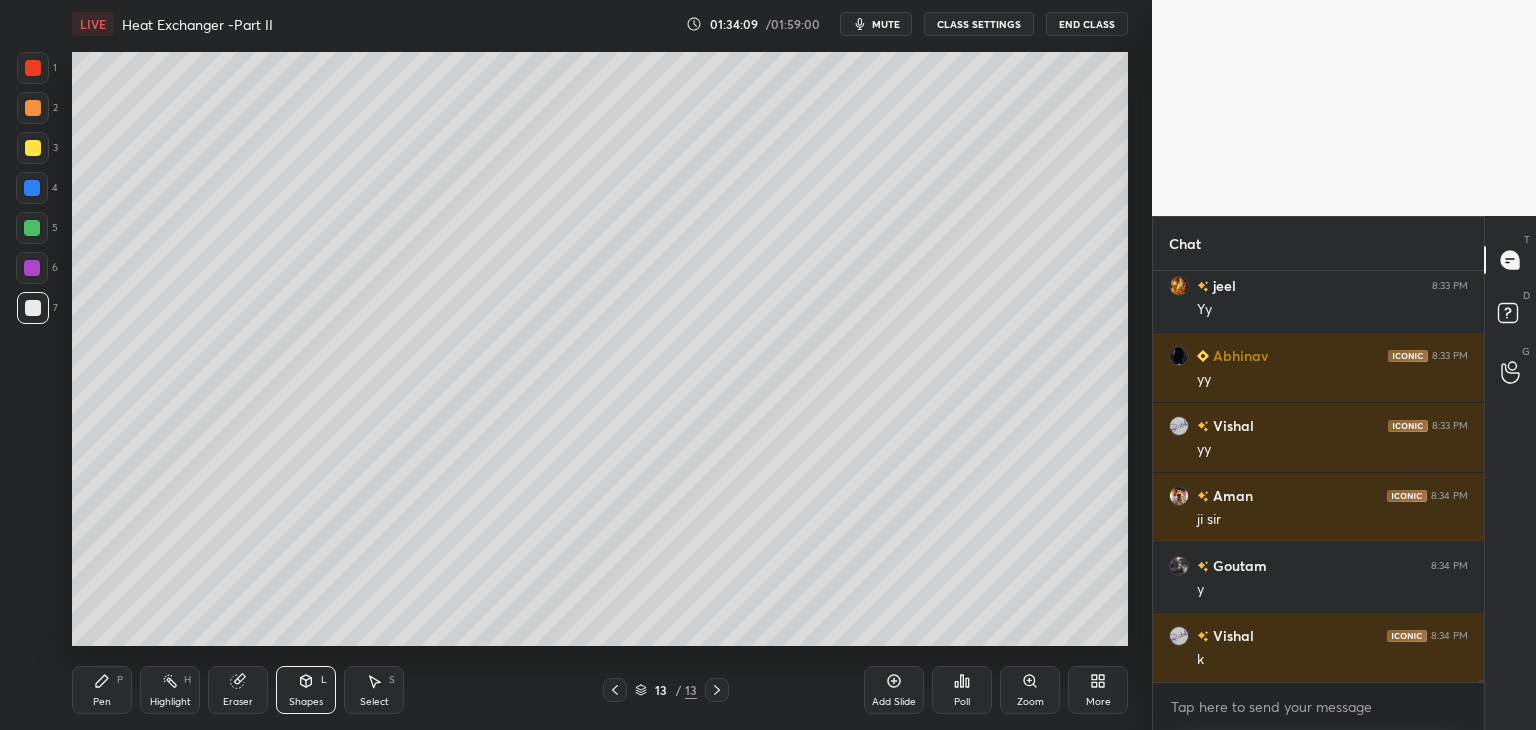 click at bounding box center [32, 268] 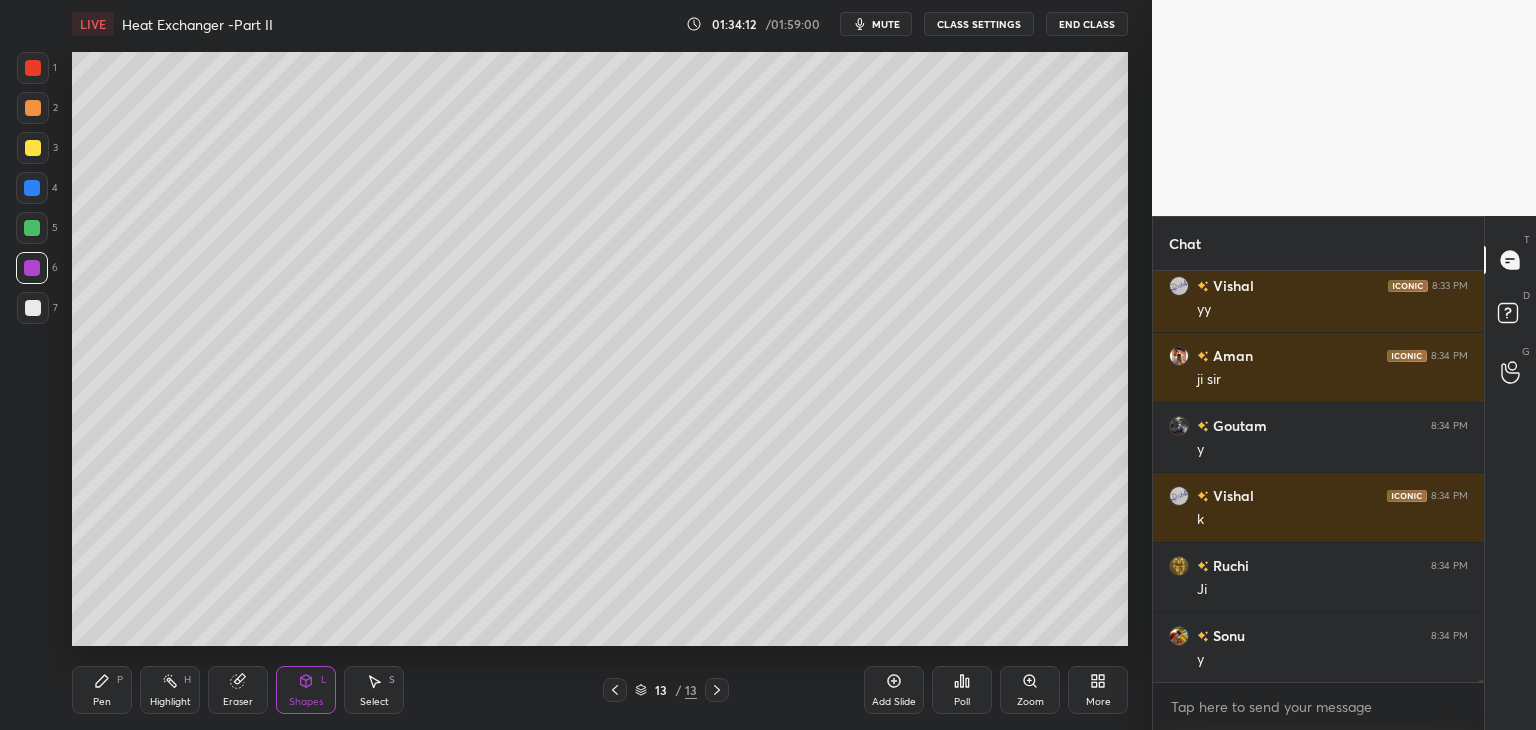 scroll, scrollTop: 73238, scrollLeft: 0, axis: vertical 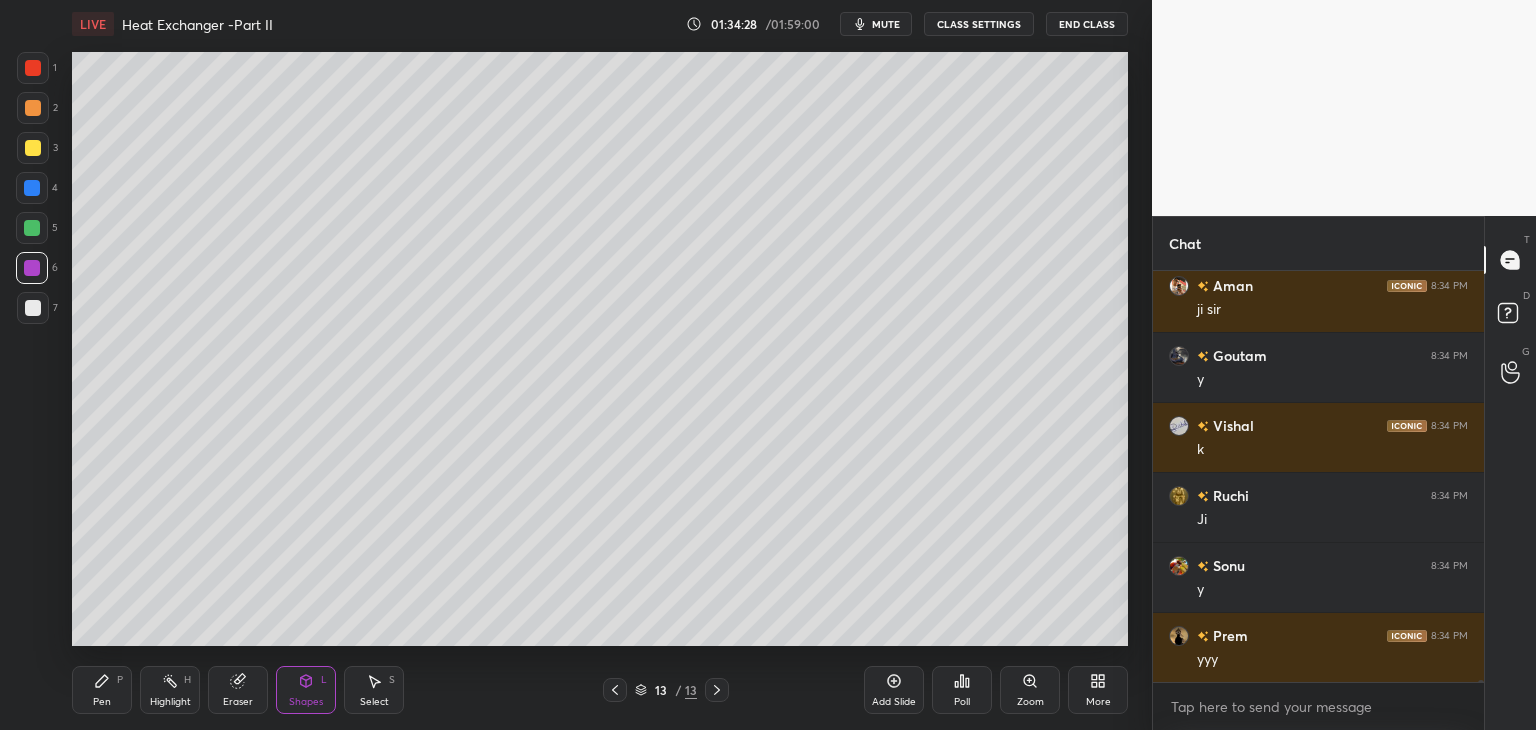 click on "Add Slide" at bounding box center [894, 702] 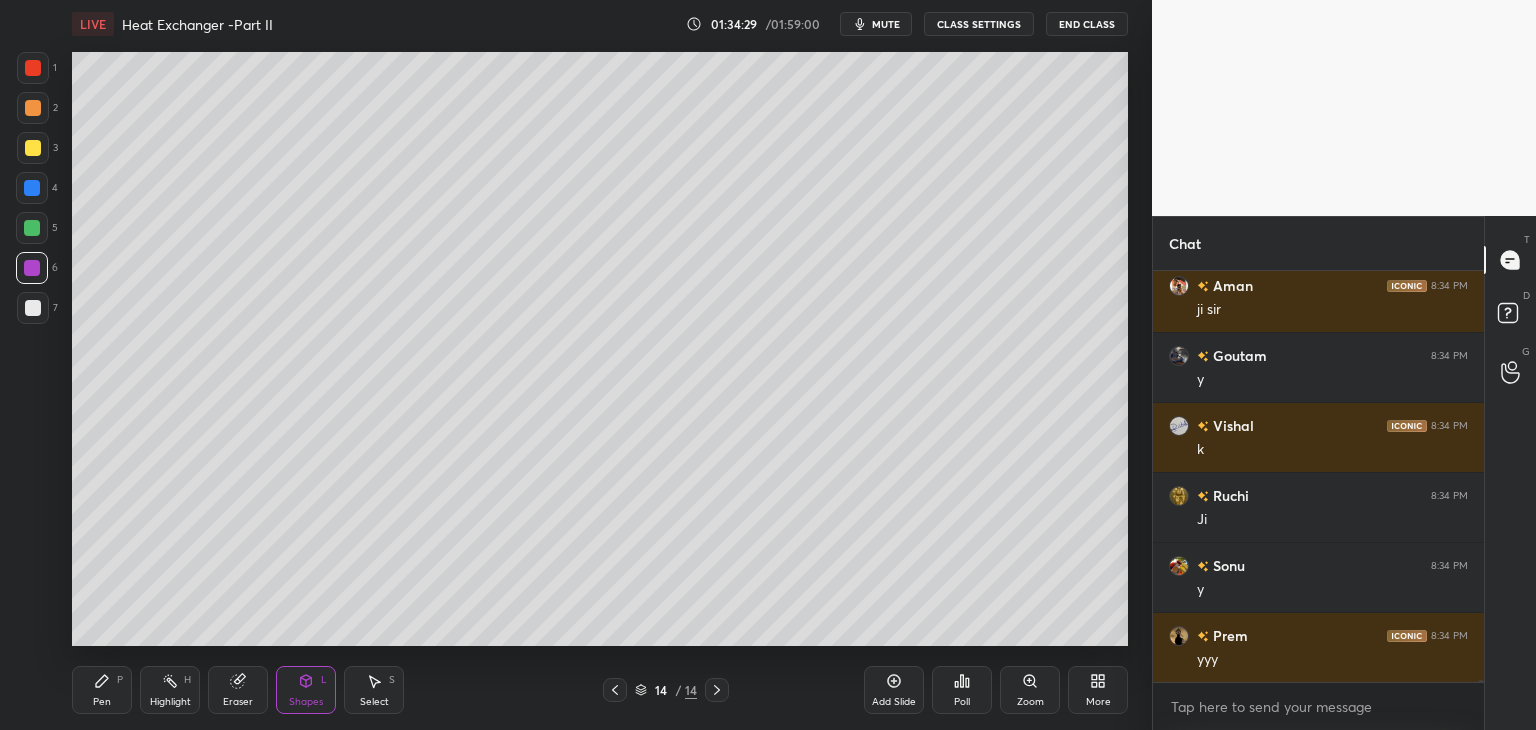 click on "Pen" at bounding box center (102, 702) 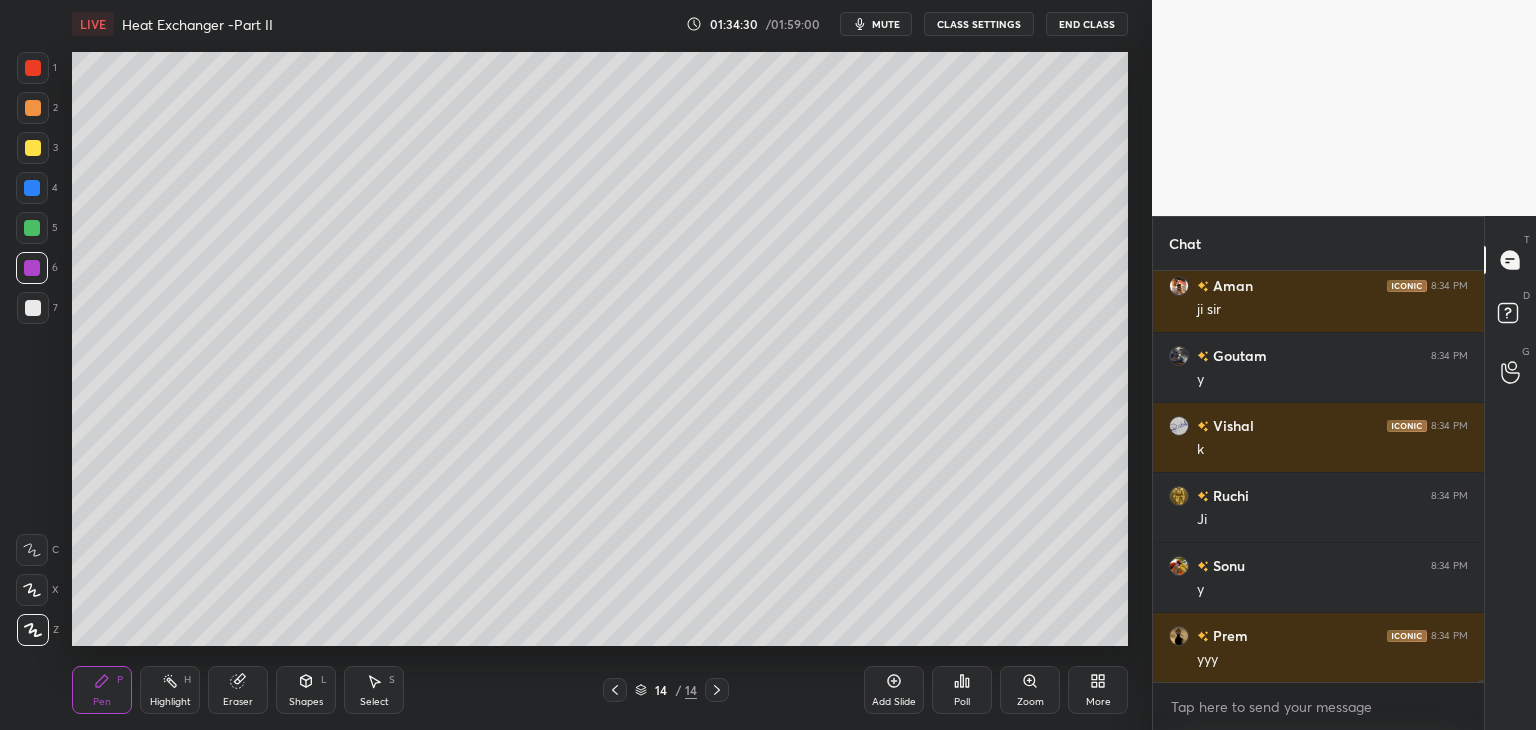 scroll, scrollTop: 73308, scrollLeft: 0, axis: vertical 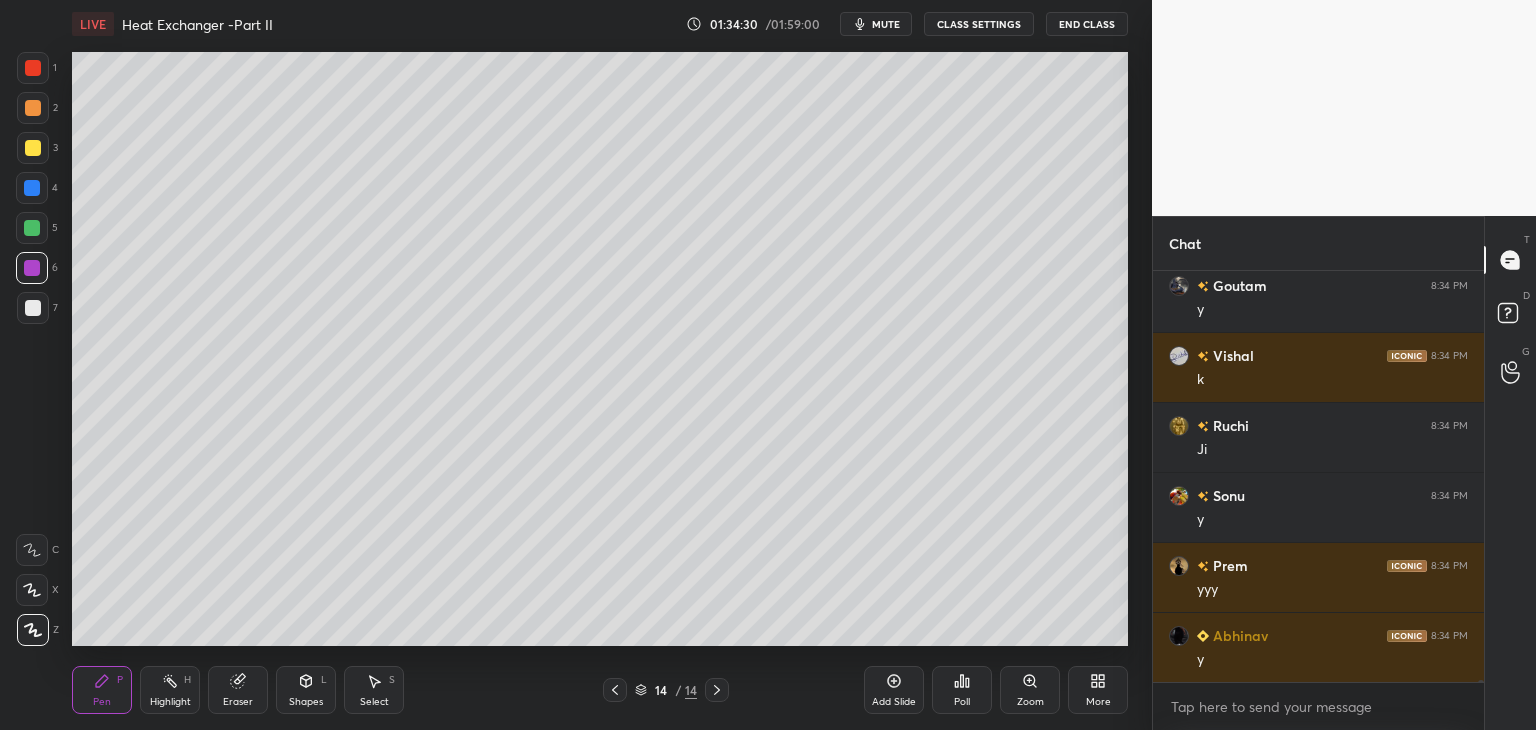 click at bounding box center (33, 148) 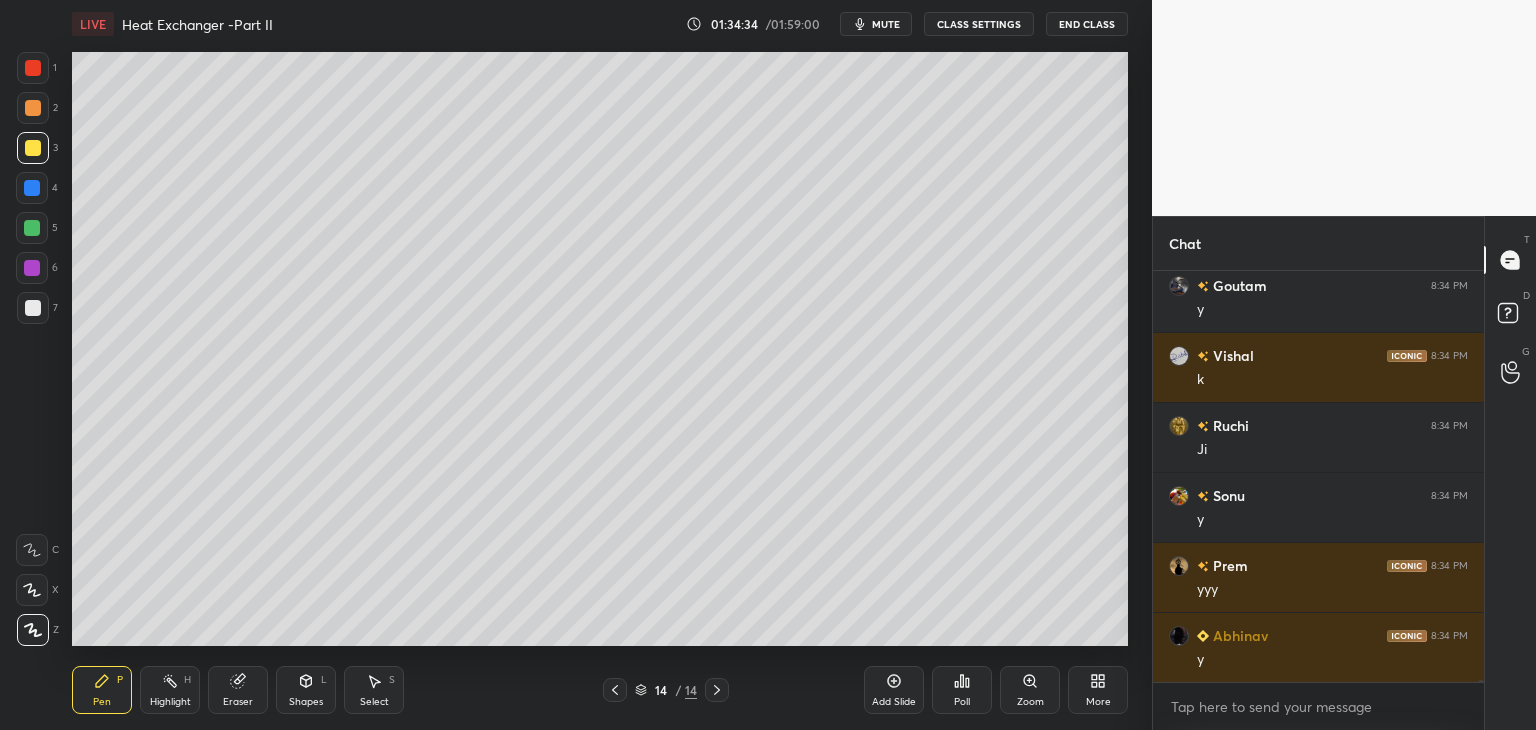 scroll, scrollTop: 73378, scrollLeft: 0, axis: vertical 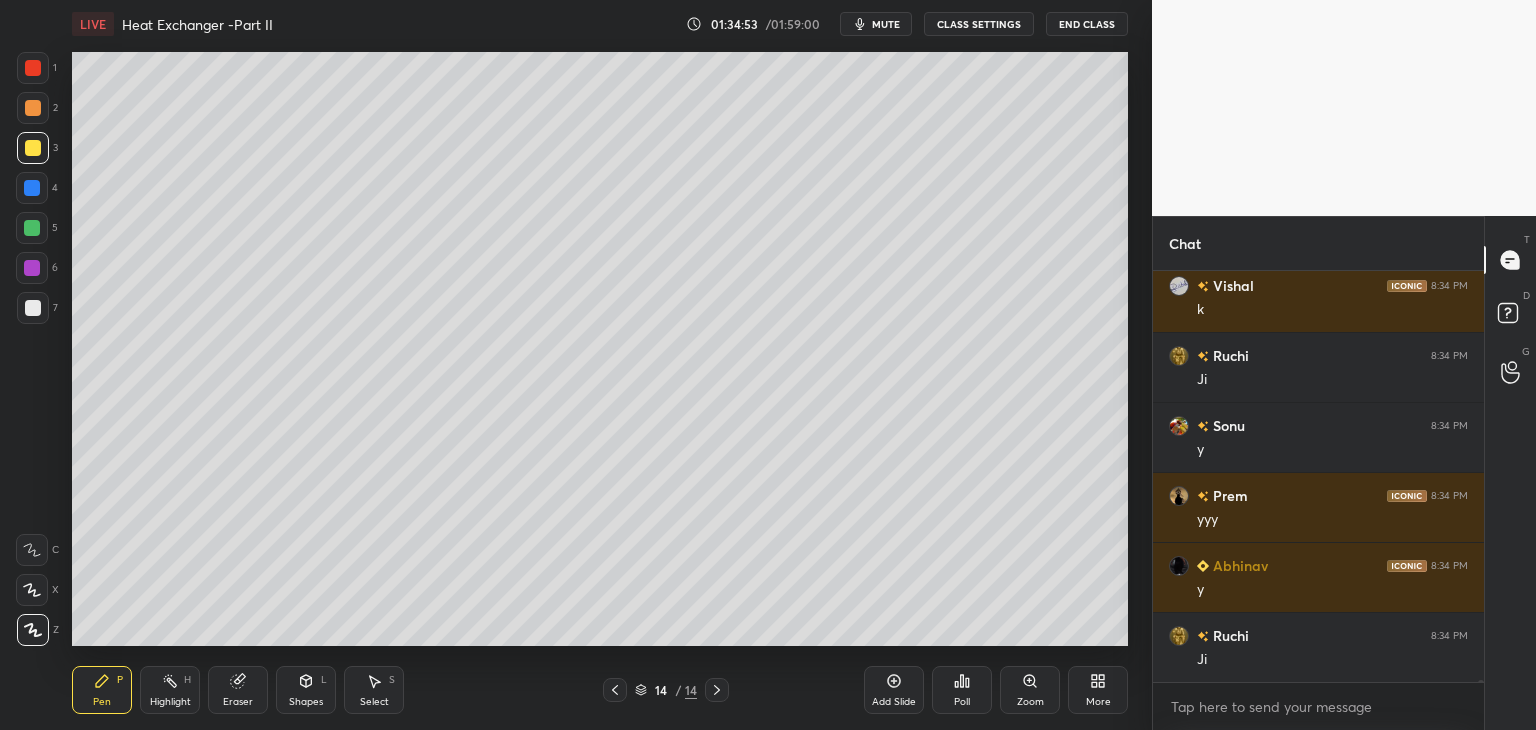 click on "Eraser" at bounding box center (238, 690) 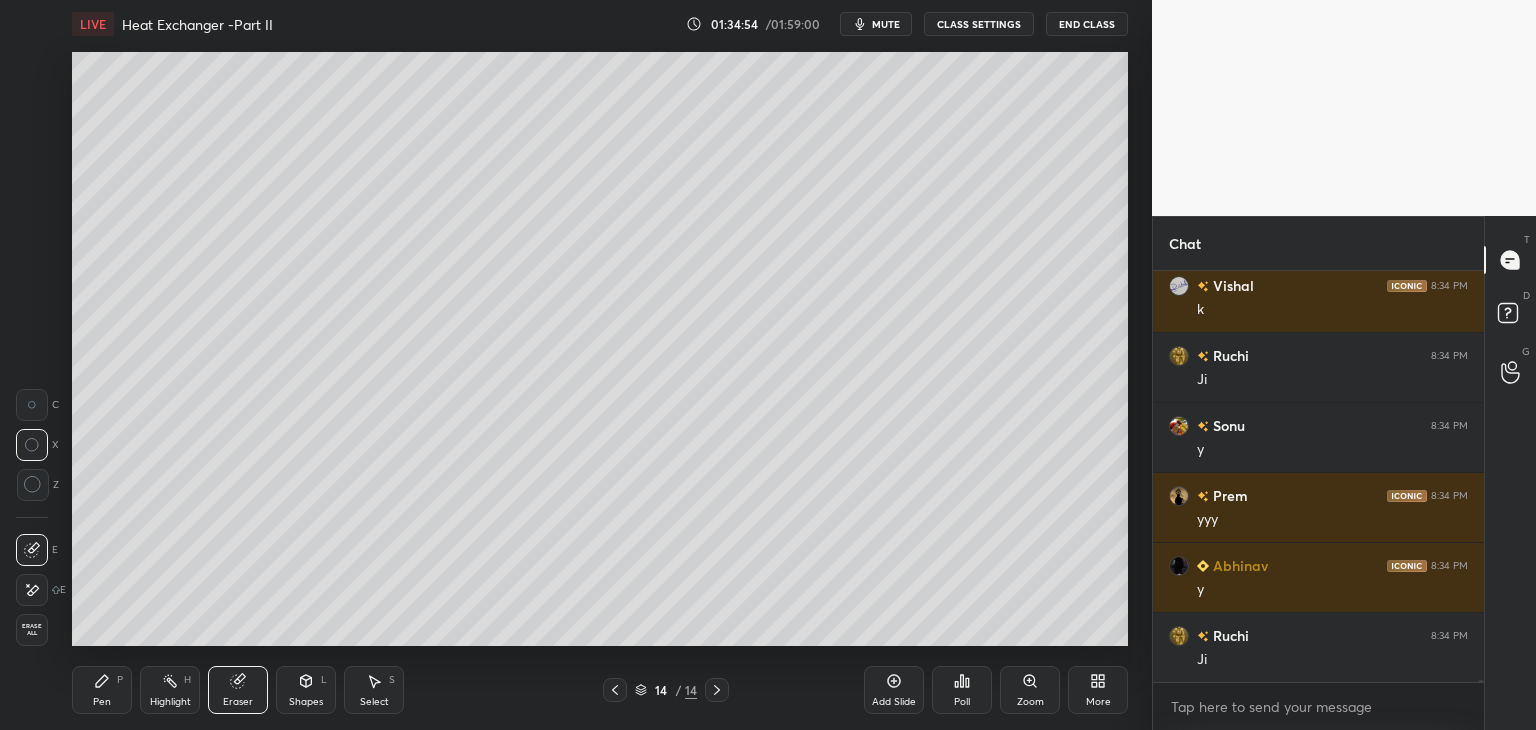 click on "Pen" at bounding box center (102, 702) 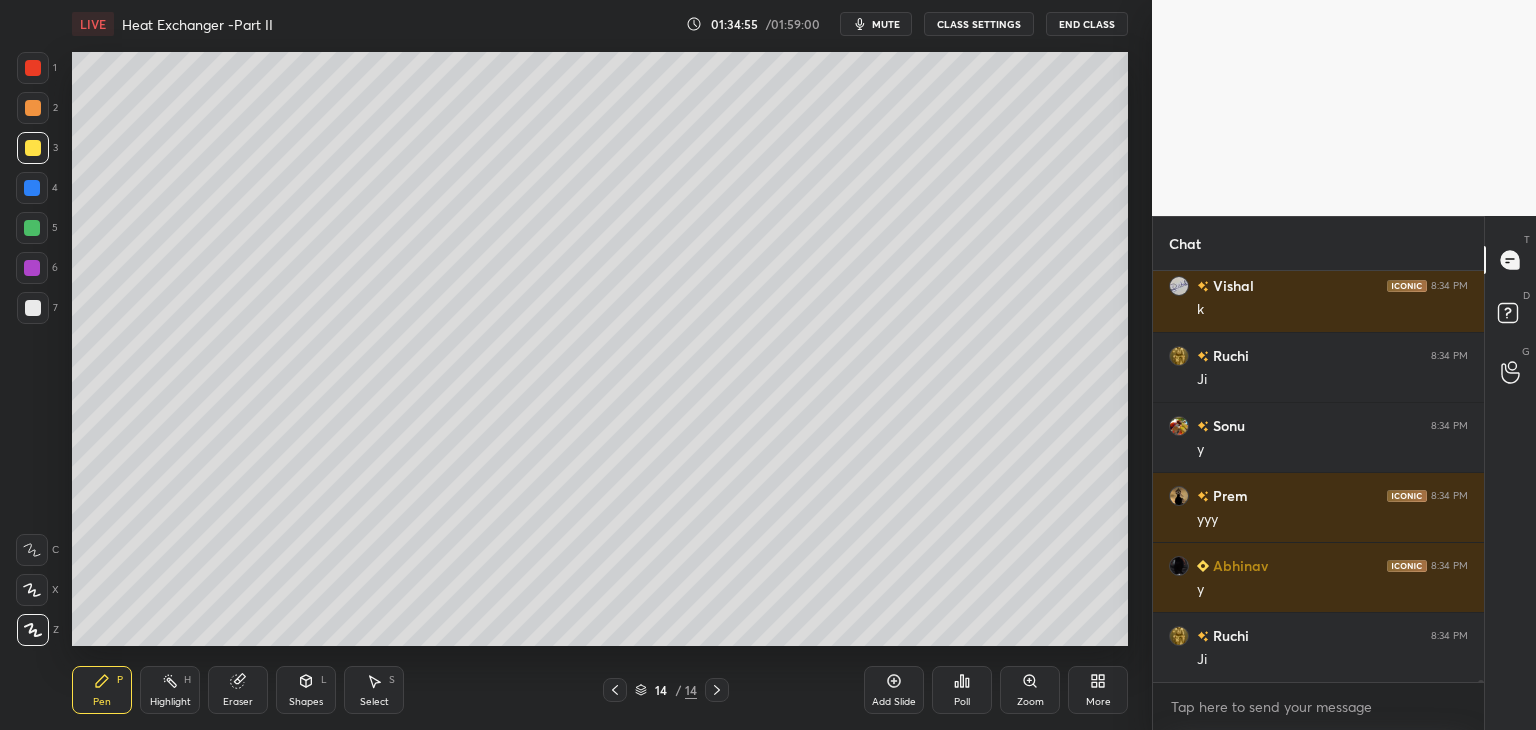 scroll, scrollTop: 73448, scrollLeft: 0, axis: vertical 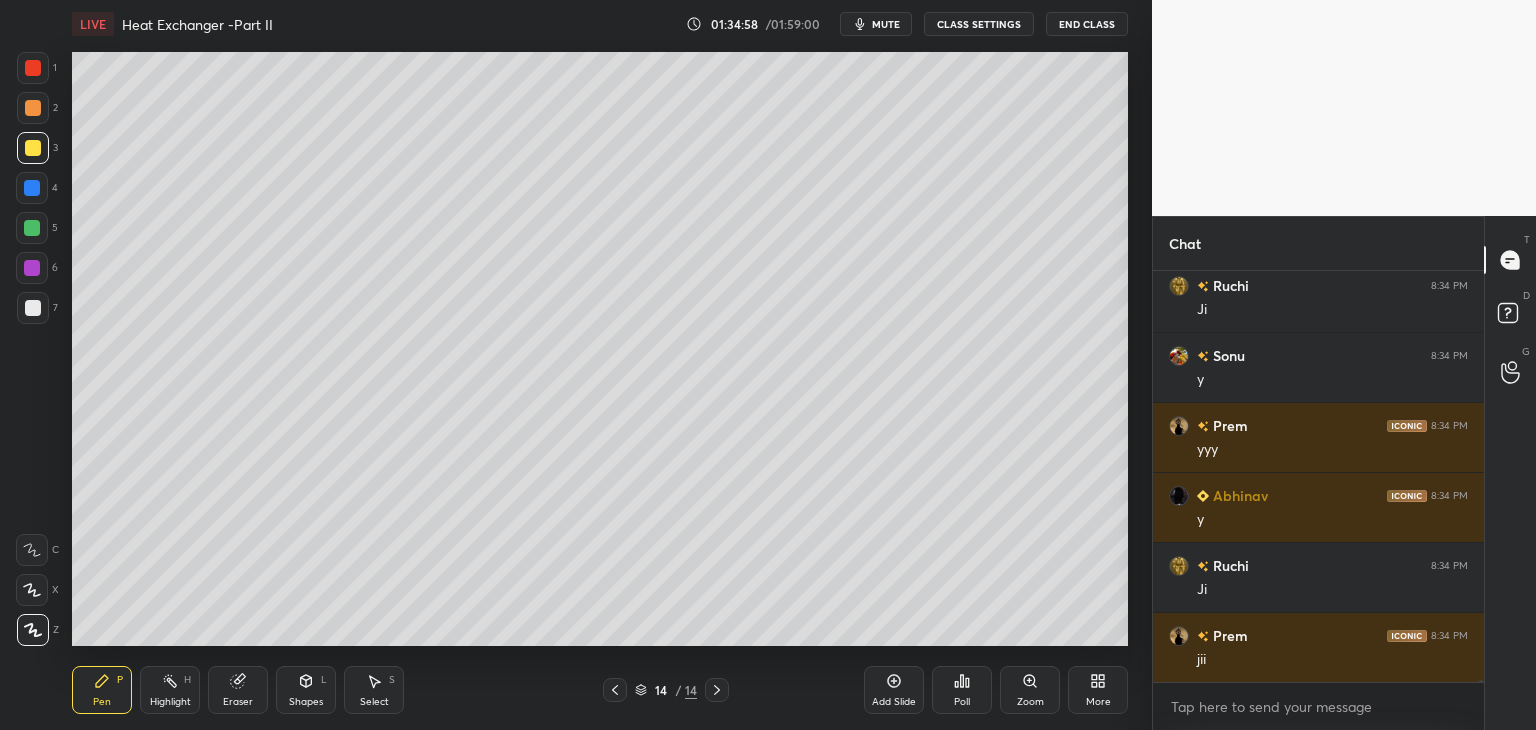 click at bounding box center [33, 308] 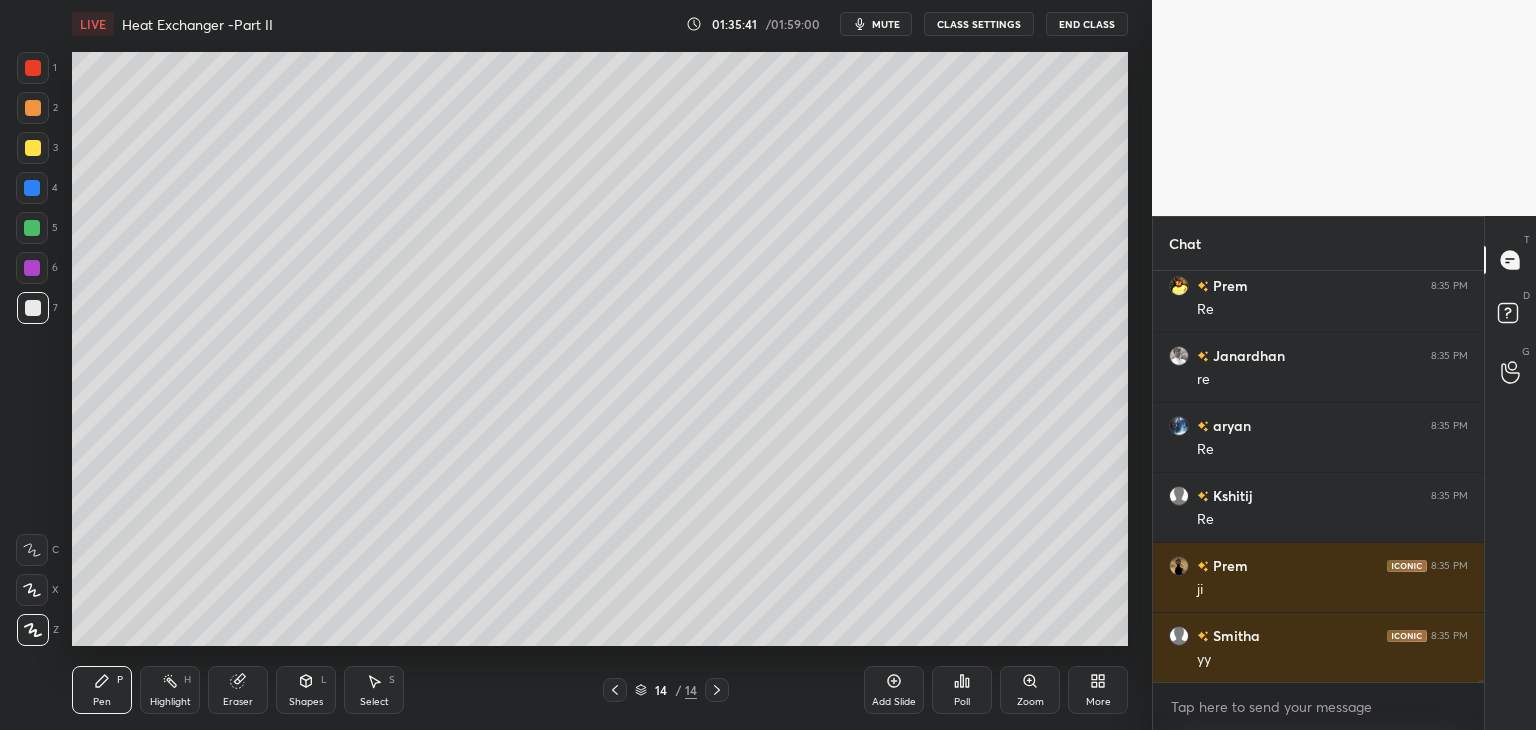 scroll, scrollTop: 74568, scrollLeft: 0, axis: vertical 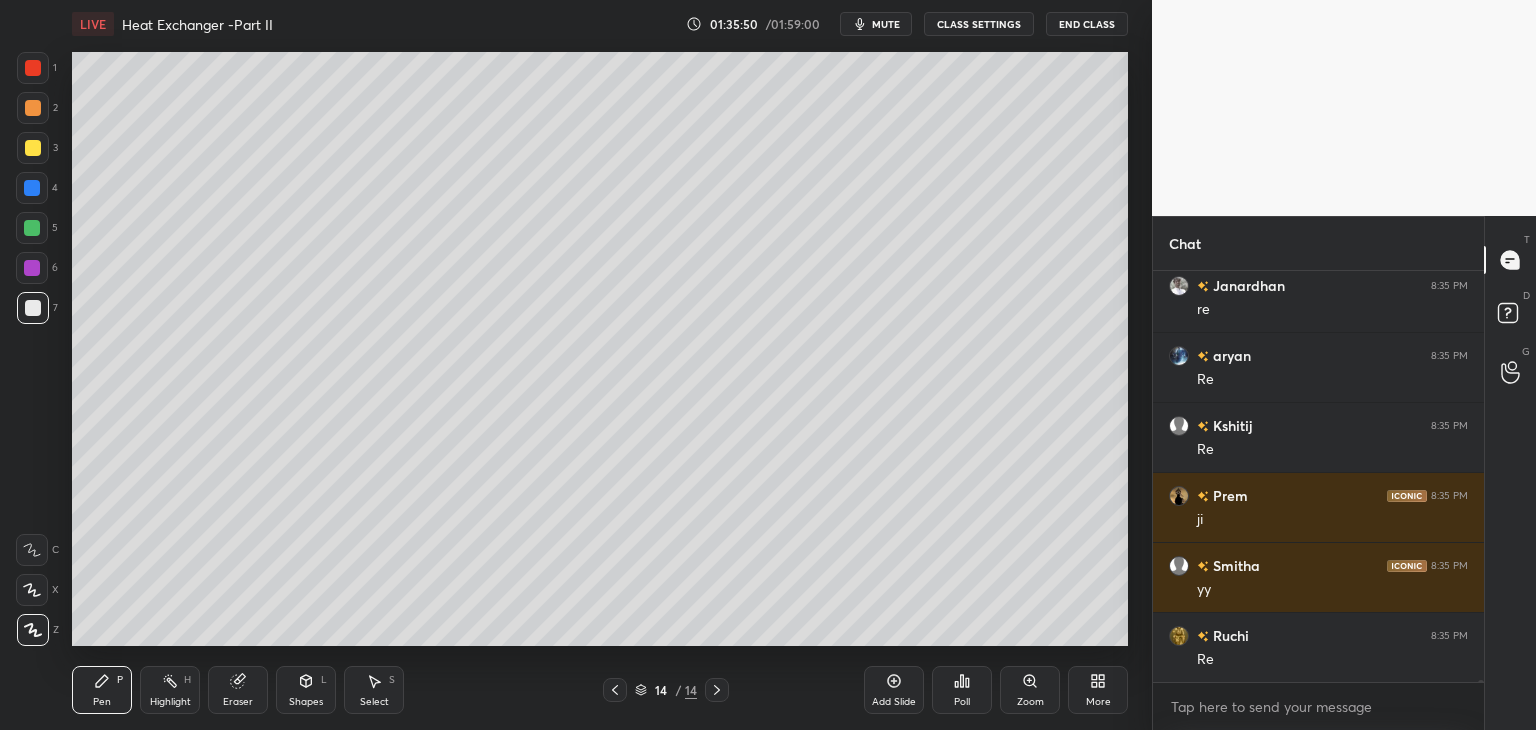 click on "Shapes L" at bounding box center (306, 690) 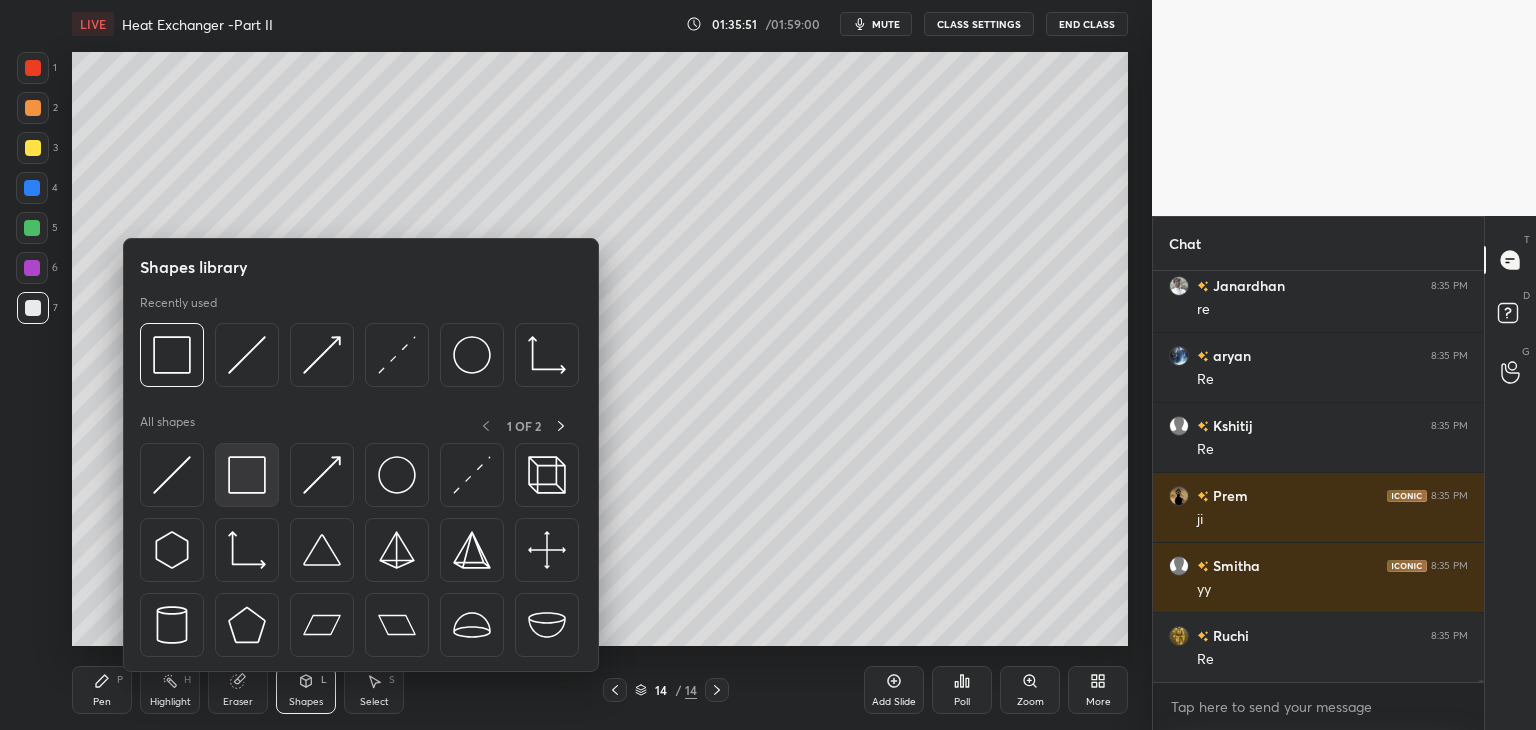 click at bounding box center [247, 475] 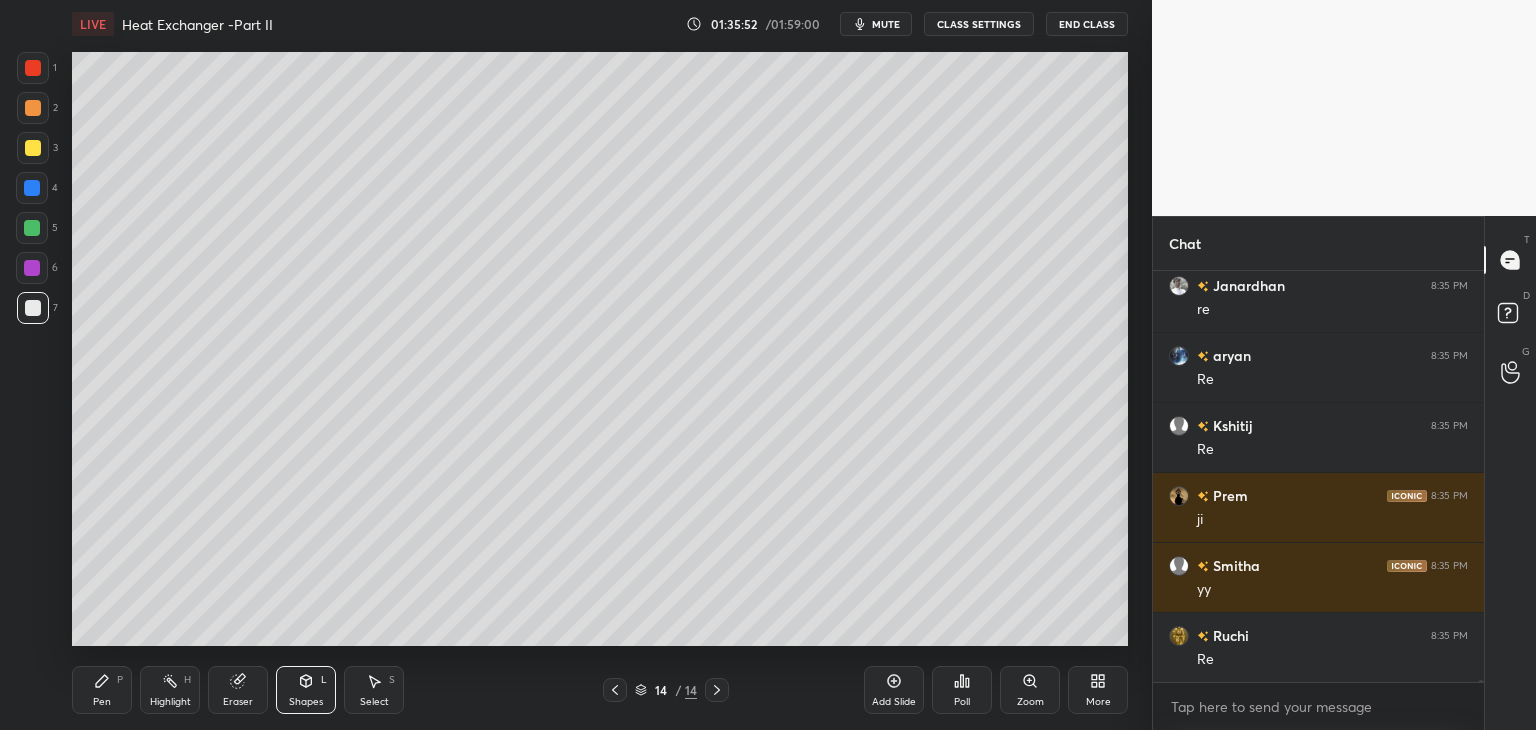 scroll, scrollTop: 74638, scrollLeft: 0, axis: vertical 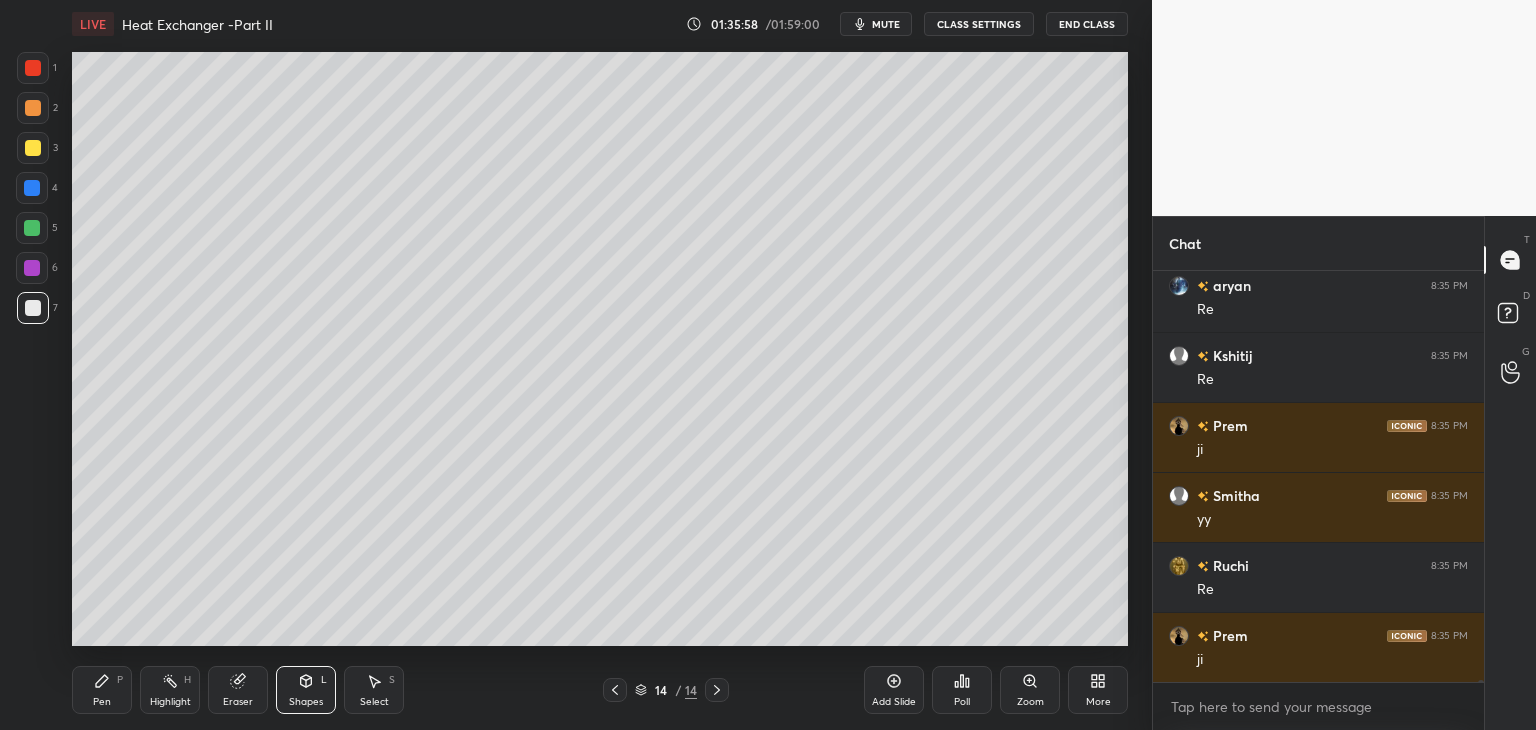 click on "Pen" at bounding box center (102, 702) 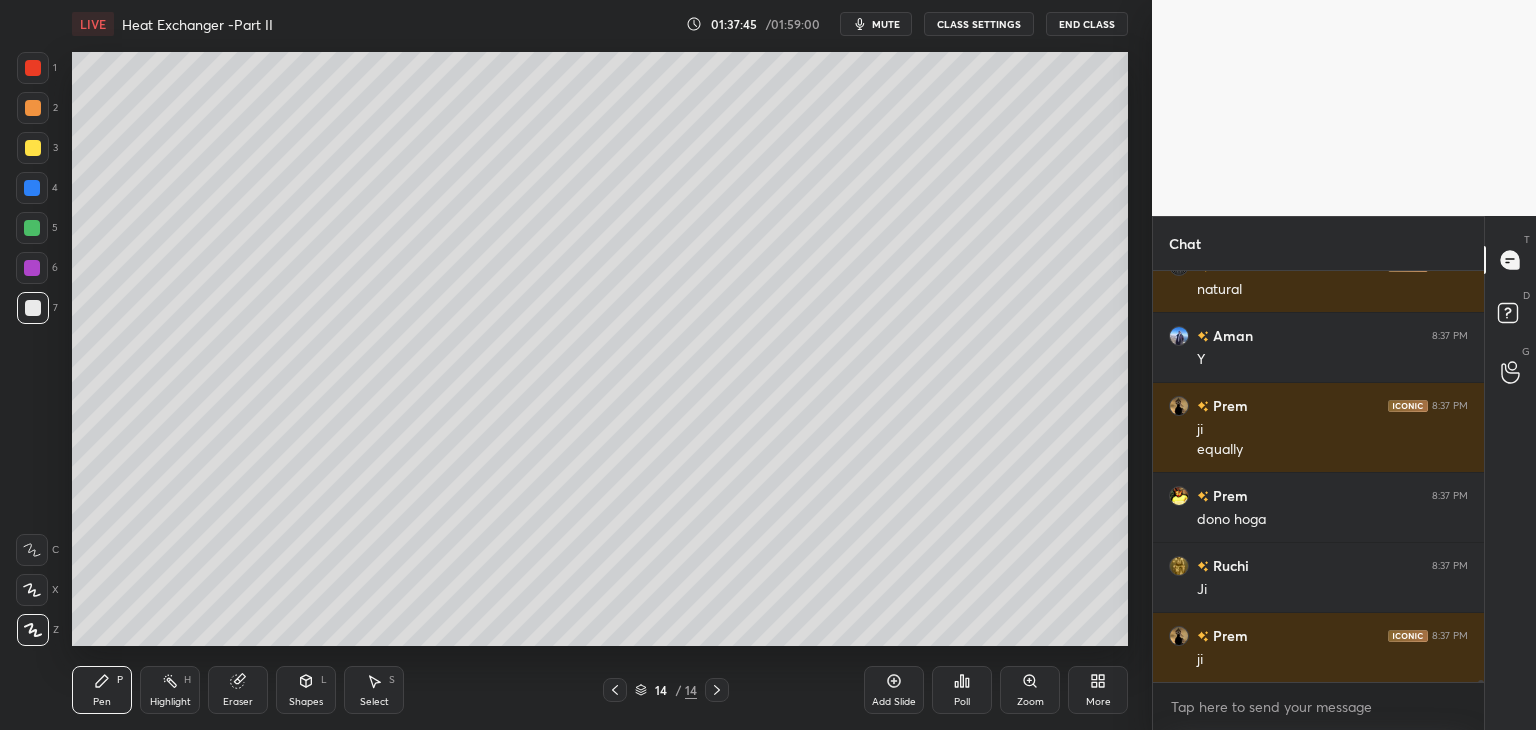 scroll, scrollTop: 76688, scrollLeft: 0, axis: vertical 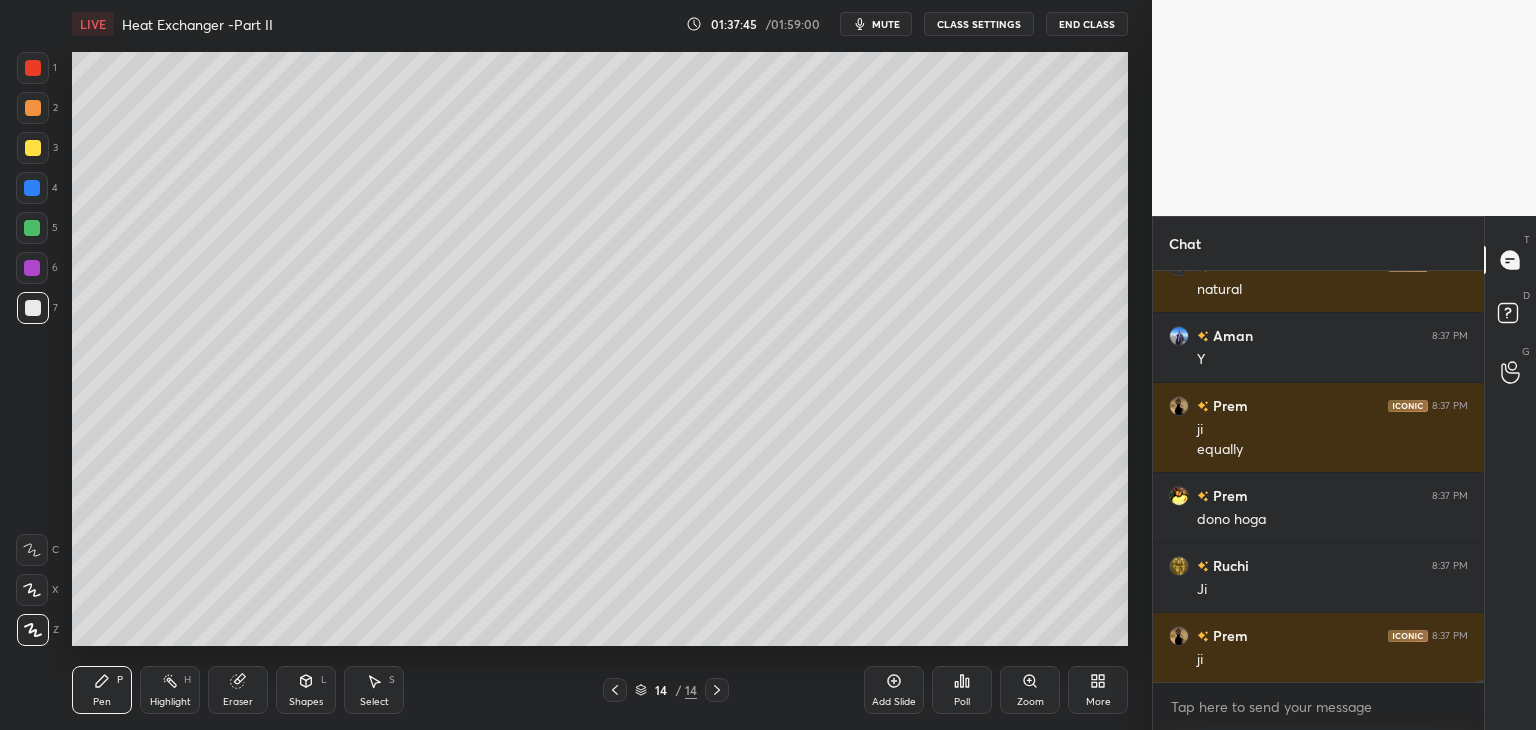click on "Select S" at bounding box center [374, 690] 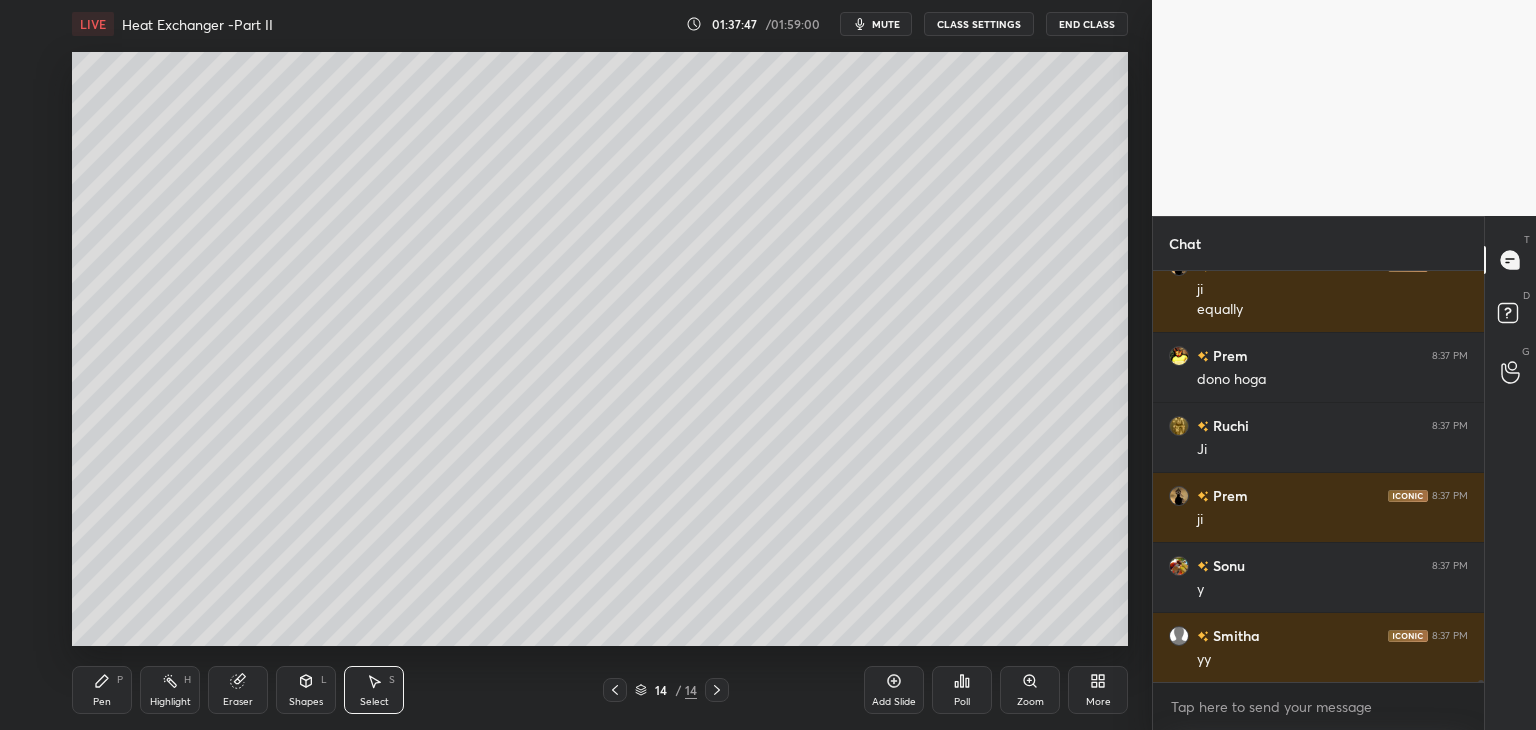scroll, scrollTop: 76758, scrollLeft: 0, axis: vertical 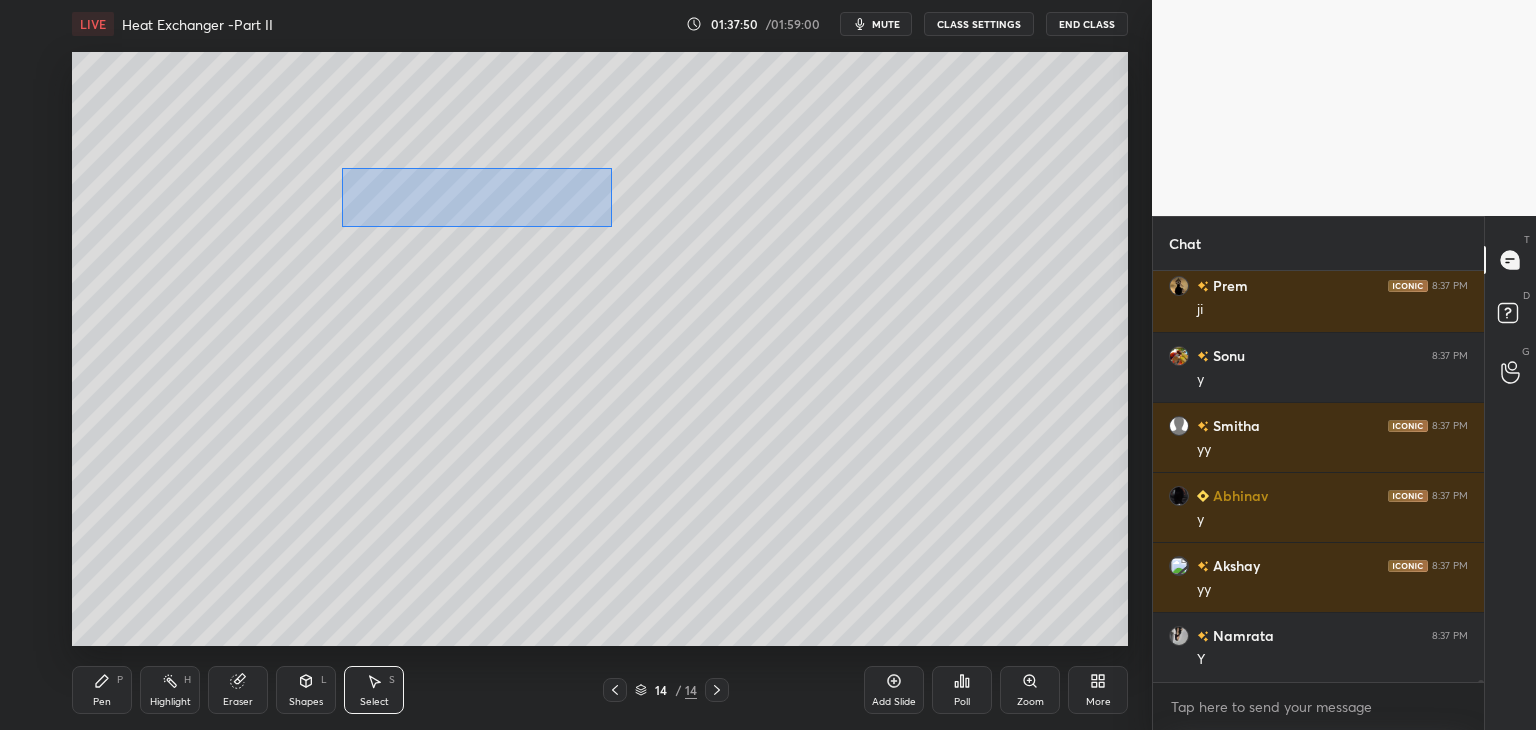 drag, startPoint x: 341, startPoint y: 173, endPoint x: 612, endPoint y: 227, distance: 276.3277 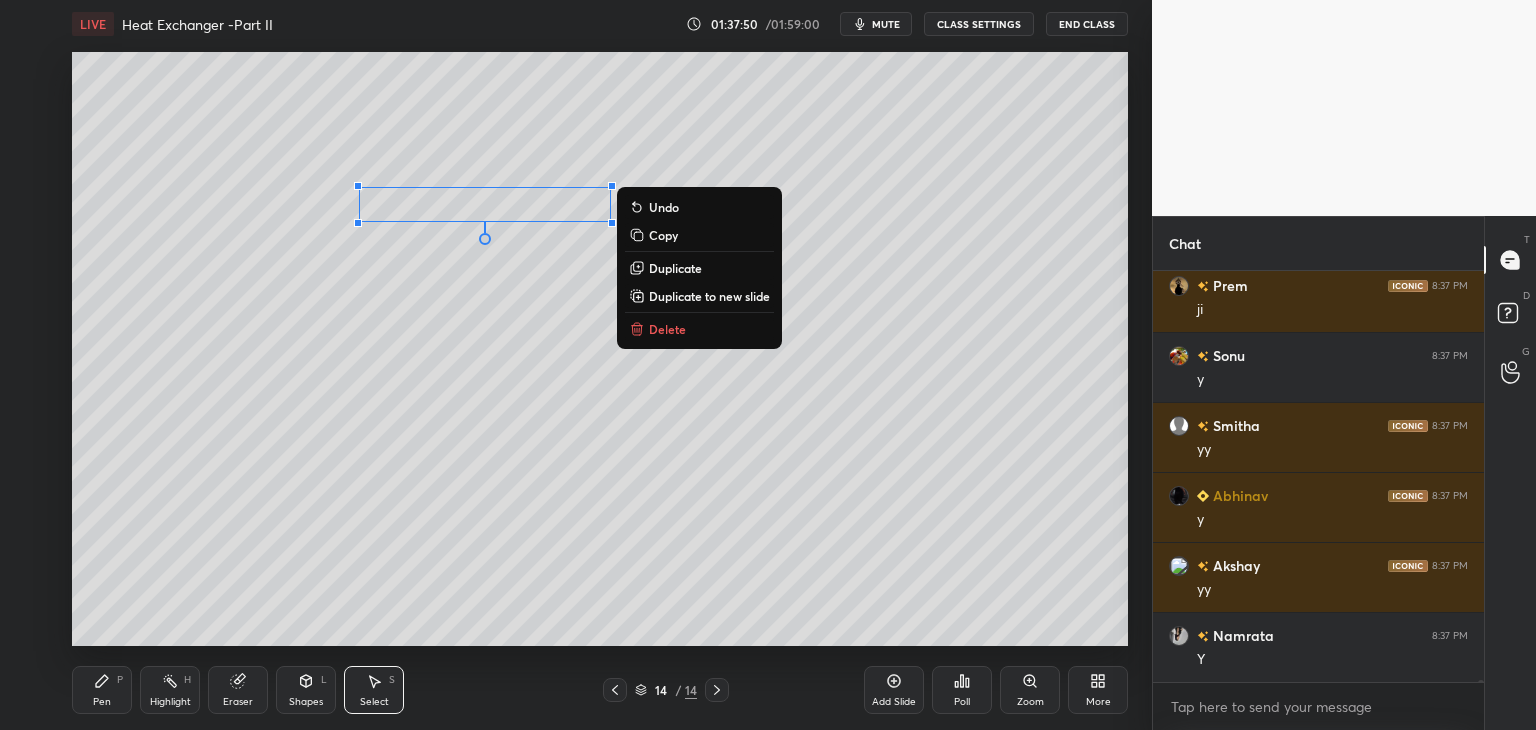 scroll, scrollTop: 76968, scrollLeft: 0, axis: vertical 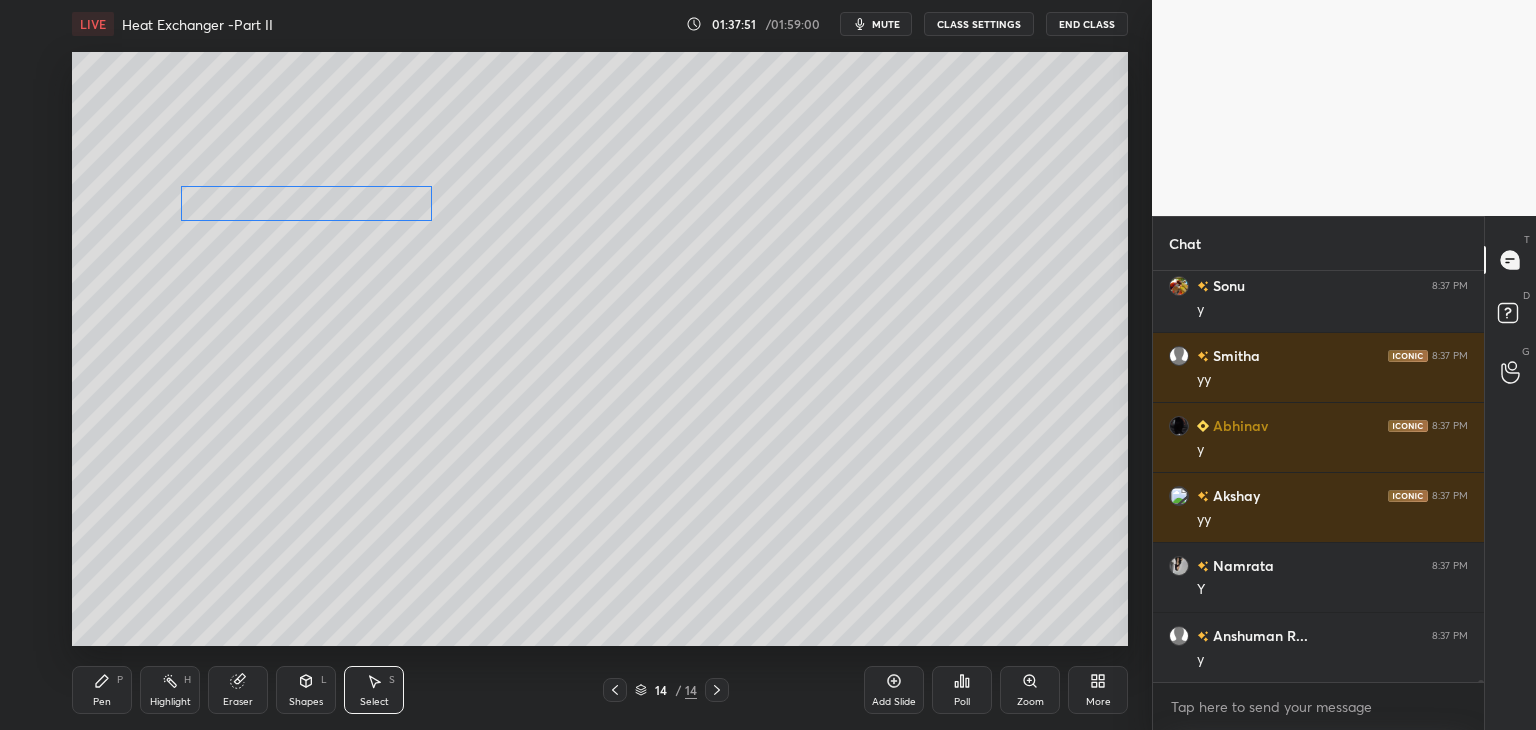 drag, startPoint x: 542, startPoint y: 209, endPoint x: 374, endPoint y: 213, distance: 168.0476 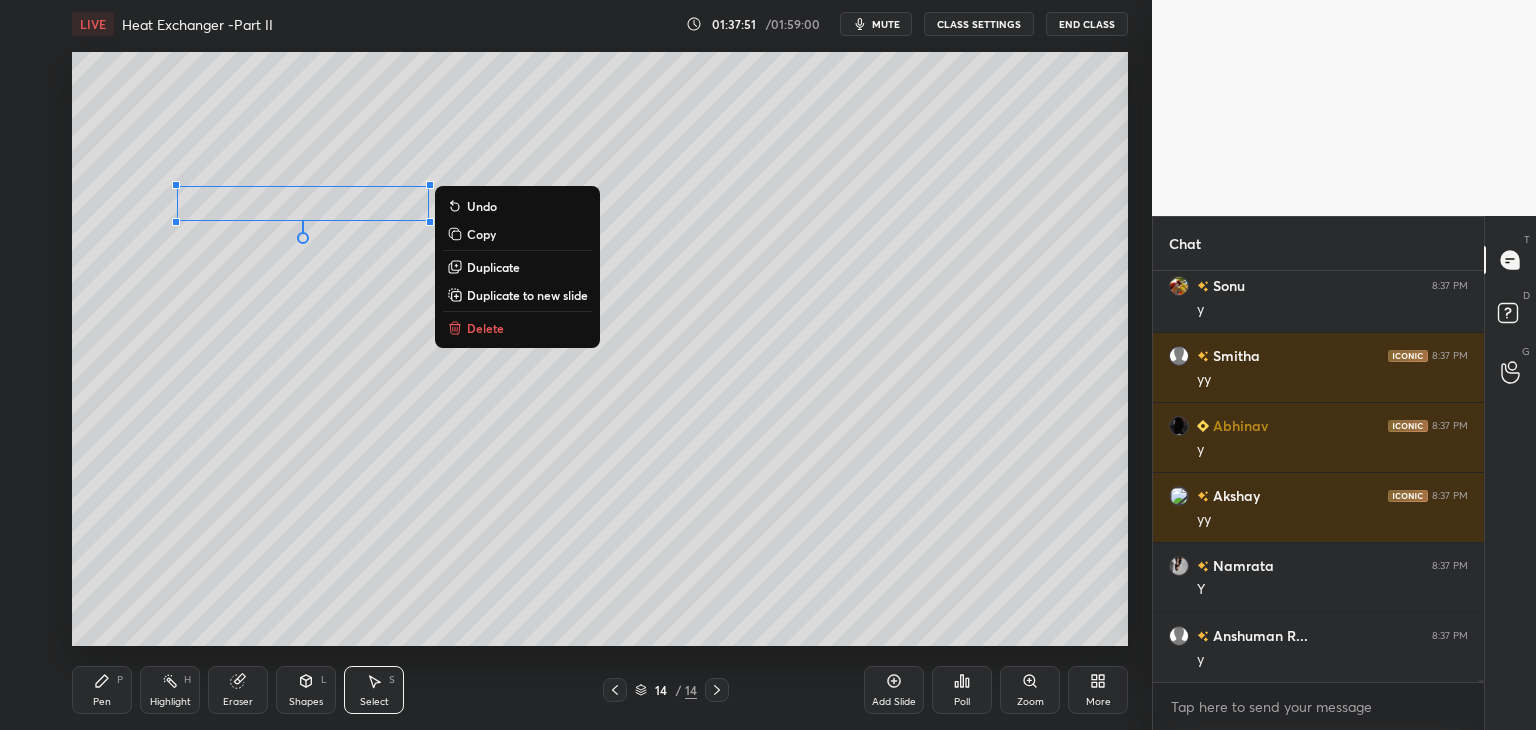 scroll, scrollTop: 77038, scrollLeft: 0, axis: vertical 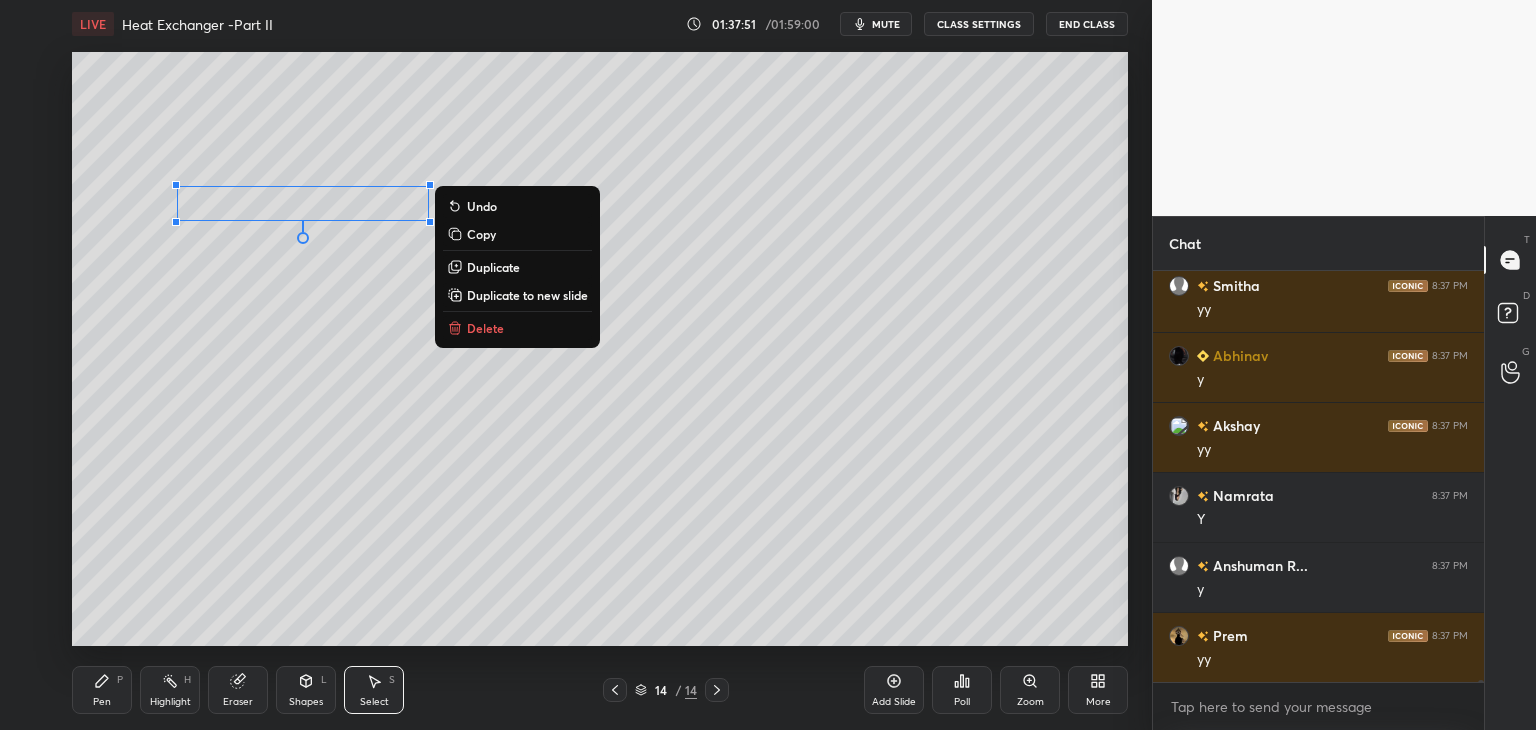 click on "0 ° Undo Copy Duplicate Duplicate to new slide Delete" at bounding box center (600, 349) 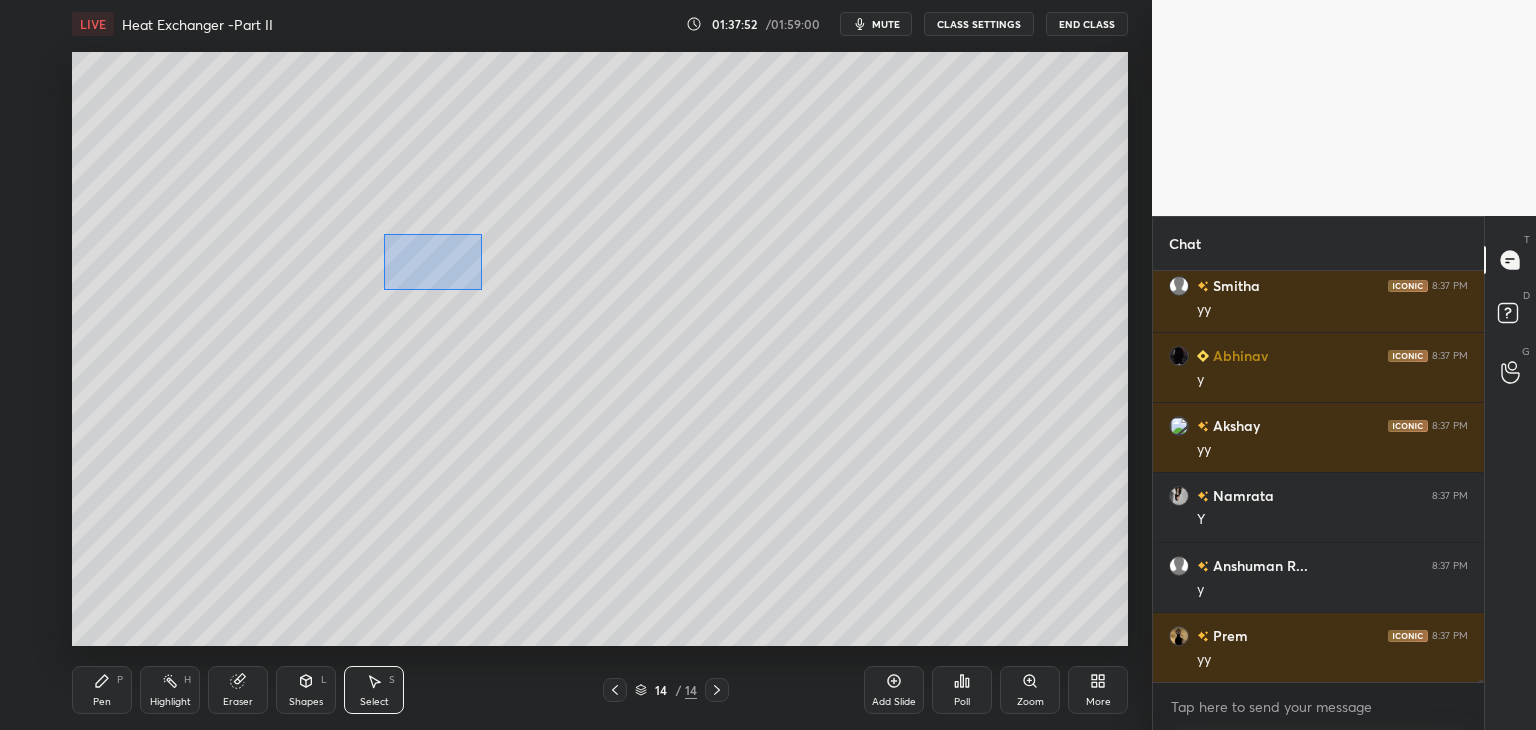 drag, startPoint x: 384, startPoint y: 233, endPoint x: 481, endPoint y: 293, distance: 114.05701 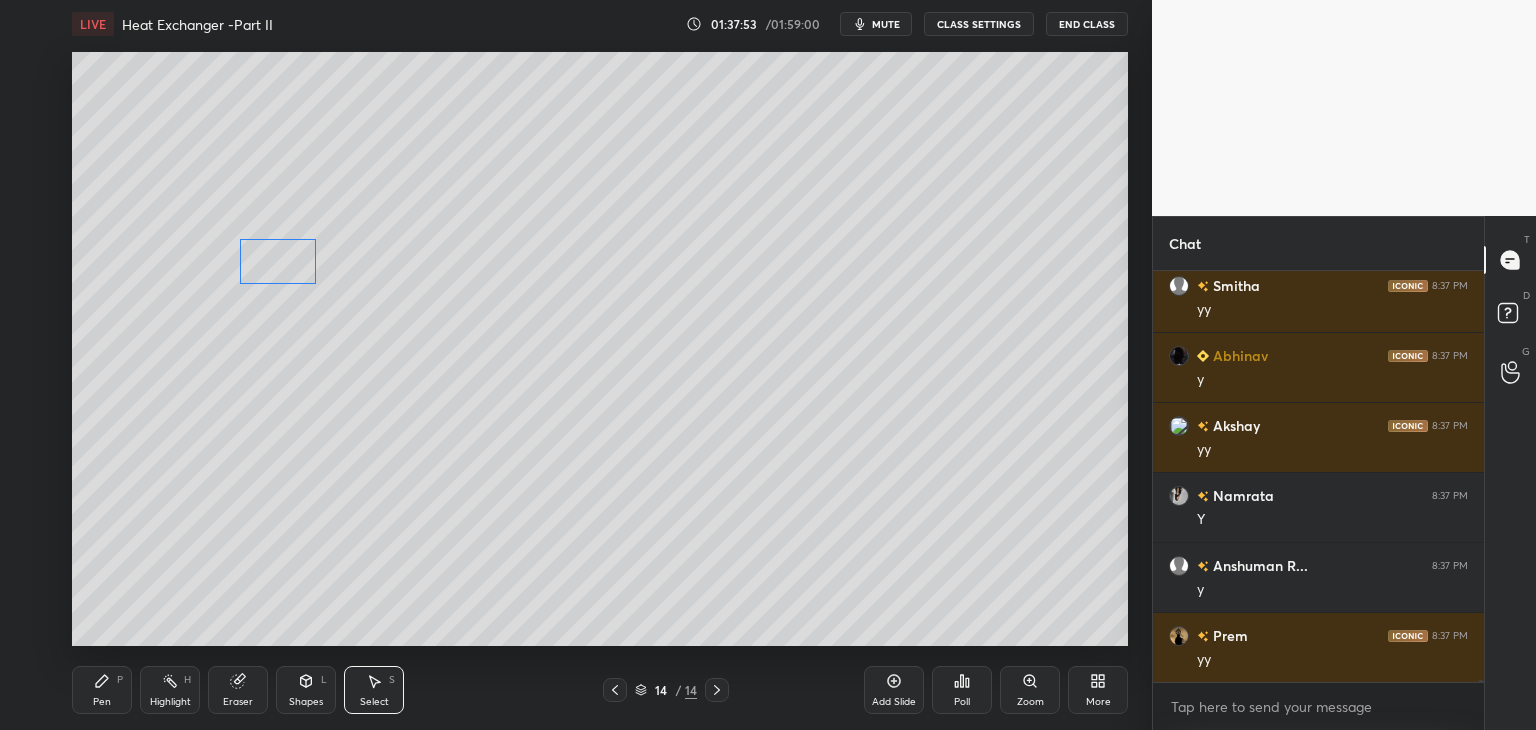 drag, startPoint x: 440, startPoint y: 269, endPoint x: 282, endPoint y: 267, distance: 158.01266 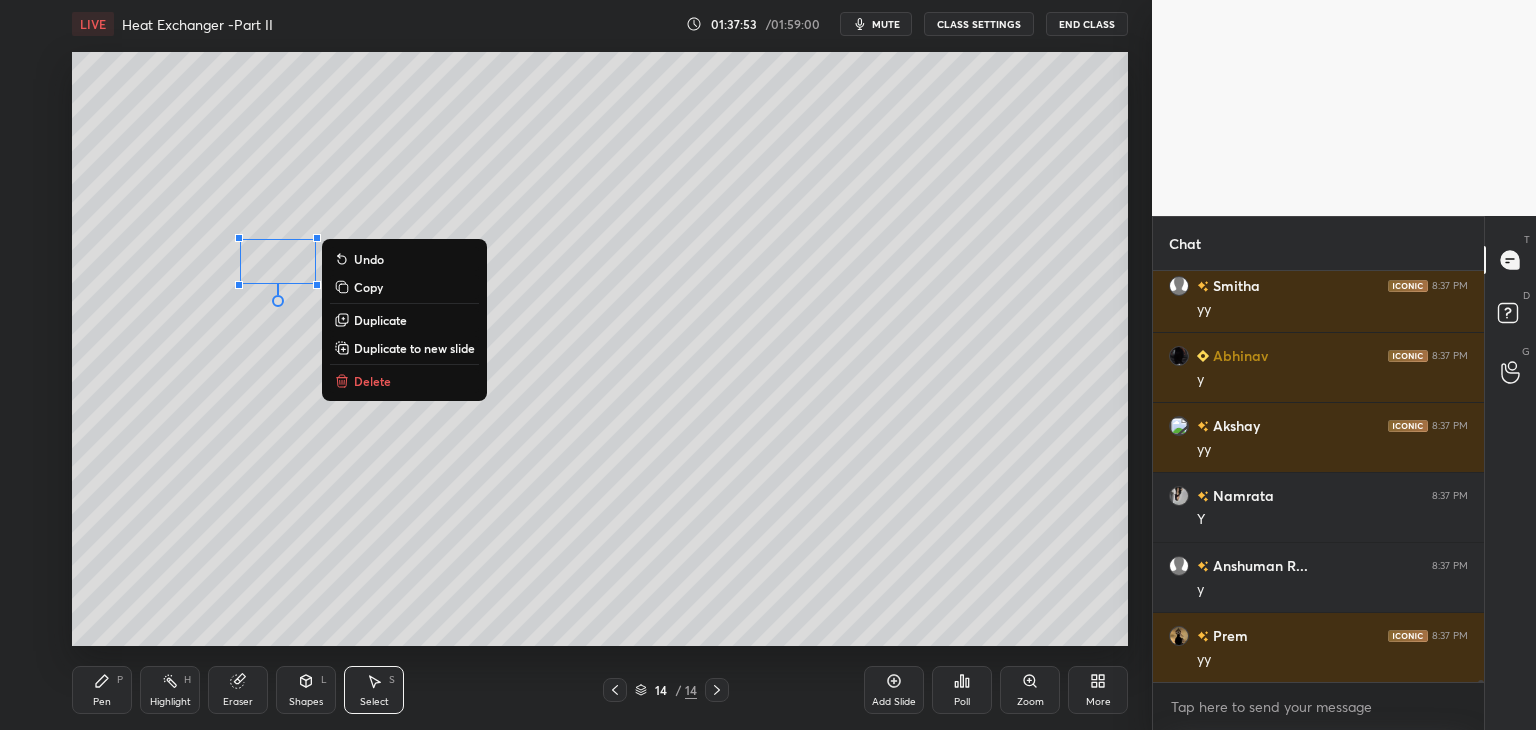 click on "0 ° Undo Copy Duplicate Duplicate to new slide Delete" at bounding box center [600, 349] 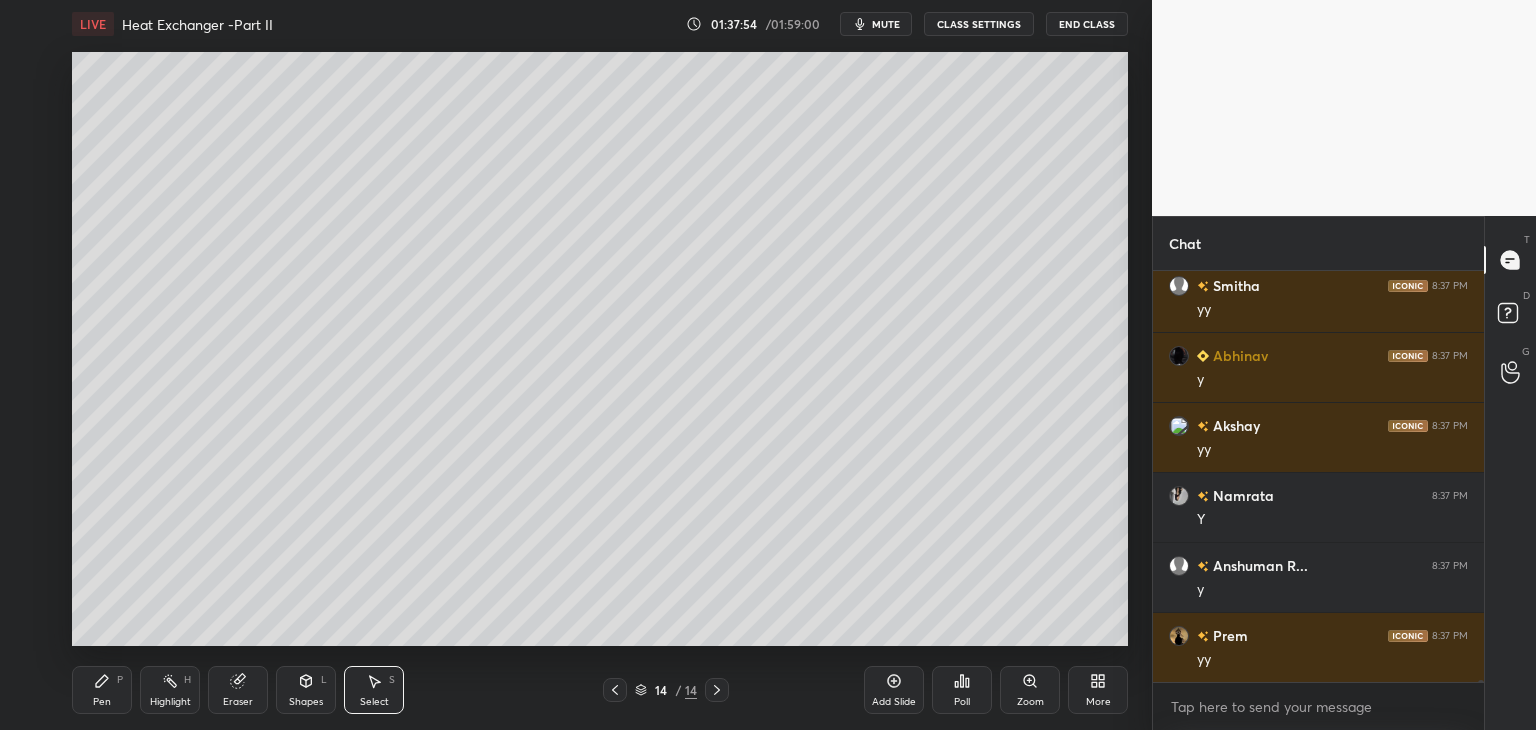 scroll, scrollTop: 77108, scrollLeft: 0, axis: vertical 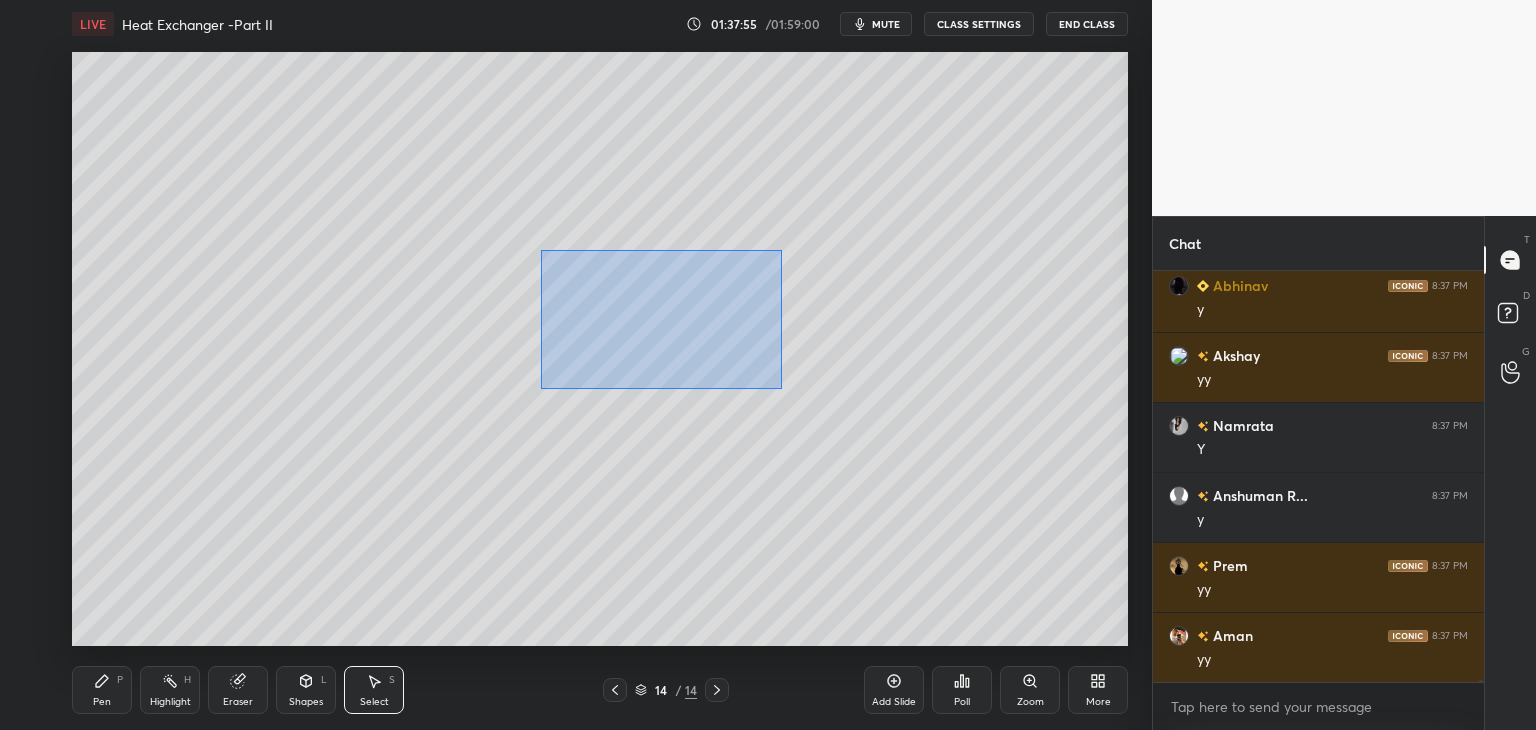 drag, startPoint x: 567, startPoint y: 277, endPoint x: 723, endPoint y: 362, distance: 177.65416 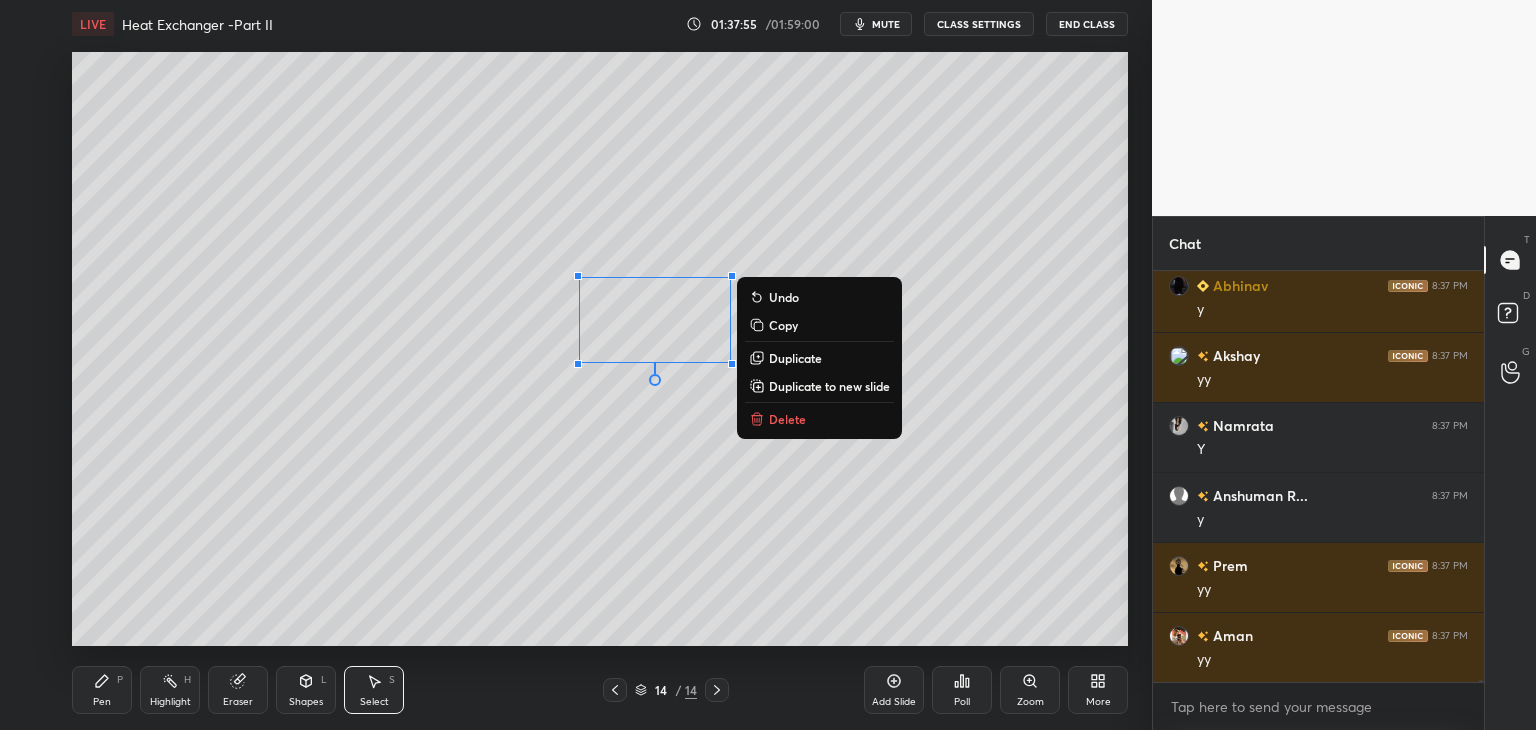 scroll, scrollTop: 77178, scrollLeft: 0, axis: vertical 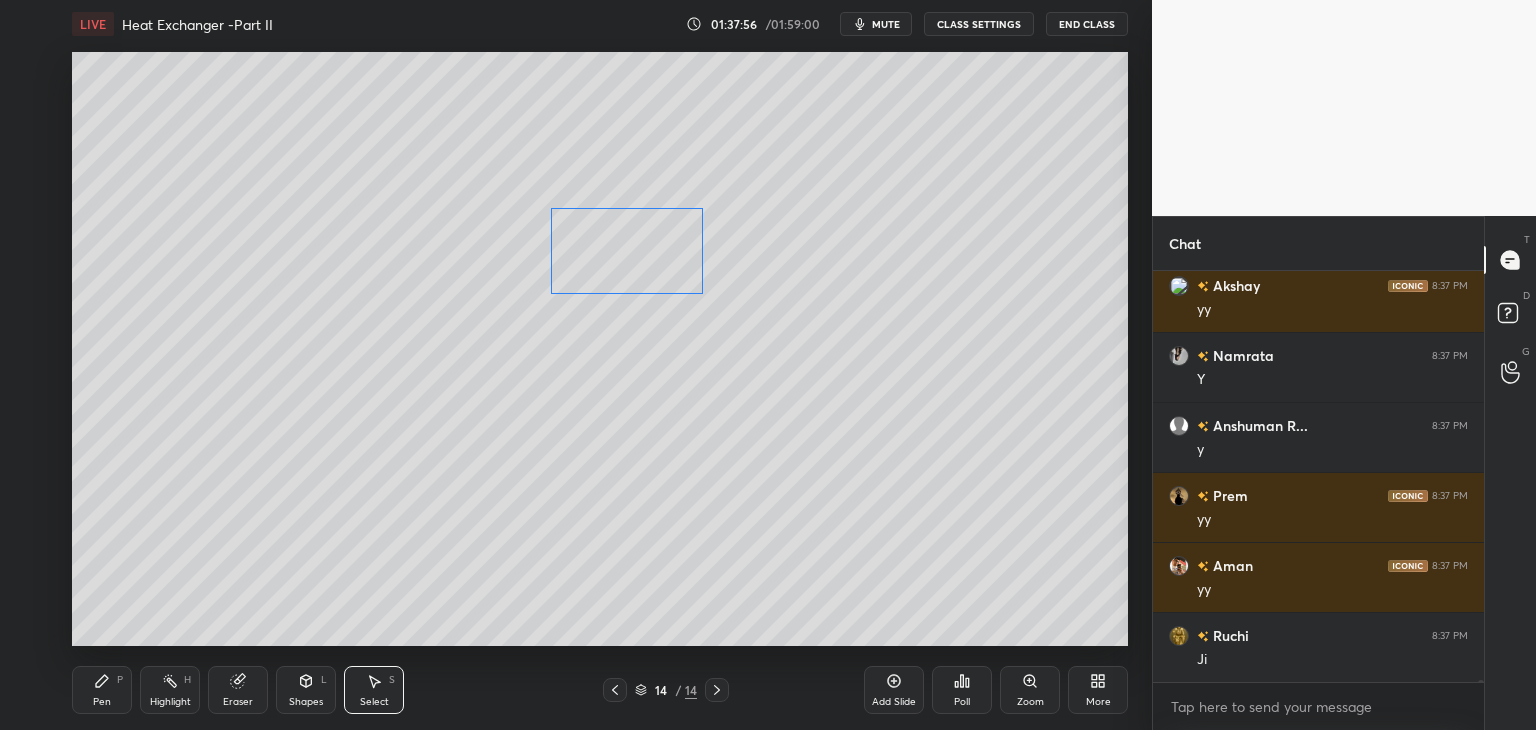 drag, startPoint x: 665, startPoint y: 305, endPoint x: 647, endPoint y: 257, distance: 51.264023 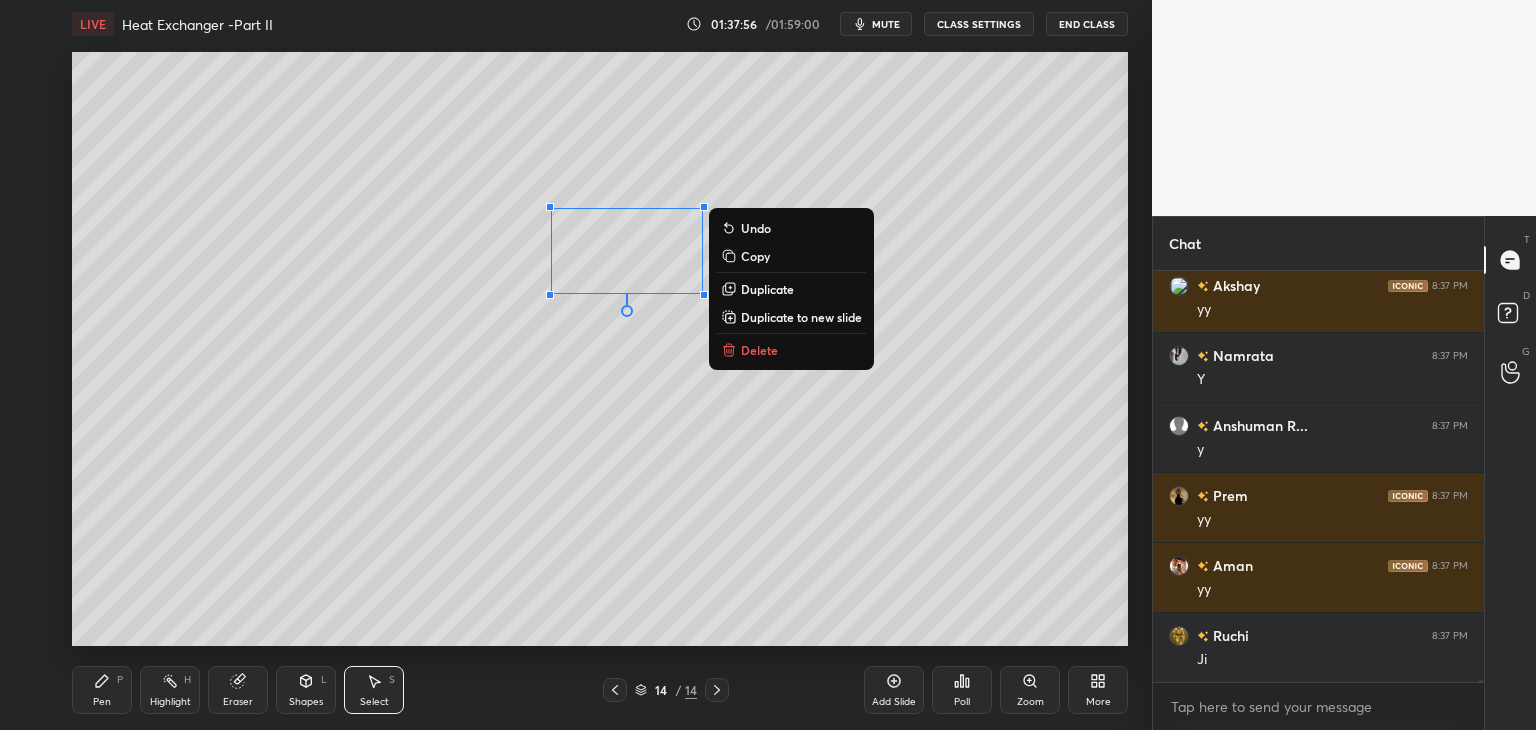 click on "0 ° Undo Copy Duplicate Duplicate to new slide Delete" at bounding box center [600, 349] 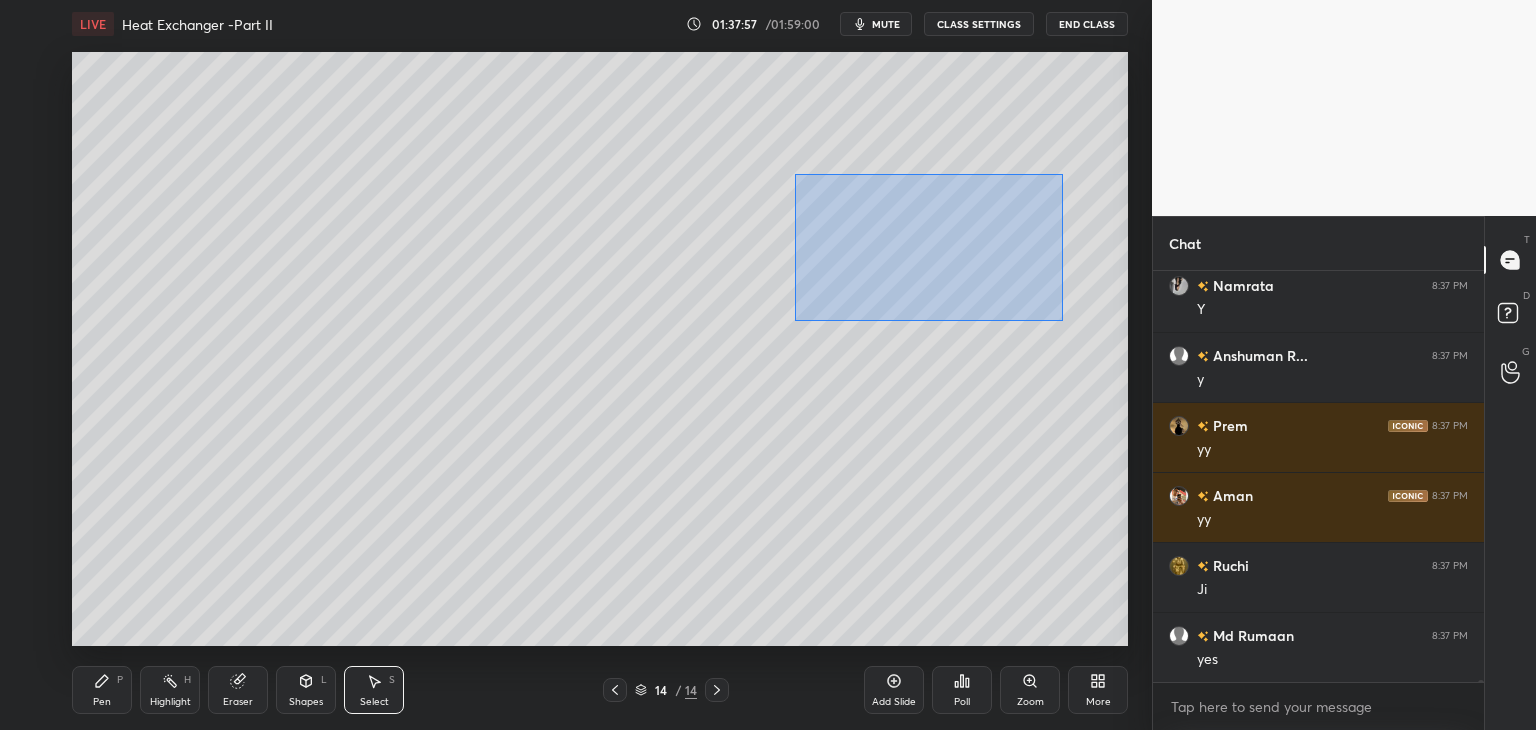 drag, startPoint x: 828, startPoint y: 199, endPoint x: 1035, endPoint y: 302, distance: 231.20985 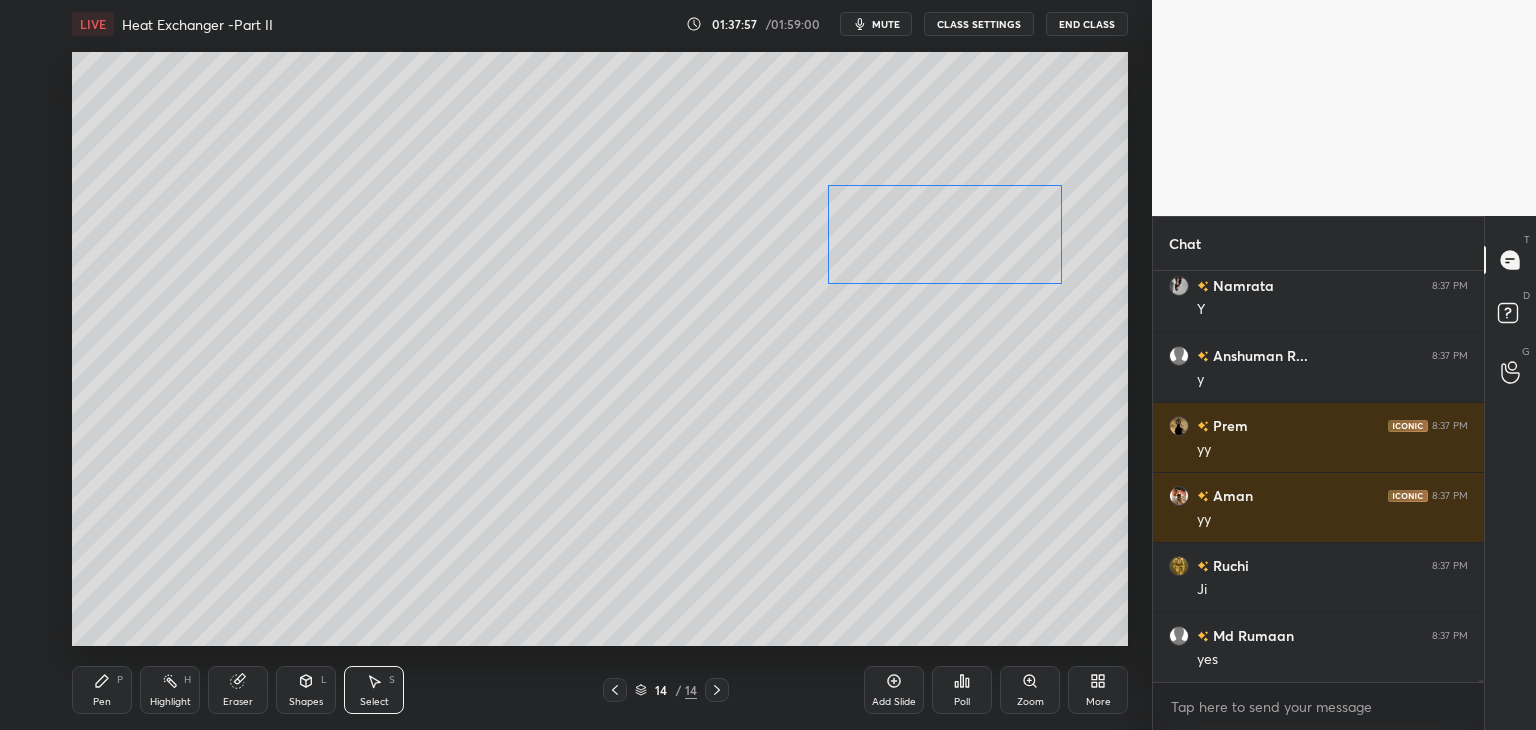 scroll, scrollTop: 77388, scrollLeft: 0, axis: vertical 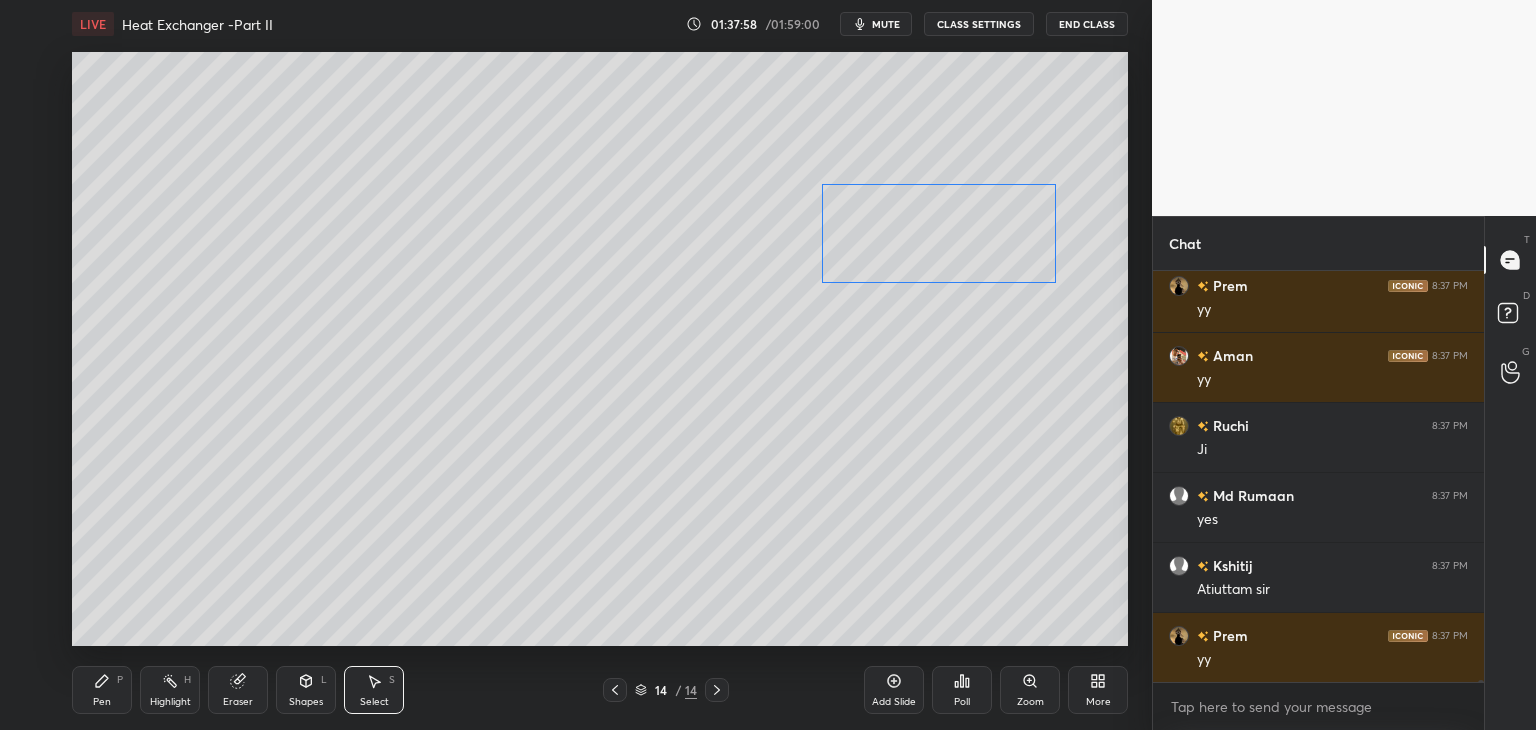 click on "0 ° Undo Copy Duplicate Duplicate to new slide Delete" at bounding box center (600, 349) 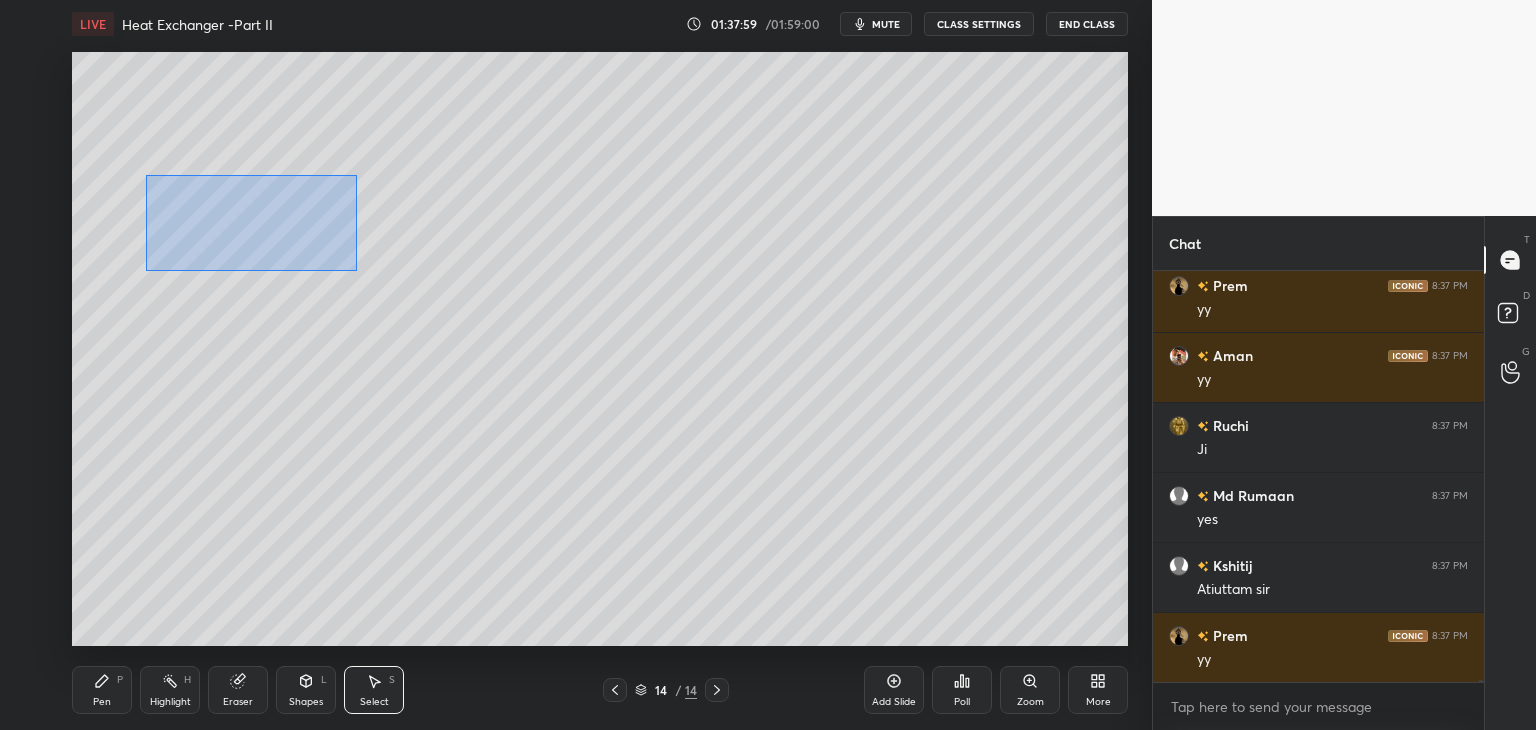 drag, startPoint x: 193, startPoint y: 208, endPoint x: 412, endPoint y: 284, distance: 231.81242 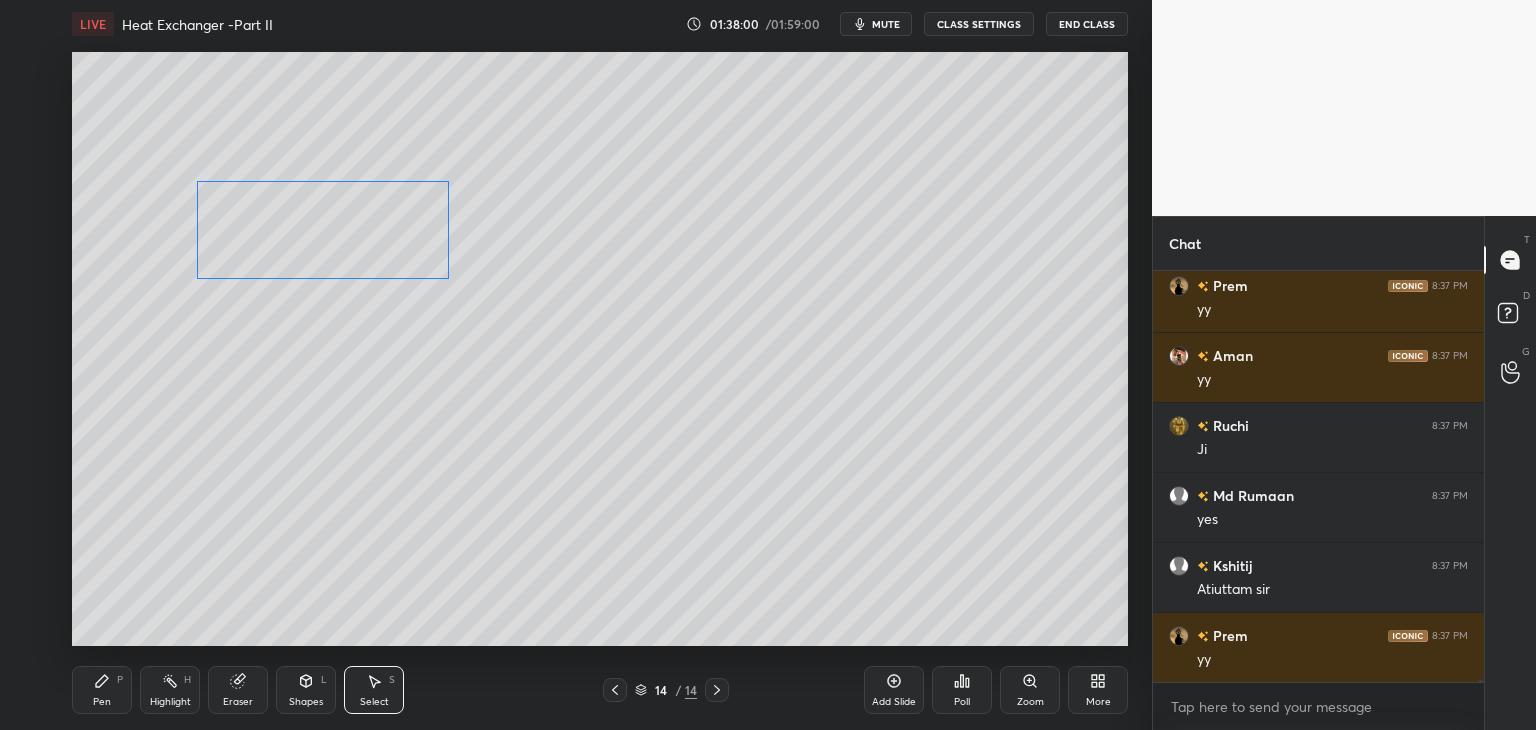 drag, startPoint x: 349, startPoint y: 245, endPoint x: 368, endPoint y: 242, distance: 19.235384 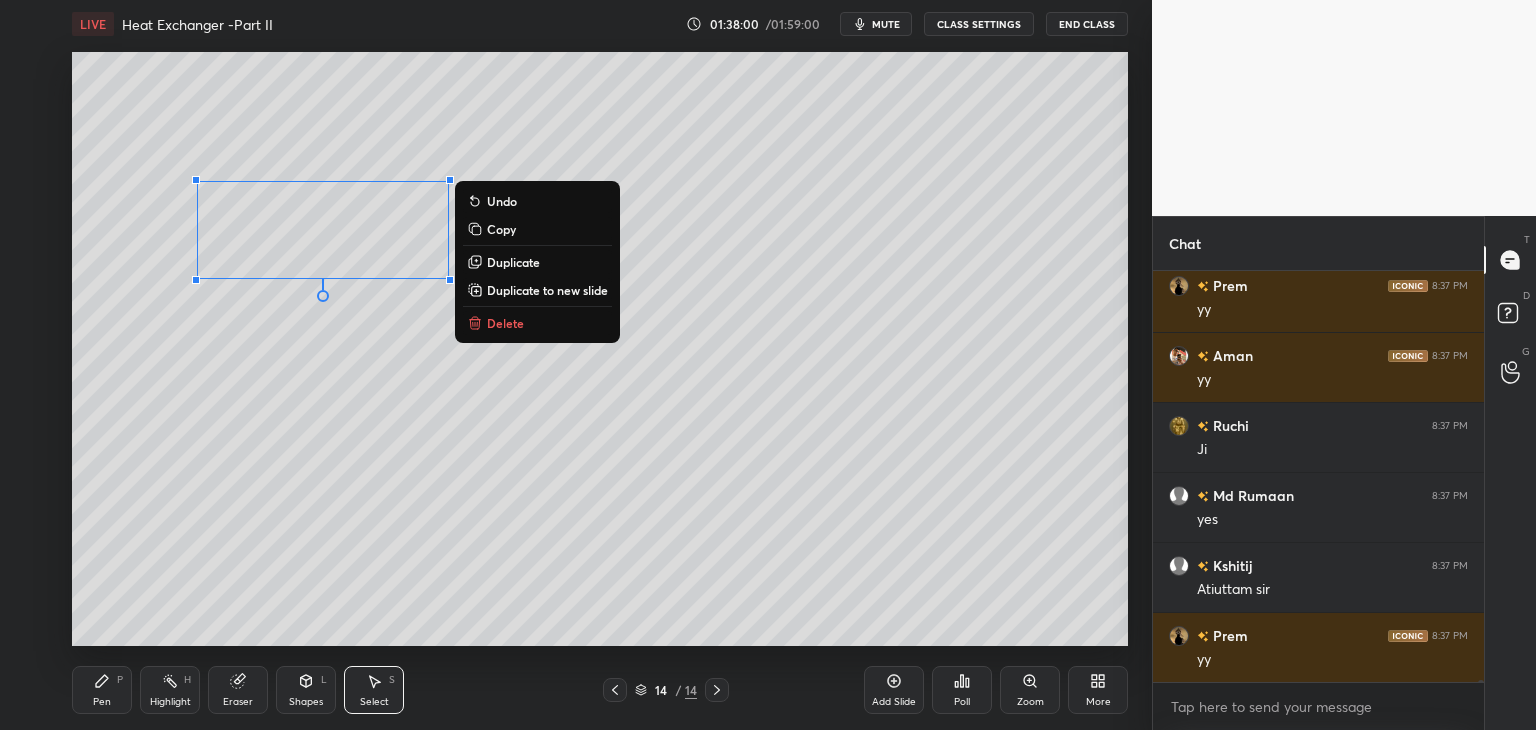 scroll, scrollTop: 77458, scrollLeft: 0, axis: vertical 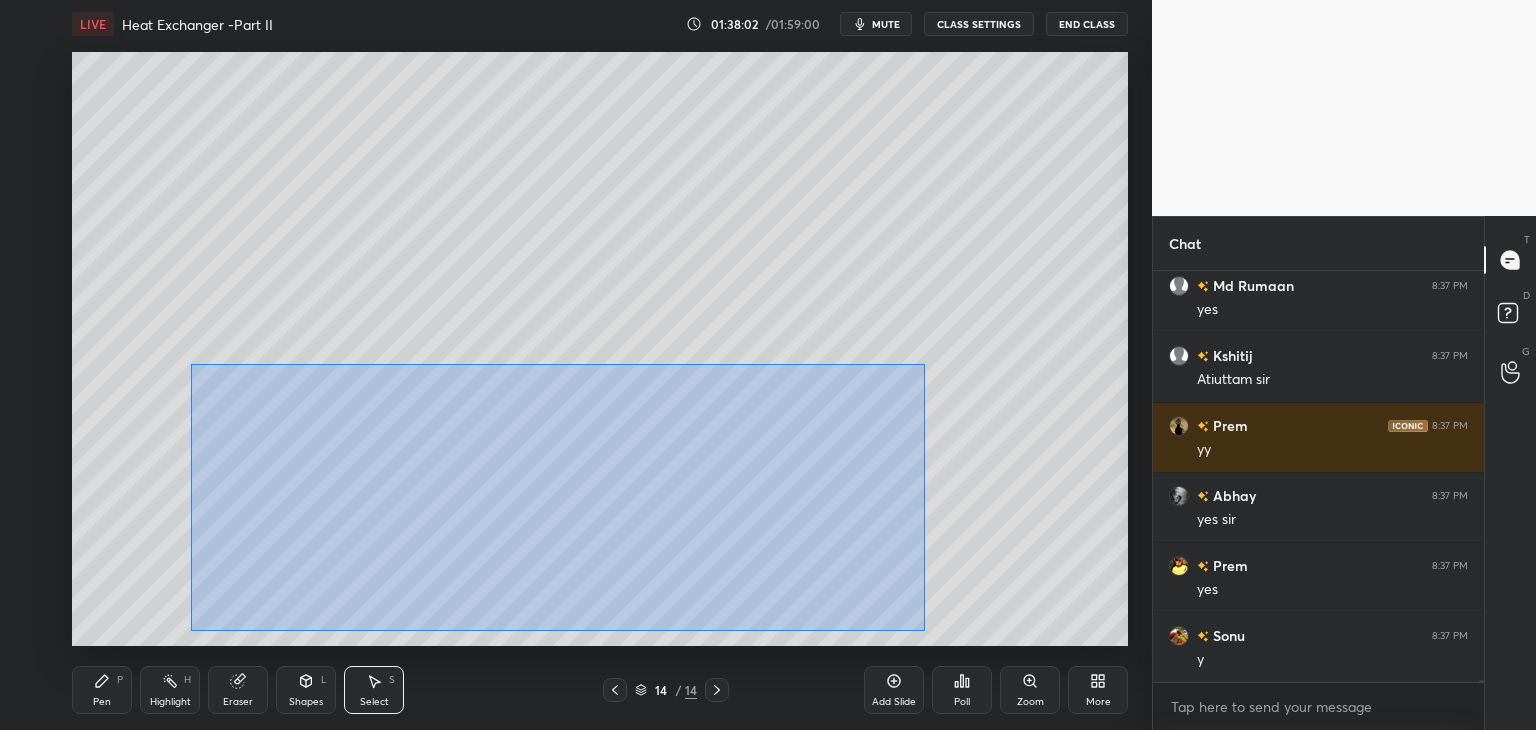 drag, startPoint x: 192, startPoint y: 365, endPoint x: 906, endPoint y: 620, distance: 758.1695 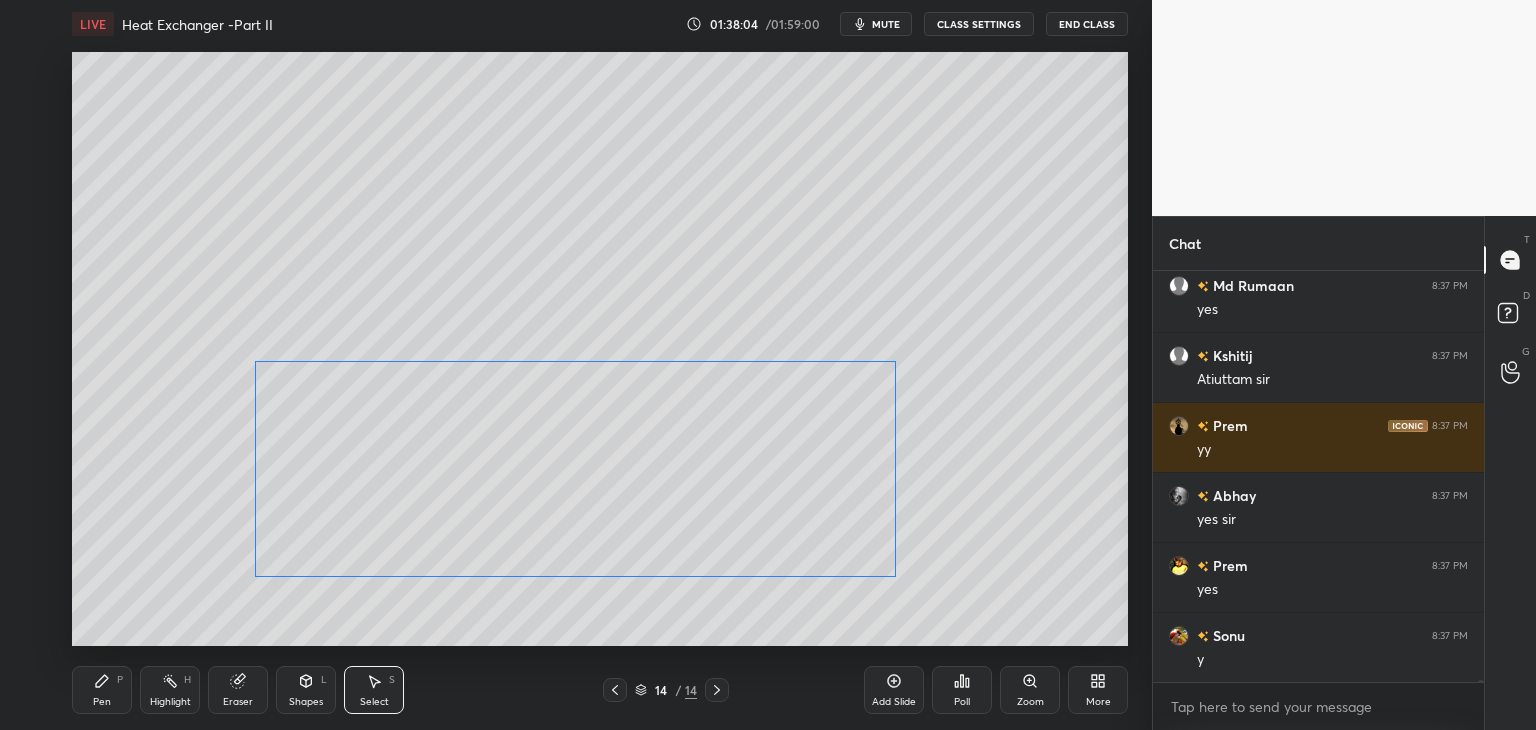 drag, startPoint x: 796, startPoint y: 542, endPoint x: 796, endPoint y: 516, distance: 26 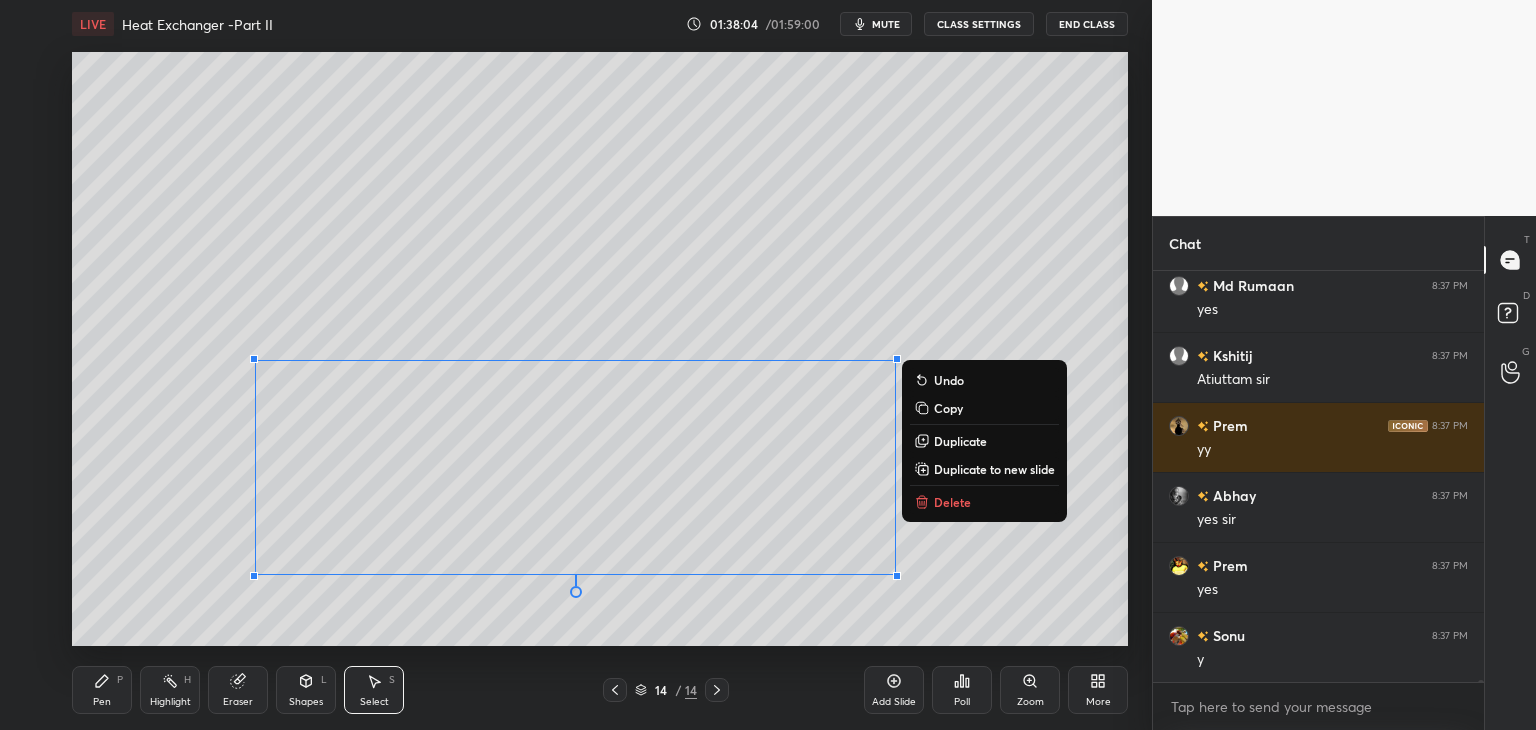 click on "0 ° Undo Copy Duplicate Duplicate to new slide Delete" at bounding box center [600, 349] 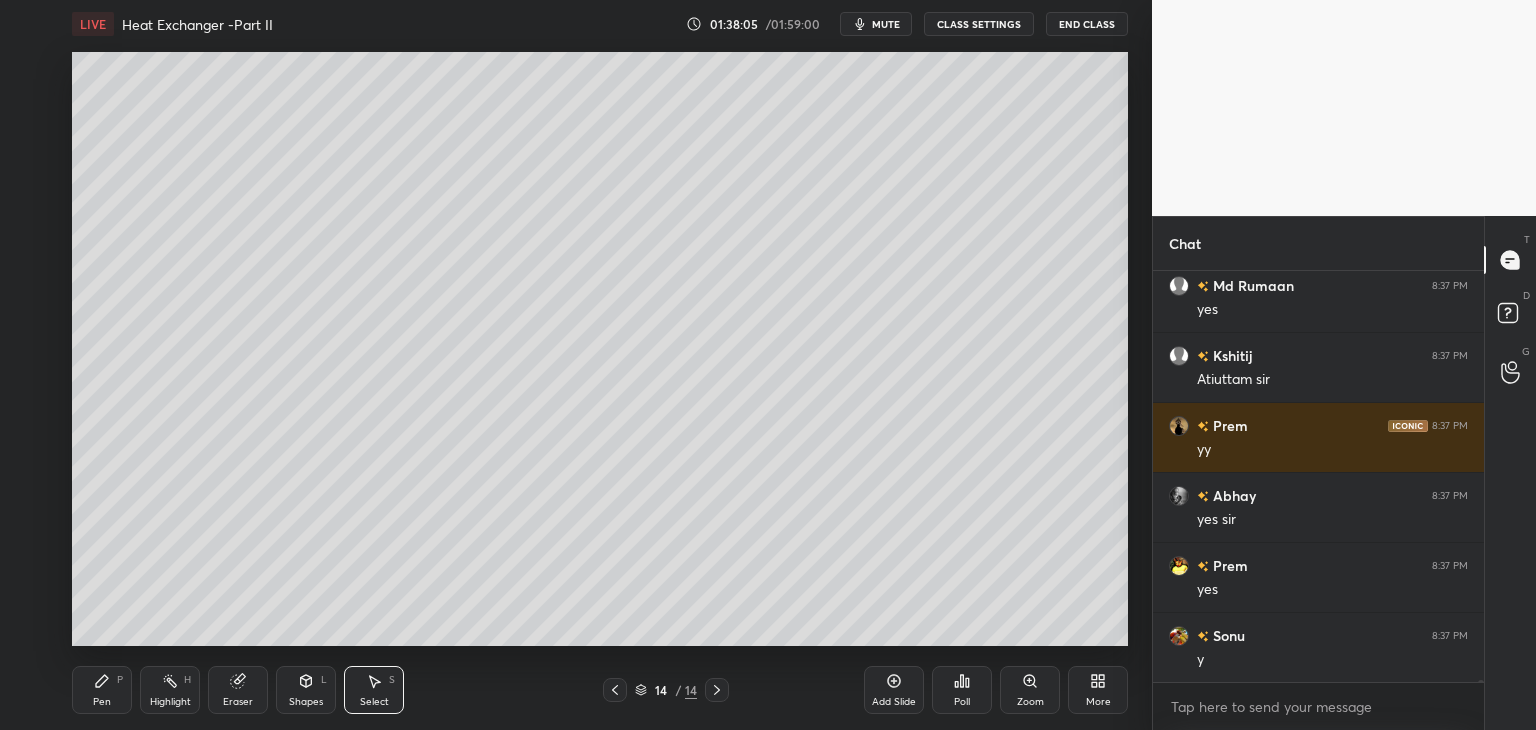 click on "Shapes L" at bounding box center (306, 690) 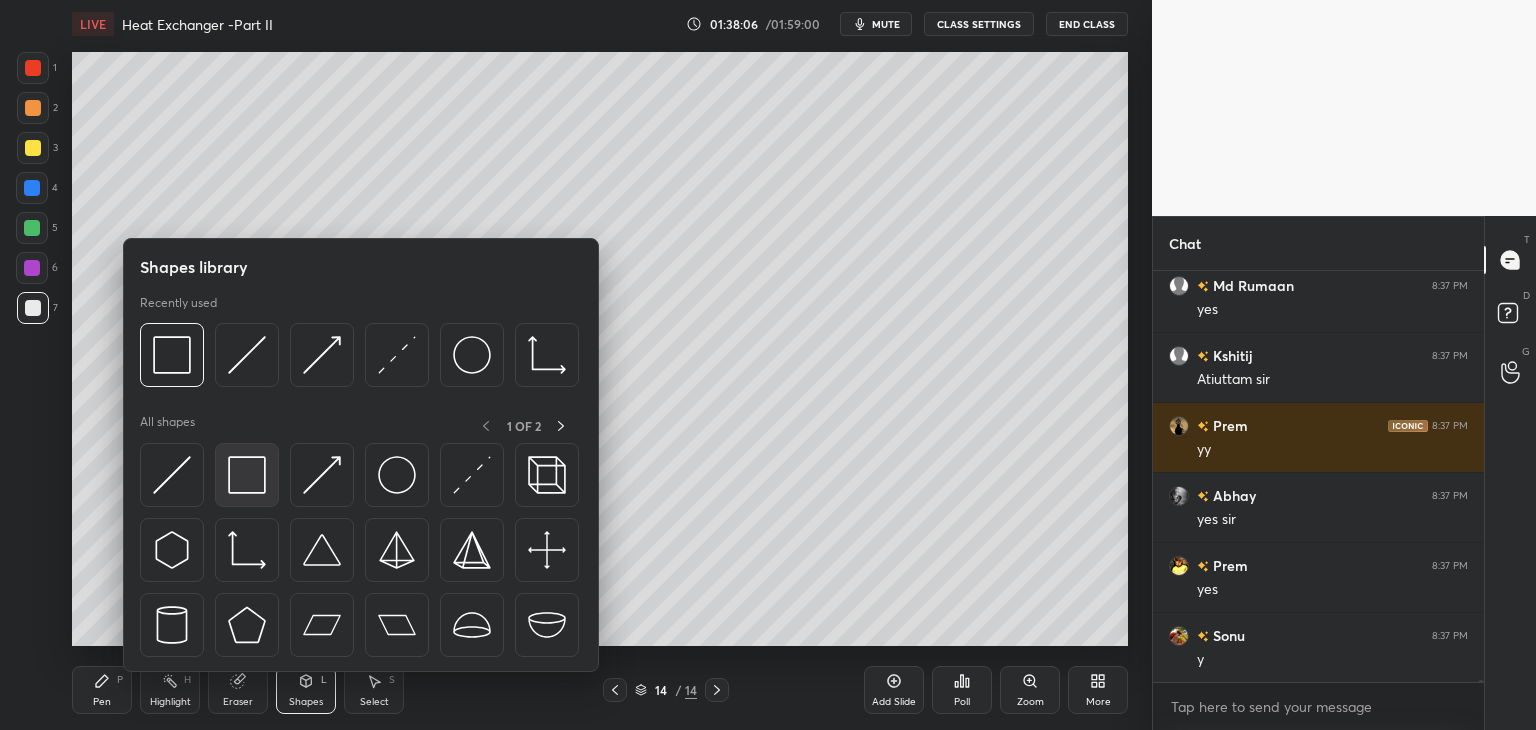 click at bounding box center [247, 475] 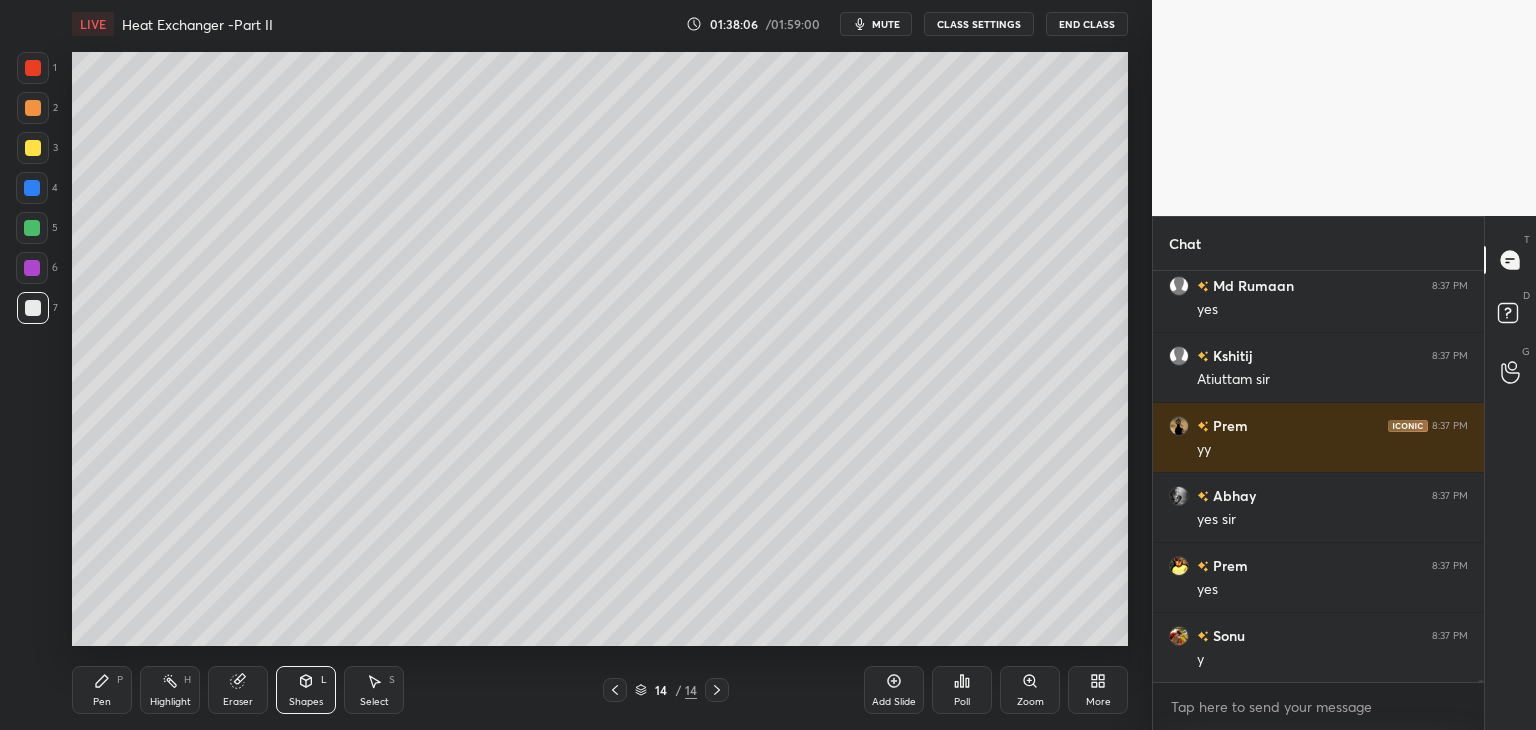 scroll, scrollTop: 77668, scrollLeft: 0, axis: vertical 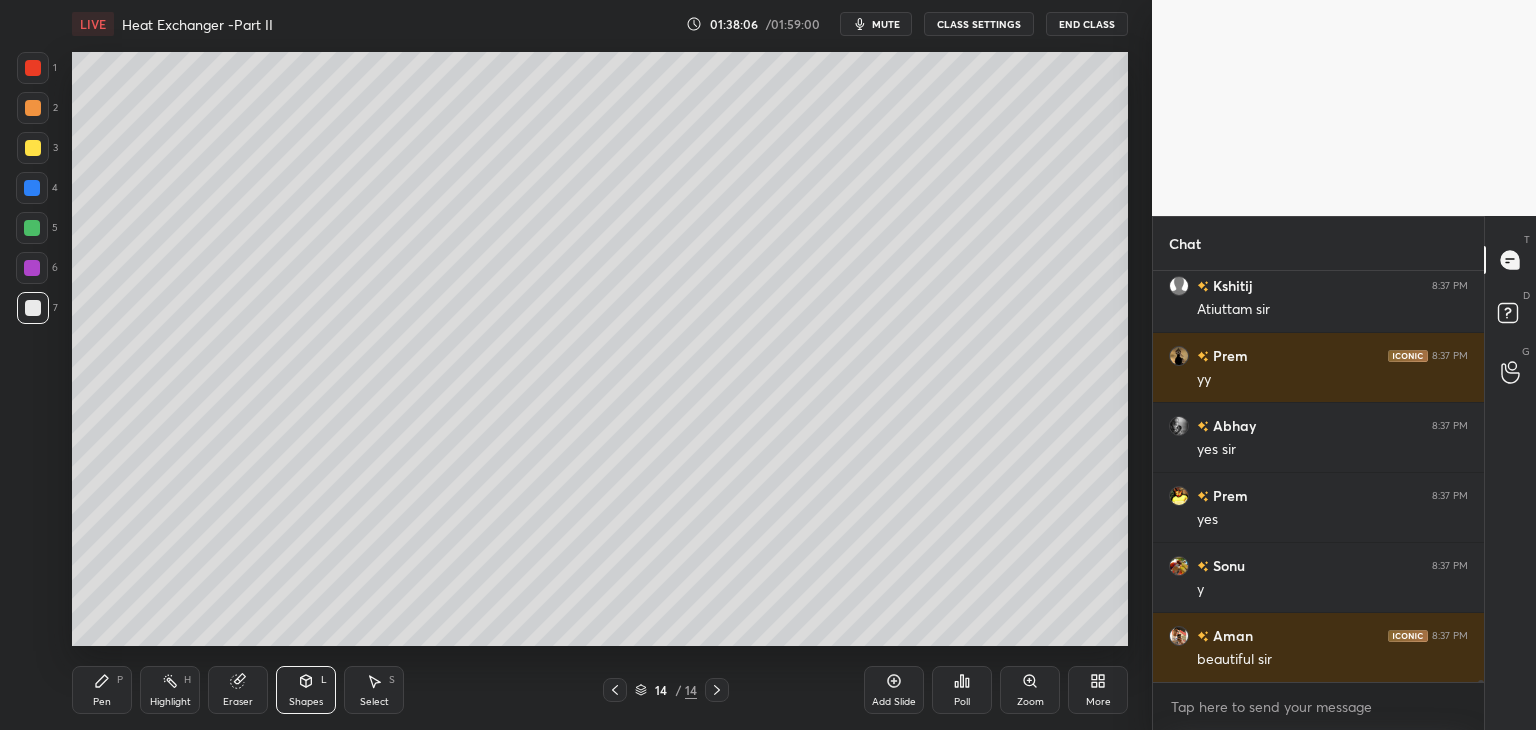 click at bounding box center [32, 268] 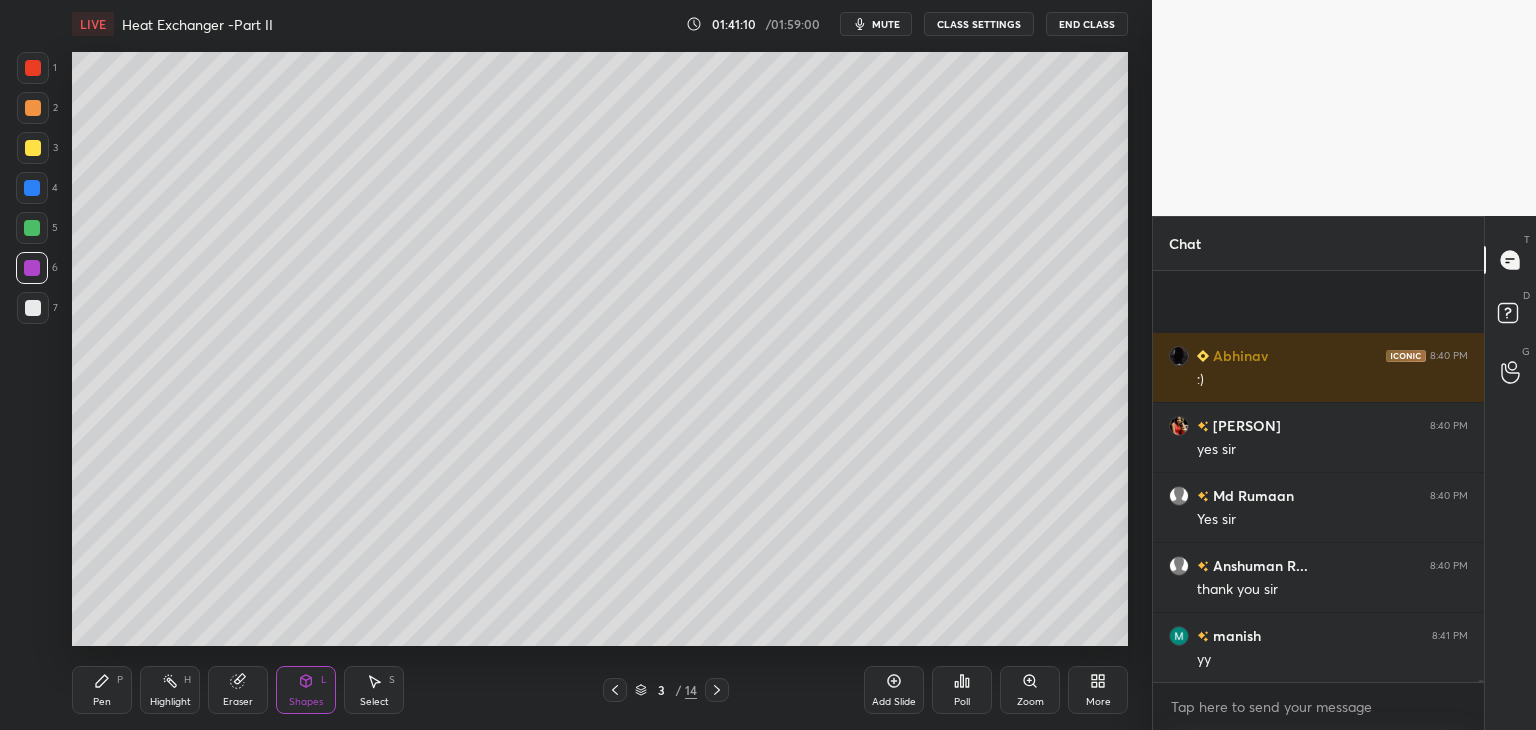 scroll, scrollTop: 82142, scrollLeft: 0, axis: vertical 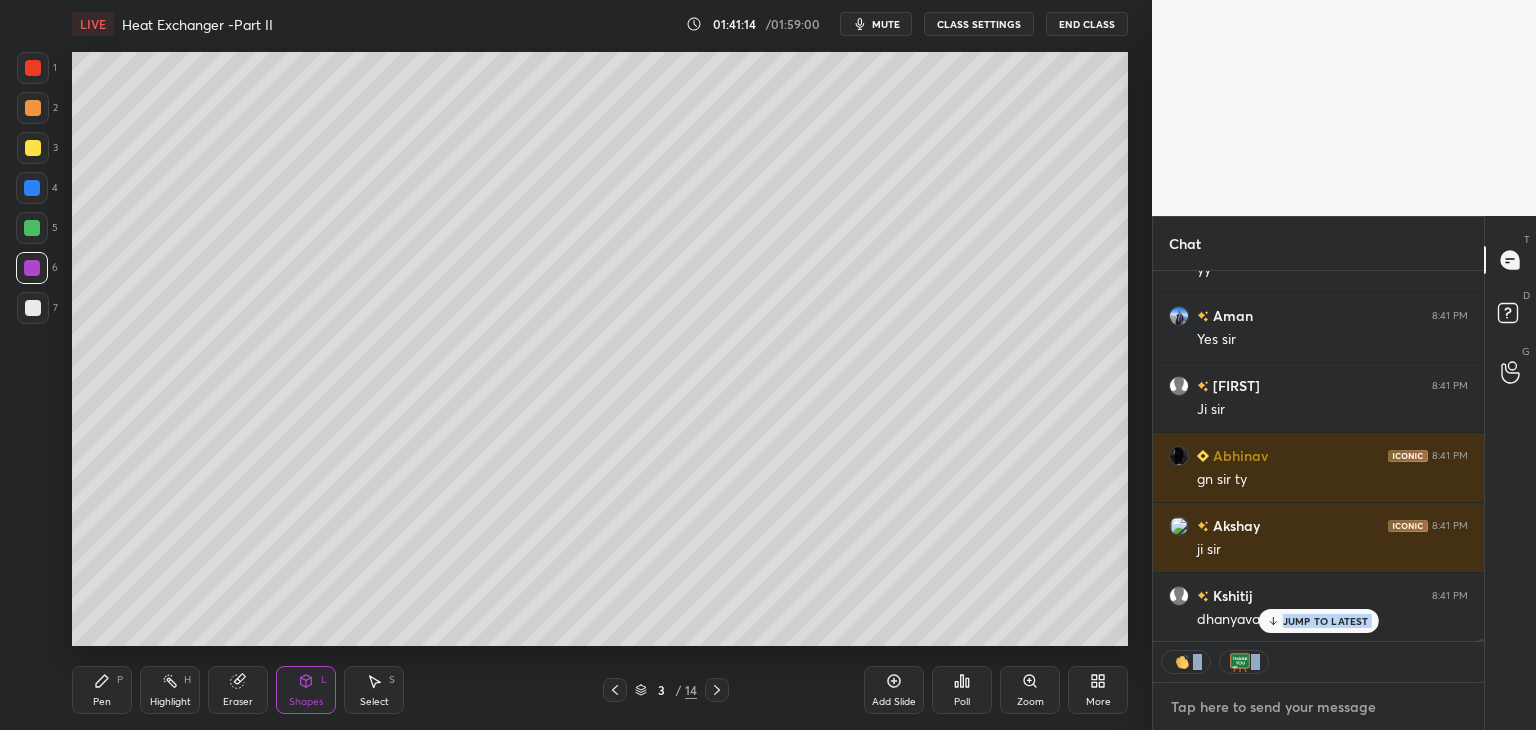 click at bounding box center (1318, 707) 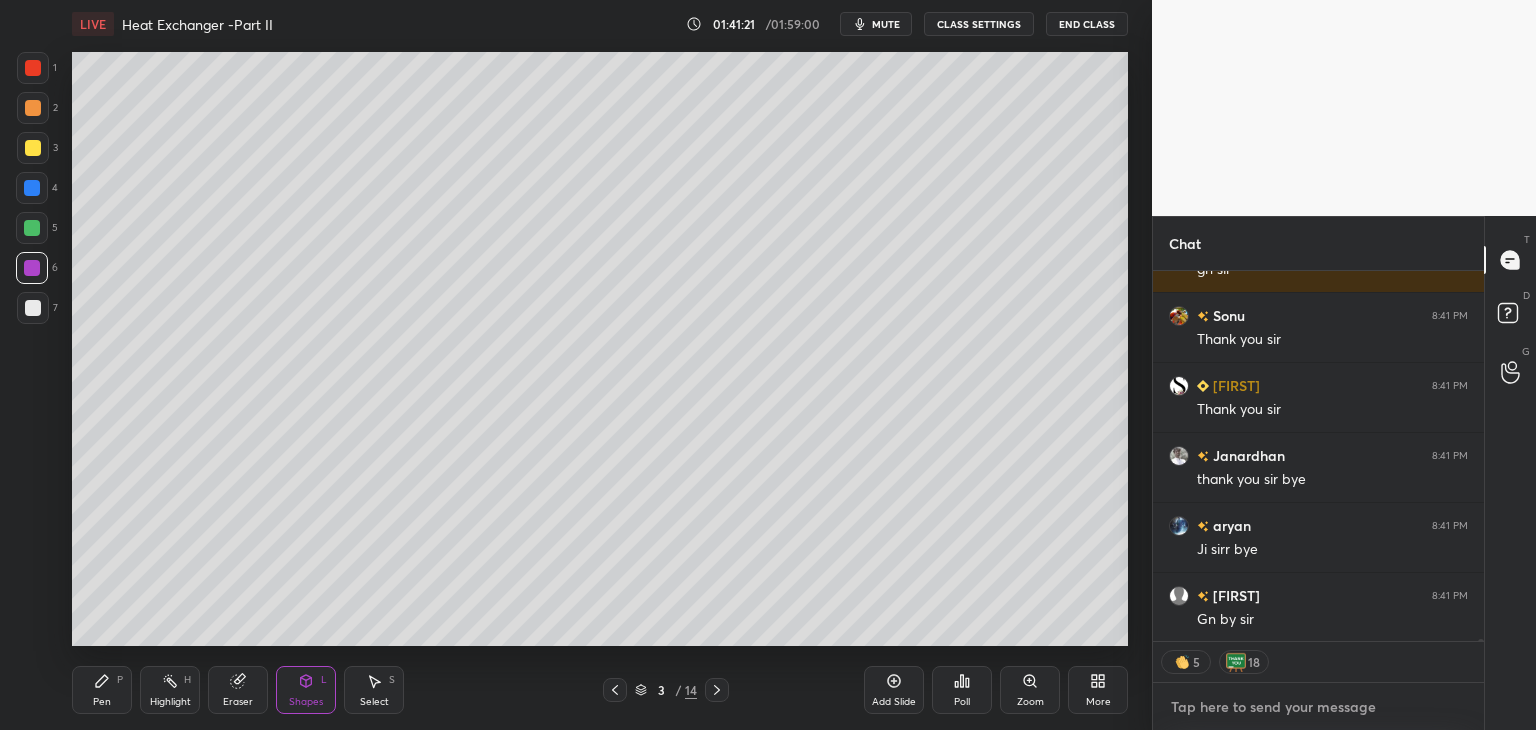 scroll, scrollTop: 82883, scrollLeft: 0, axis: vertical 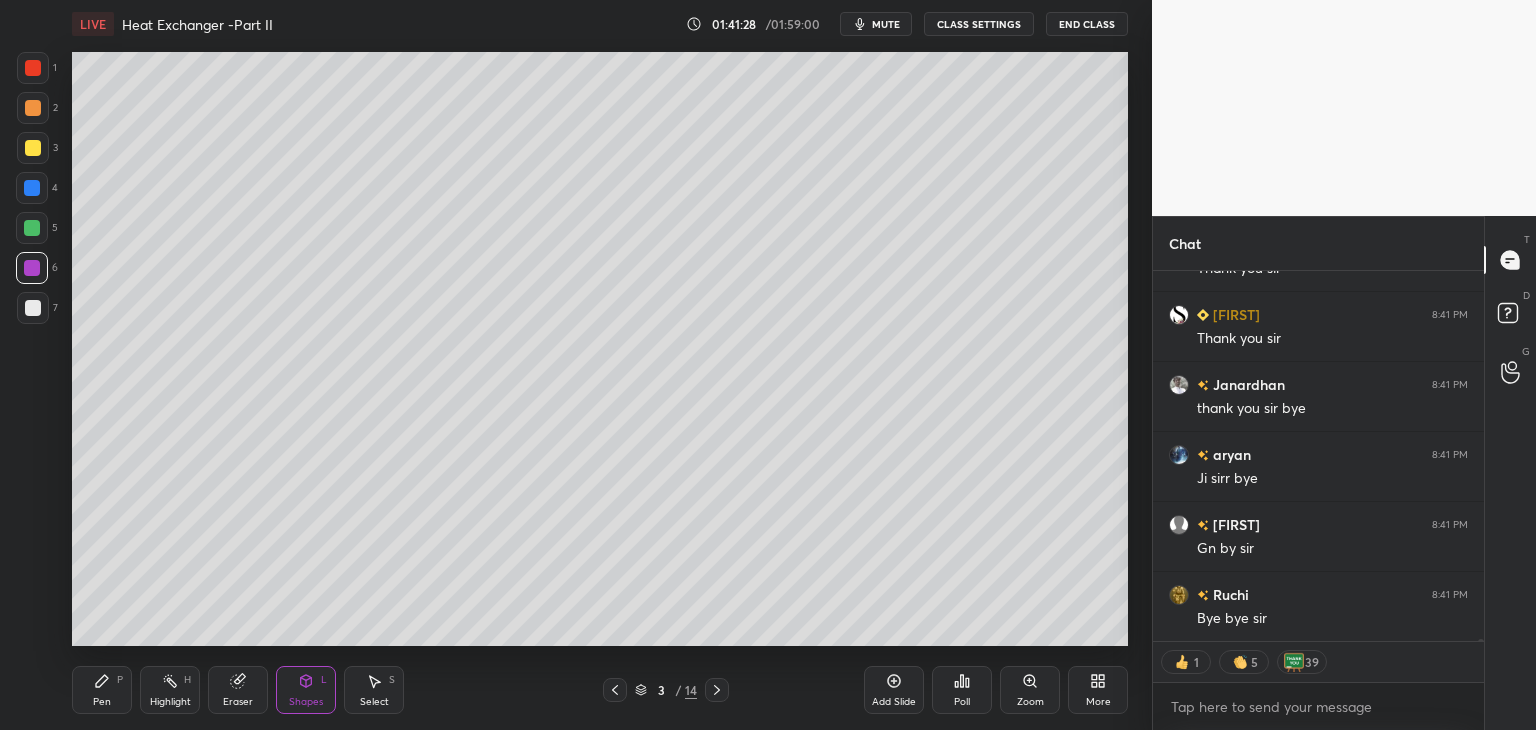 click on "End Class" at bounding box center (1087, 24) 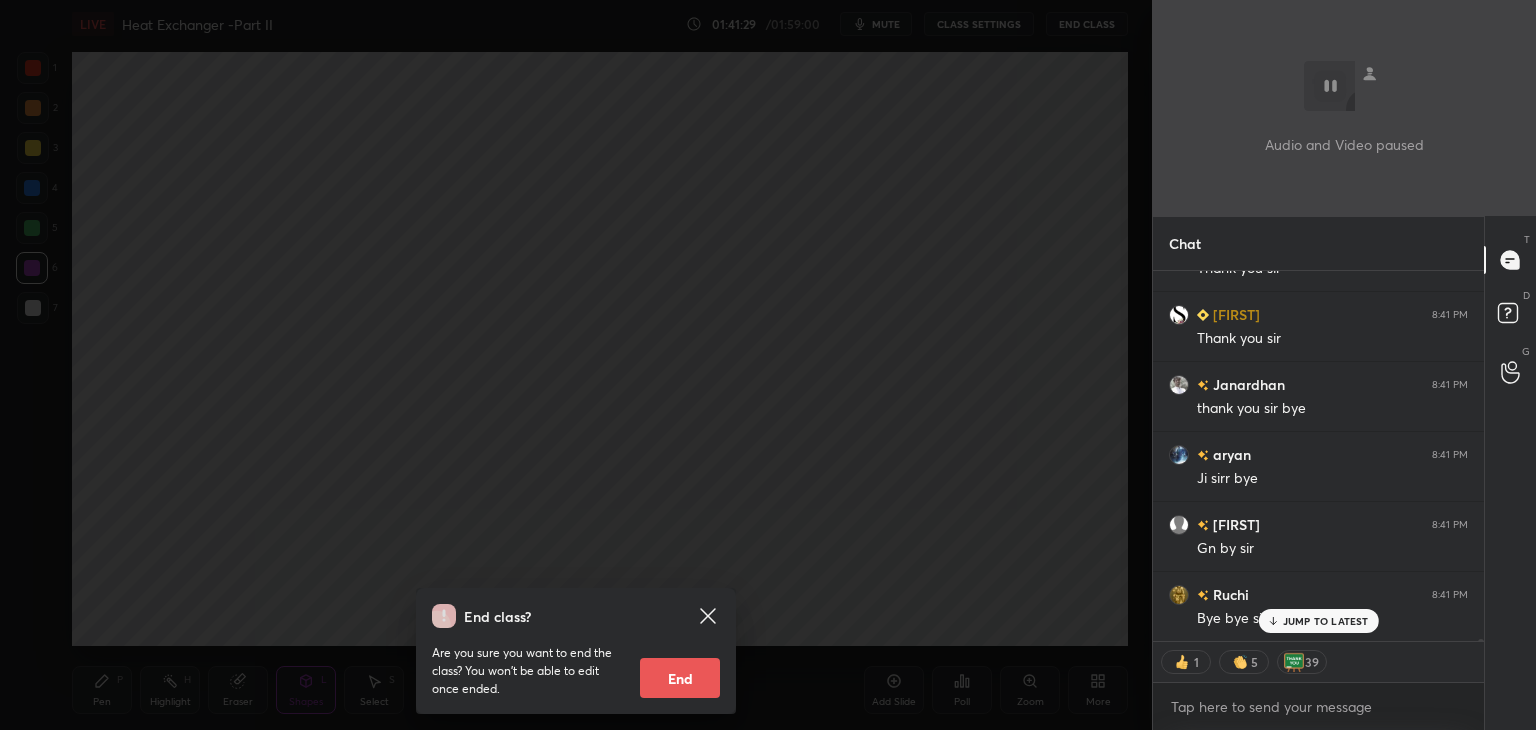 scroll, scrollTop: 82952, scrollLeft: 0, axis: vertical 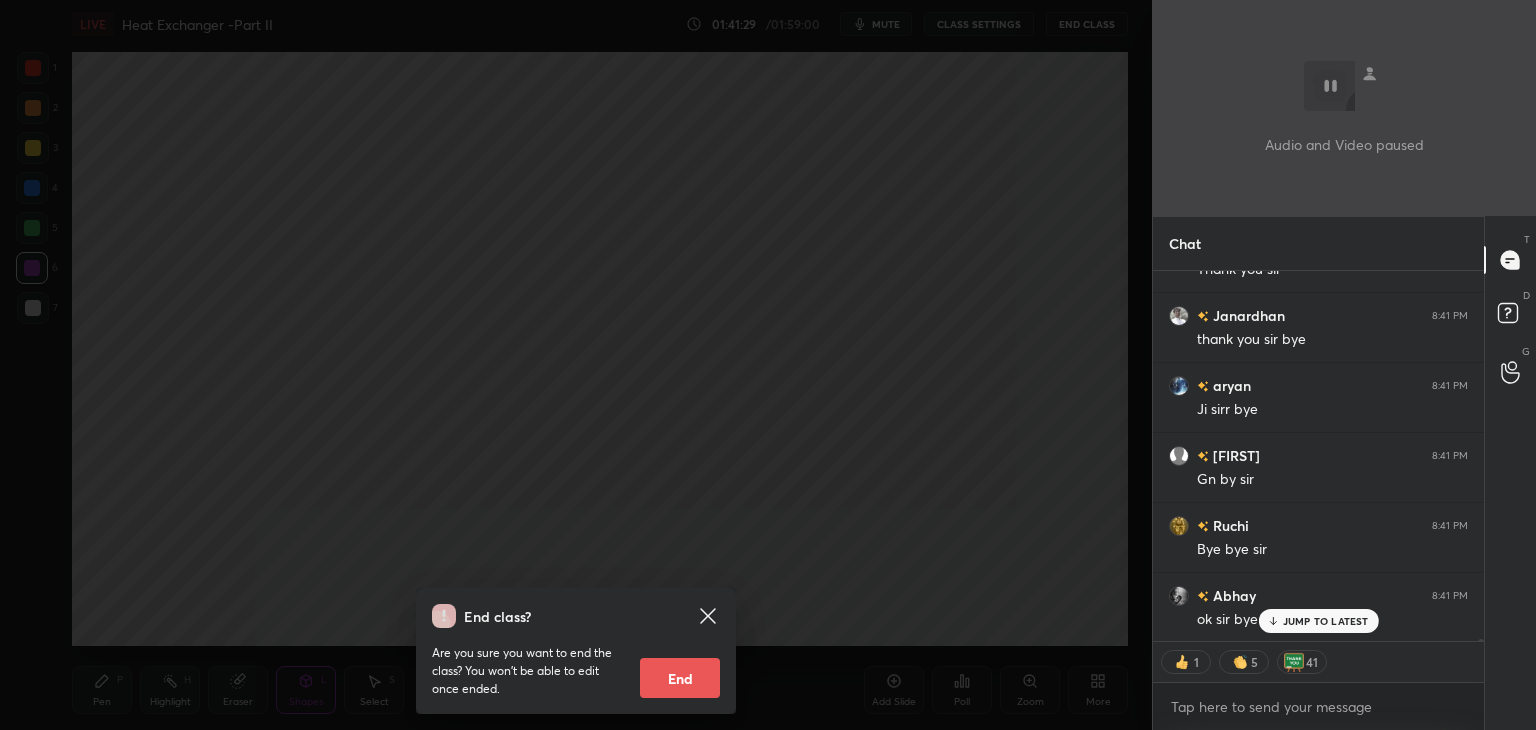 click on "End" at bounding box center (680, 678) 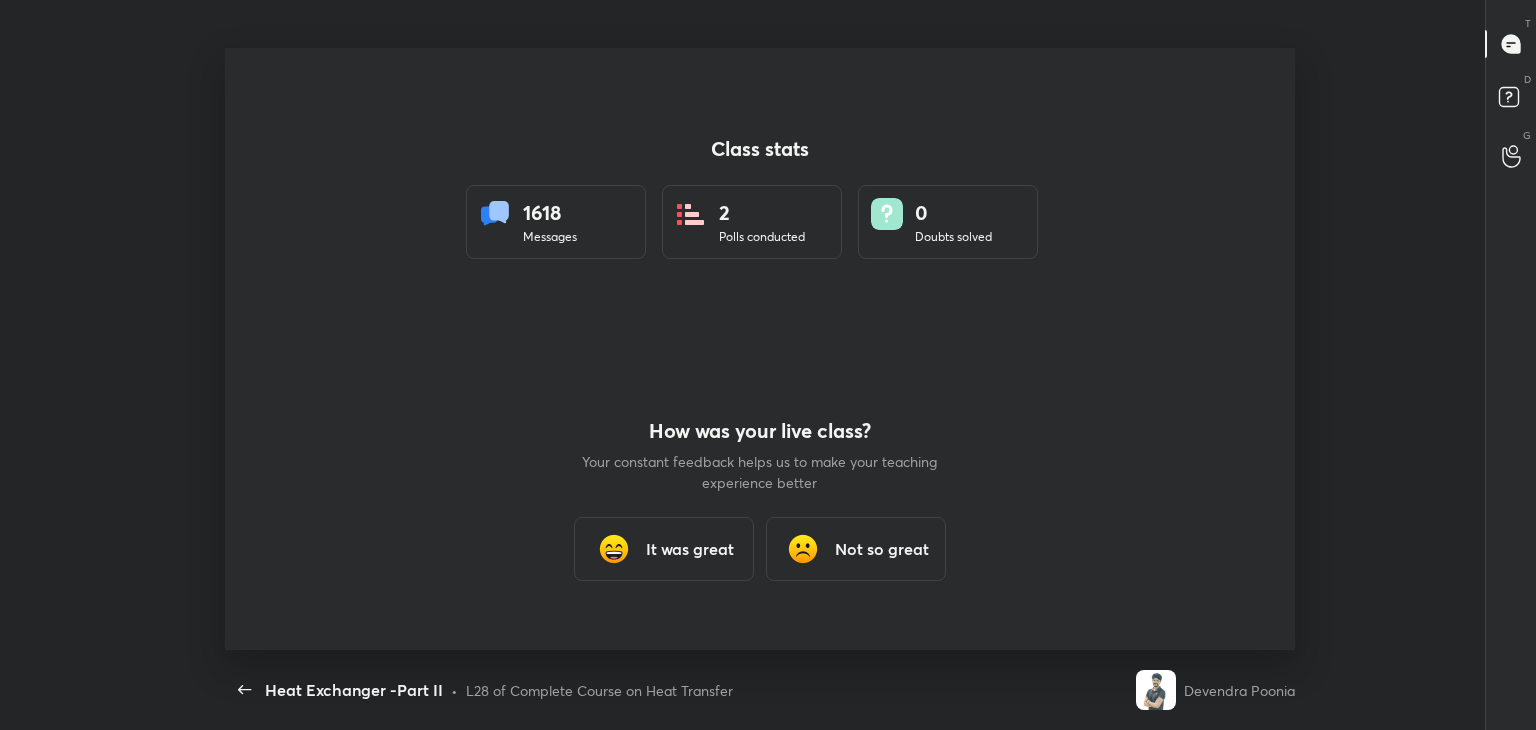 scroll, scrollTop: 99397, scrollLeft: 98480, axis: both 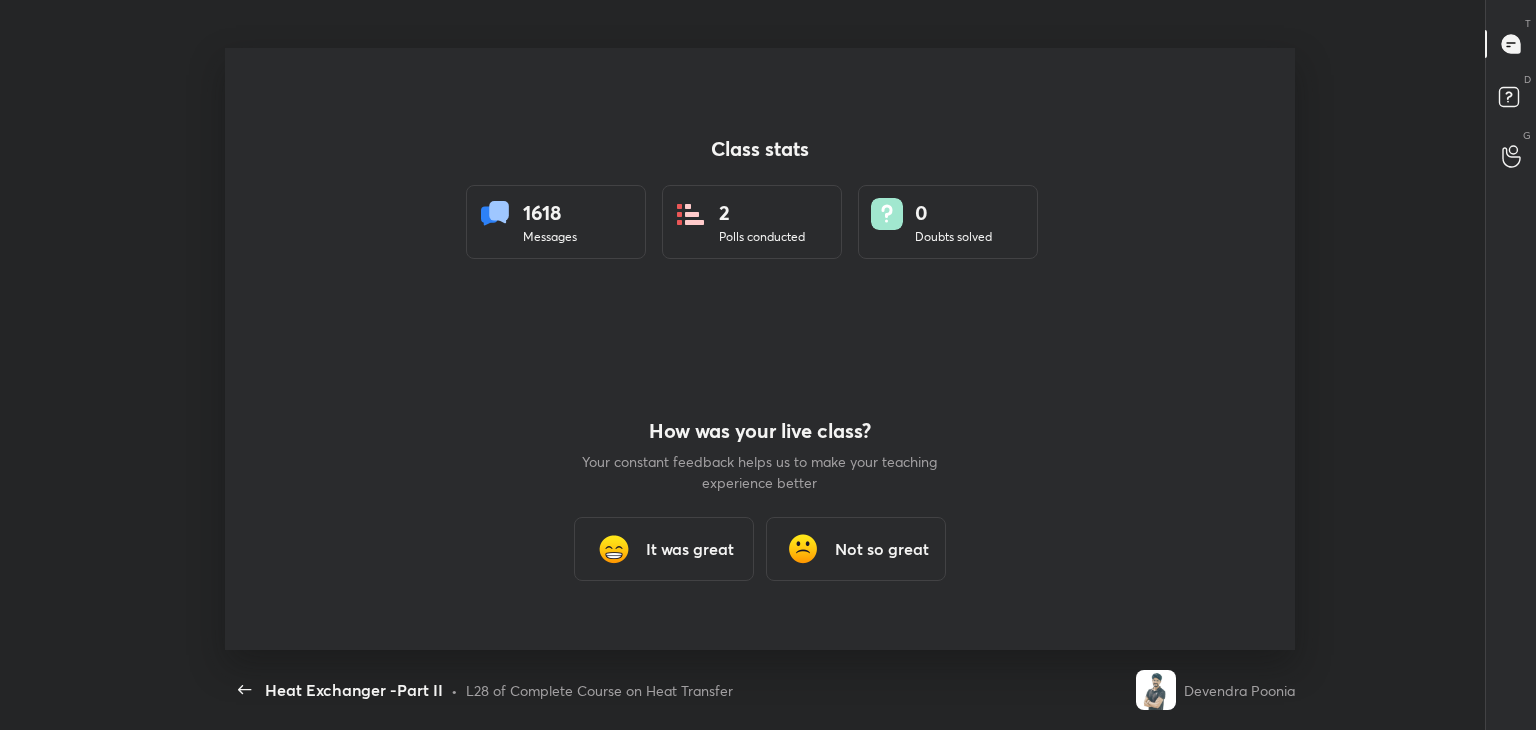 click on "It was great" at bounding box center (690, 549) 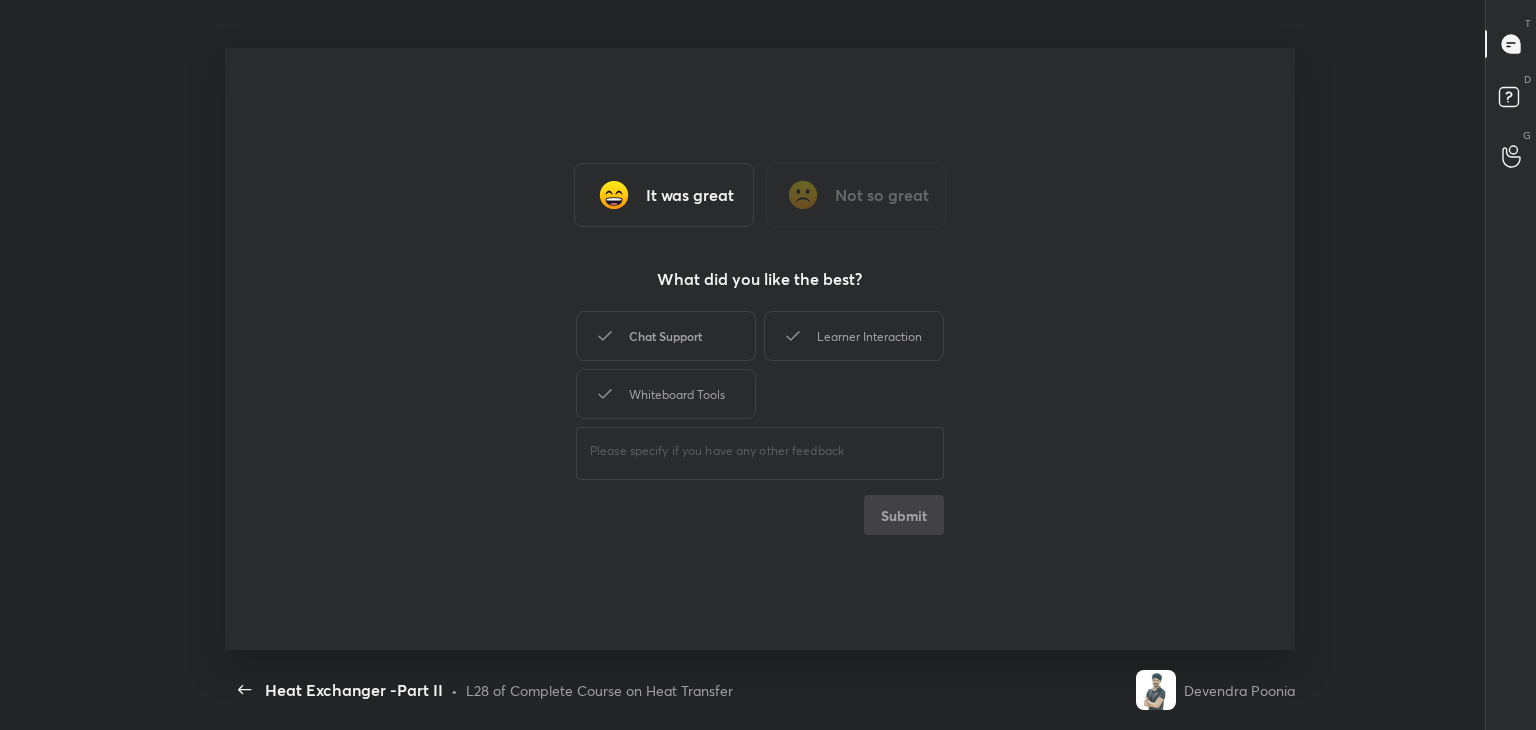 click on "Chat Support" at bounding box center [666, 336] 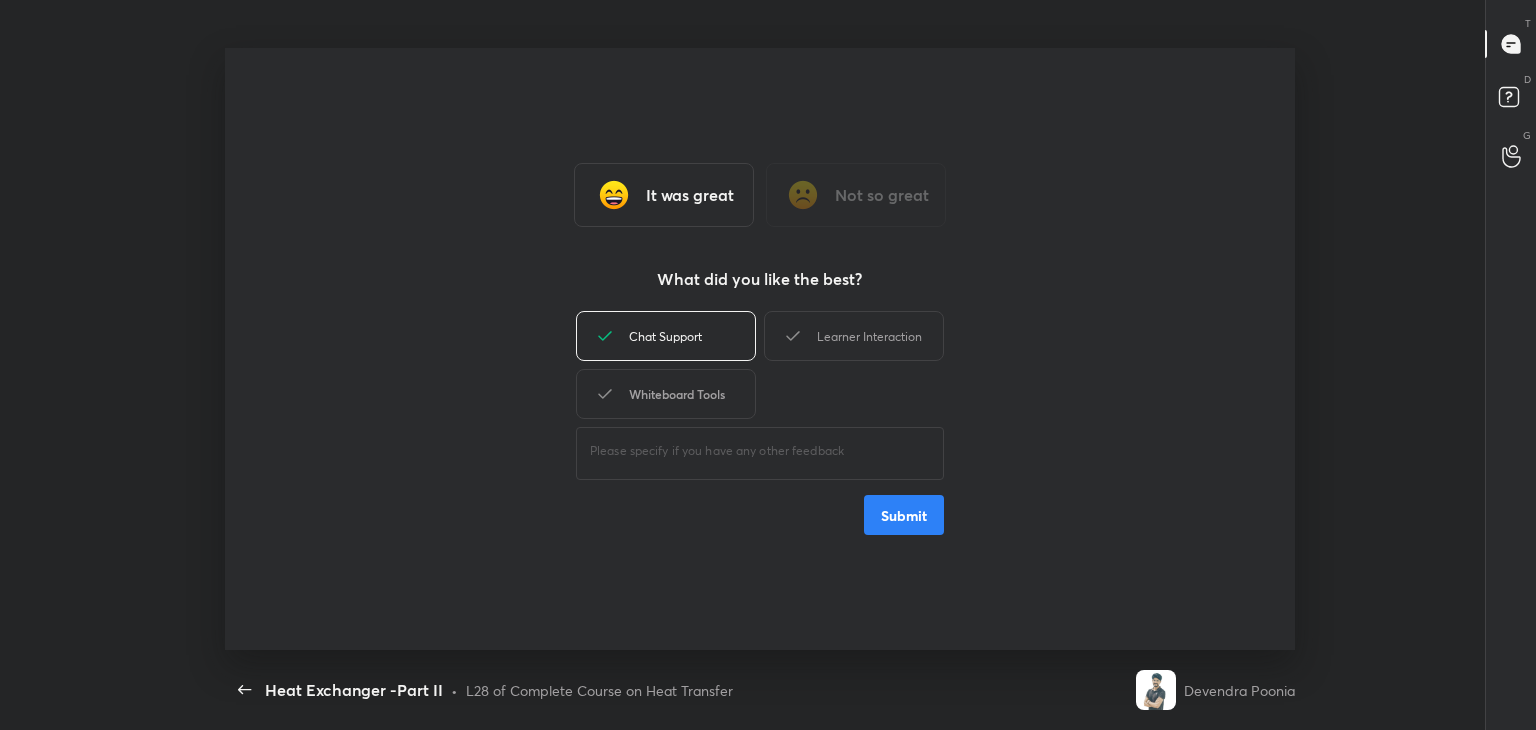 click on "Whiteboard Tools" at bounding box center (666, 394) 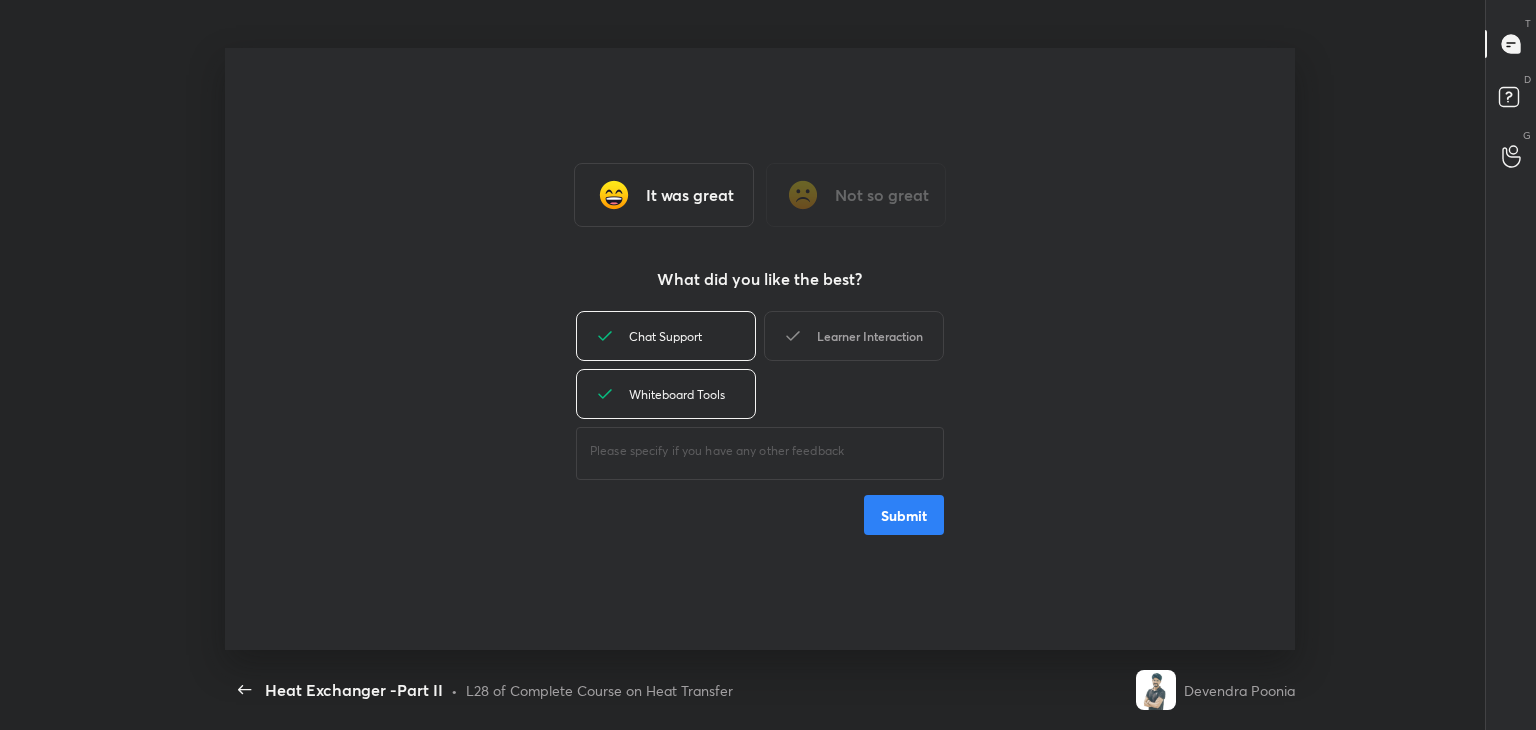 click on "Learner Interaction" at bounding box center (854, 336) 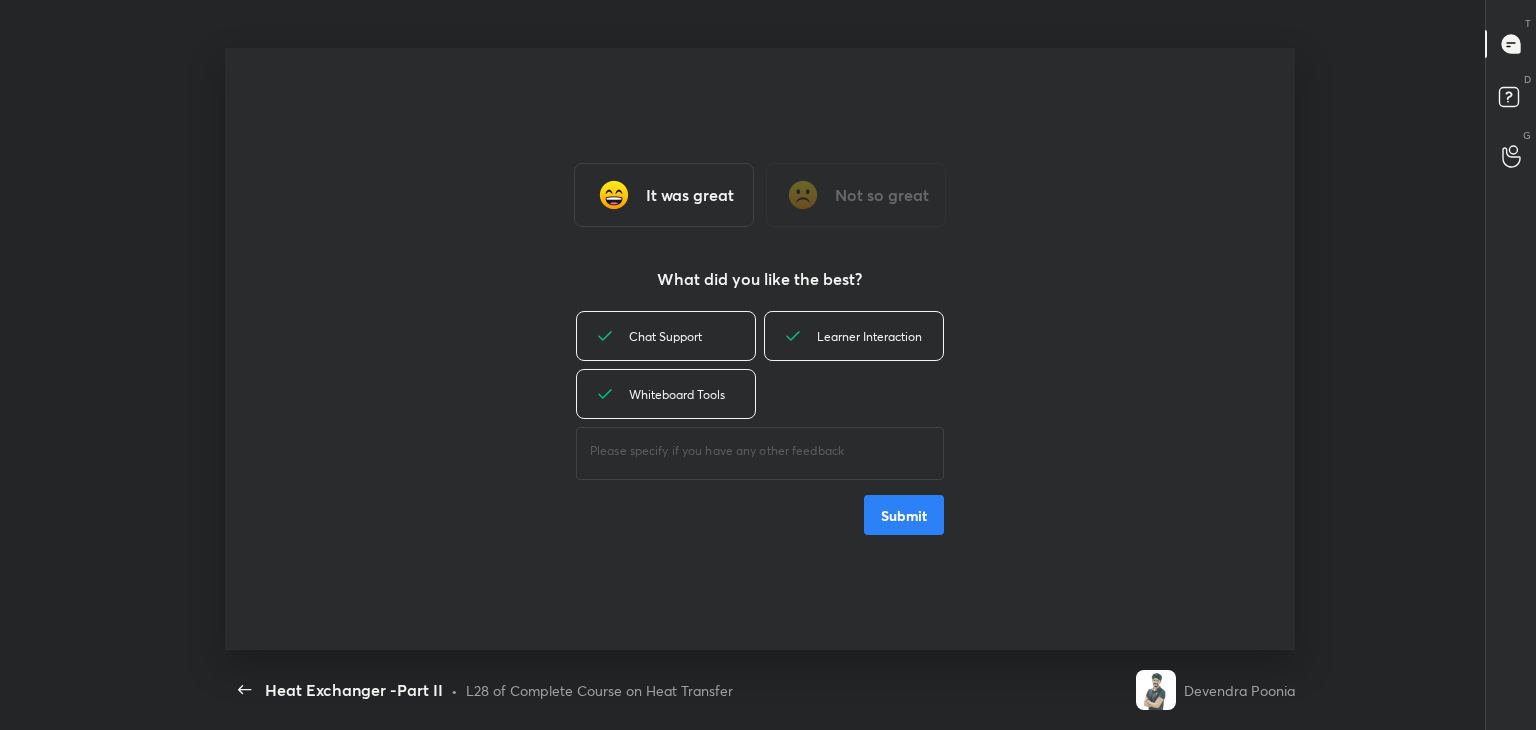 click on "Submit" at bounding box center (904, 515) 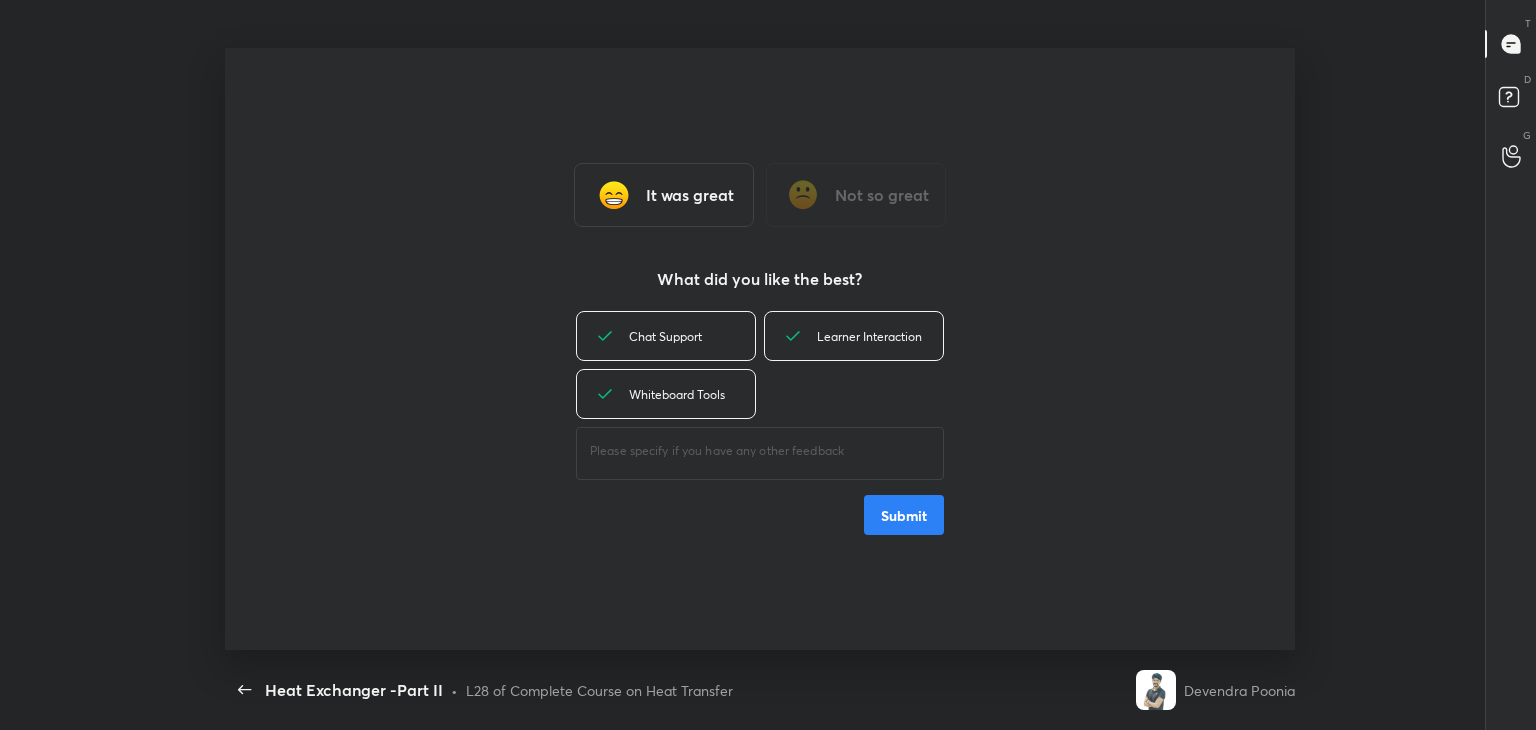 type on "x" 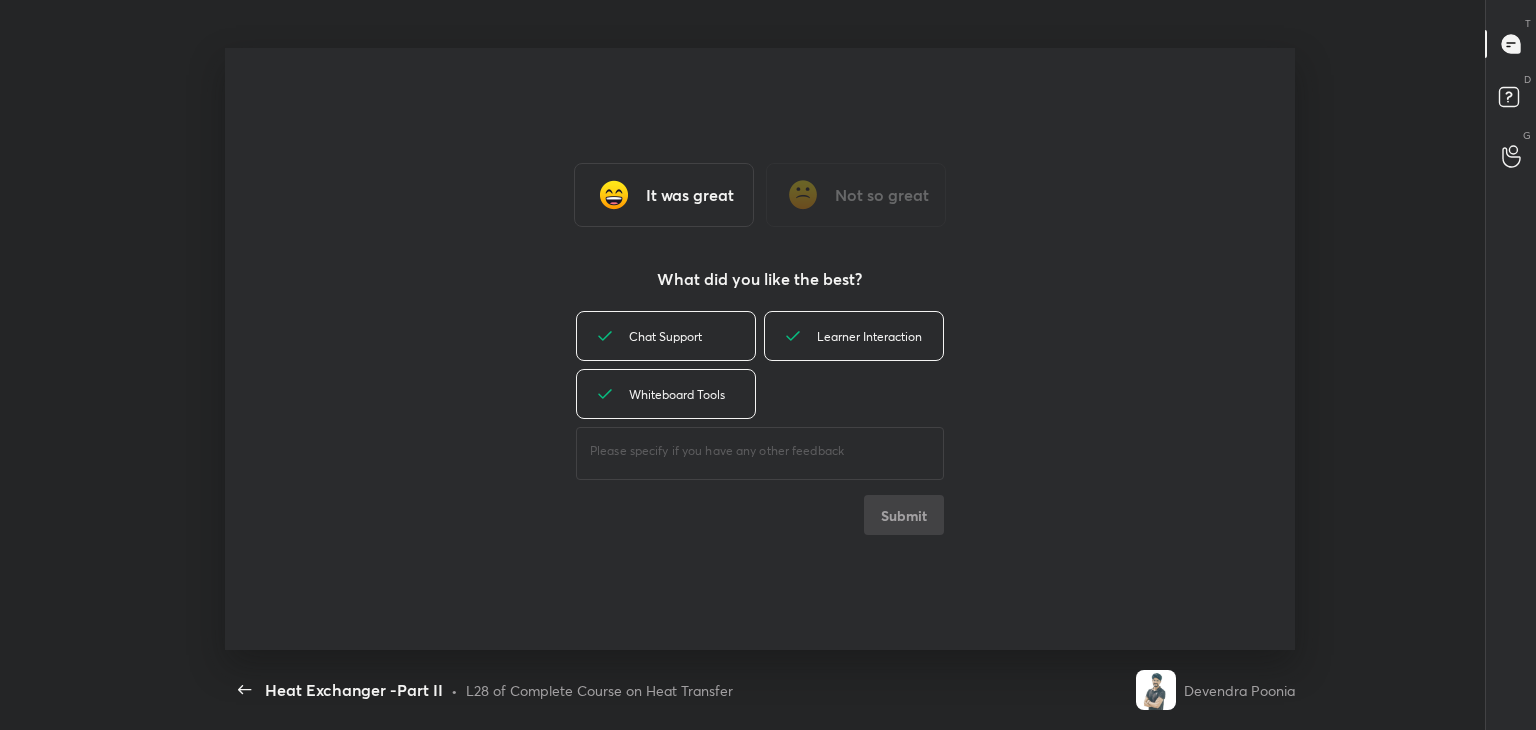 scroll, scrollTop: 6, scrollLeft: 0, axis: vertical 